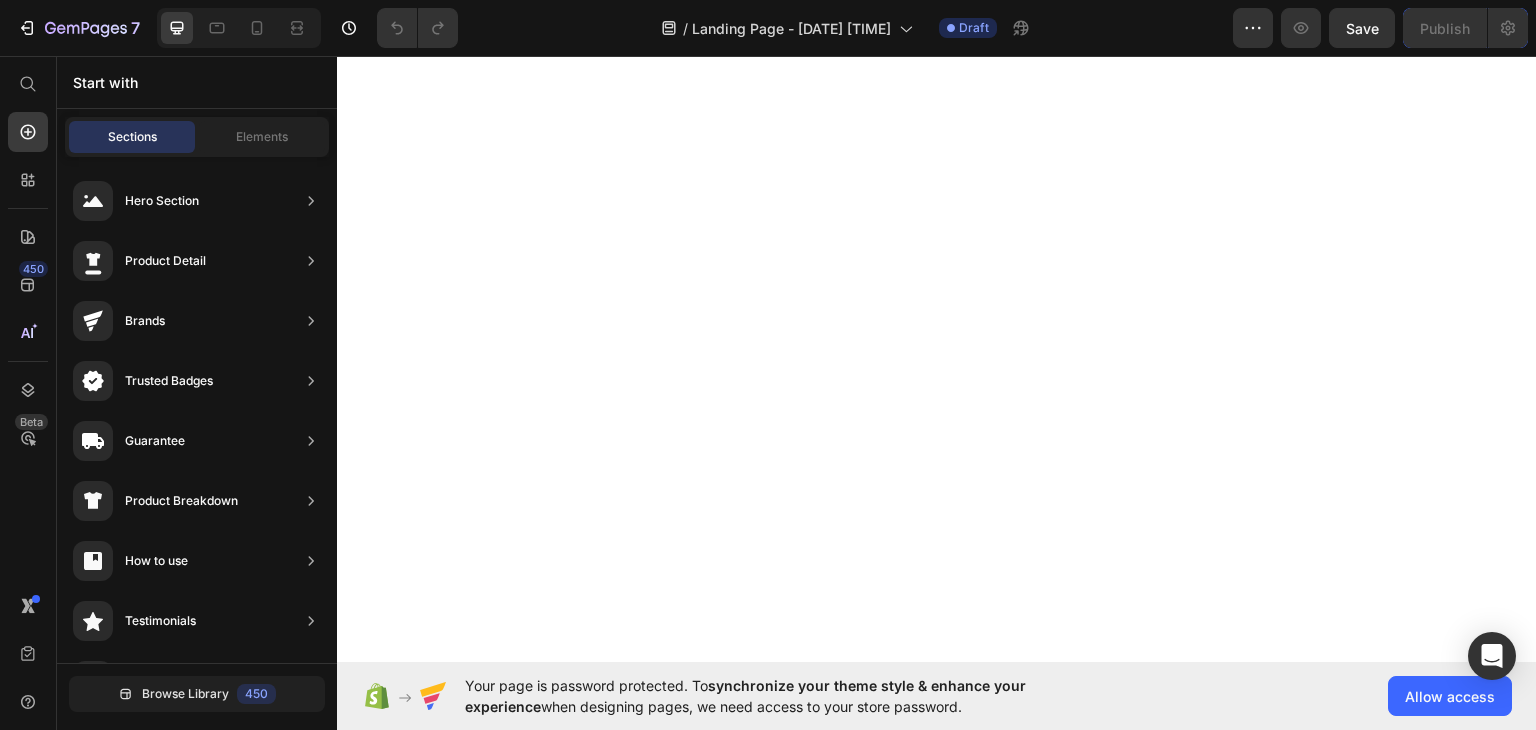 scroll, scrollTop: 0, scrollLeft: 0, axis: both 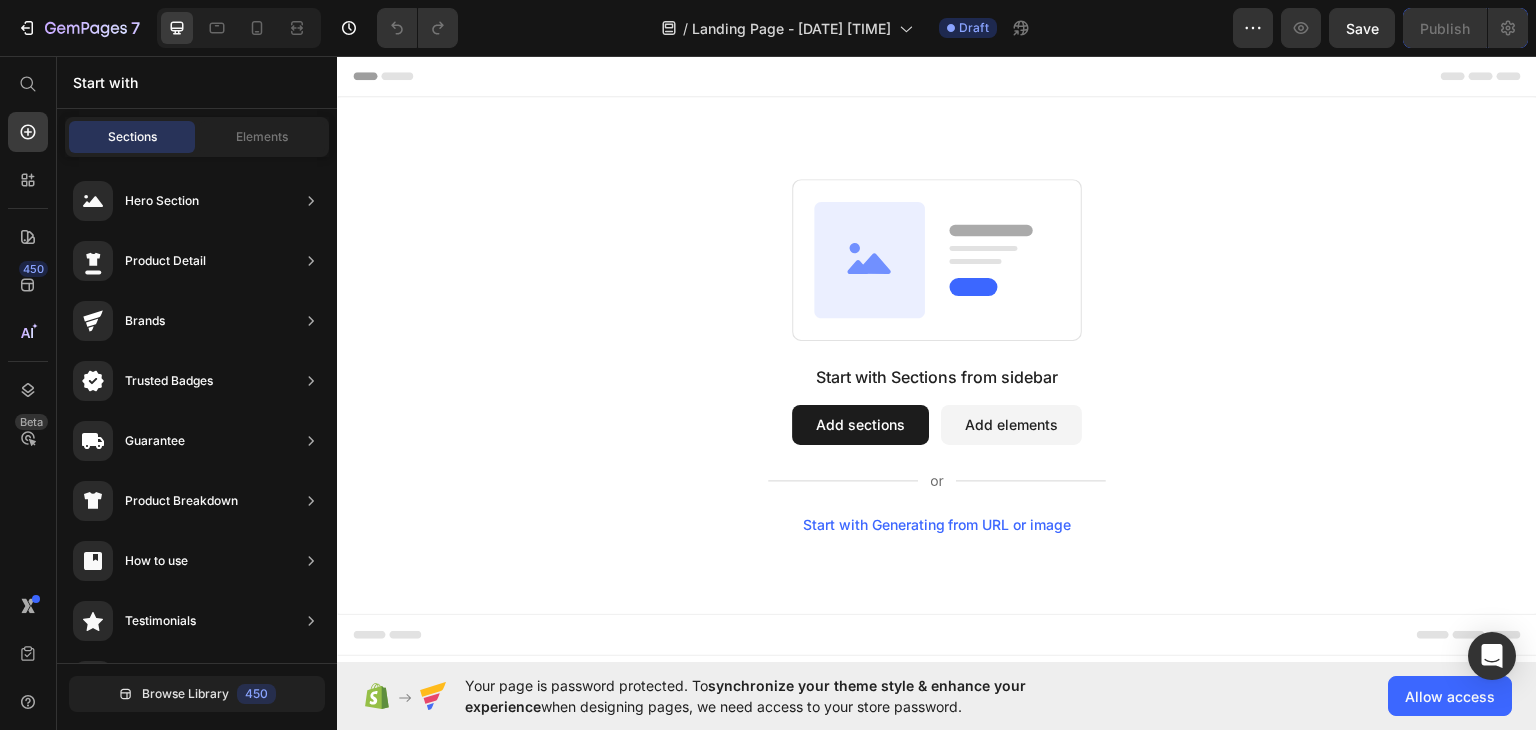 click on "Add sections" at bounding box center (860, 424) 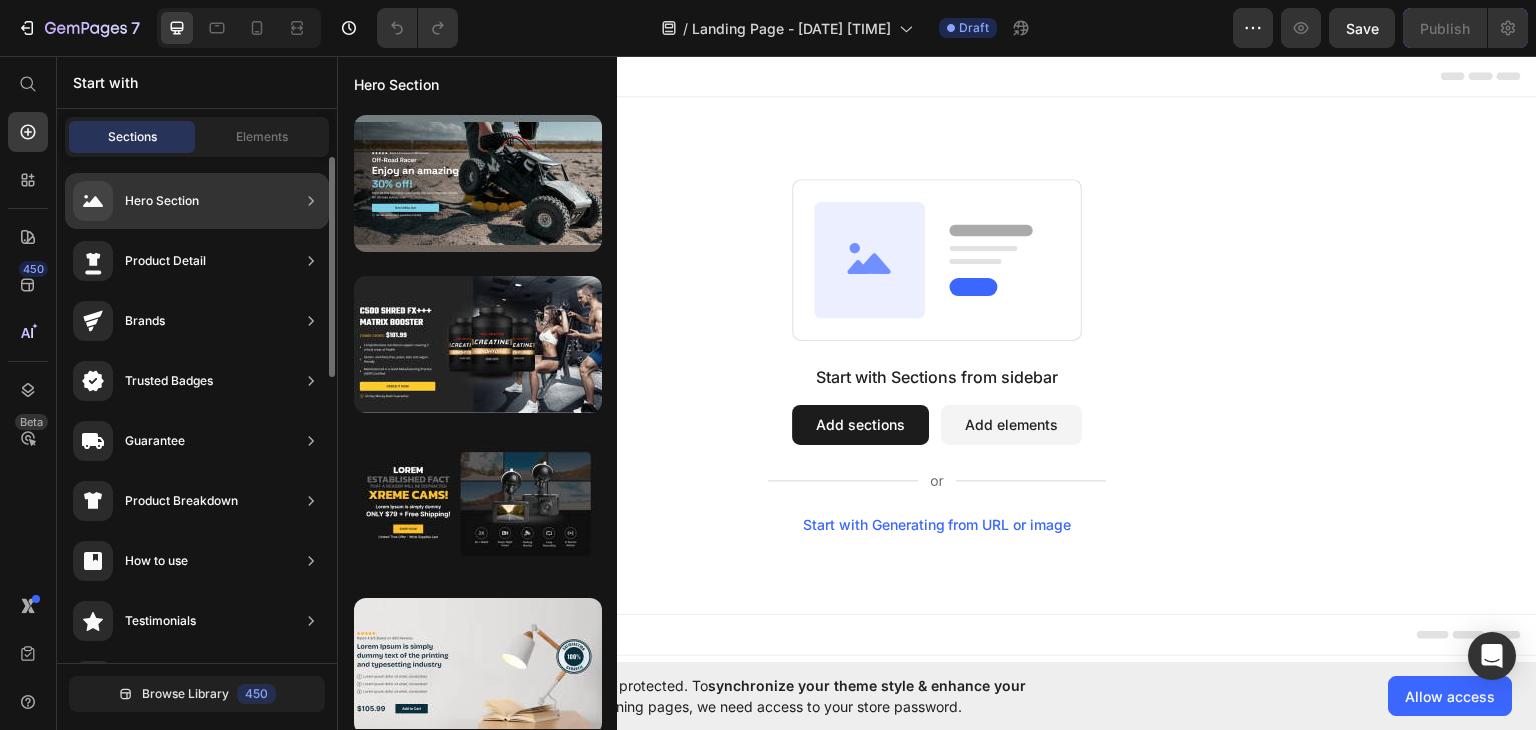 click on "Hero Section" 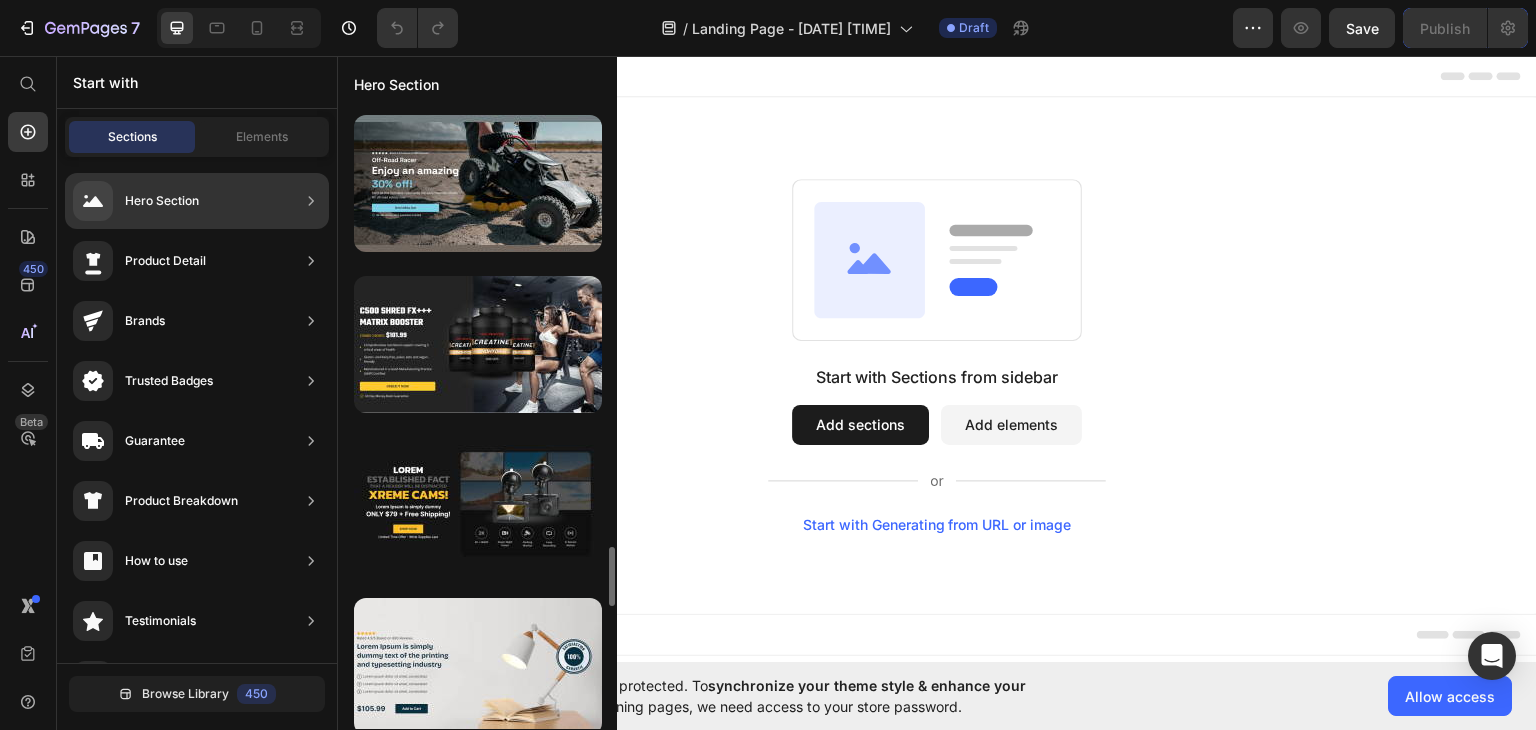 scroll, scrollTop: 500, scrollLeft: 0, axis: vertical 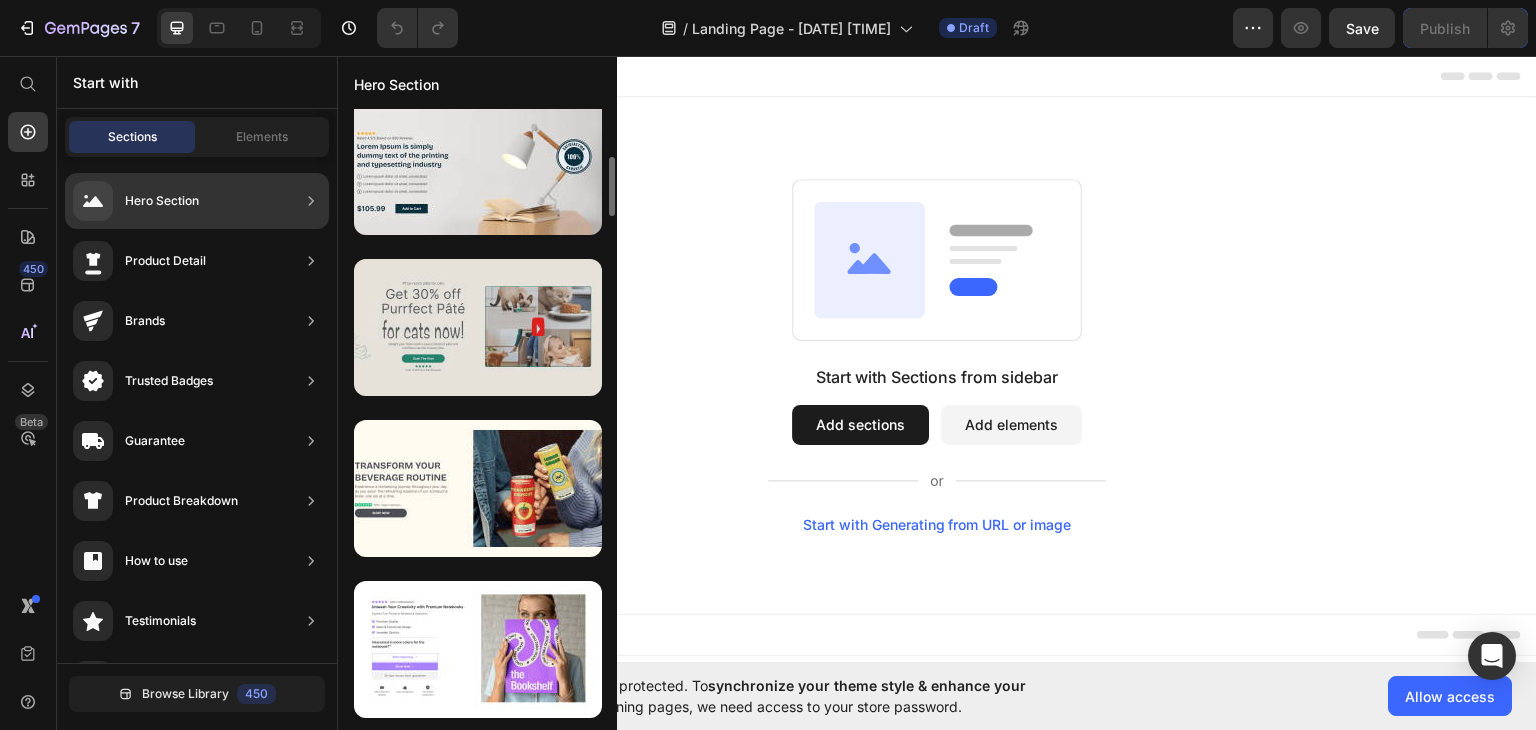 click at bounding box center [478, 327] 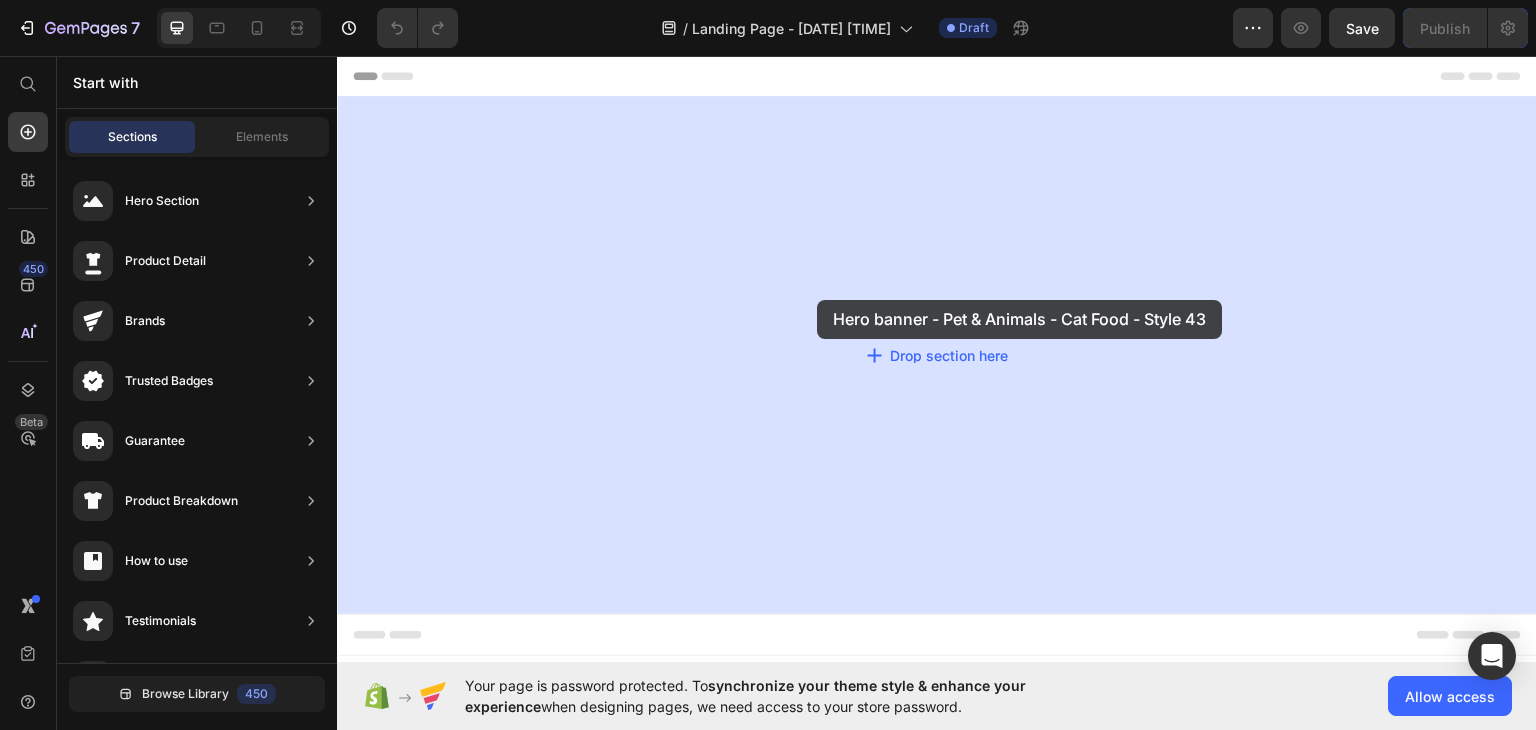 drag, startPoint x: 800, startPoint y: 382, endPoint x: 701, endPoint y: 297, distance: 130.48372 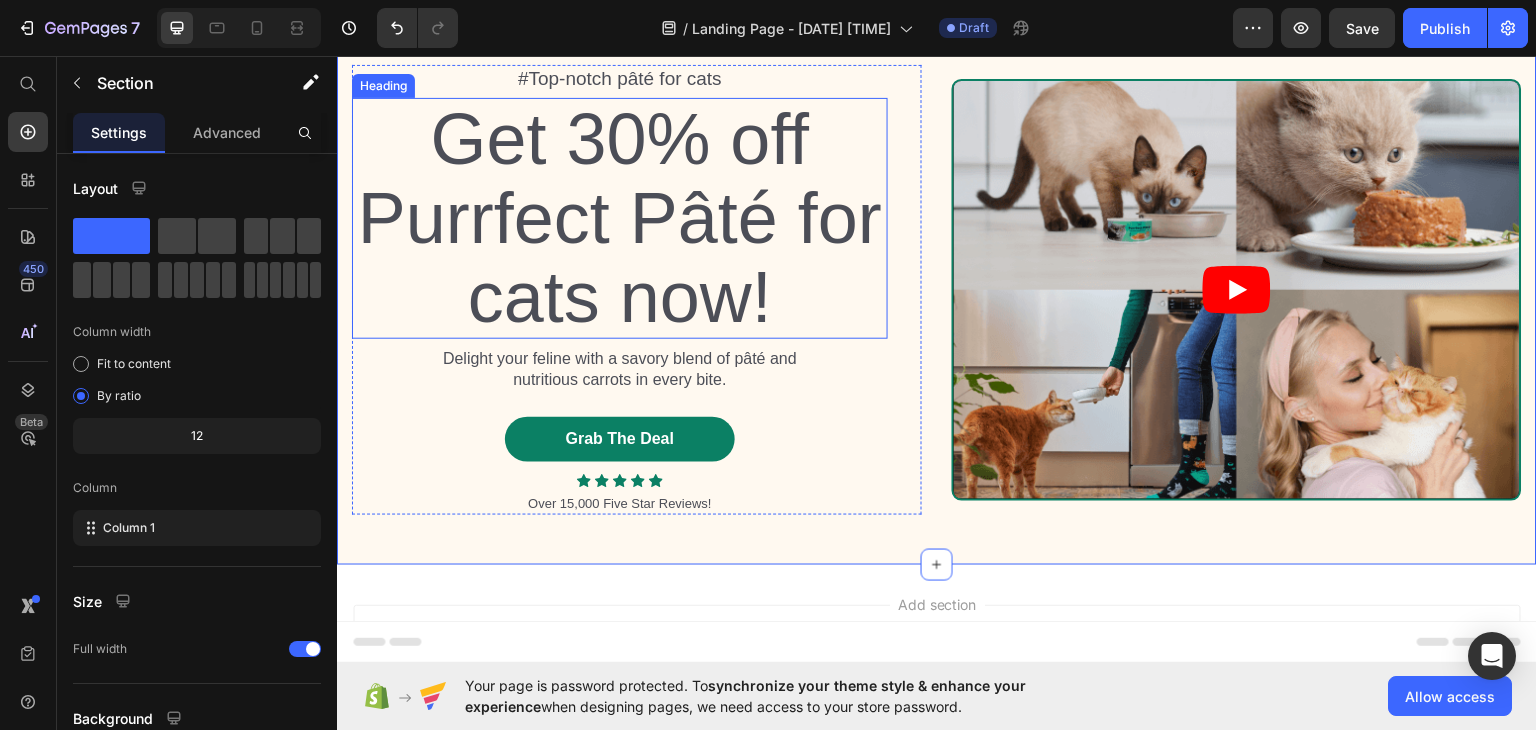 scroll, scrollTop: 230, scrollLeft: 0, axis: vertical 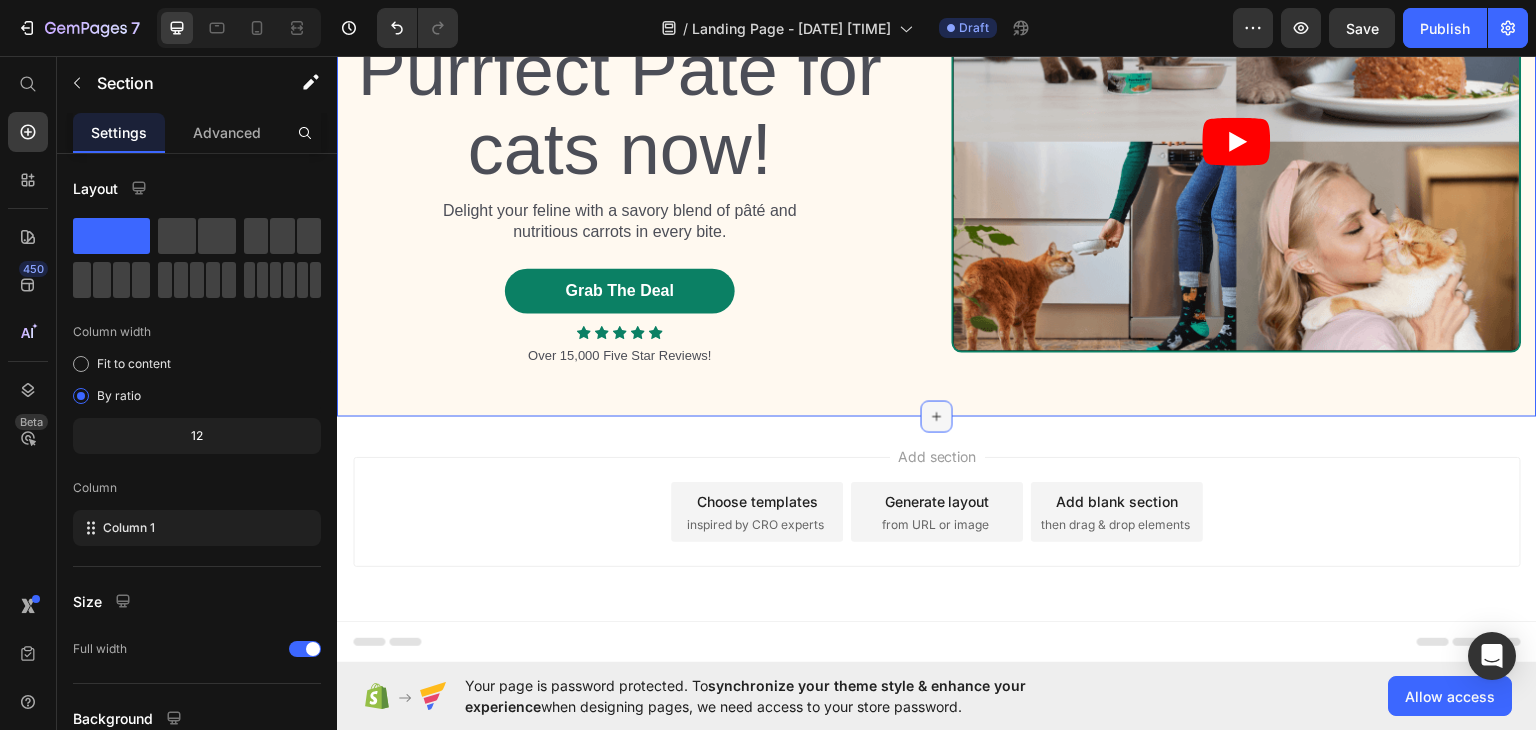 click 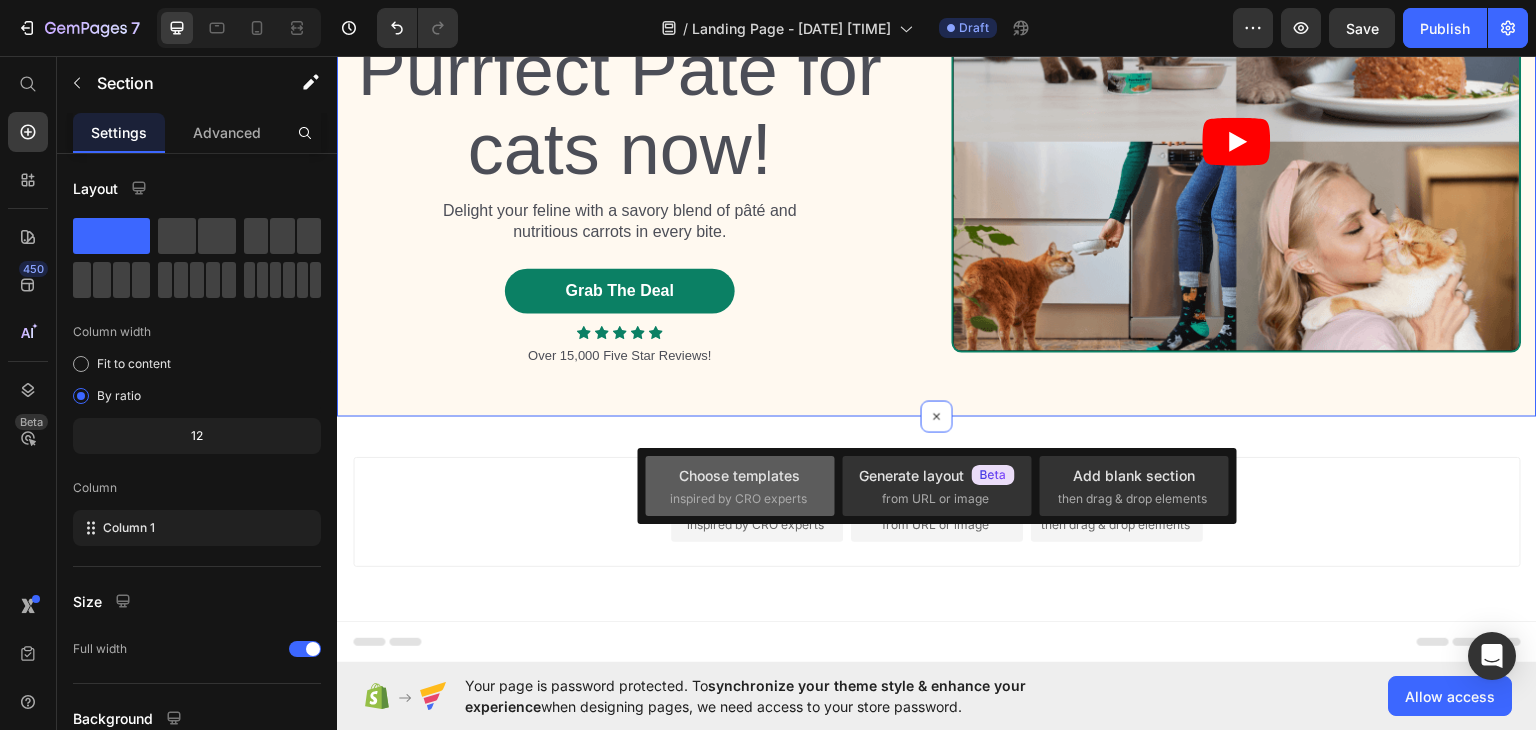 click on "inspired by CRO experts" at bounding box center (738, 499) 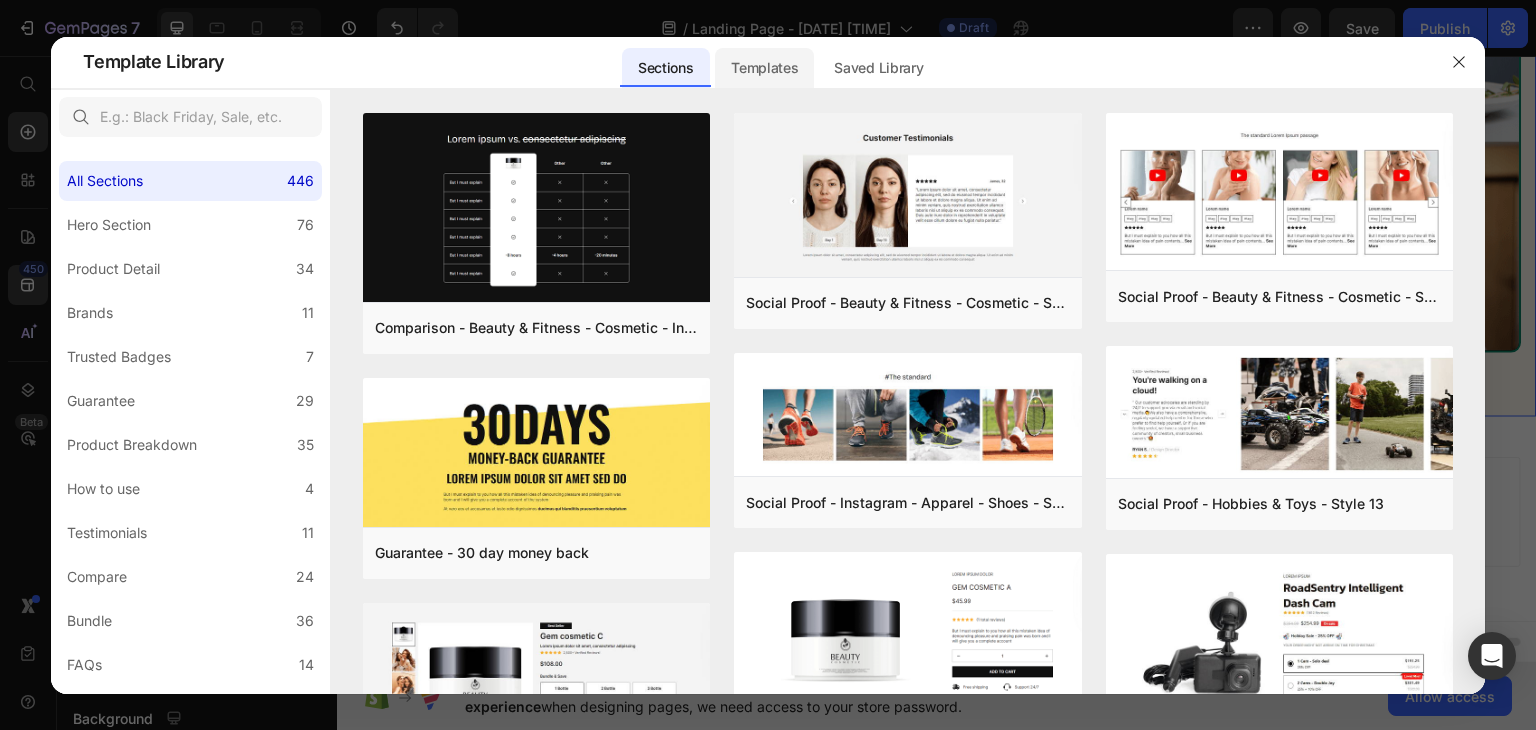 click on "Templates" 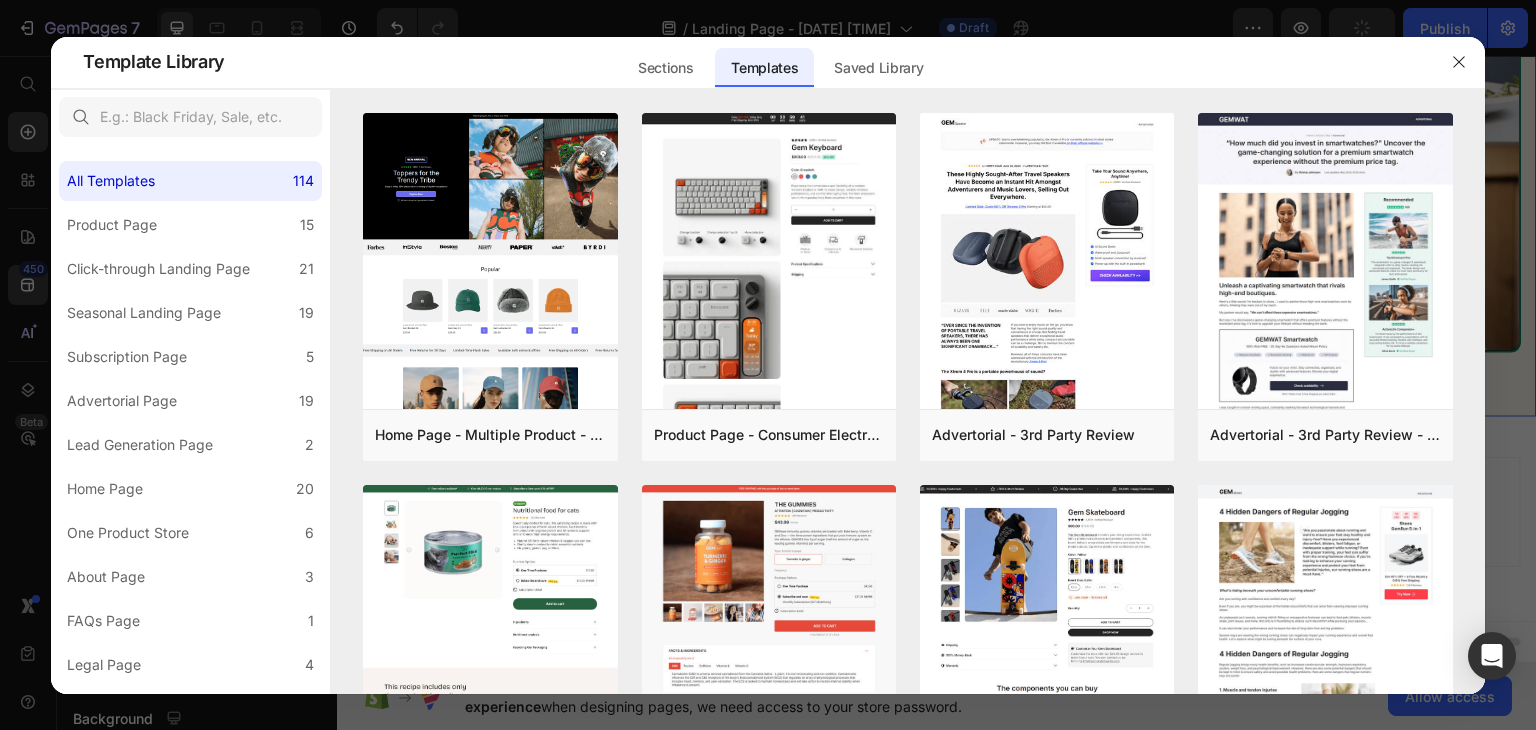 click 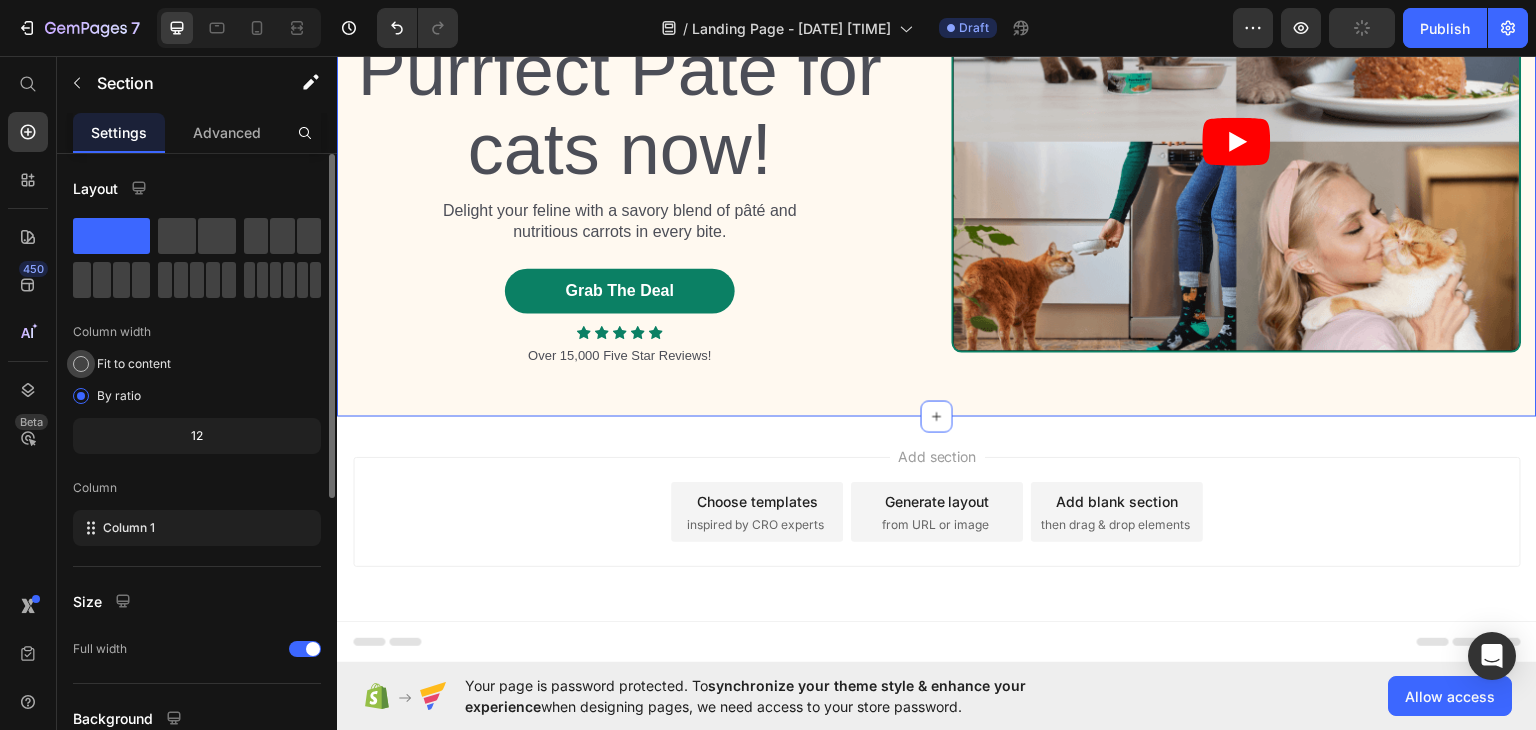 type on "https://cdn.shopify.com/s/files/1/0956/6345/6532/files/gempages_574975173413831524-a65cabb0-a435-40ee-b93d-ba934d7c2d38.png" 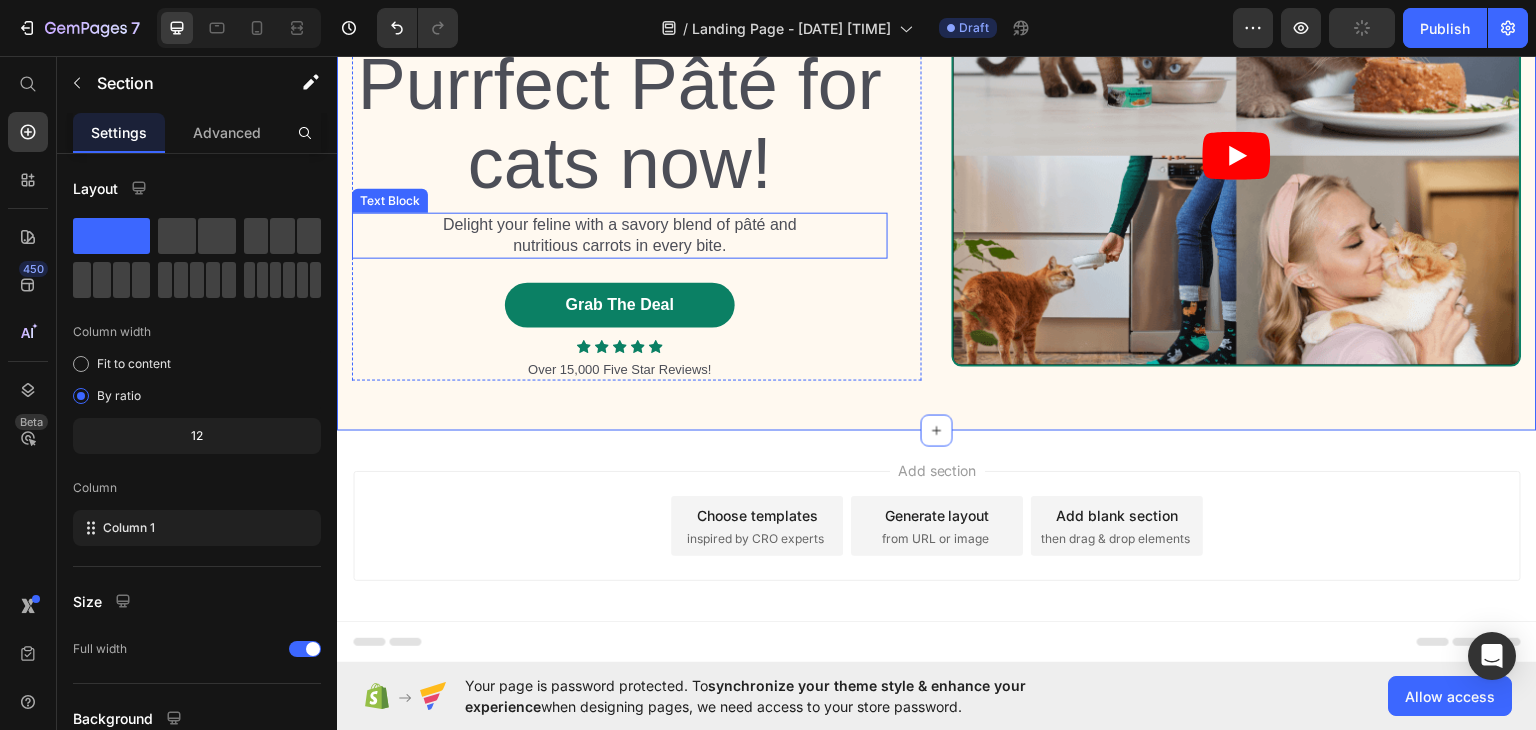 scroll, scrollTop: 230, scrollLeft: 0, axis: vertical 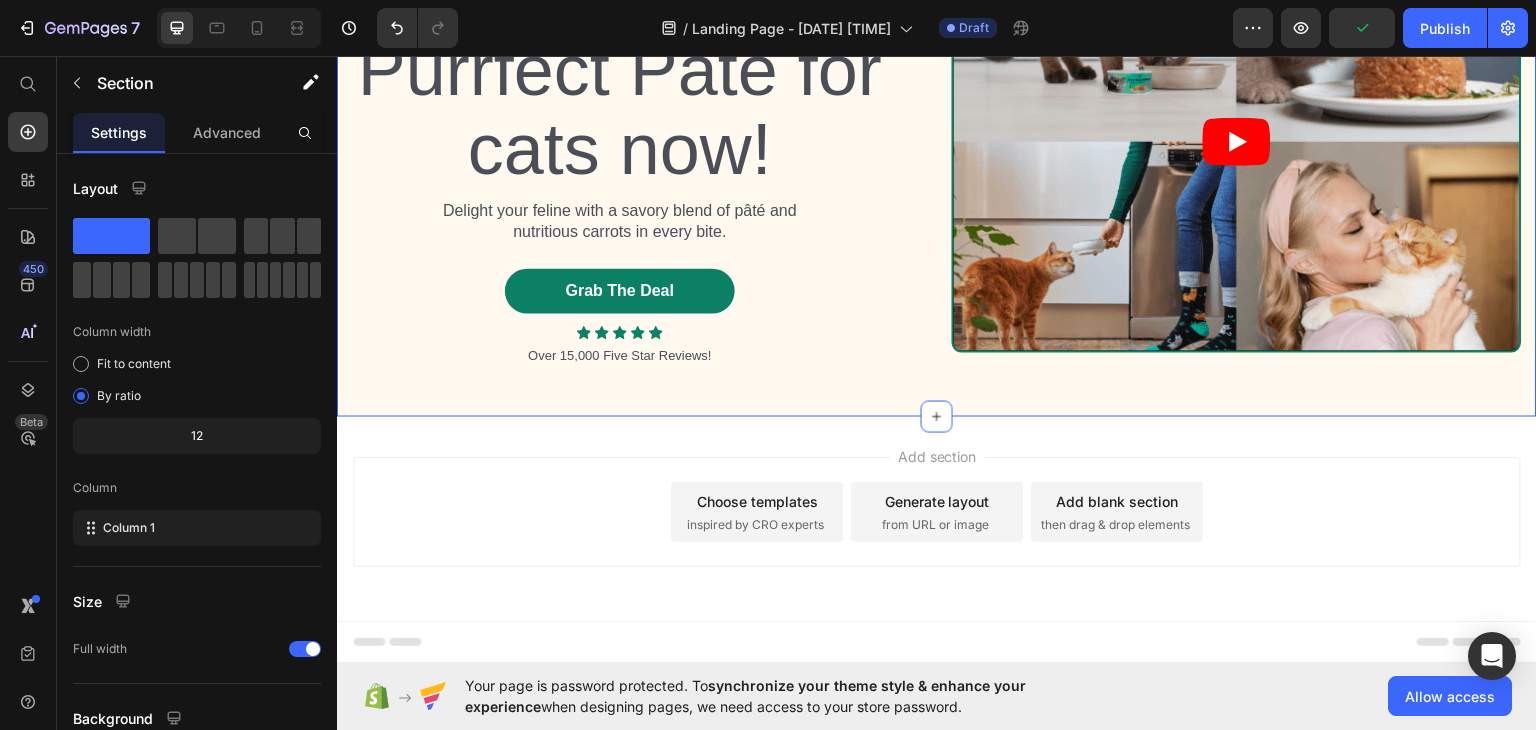click on "Choose templates" at bounding box center [757, 500] 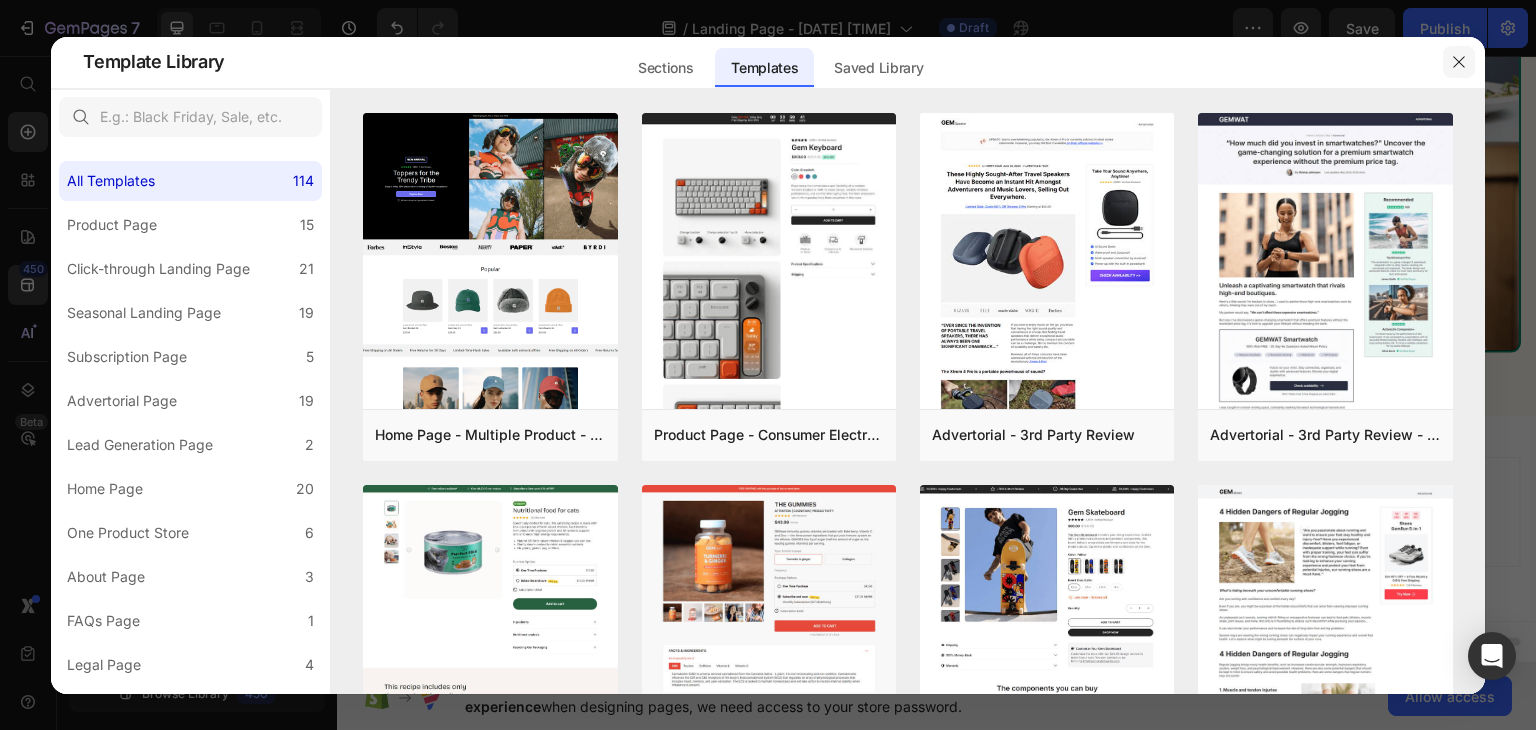 click at bounding box center [1459, 62] 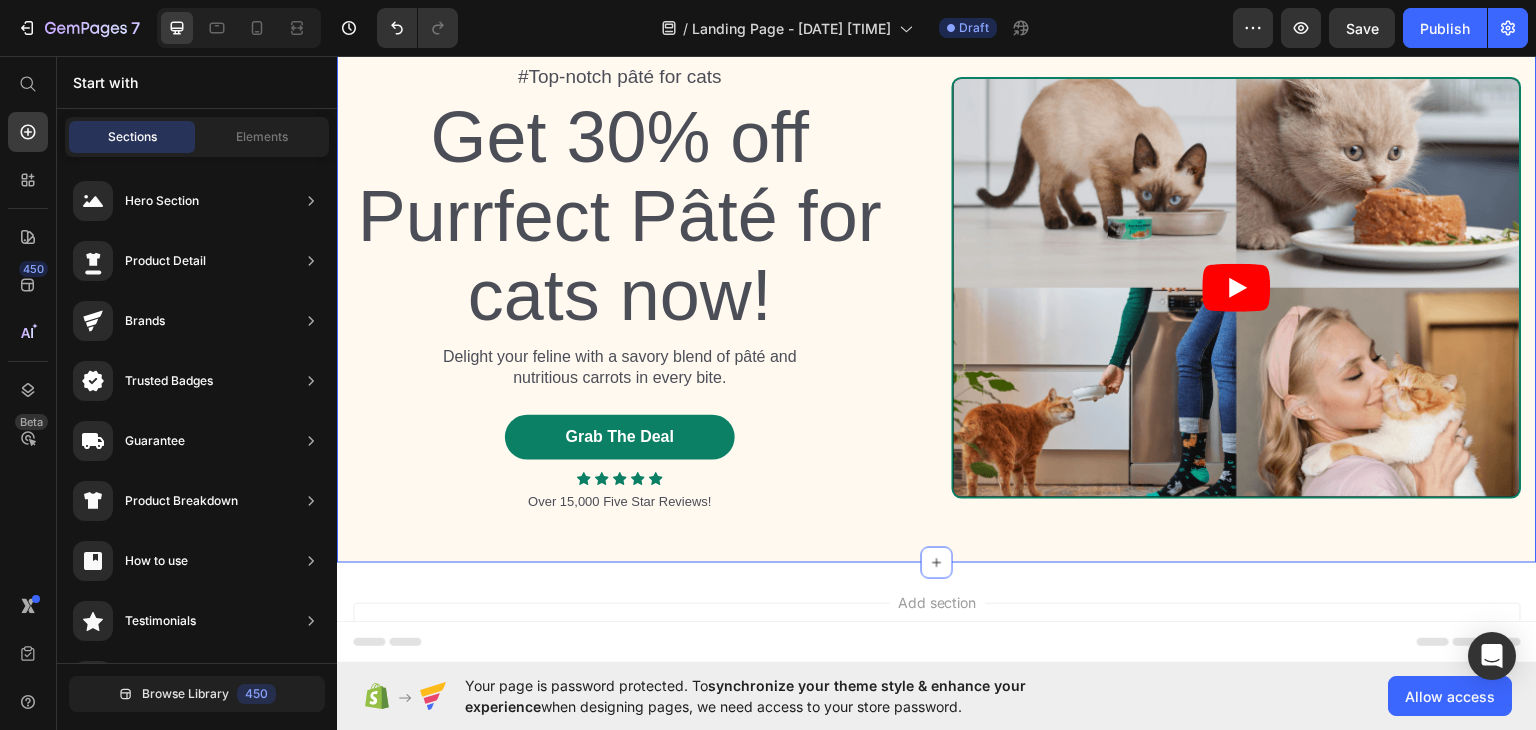 scroll, scrollTop: 0, scrollLeft: 0, axis: both 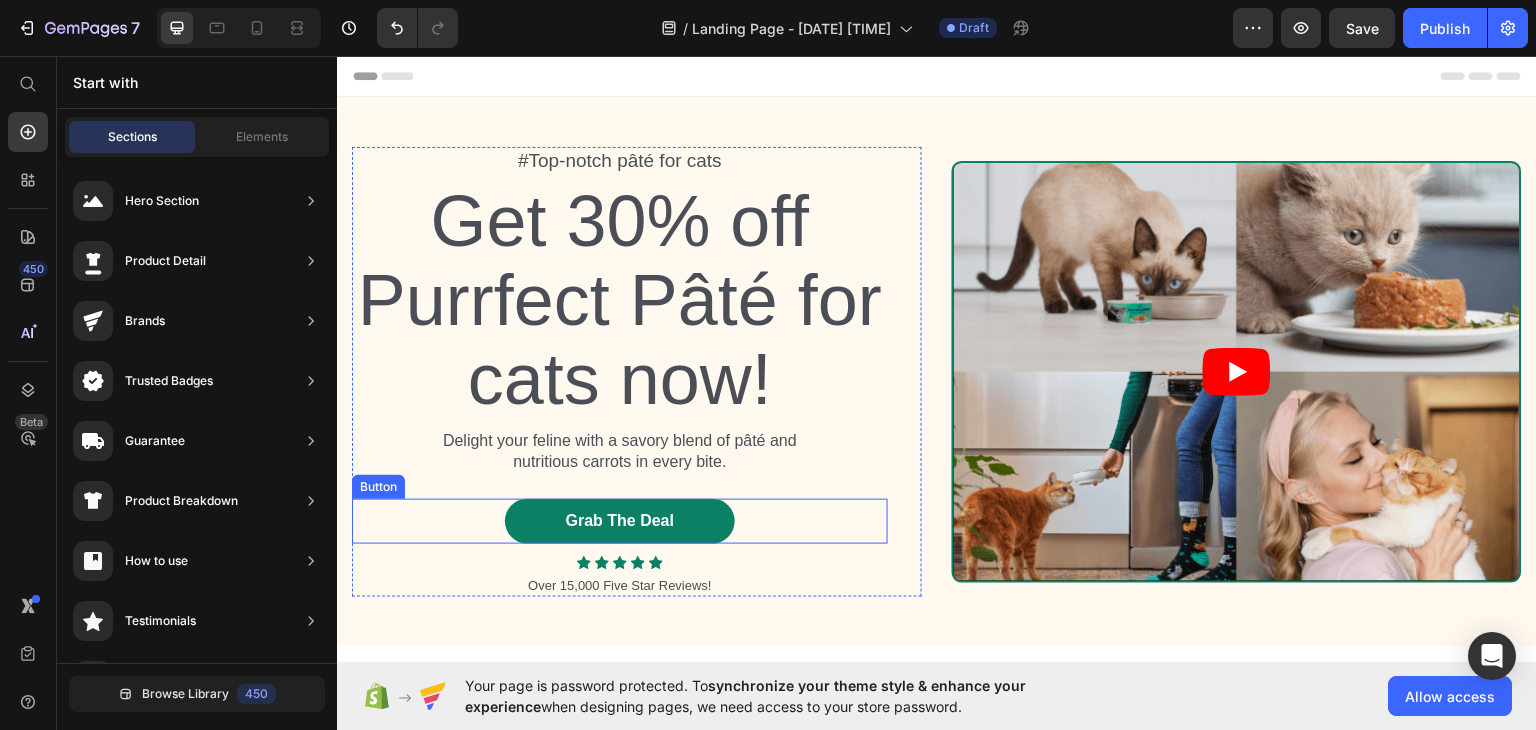 click on "Grab The Deal Button" at bounding box center (620, 520) 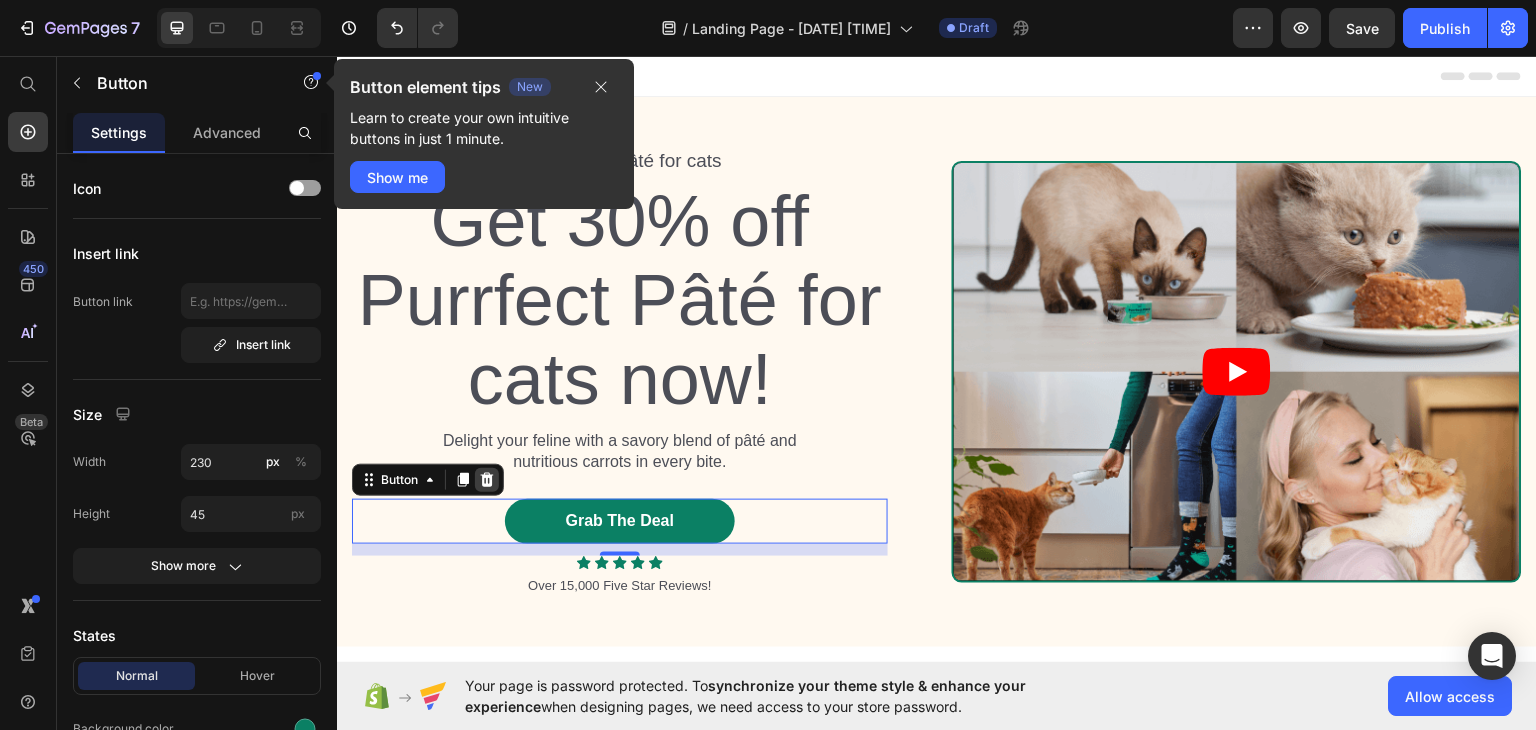 click 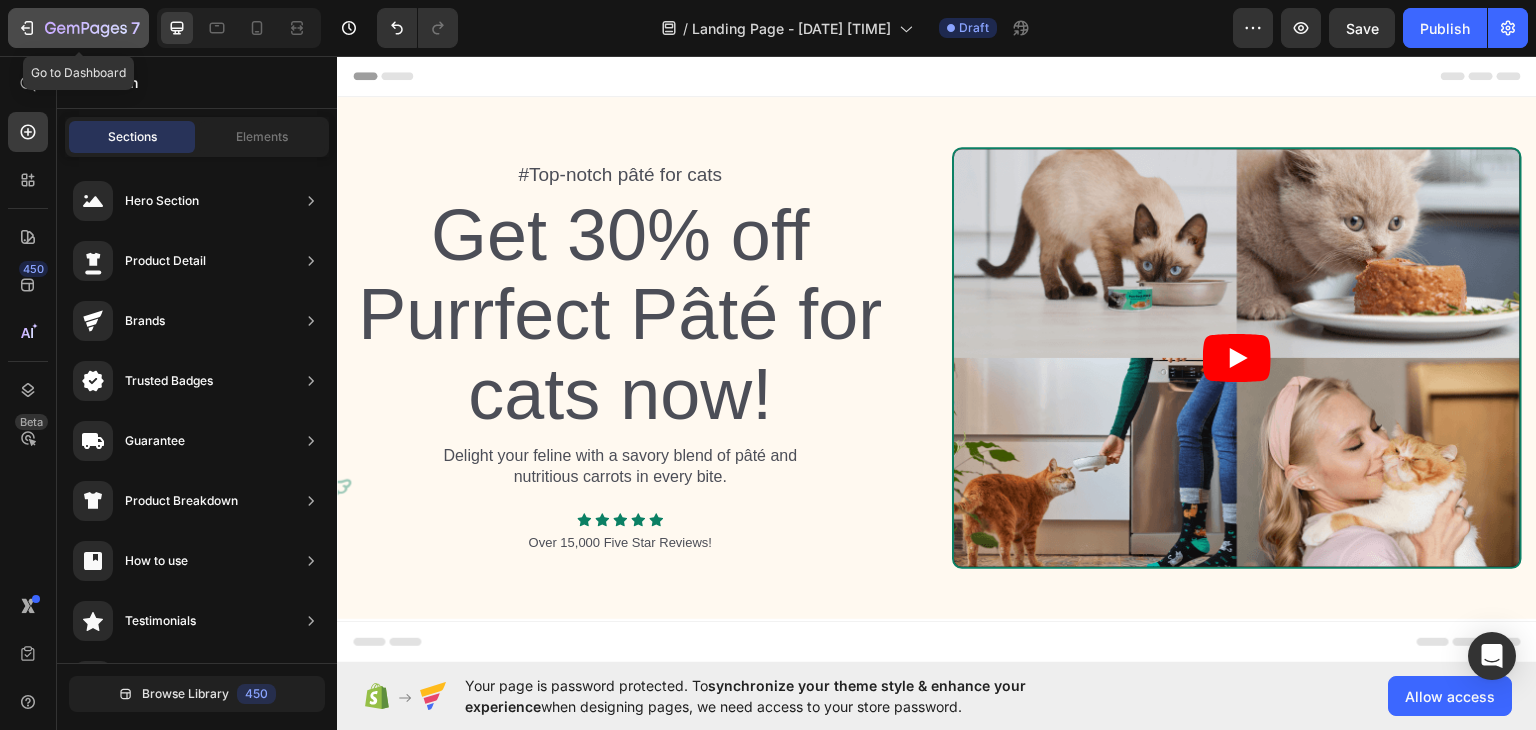 click 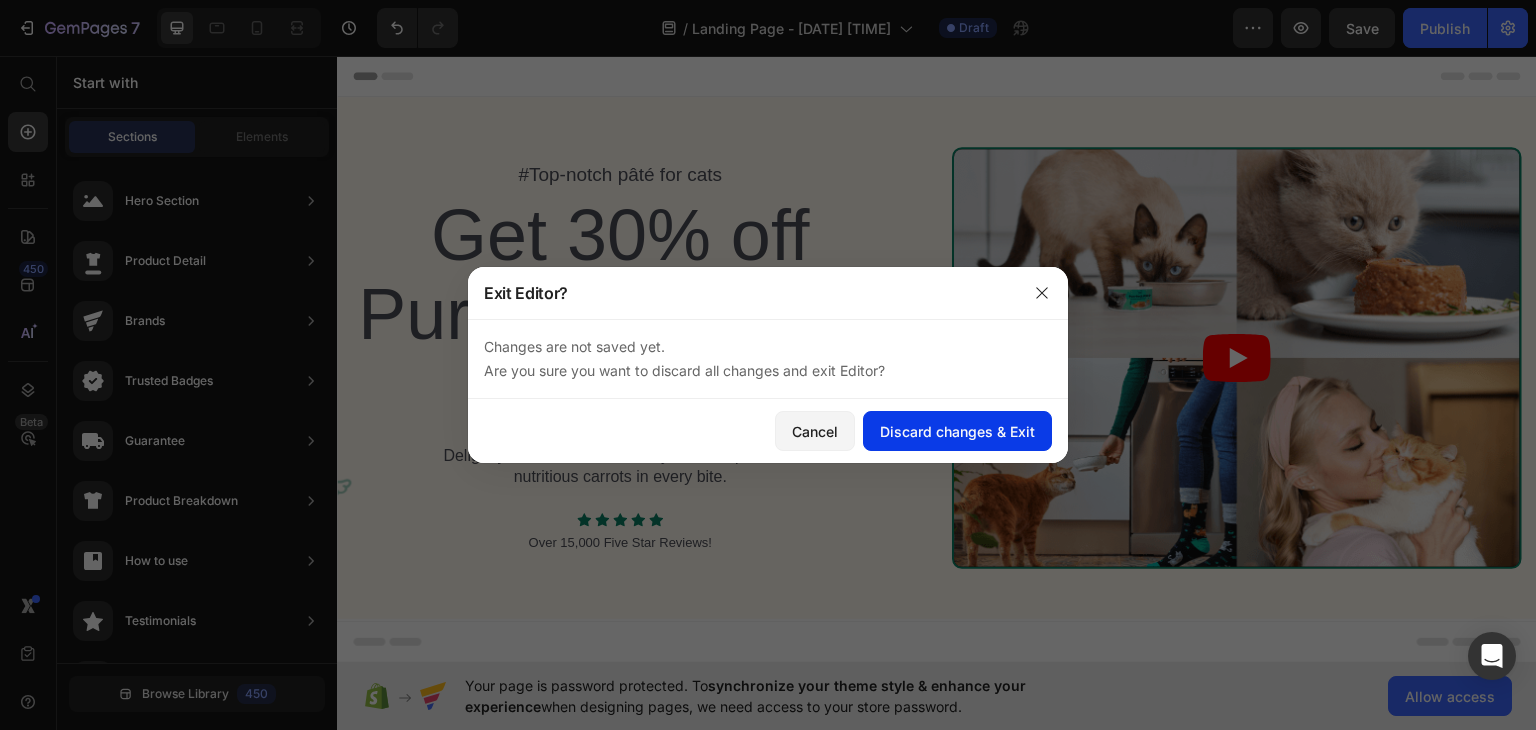 click on "Discard changes & Exit" at bounding box center [957, 431] 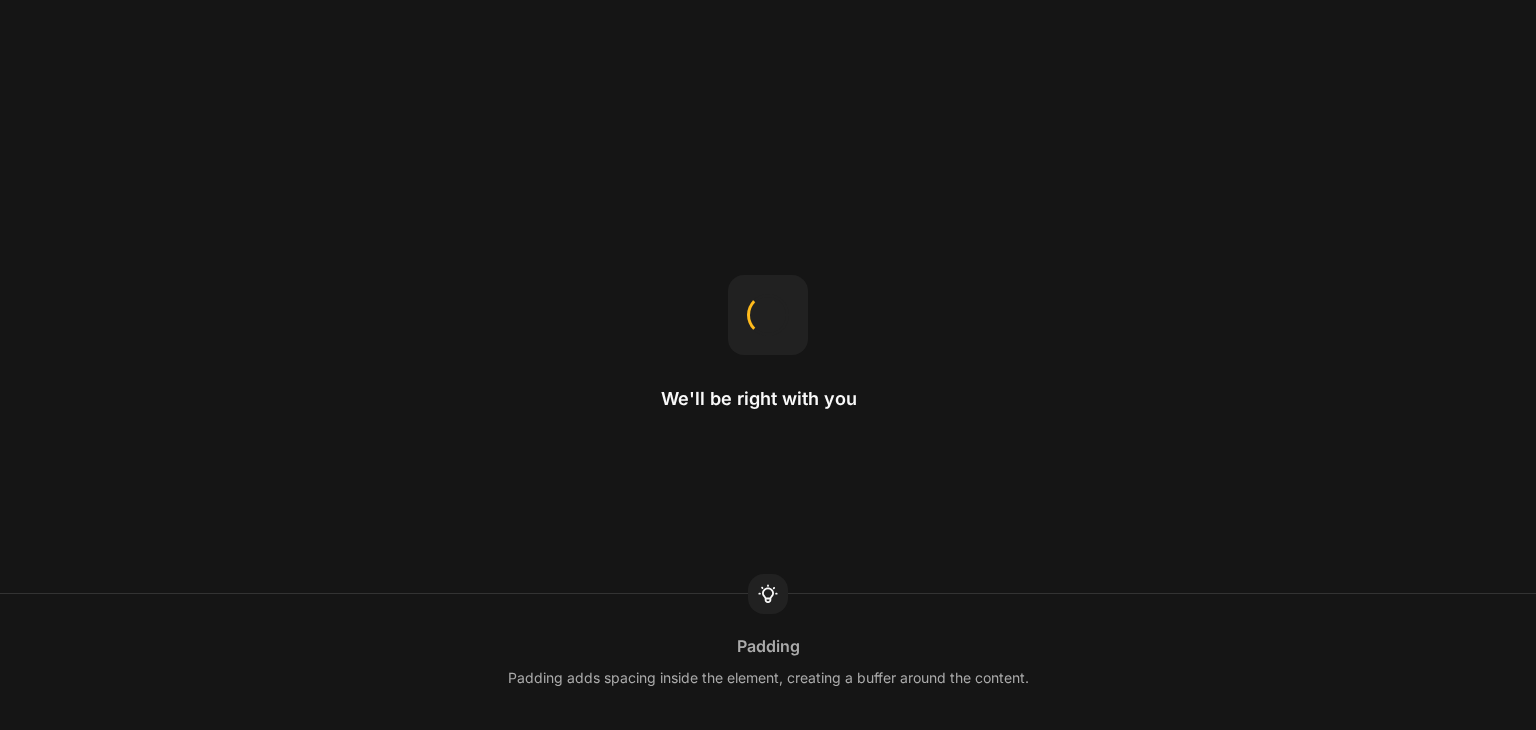 scroll, scrollTop: 0, scrollLeft: 0, axis: both 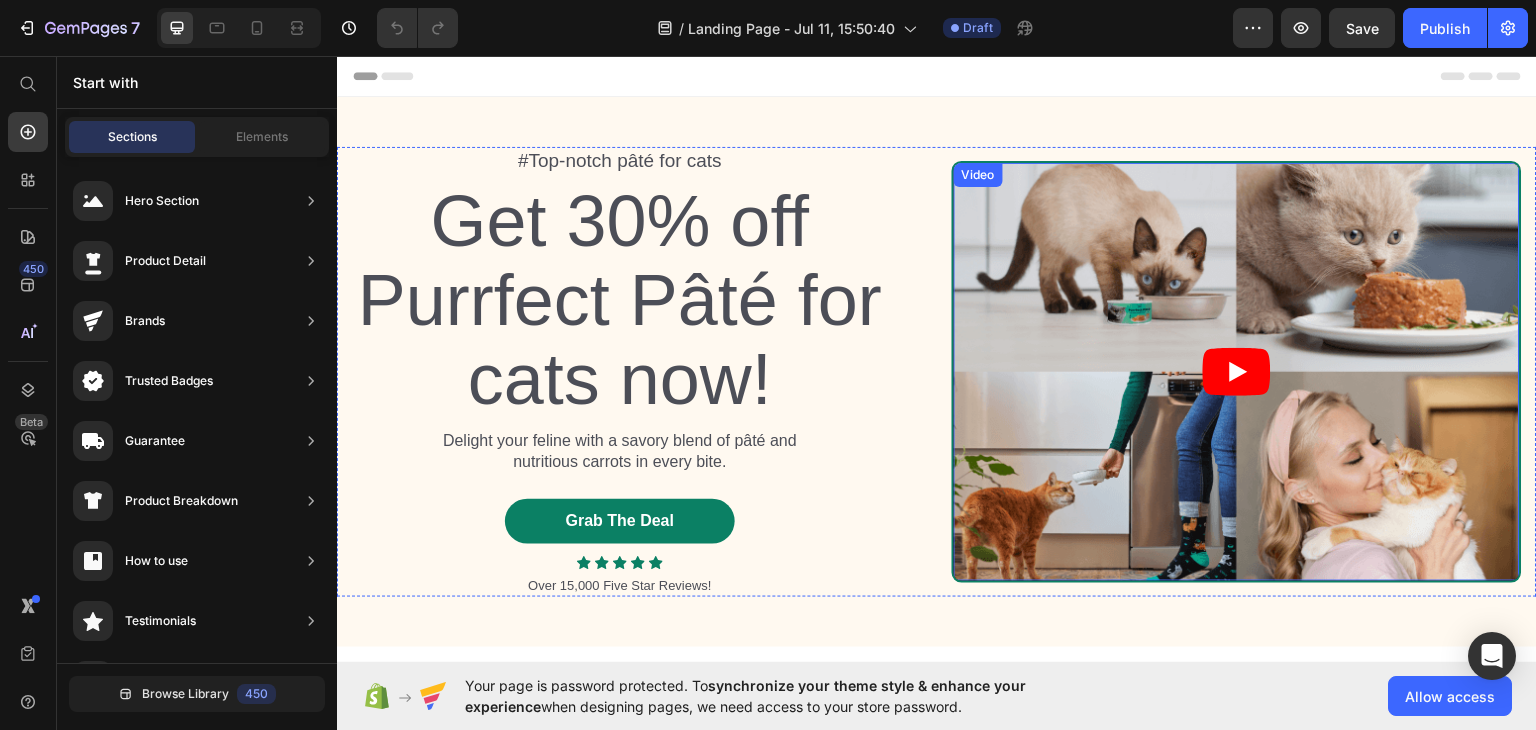 click at bounding box center [1237, 371] 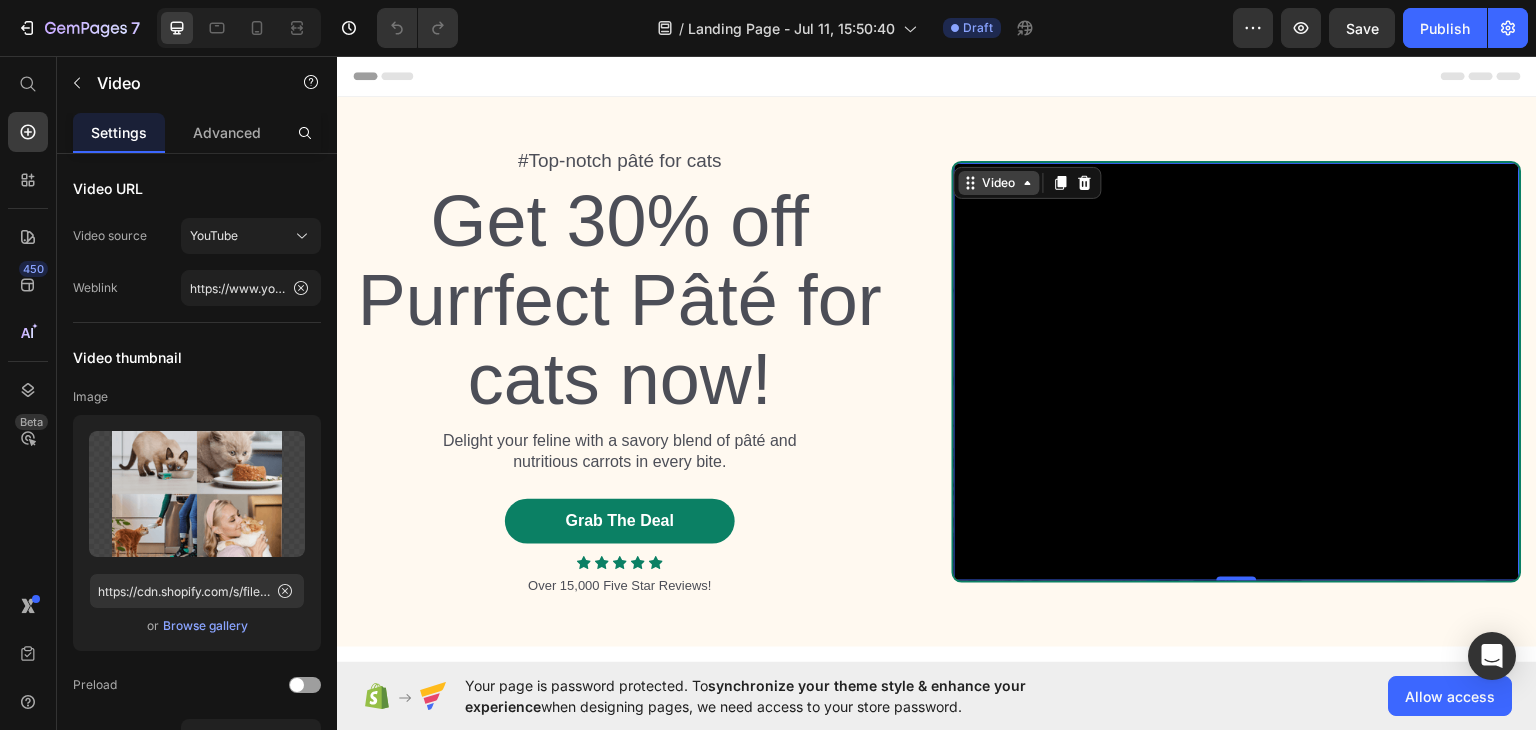 click on "Video" at bounding box center (999, 182) 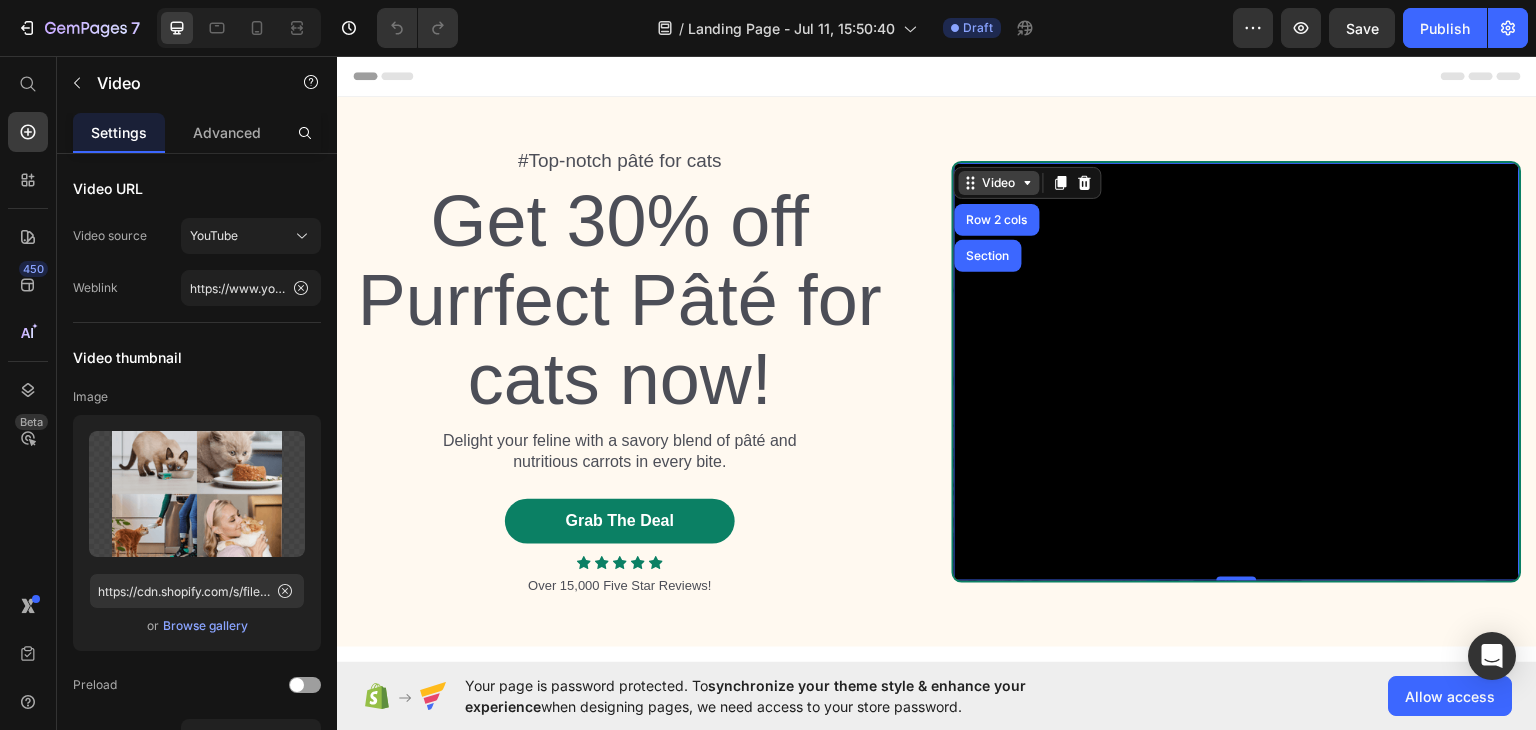 click 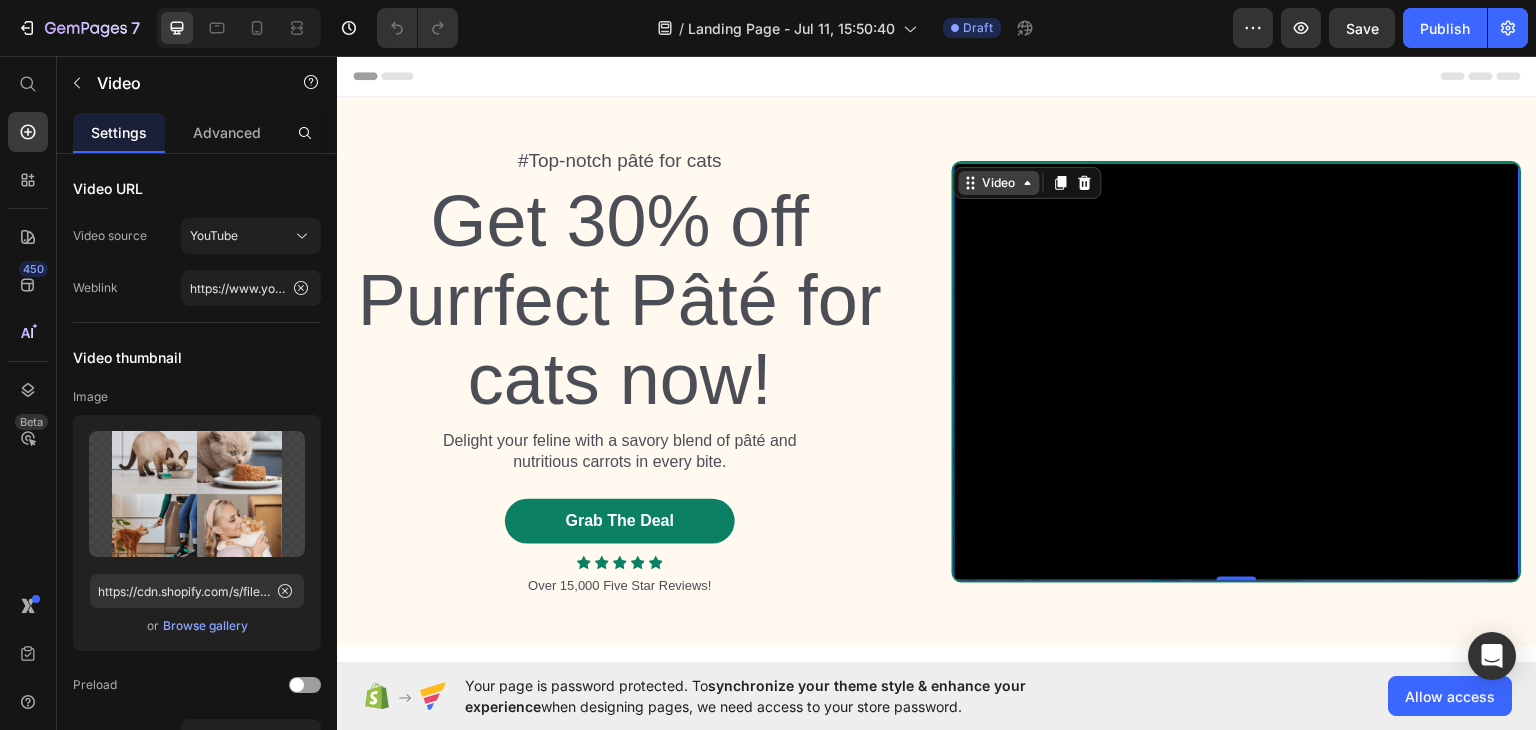 click 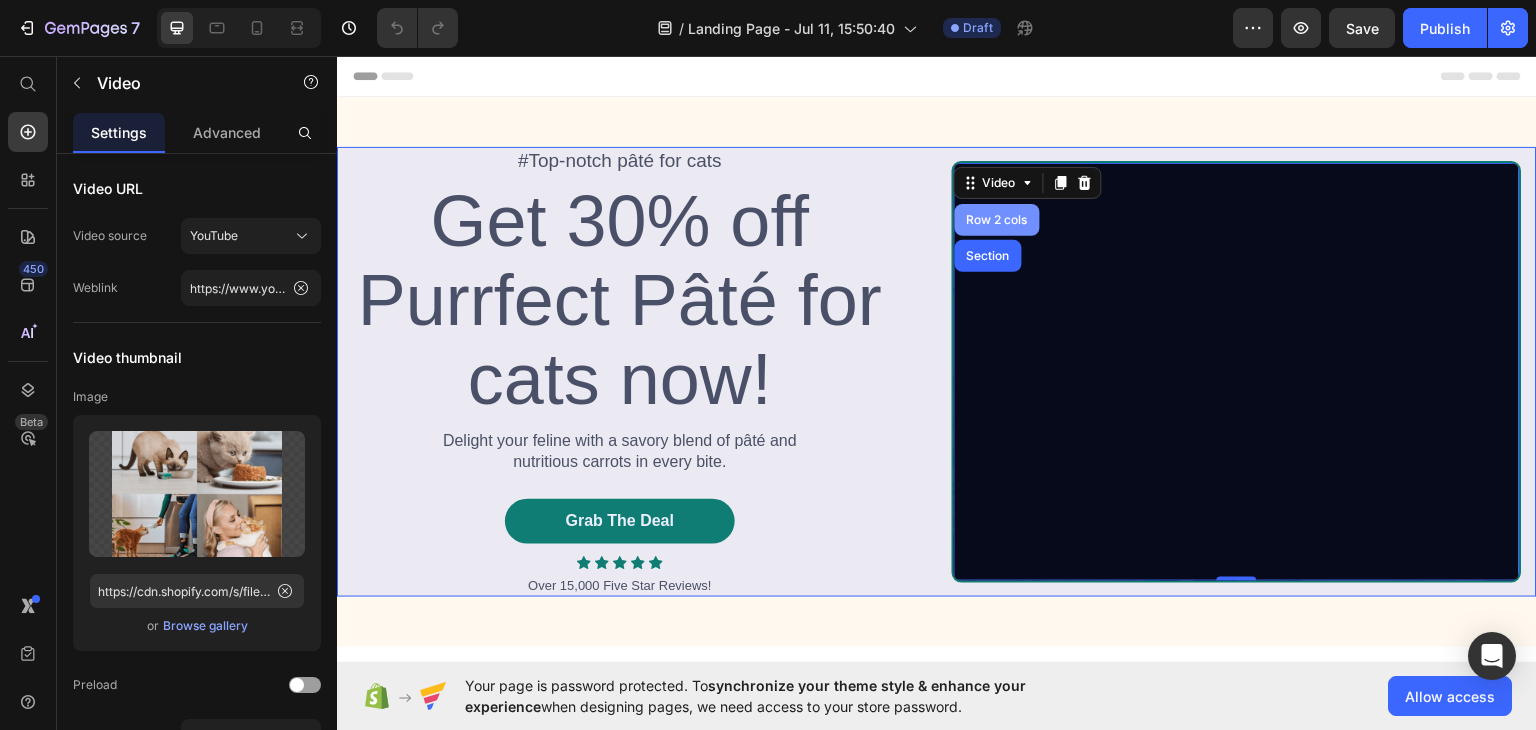 click on "Row 2 cols" at bounding box center (997, 219) 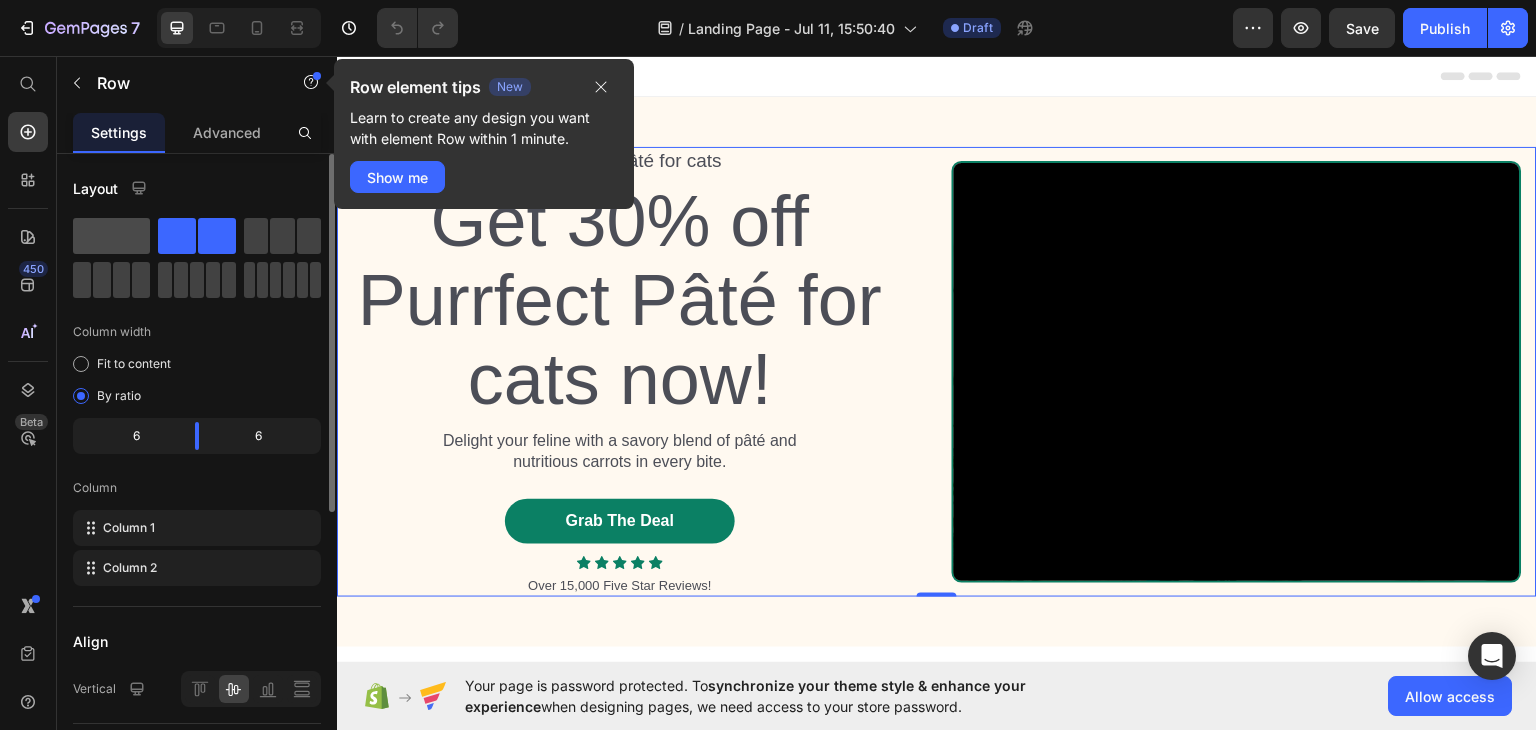 click 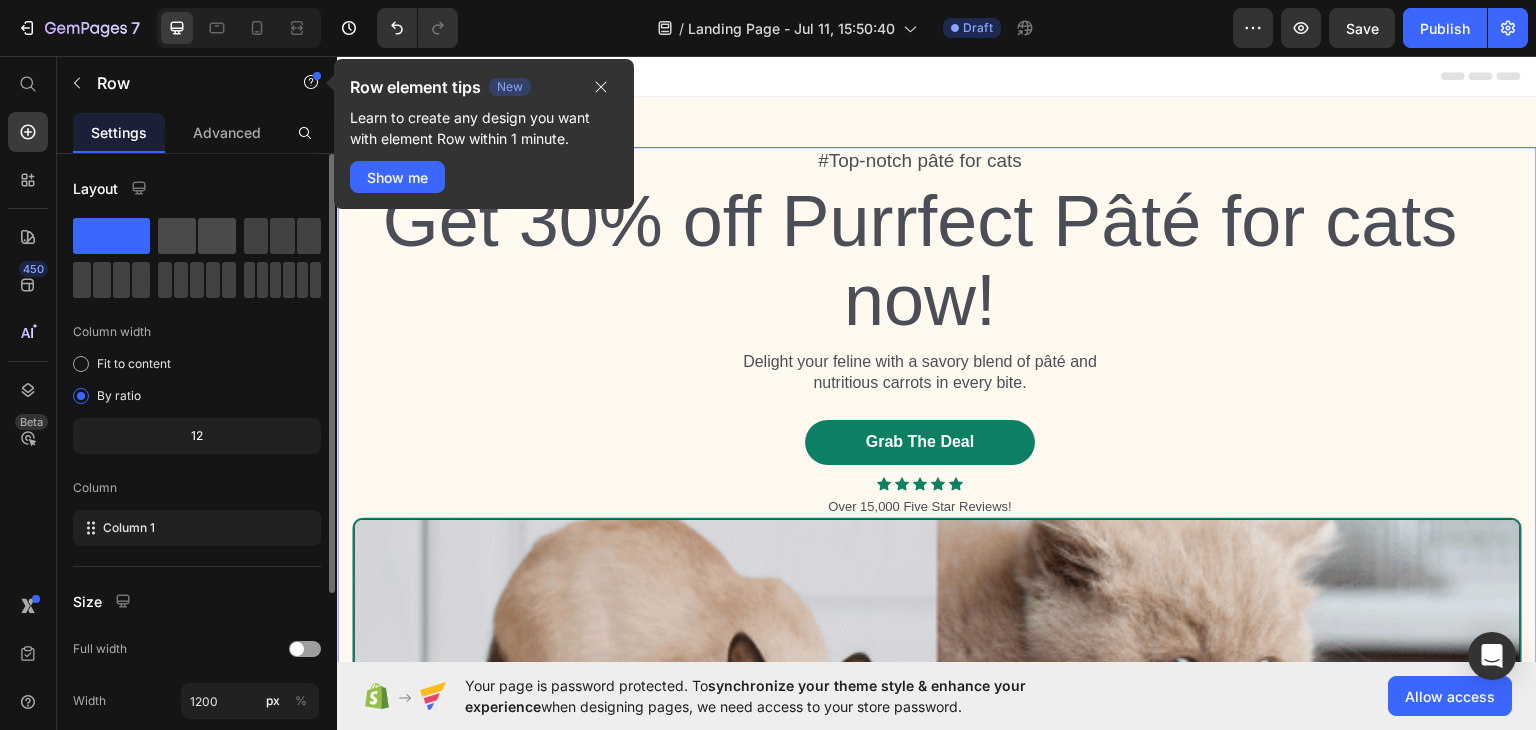 click 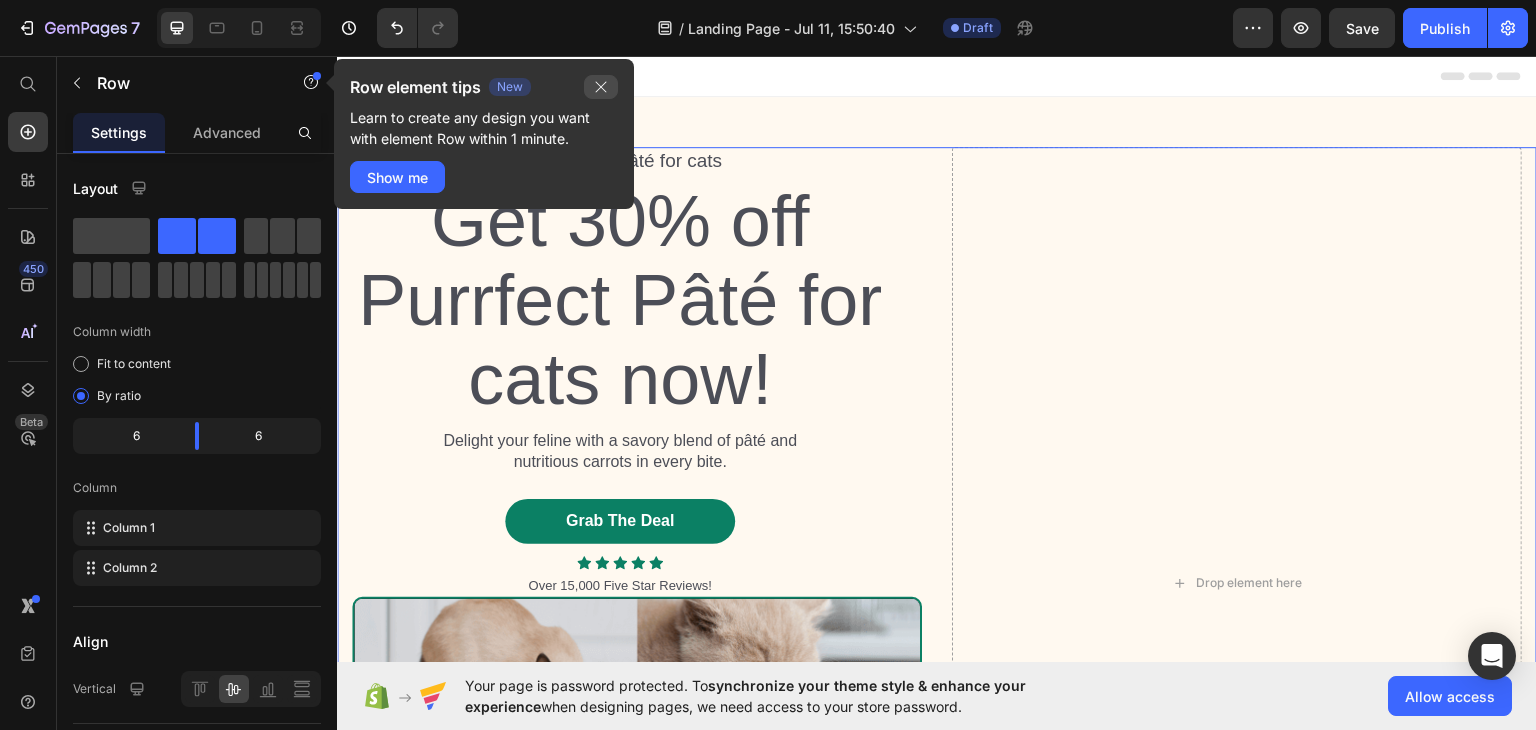 click 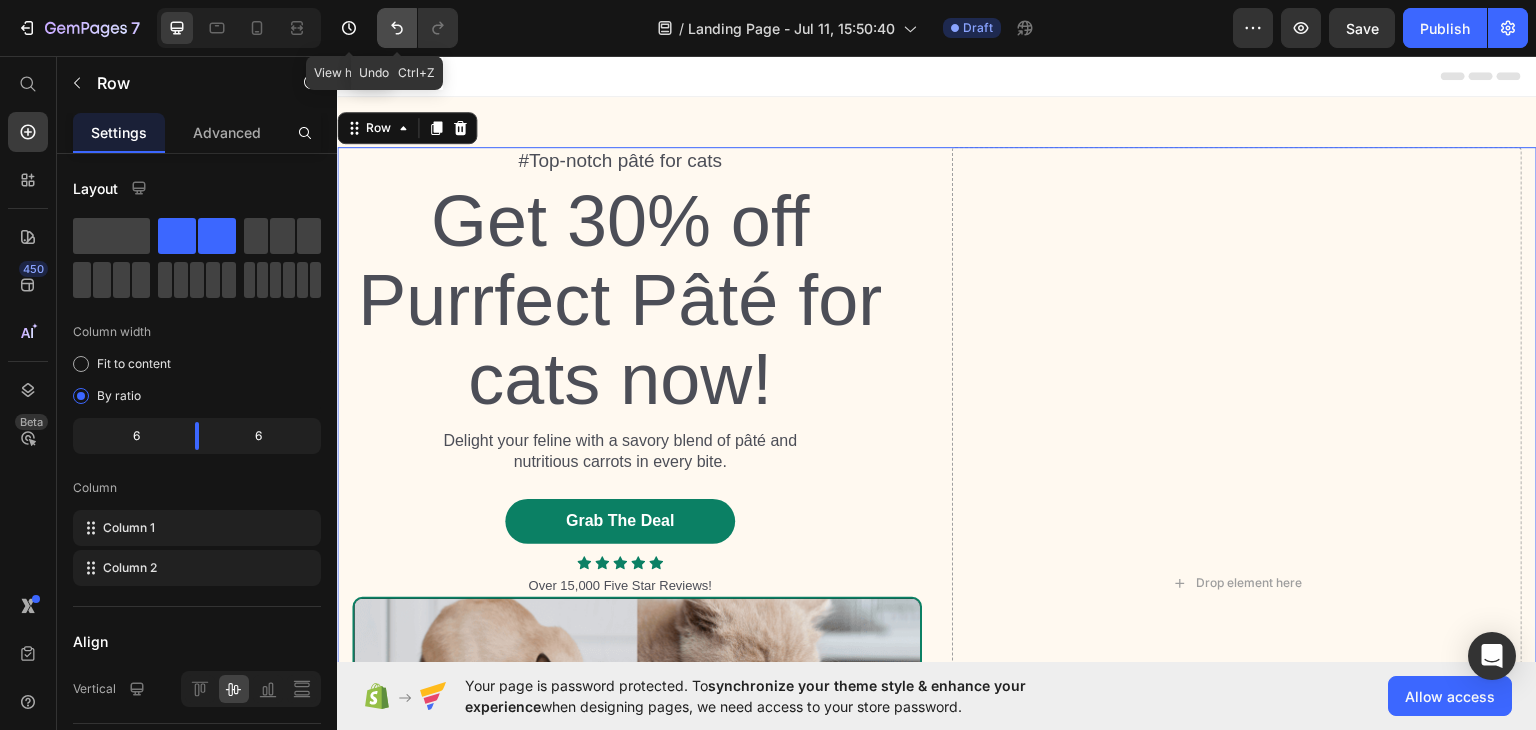 click 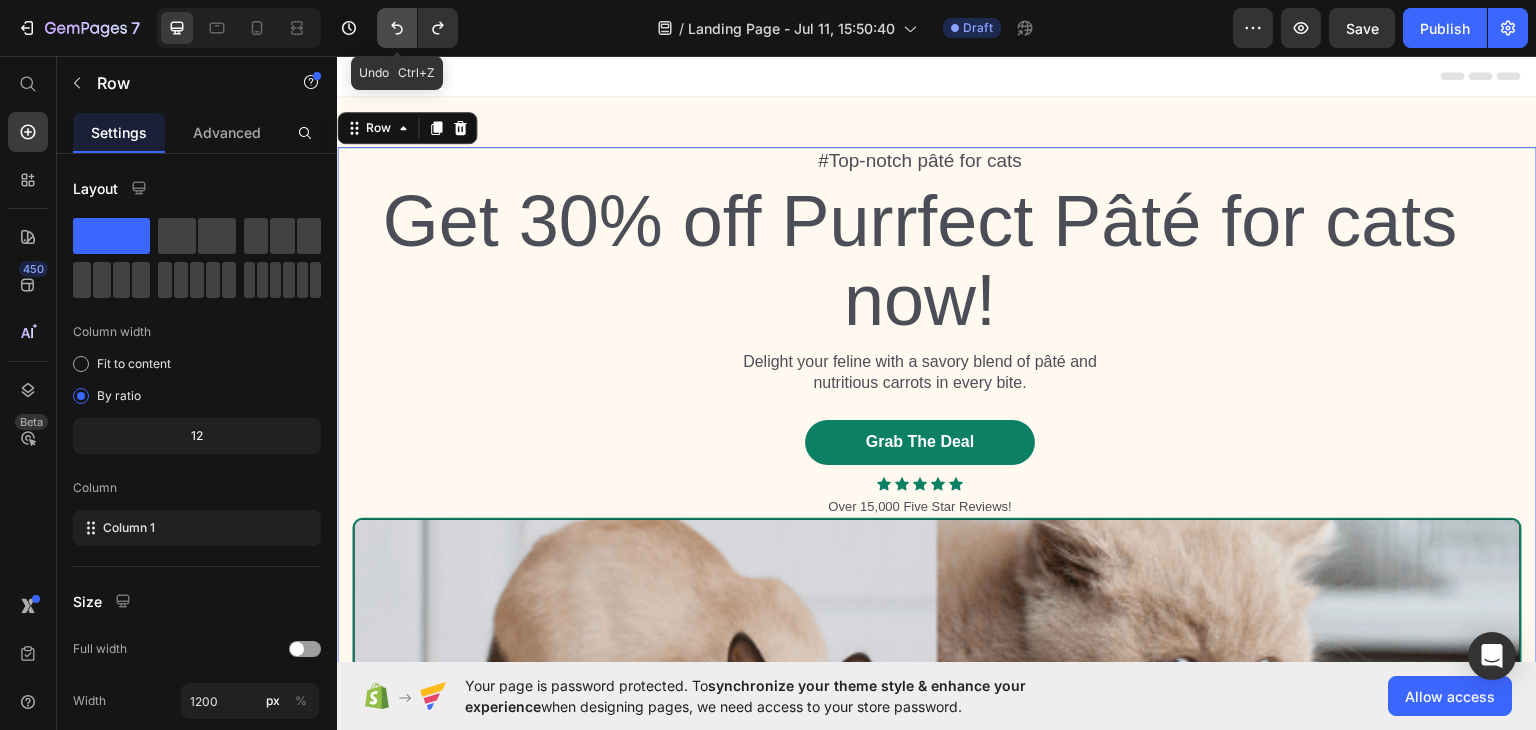 click 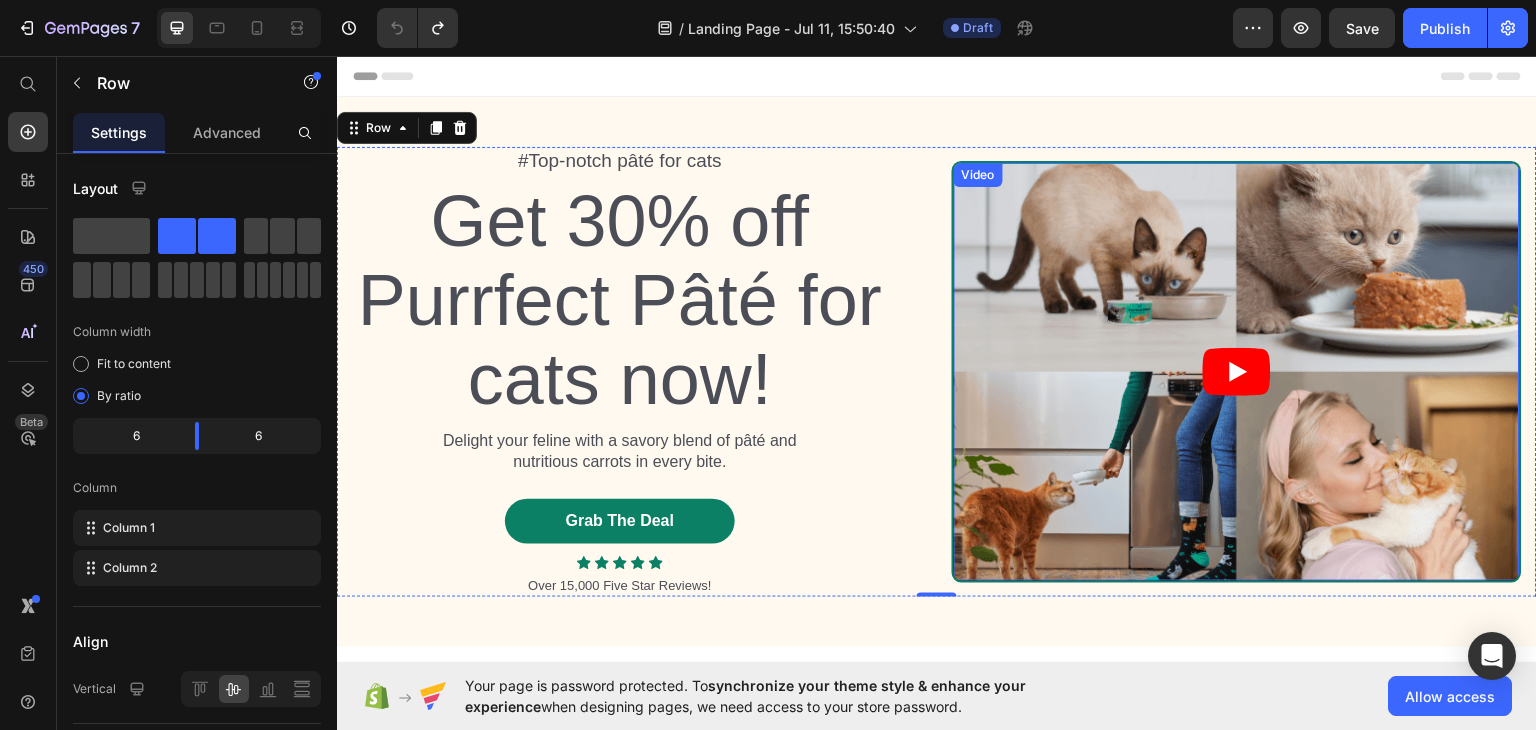 click at bounding box center [1237, 371] 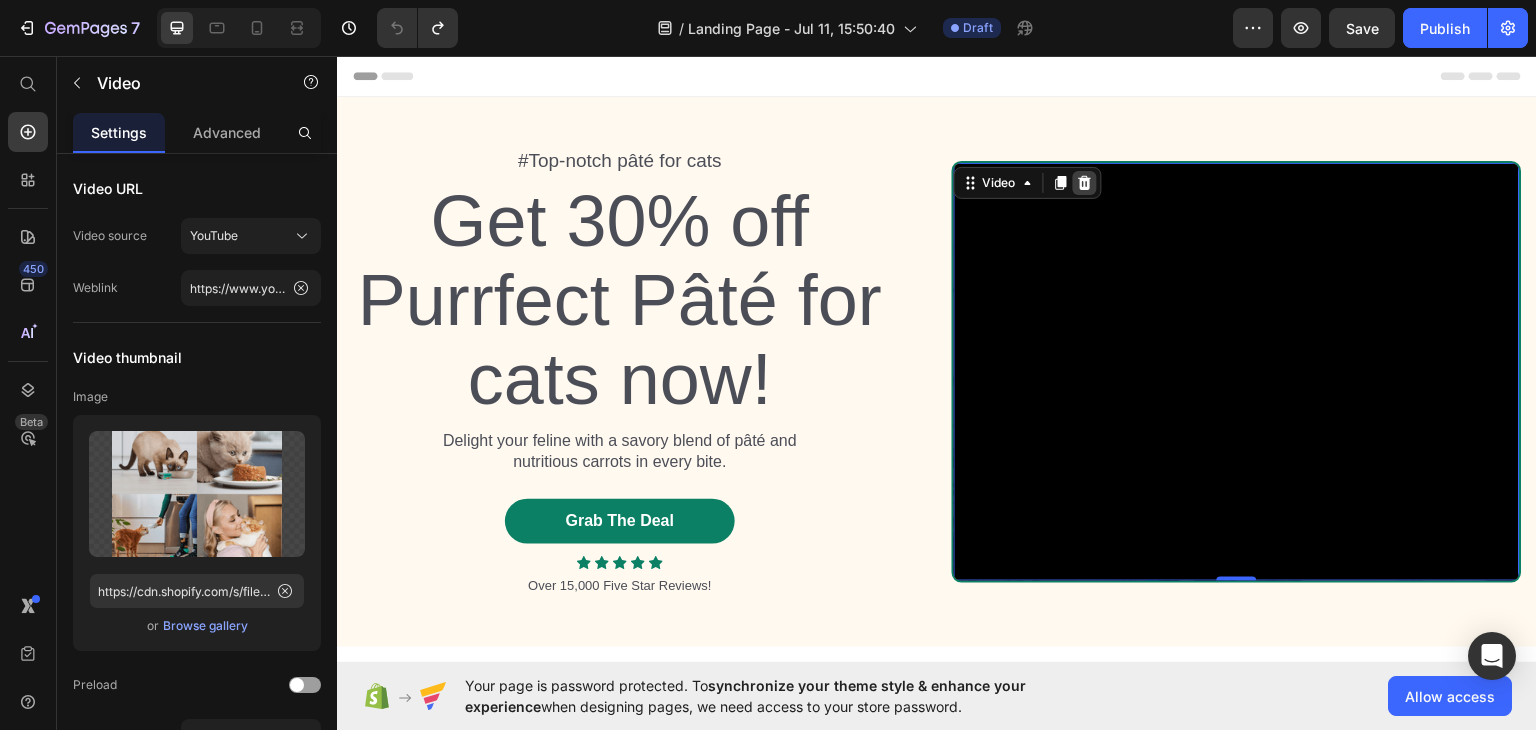 click 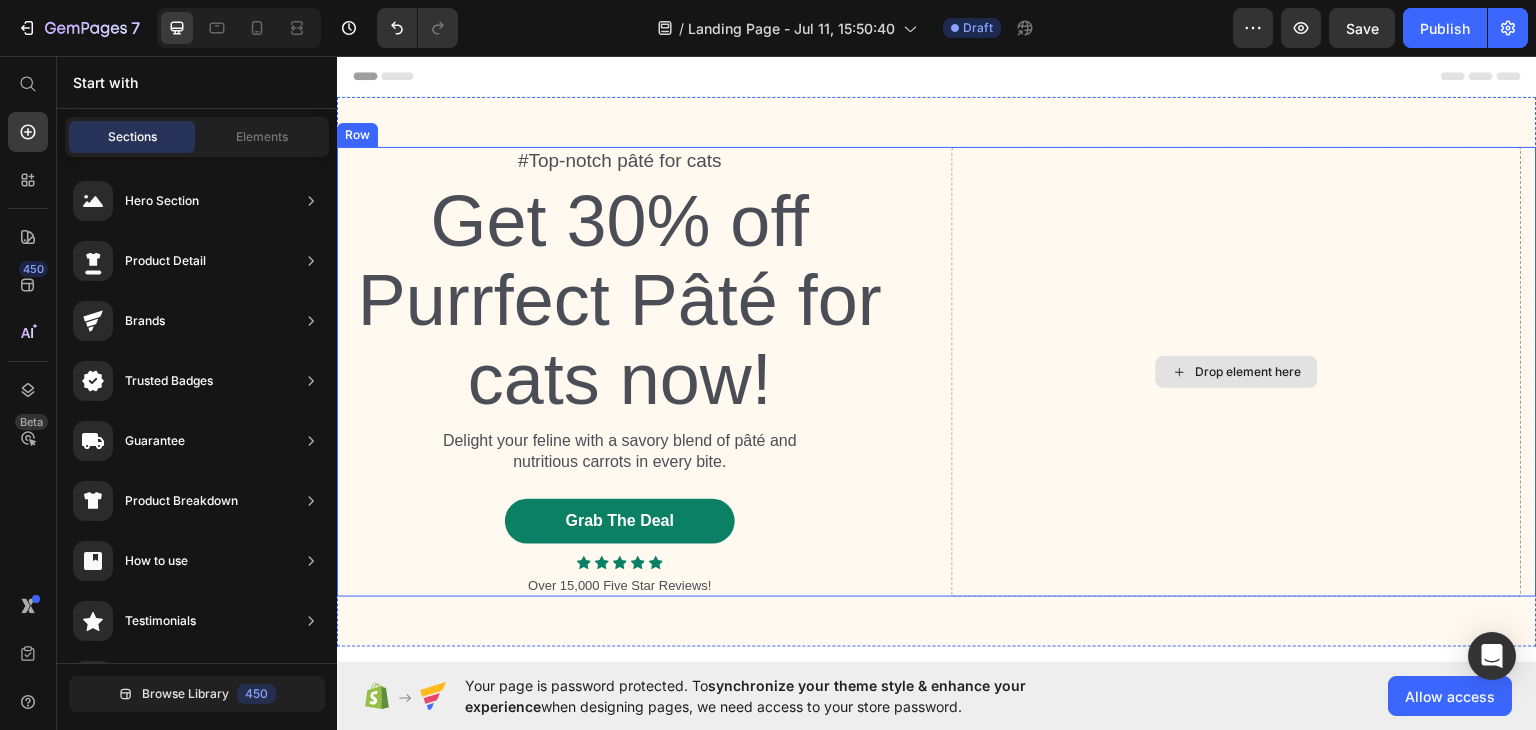 click on "Drop element here" at bounding box center (1249, 371) 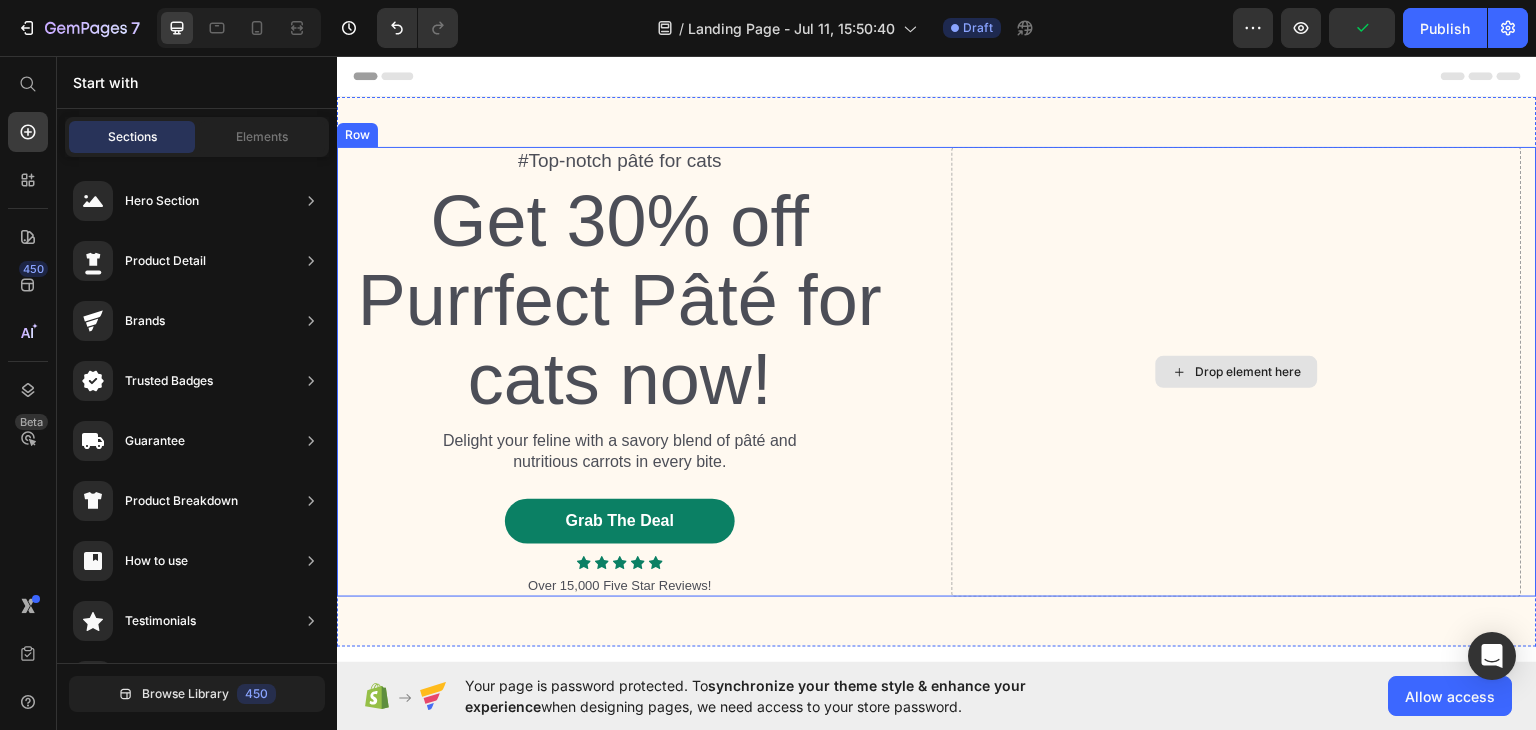 click on "Drop element here" at bounding box center [1249, 371] 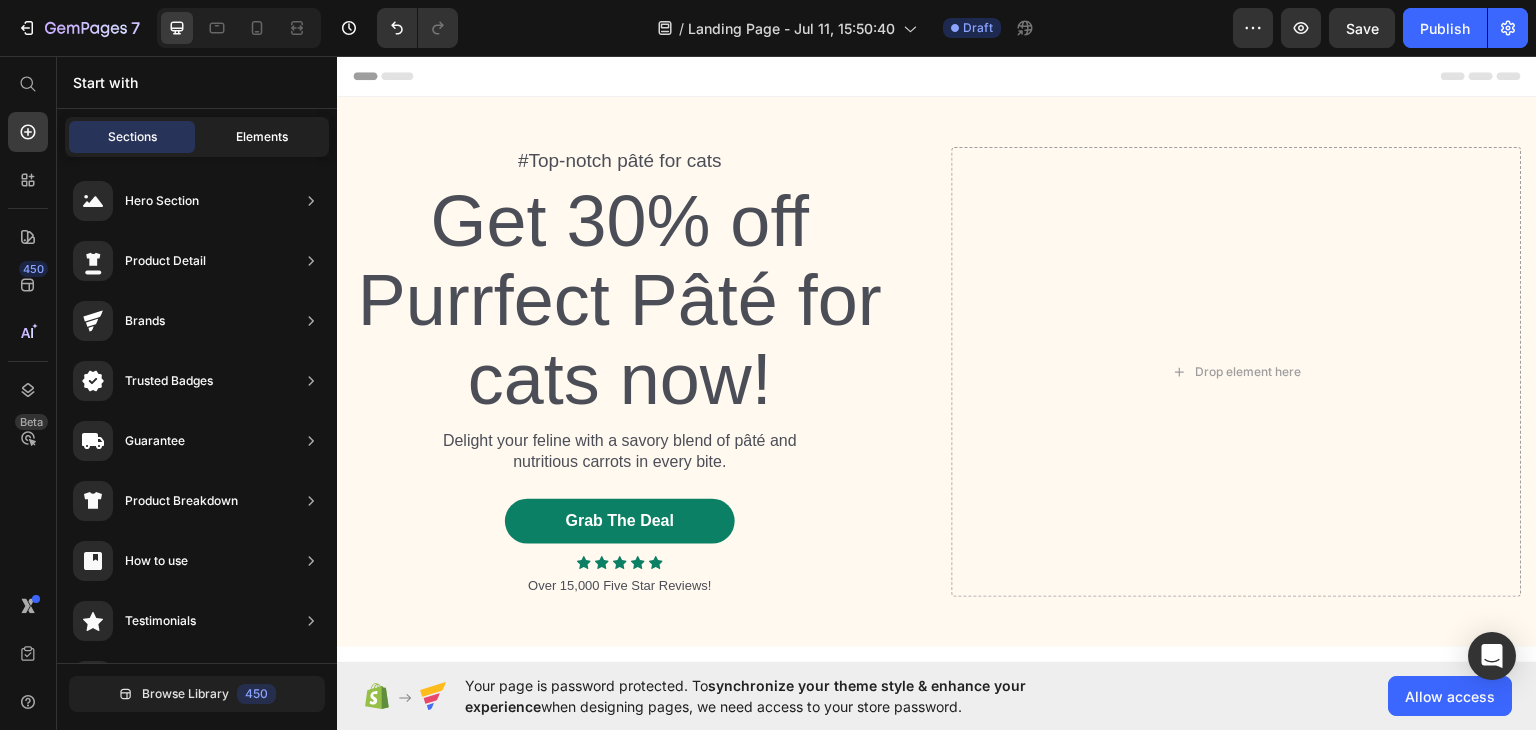 click on "Elements" at bounding box center [262, 137] 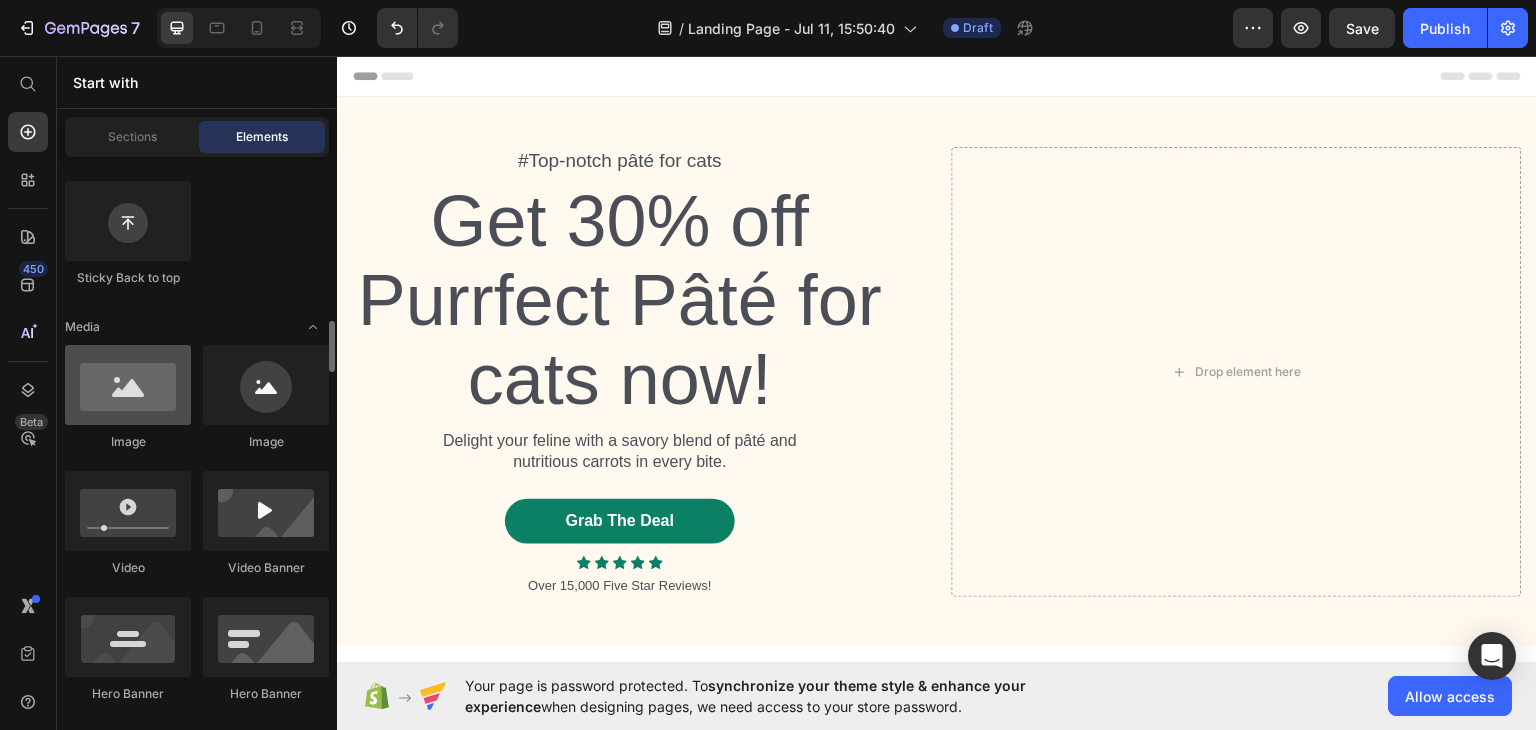 scroll, scrollTop: 700, scrollLeft: 0, axis: vertical 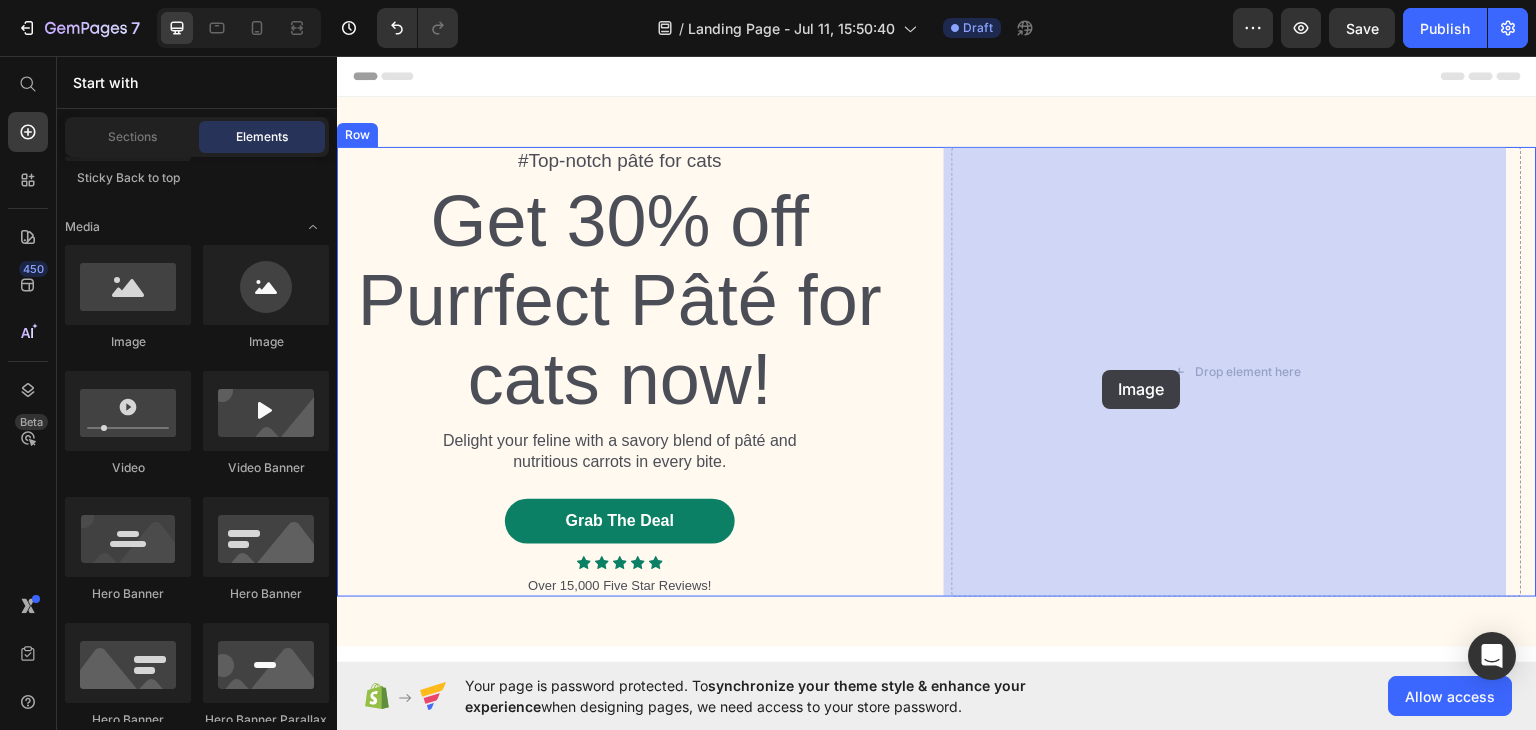 drag, startPoint x: 583, startPoint y: 363, endPoint x: 1103, endPoint y: 369, distance: 520.0346 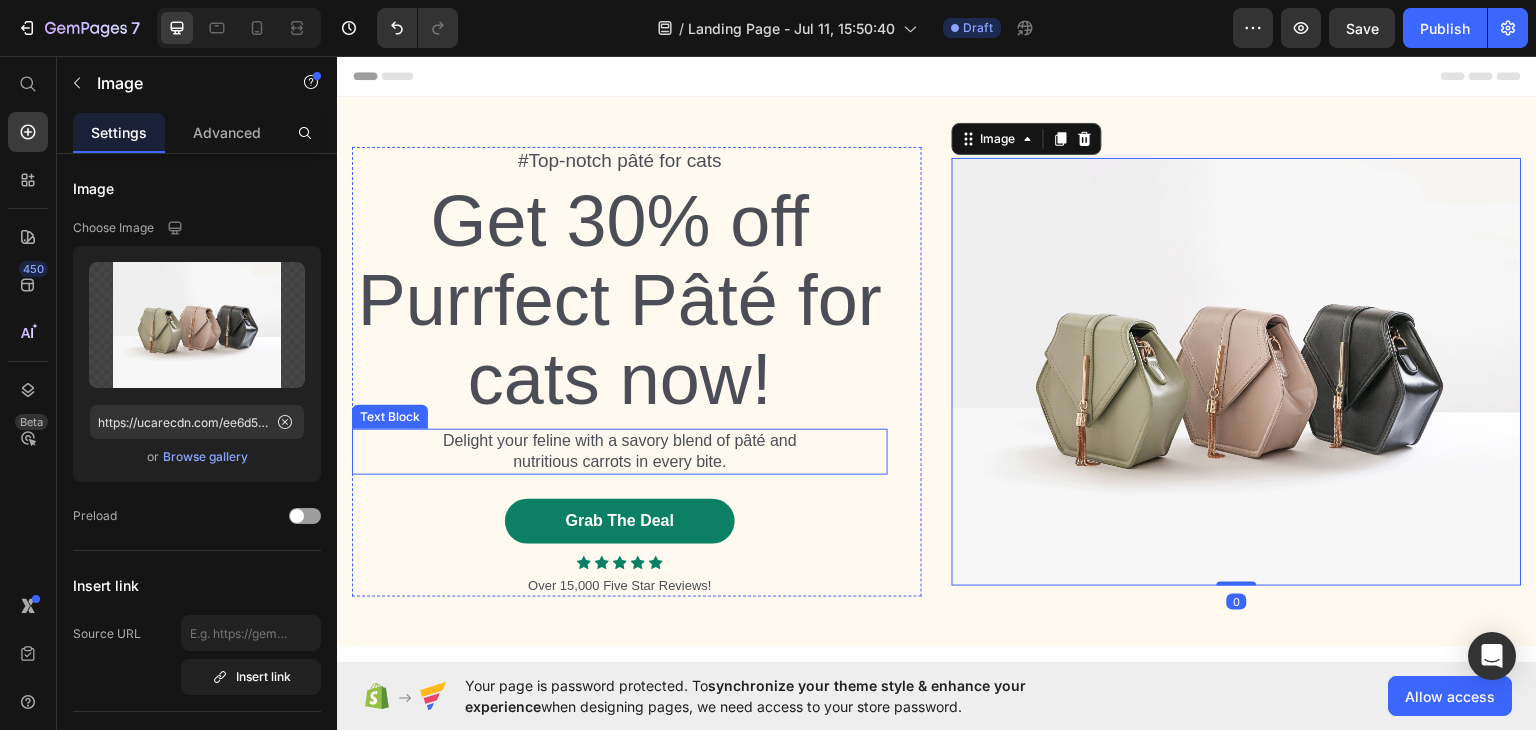 click on "Delight your feline with a savory blend of pâté and nutritious carrots in every bite." at bounding box center [620, 451] 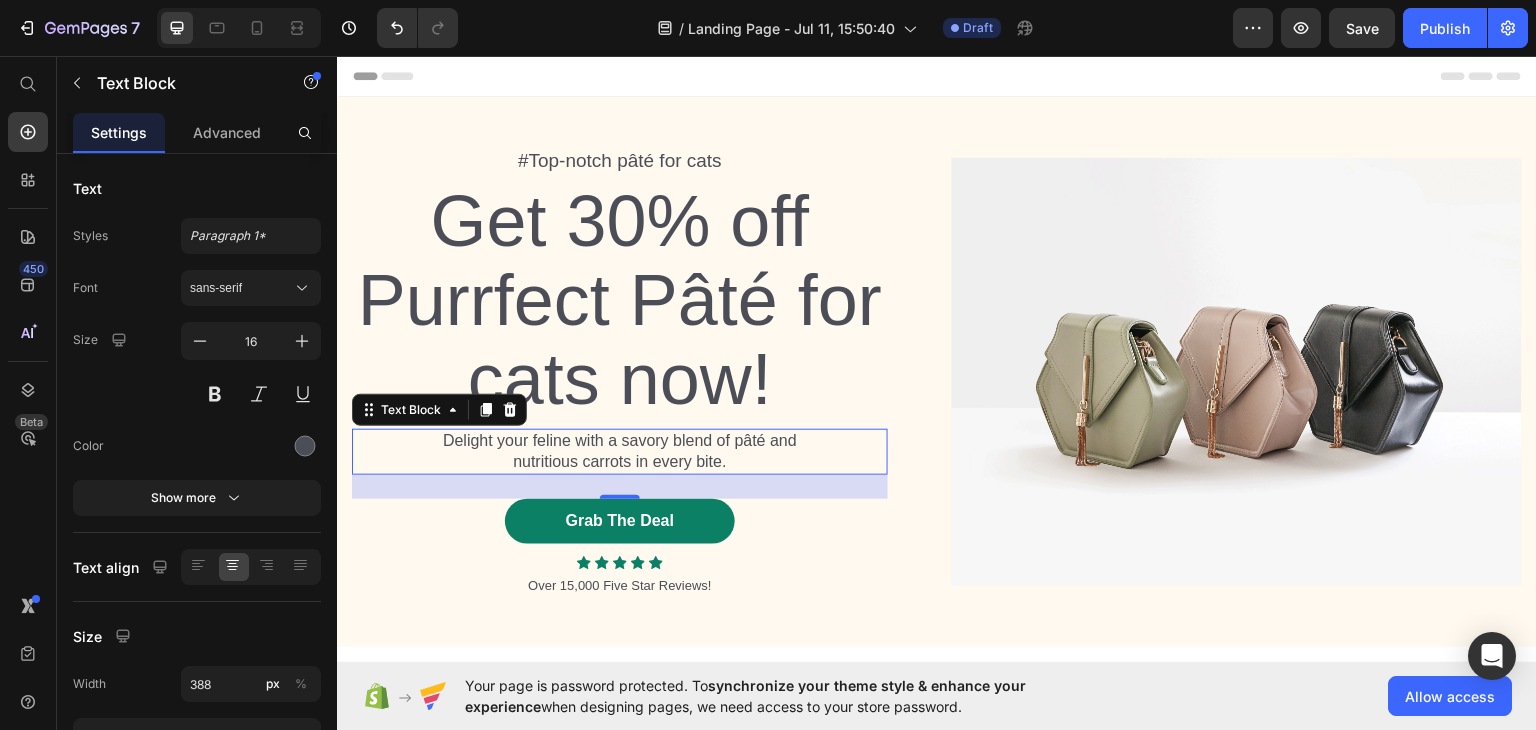 click on "Delight your feline with a savory blend of pâté and nutritious carrots in every bite." at bounding box center [620, 451] 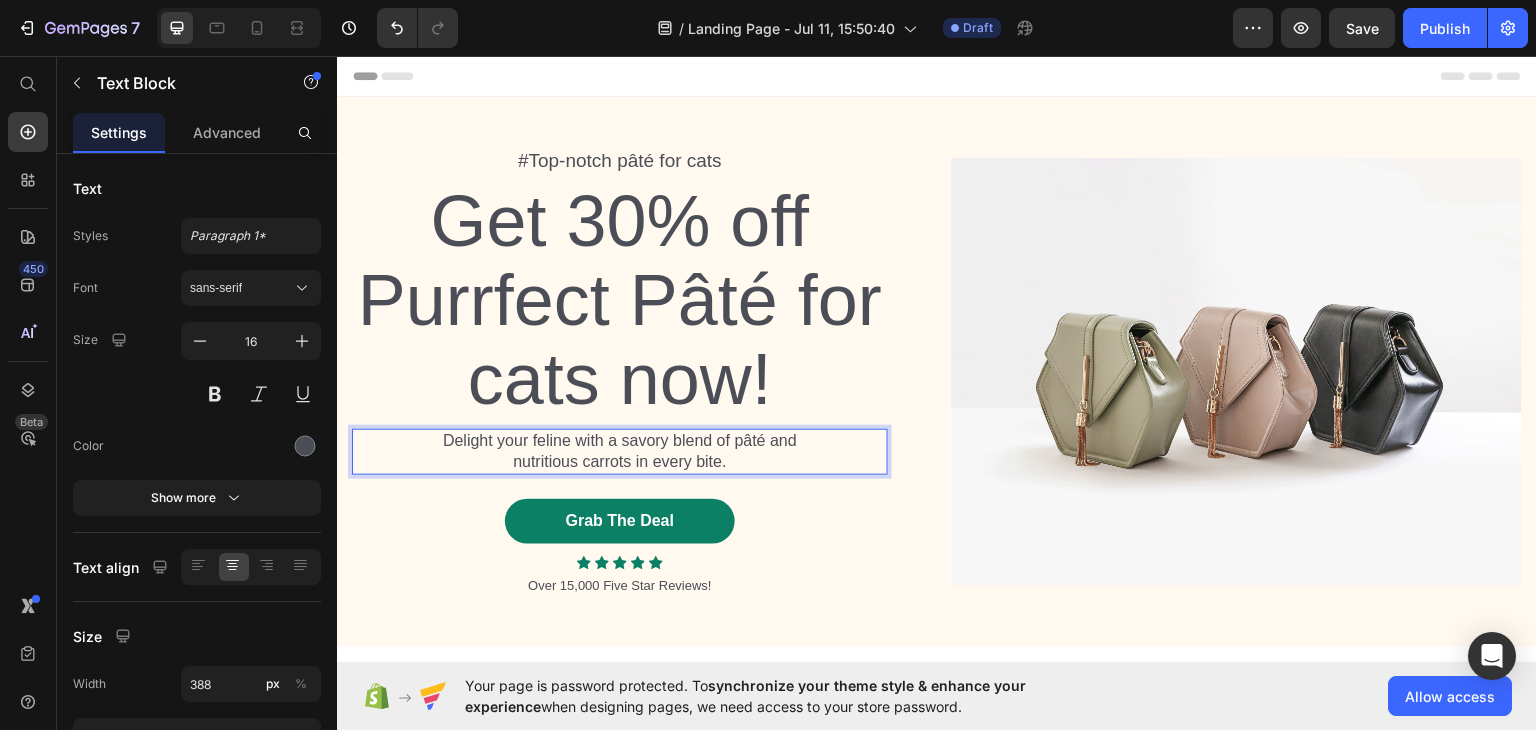 click on "Delight your feline with a savory blend of pâté and nutritious carrots in every bite." at bounding box center (620, 451) 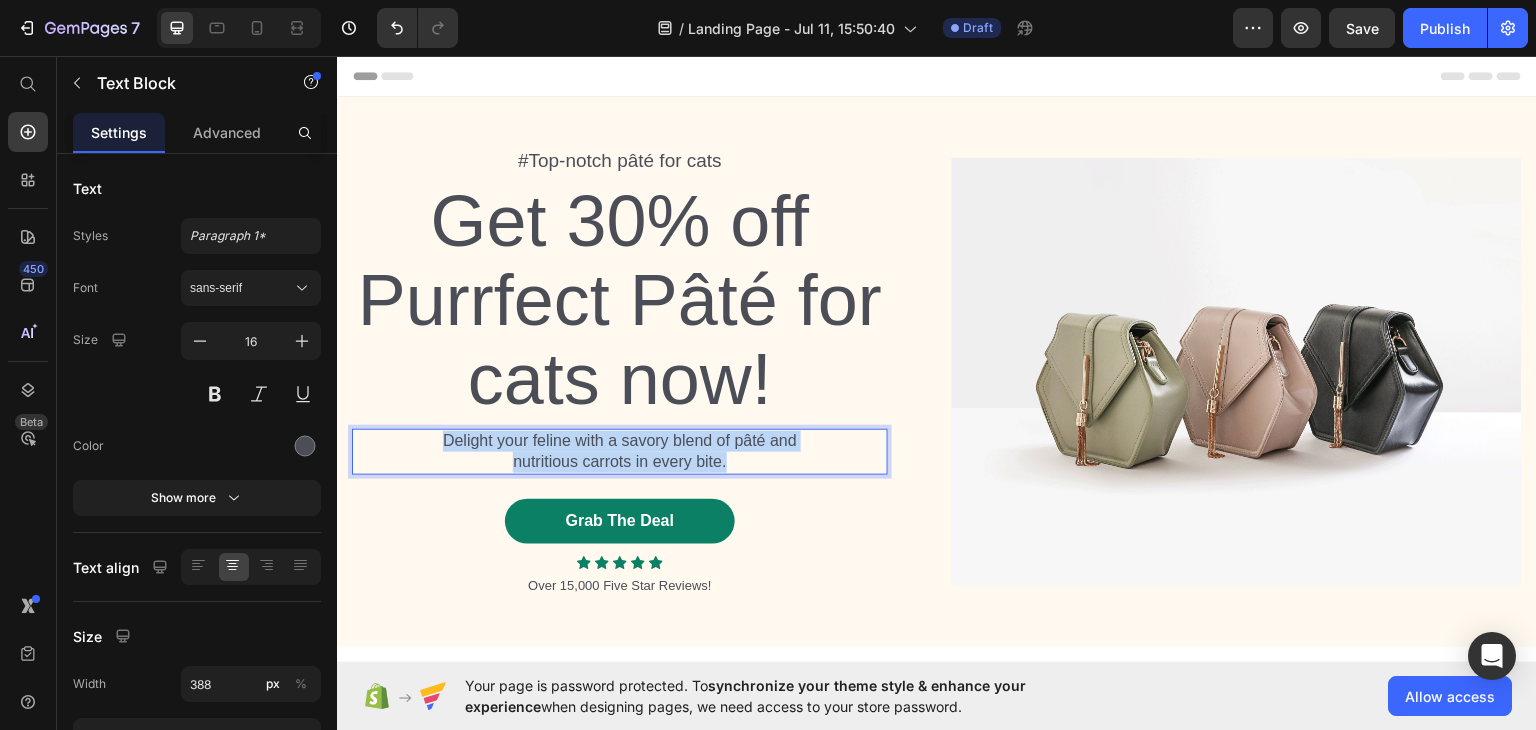 click on "Delight your feline with a savory blend of pâté and nutritious carrots in every bite." at bounding box center [620, 451] 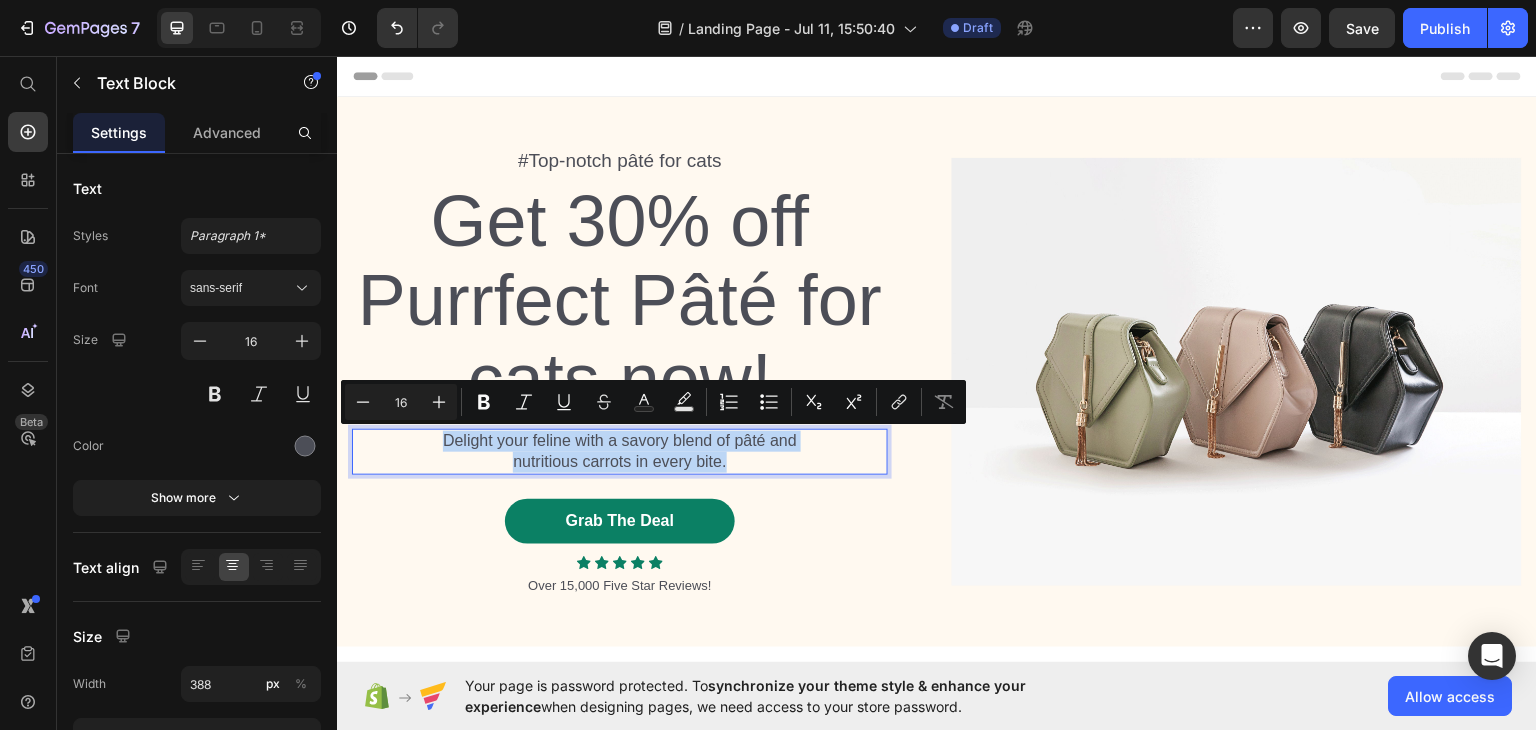 click on "Delight your feline with a savory blend of pâté and nutritious carrots in every bite." at bounding box center [620, 451] 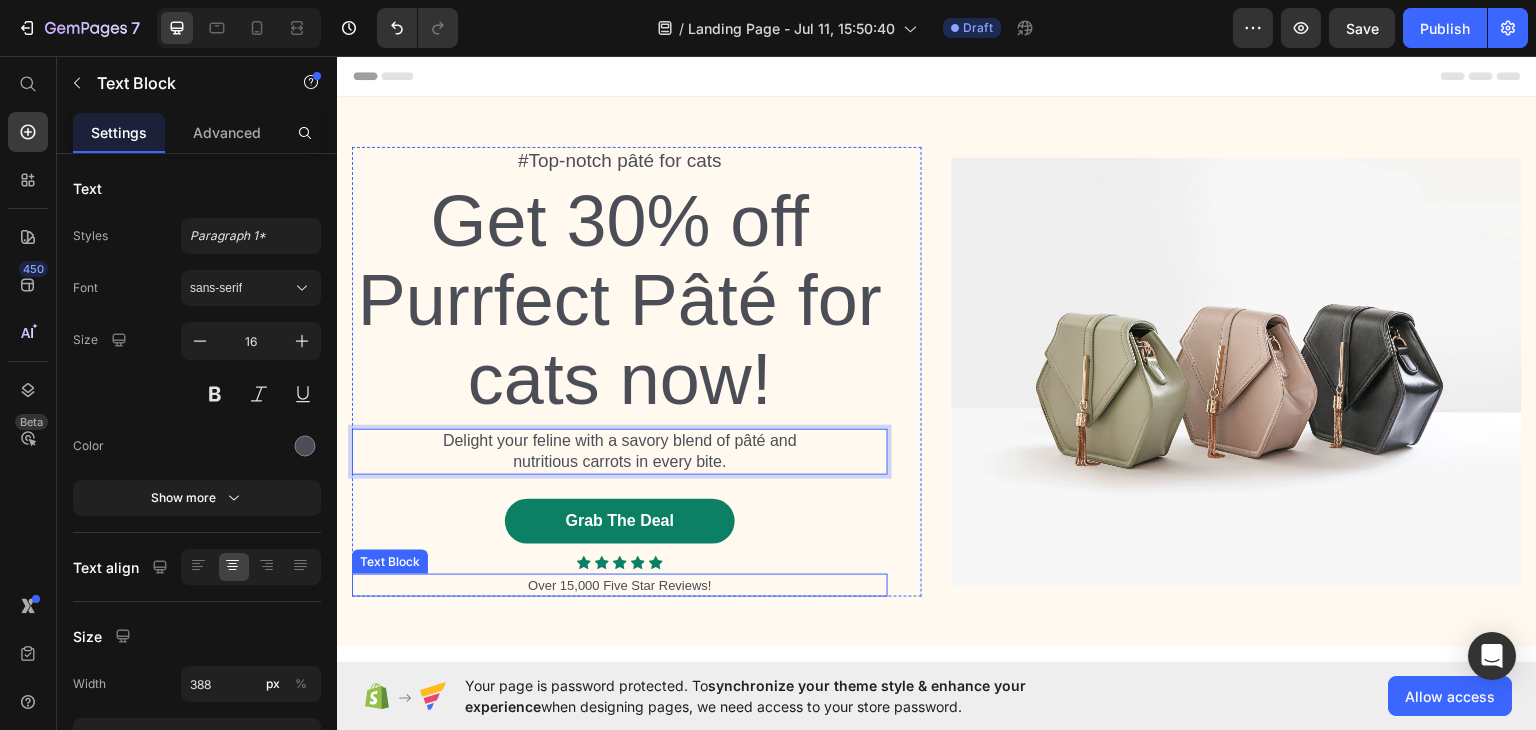 click on "Over 15,000 Five Star Reviews!" at bounding box center (620, 585) 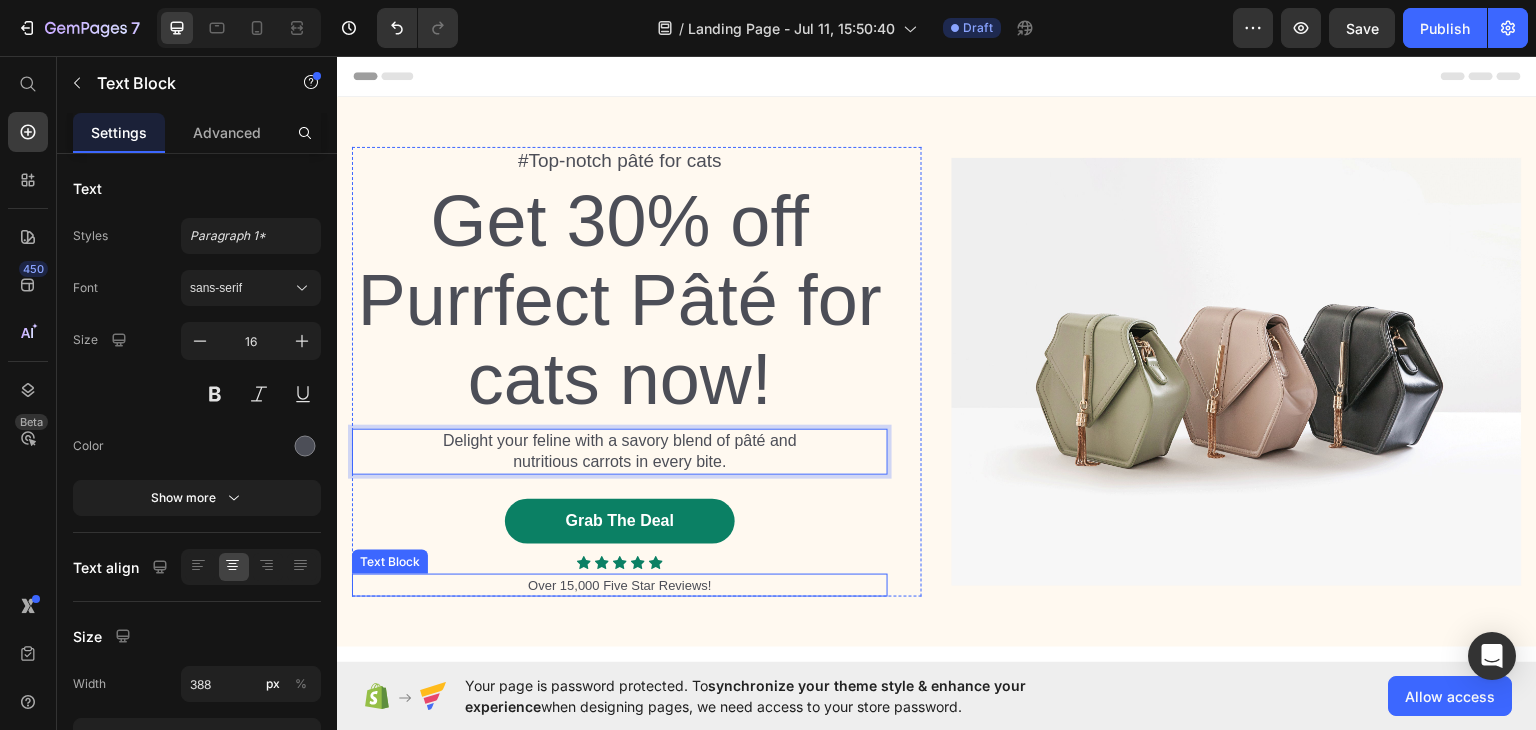 click on "Over 15,000 Five Star Reviews!" at bounding box center (620, 585) 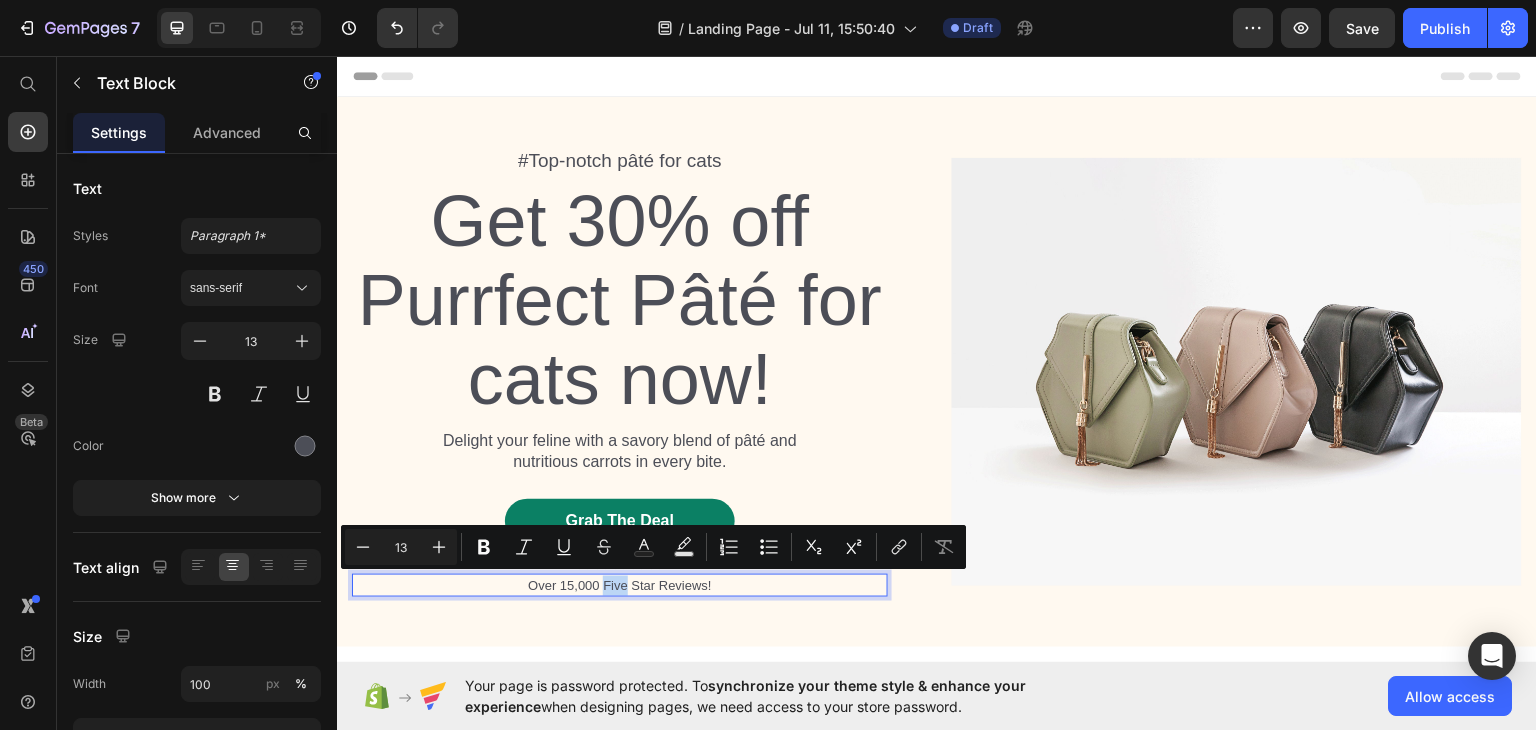 click on "Over 15,000 Five Star Reviews!" at bounding box center (620, 585) 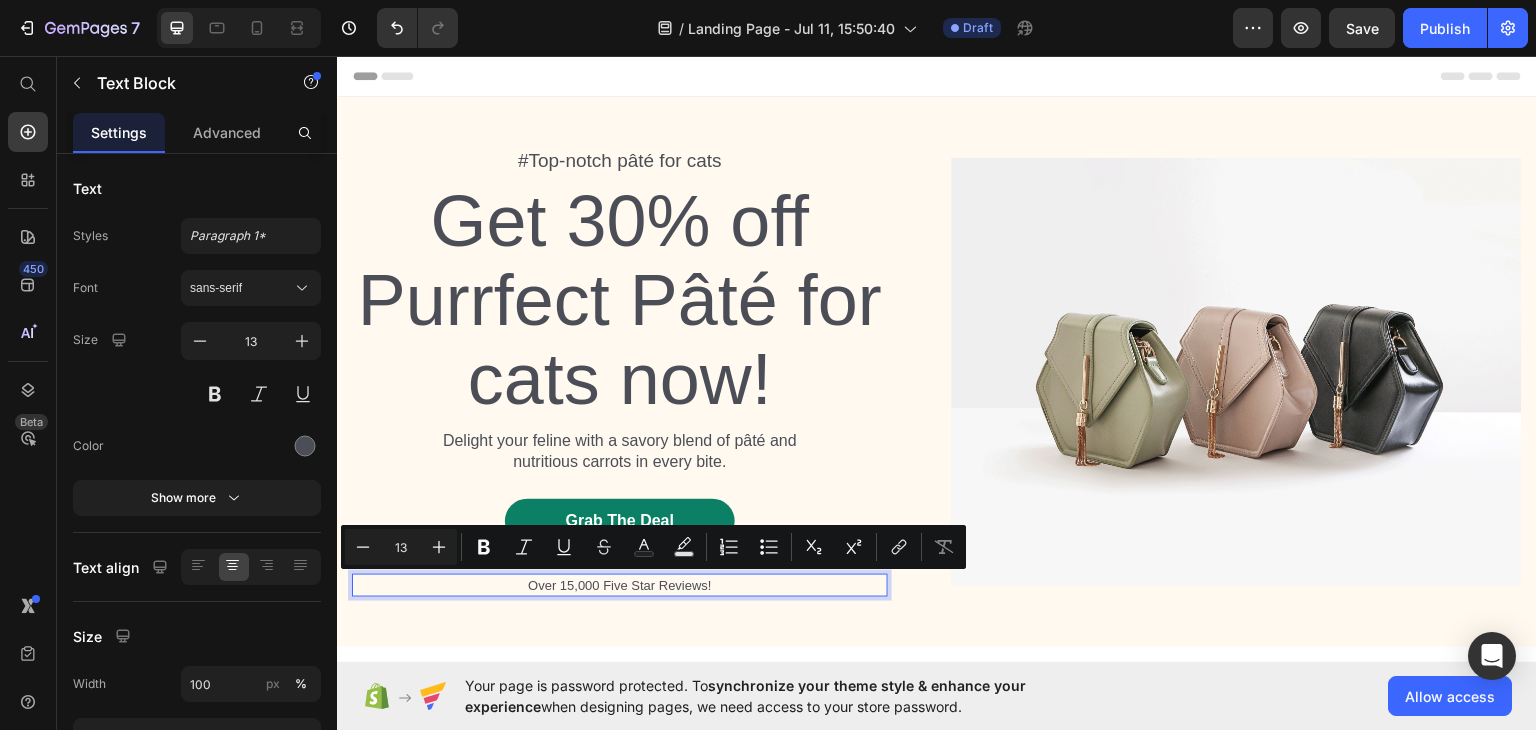 click on "Over 15,000 Five Star Reviews!" at bounding box center (620, 585) 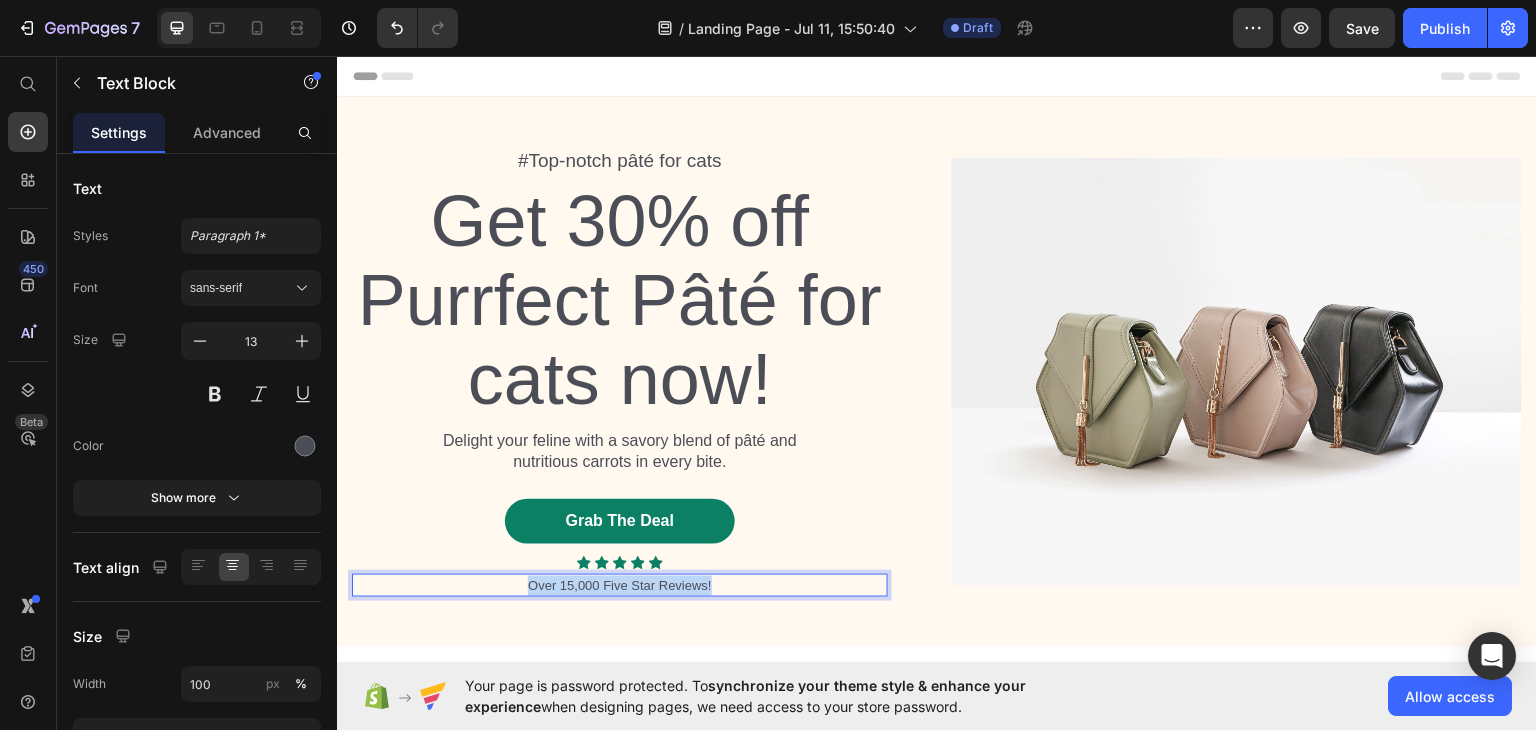 click on "Over 15,000 Five Star Reviews!" at bounding box center [620, 585] 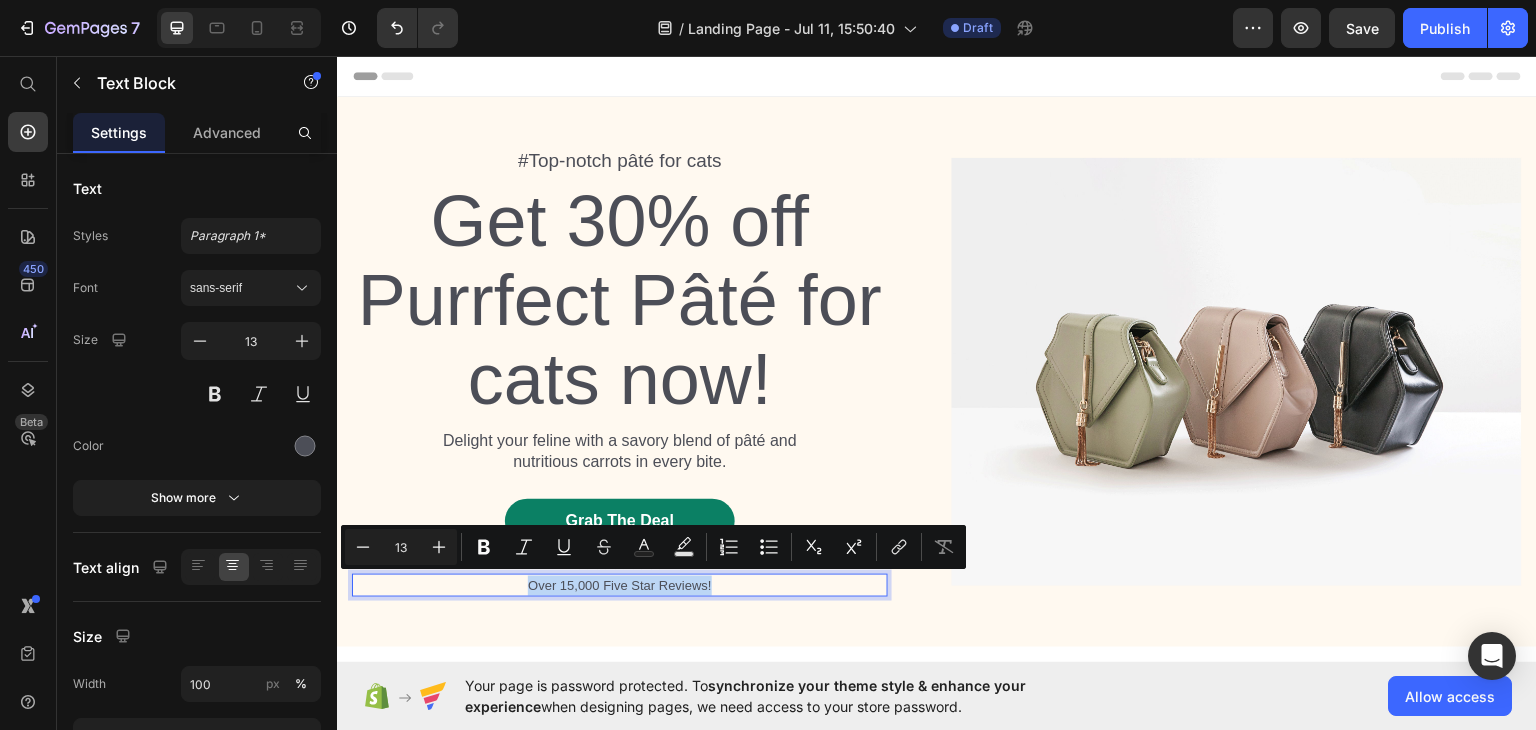 click on "Over 15,000 Five Star Reviews!" at bounding box center (620, 585) 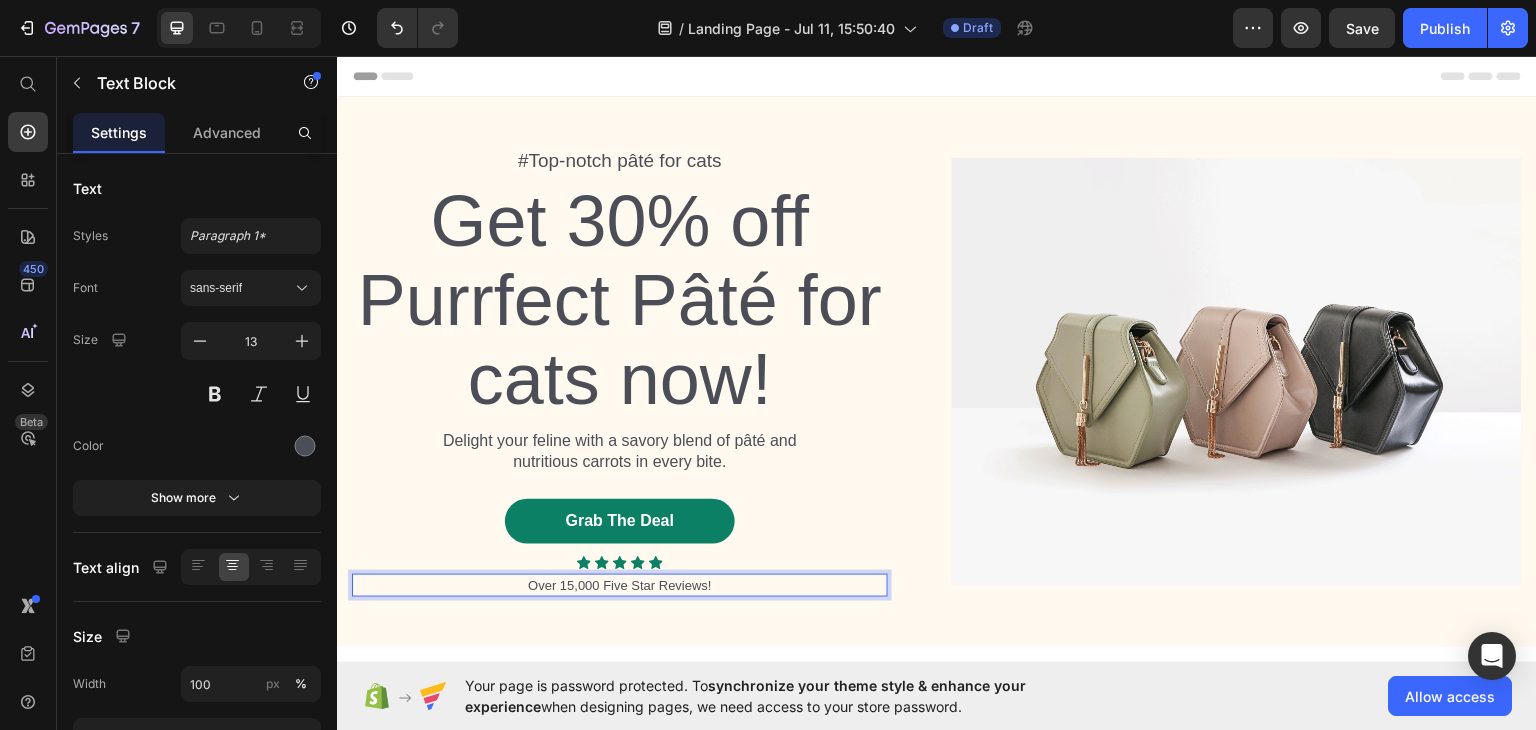 click on "#Top-notch pâté for cats Text Block Get 30% off Purrfect Pâté for cats now! Heading Delight your feline with a savory blend of pâté and nutritious carrots in every bite. Text Block Grab The Deal Button Icon Icon Icon Icon Icon Icon List Over 15,000 Five Star Reviews! Text Block   0 Row Image Row Section 1" at bounding box center (937, 371) 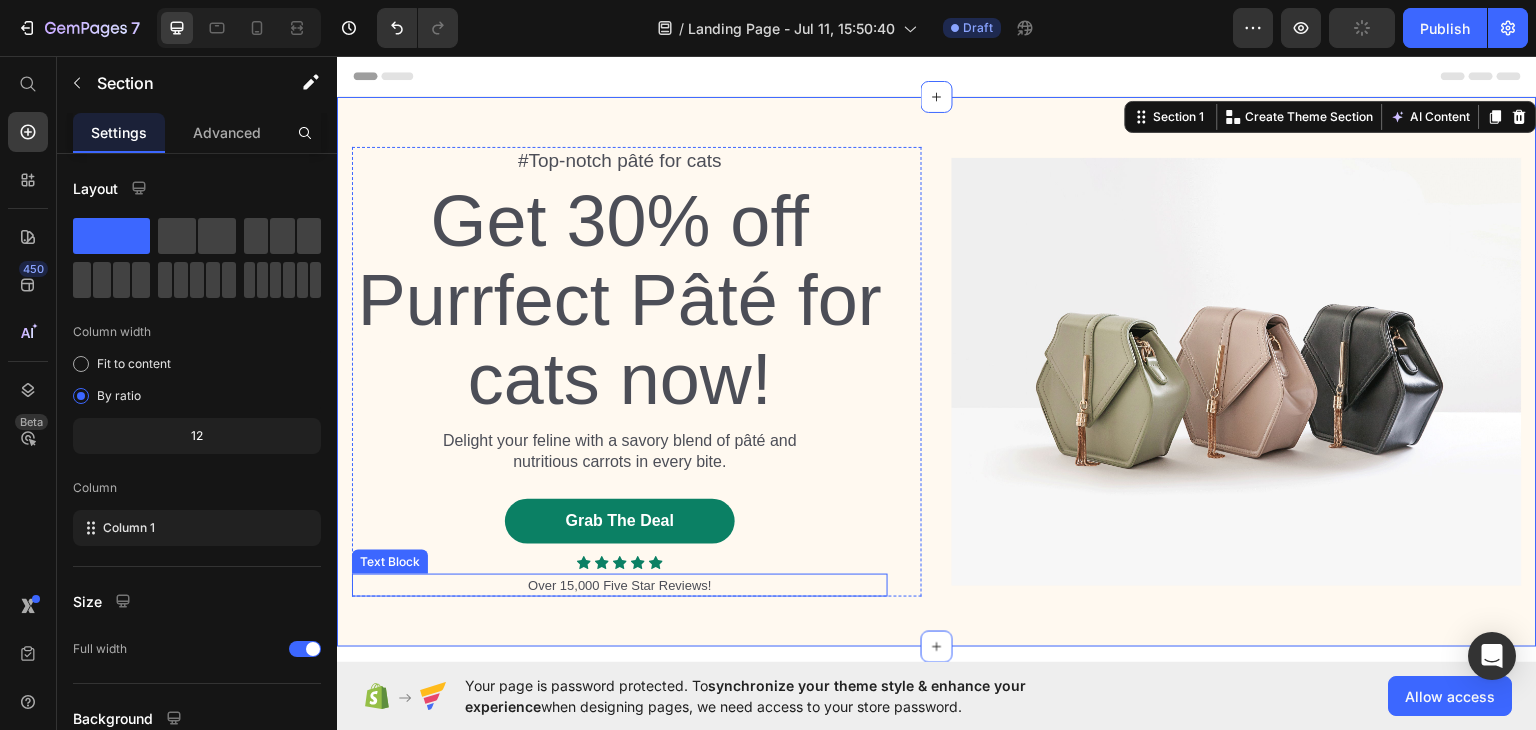 click on "Over 15,000 Five Star Reviews!" at bounding box center [620, 585] 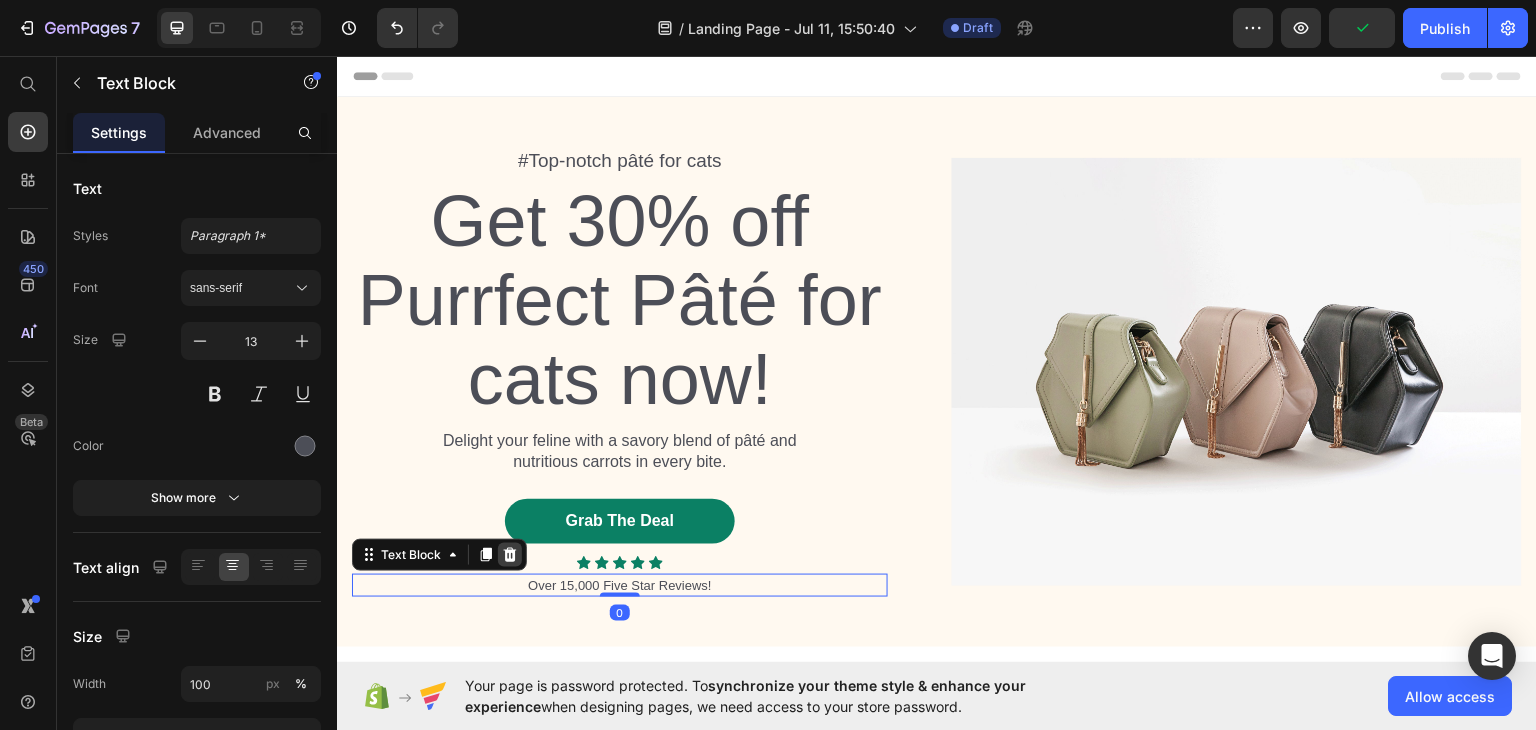 click at bounding box center (510, 554) 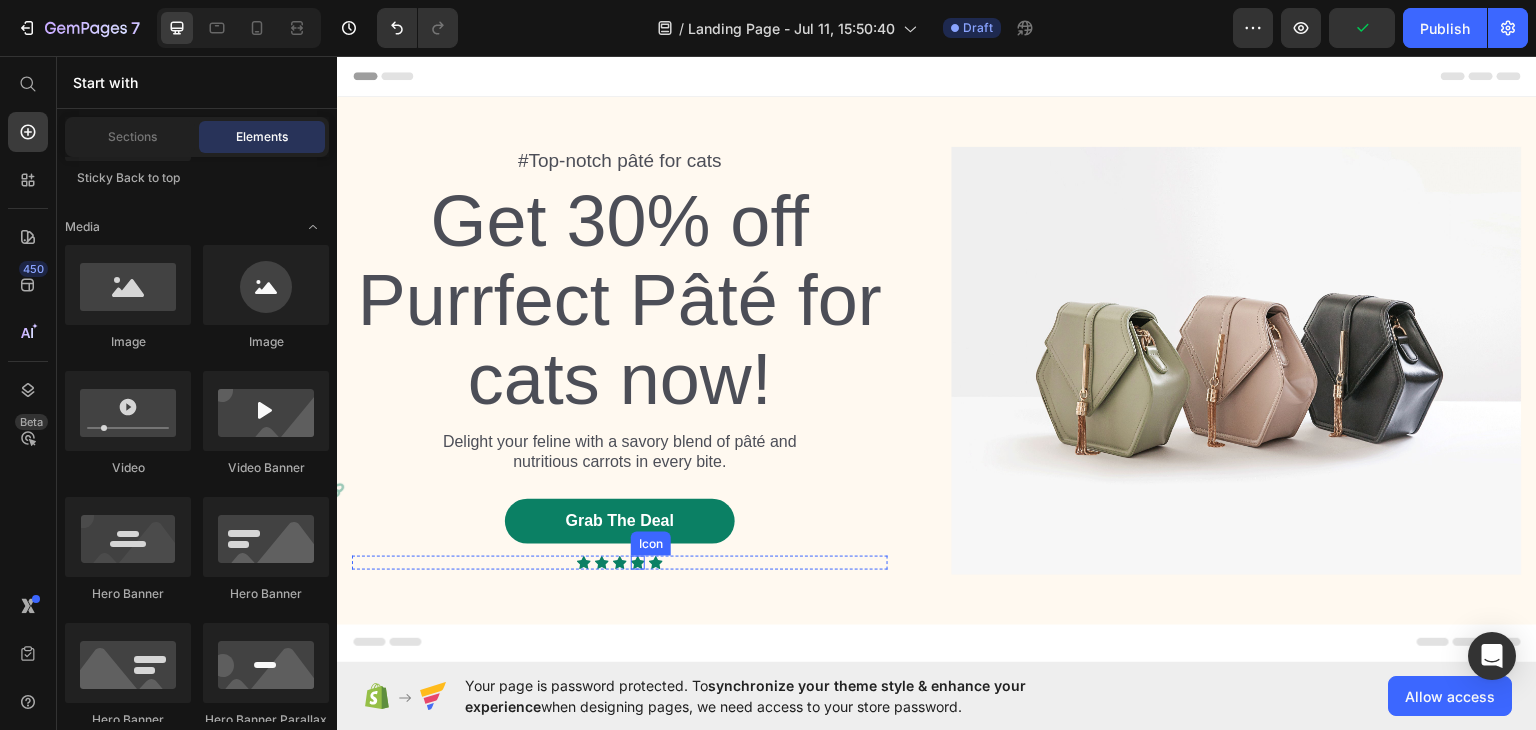 click 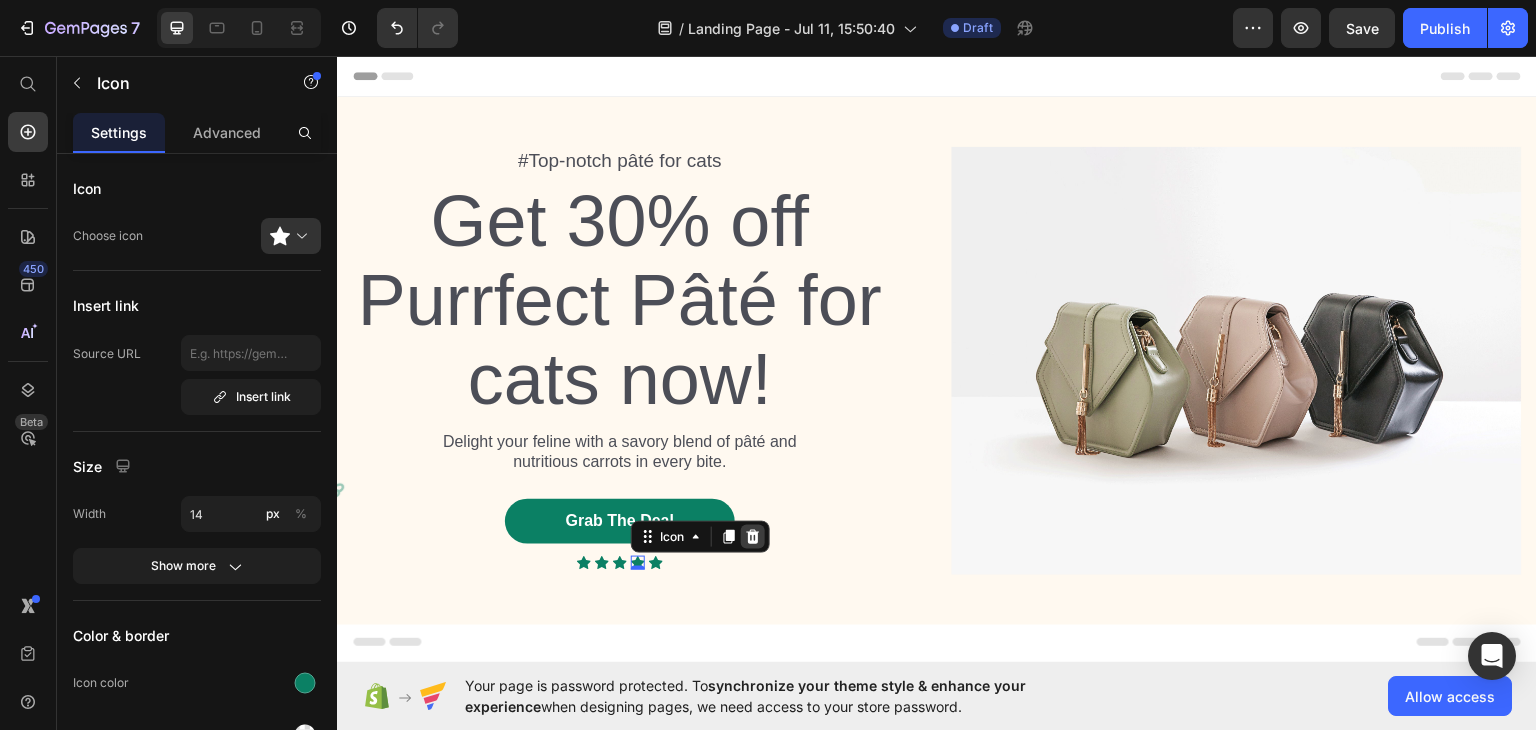 click 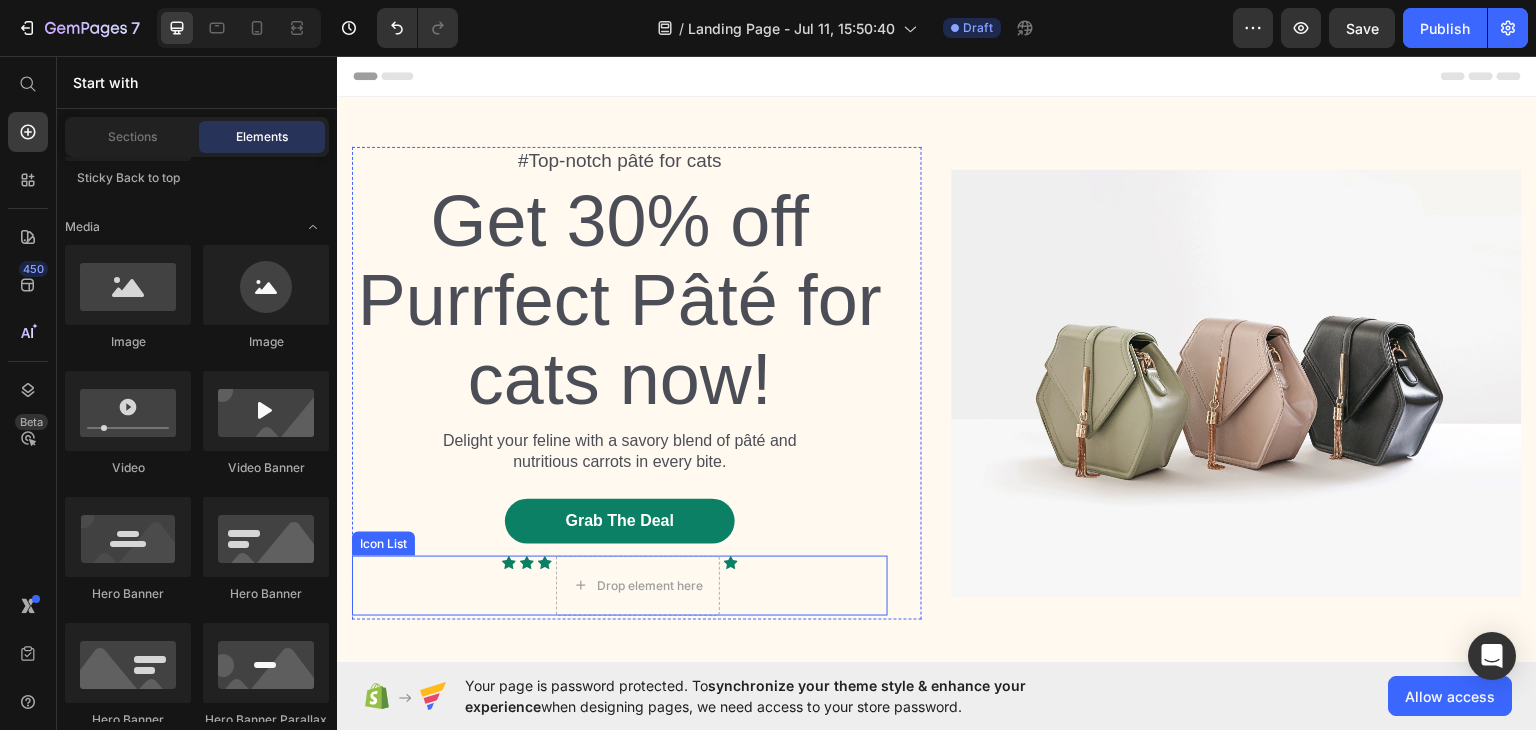 click on "Icon Icon Icon
Drop element here Icon" at bounding box center [620, 585] 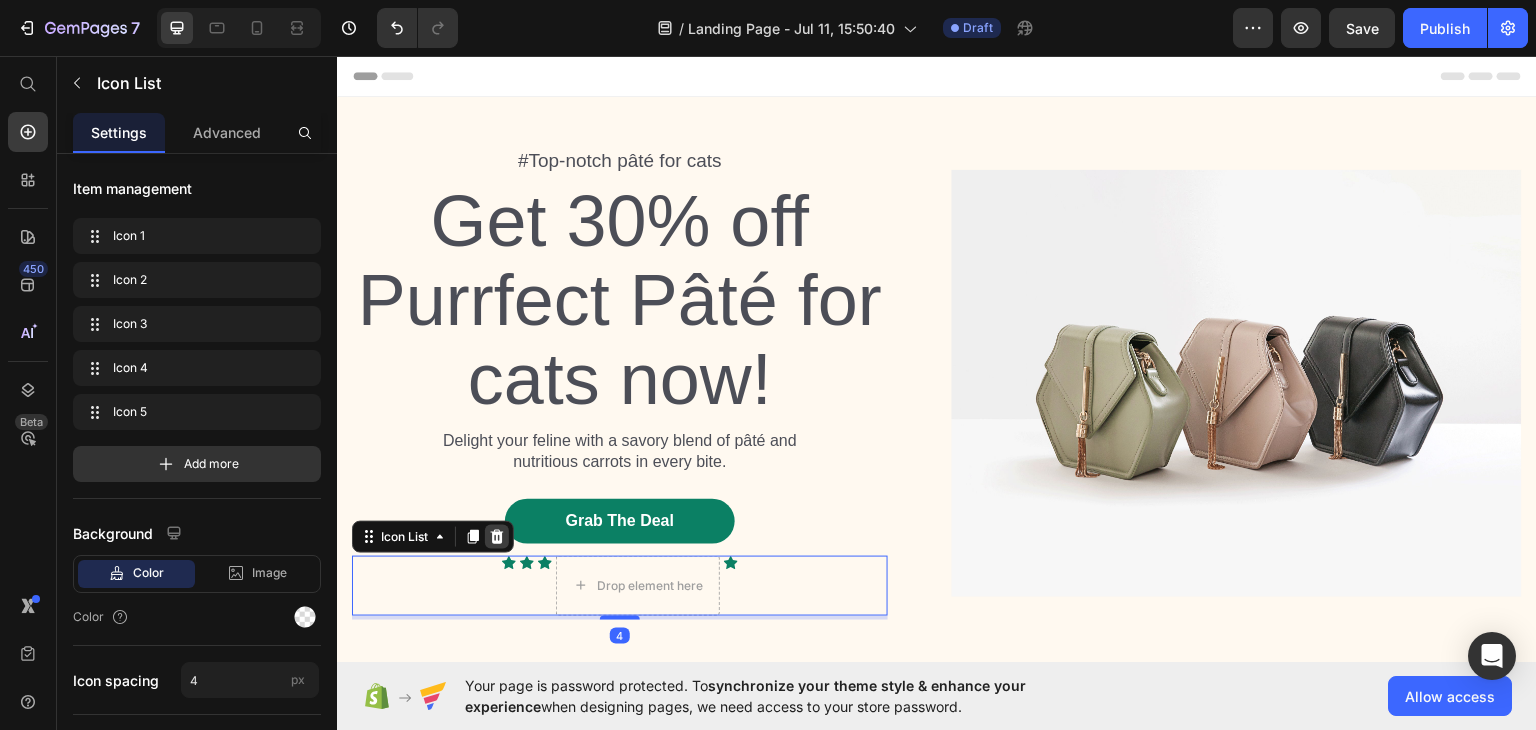 click 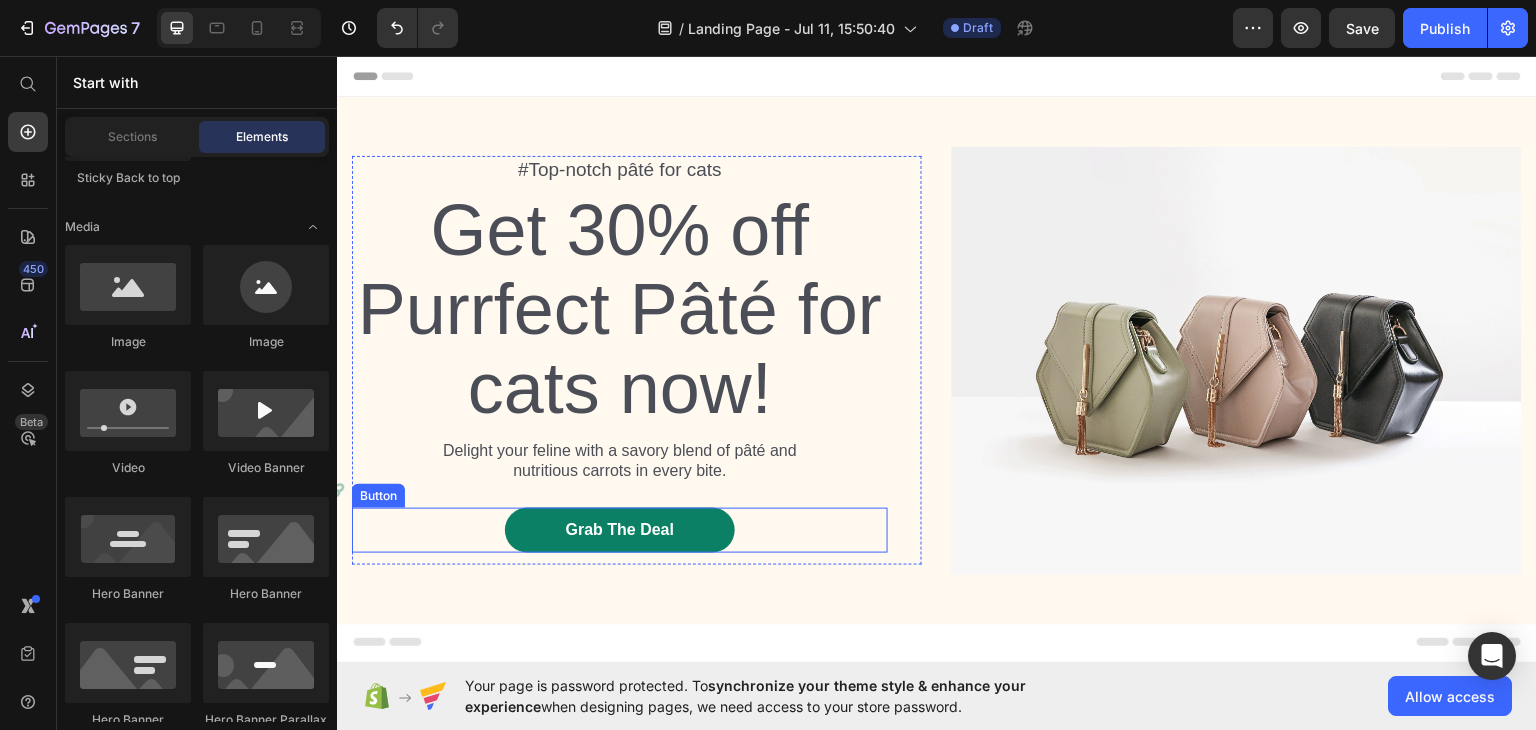 click on "Grab The Deal Button" at bounding box center (620, 529) 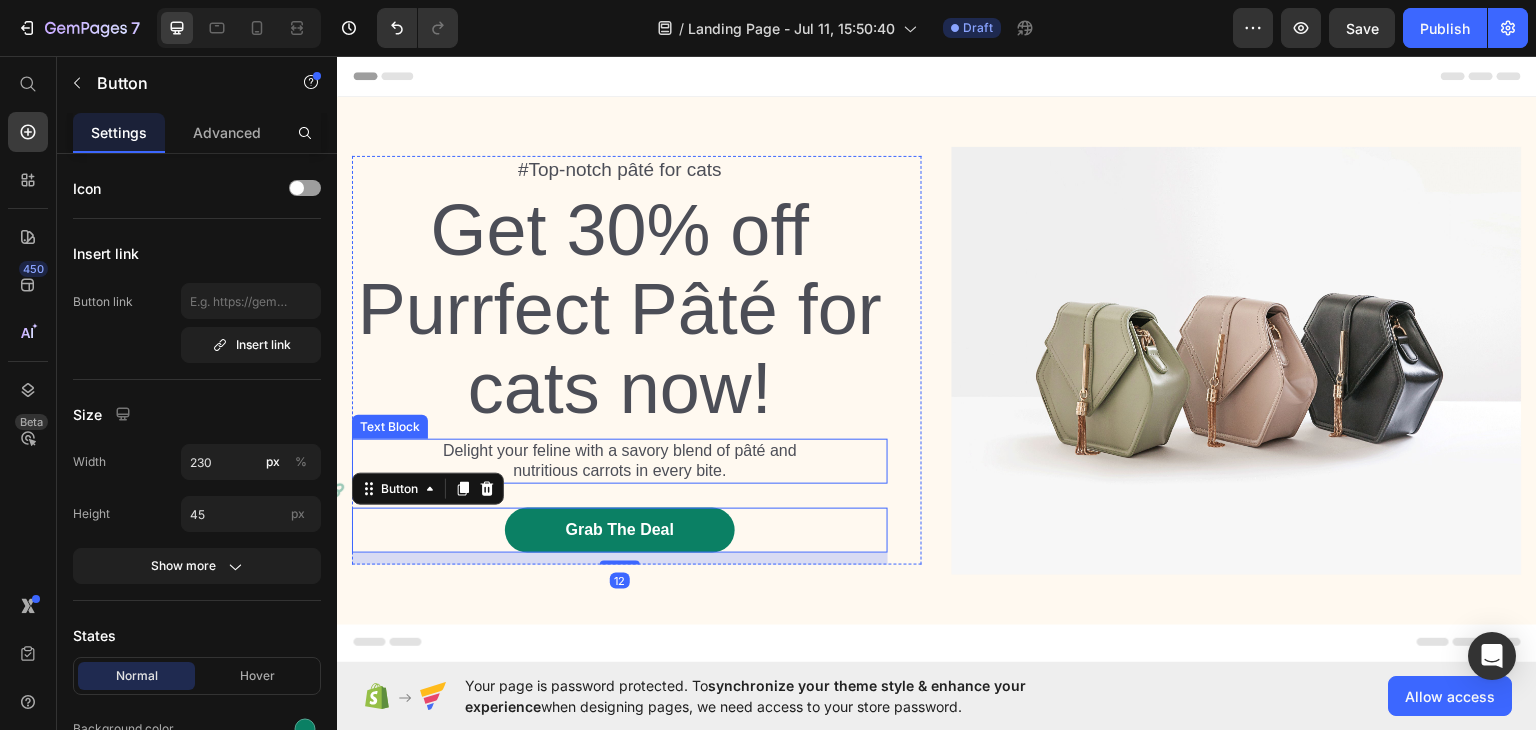 click on "Delight your feline with a savory blend of pâté and nutritious carrots in every bite." at bounding box center [620, 461] 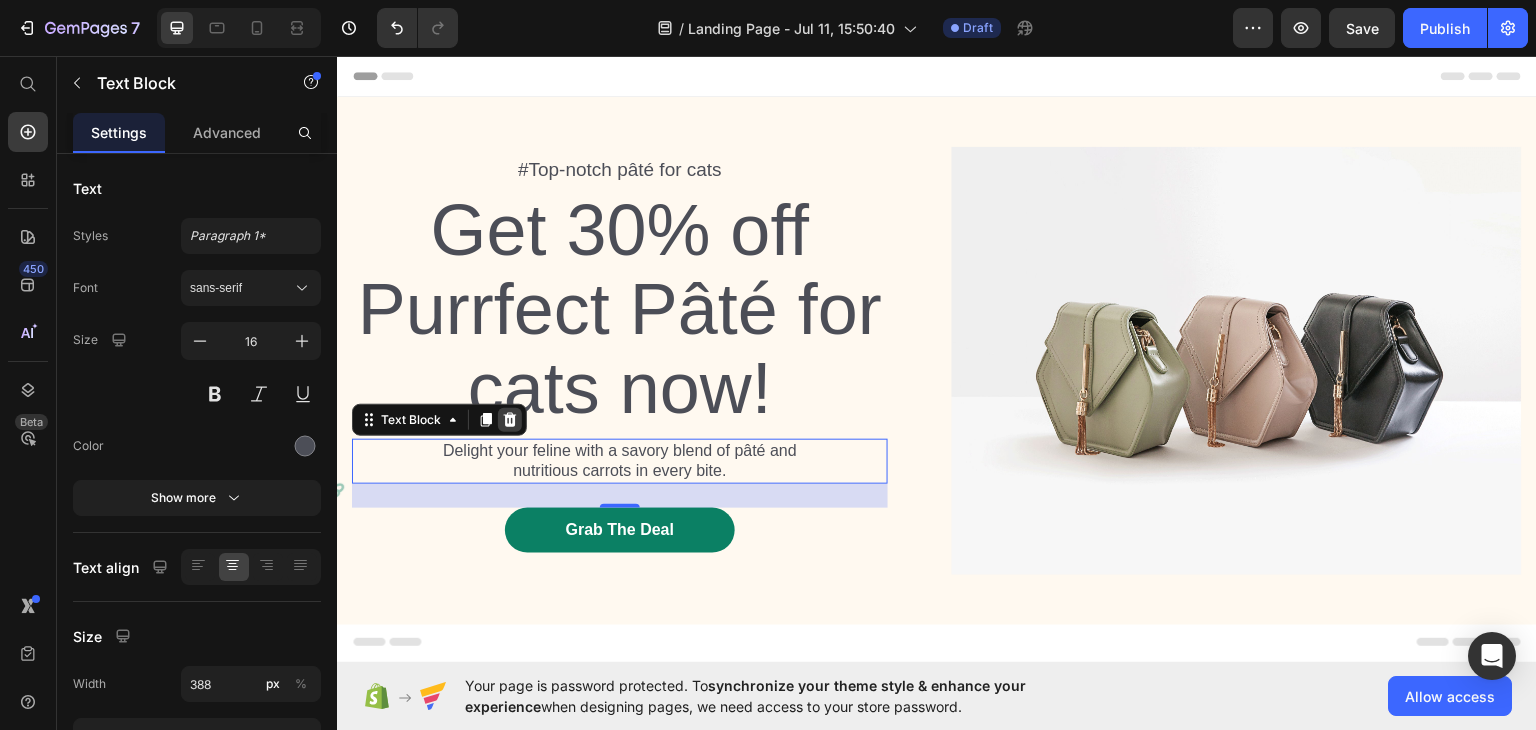 click 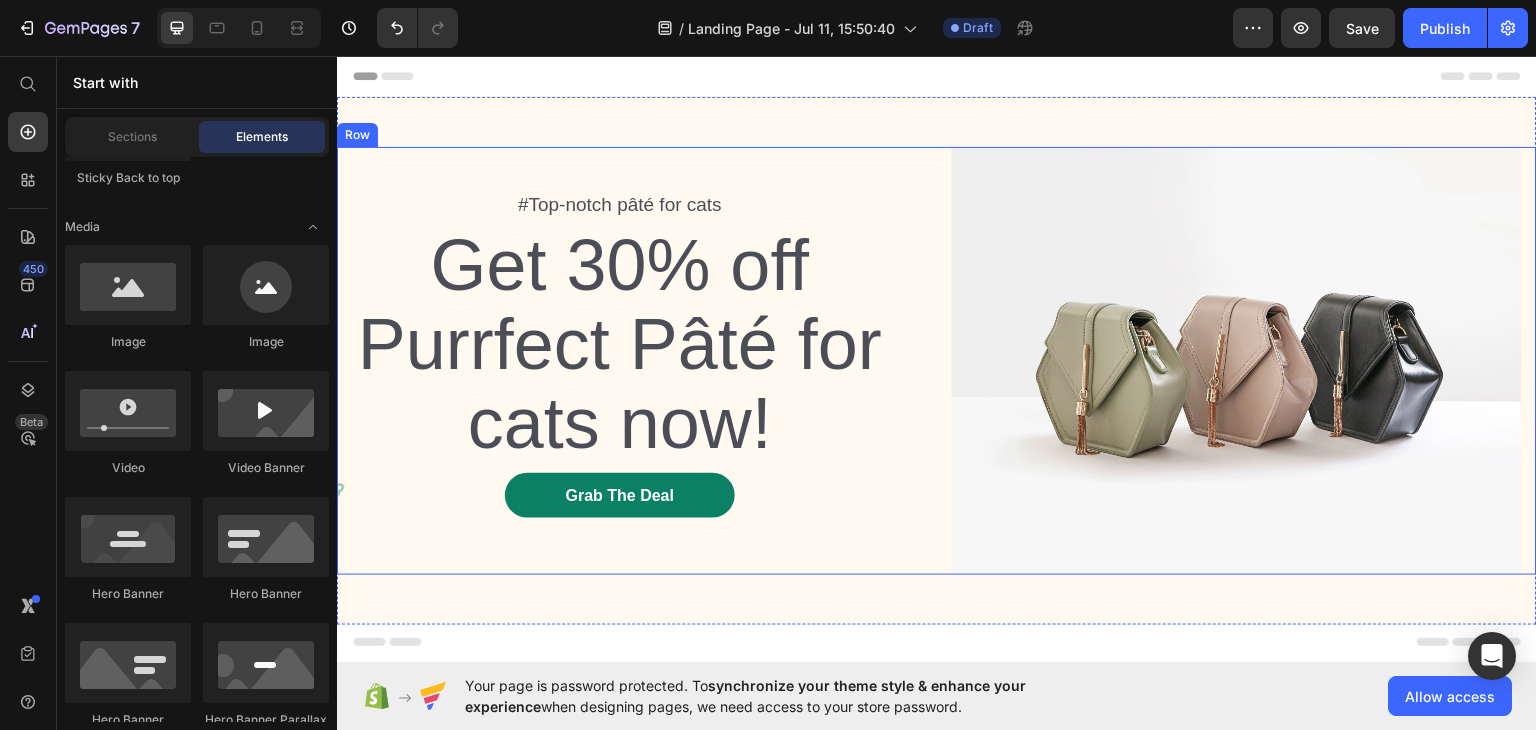 click on "#Top-notch pâté for cats" at bounding box center [620, 204] 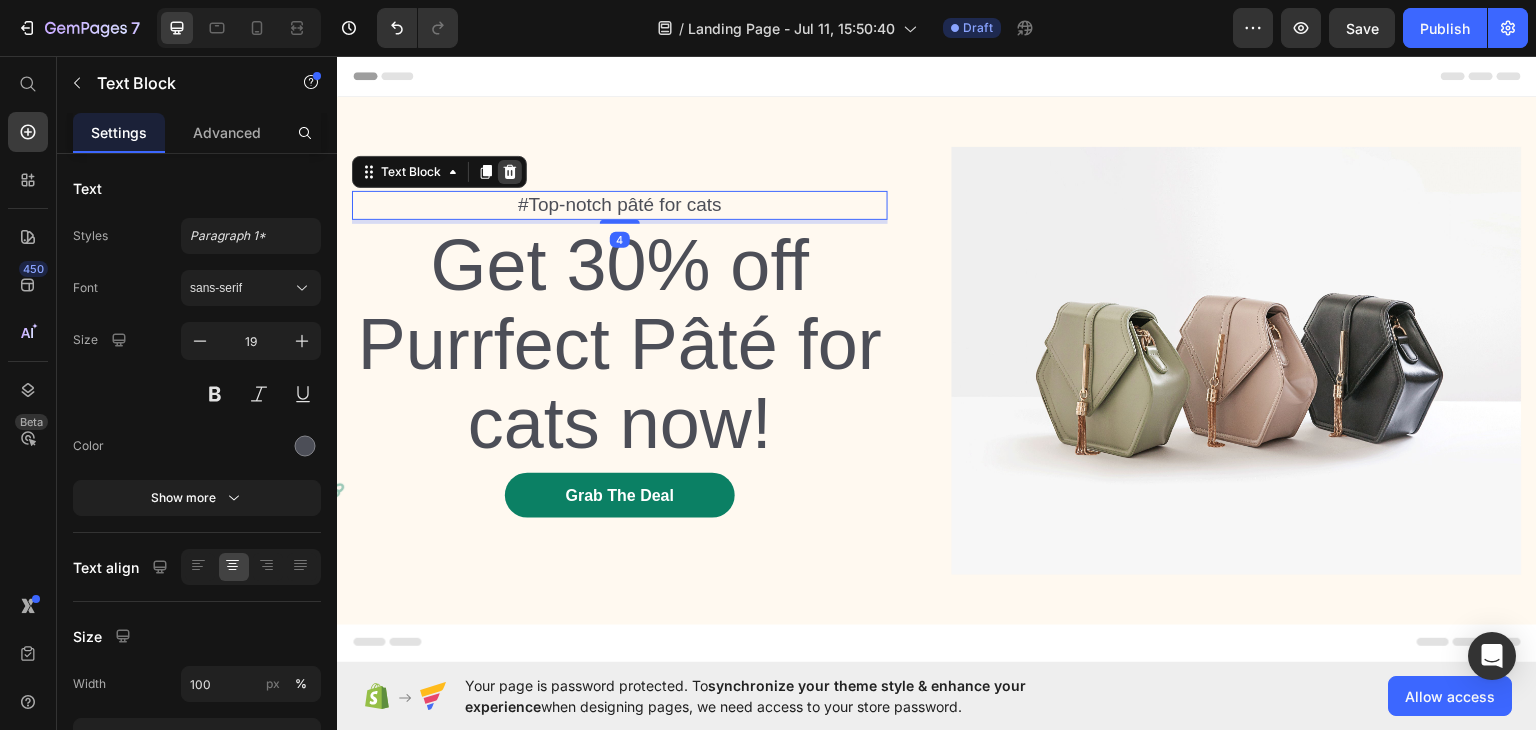 click at bounding box center [510, 171] 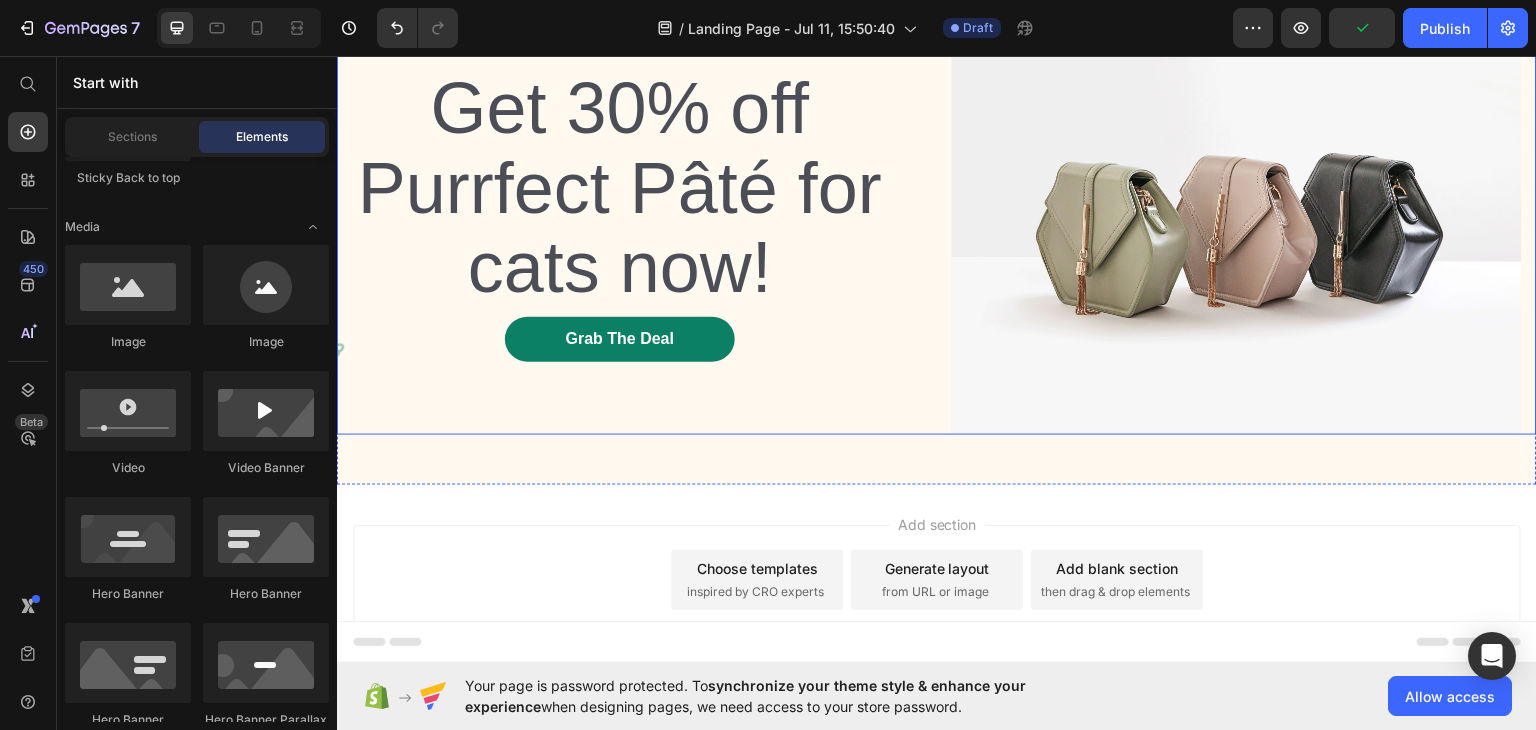 scroll, scrollTop: 201, scrollLeft: 0, axis: vertical 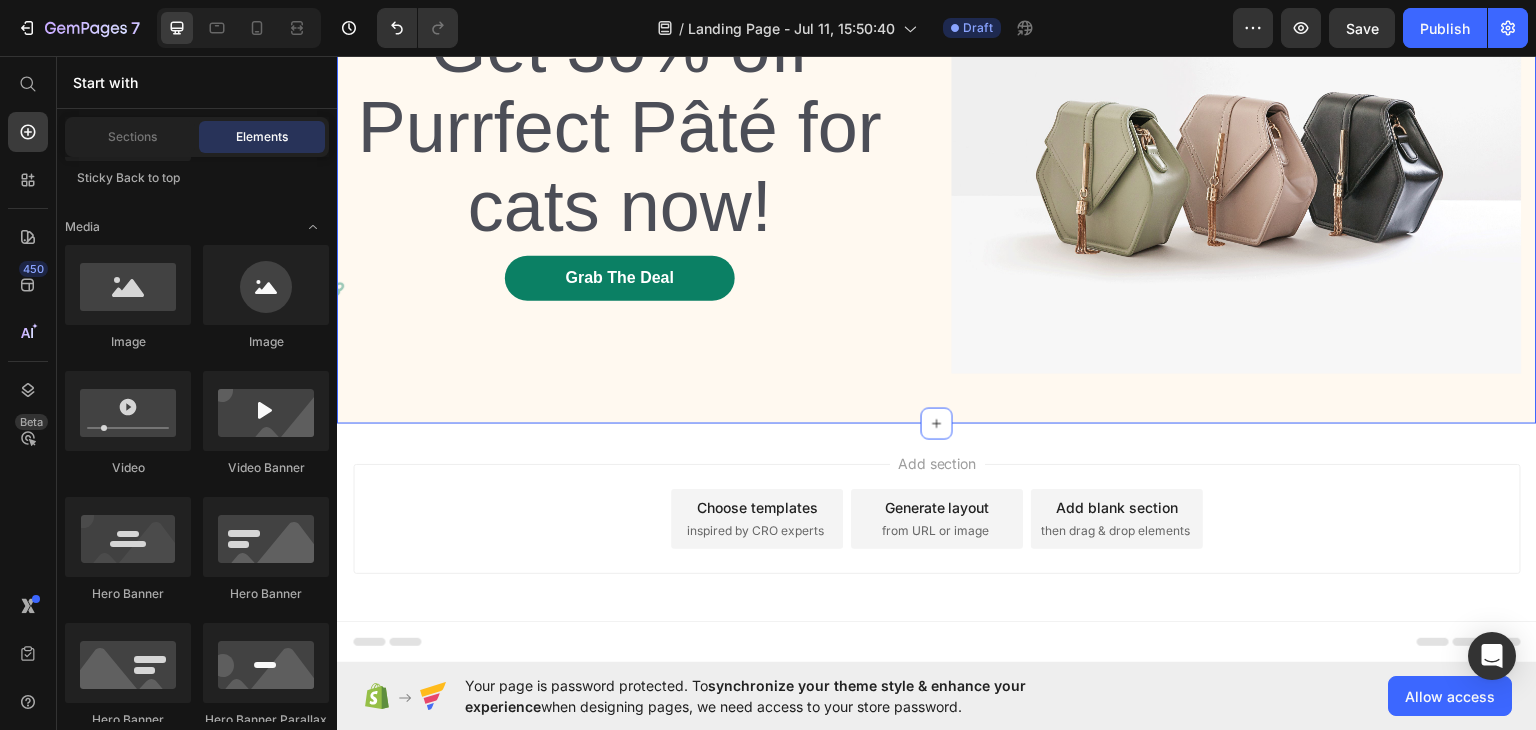 click on "Get 30% off Purrfect Pâté for cats now! Heading Grab The Deal Button Row Image Row Section 1" at bounding box center [937, 159] 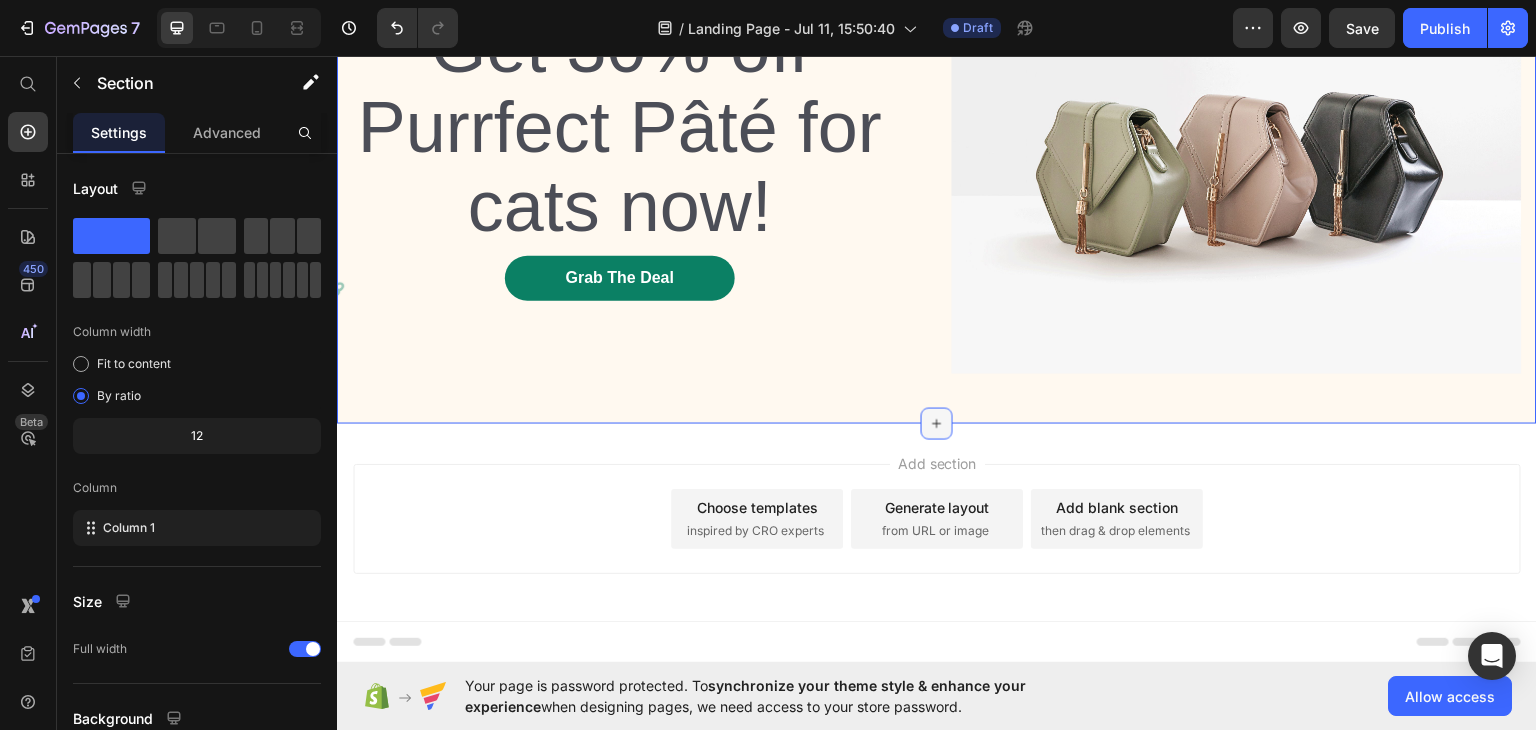 click 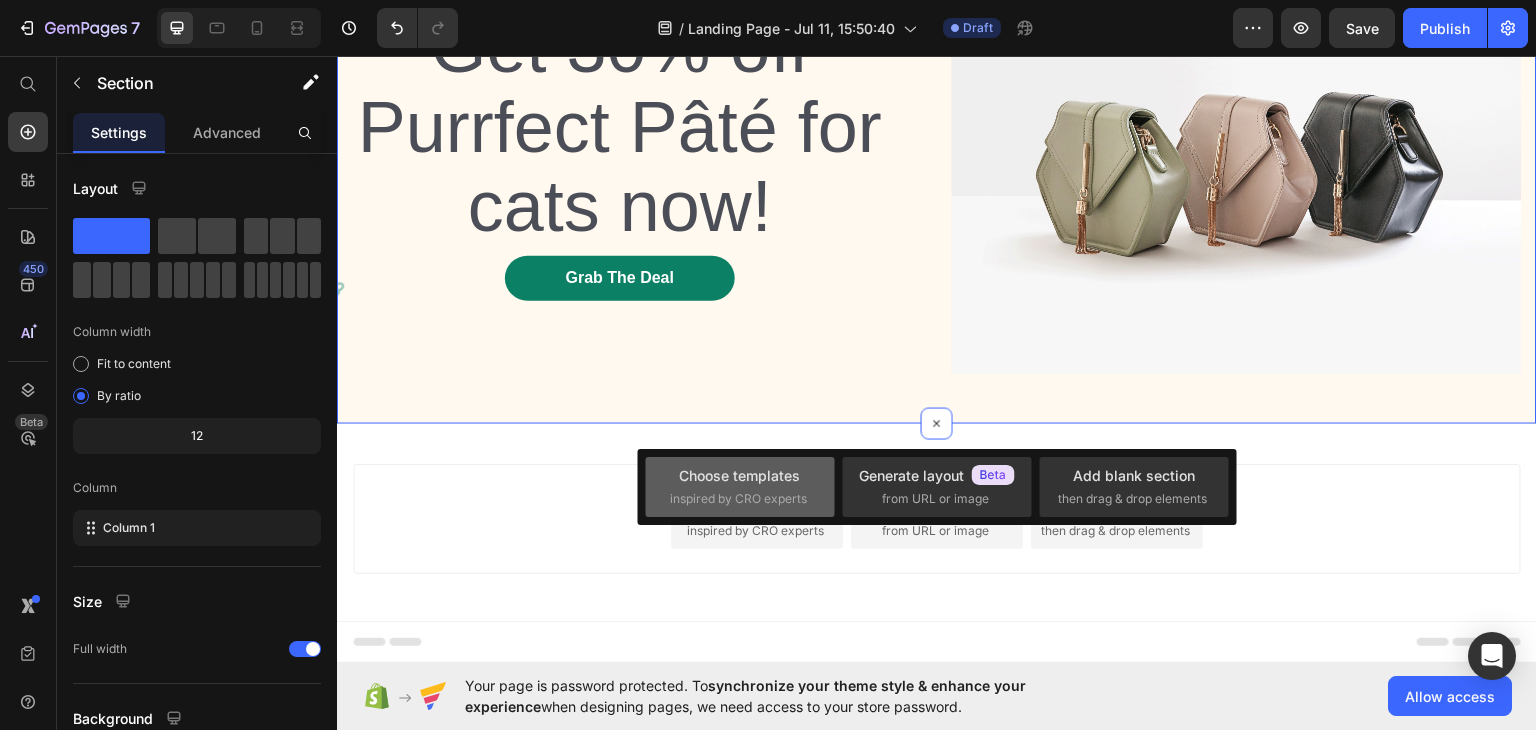 click on "Choose templates" at bounding box center [739, 475] 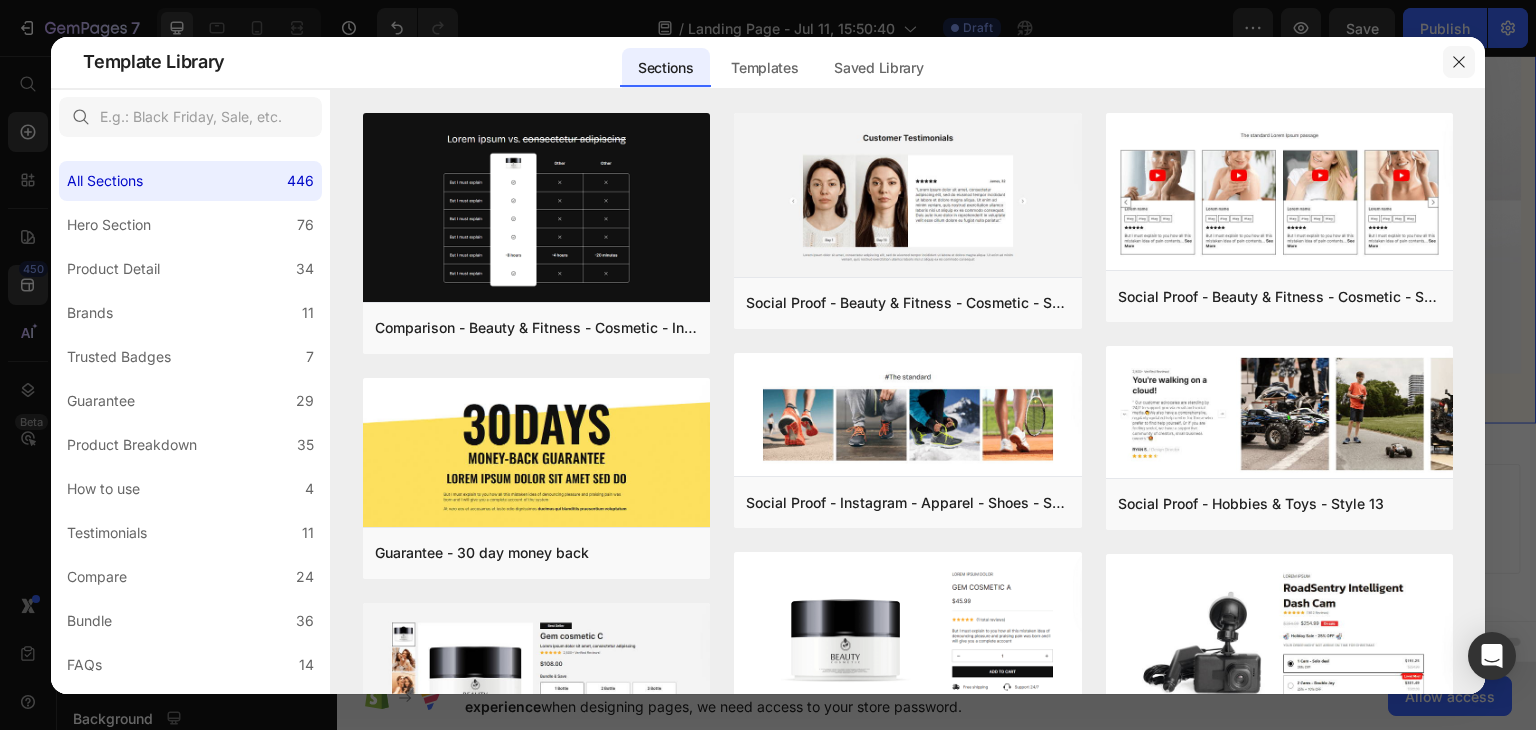 click 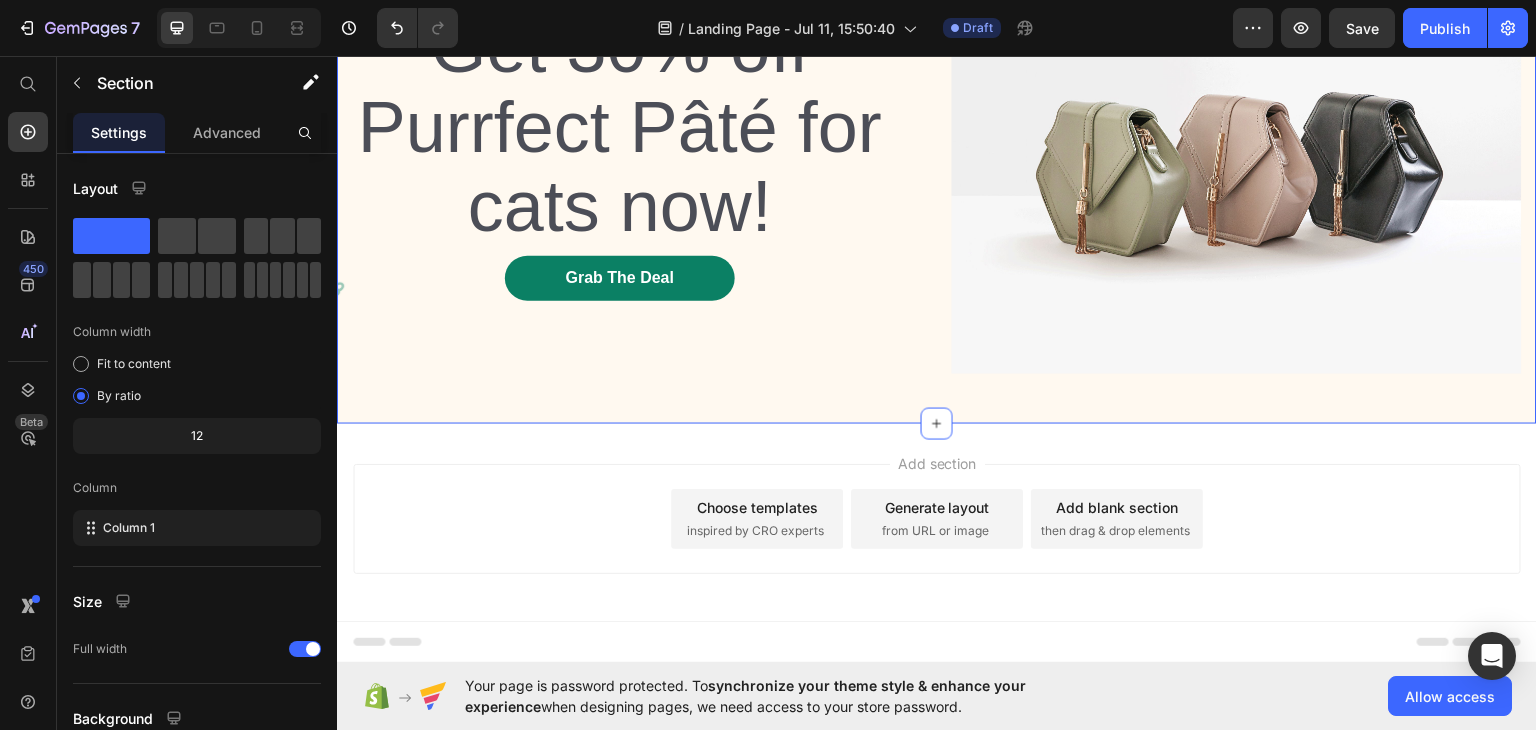 click on "Add blank section then drag & drop elements" at bounding box center [1117, 518] 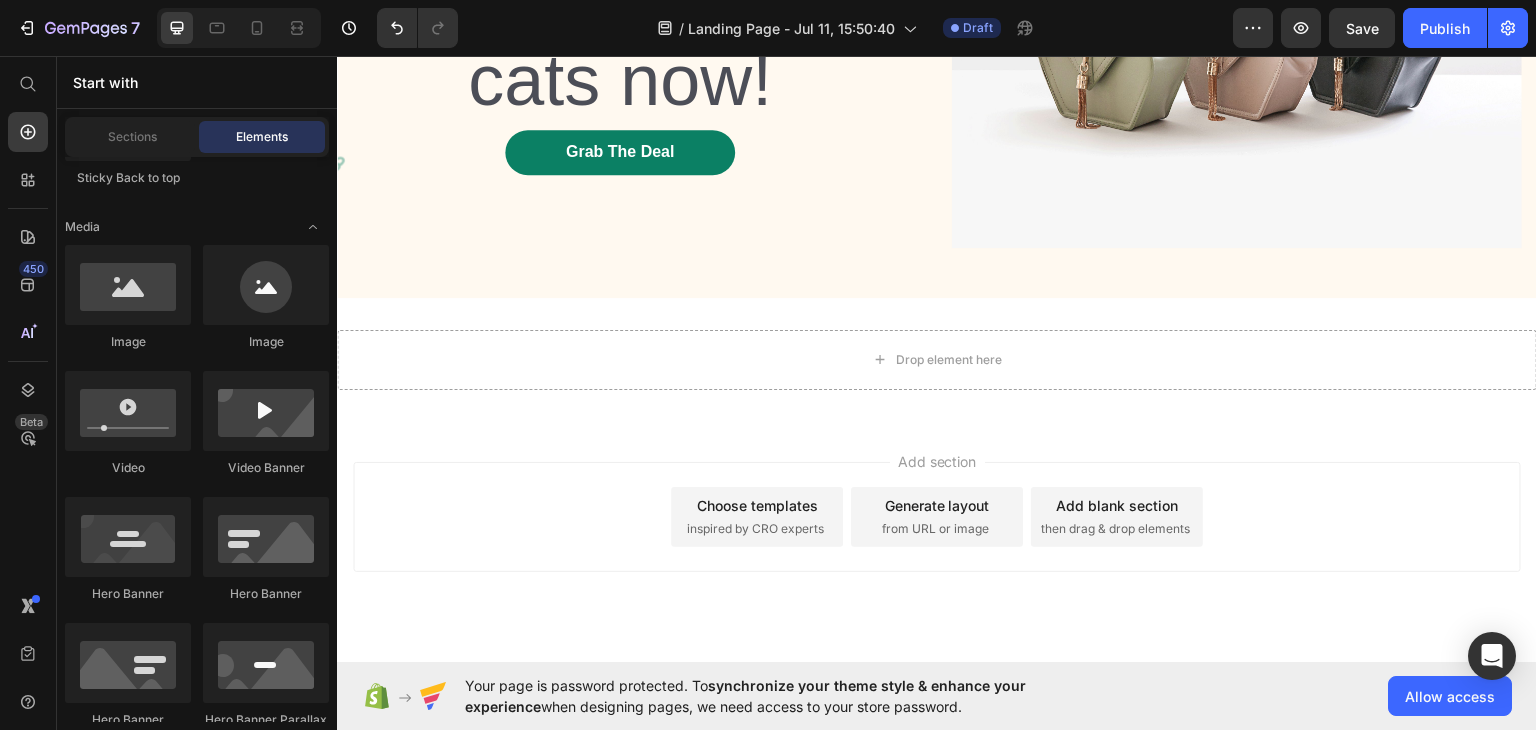 scroll, scrollTop: 367, scrollLeft: 0, axis: vertical 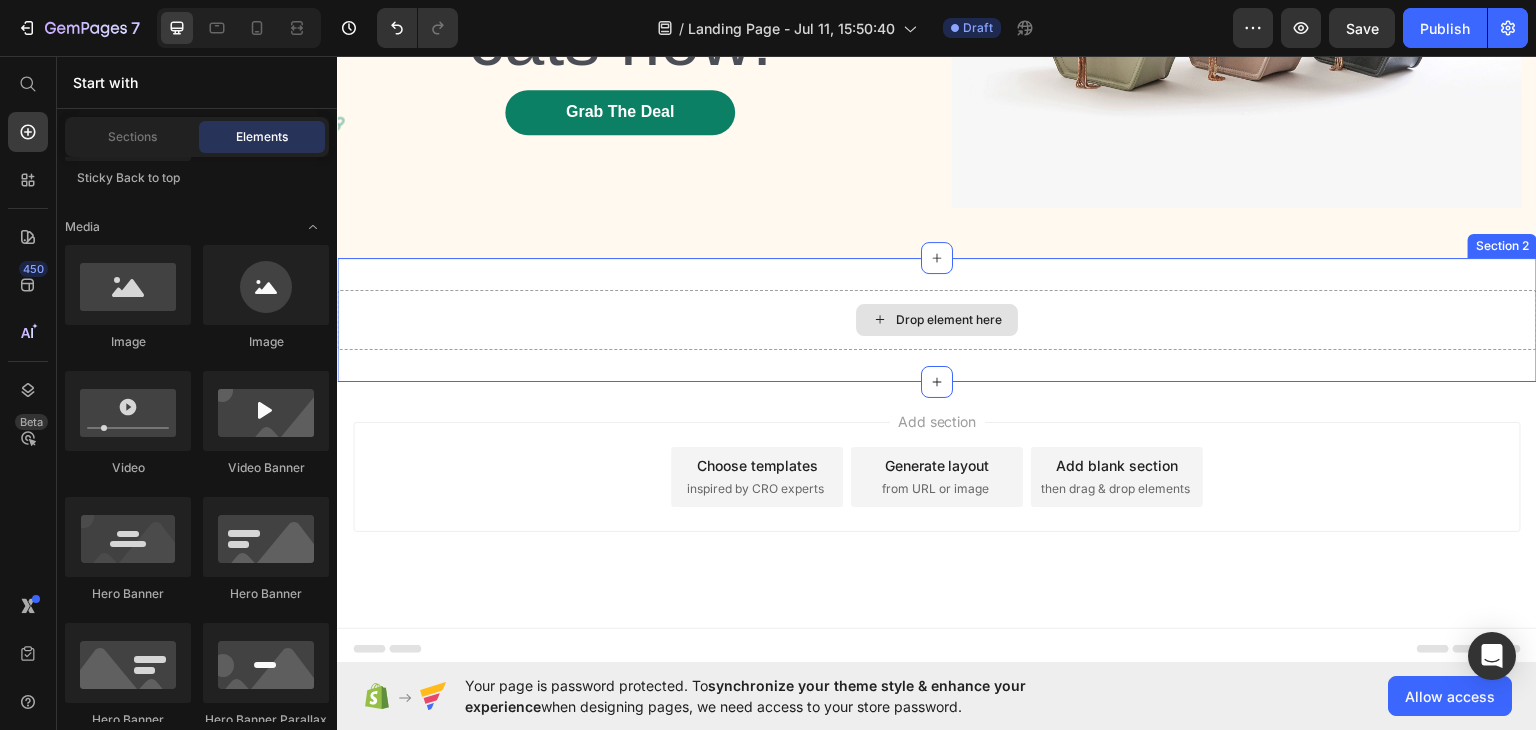 click on "Drop element here" at bounding box center [949, 319] 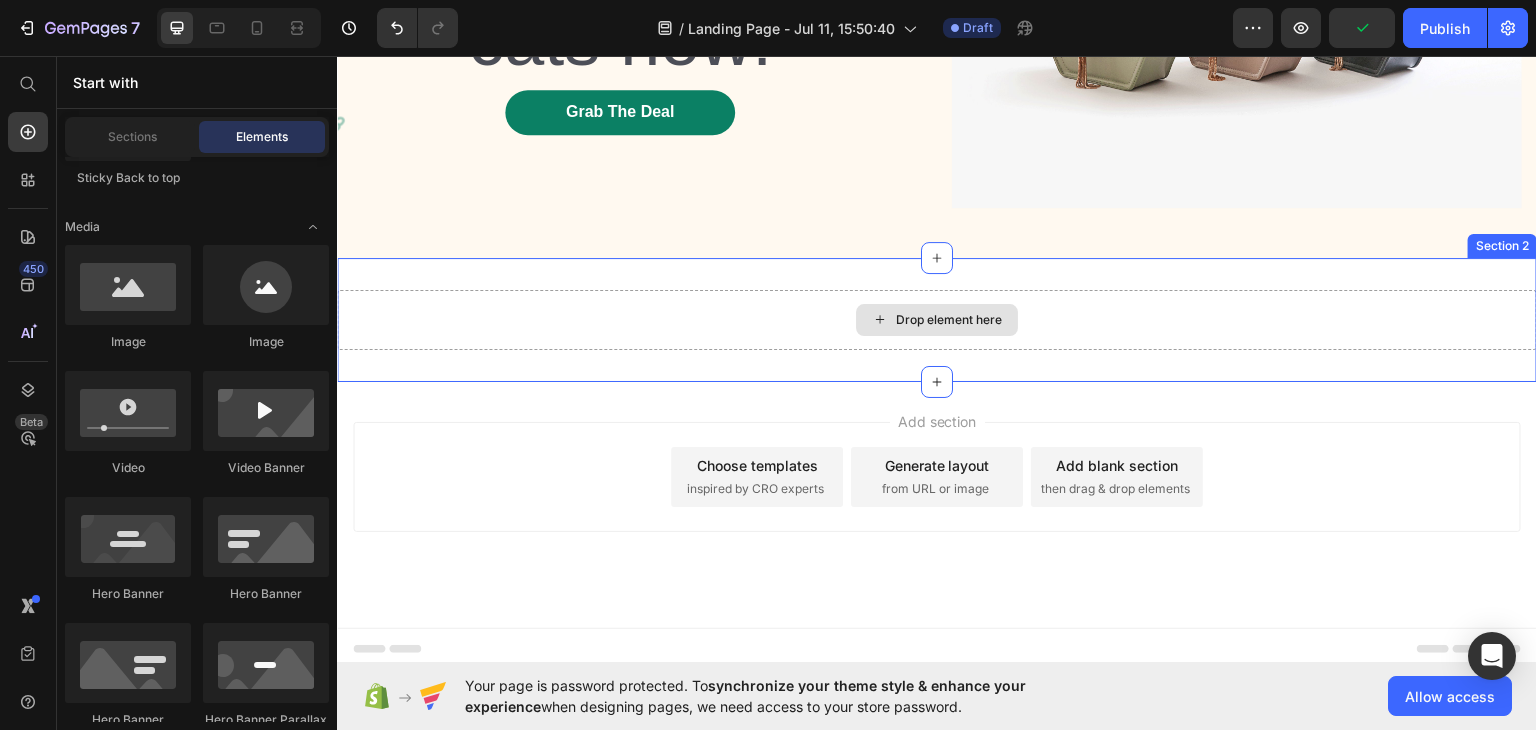click on "Drop element here" at bounding box center (949, 319) 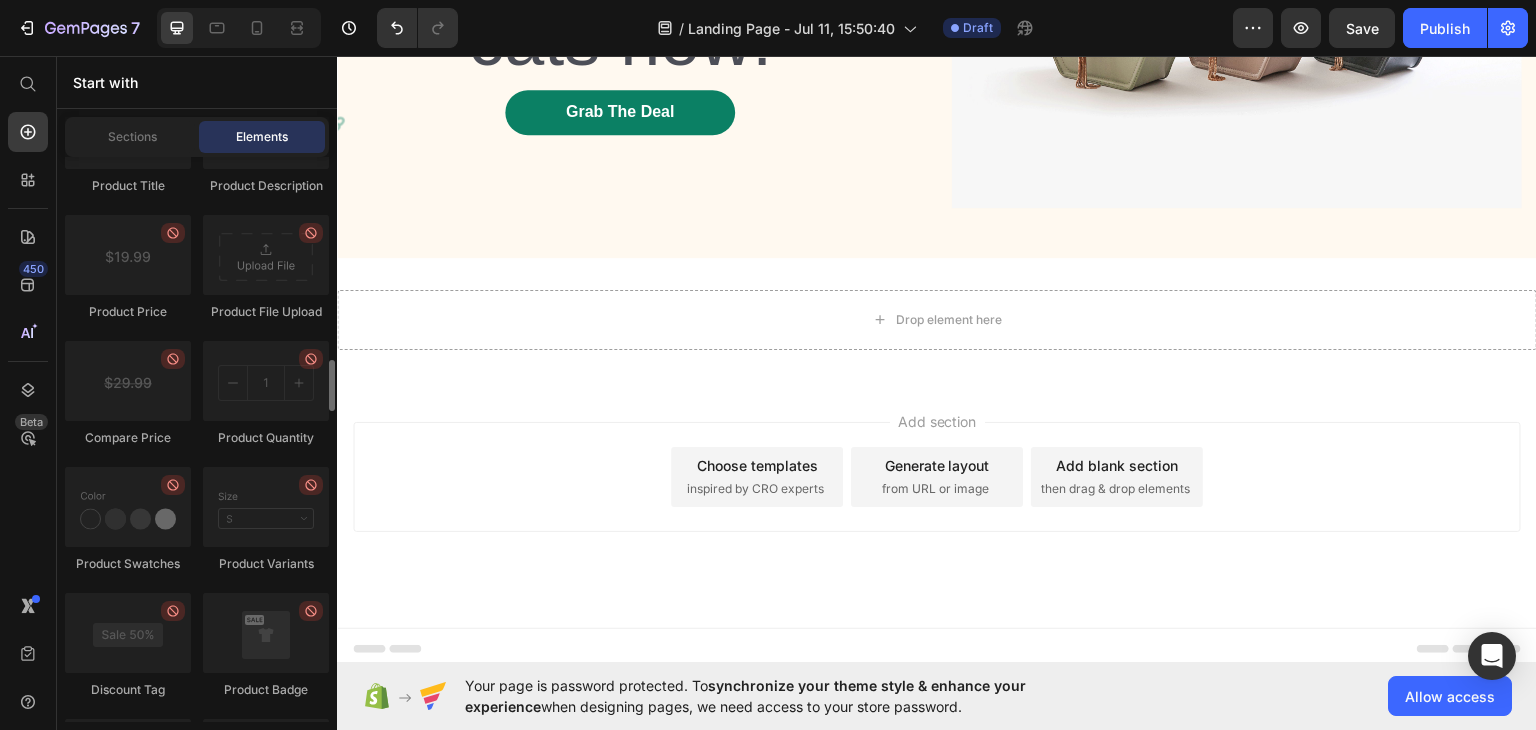 scroll, scrollTop: 2914, scrollLeft: 0, axis: vertical 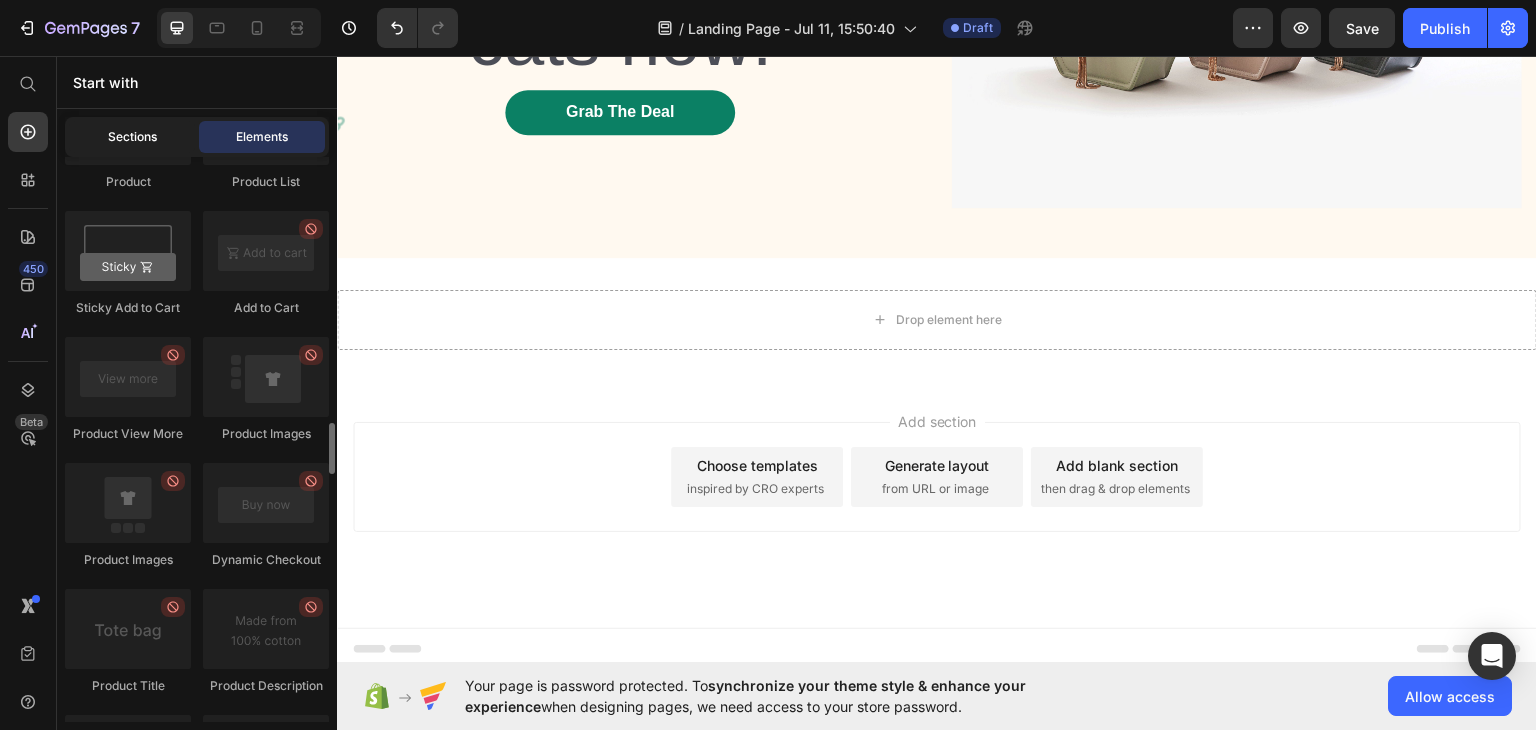 click on "Sections" 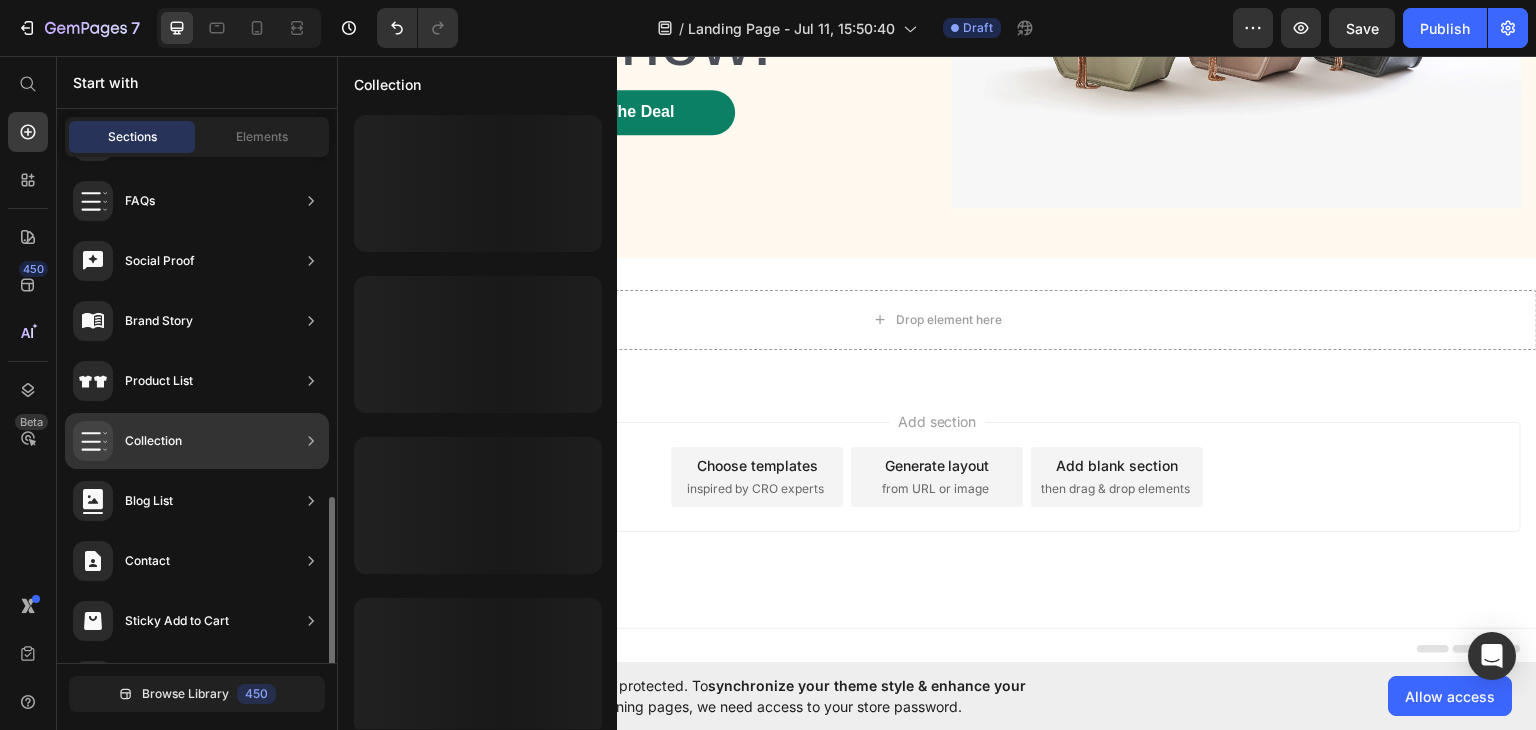 scroll, scrollTop: 654, scrollLeft: 0, axis: vertical 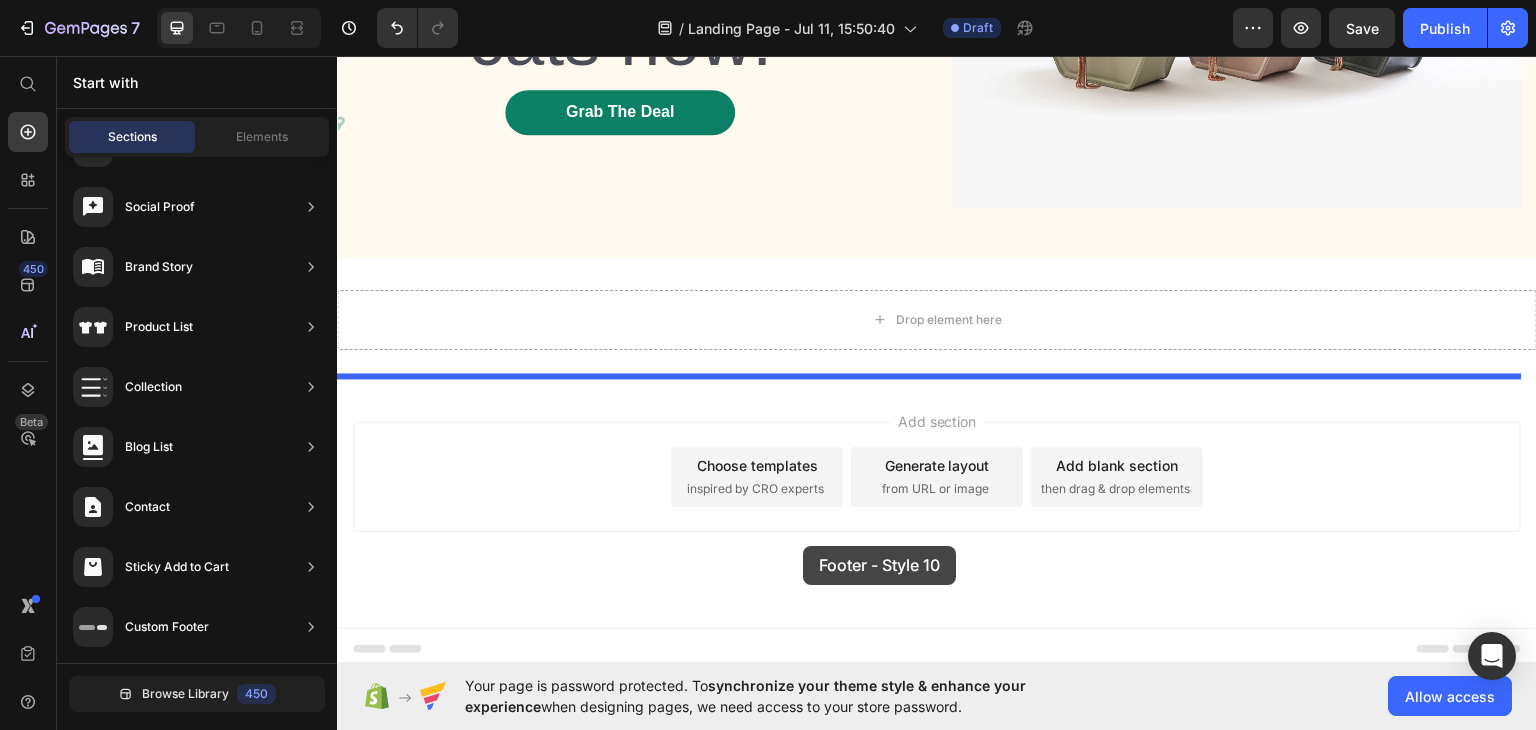 drag, startPoint x: 644, startPoint y: 613, endPoint x: 802, endPoint y: 538, distance: 174.89711 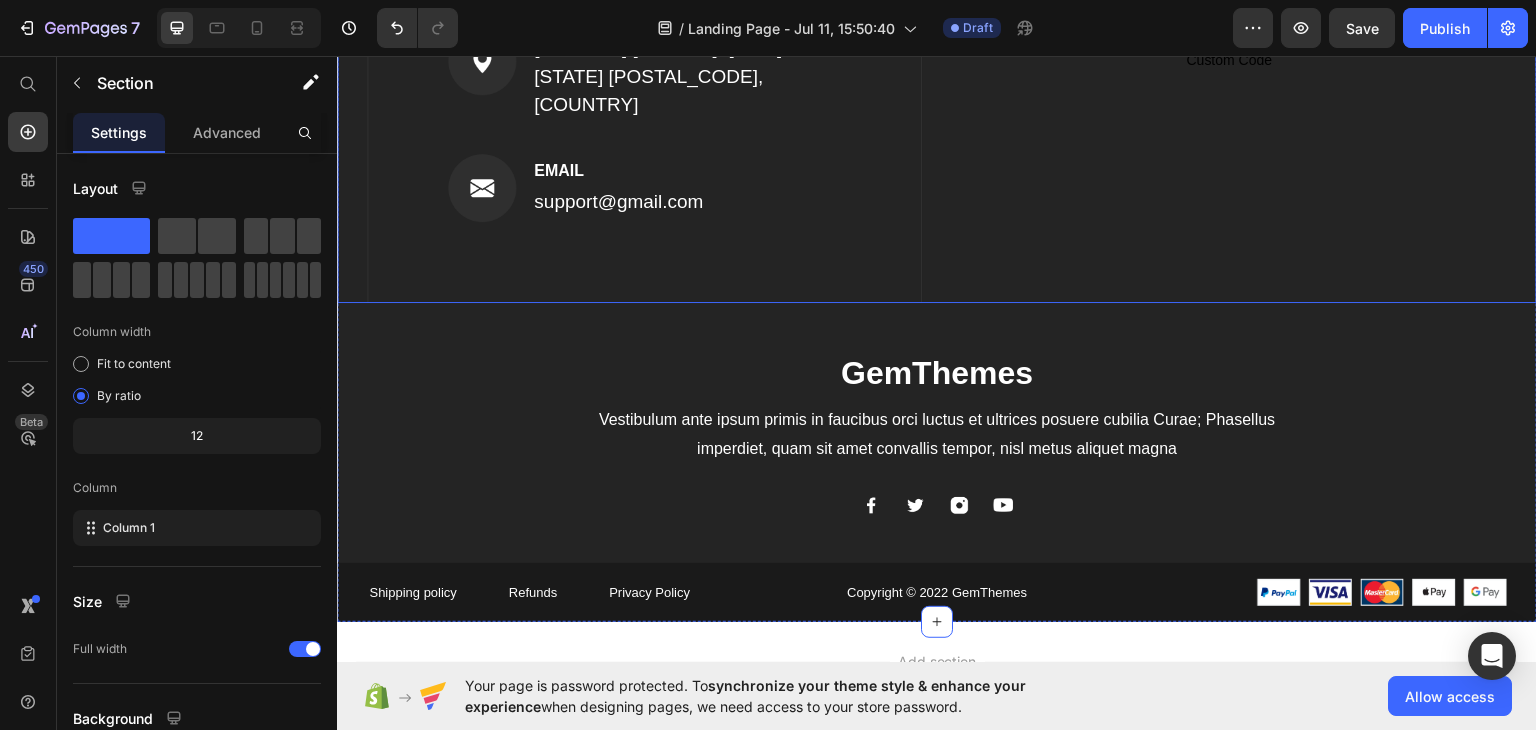 scroll, scrollTop: 816, scrollLeft: 0, axis: vertical 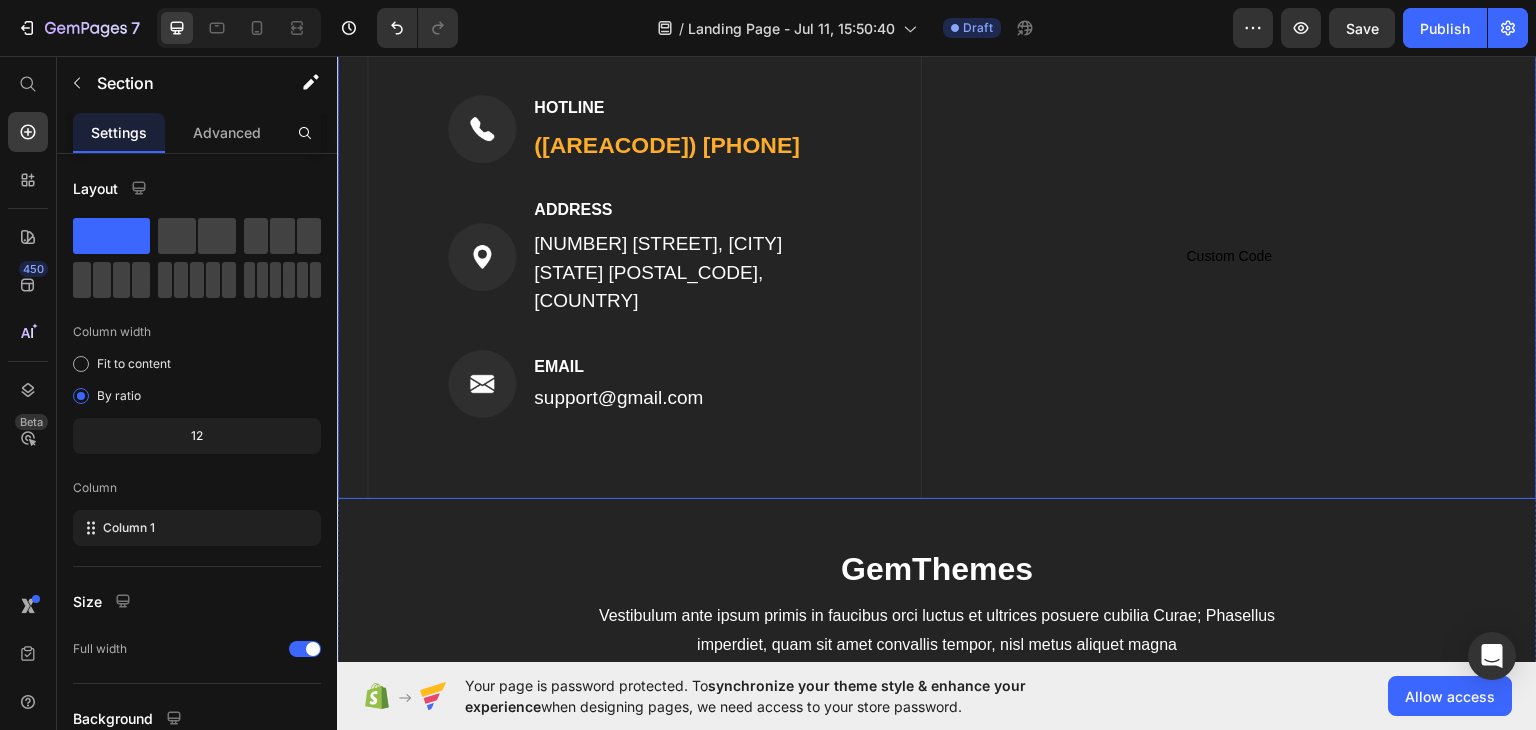 click on "Custom Code
Custom Code" at bounding box center (1229, 255) 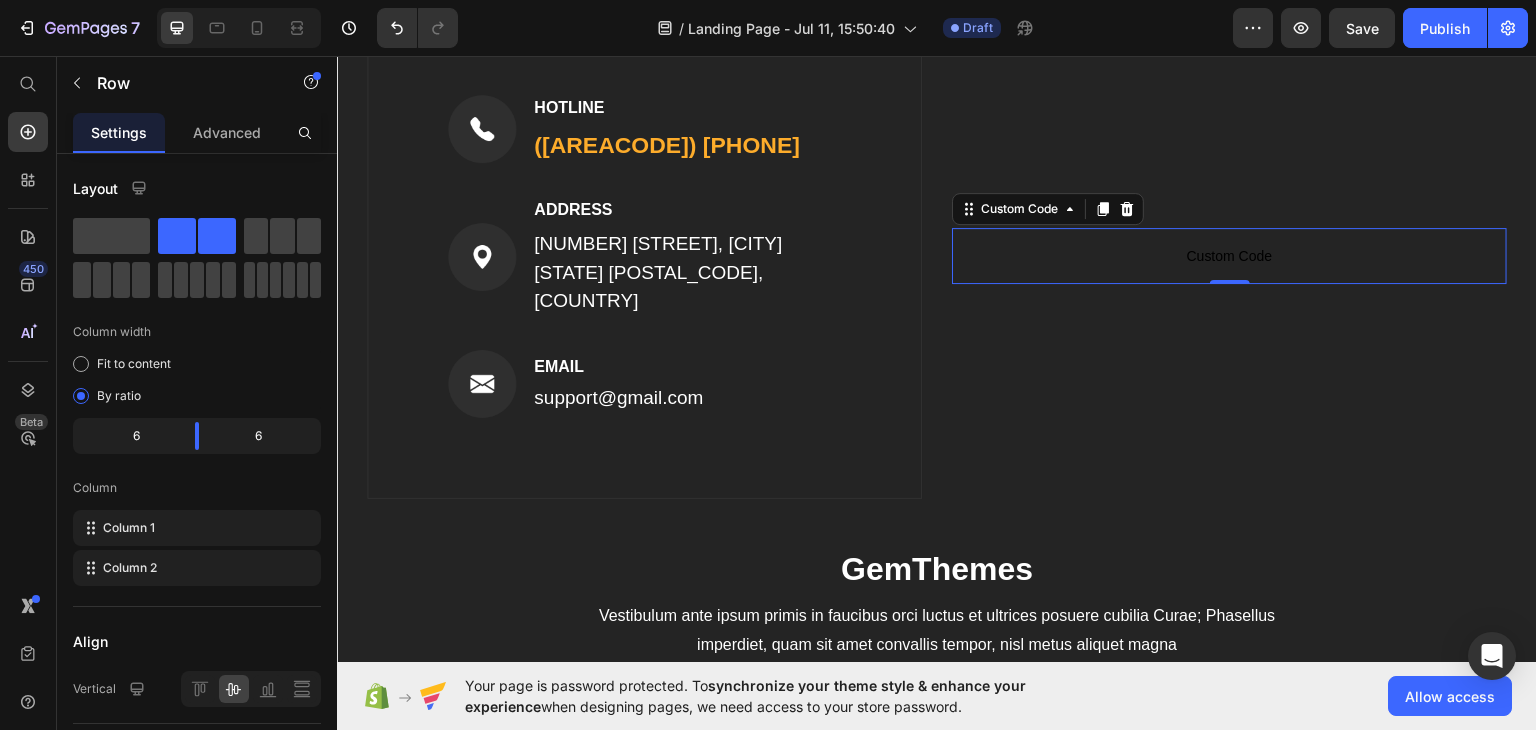 click on "Custom Code" at bounding box center (1229, 255) 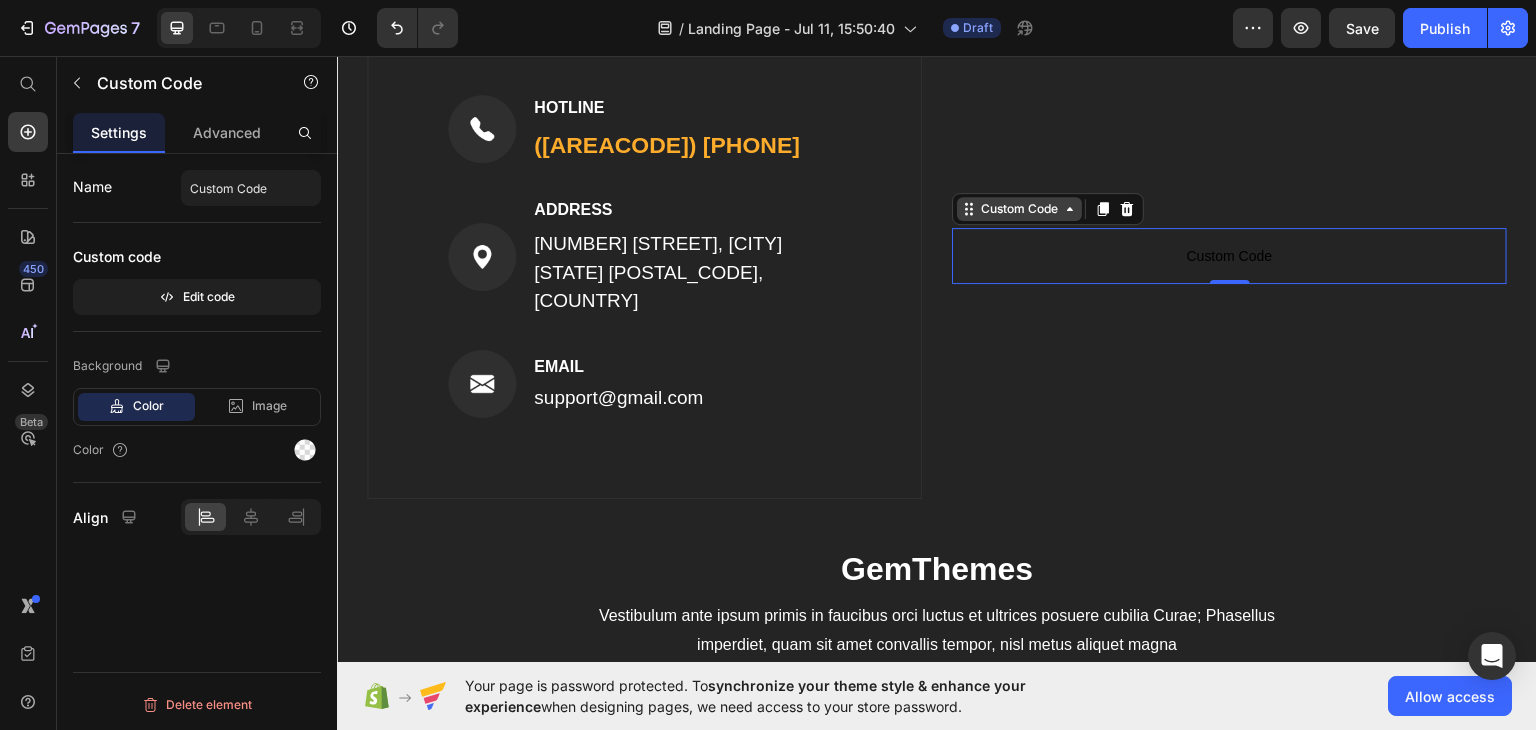 click on "Custom Code" at bounding box center [1019, 208] 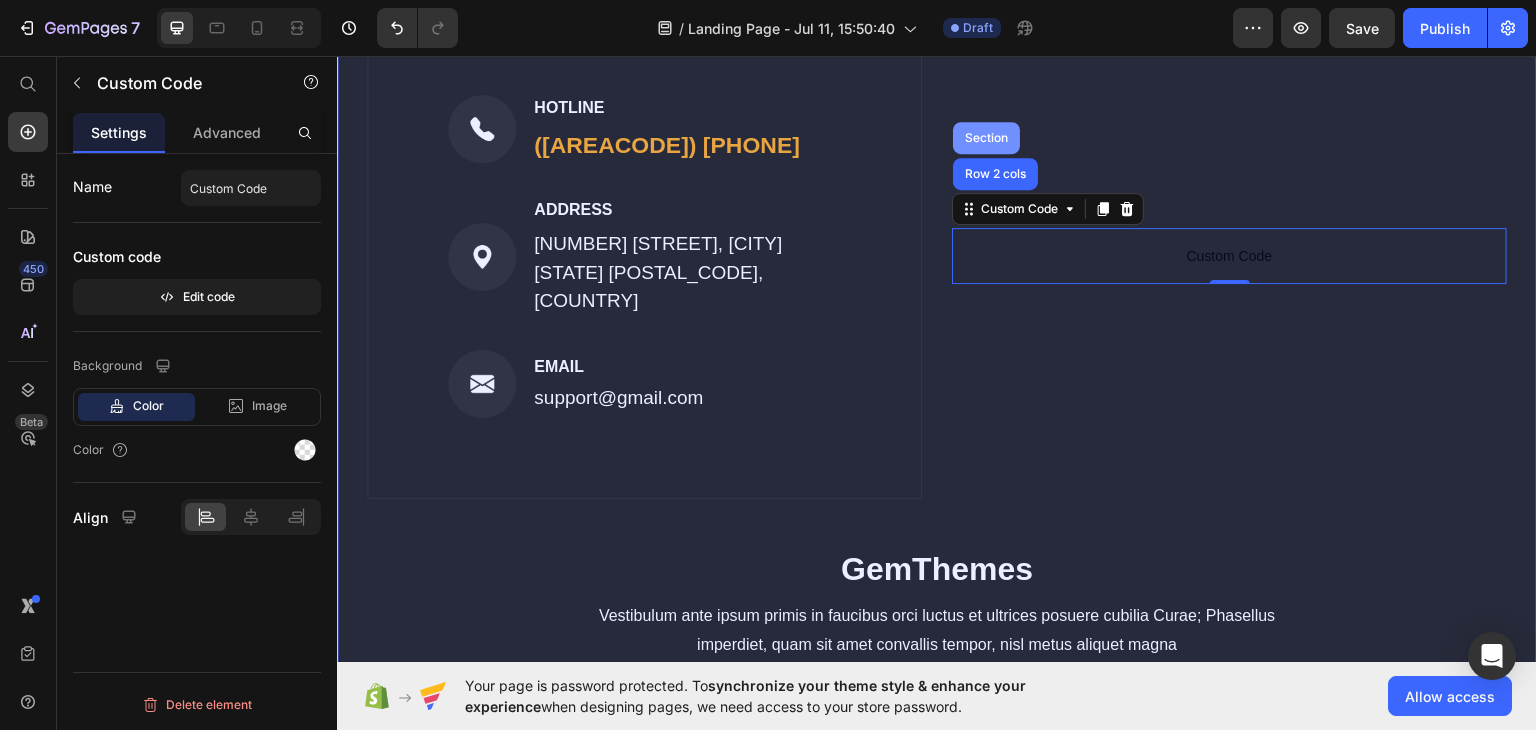 click on "Section" at bounding box center (986, 137) 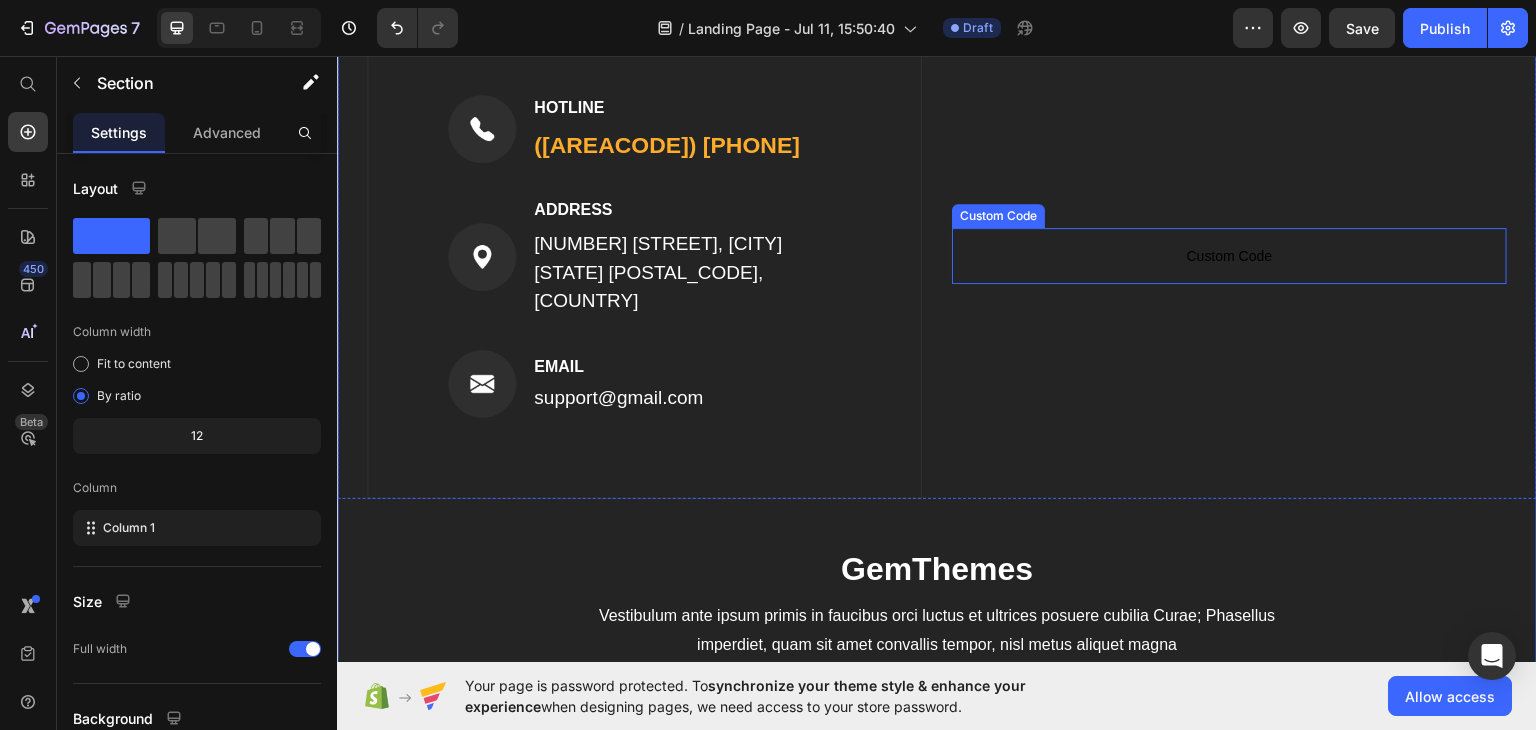 click on "Custom Code" at bounding box center [1229, 255] 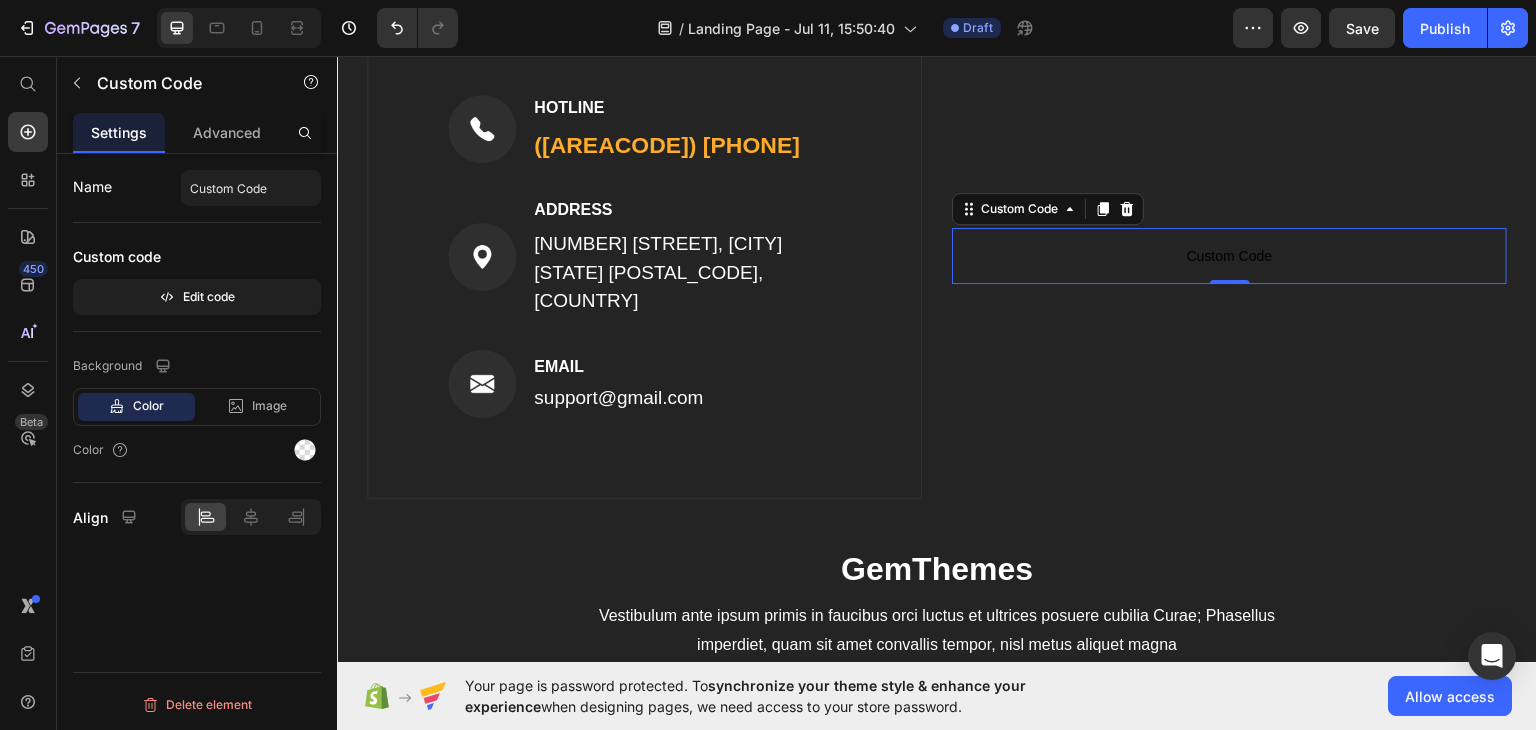 click on "Custom Code" at bounding box center [1048, 208] 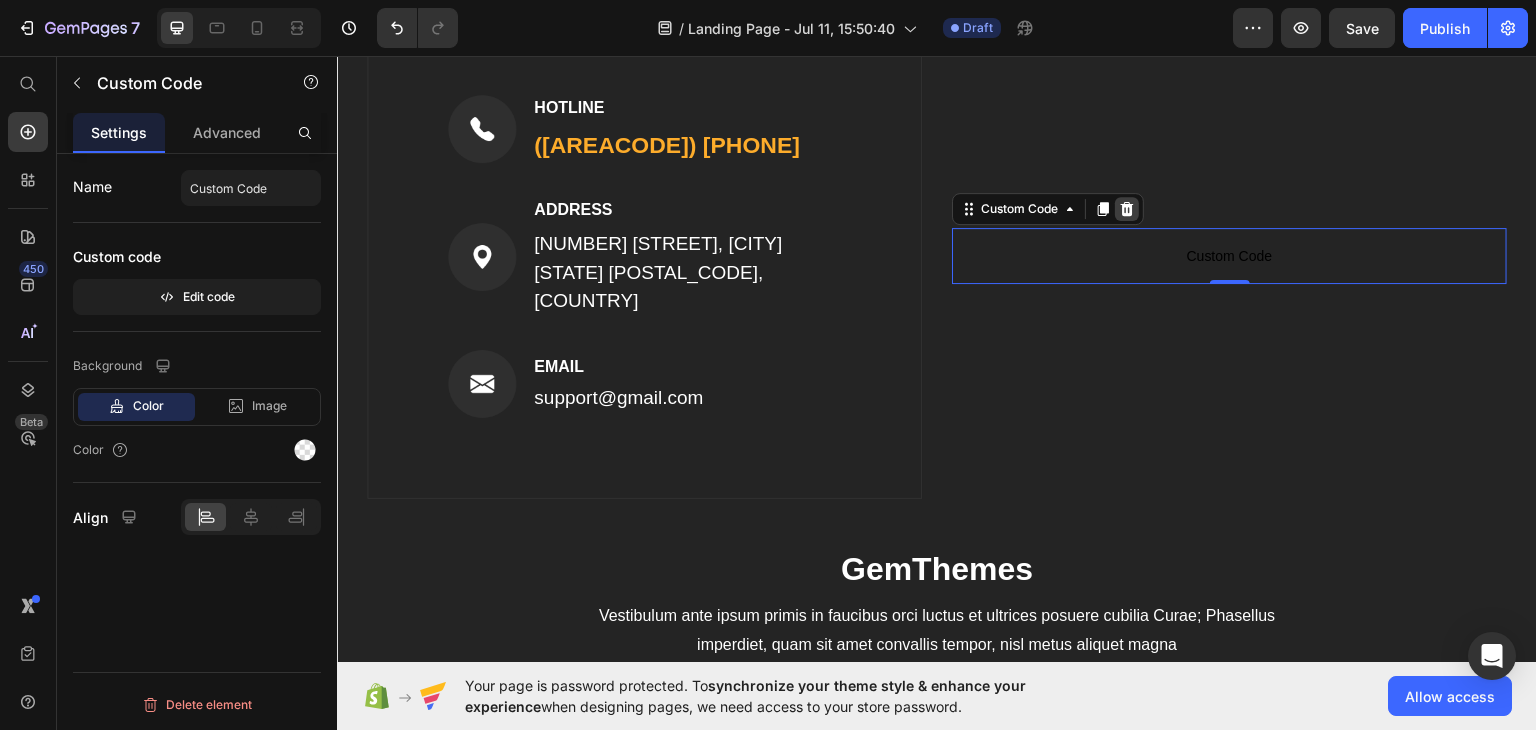 click 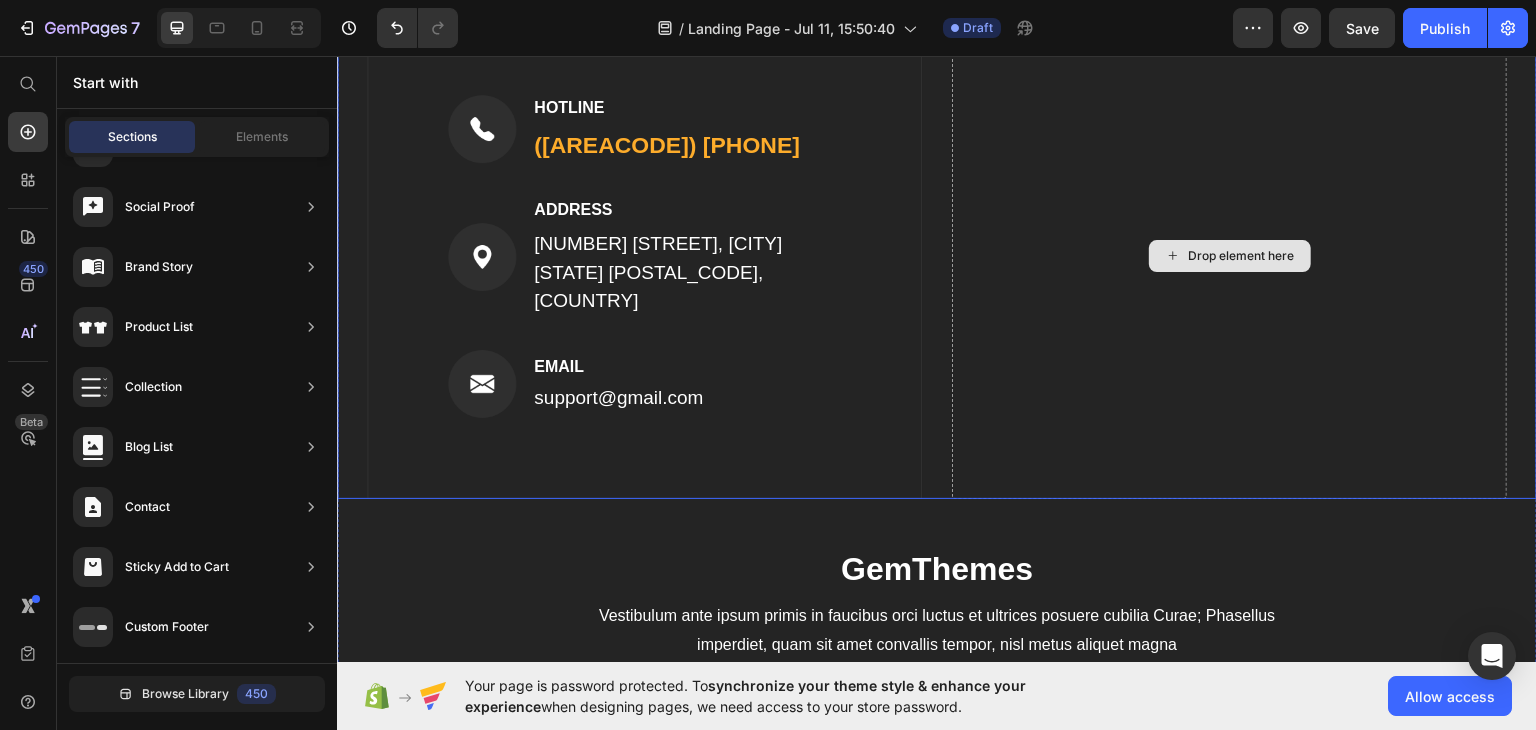 click on "Drop element here" at bounding box center [1242, 255] 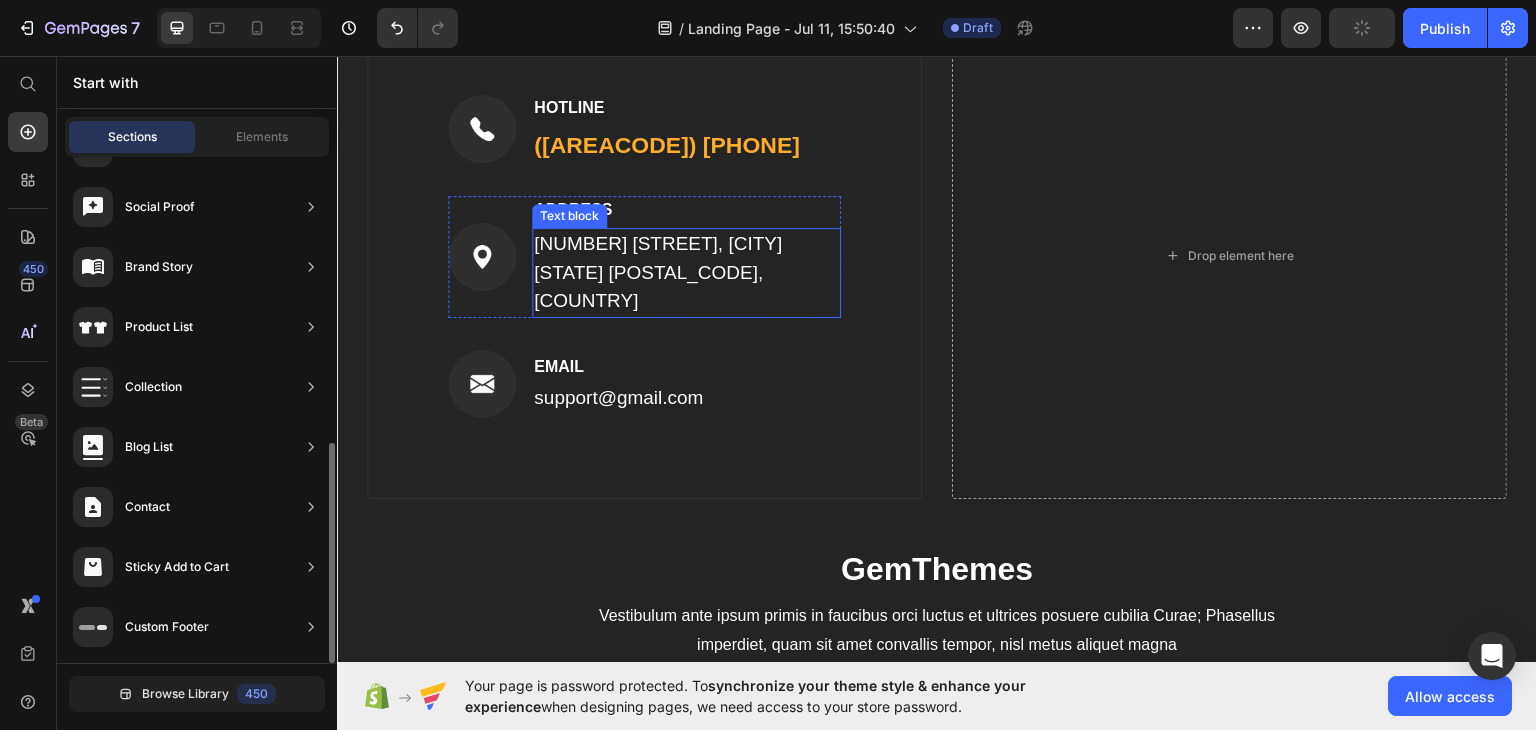 scroll, scrollTop: 172, scrollLeft: 0, axis: vertical 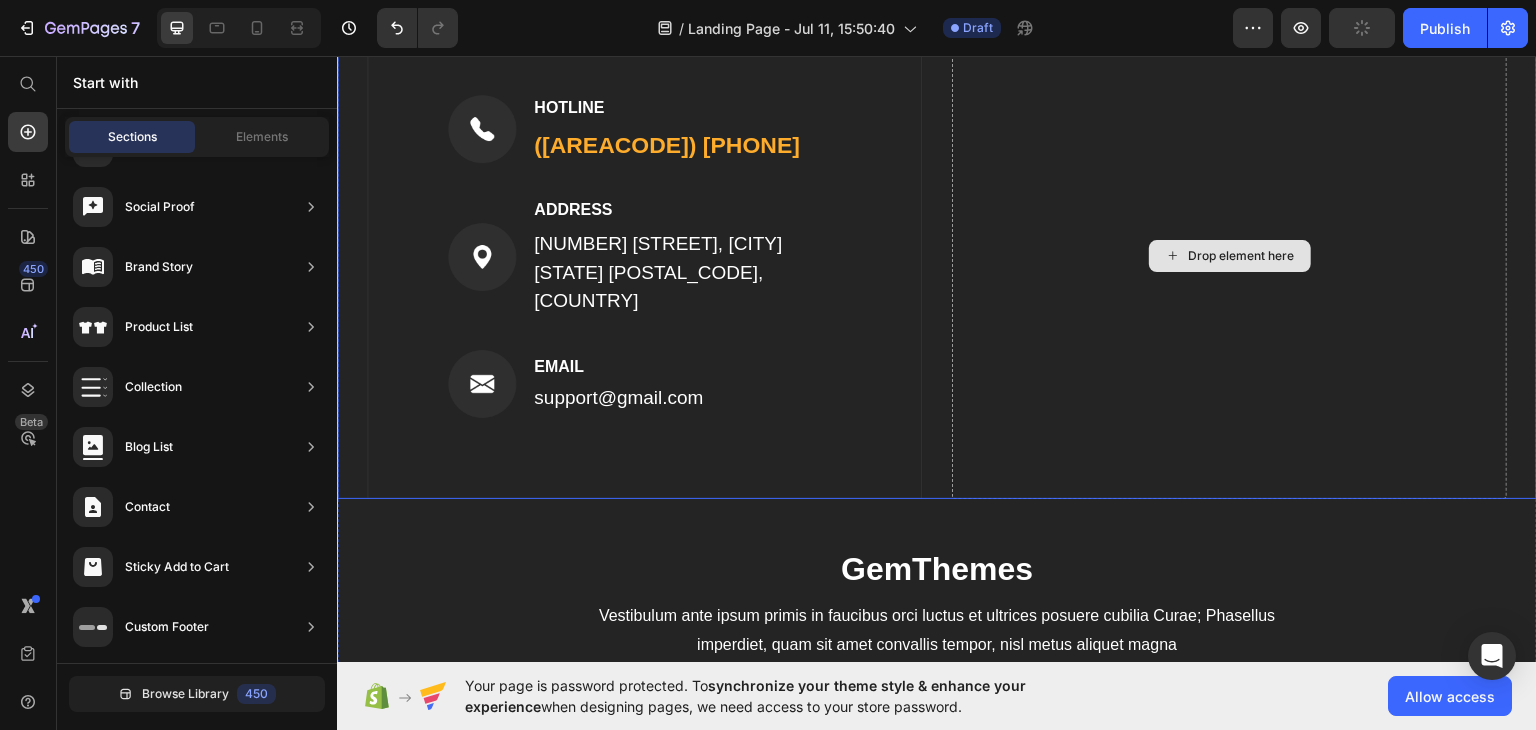 click on "Drop element here" at bounding box center [1242, 255] 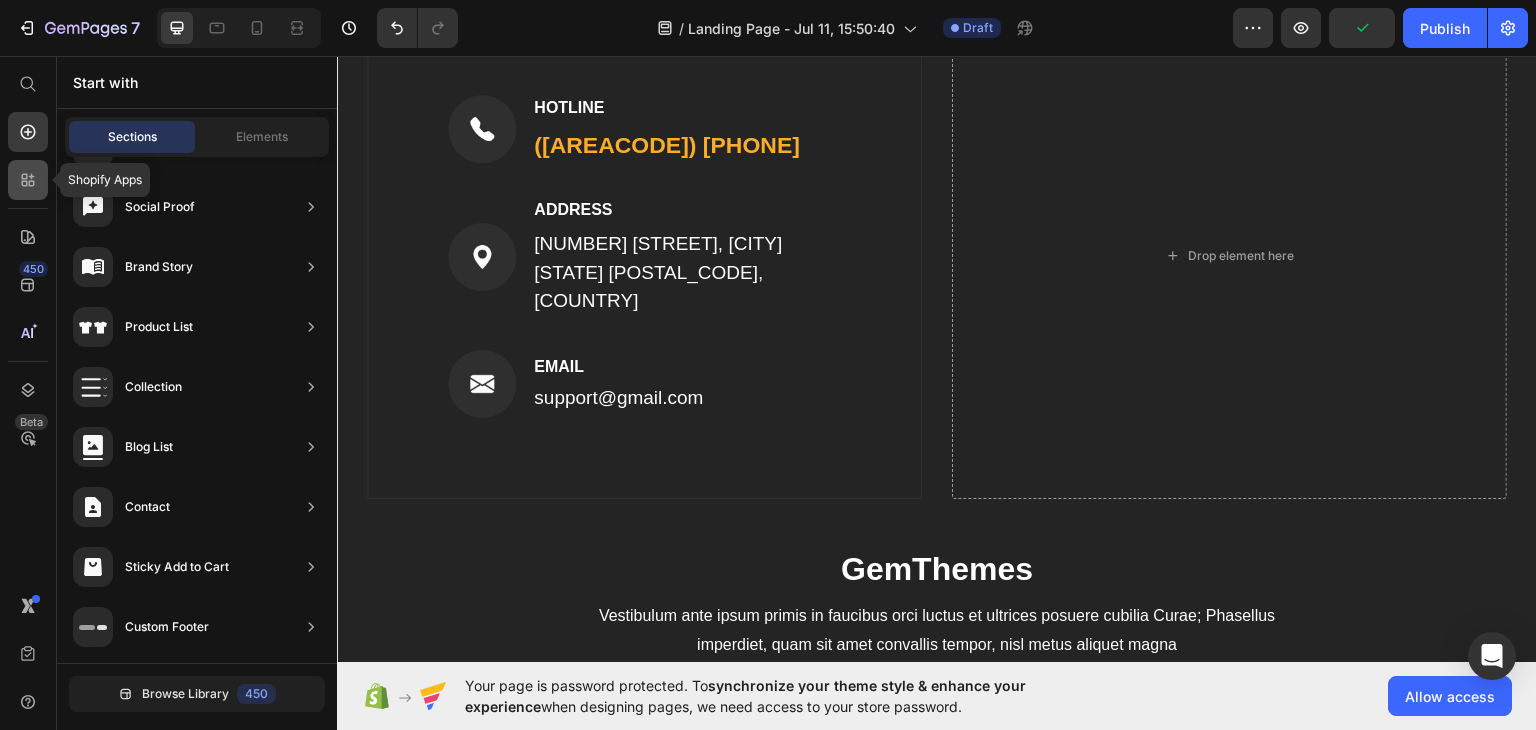 click 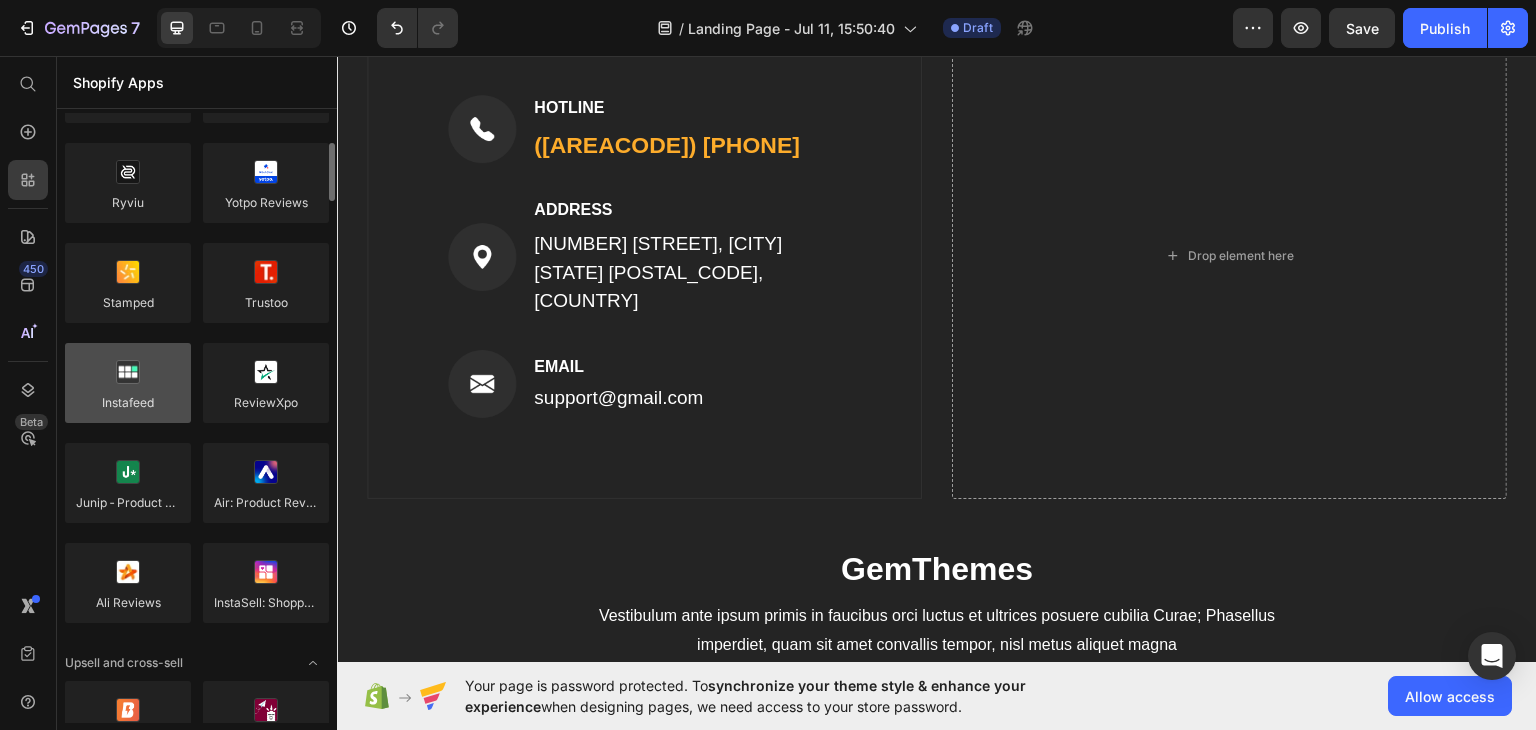 scroll, scrollTop: 0, scrollLeft: 0, axis: both 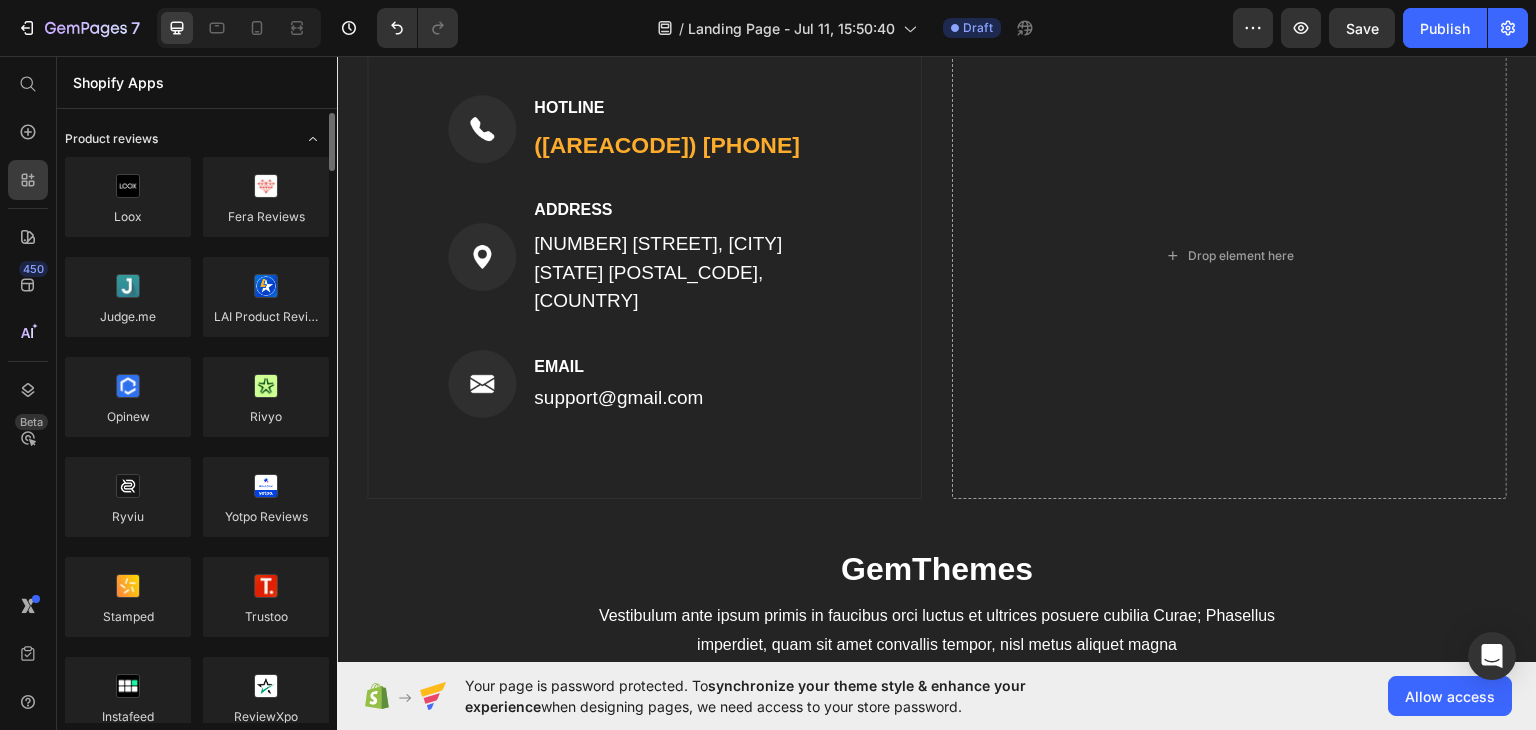 click 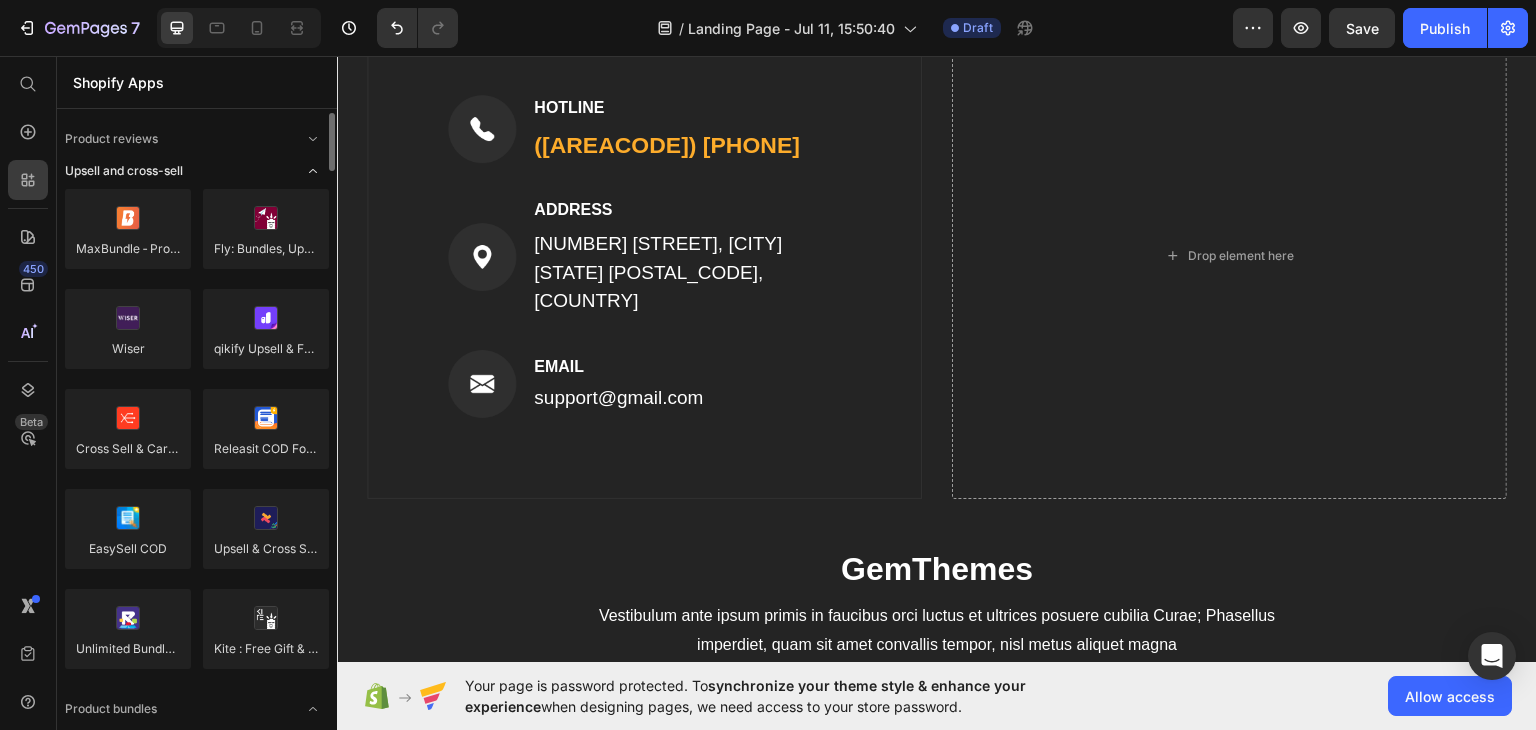 click on "Upsell and cross-sell" 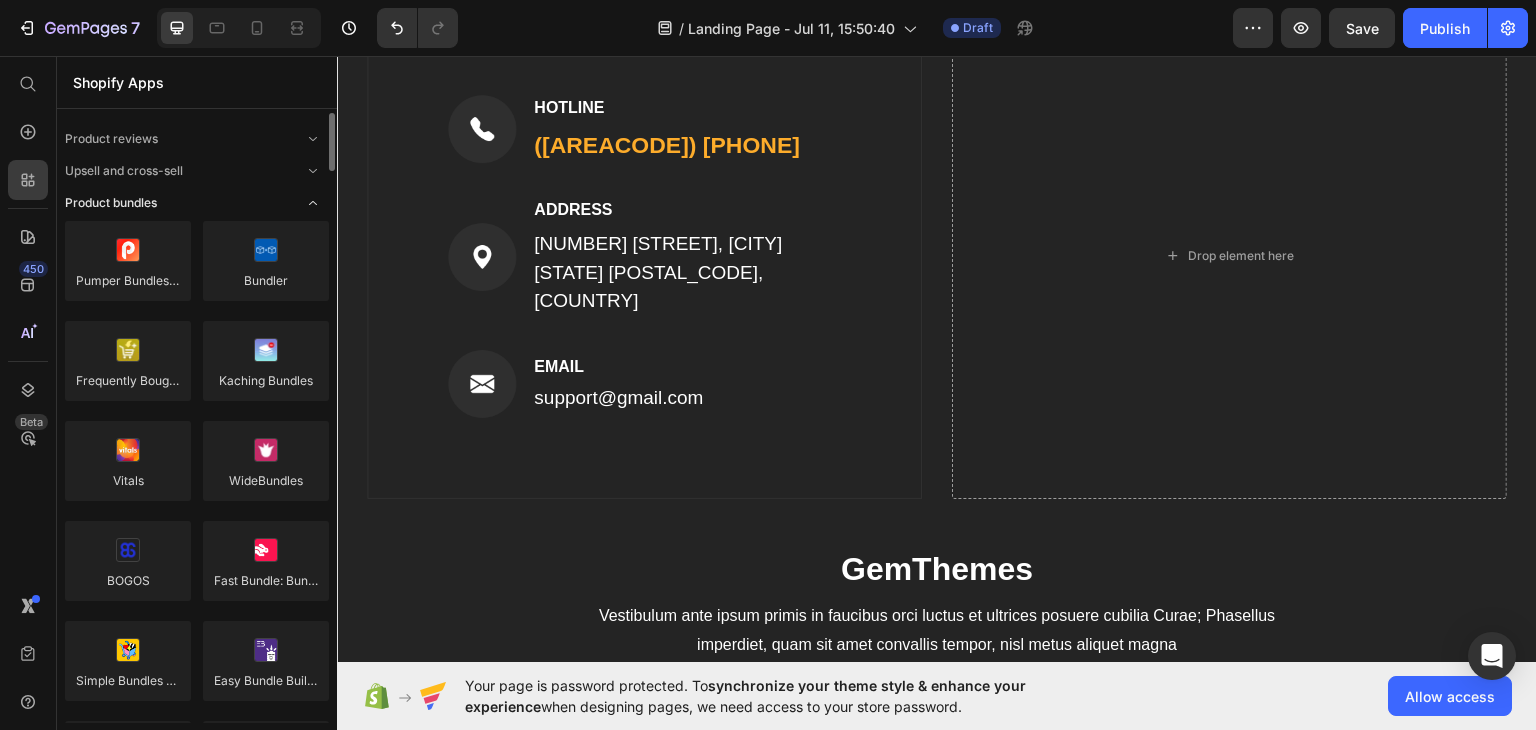 click on "Product bundles" 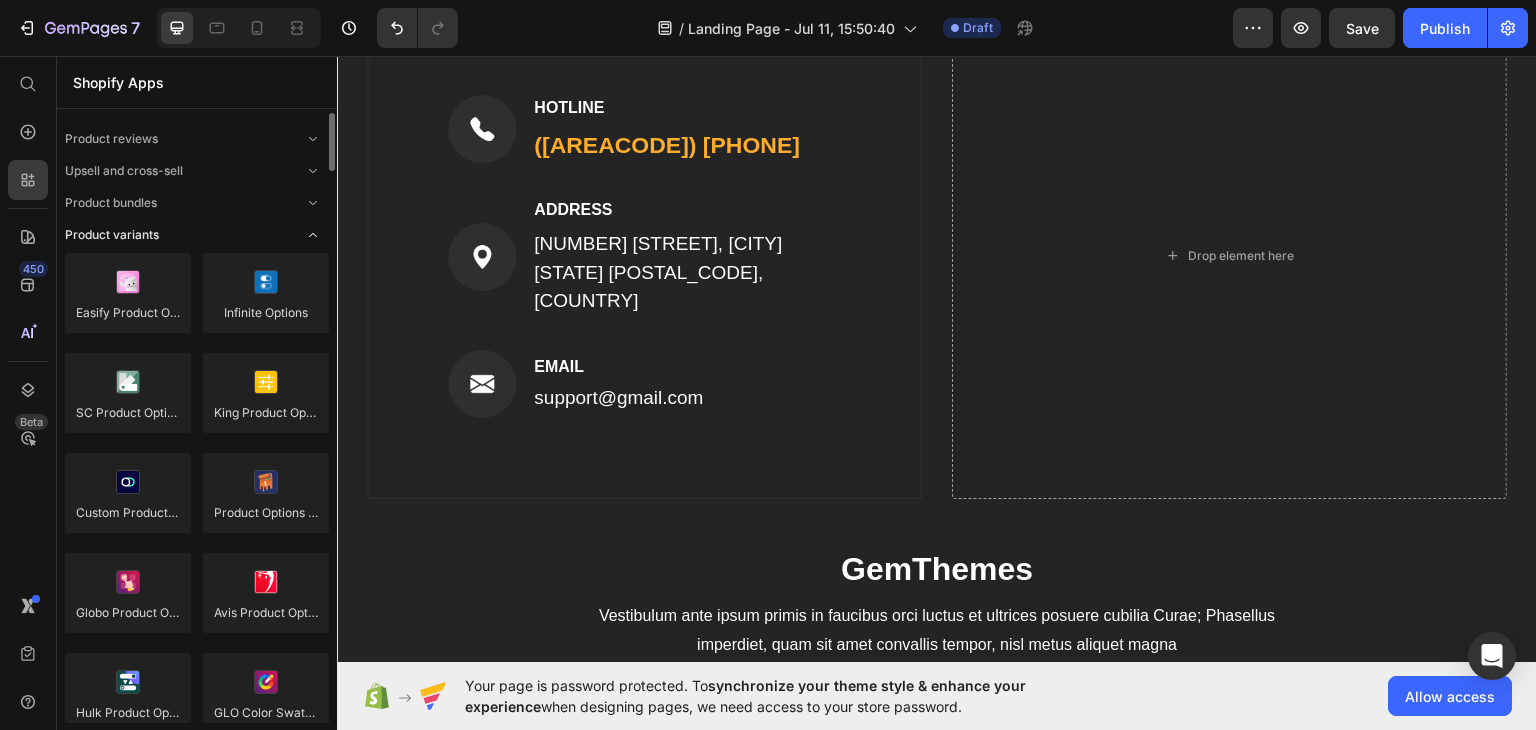 click on "Product variants" 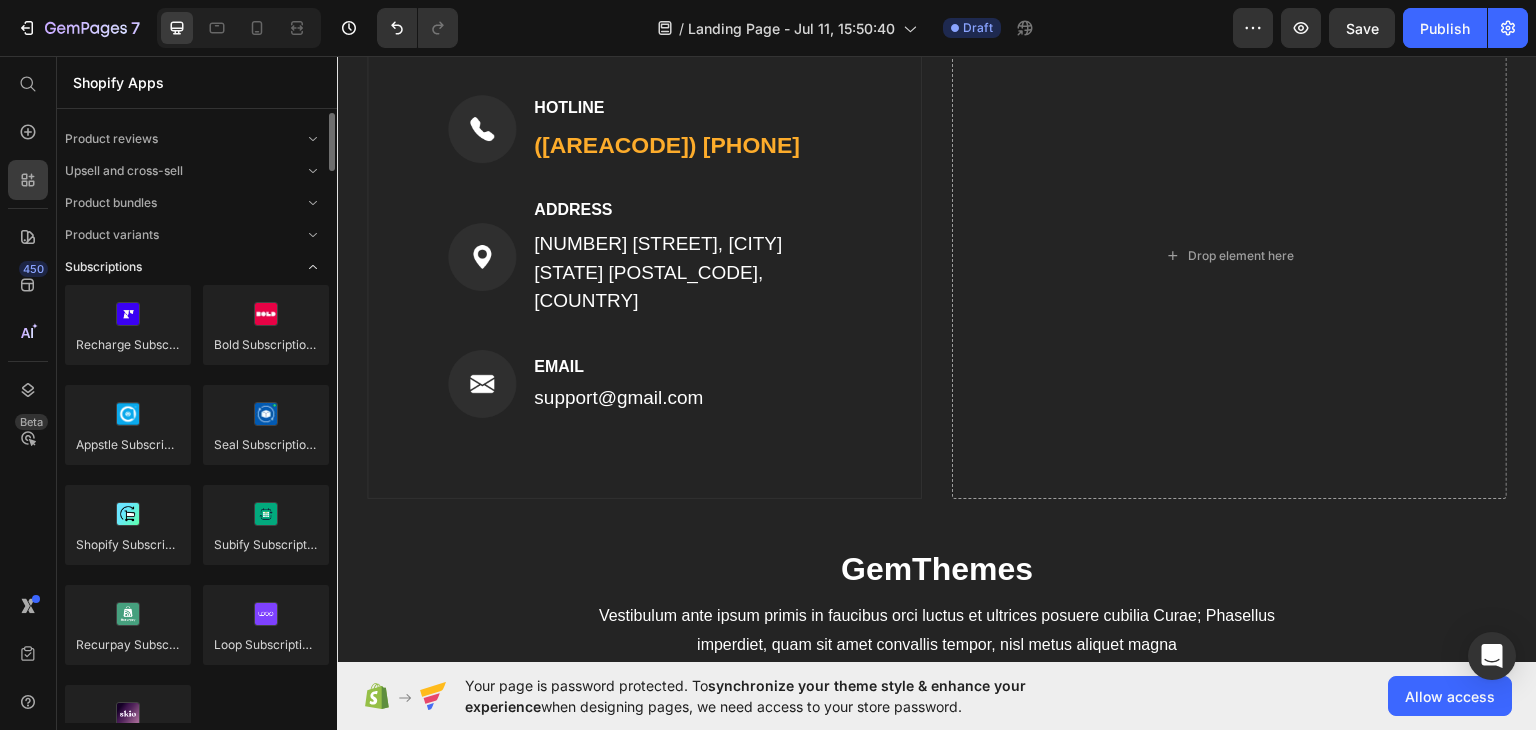 click on "Subscriptions" 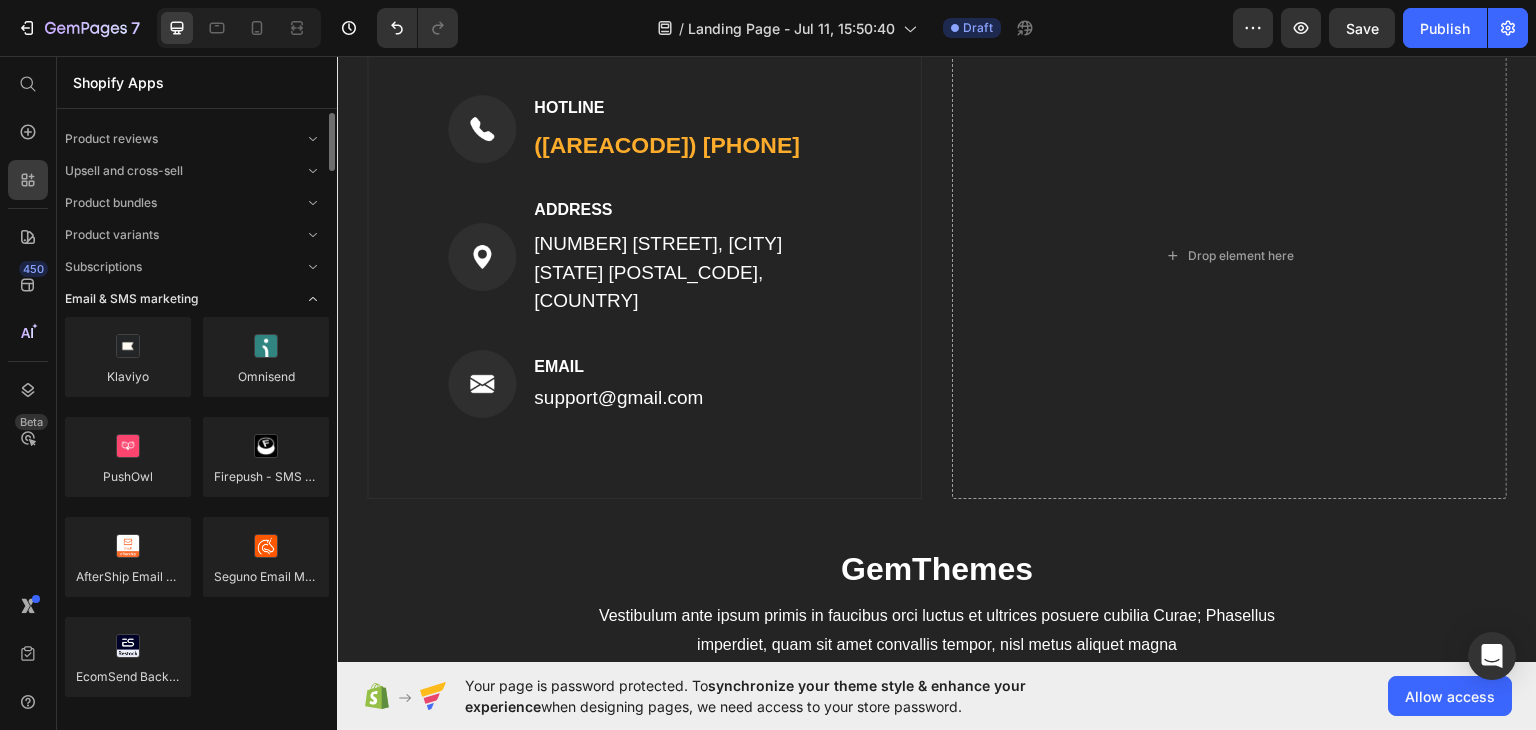 click on "Email & SMS marketing" 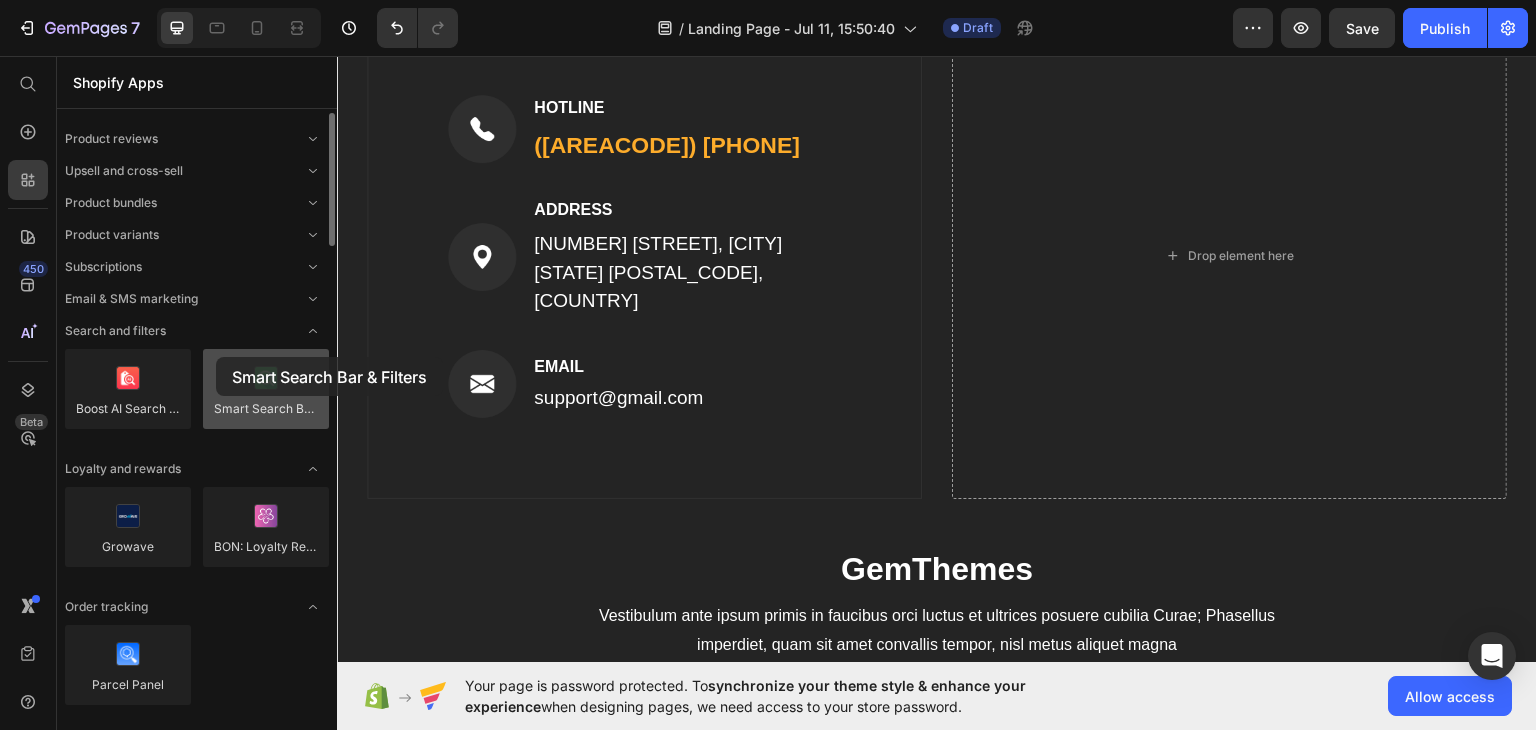 click at bounding box center (266, 389) 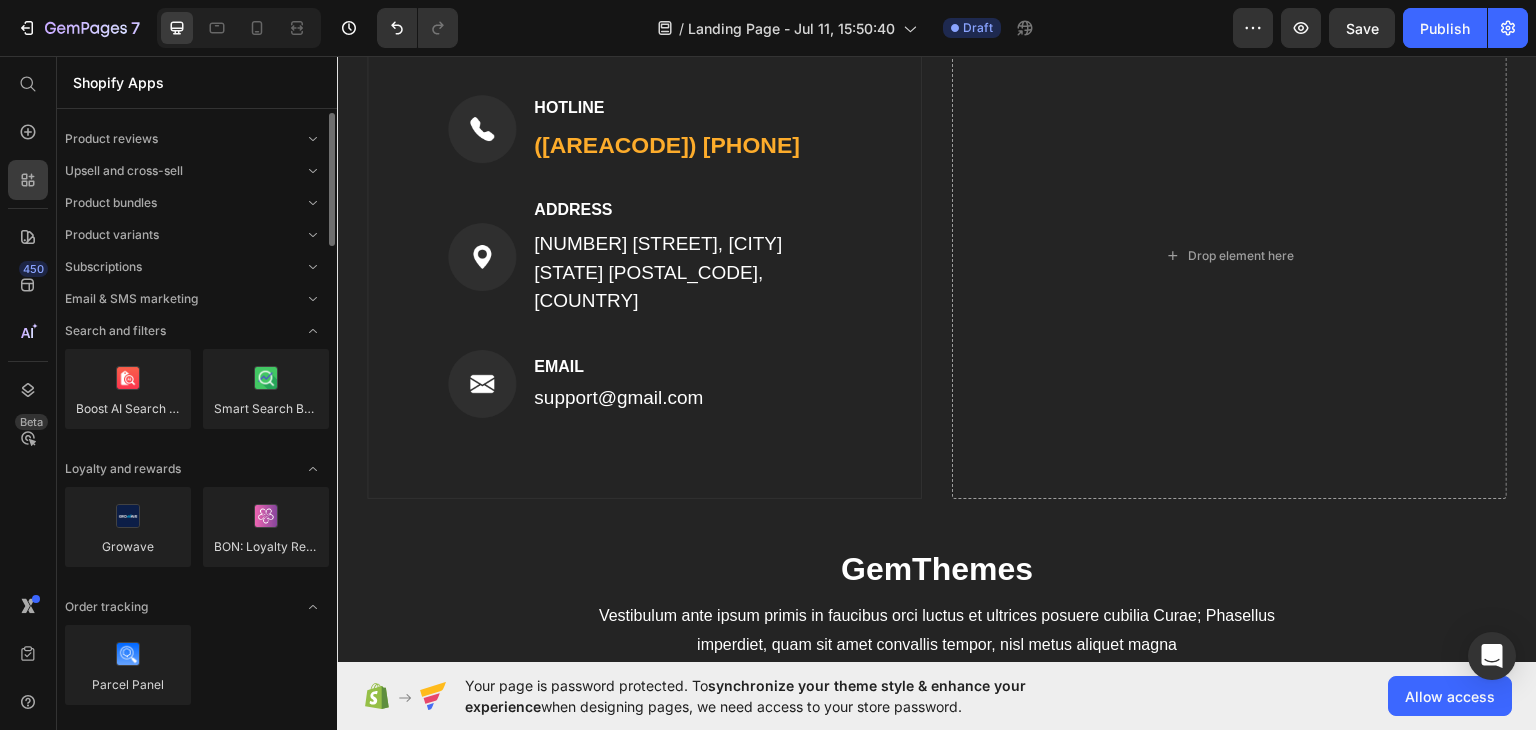 click on "Product reviews Upsell and cross-sell Product bundles Product variants Subscriptions Email & SMS marketing Search and filters
Boost AI Search & Discovery
Smart Search Bar & Filters
Loyalty and rewards
Growave
BON: Loyalty Rewards Referrals
Order tracking
Parcel Panel
Others
Wishlist Plus
Ultimate Sales Boost
Trust Me - SEOAnt
Fordeer Product Labels & Badges
Clean Size Charts
Request a Quote ‑ Hide Price
Klarna Messaging
Bird Pickup Delivery
Shopify Forms" at bounding box center (197, 1506) 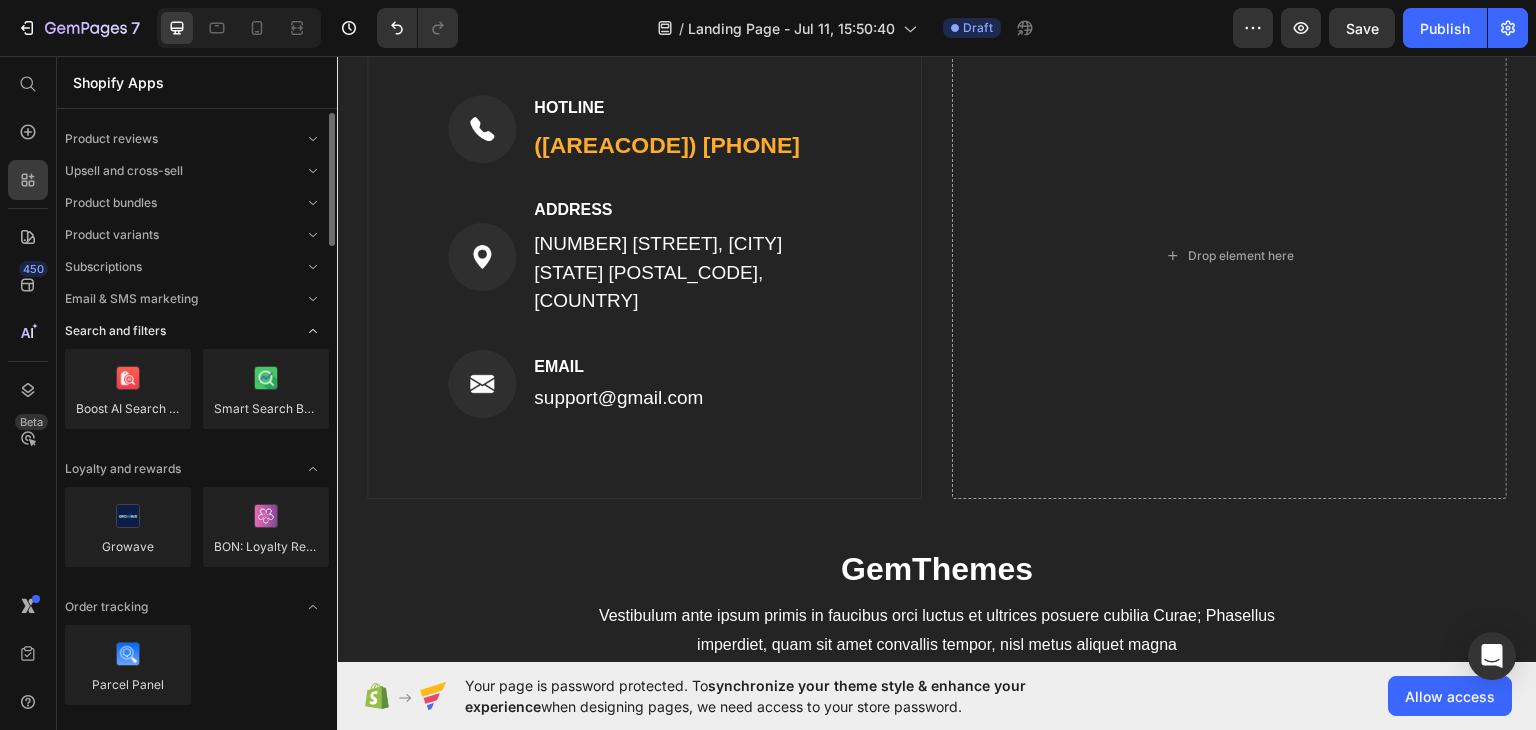 click on "Search and filters" 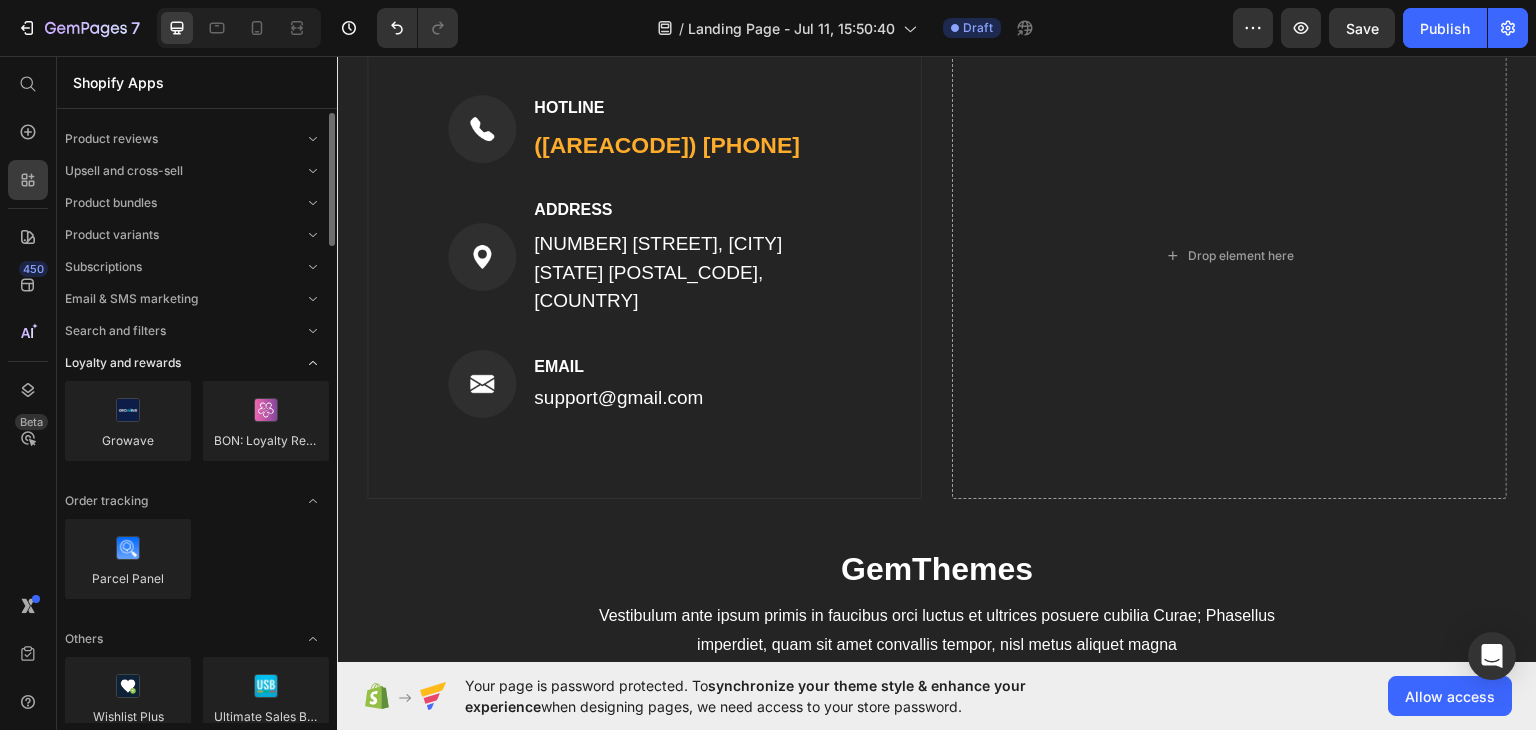 click on "Loyalty and rewards" at bounding box center [123, 363] 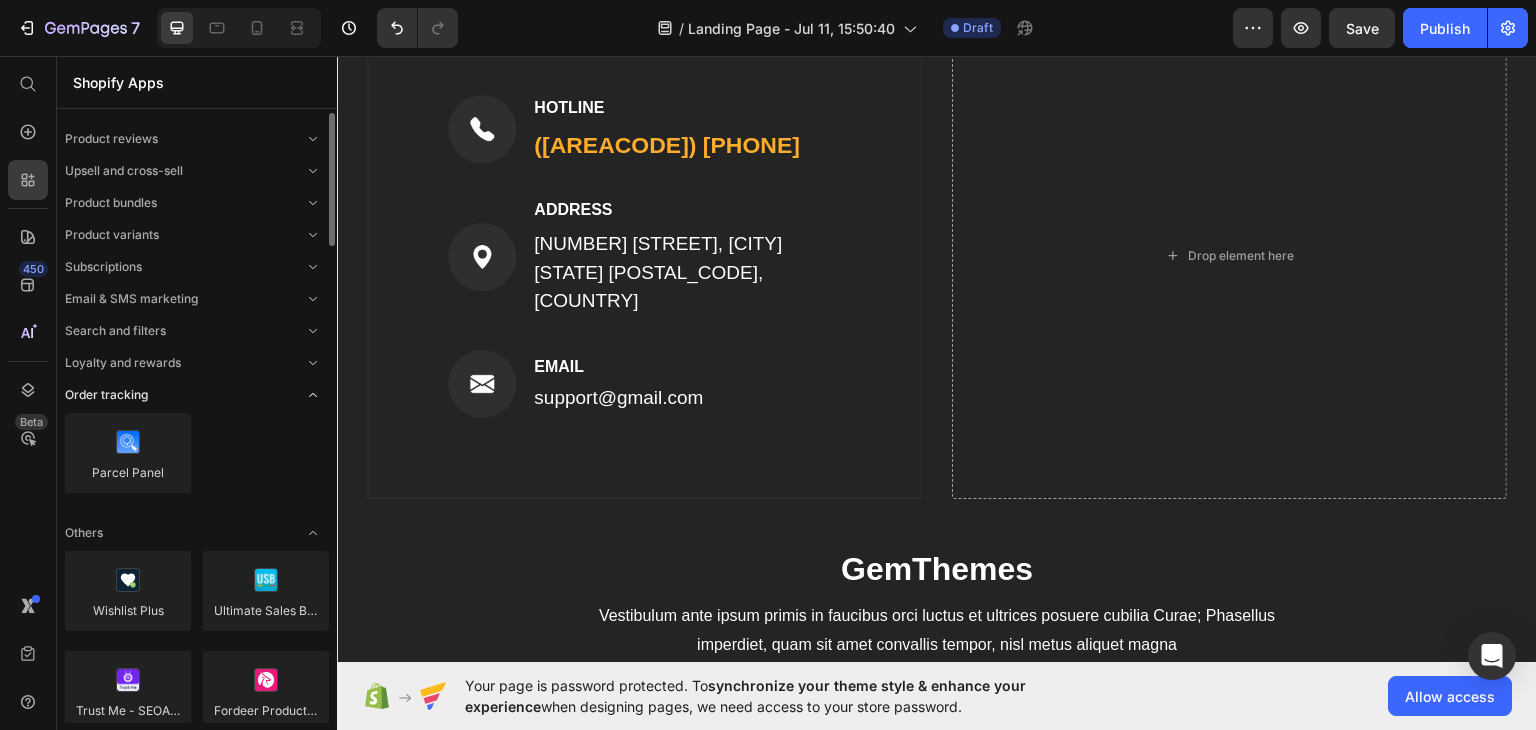 click on "Order tracking" at bounding box center [106, 395] 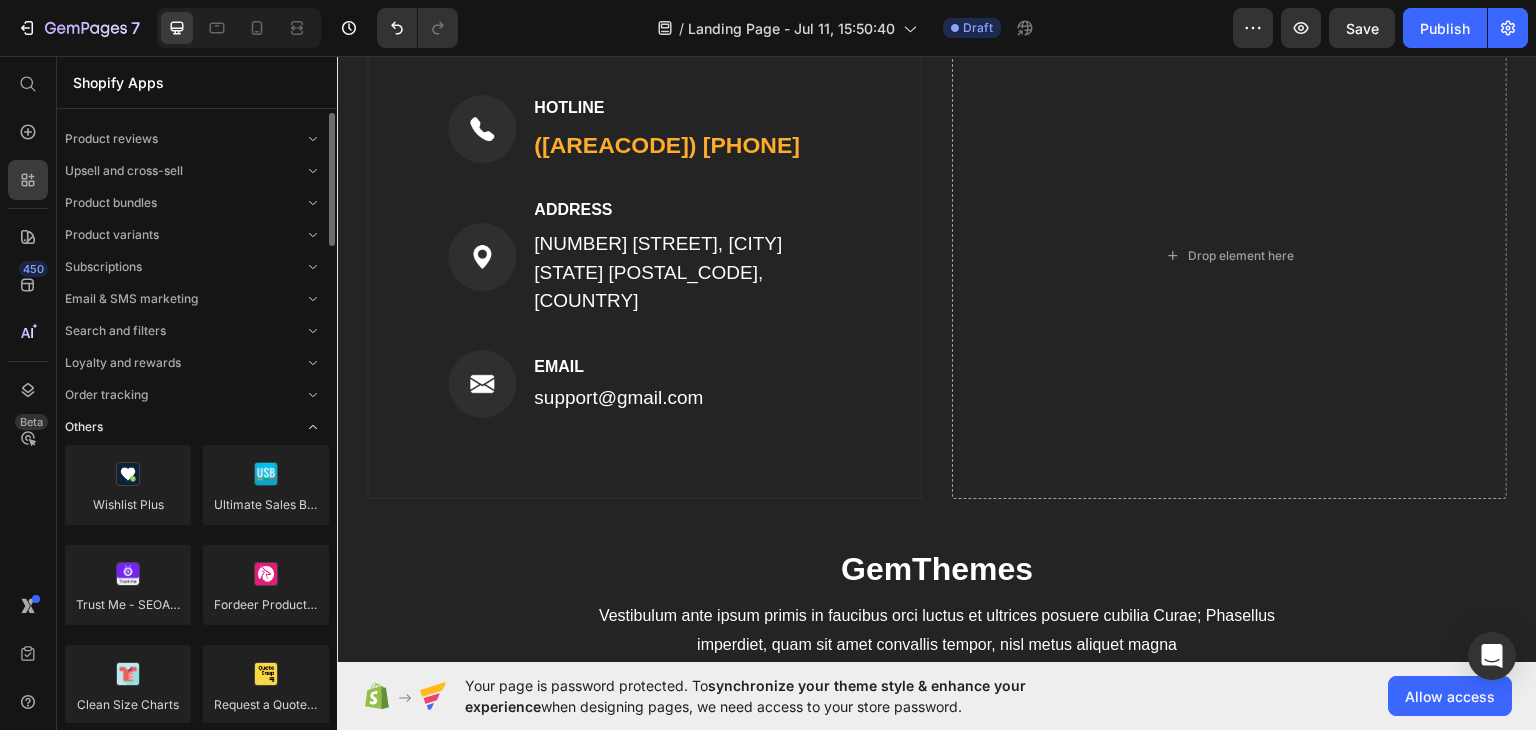 click on "Others" 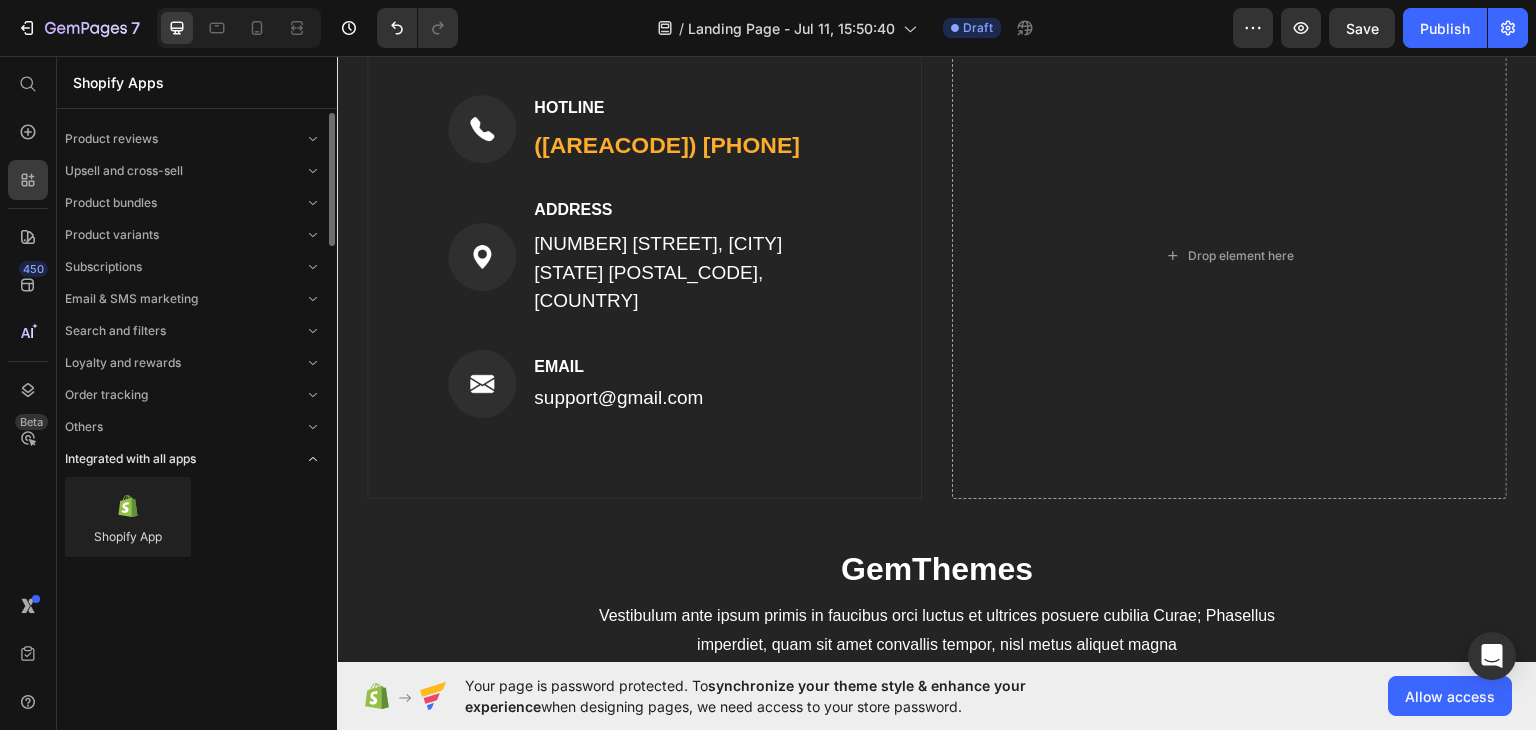click on "Integrated with all apps" at bounding box center [130, 459] 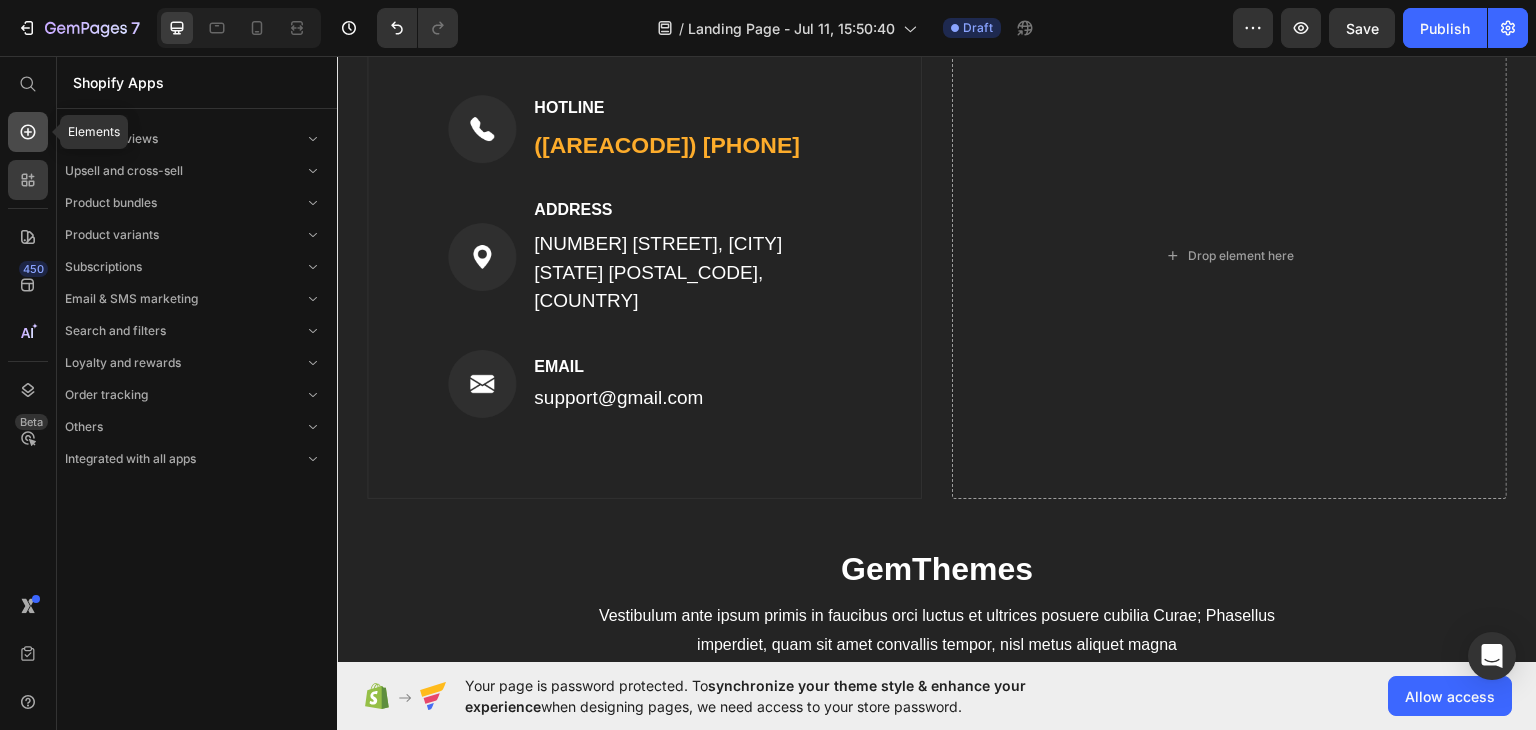 click 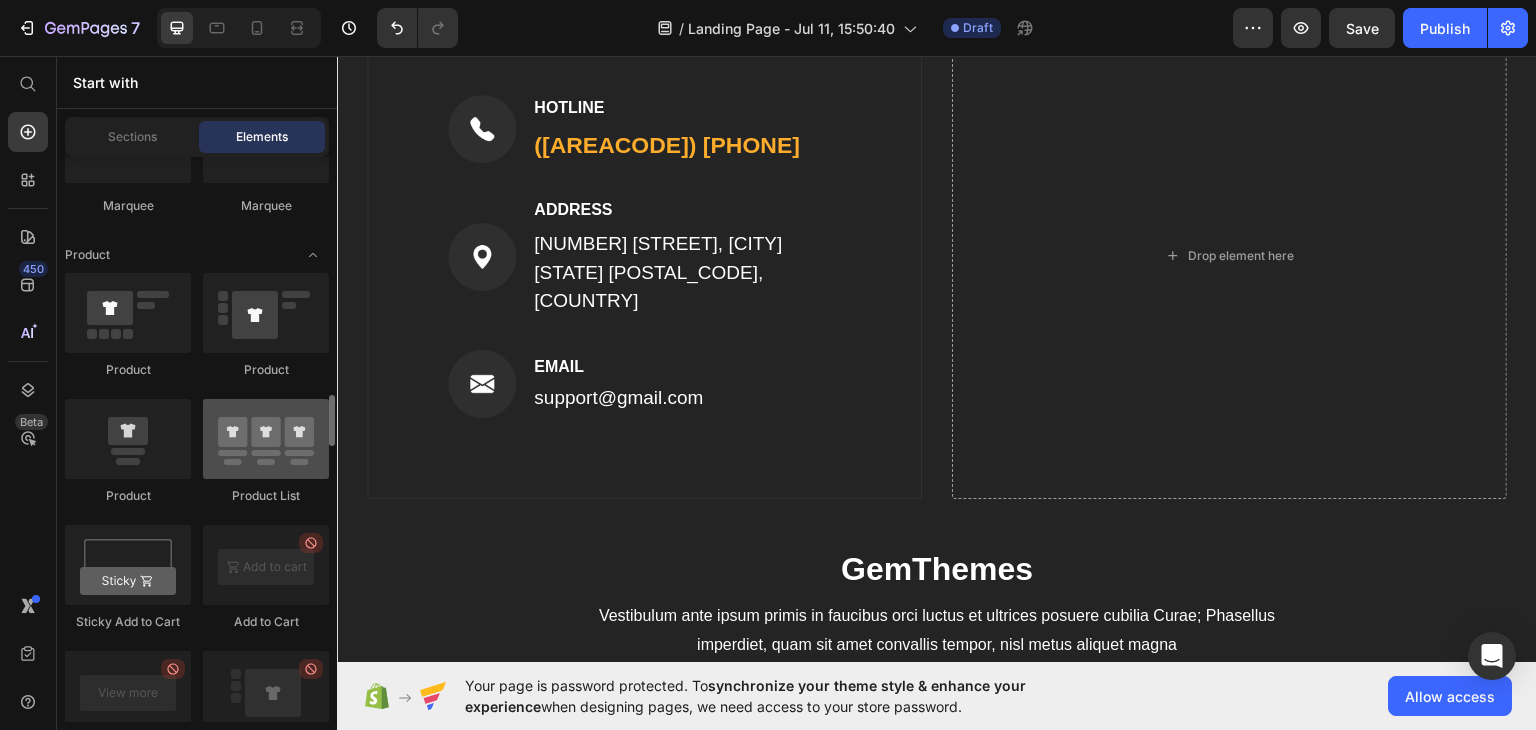 scroll, scrollTop: 2700, scrollLeft: 0, axis: vertical 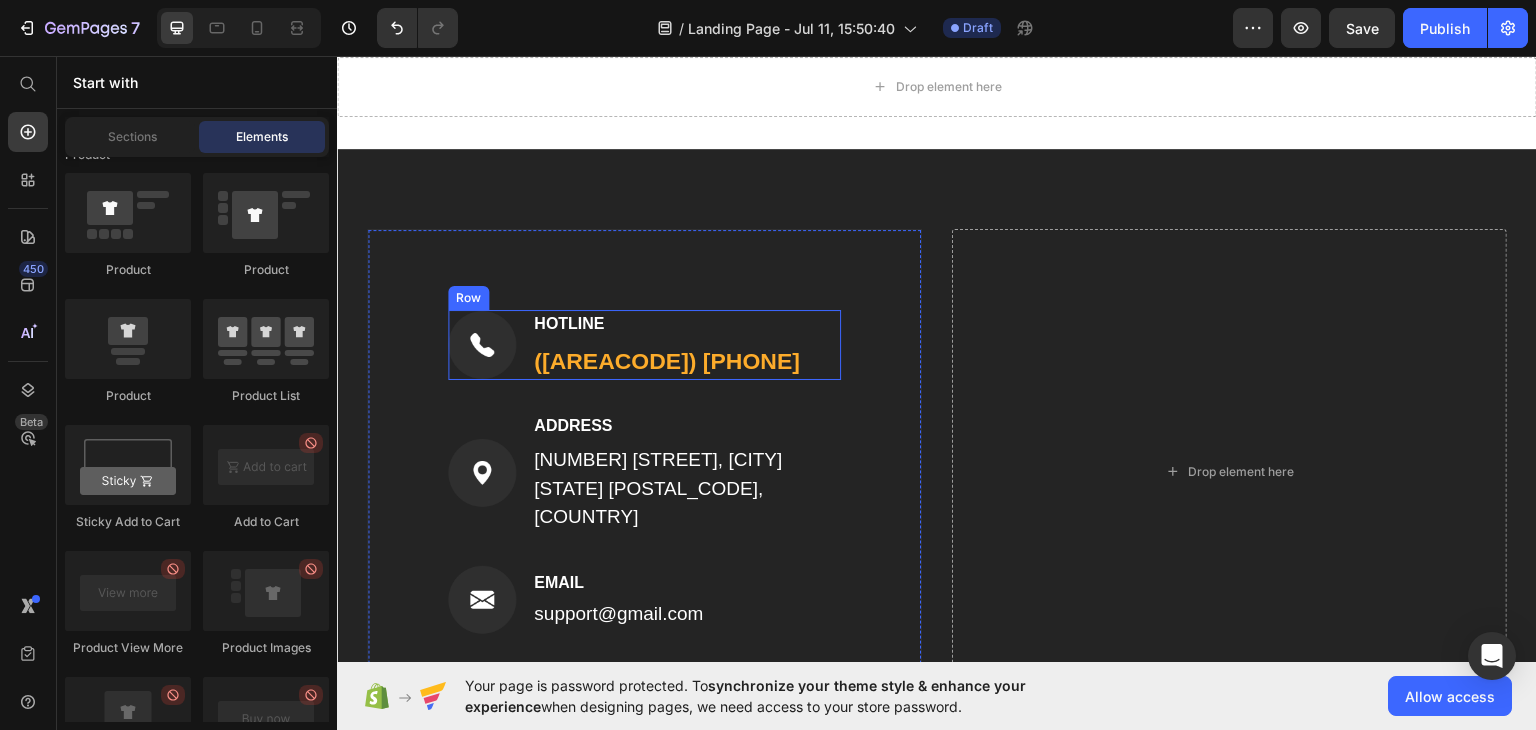 click on "Image HOTLINE Text block ([PHONE]) Text block Row" at bounding box center [644, 344] 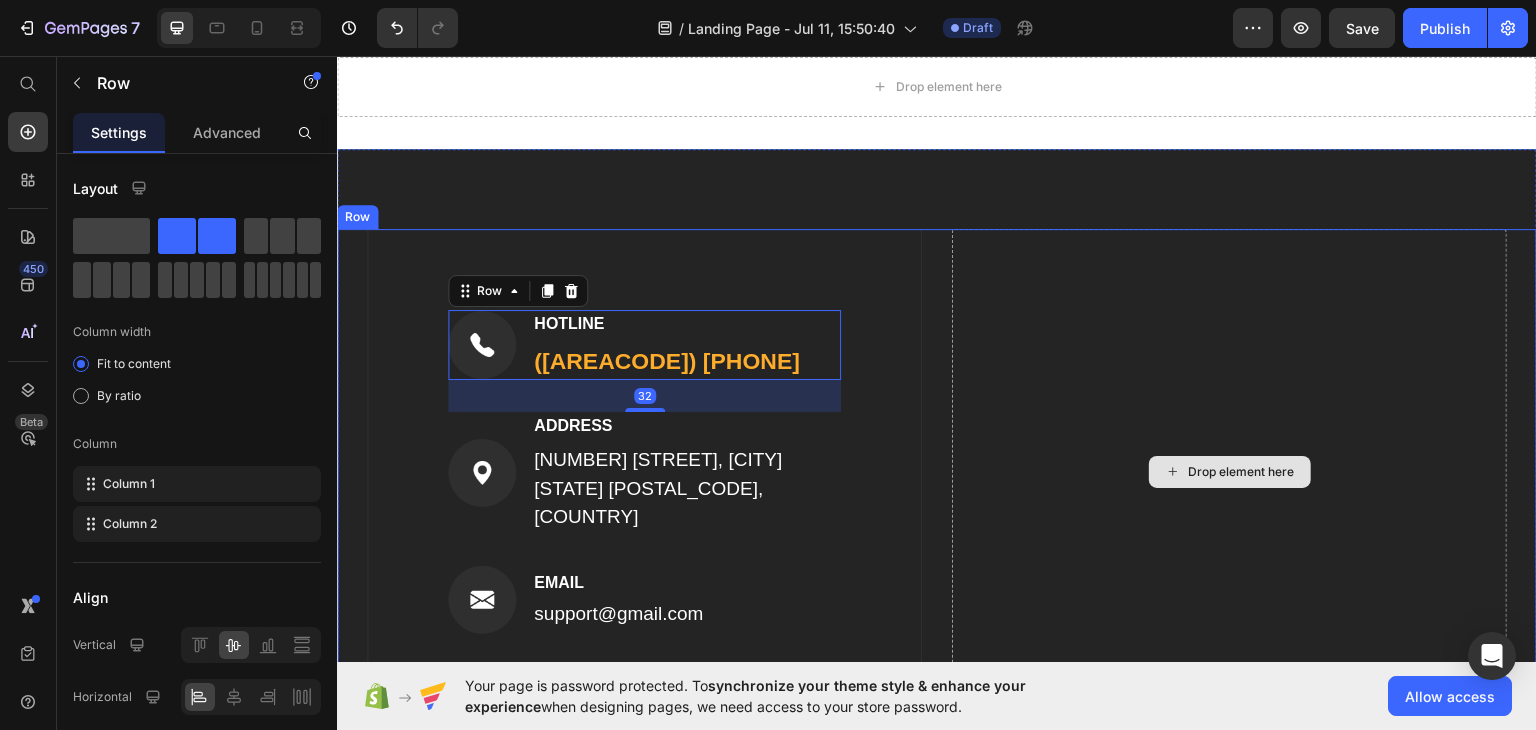 click on "Drop element here" at bounding box center (1229, 471) 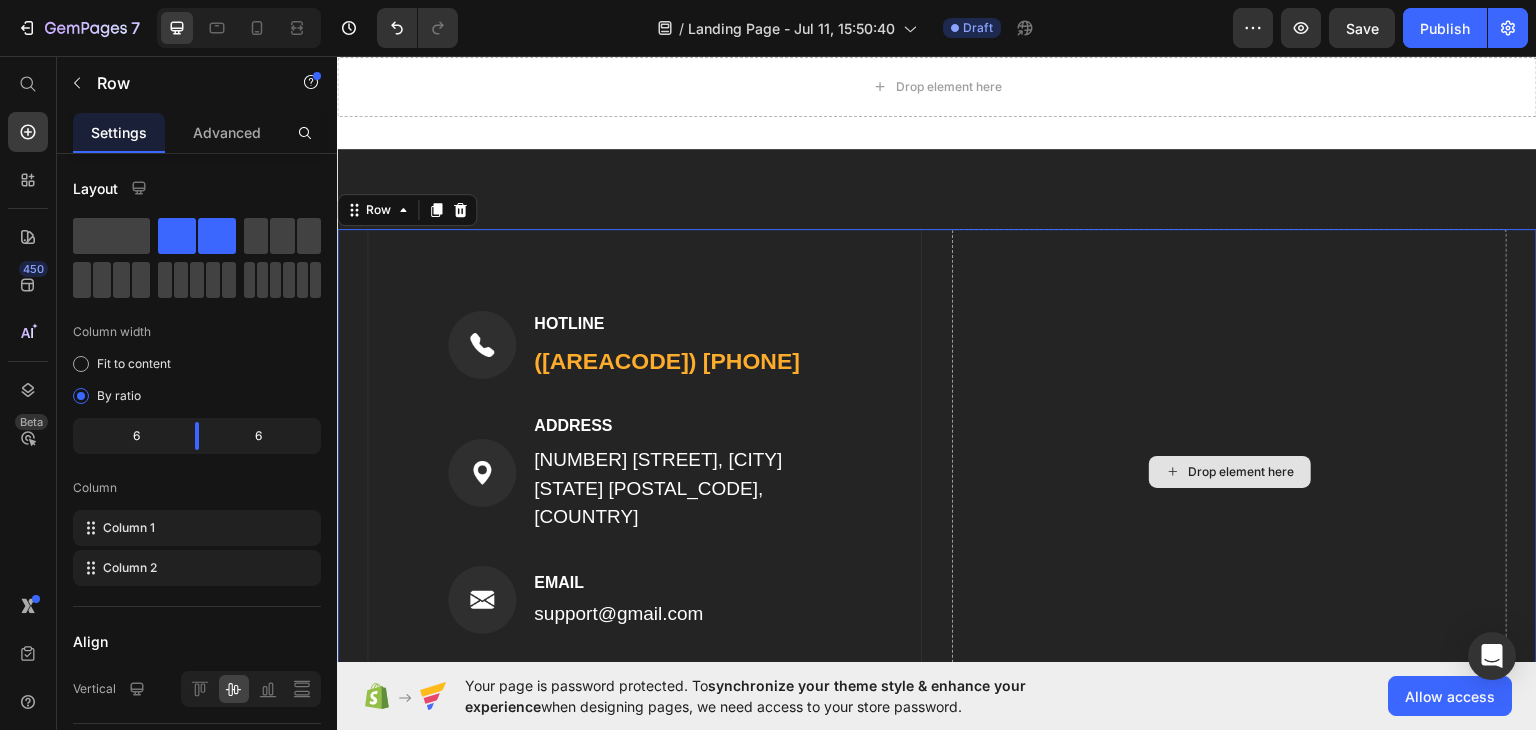 click on "Drop element here" at bounding box center (1230, 471) 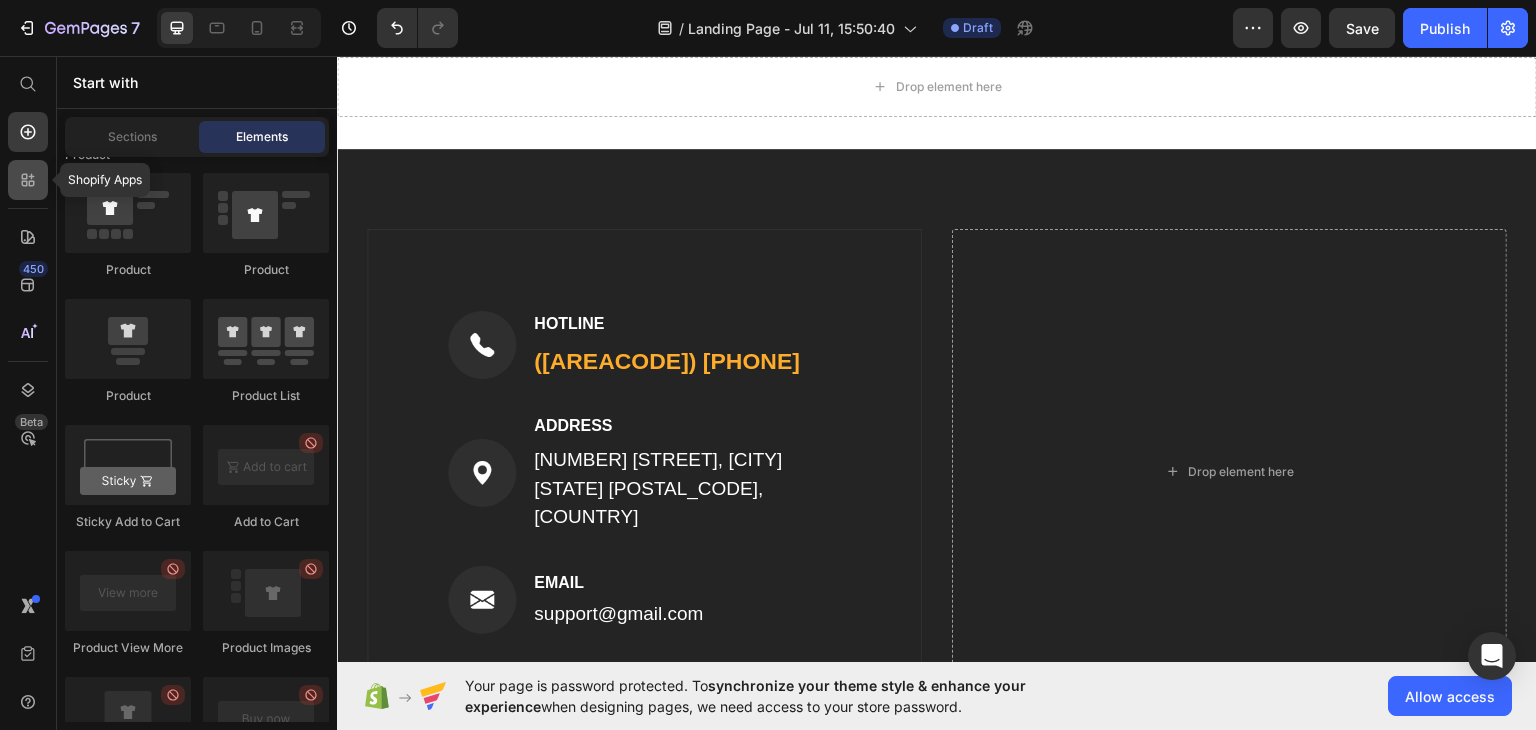 click 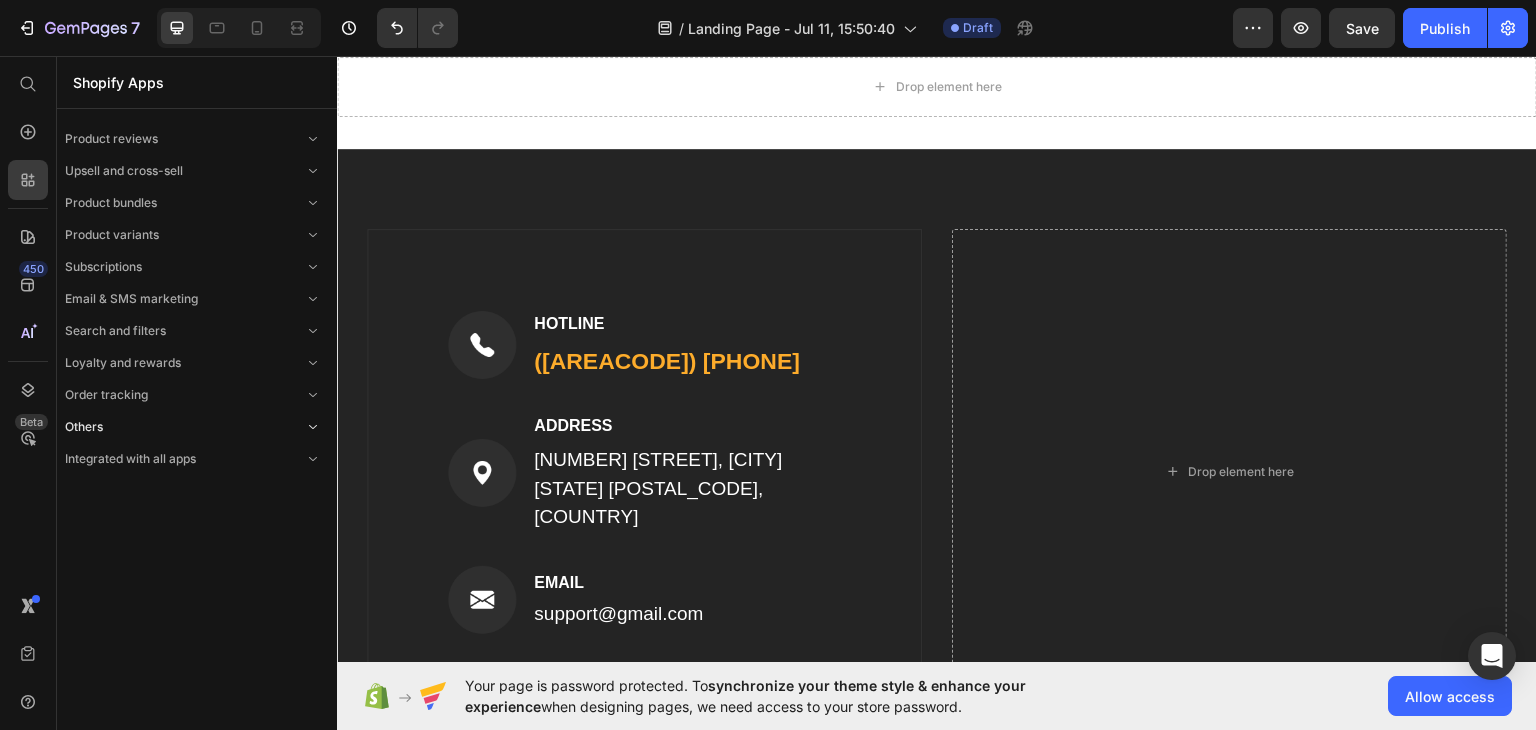 click on "Others" 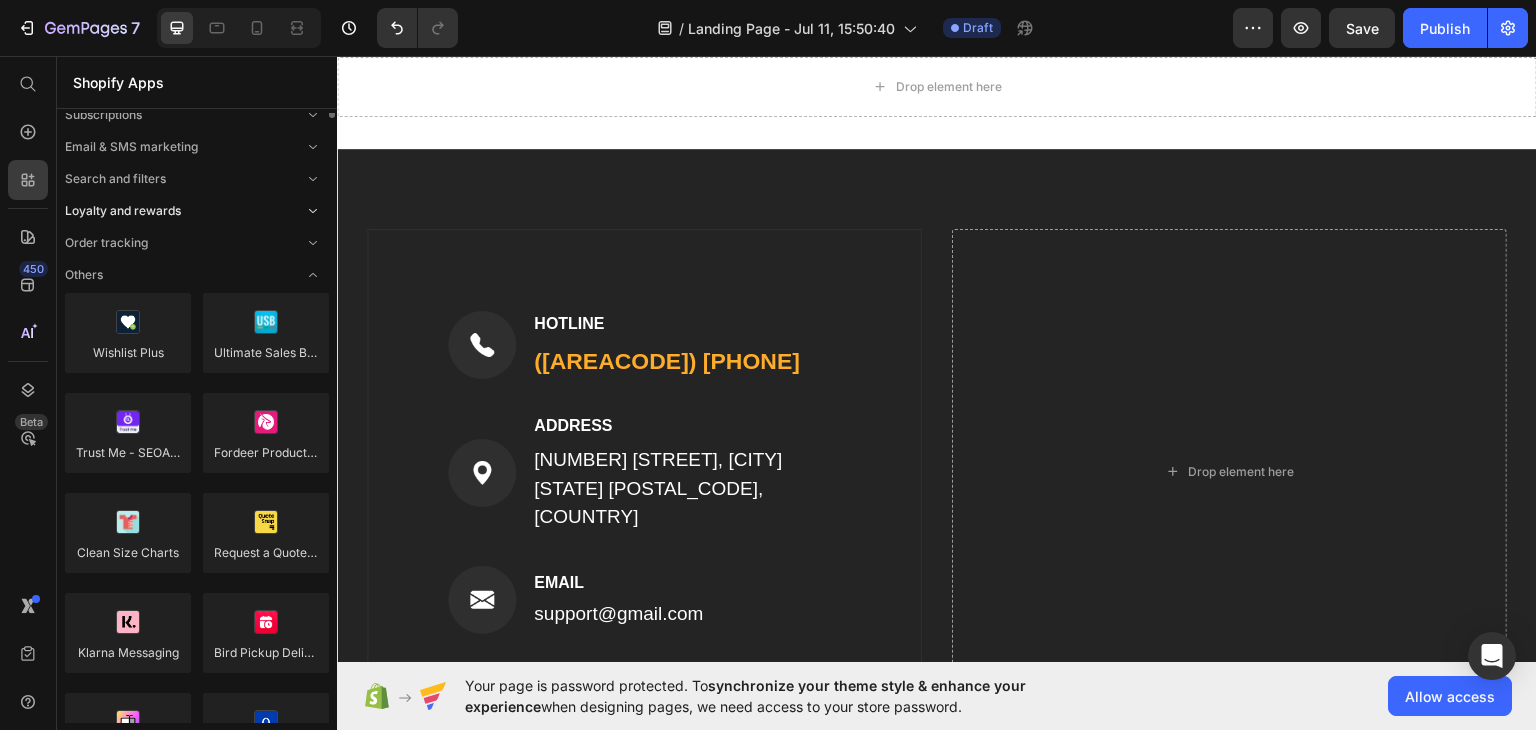 scroll, scrollTop: 0, scrollLeft: 0, axis: both 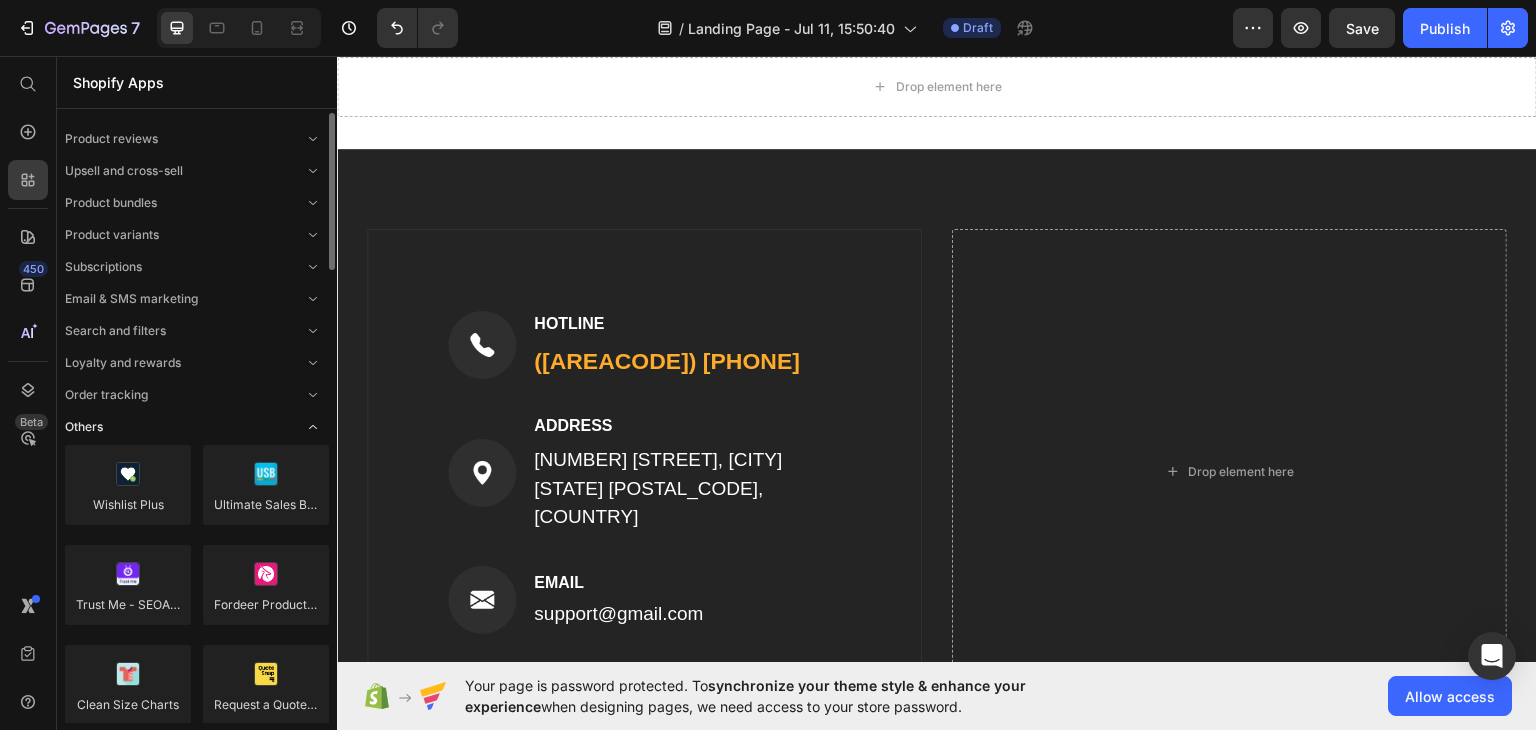 click on "Others" 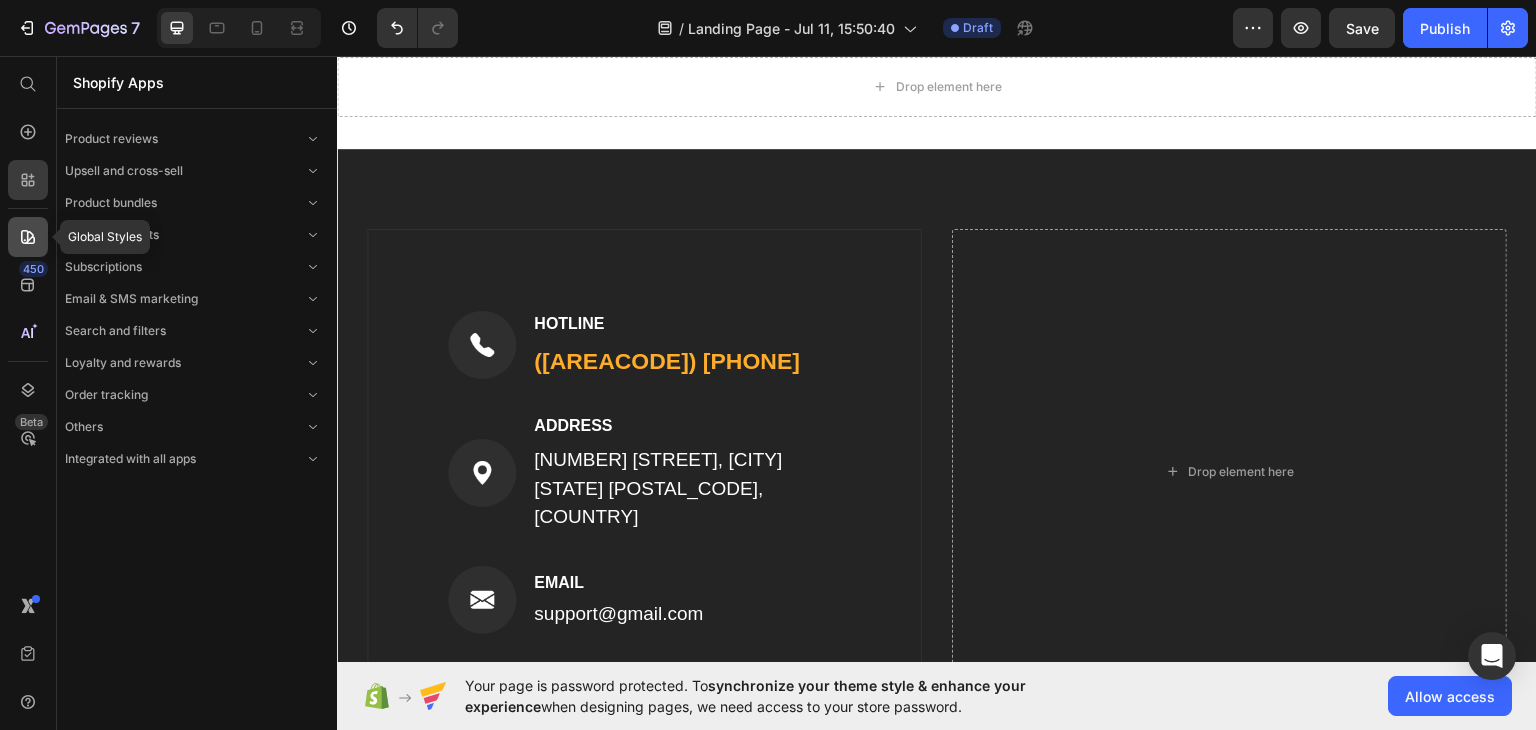 click 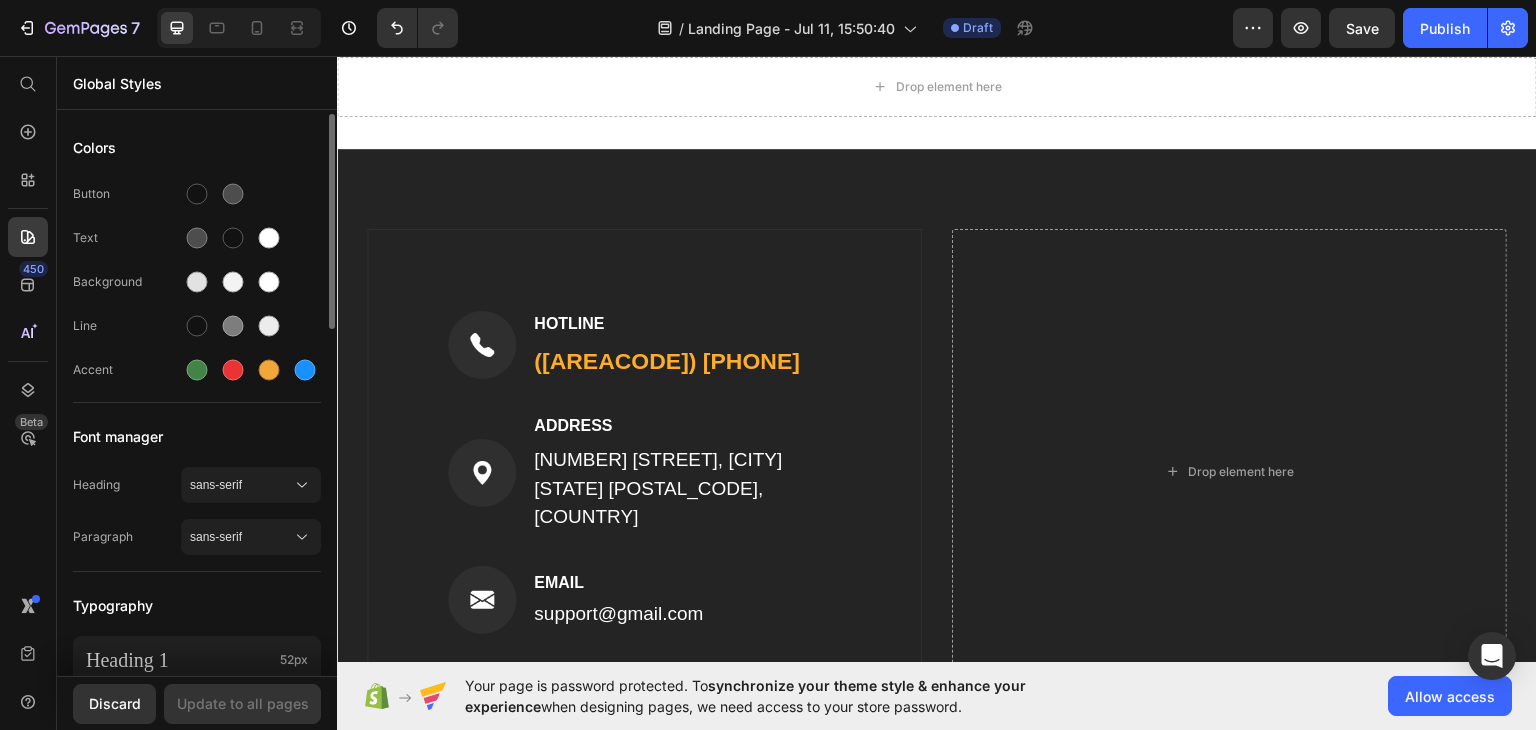 scroll, scrollTop: 500, scrollLeft: 0, axis: vertical 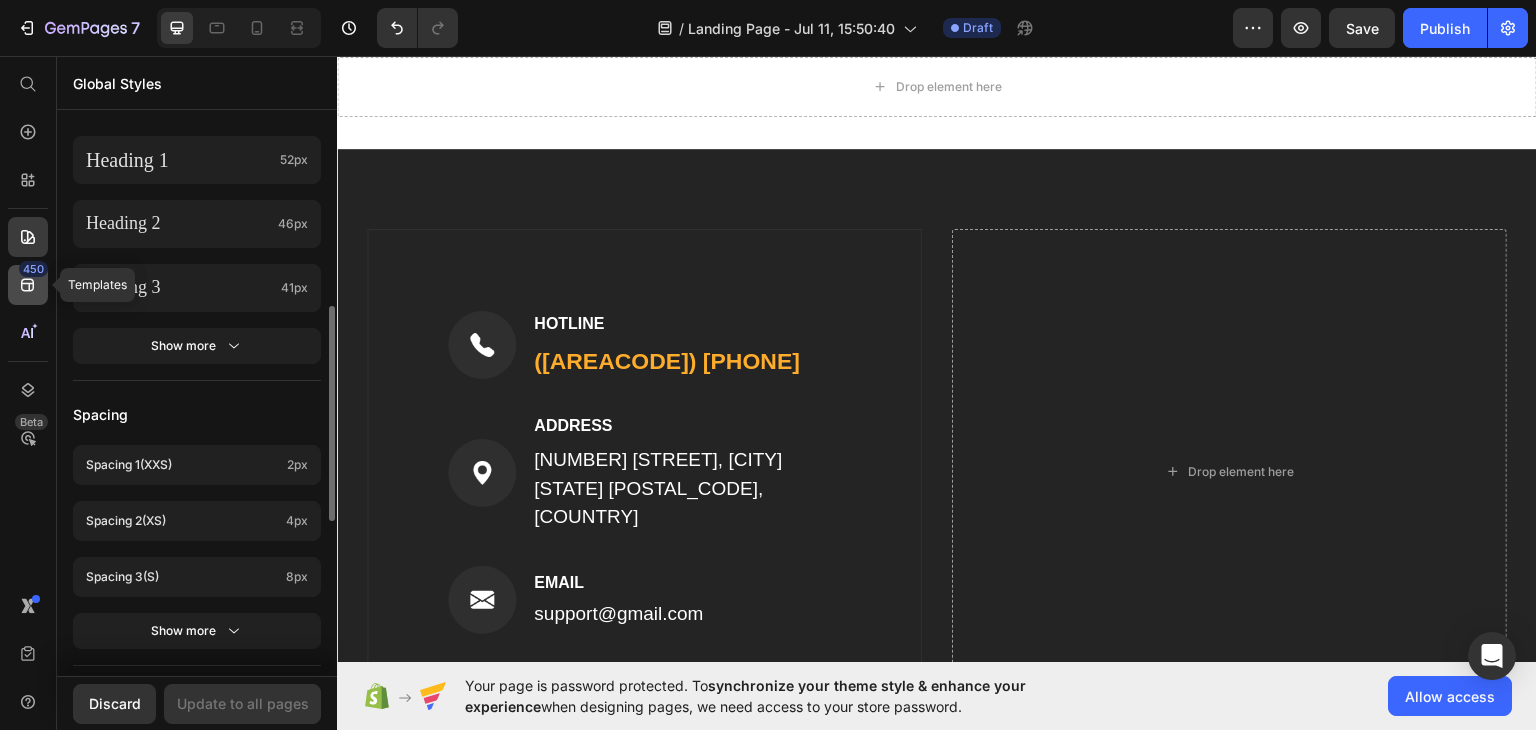 click 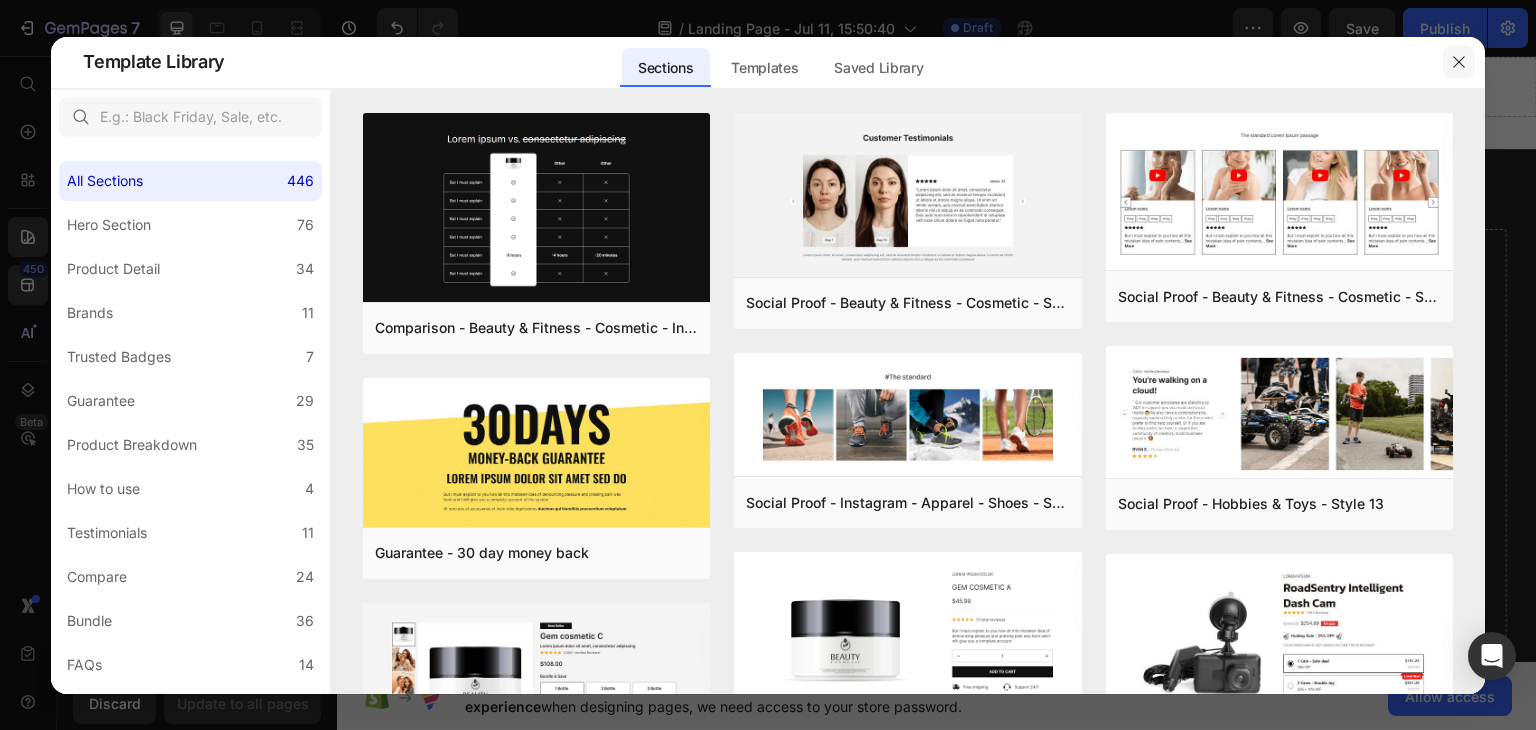 click at bounding box center [1459, 62] 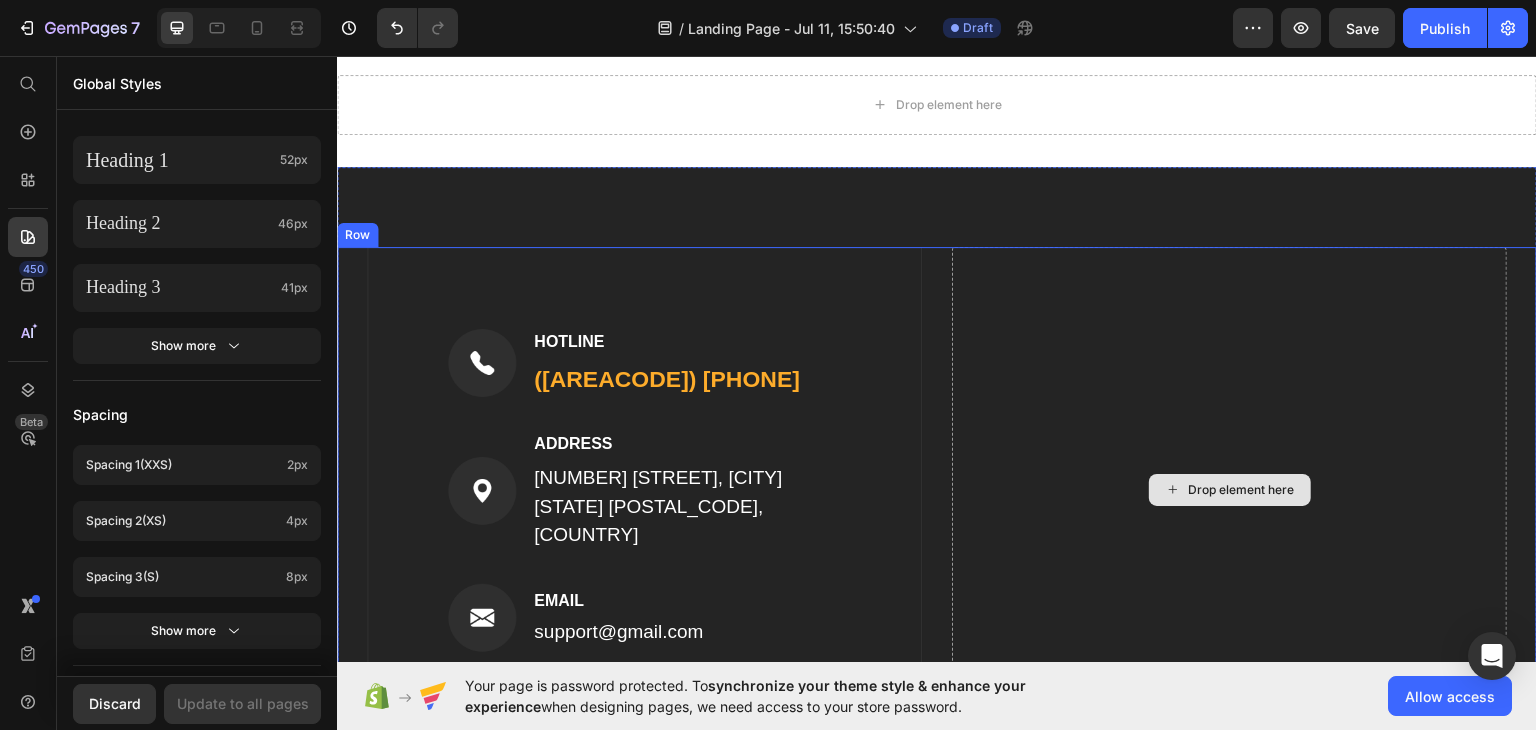 scroll, scrollTop: 300, scrollLeft: 0, axis: vertical 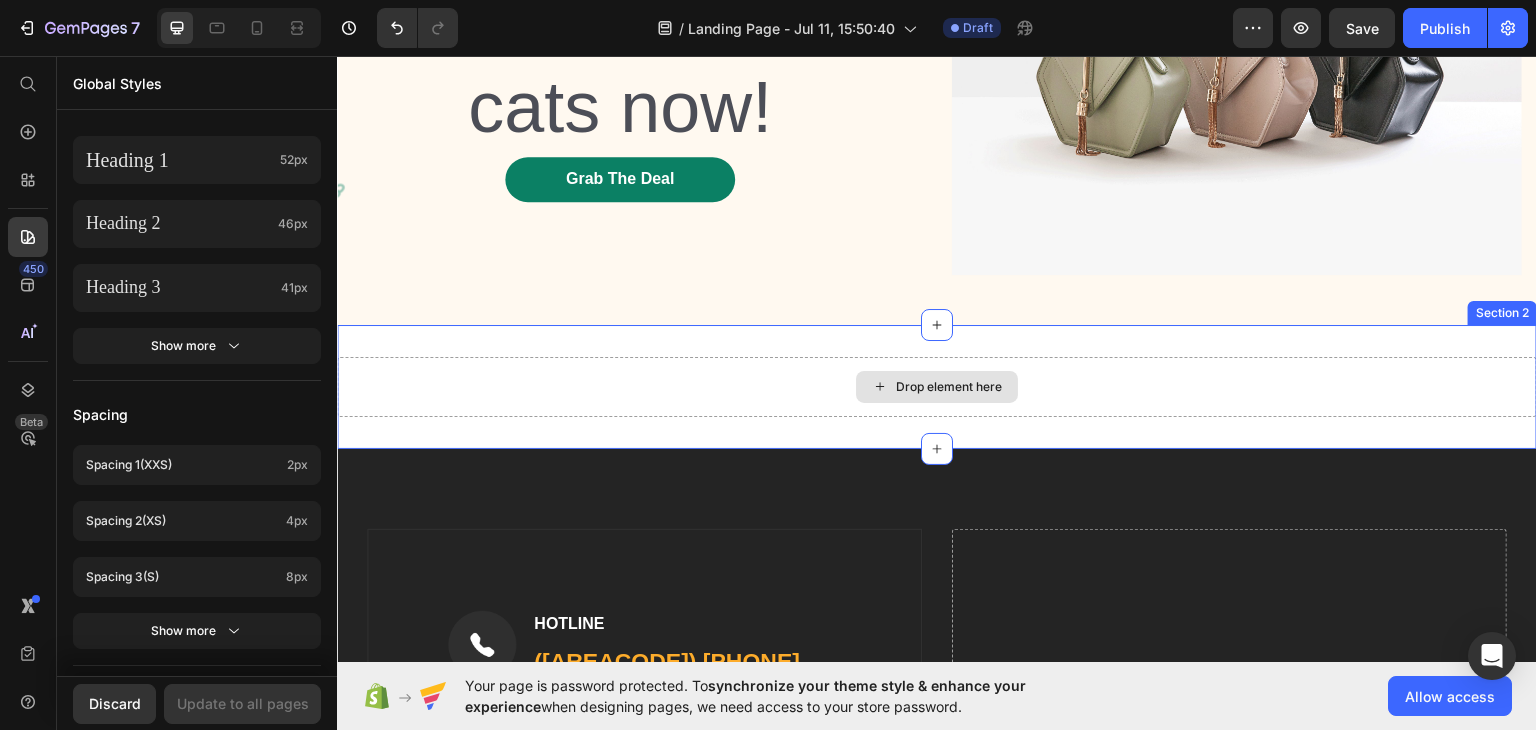 click on "Drop element here" at bounding box center [949, 386] 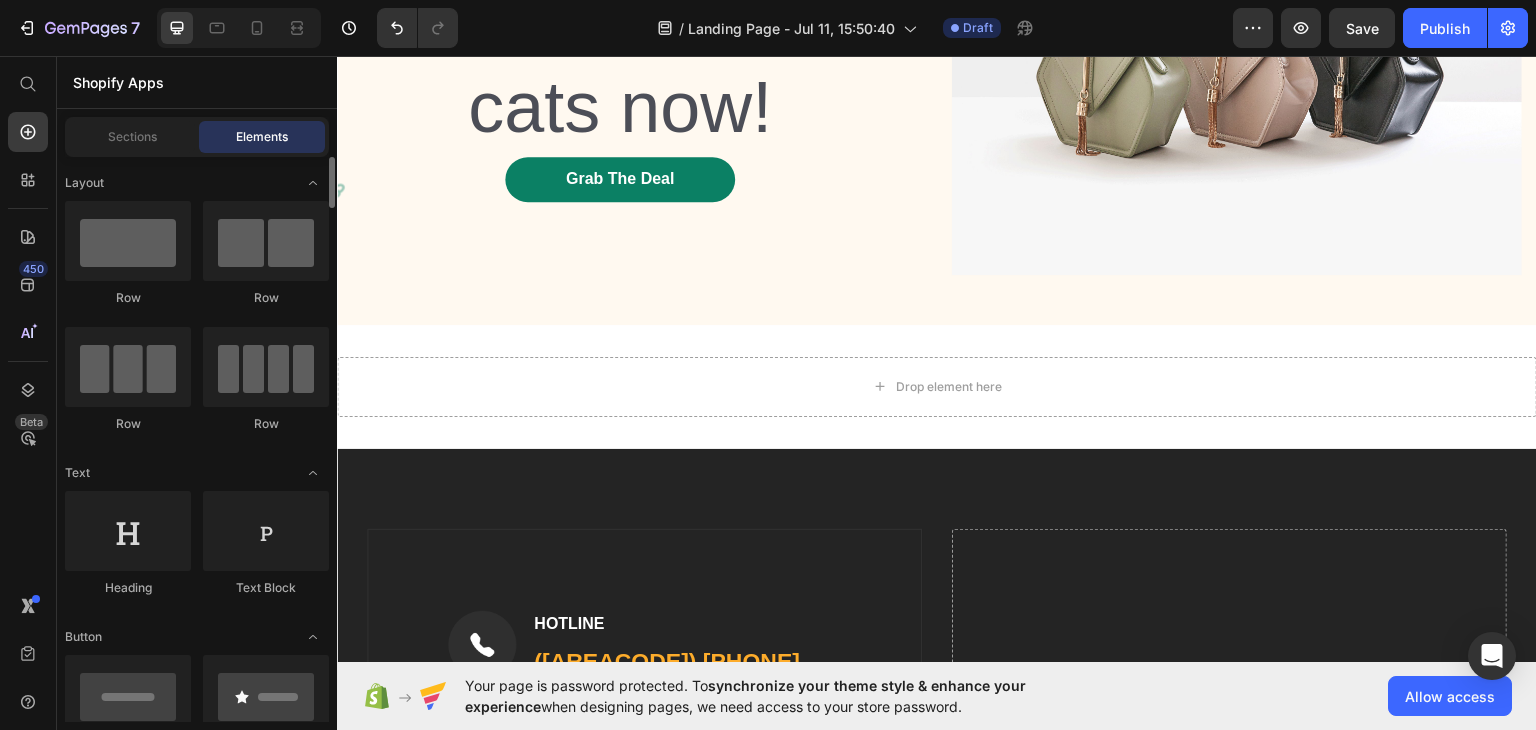 click on "Layout
Row
Row
Row
Row Text
Heading
Text Block Button
Button
Button
Sticky Back to top Media
Image
Image
Video
Video Banner" at bounding box center (197, 3246) 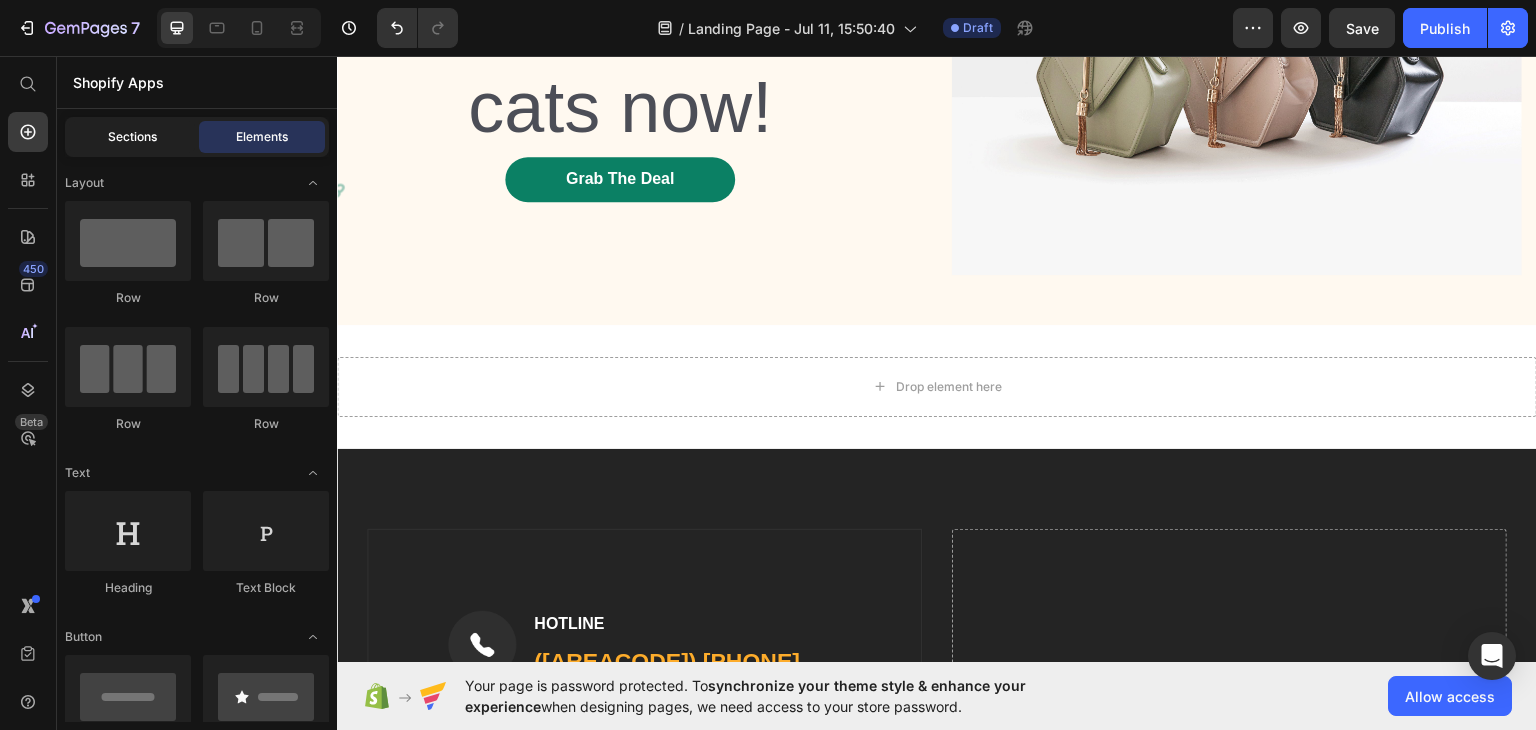 click on "Sections" 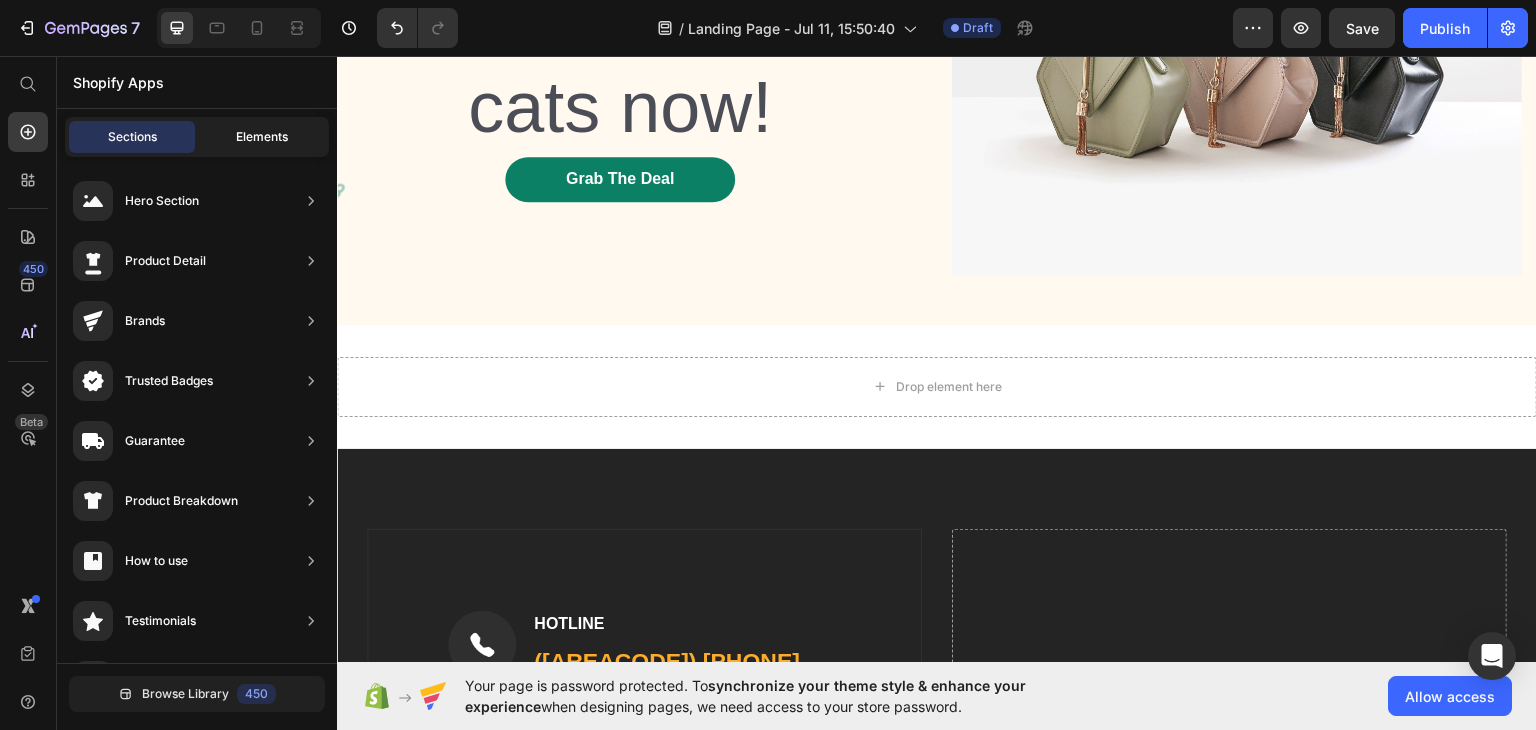 click on "Elements" 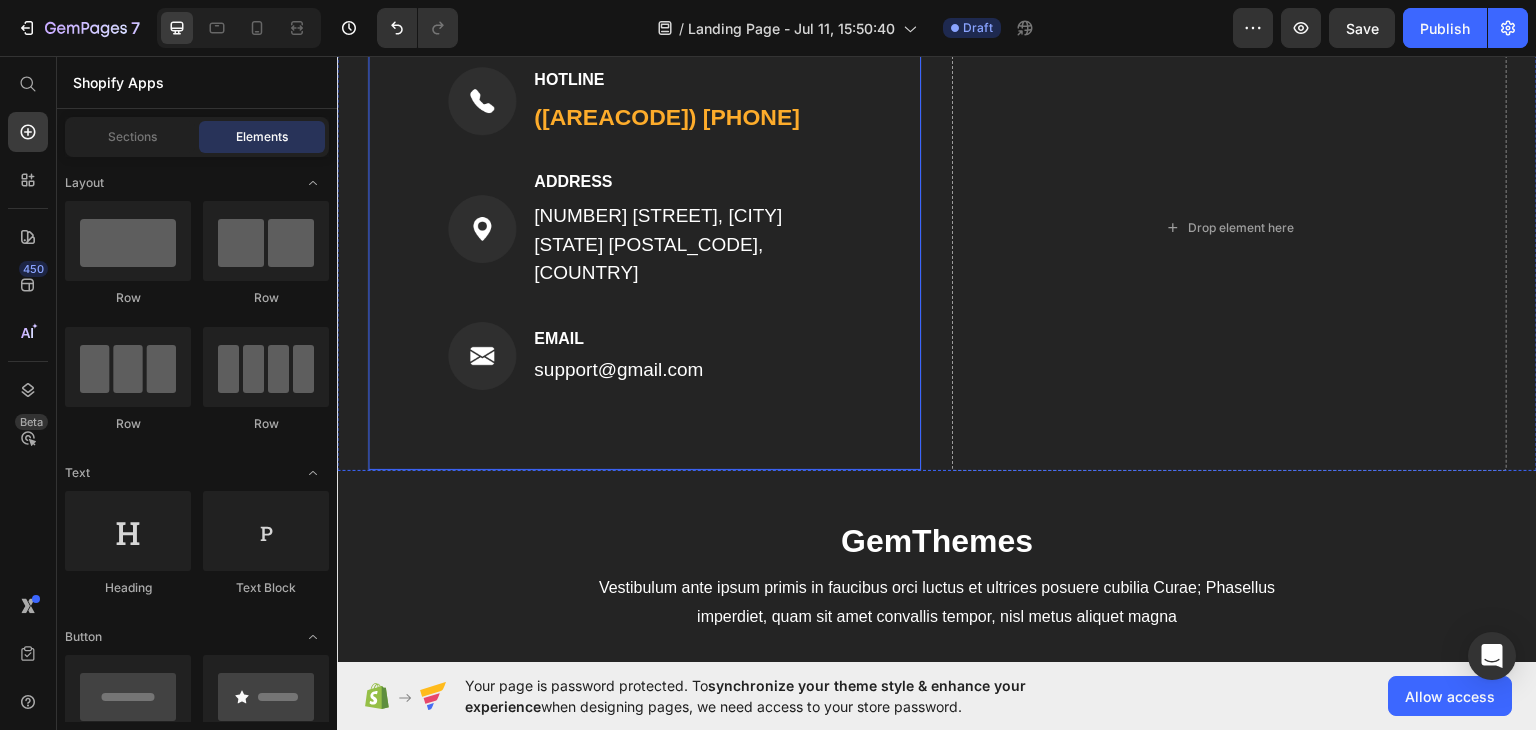 scroll, scrollTop: 1100, scrollLeft: 0, axis: vertical 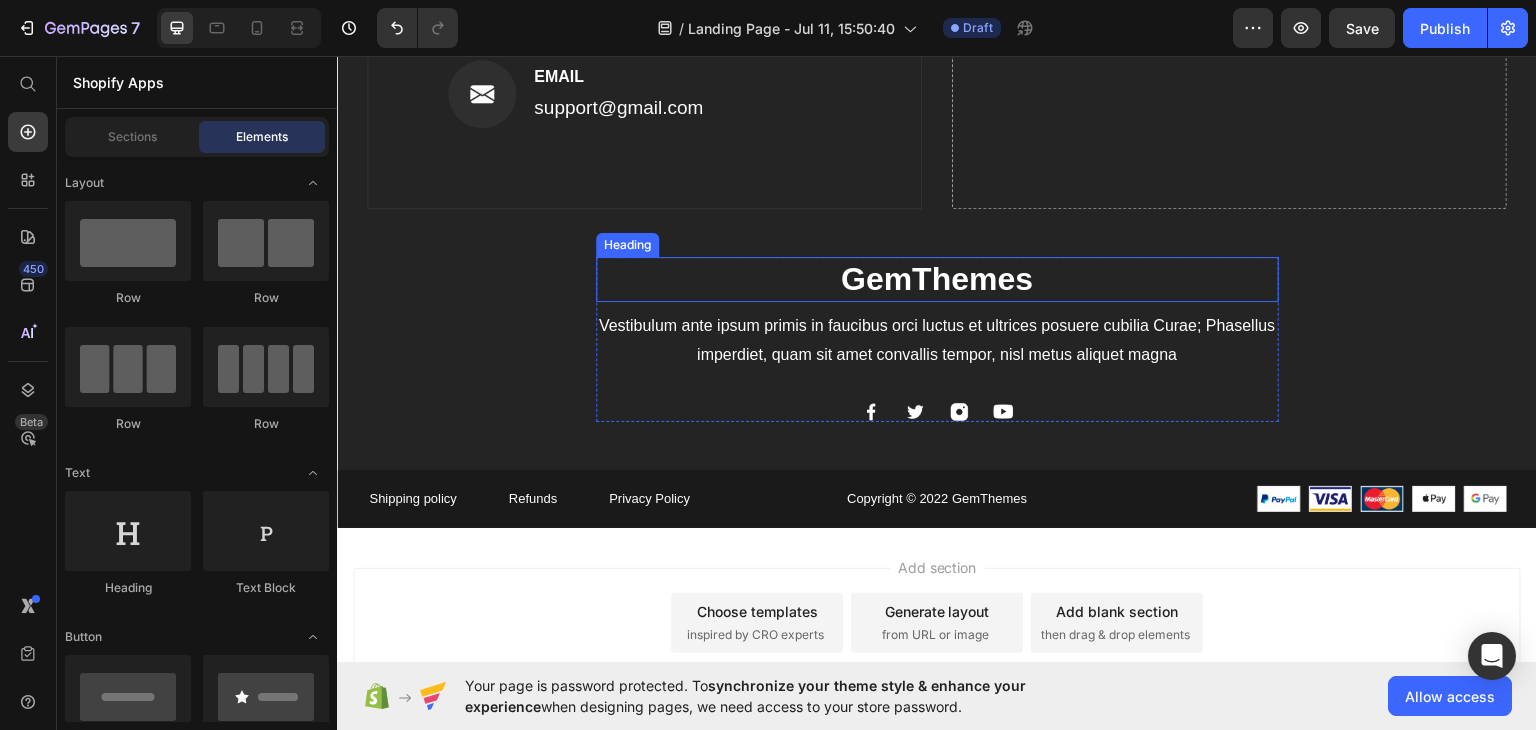 click on "GemThemes" at bounding box center (937, 279) 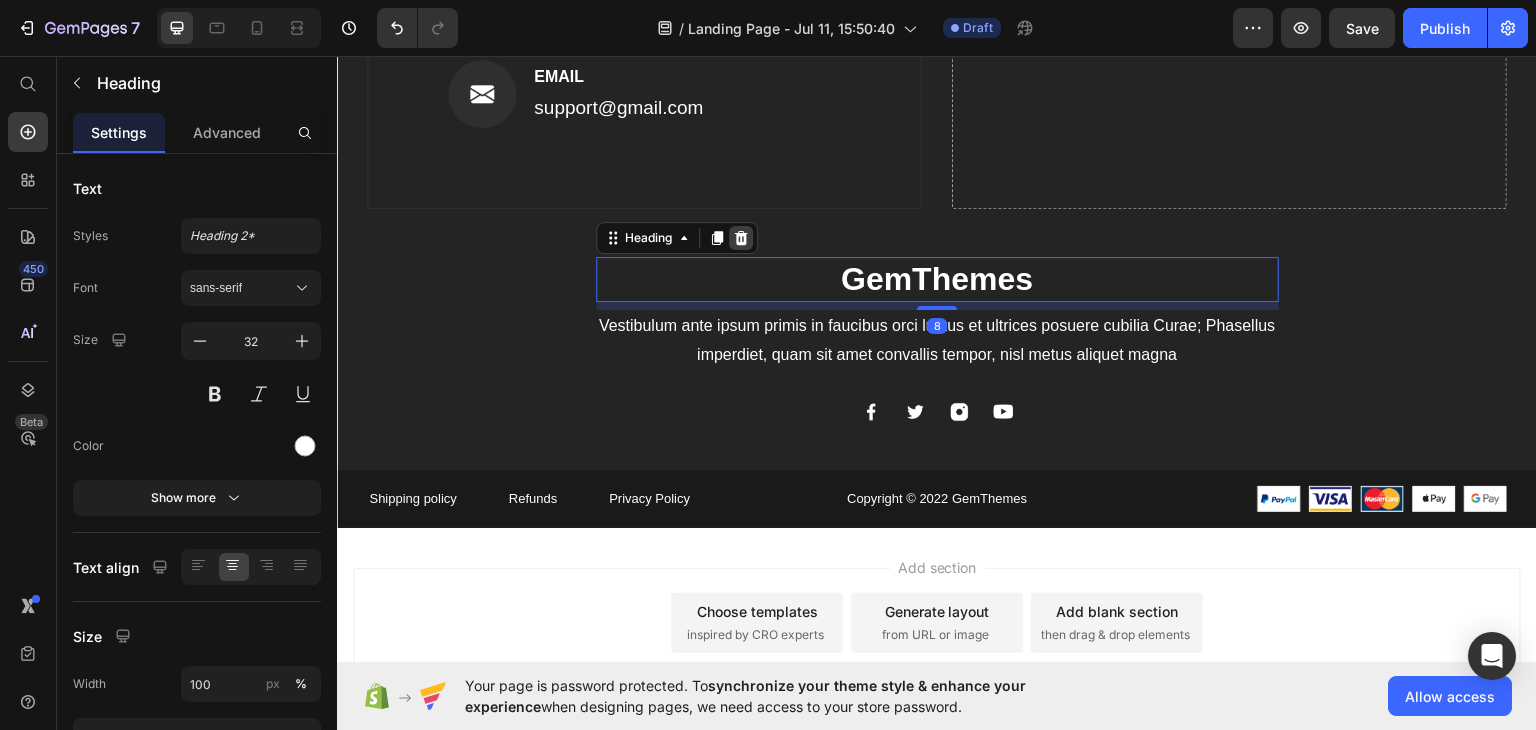 click at bounding box center (741, 237) 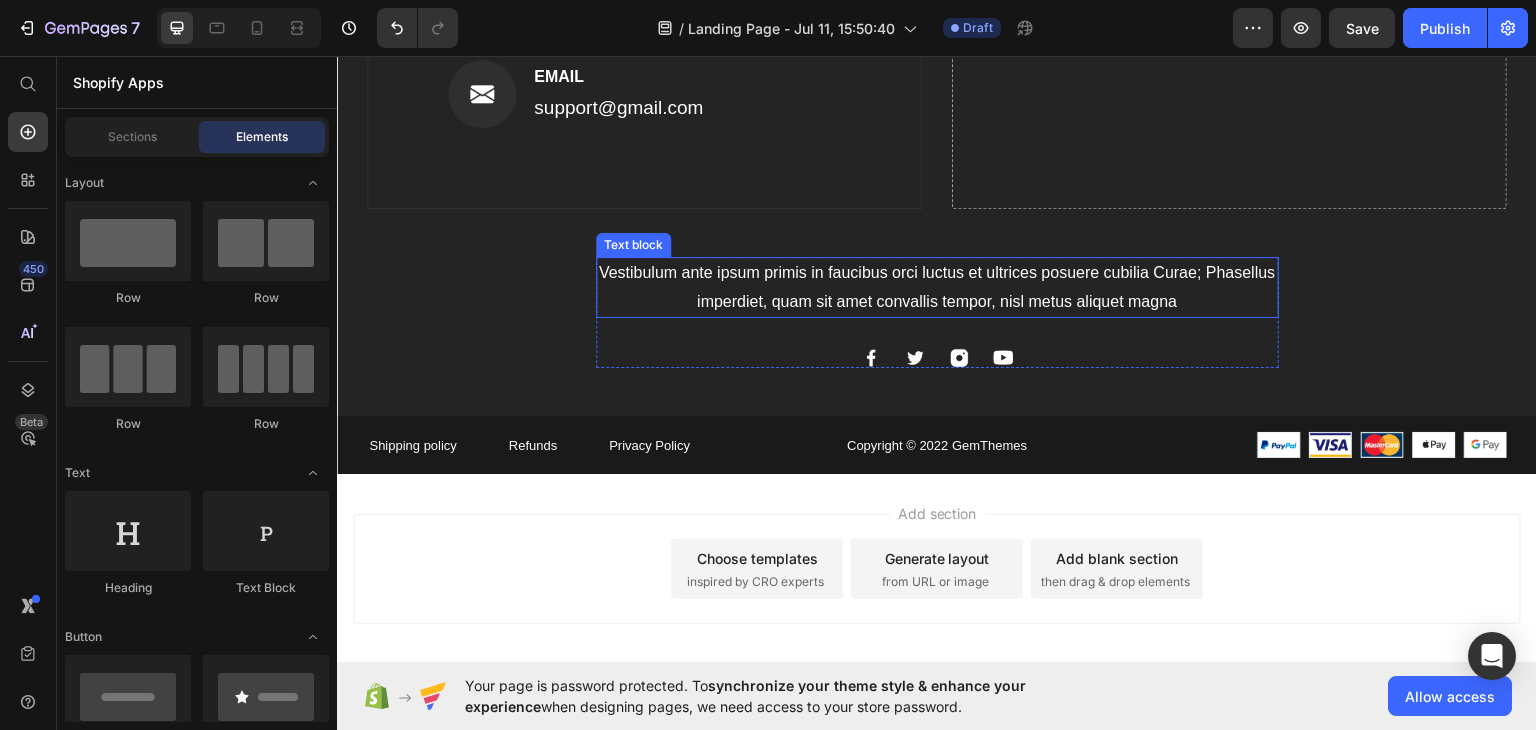 click on "Vestibulum ante ipsum primis in faucibus orci luctus et ultrices posuere cubilia Curae; Phasellus imperdiet, quam sit amet convallis tempor, nisl metus aliquet magna" at bounding box center [937, 287] 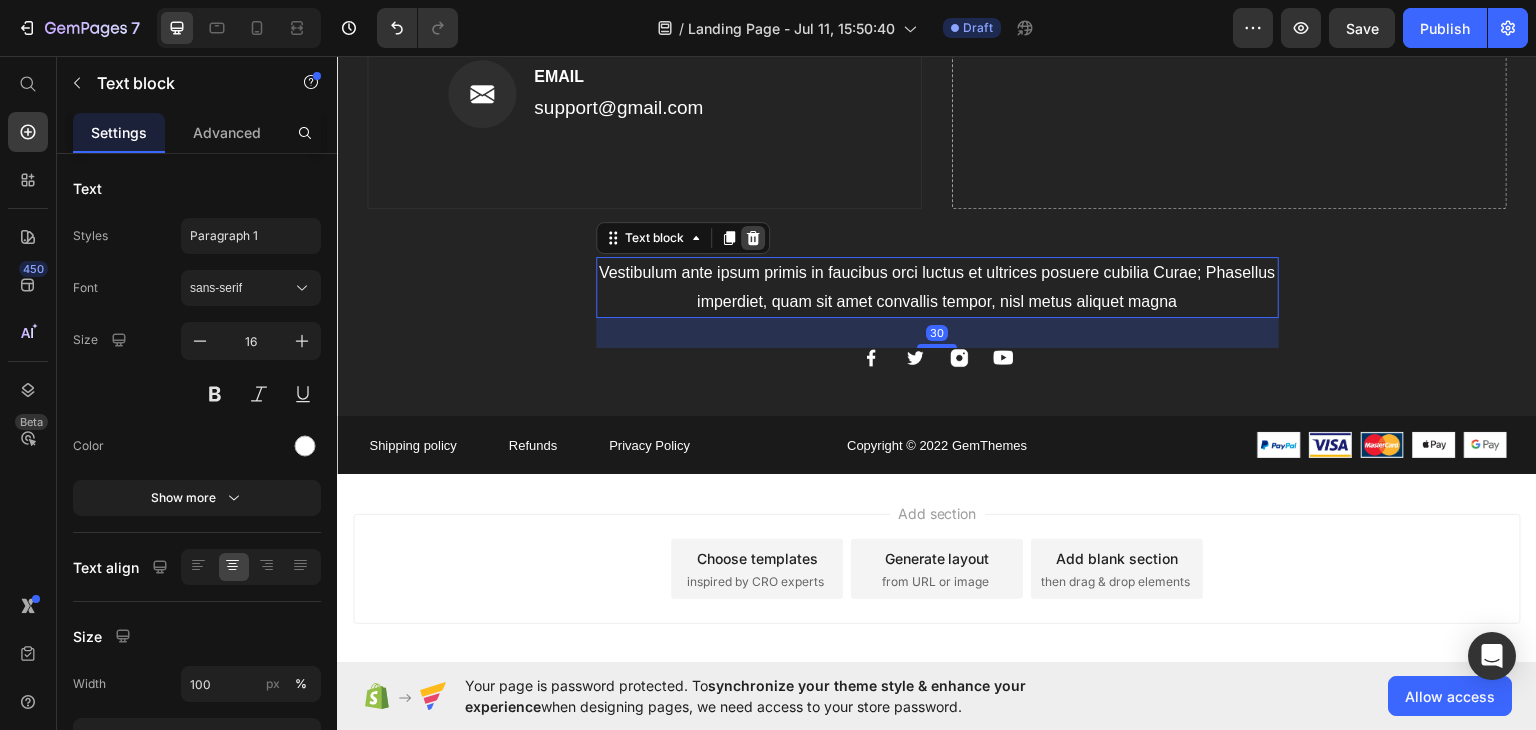 click 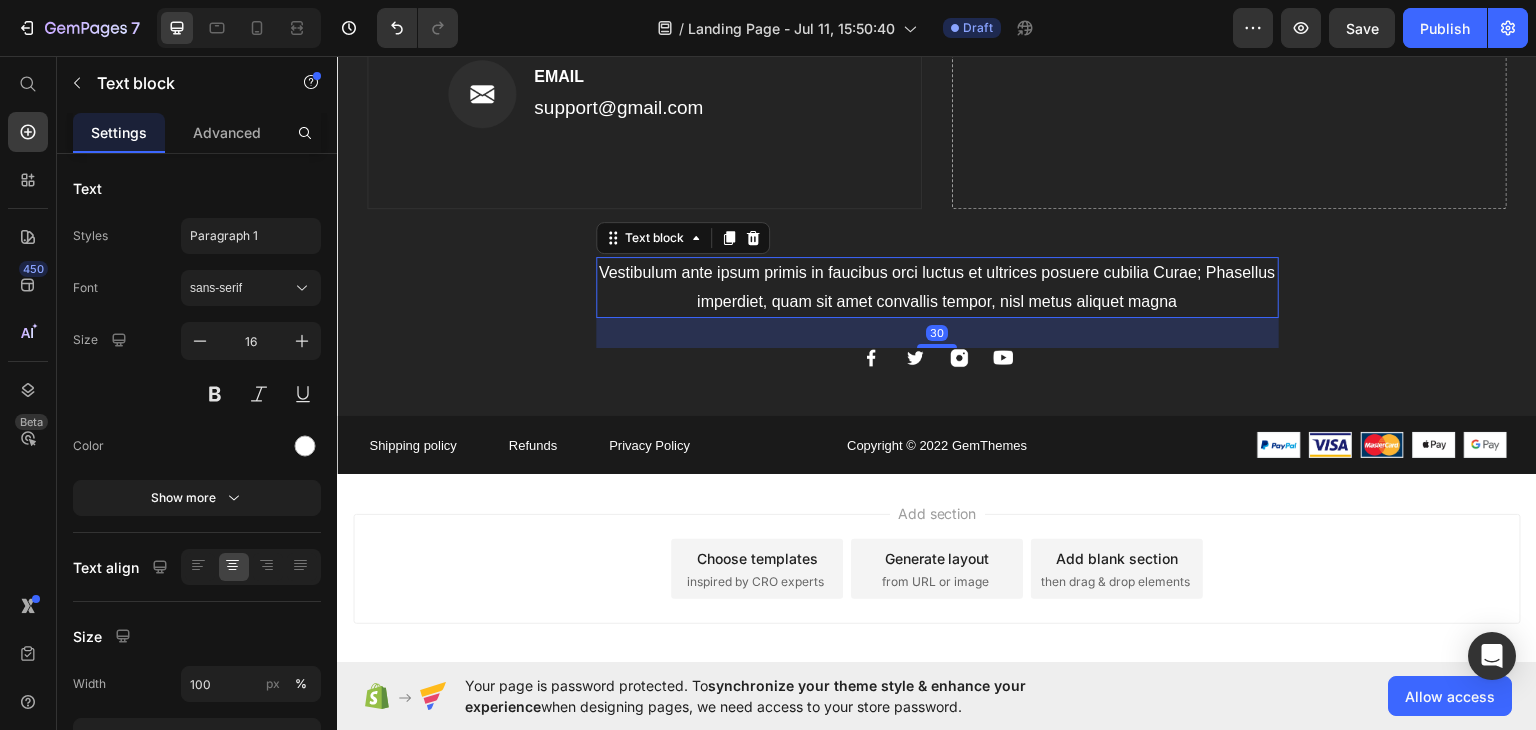 scroll, scrollTop: 1078, scrollLeft: 0, axis: vertical 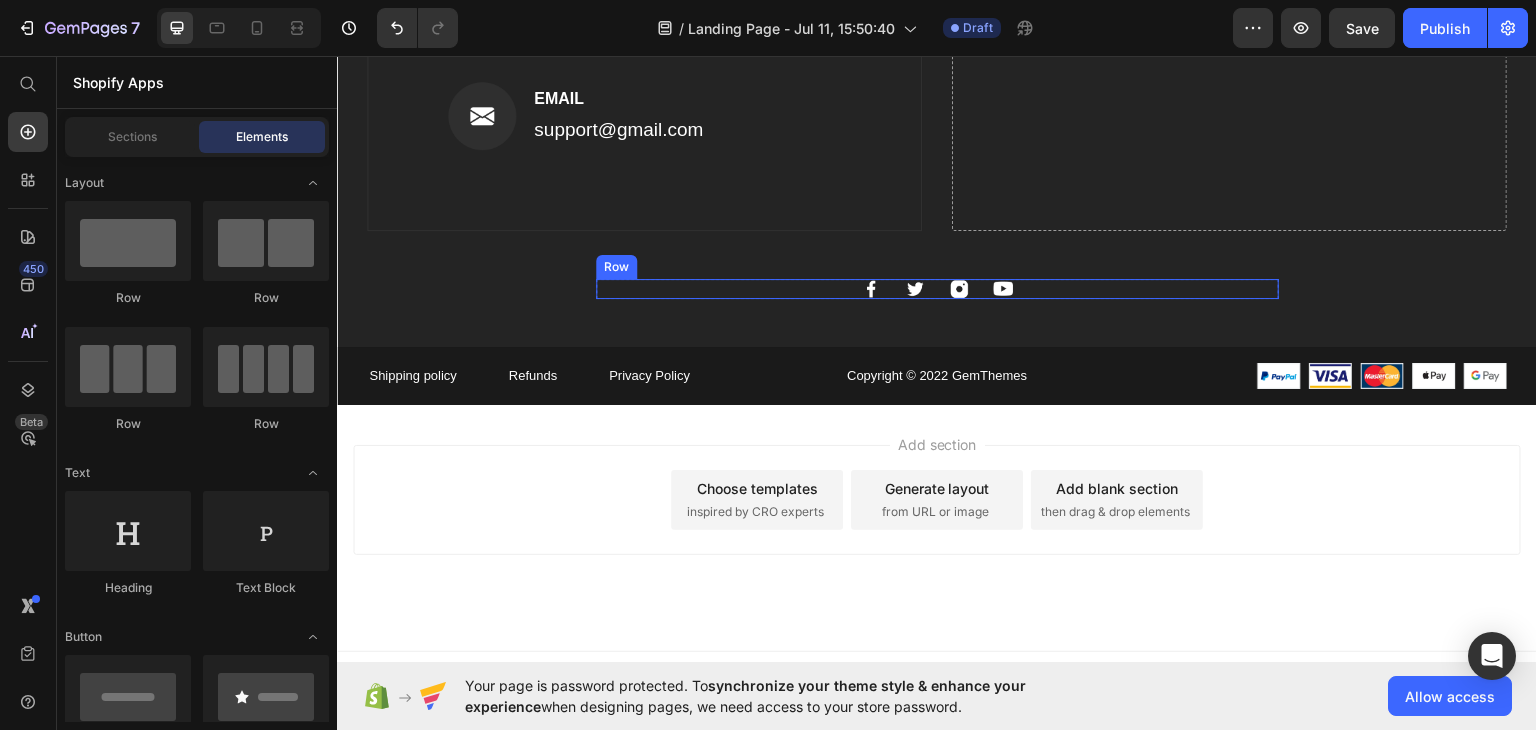 click on "Image Image Image Image Row" at bounding box center (937, 288) 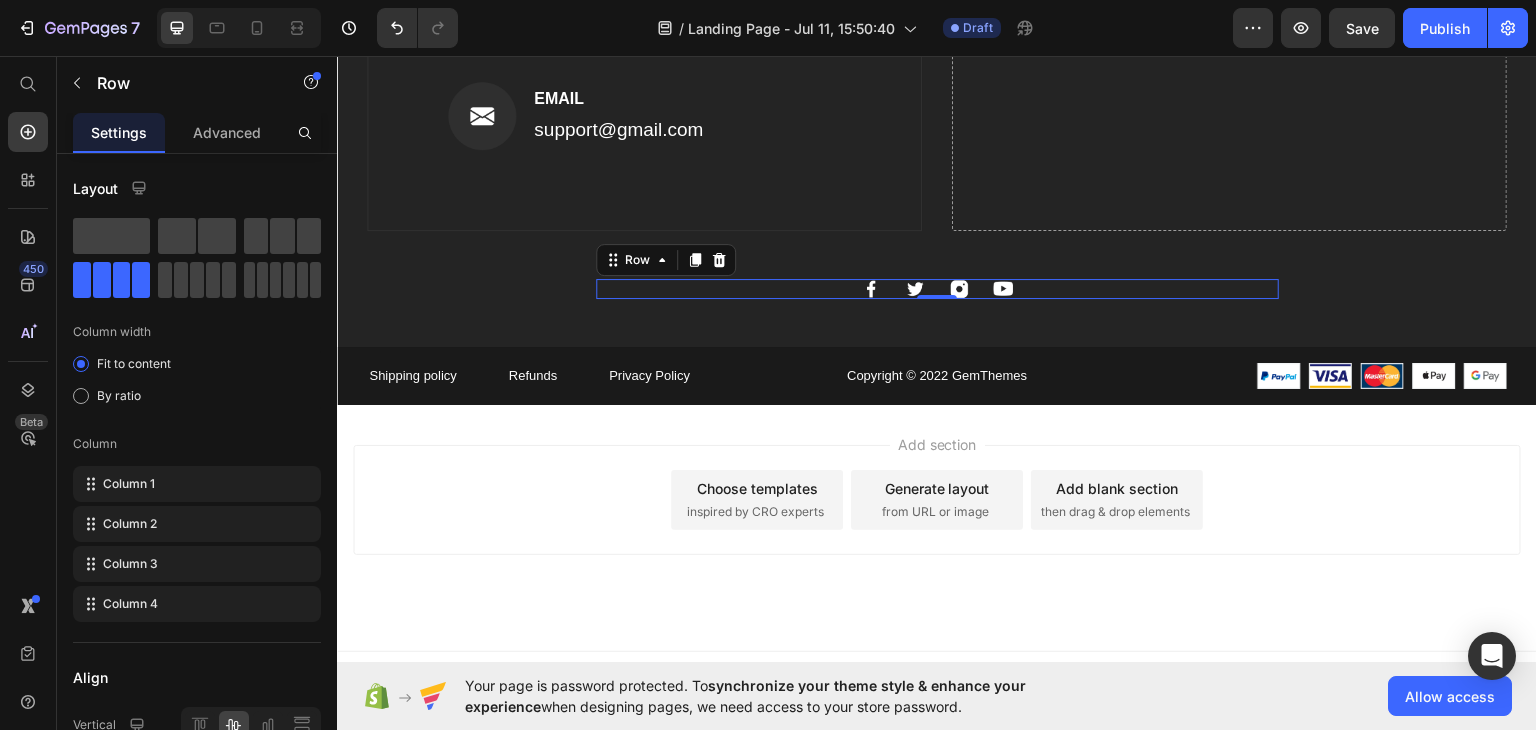 click on "Image Image Image Image Row   0" at bounding box center [937, 288] 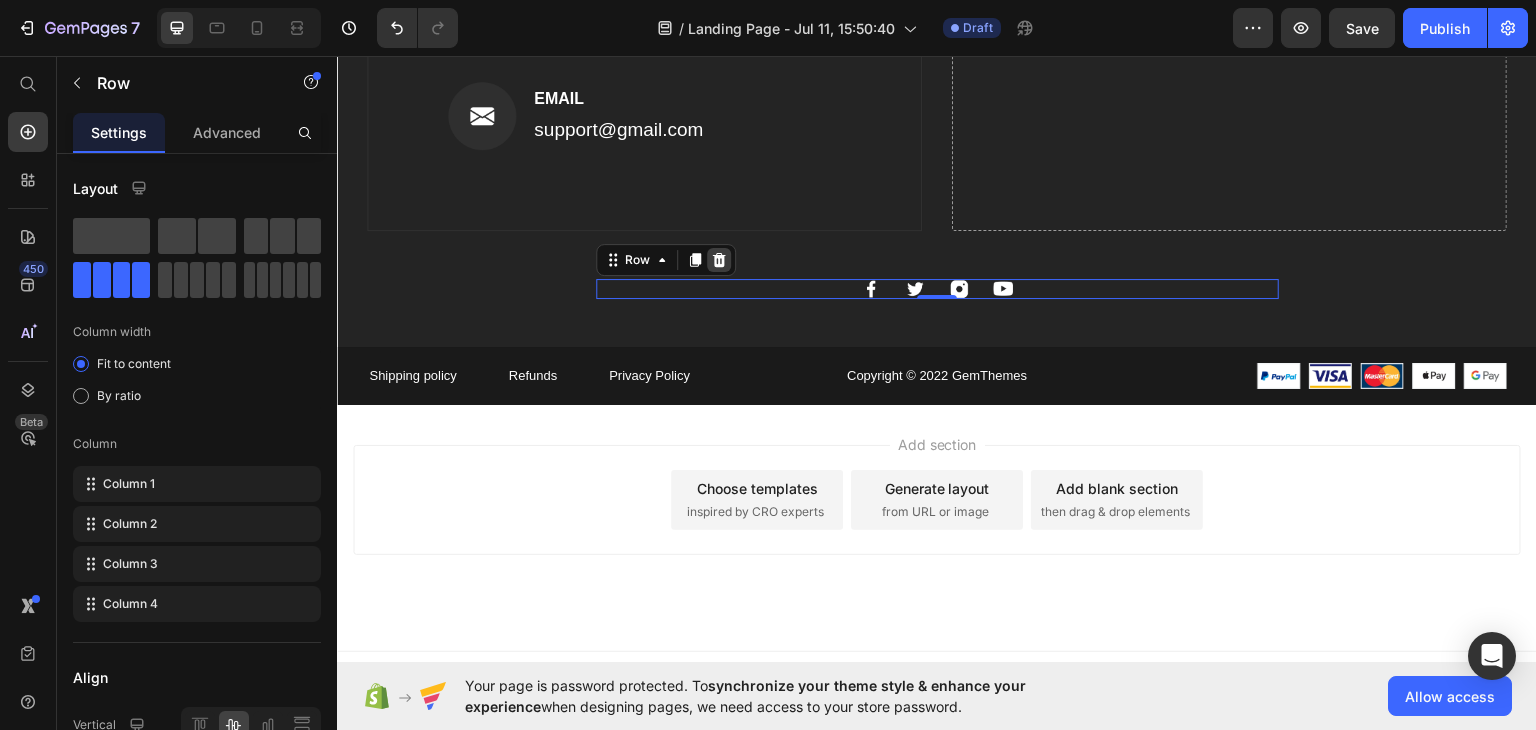 click 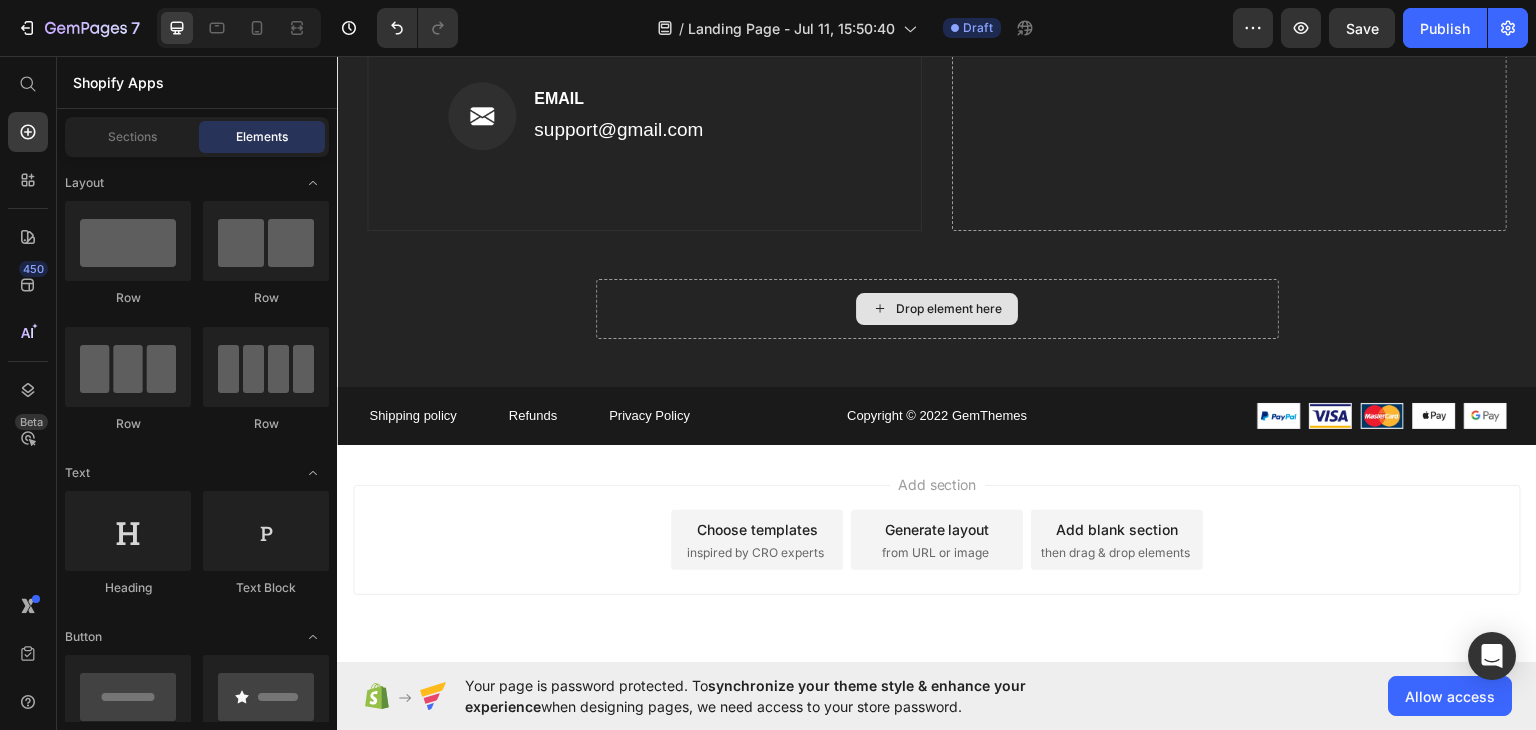 scroll, scrollTop: 1100, scrollLeft: 0, axis: vertical 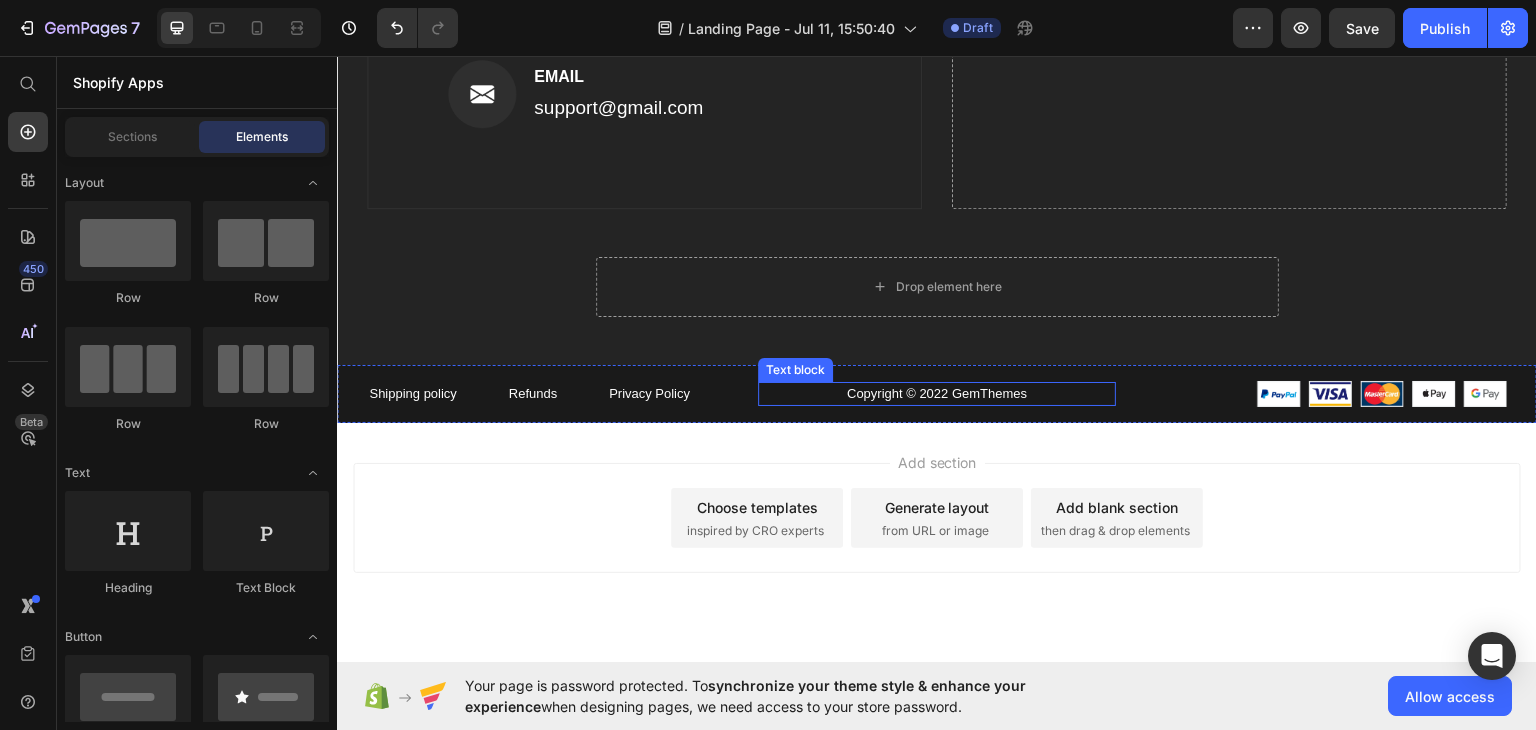 click on "Copyright © 2022 GemThemes" at bounding box center [937, 393] 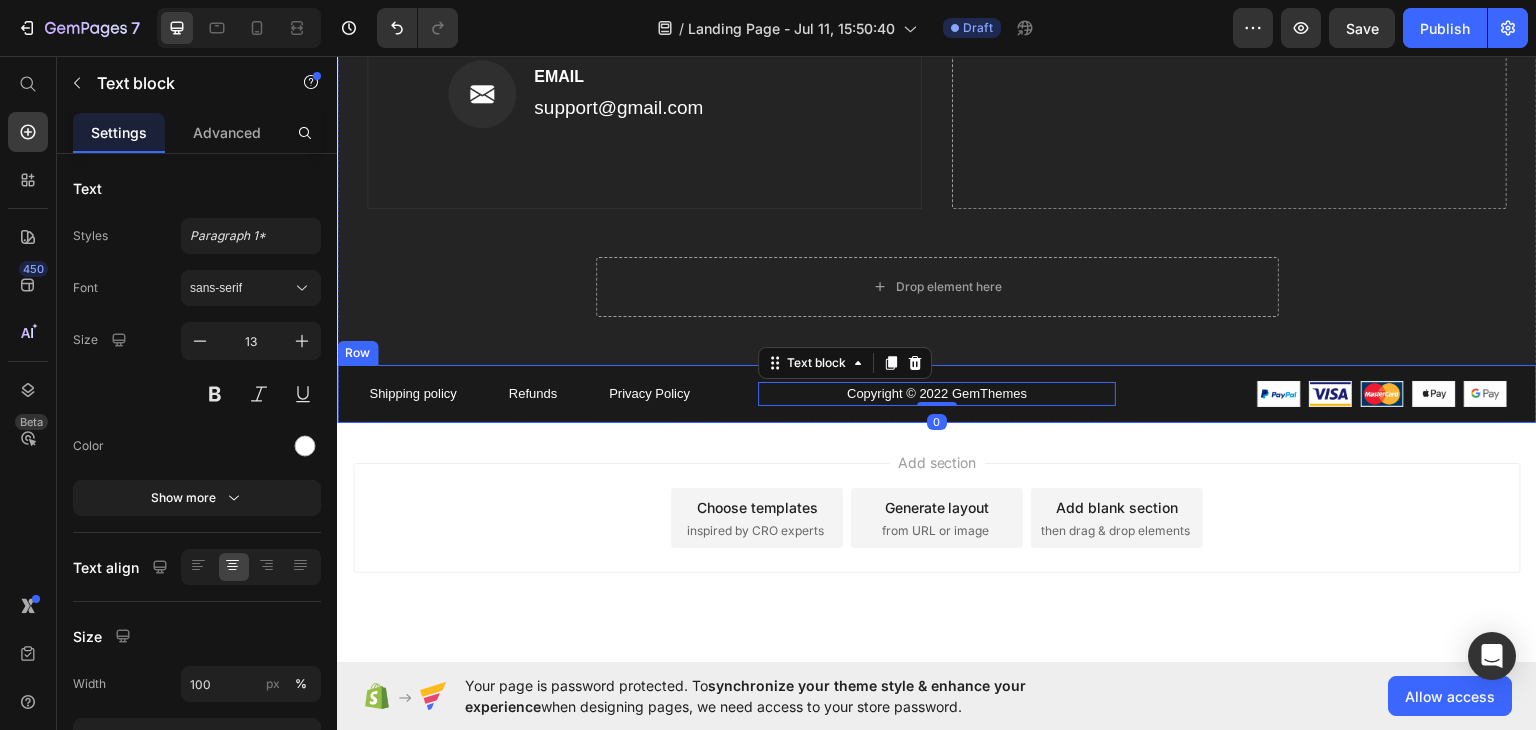 click on "Shipping policy Text block Refunds Text block Privacy Policy Text block Row Copyright © 2022 GemThemes Text block   0 Image Row" at bounding box center [937, 393] 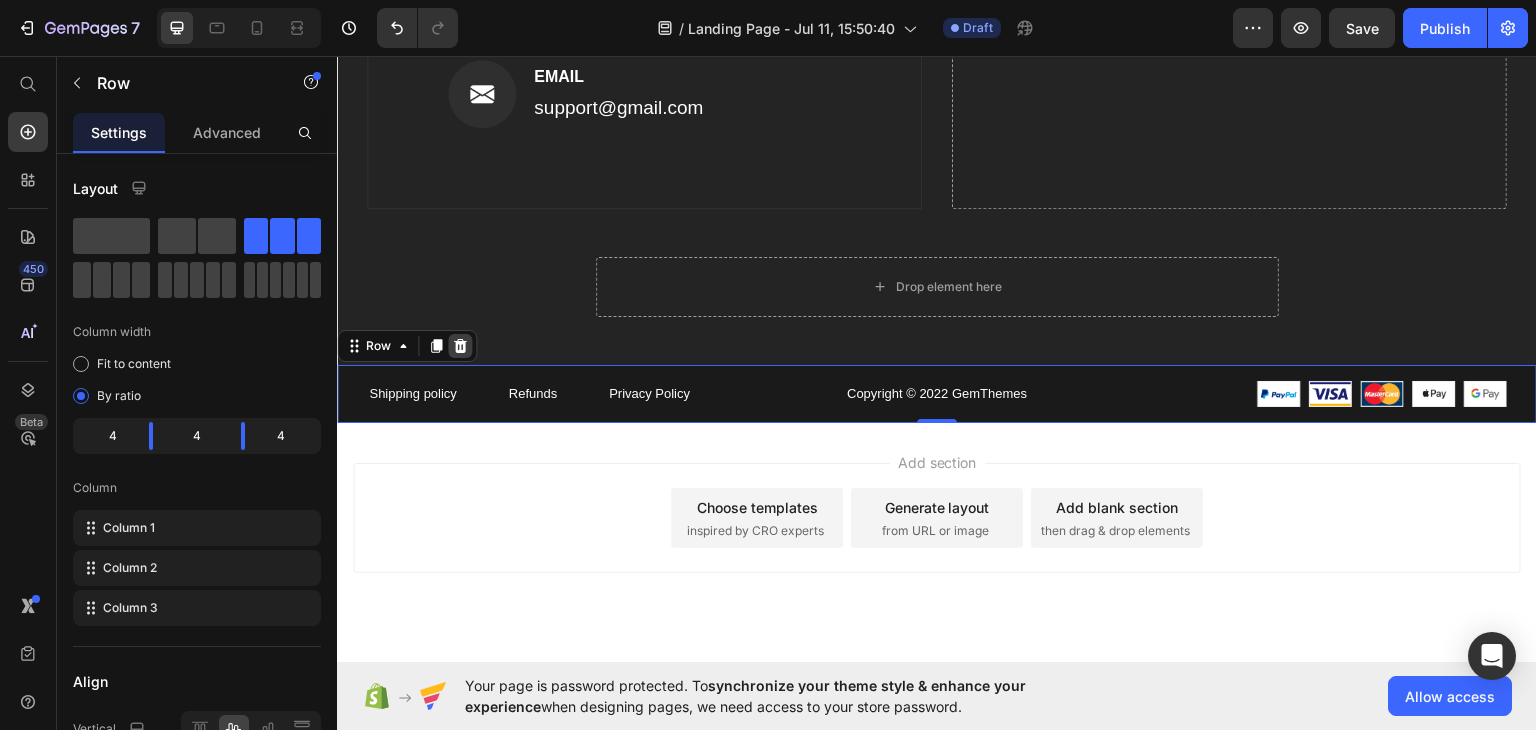 click 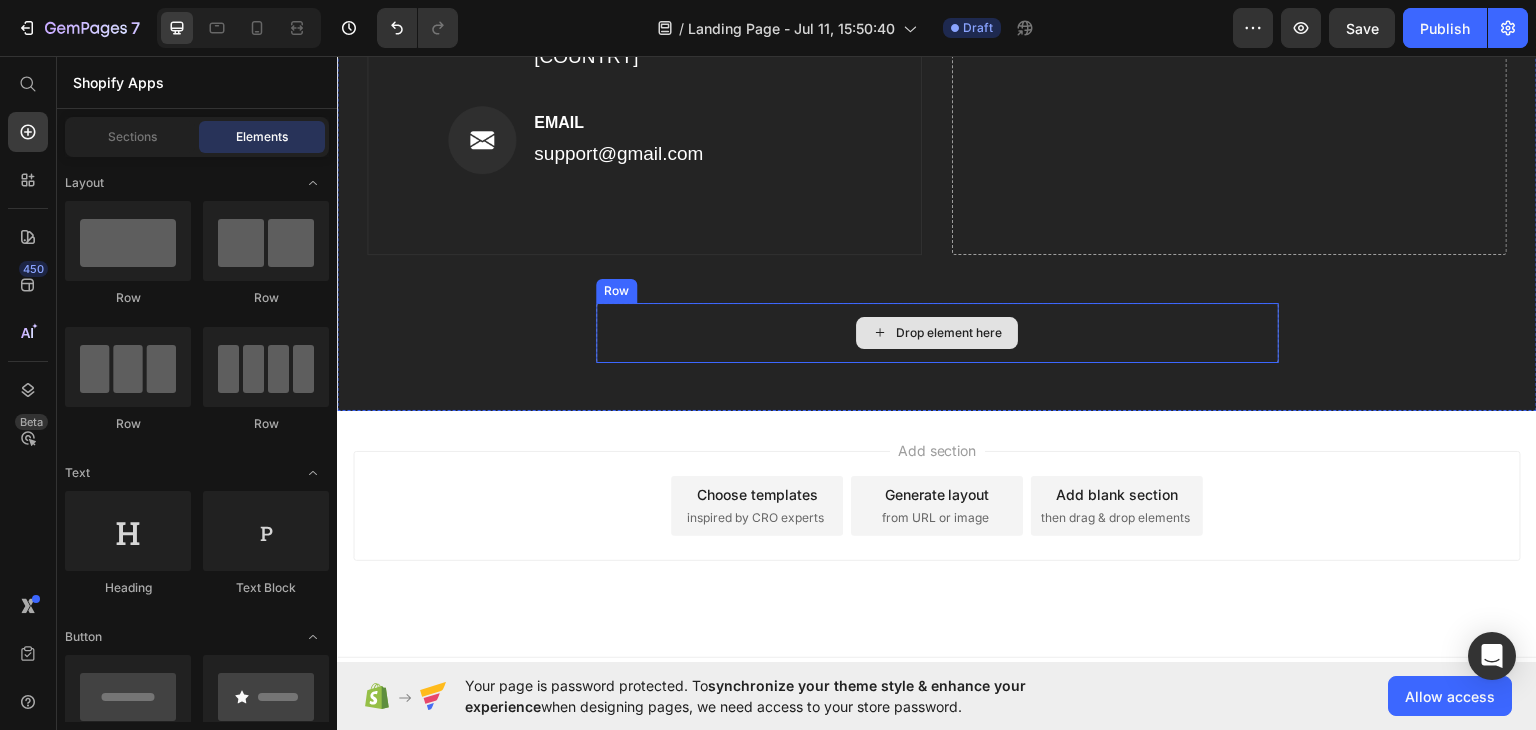 click on "Image HOTLINE Text block ([AREACODE]) [PHONE] Text block Row Image ADDRESS Text block [NUMBER] [STREET], [CITY] [STATE] [COUNTRY] Text block Row Image EMAIL Text block [EMAIL] Text block Row Row
Drop element here Row
Drop element here Row" at bounding box center (937, 89) 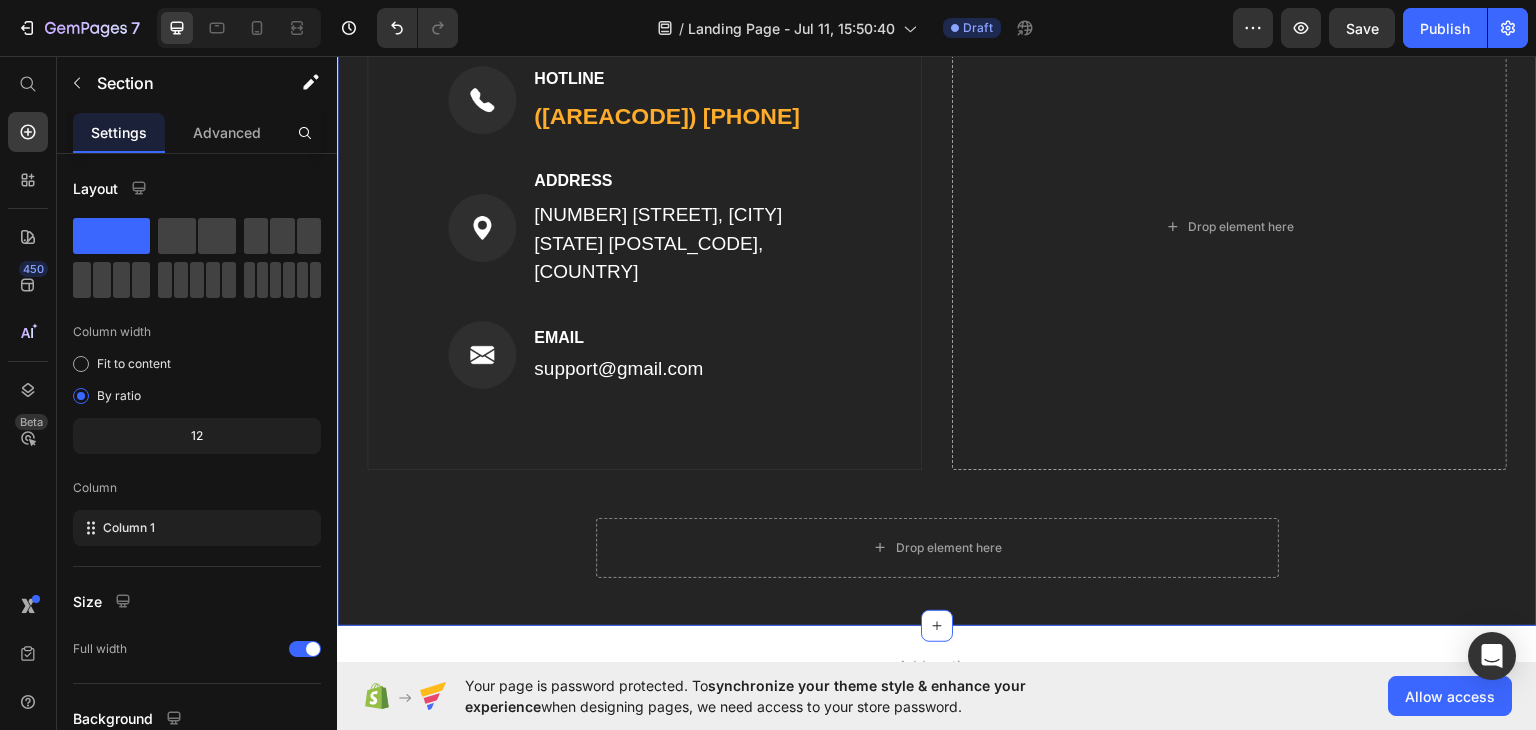 scroll, scrollTop: 960, scrollLeft: 0, axis: vertical 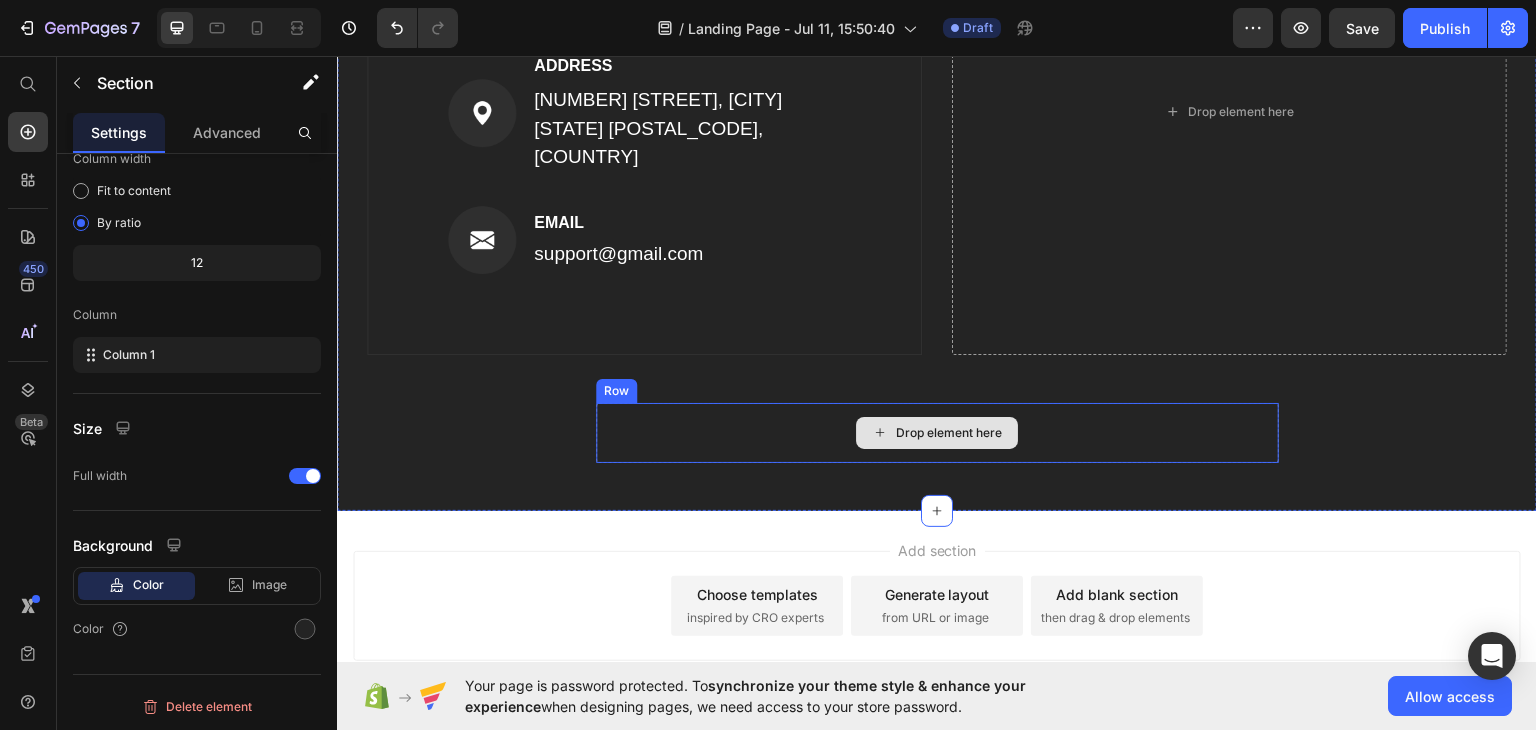 click on "Drop element here" at bounding box center (937, 432) 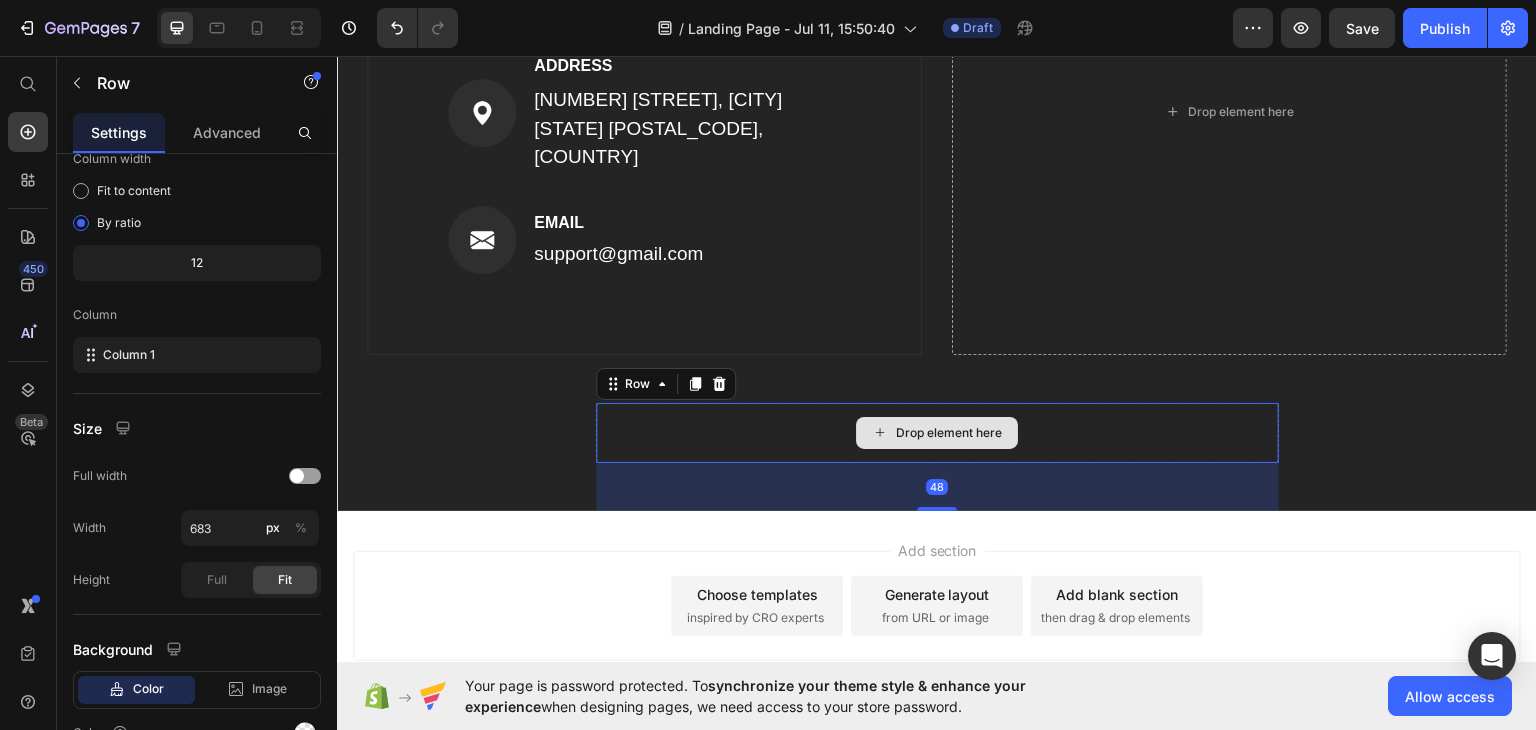 scroll, scrollTop: 0, scrollLeft: 0, axis: both 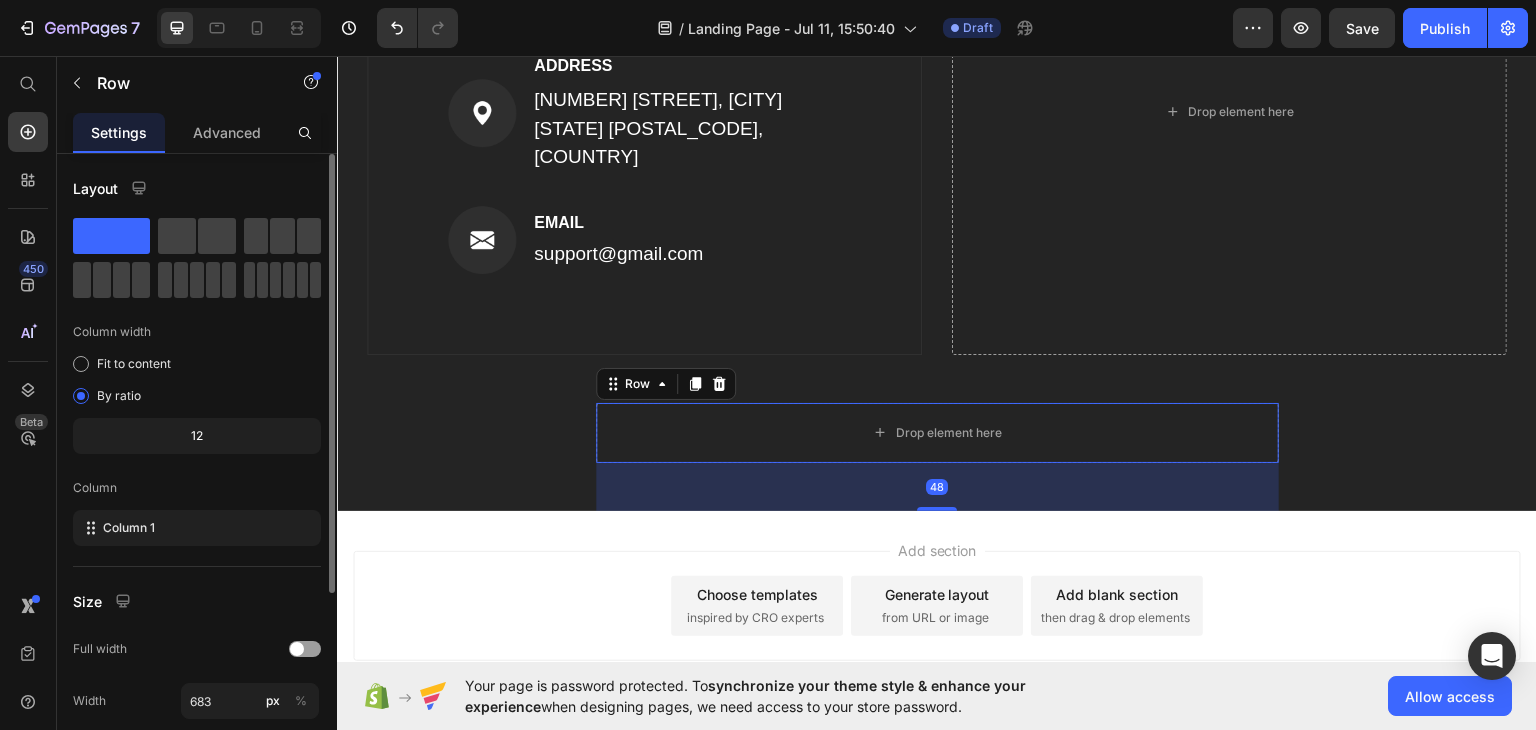 click 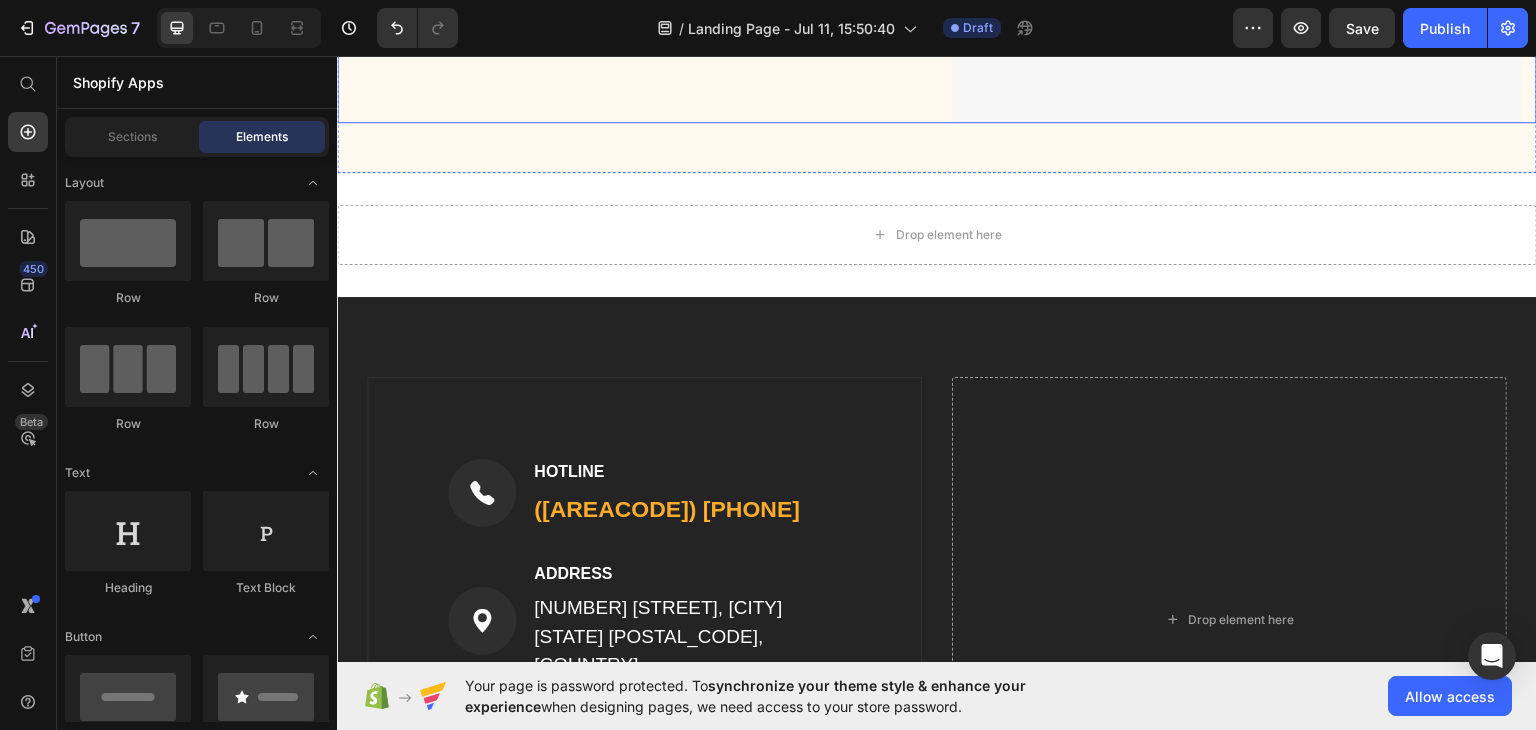 scroll, scrollTop: 452, scrollLeft: 0, axis: vertical 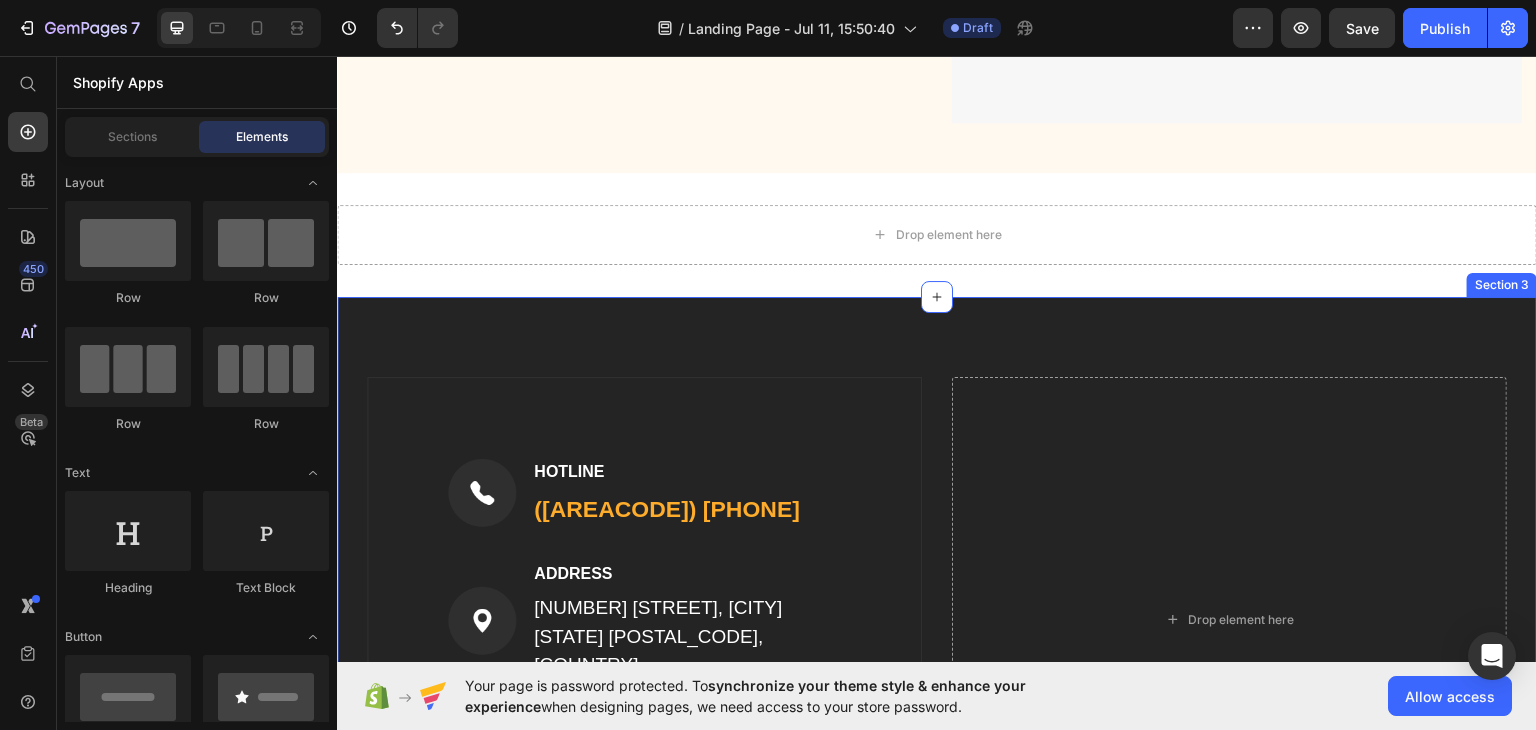 click on "Image HOTLINE Text block ([PHONE]) Text block Row Image ADDRESS Text block [NUMBER] [STREET], [CITY] [STATE] [POSTAL_CODE], [COUNTRY] Text block Row Image EMAIL Text block [EMAIL] Text block Row Row Drop element here Row Section 3" at bounding box center (937, 603) 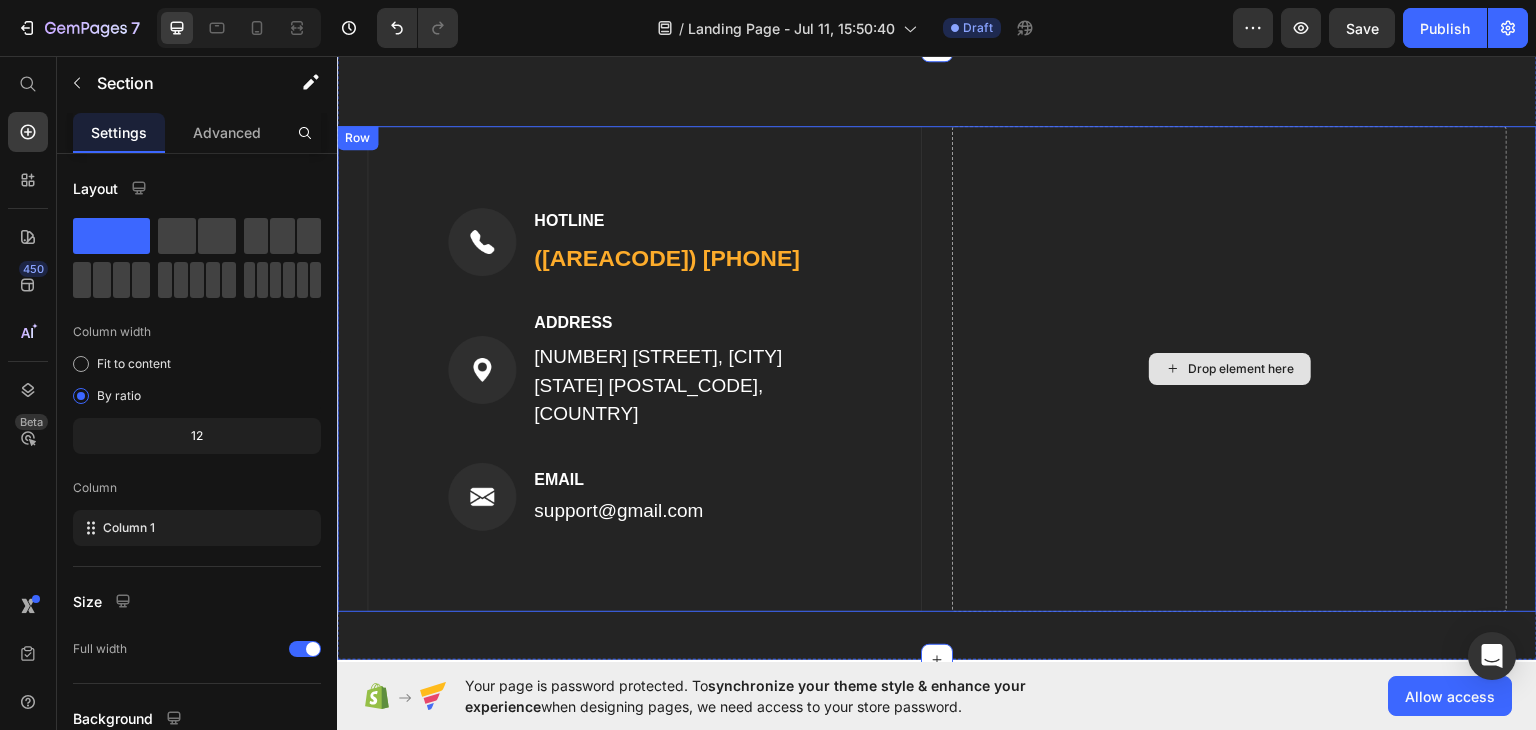 scroll, scrollTop: 700, scrollLeft: 0, axis: vertical 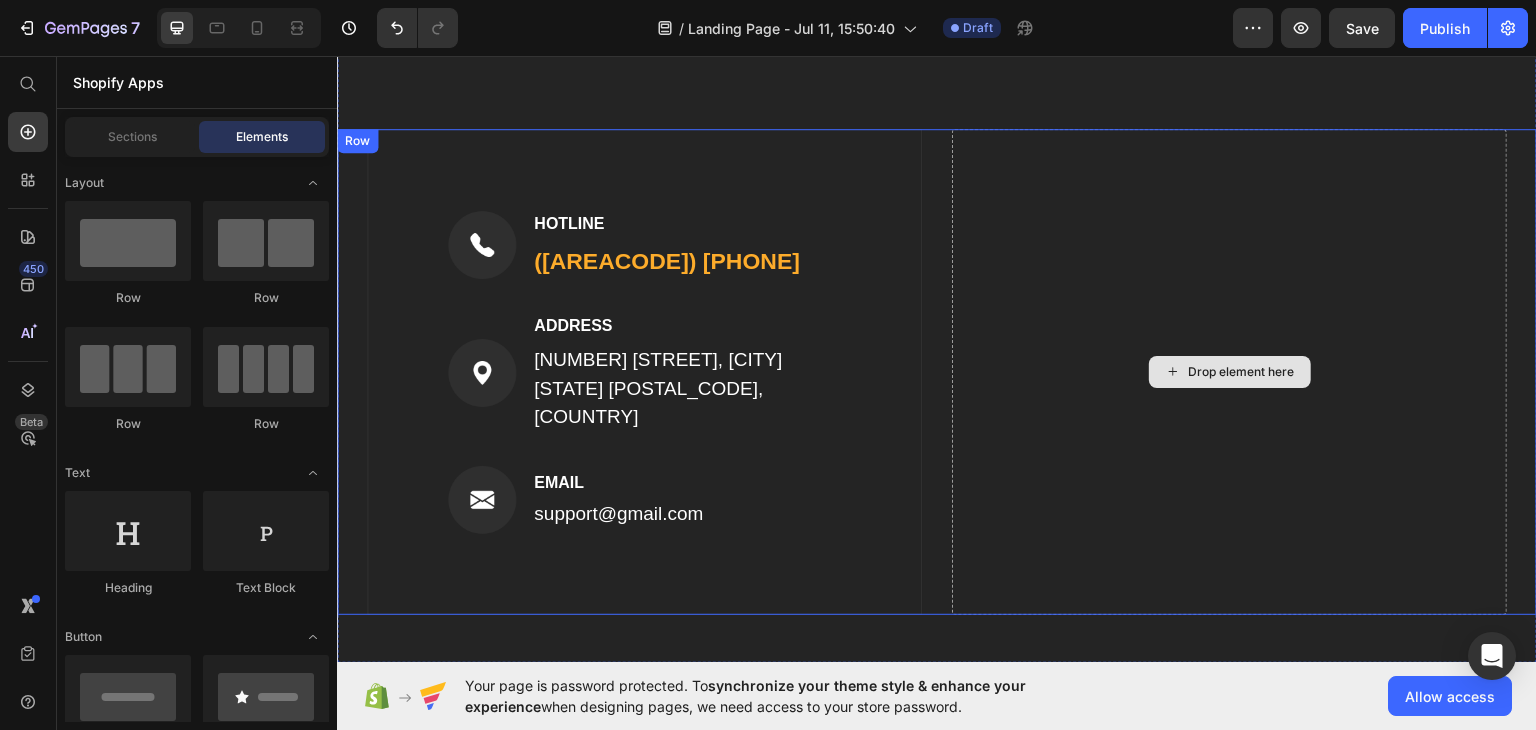 click 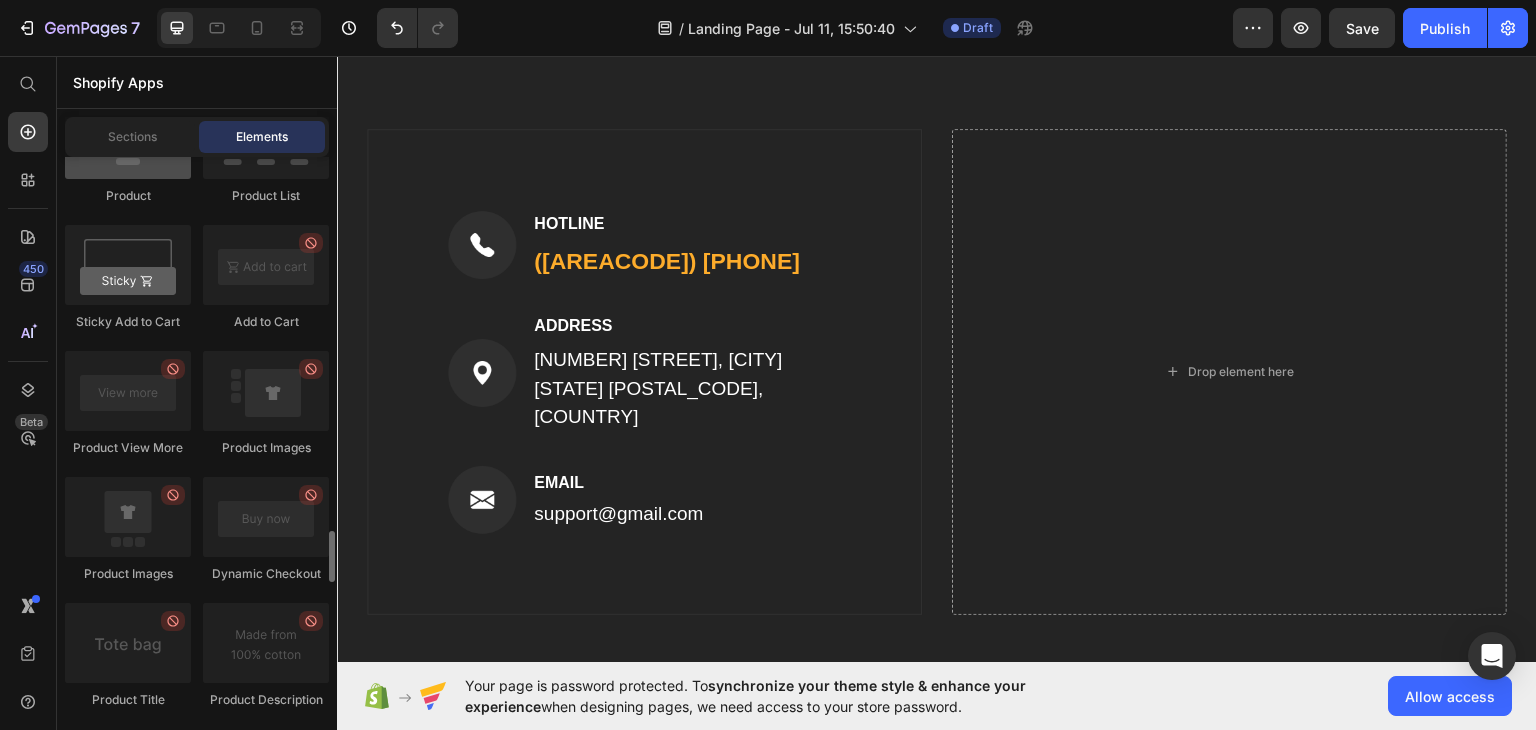 scroll, scrollTop: 3000, scrollLeft: 0, axis: vertical 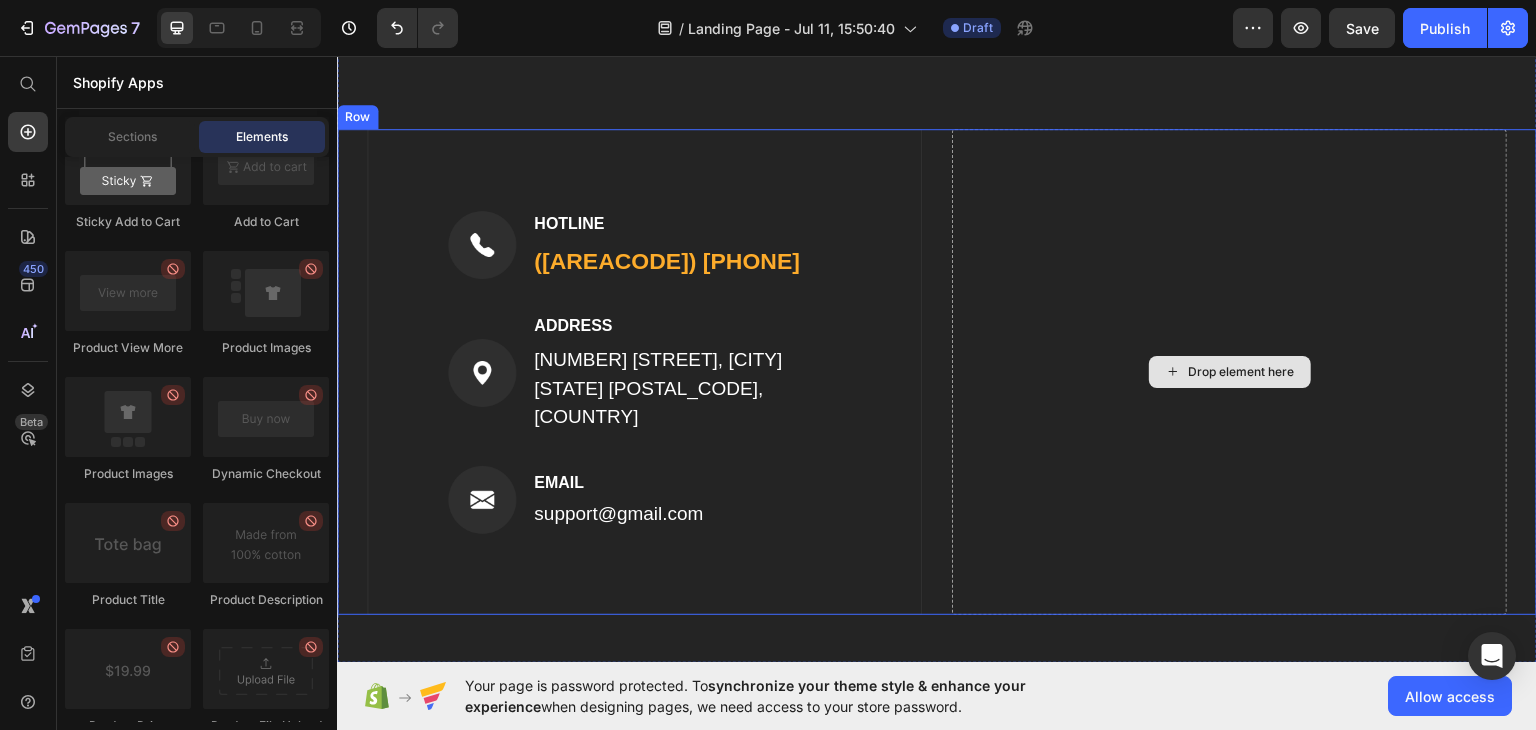 click 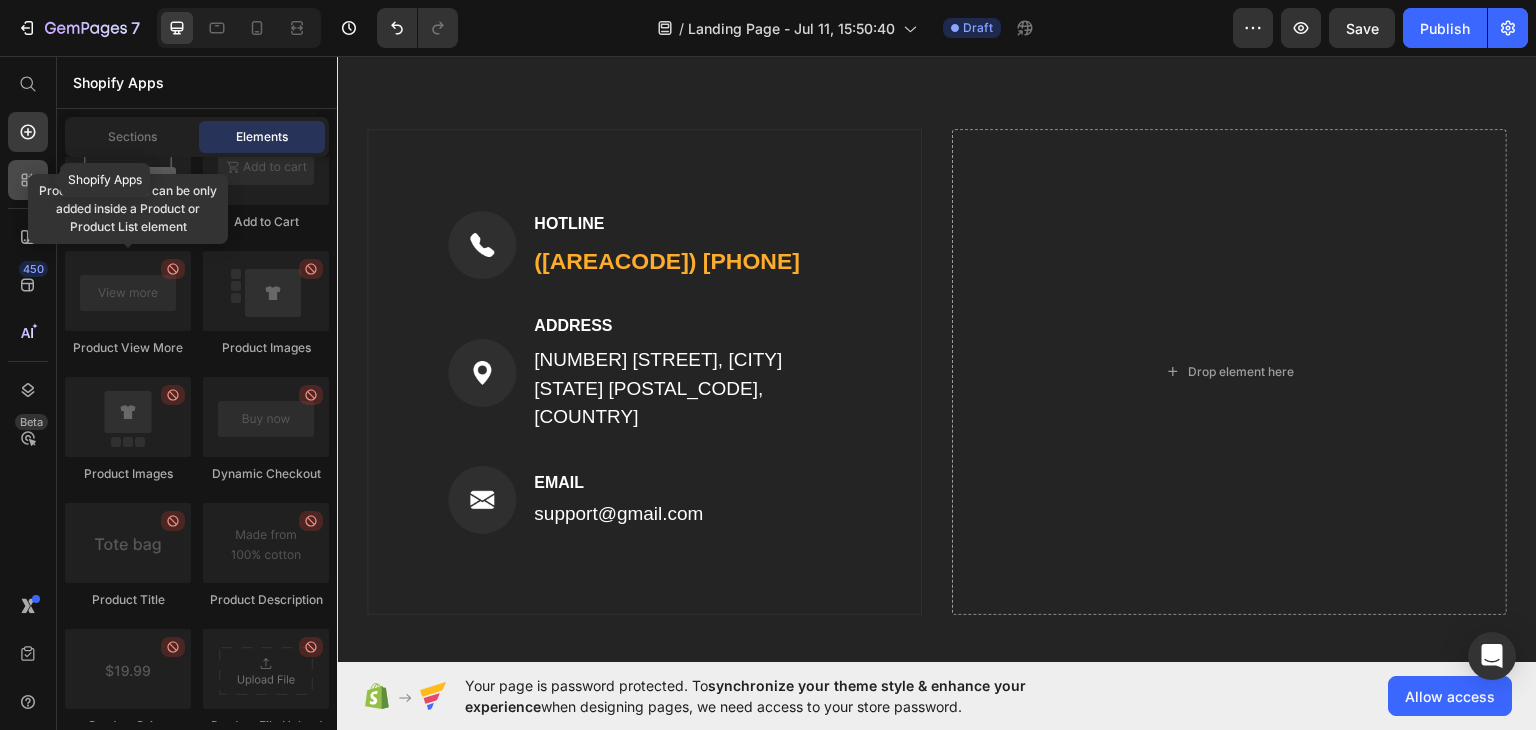 click 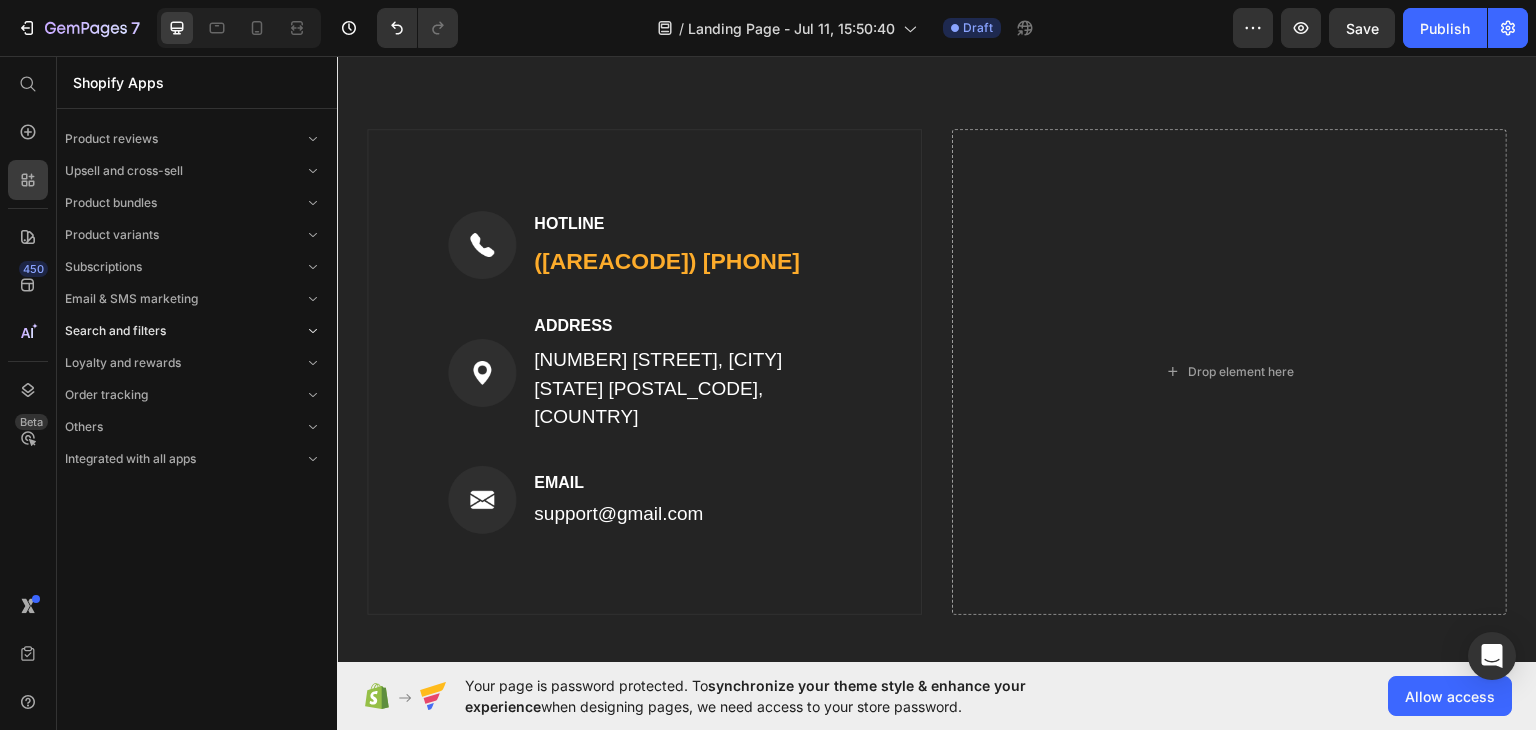click on "Search and filters" at bounding box center (115, 331) 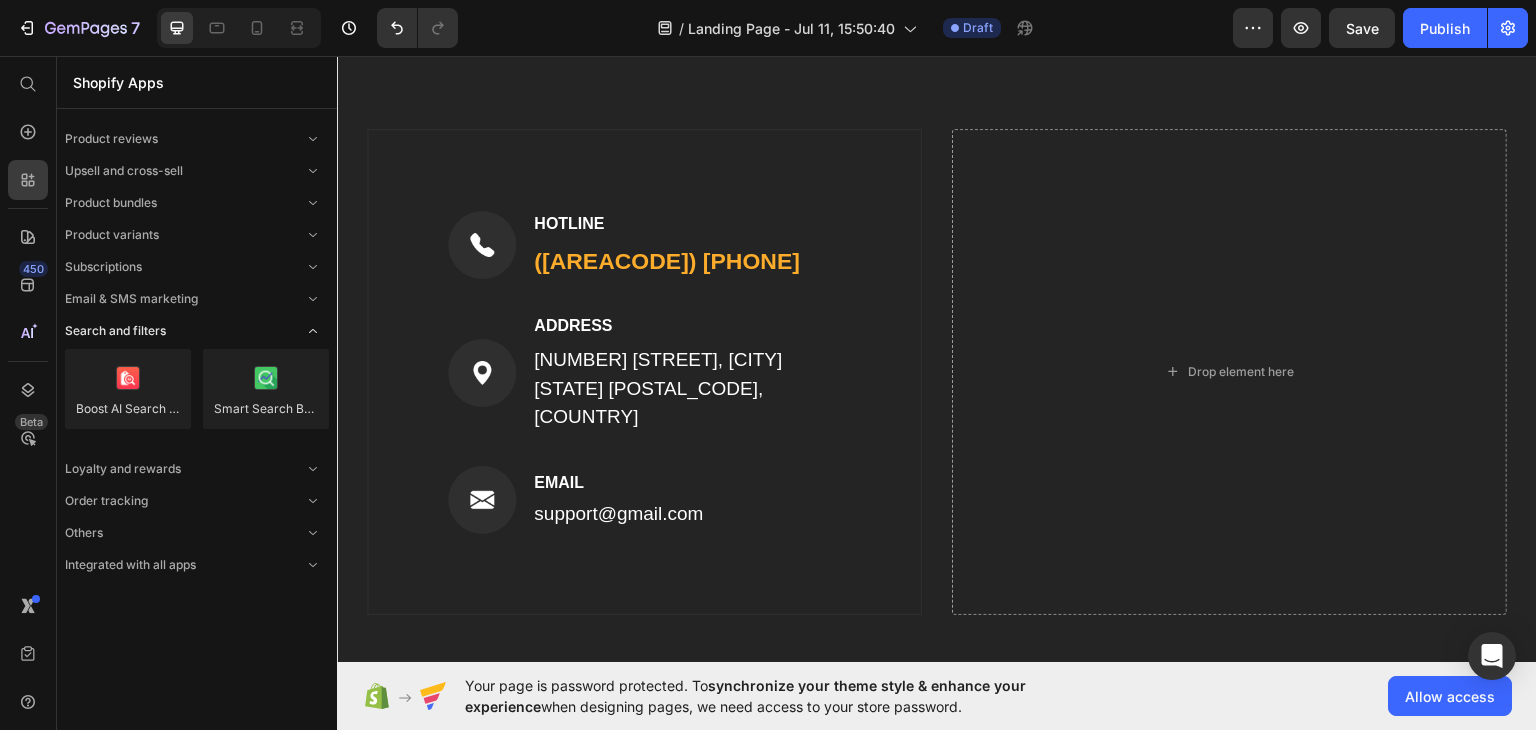 click on "Search and filters" at bounding box center [115, 331] 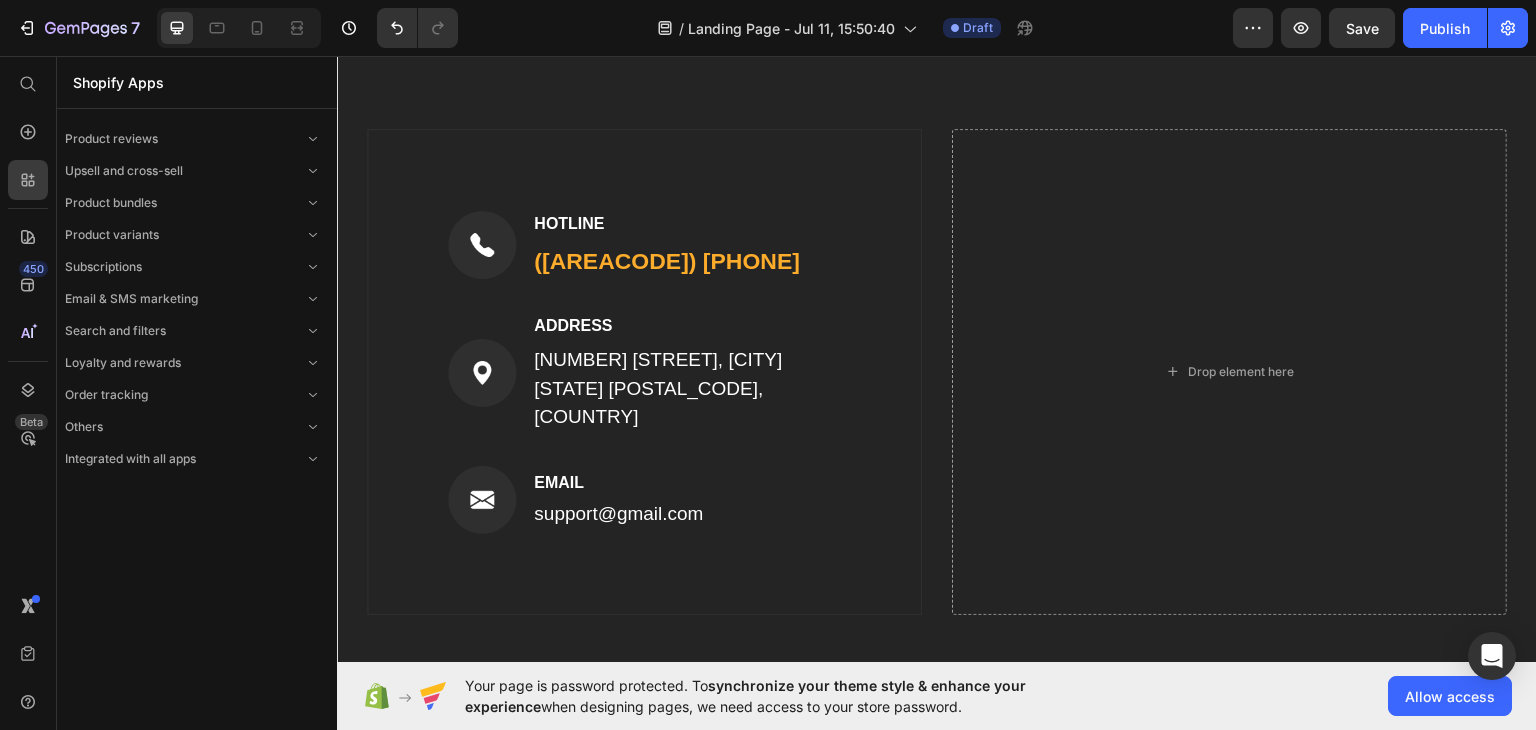 click on "Product reviews Upsell and cross-sell Product bundles Product variants Subscriptions Email & SMS marketing Search and filters Loyalty and rewards Order tracking Others Integrated with all apps" at bounding box center [197, 291] 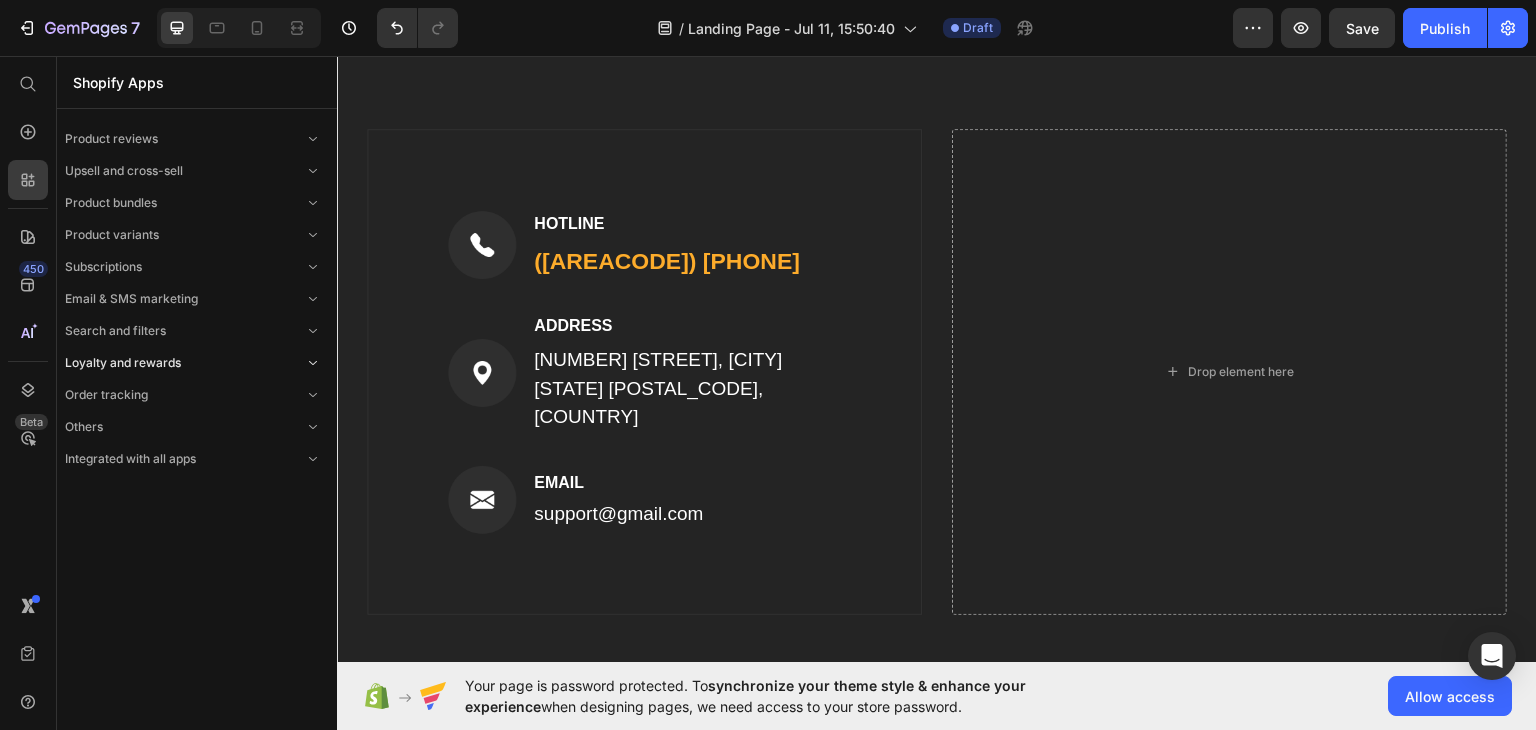 click on "Loyalty and rewards" at bounding box center (123, 363) 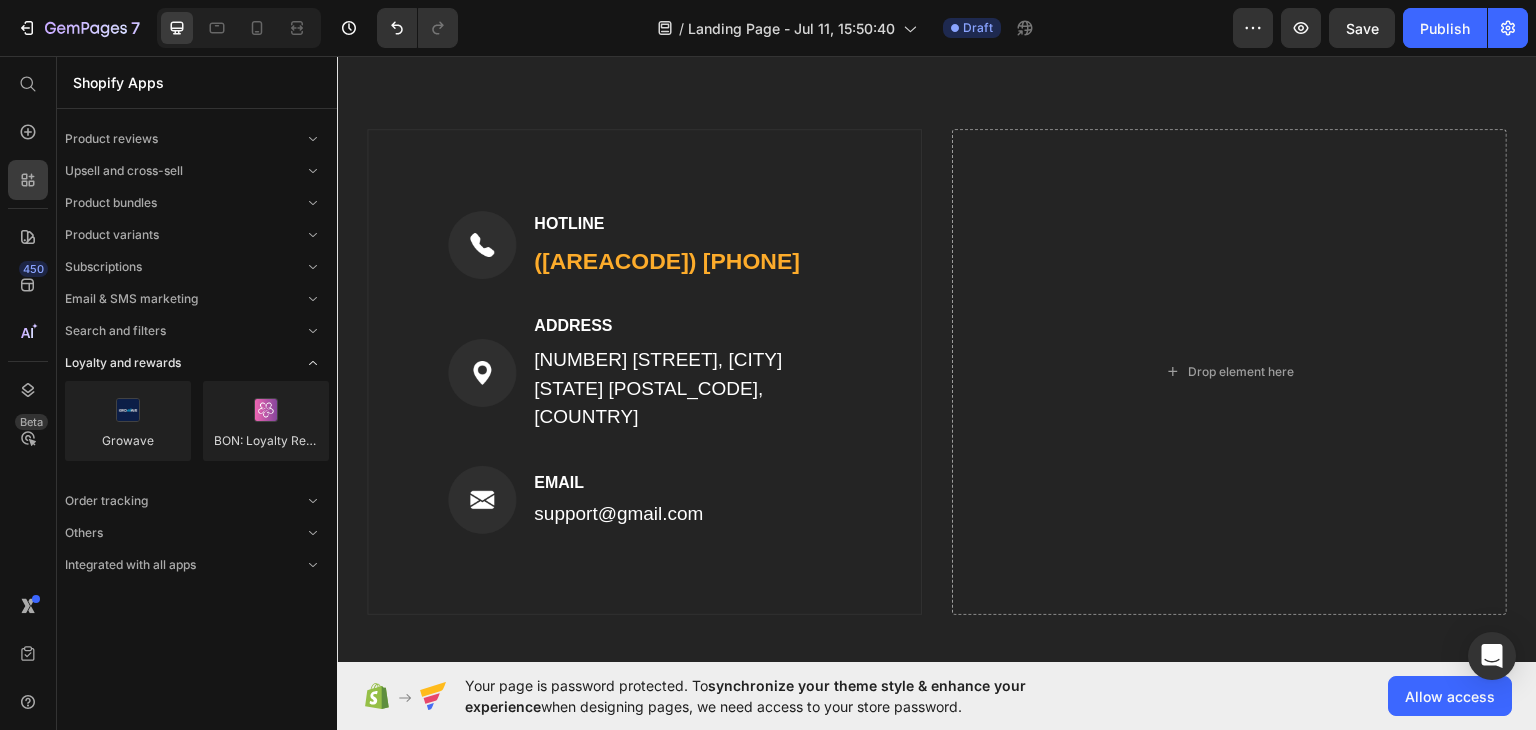 click on "Loyalty and rewards" at bounding box center [123, 363] 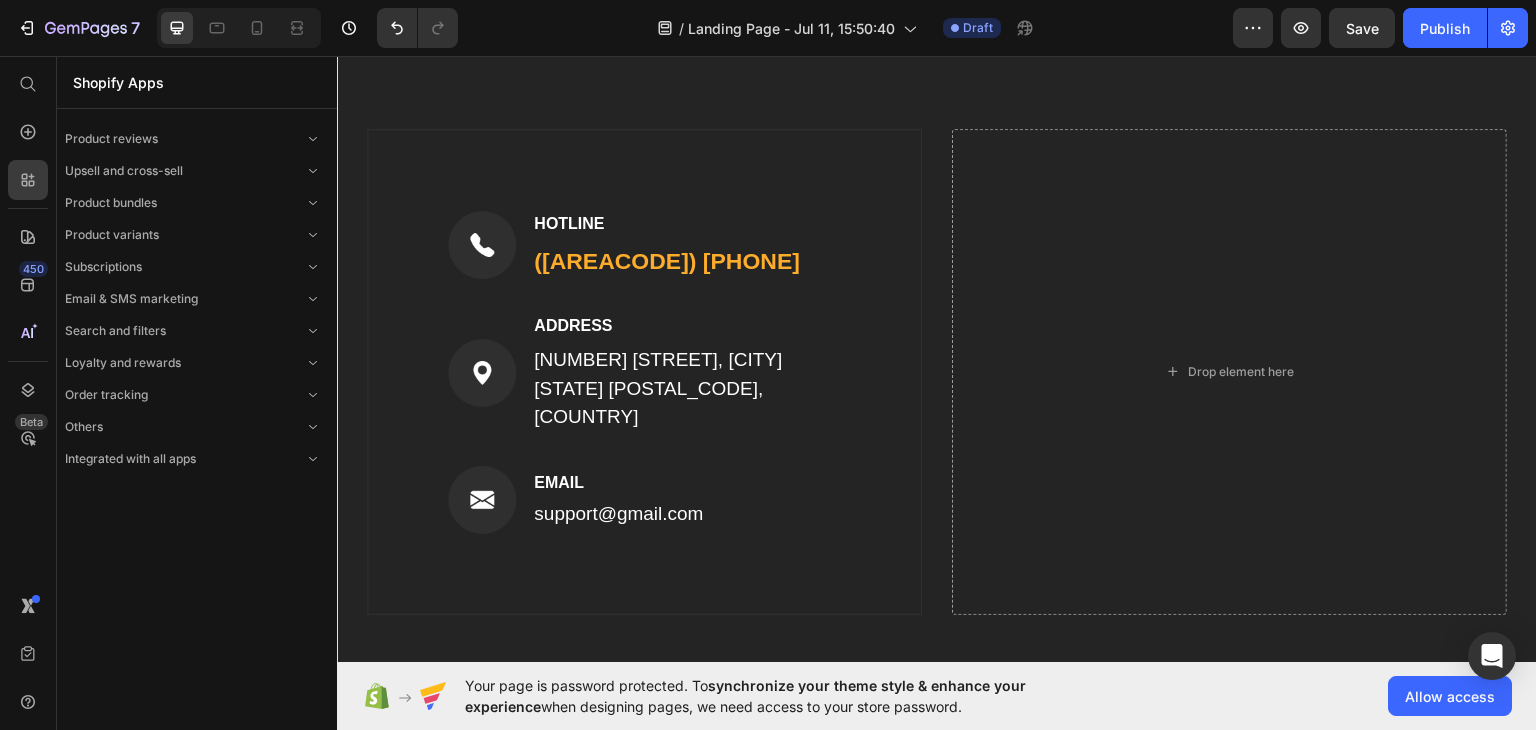 click on "Product reviews Upsell and cross-sell Product bundles Product variants Subscriptions Email & SMS marketing Search and filters Loyalty and rewards Order tracking Others Integrated with all apps" at bounding box center (197, 291) 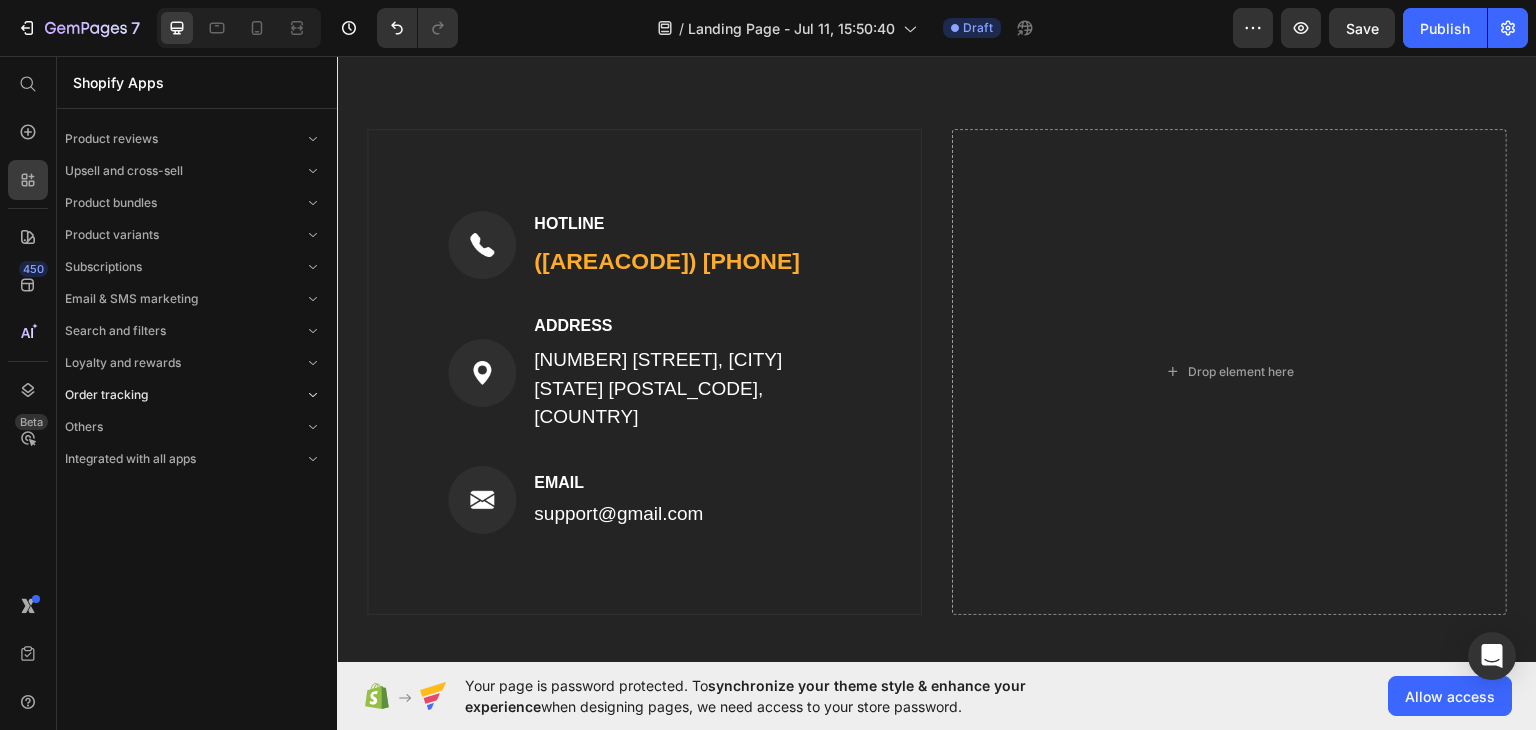 click on "Order tracking" at bounding box center [106, 395] 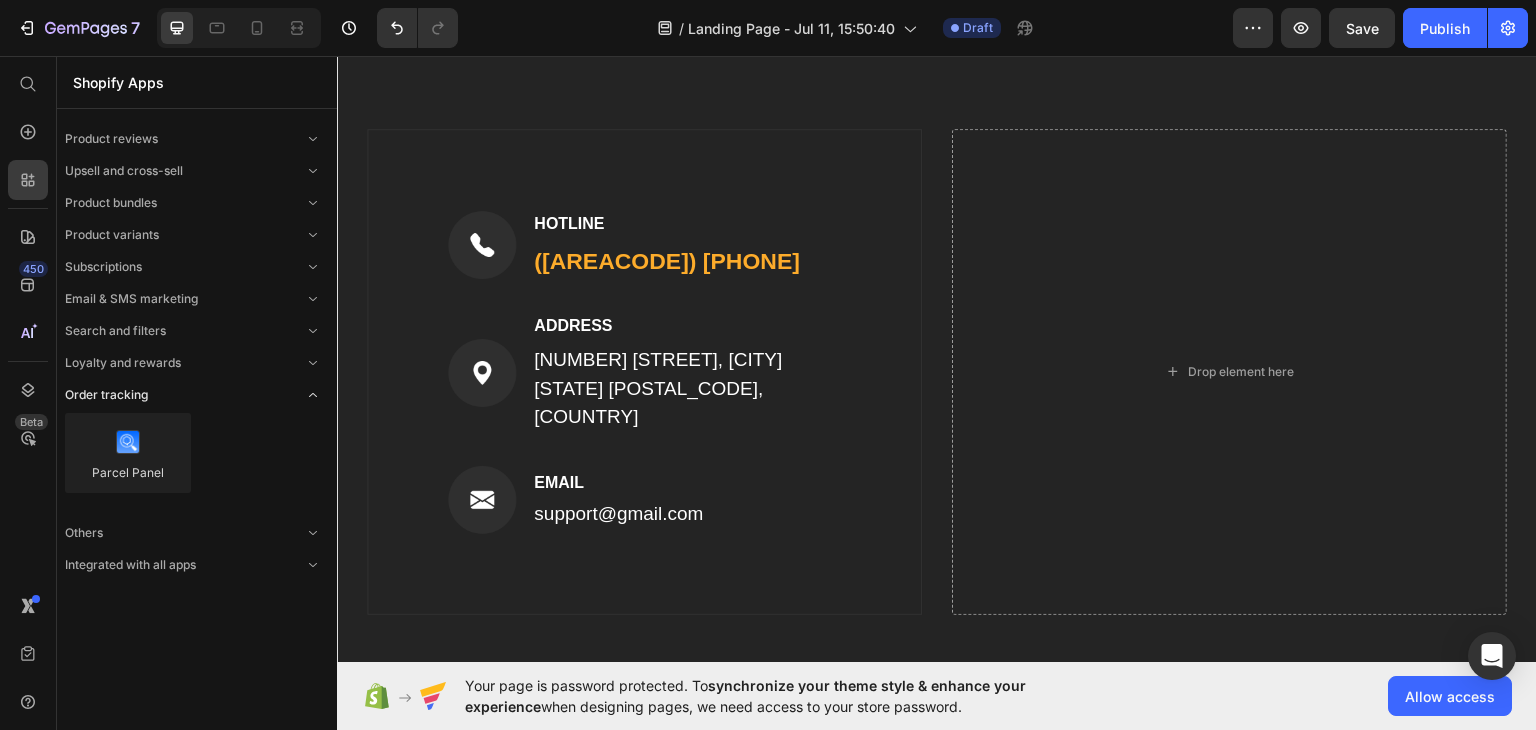 click on "Order tracking" at bounding box center (106, 395) 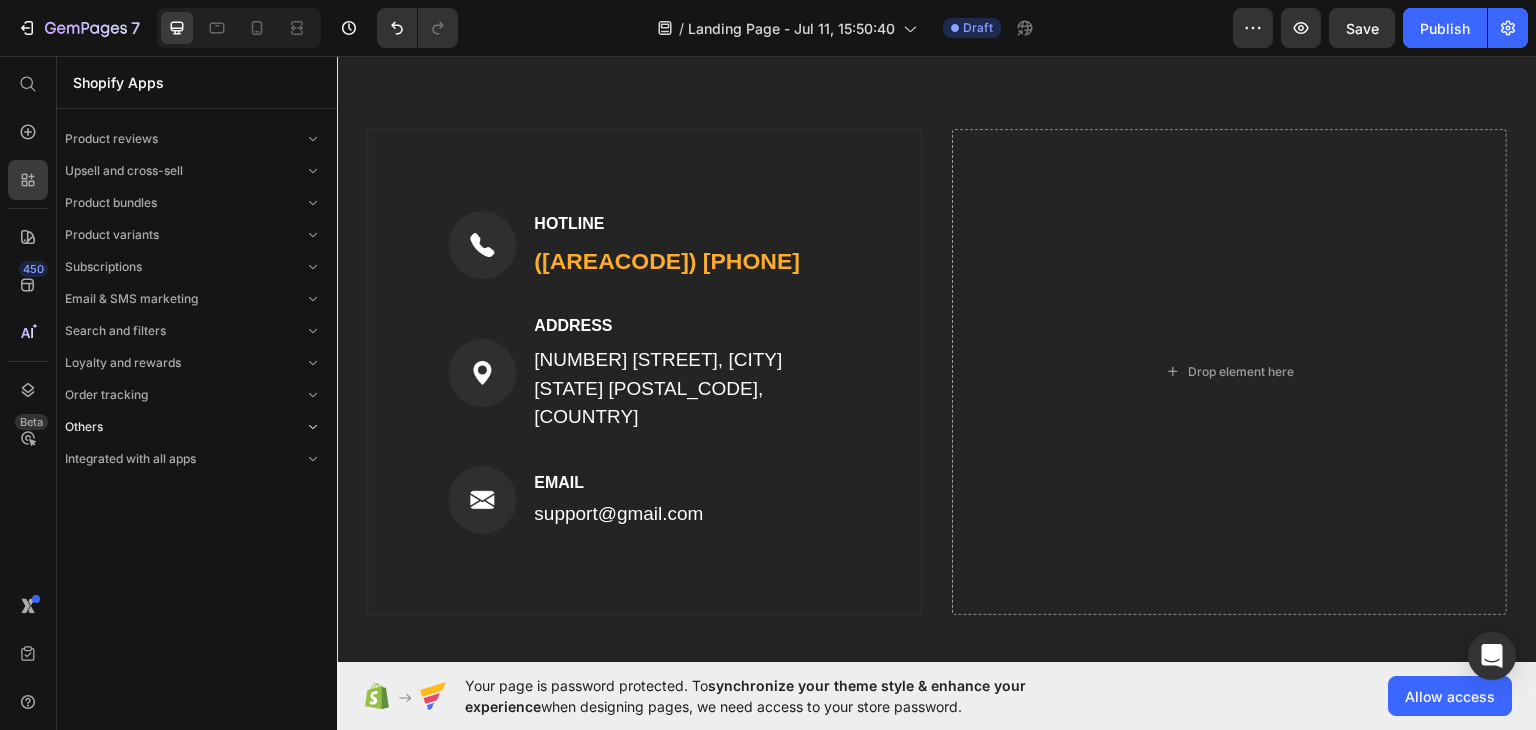click on "Others" 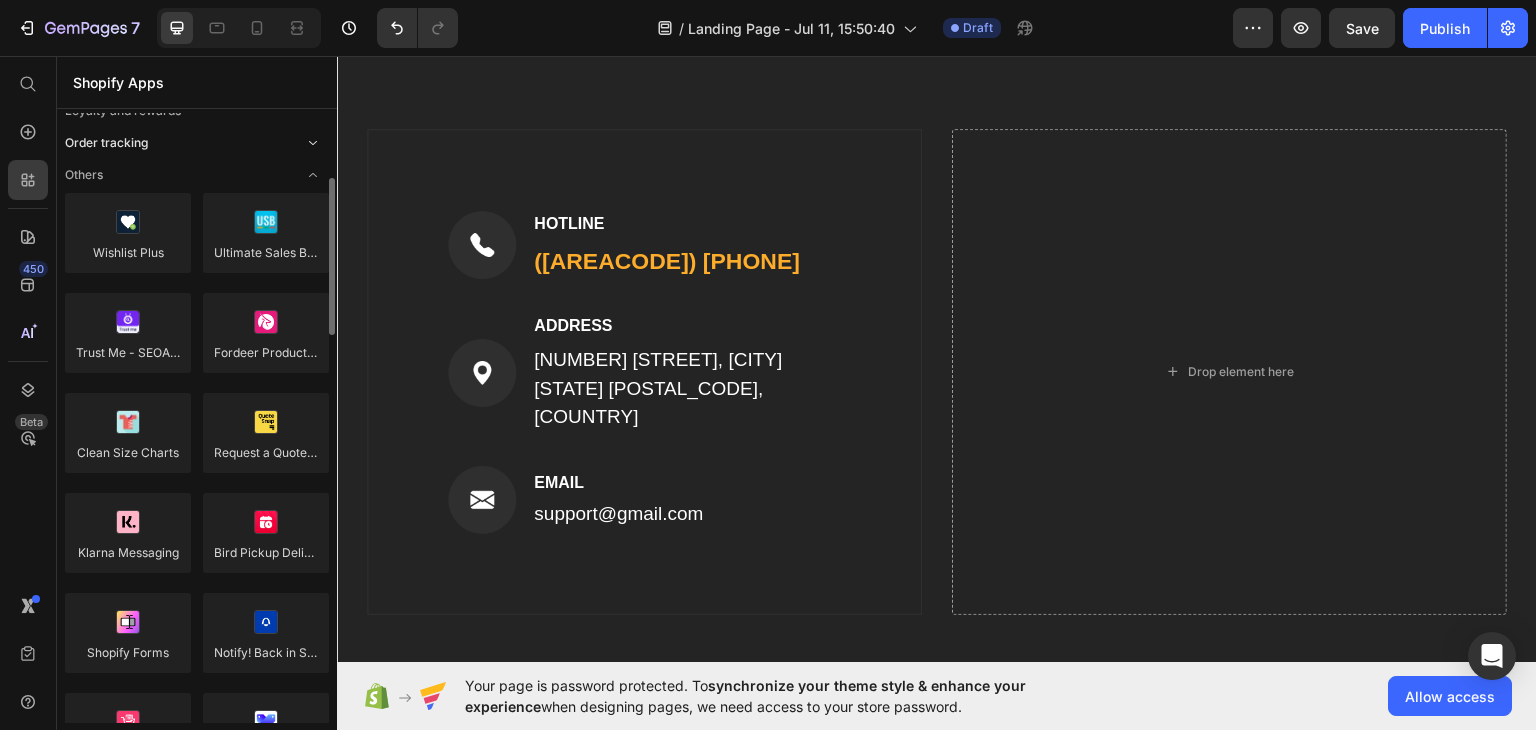 scroll, scrollTop: 0, scrollLeft: 0, axis: both 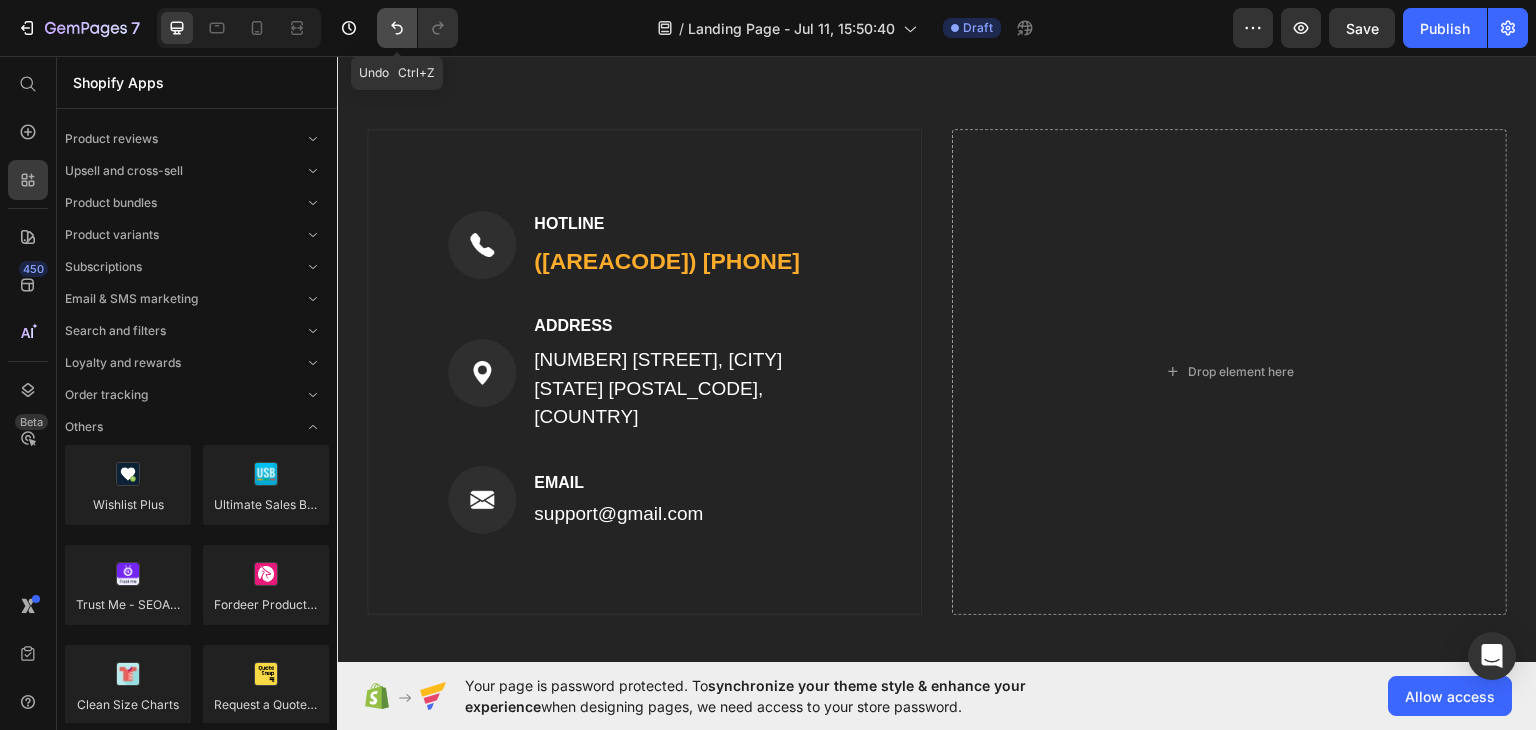 click 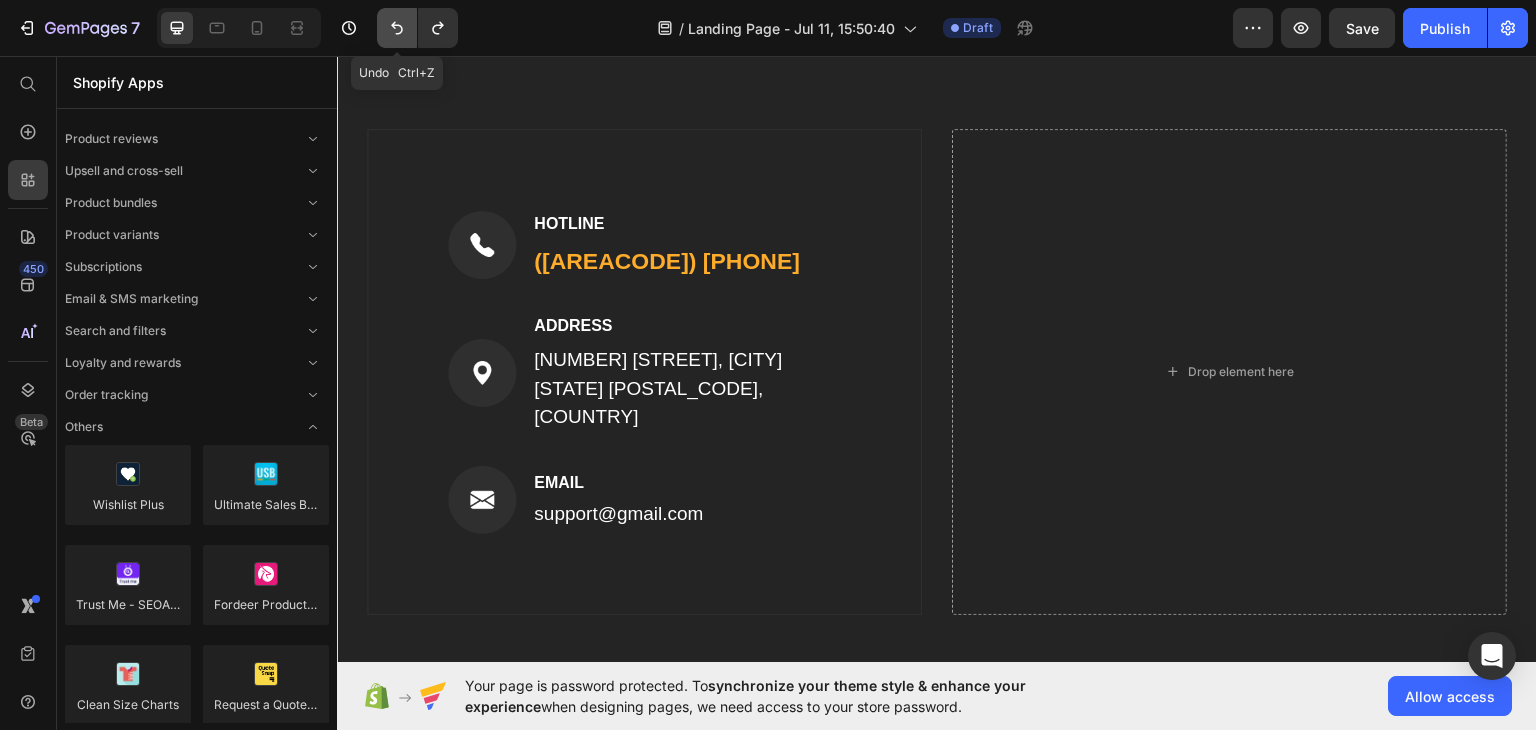 click 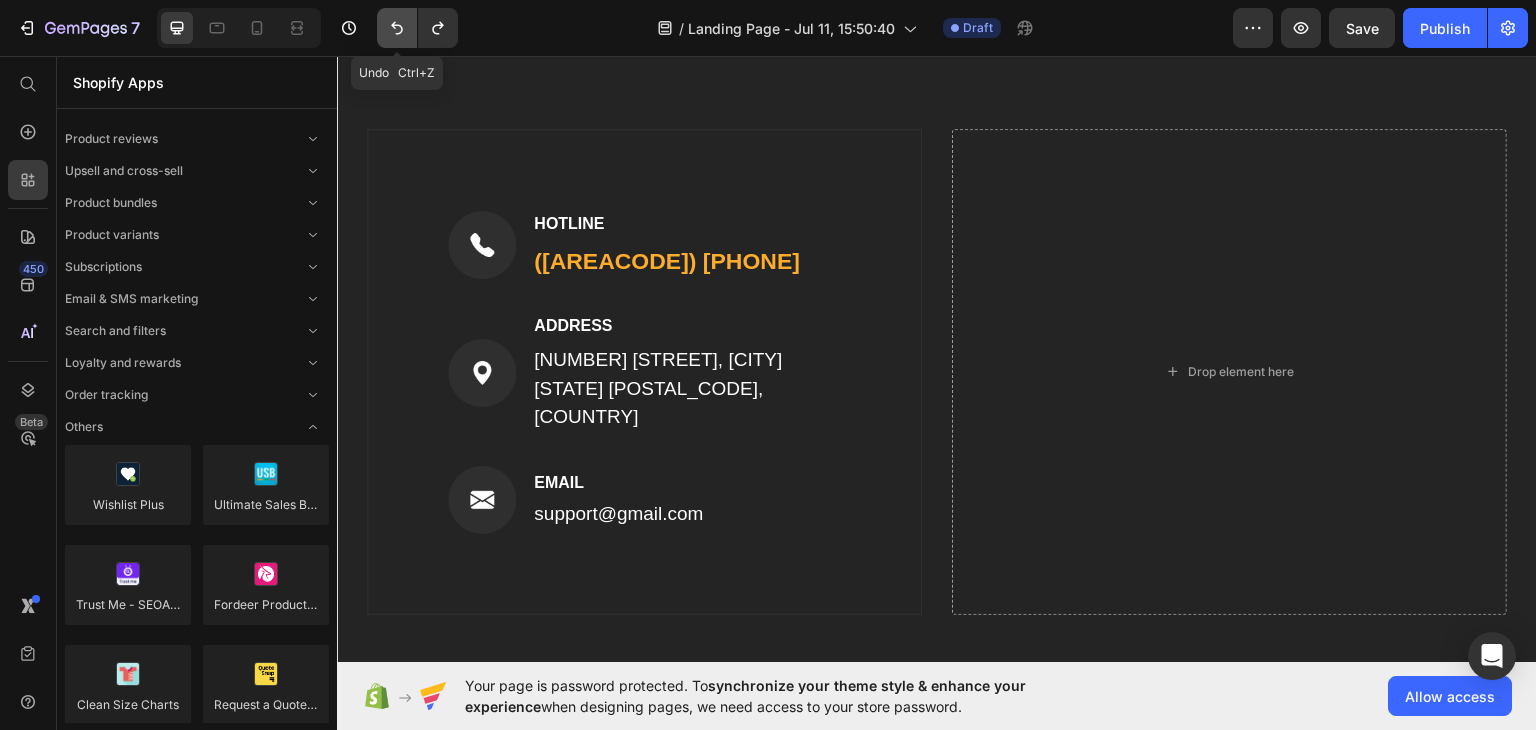 click 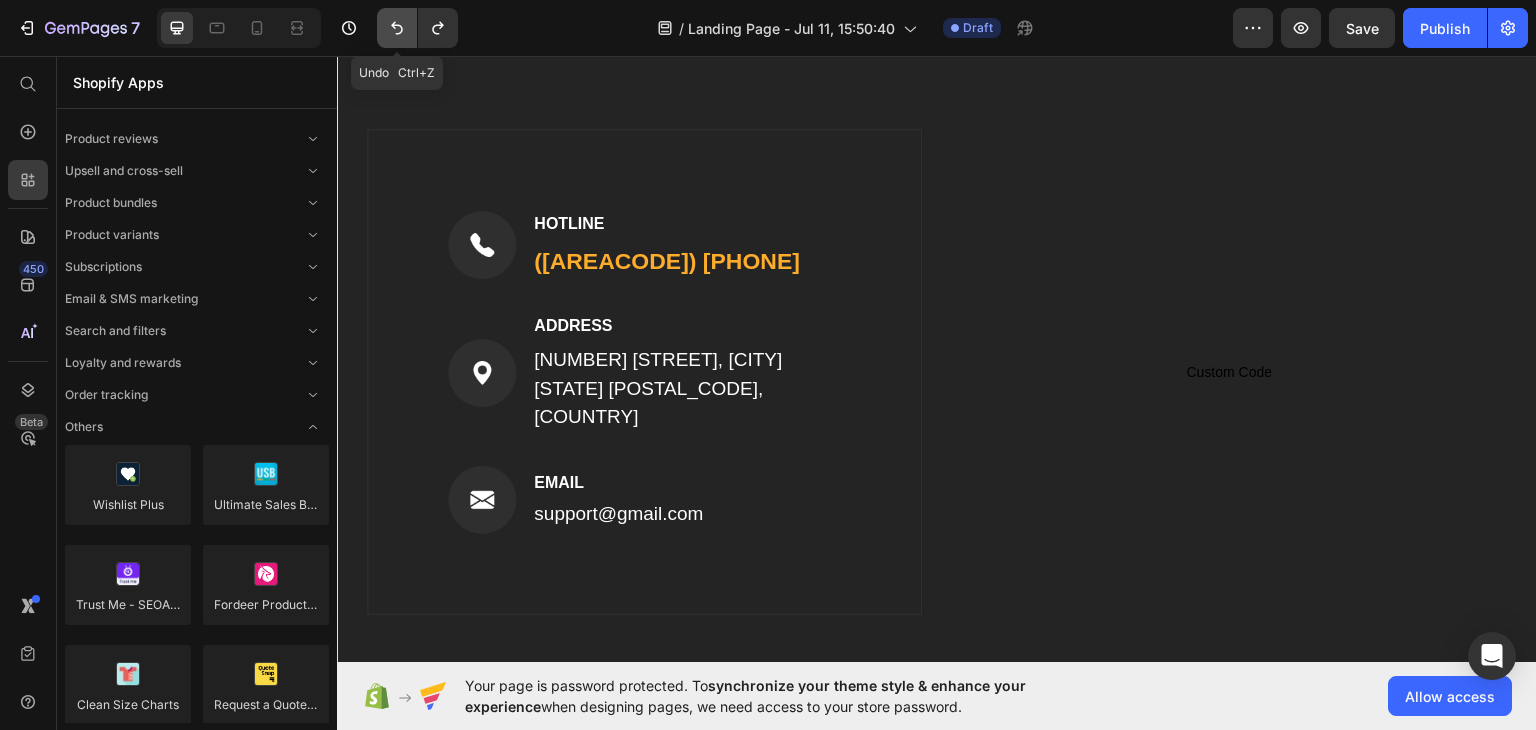 click 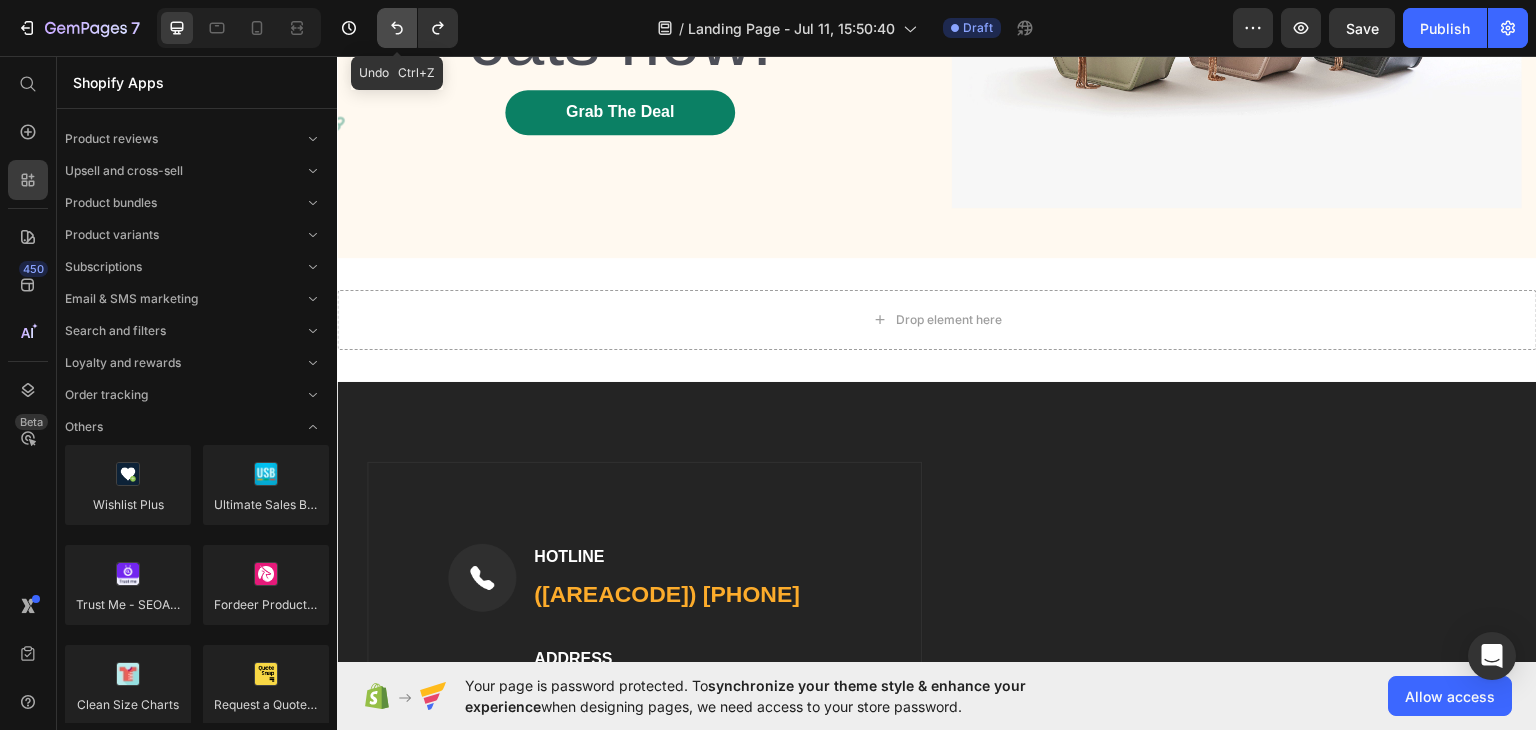 click 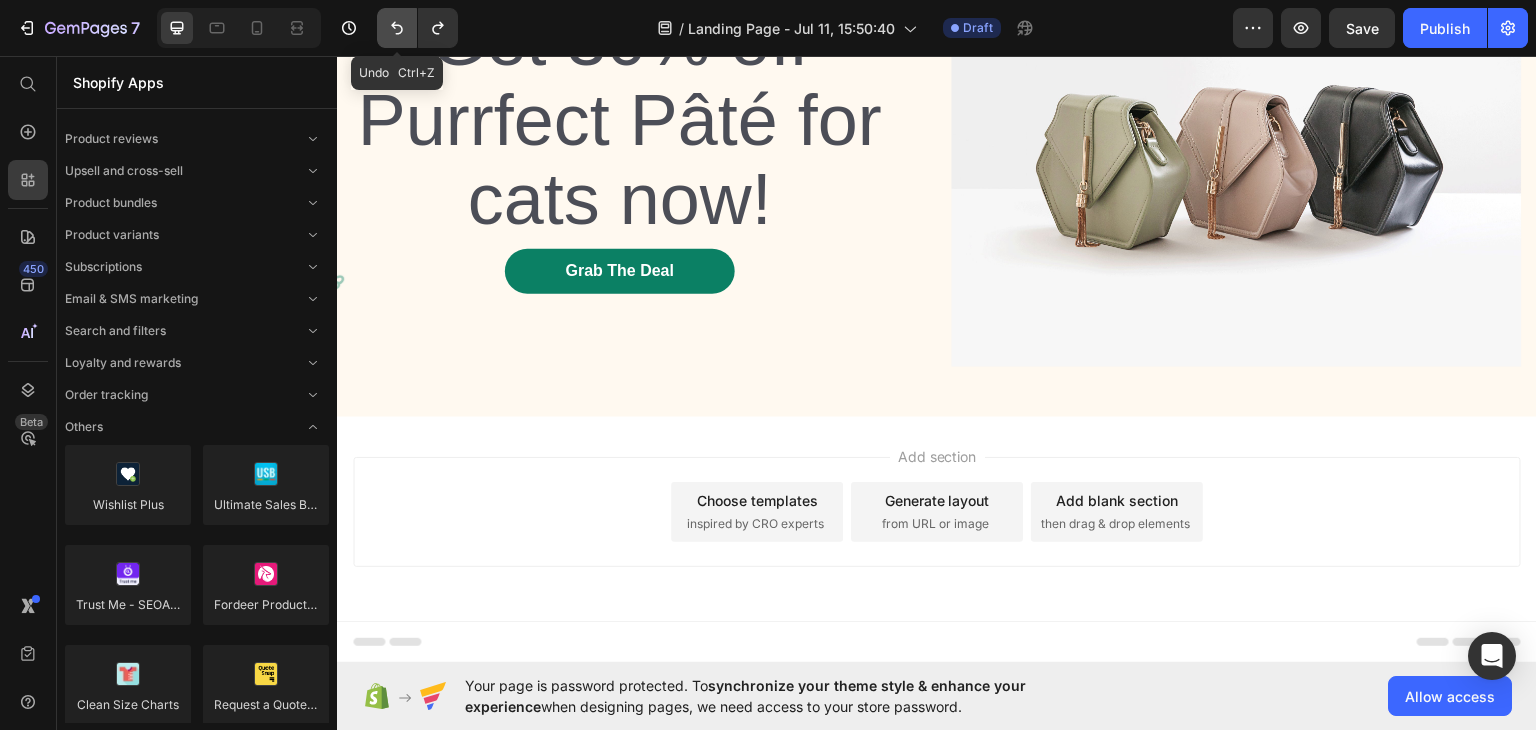 scroll, scrollTop: 201, scrollLeft: 0, axis: vertical 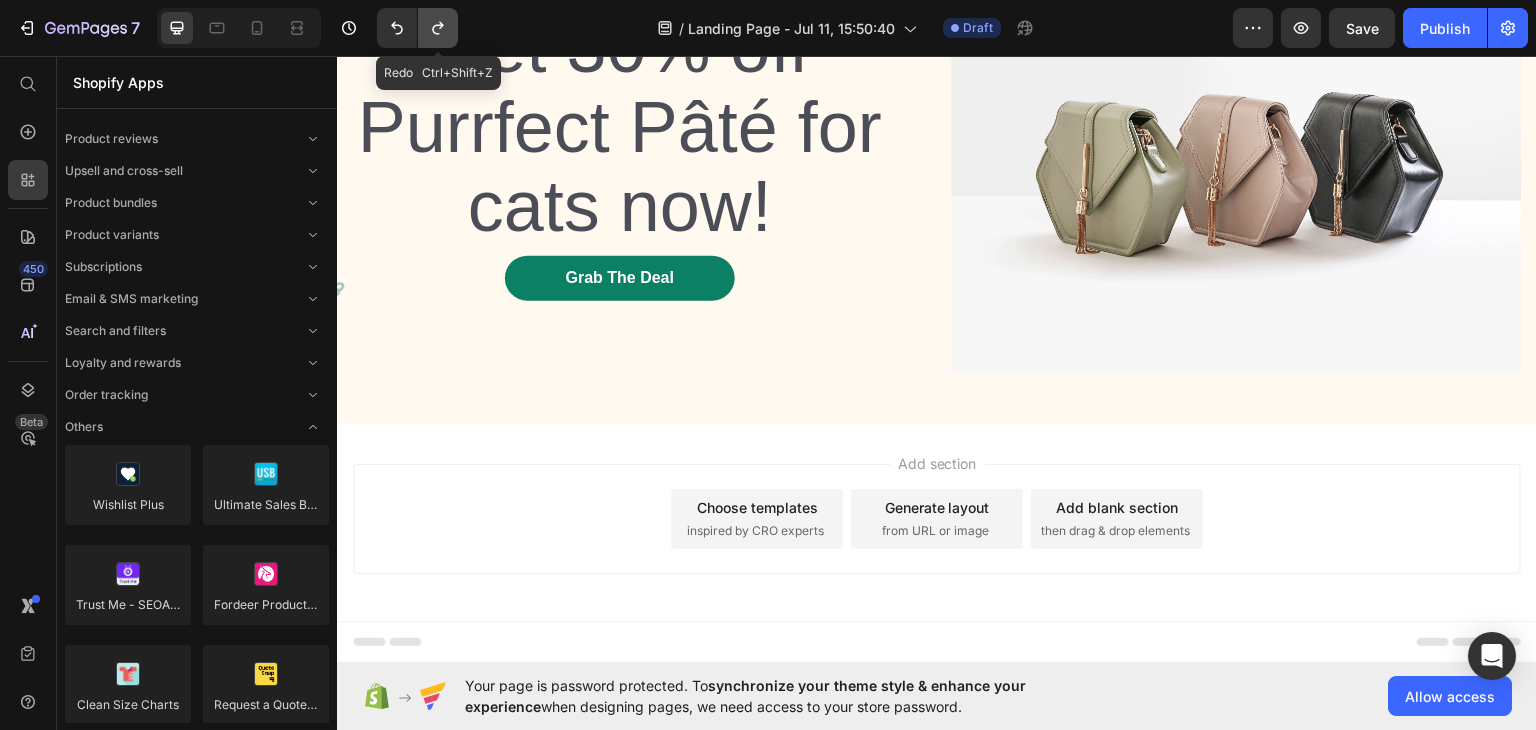 click 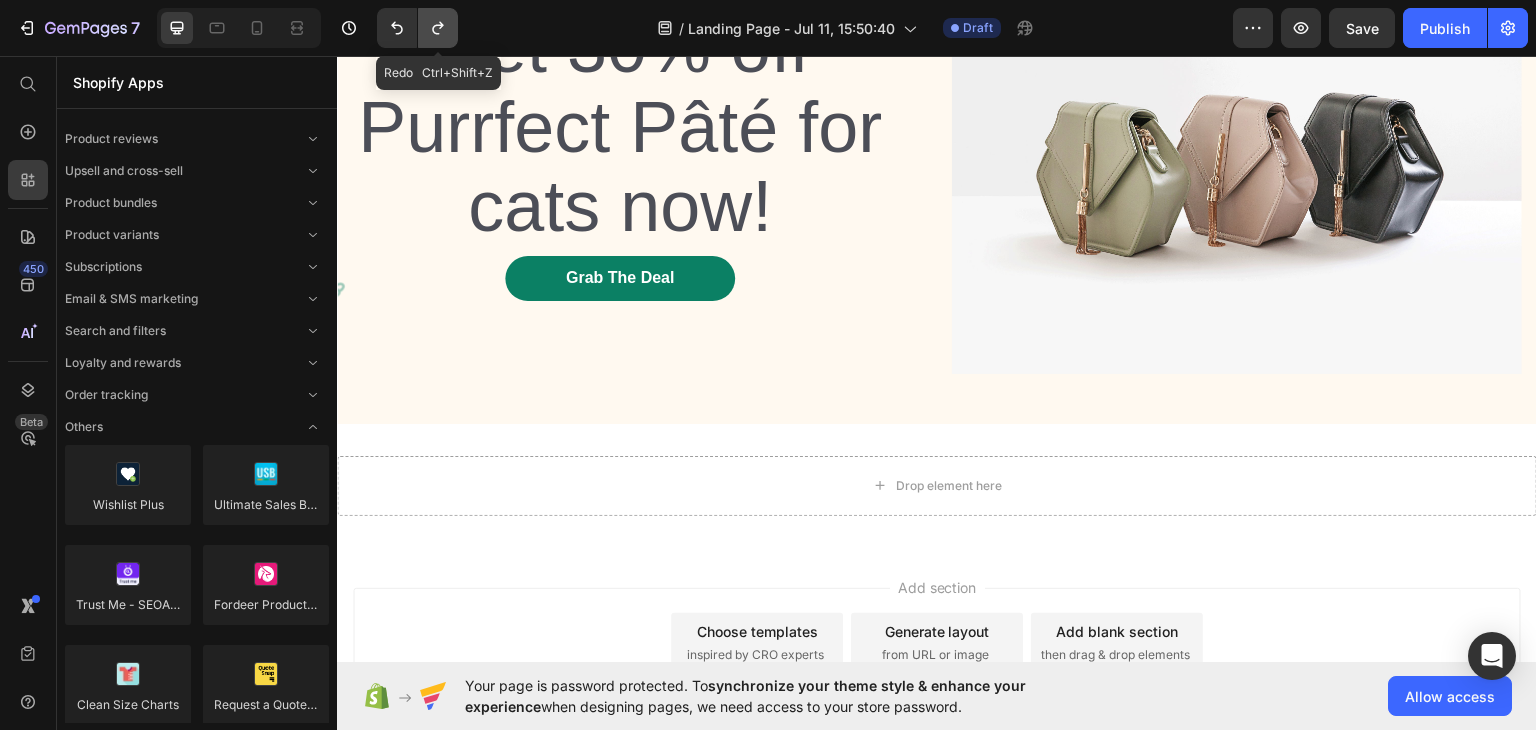 click 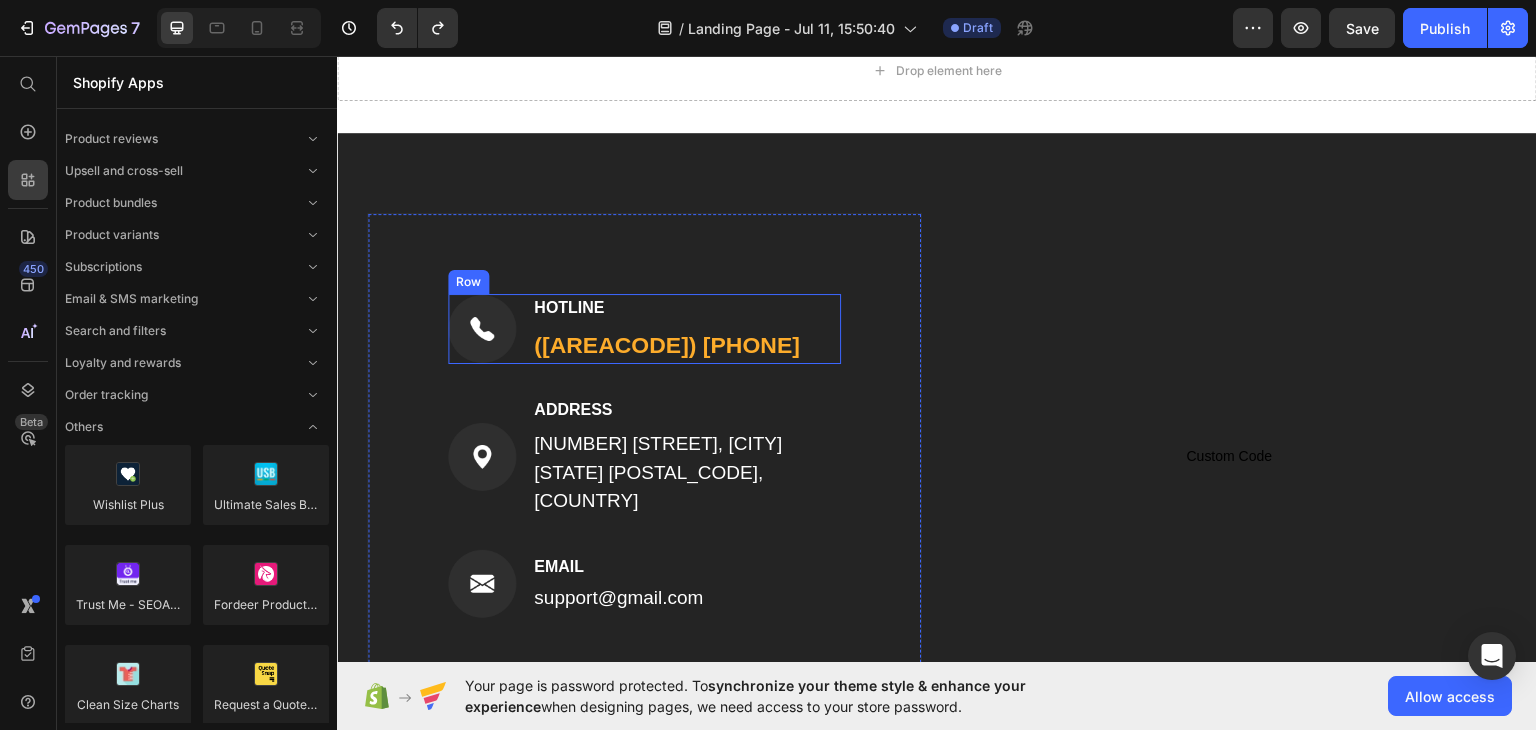 scroll, scrollTop: 701, scrollLeft: 0, axis: vertical 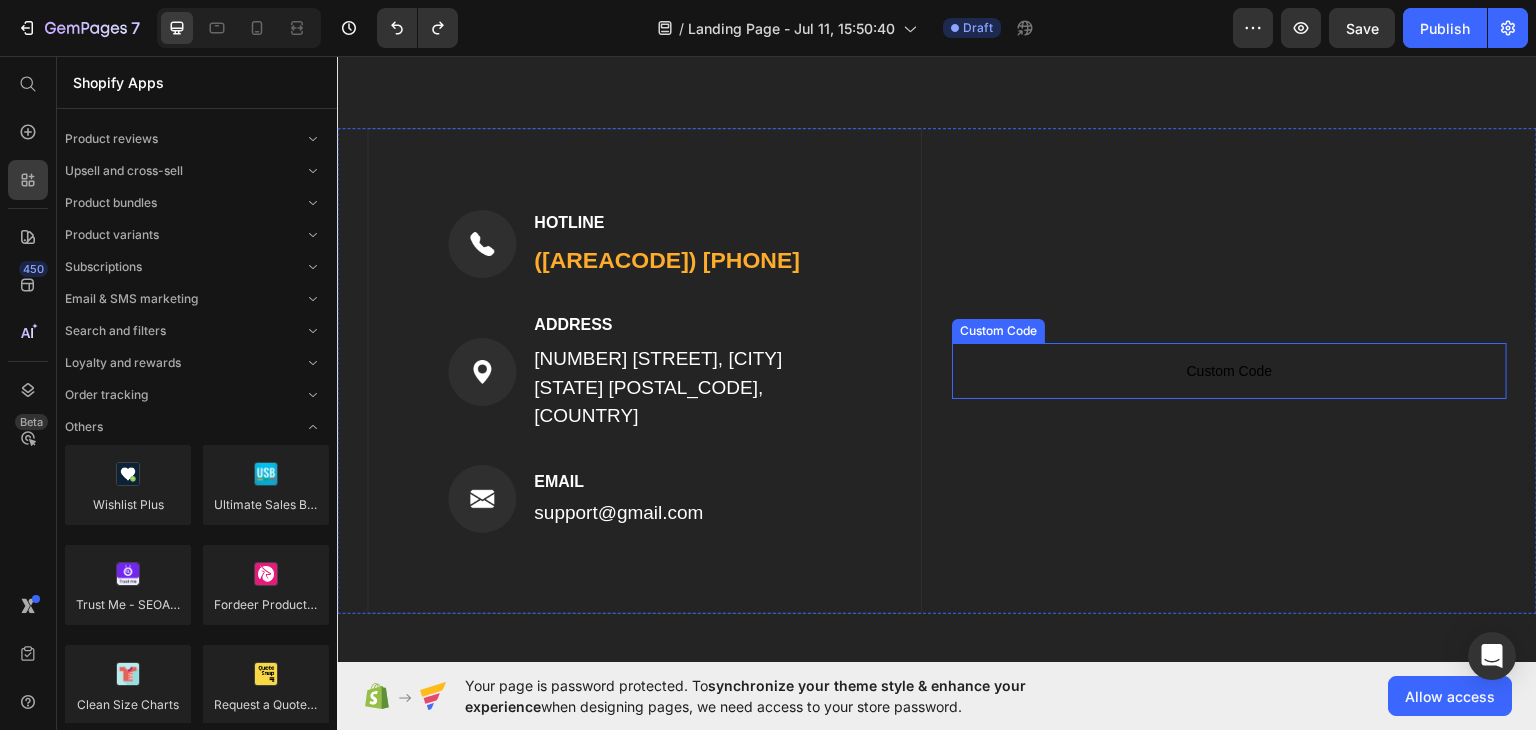 click on "Custom Code" at bounding box center (1229, 370) 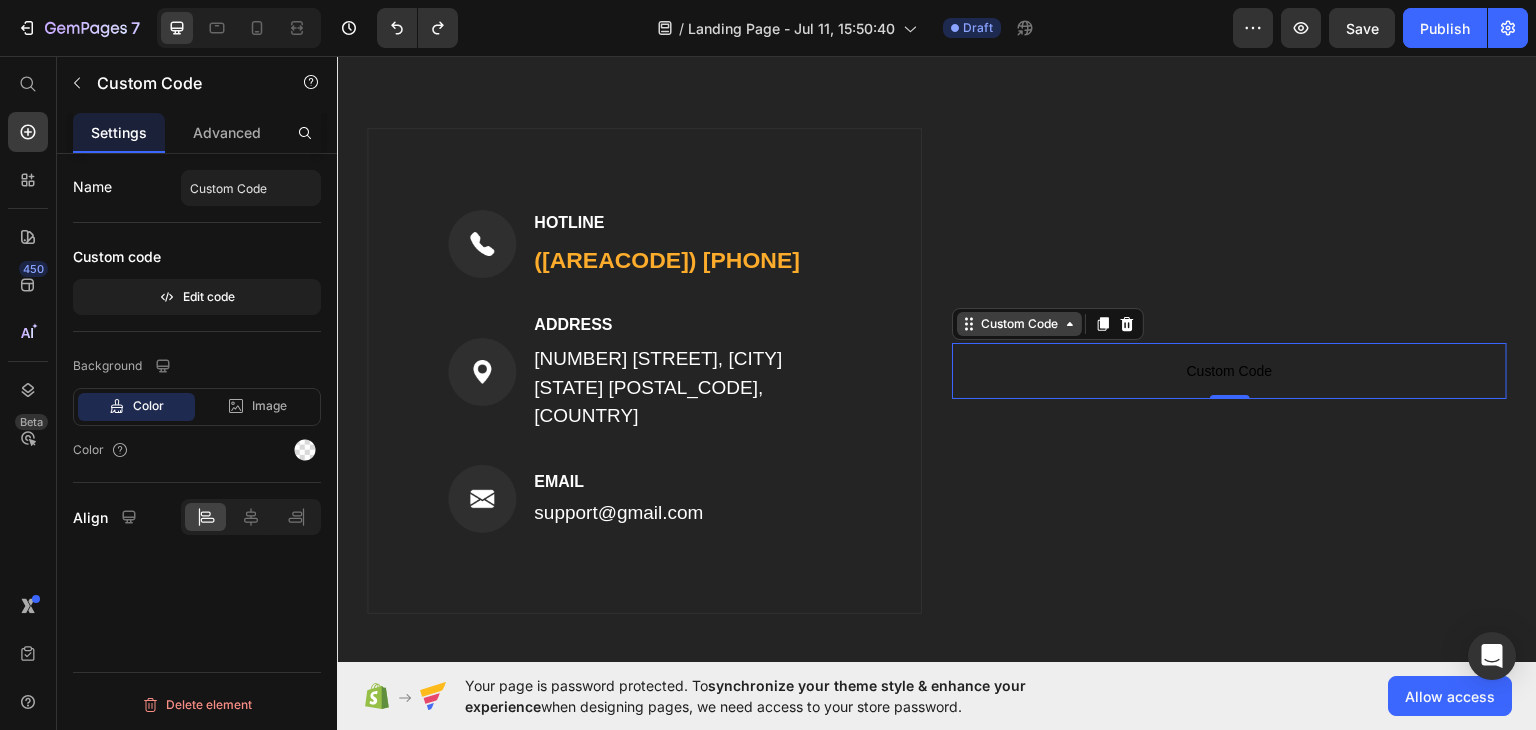 click on "Custom Code" at bounding box center (1019, 323) 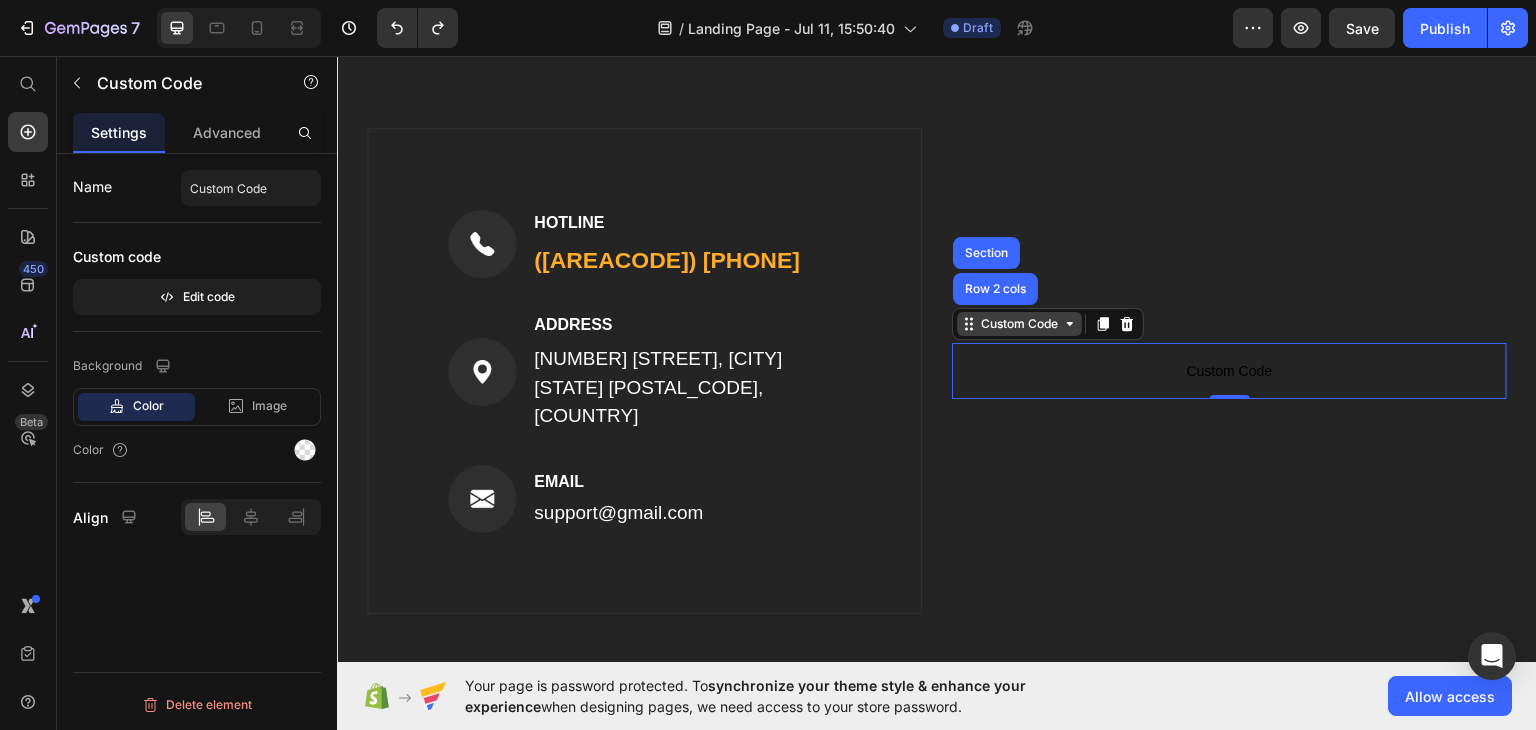 click on "Custom Code" at bounding box center [1019, 323] 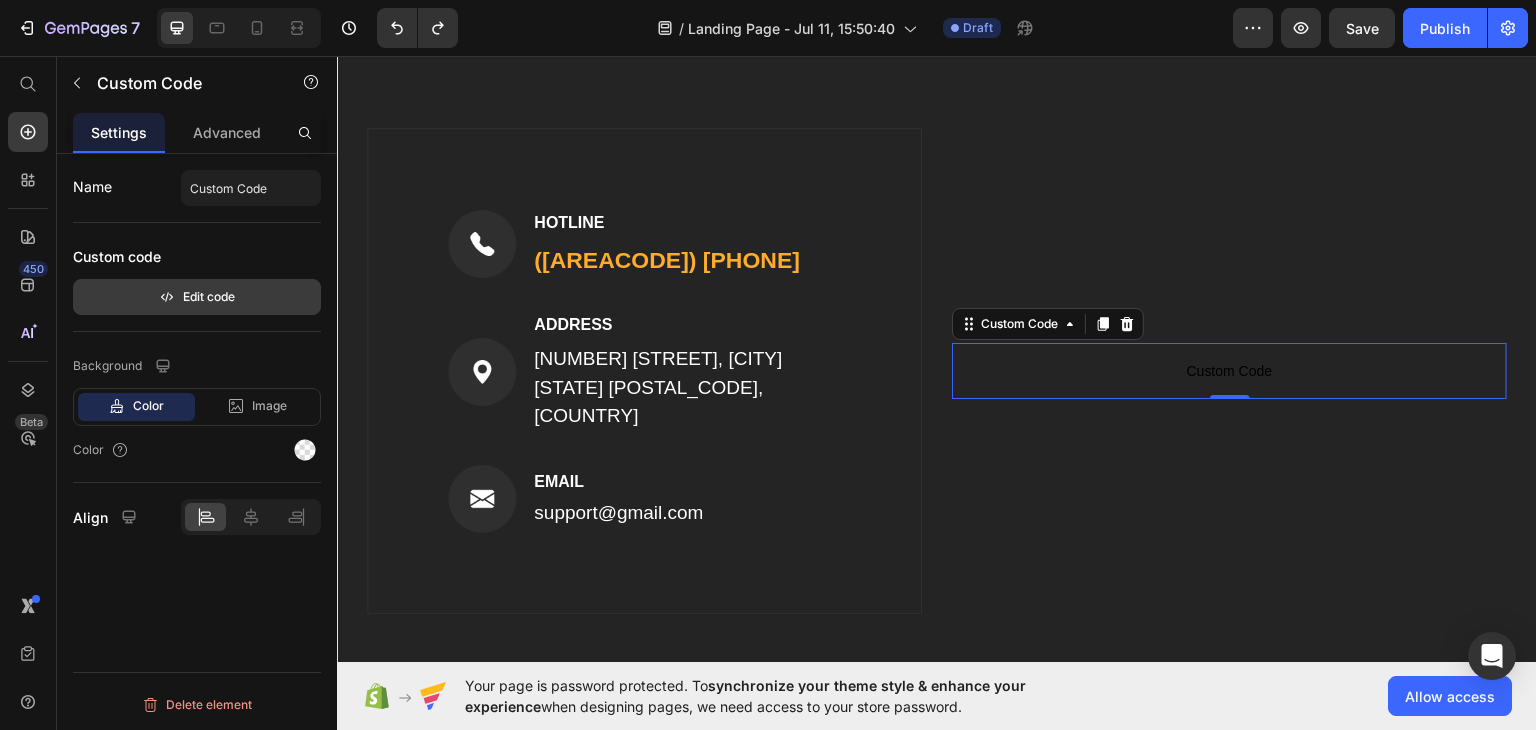 click on "Edit code" at bounding box center (197, 297) 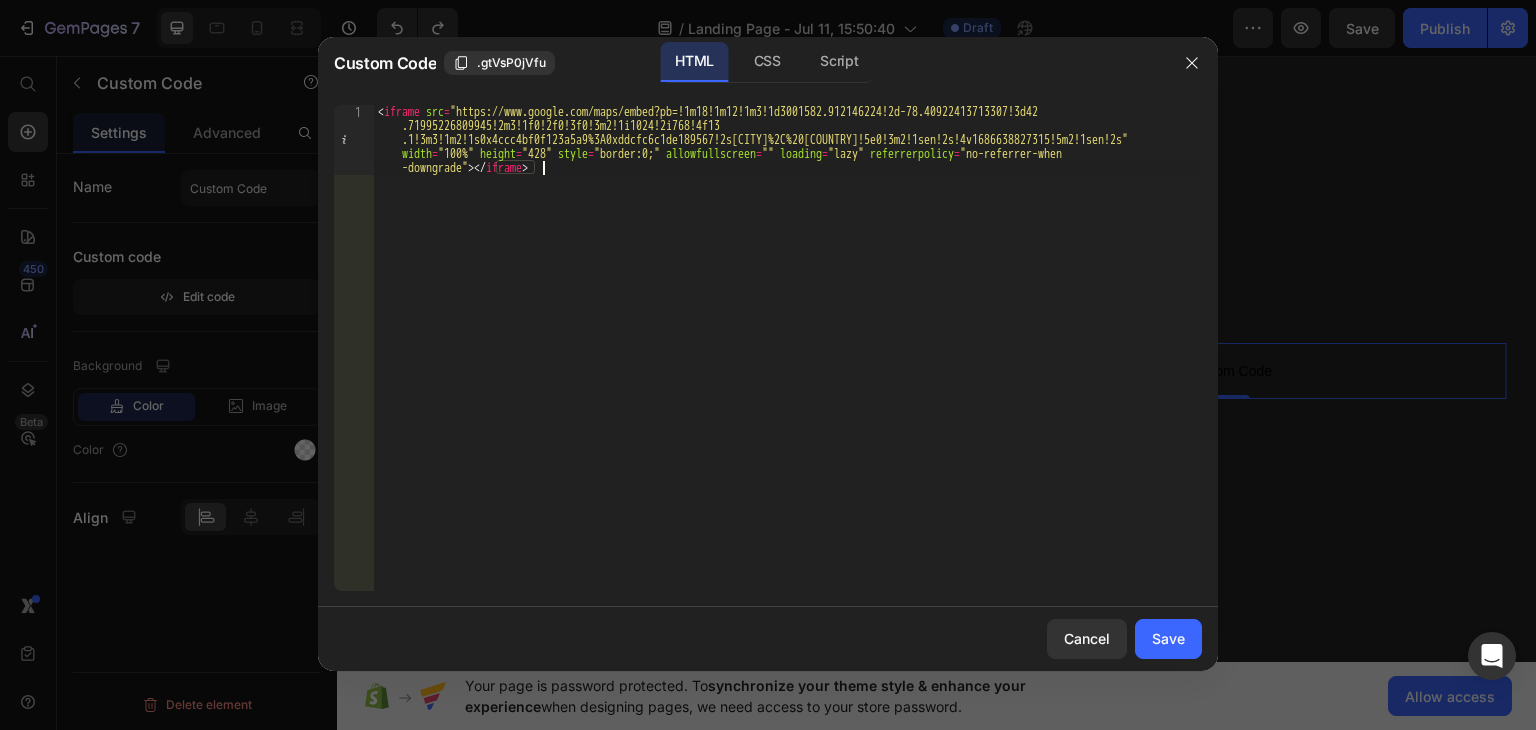 click on "< iframe   src = "https://www.google.com/maps/embed?pb=!1m18!1m12!1m3!1d3001582.912146224!2d-78.40922413713307!3d42      .71995226809945!2m3!1f0!2f0!3f0!3m2!1i1024!2i768!4f13      .1!3m3!1m2!1s0x4ccc4bf0f123a5a9%3A0xddcfc6c1de189567!2s[CITY]%2C%20[COUNTRY]!5e0!3m2!1sen!2s!4v1686638827315!5m2!1sen!2s"        width = "100%"   height = "428"   style = "border:0;"   allowfullscreen = ""   loading = "lazy"   referrerpolicy = "no-referrer-when      -downgrade" > </ iframe >" at bounding box center [788, 418] 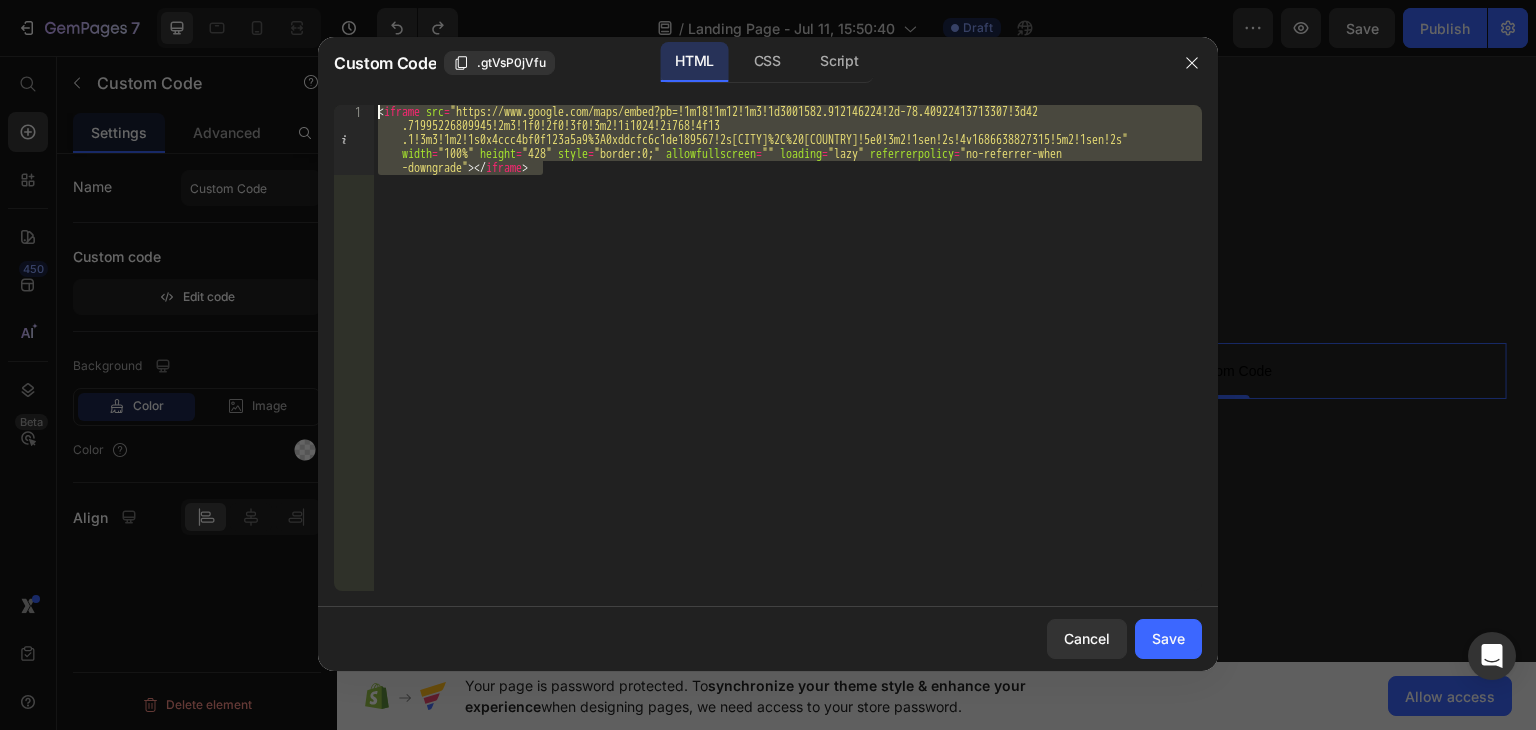drag, startPoint x: 720, startPoint y: 172, endPoint x: 364, endPoint y: 107, distance: 361.88535 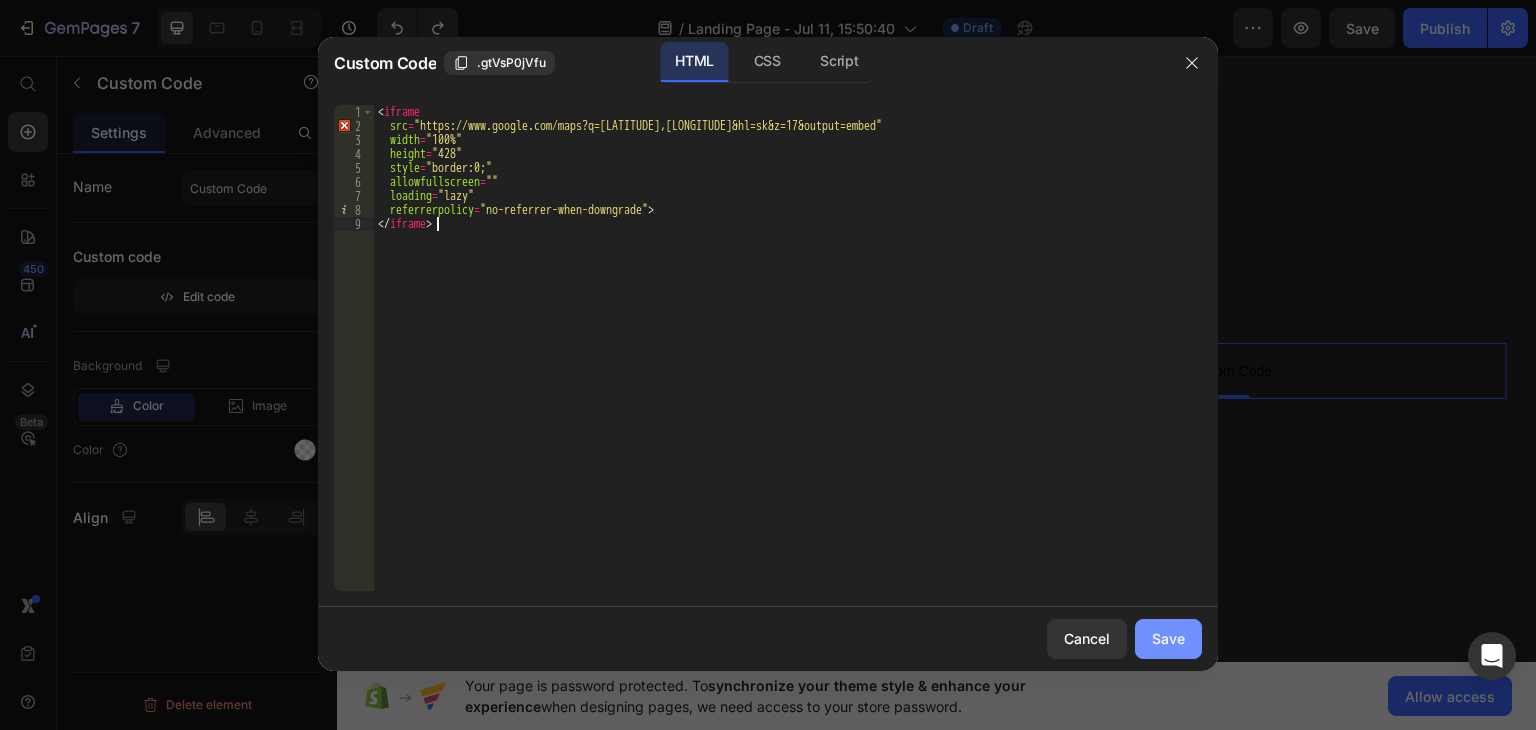 click on "Save" at bounding box center [1168, 638] 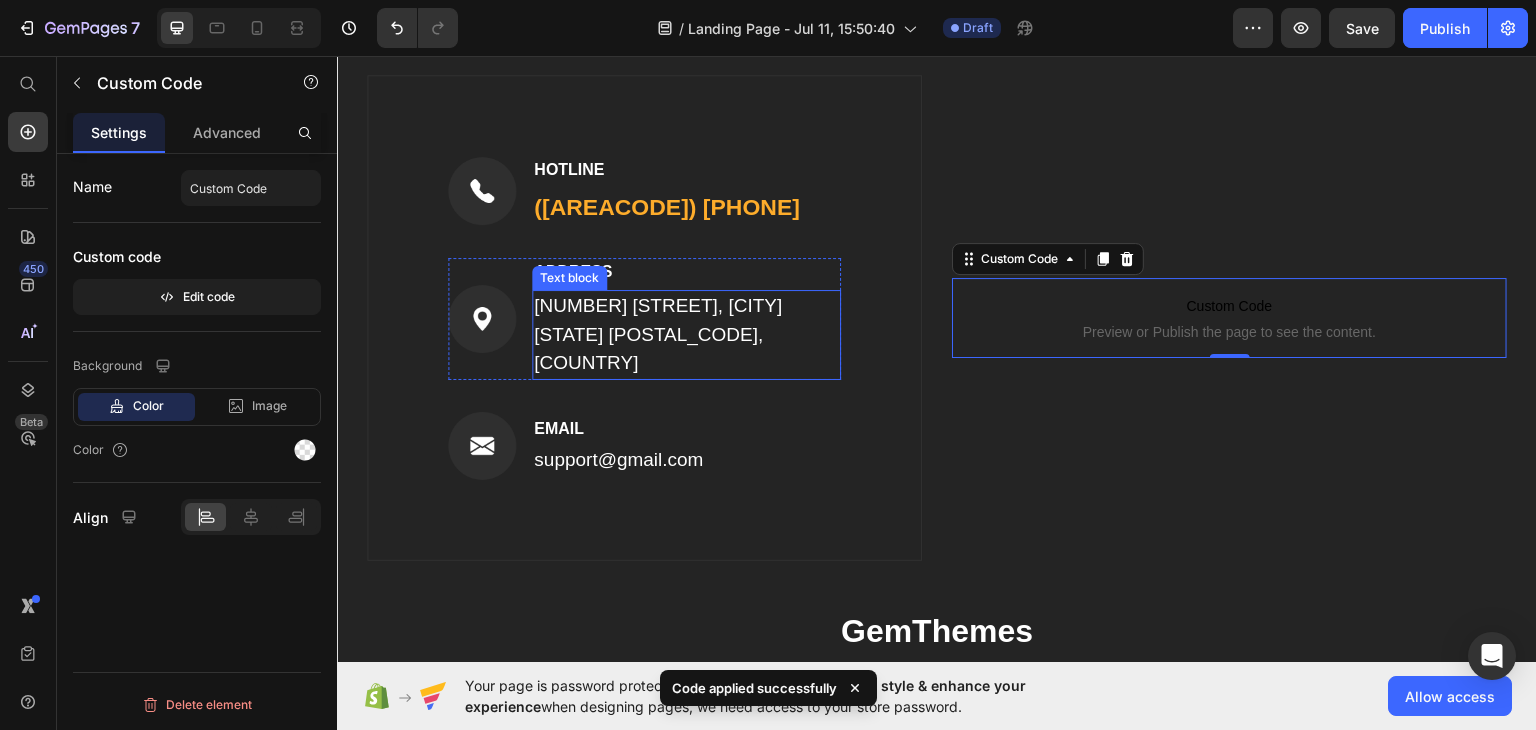 scroll, scrollTop: 801, scrollLeft: 0, axis: vertical 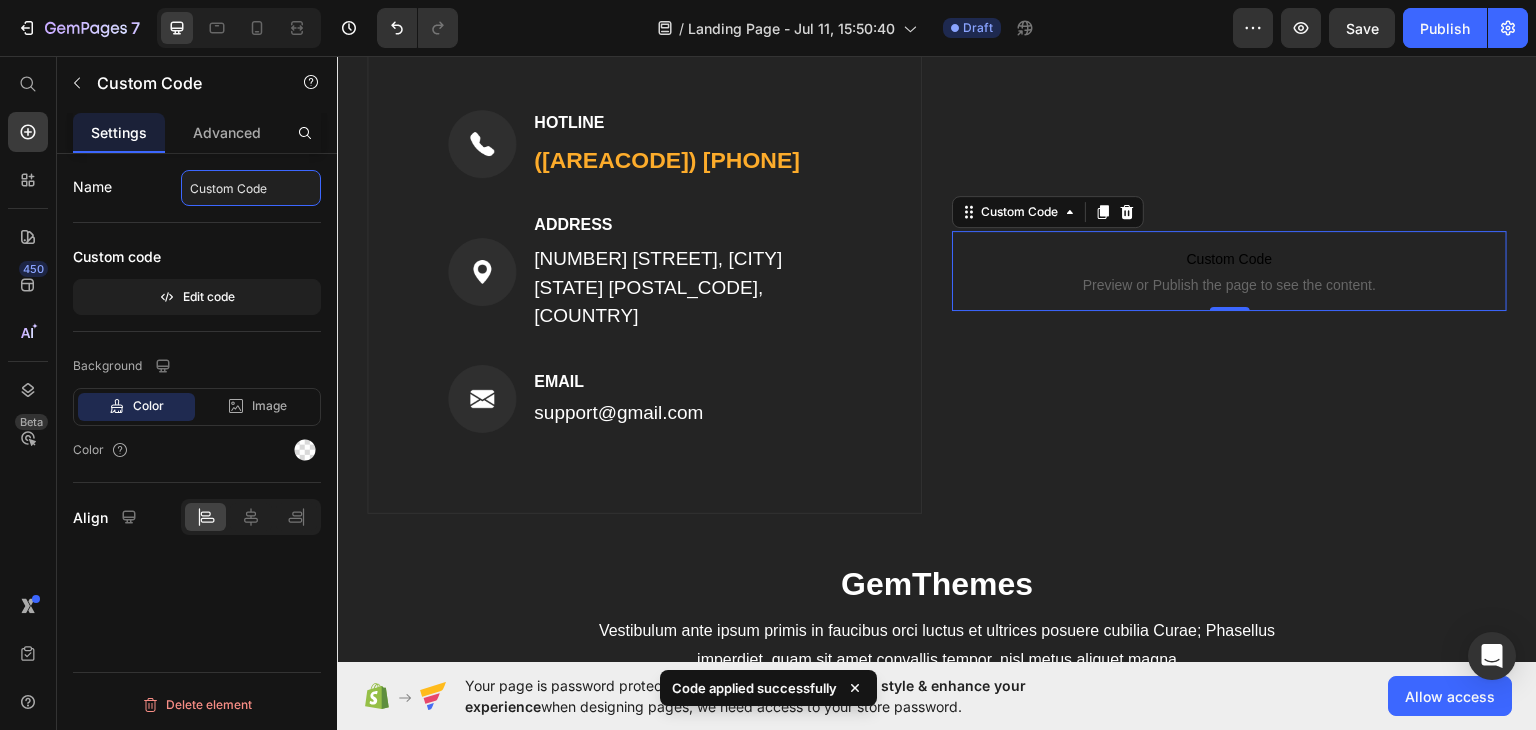 click on "Custom Code" 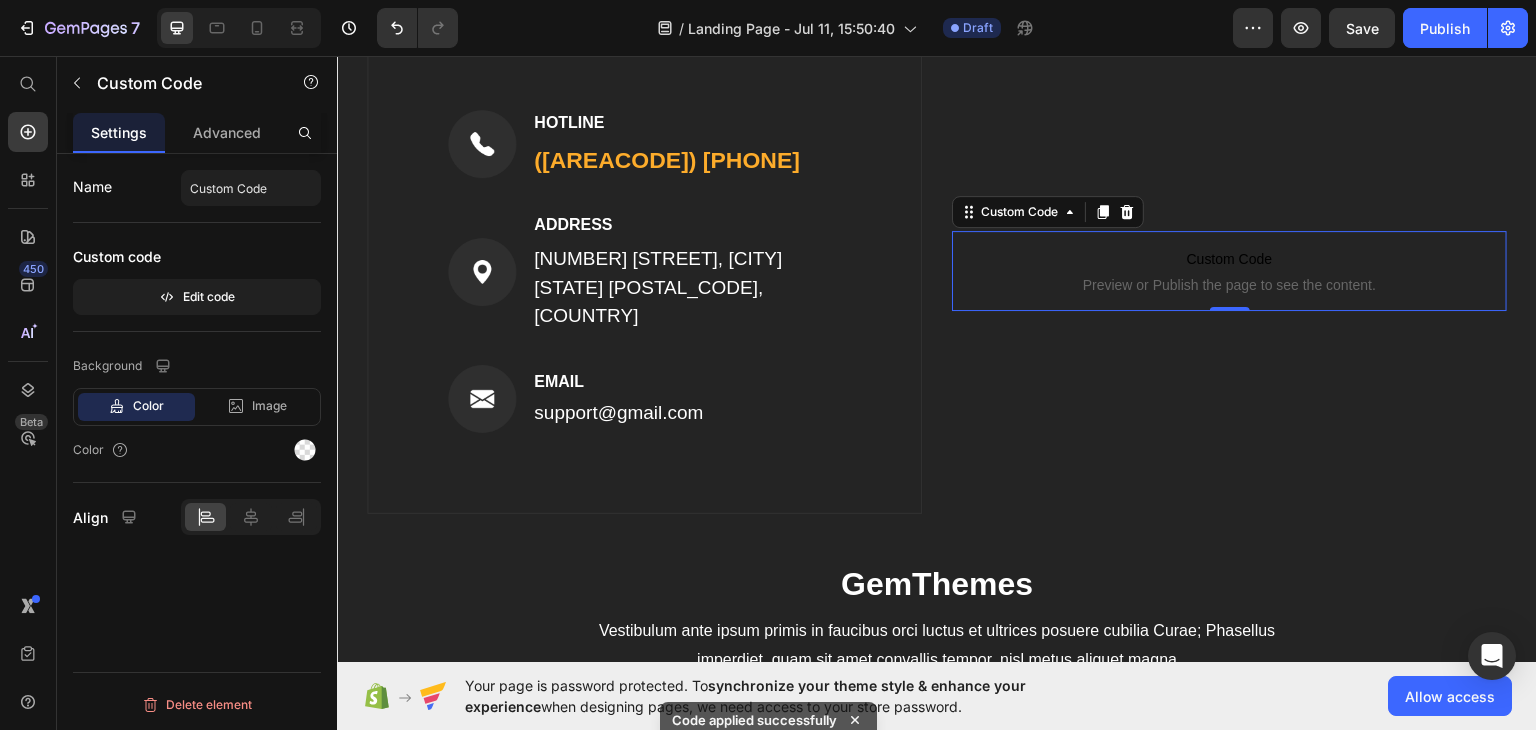 click on "Custom code" at bounding box center (197, 257) 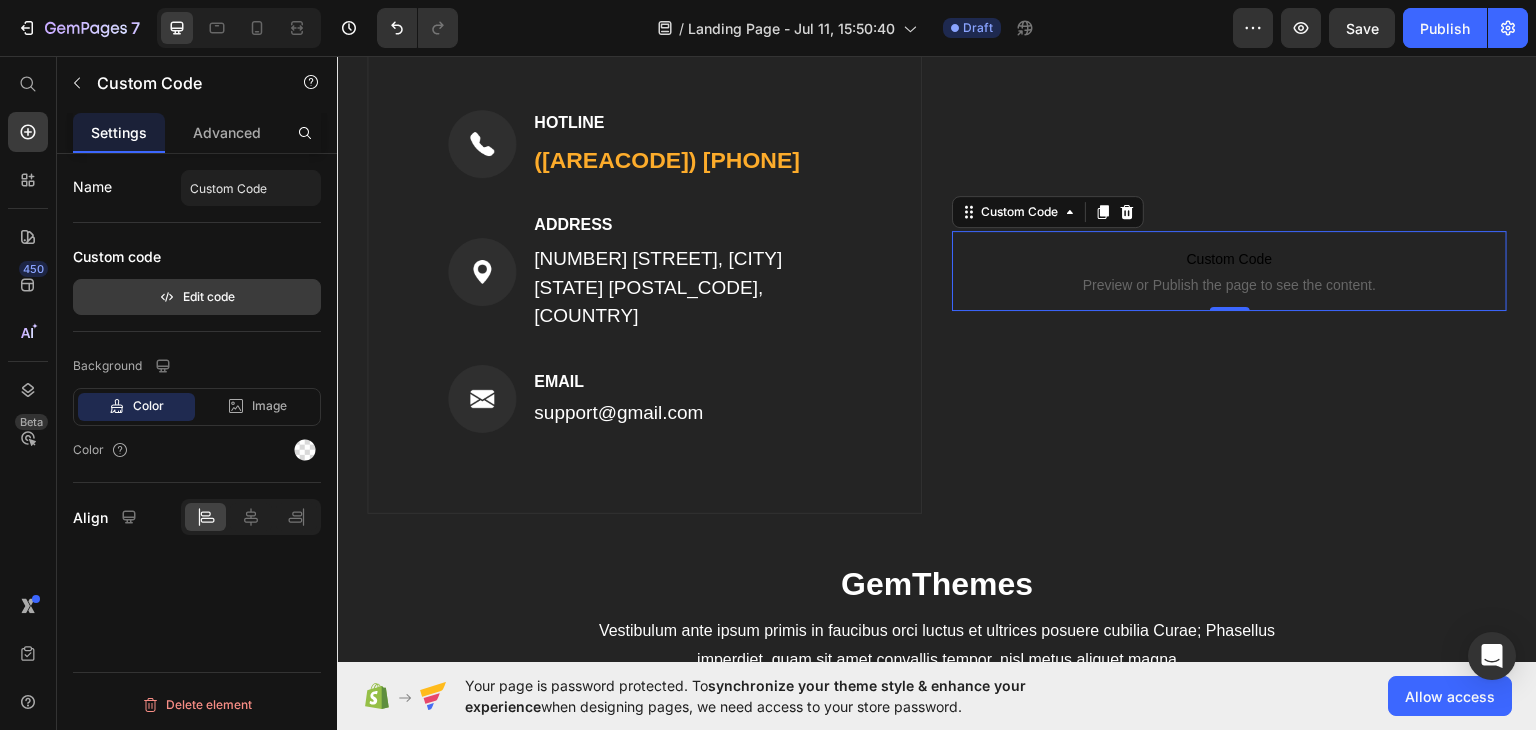click on "Edit code" at bounding box center (197, 297) 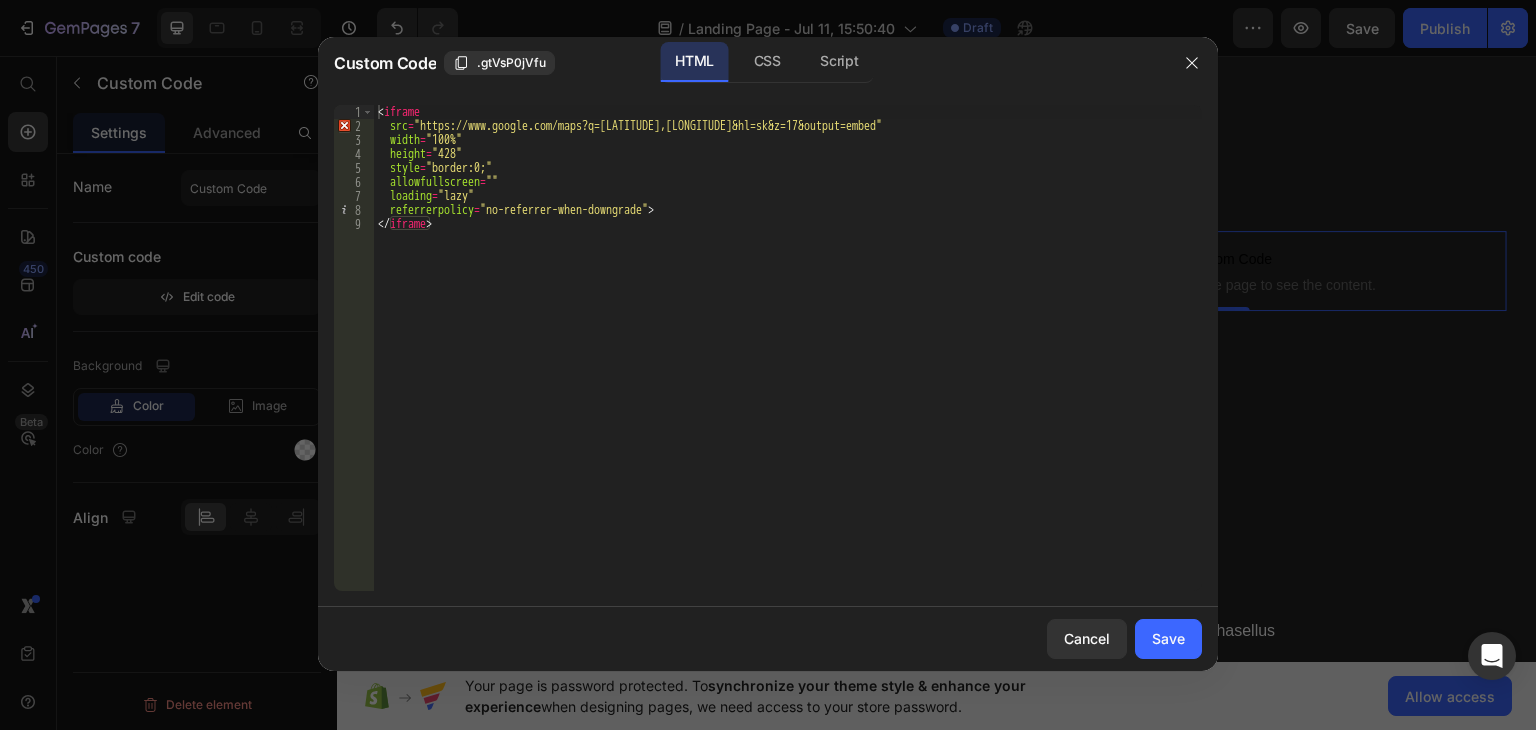 click on "< iframe      src = "https://www.google.com/maps?q=[LATITUDE],[LONGITUDE]&hl=sk&z=17&output=embed"      width = "100%"      height = "428"      style = "border:0;"      allowfullscreen = ""      loading = "lazy"      referrerpolicy = "no-referrer-when-downgrade"  > </iframe>" at bounding box center (788, 362) 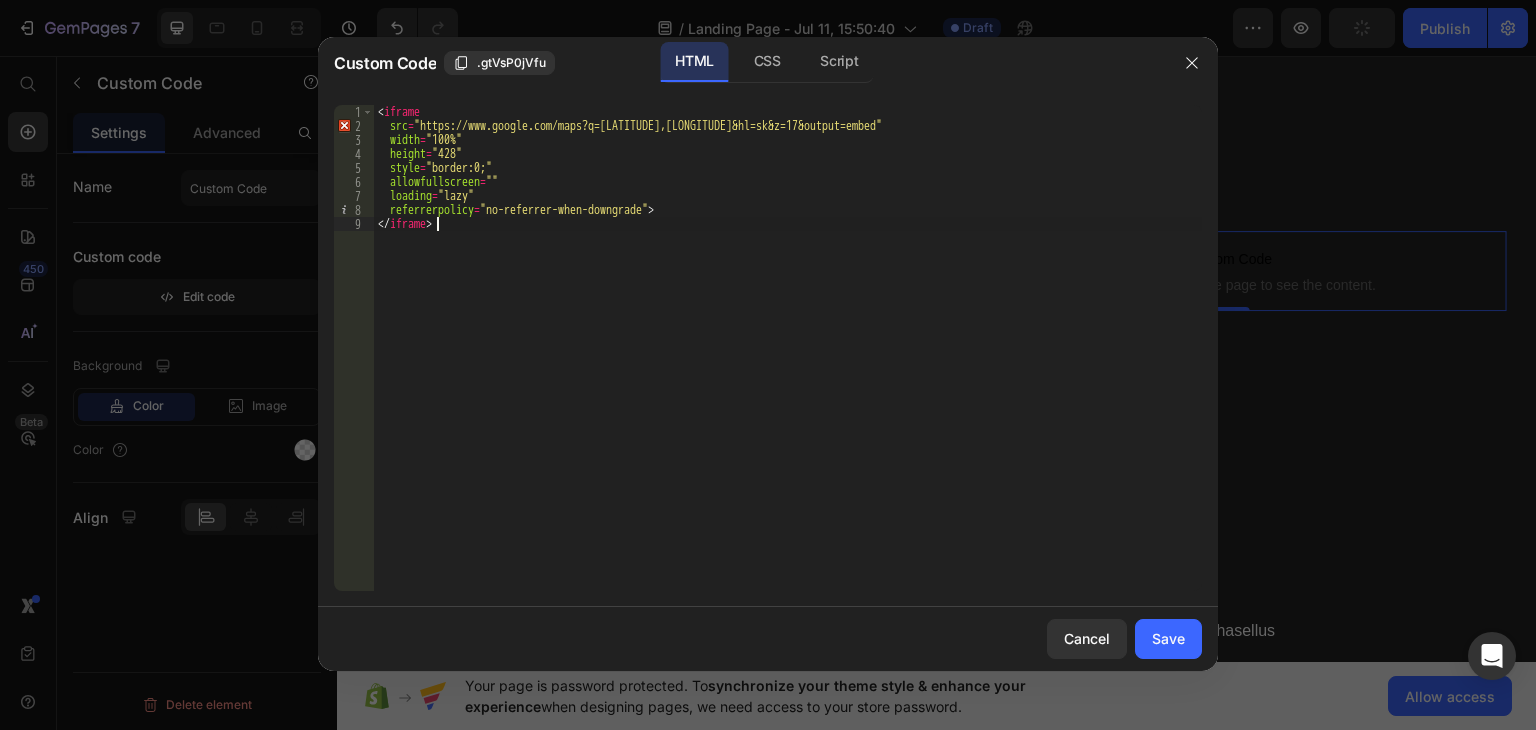 click on "< iframe      src = "https://www.google.com/maps?q=[LATITUDE],[LONGITUDE]&hl=sk&z=17&output=embed"      width = "100%"      height = "428"      style = "border:0;"      allowfullscreen = ""      loading = "lazy"      referrerpolicy = "no-referrer-when-downgrade"  > </iframe>" at bounding box center (788, 362) 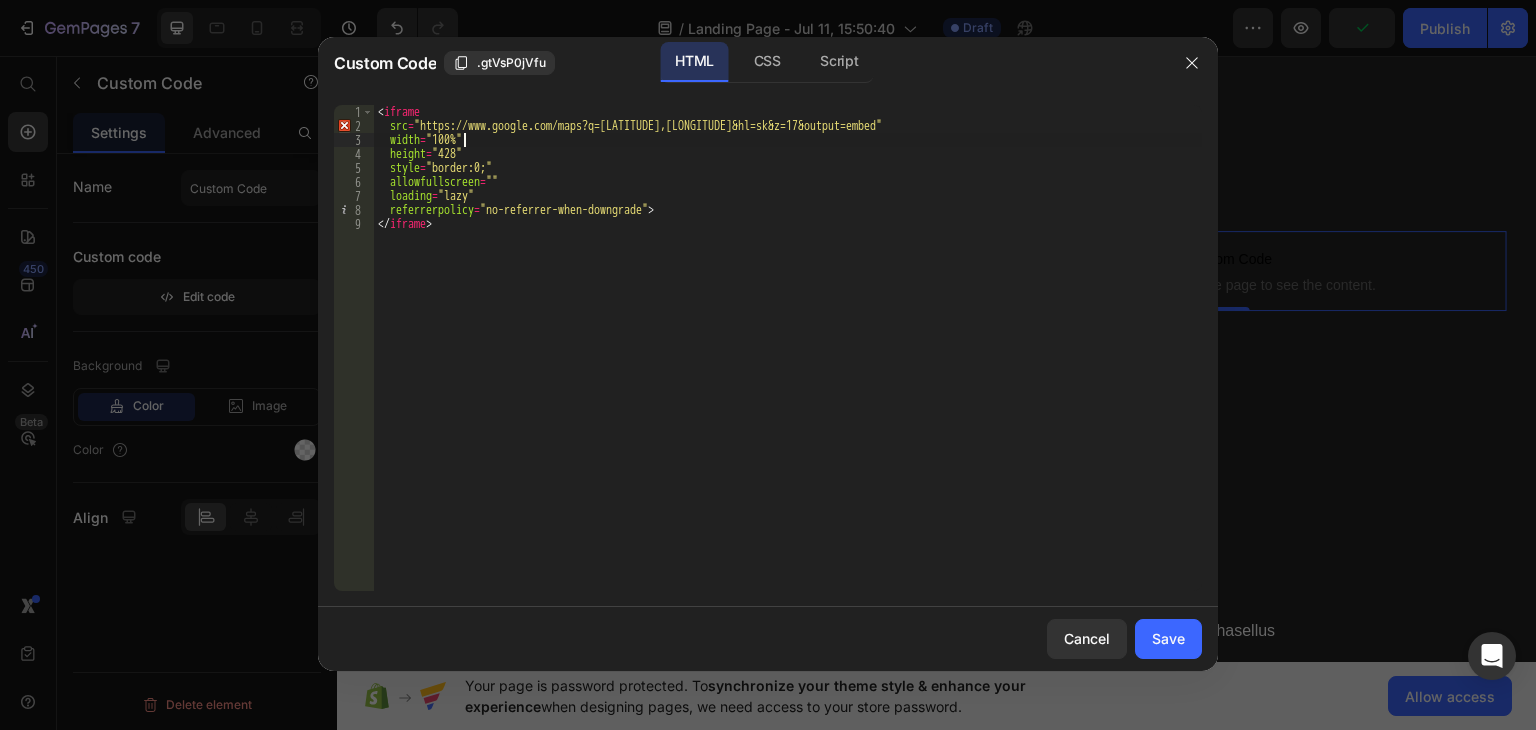 type on "referrerpolicy="no-referrer-when-downgrade">
</iframe>" 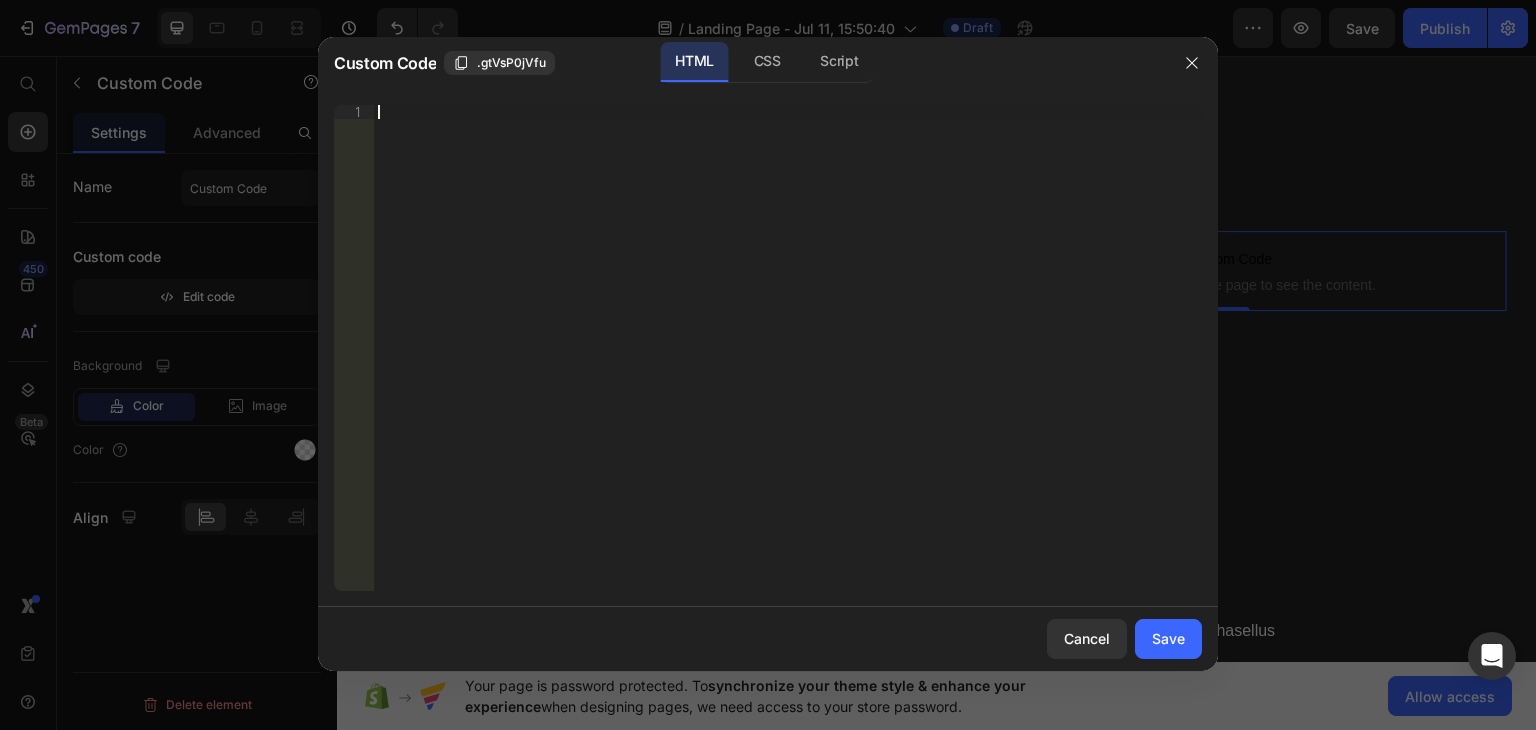 type on "referrerpolicy="no-referrer-when-downgrade">
</iframe>" 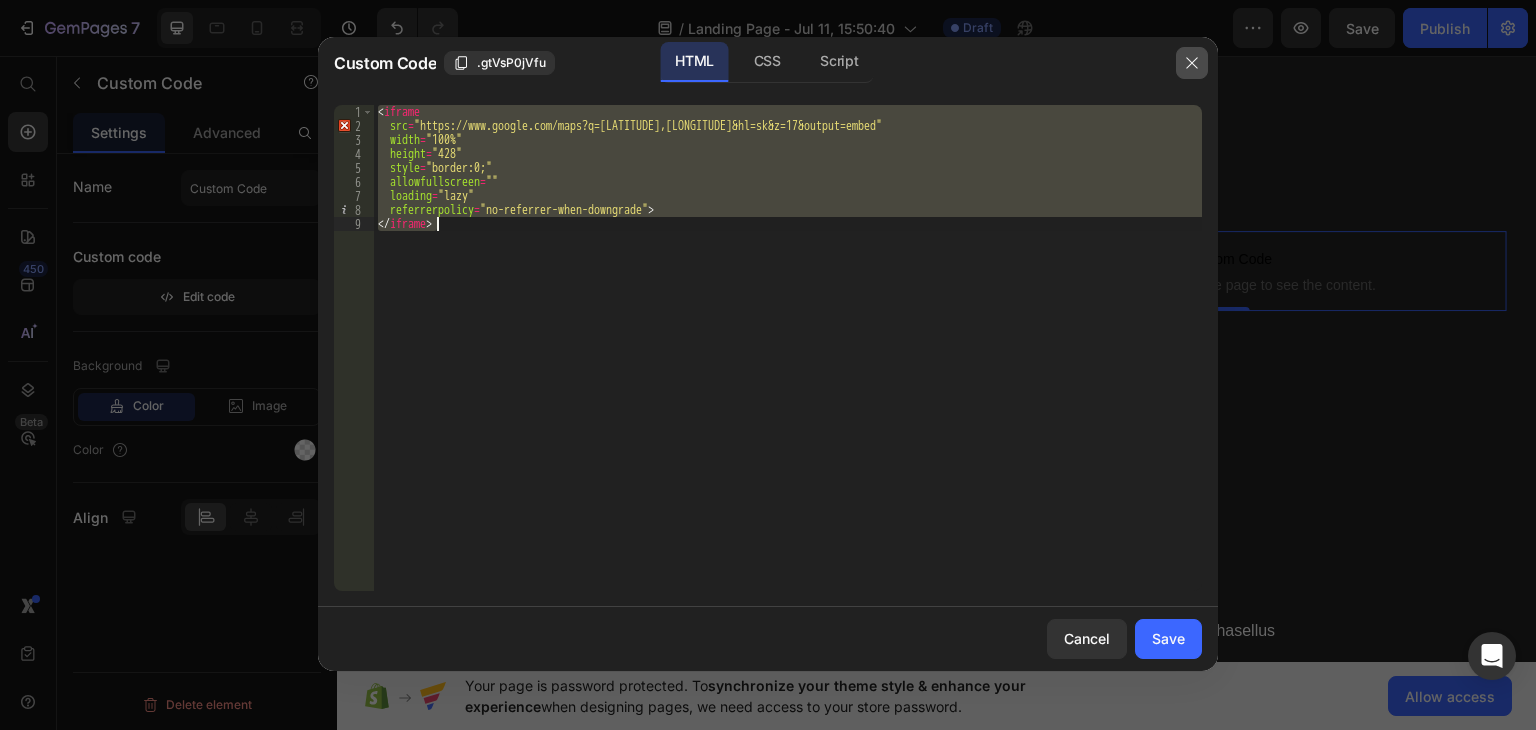 click at bounding box center [1192, 63] 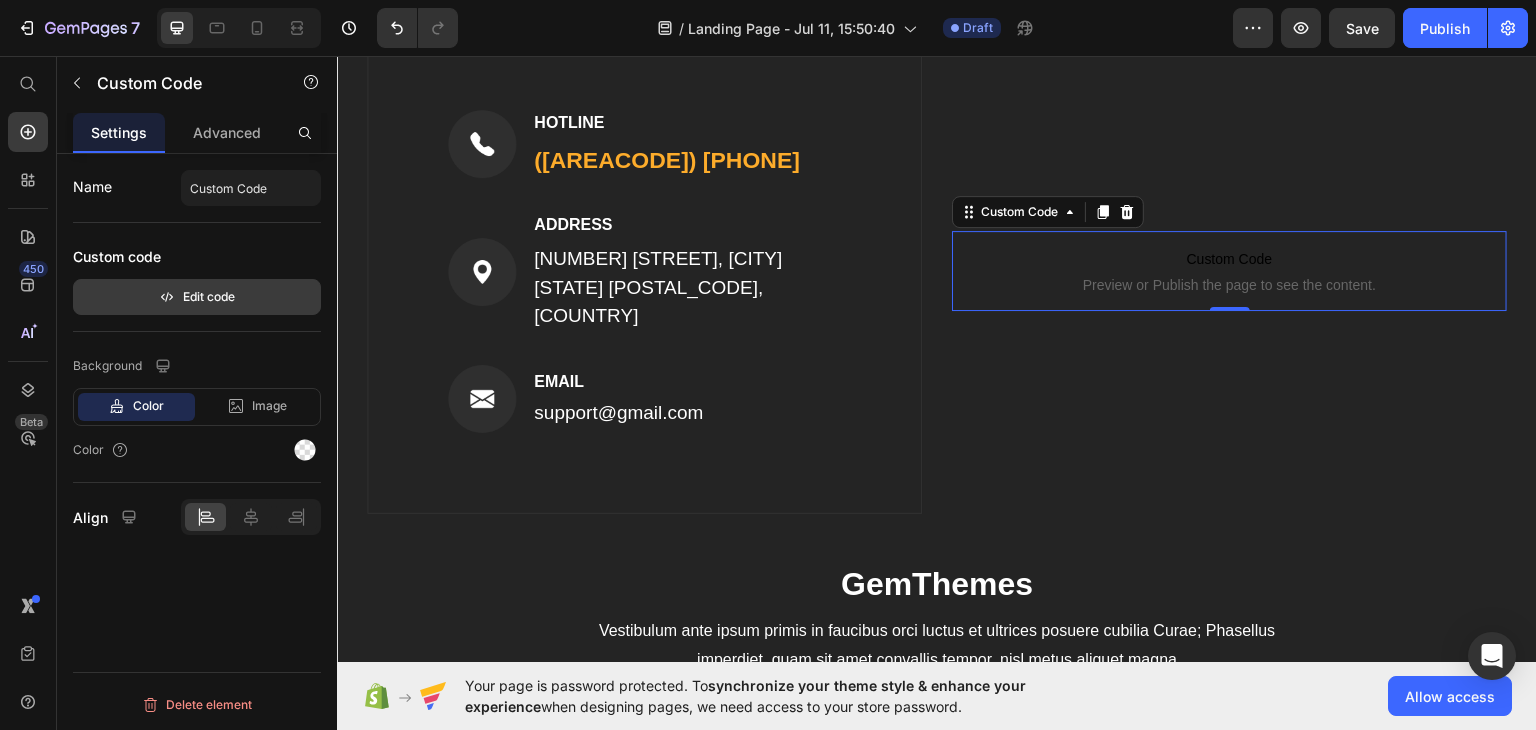 click on "Edit code" at bounding box center [197, 297] 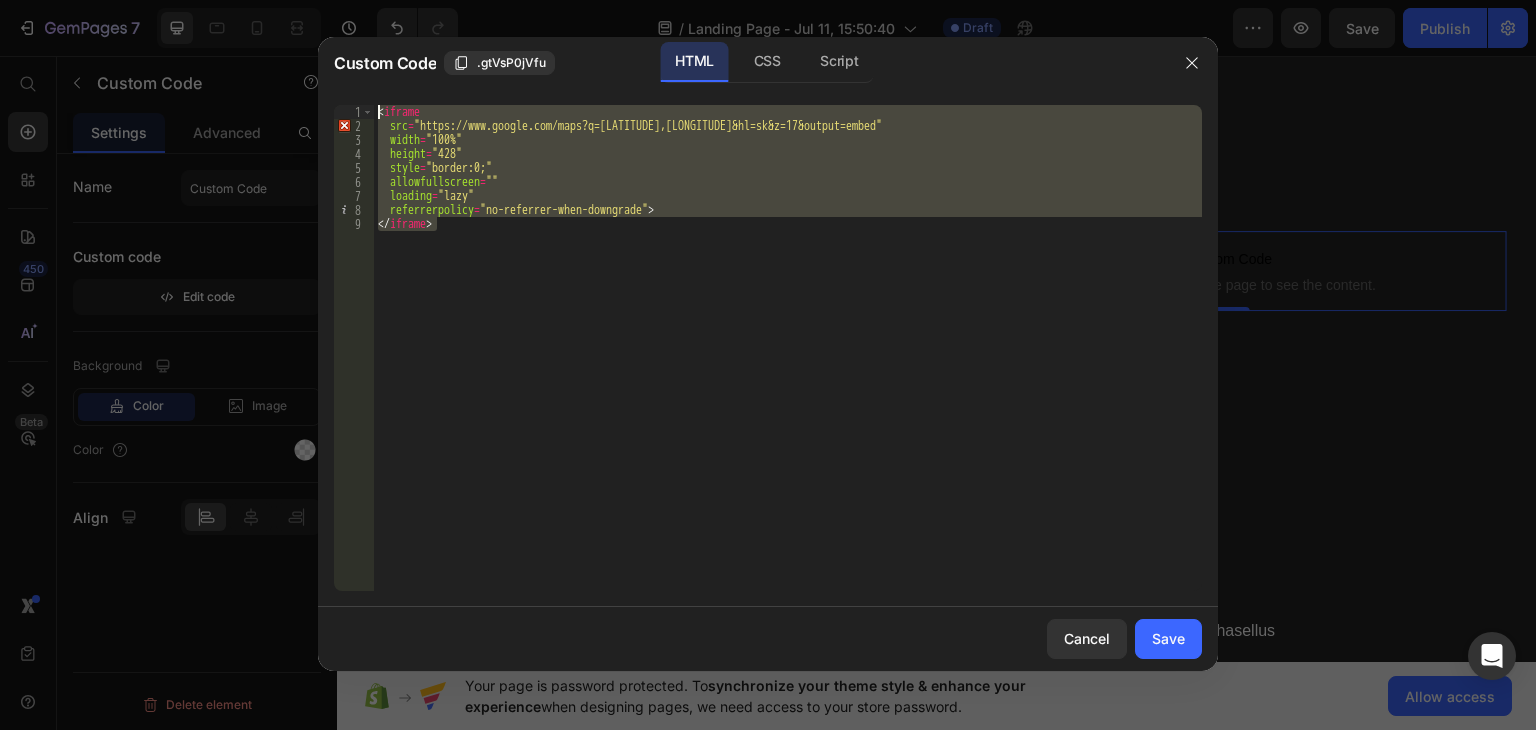 drag, startPoint x: 699, startPoint y: 230, endPoint x: 343, endPoint y: 97, distance: 380.0329 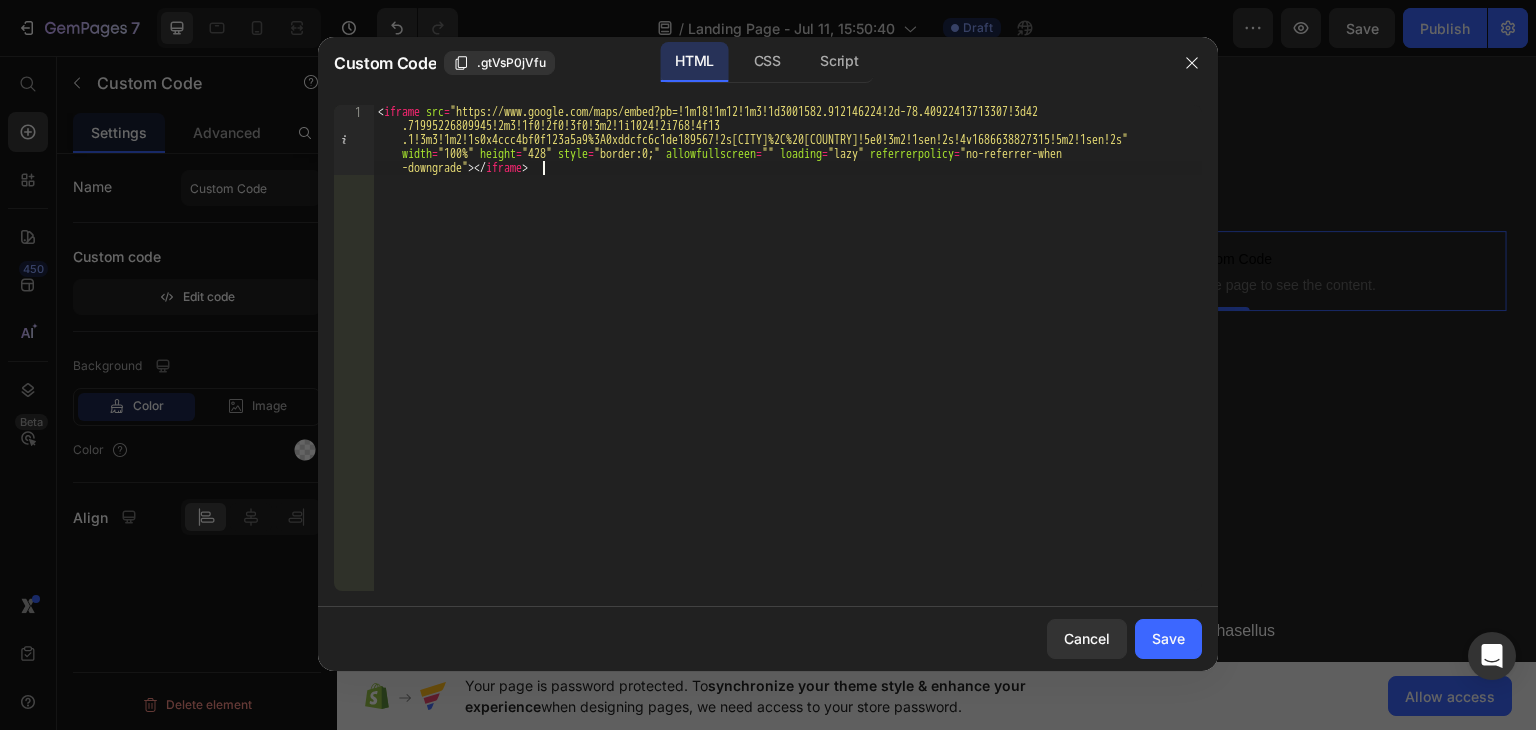 click on "< iframe   src = "https://www.google.com/maps/embed?pb=!1m18!1m12!1m3!1d3001582.912146224!2d-78.40922413713307!3d42      .71995226809945!2m3!1f0!2f0!3f0!3m2!1i1024!2i768!4f13      .1!3m3!1m2!1s0x4ccc4bf0f123a5a9%3A0xddcfc6c1de189567!2s[CITY]%2C%20[COUNTRY]!5e0!3m2!1sen!2s!4v1686638827315!5m2!1sen!2s"        width = "100%"   height = "428"   style = "border:0;"   allowfullscreen = ""   loading = "lazy"   referrerpolicy = "no-referrer-when      -downgrade" > </ iframe >" at bounding box center (788, 418) 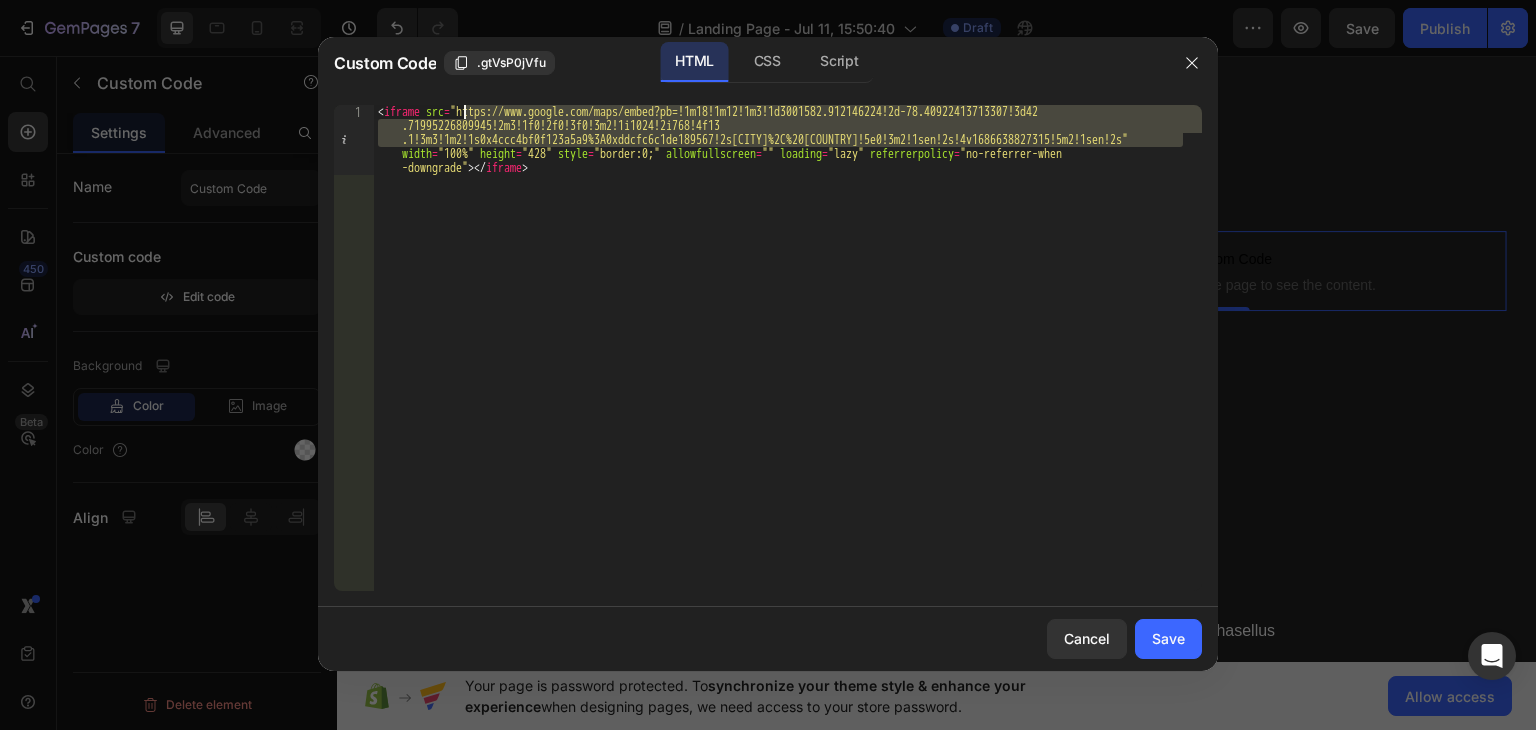 drag, startPoint x: 1182, startPoint y: 137, endPoint x: 462, endPoint y: 113, distance: 720.3999 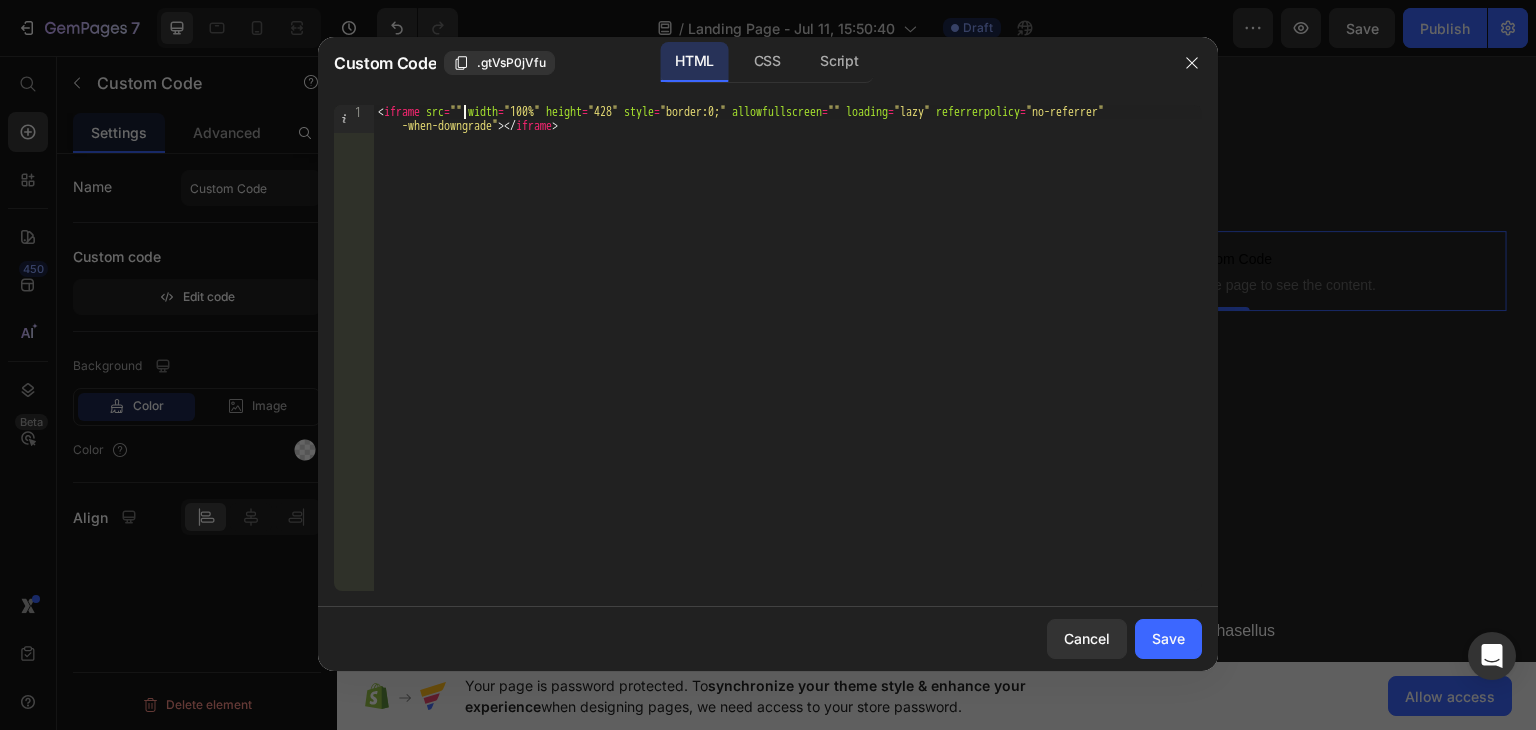 paste on "https://www.google.com/maps/place/[LATITUDE]%2B[LONGITUDE]/@[LATITUDE],[LONGITUDE],17z/data=!3m1!4b1!4m4!3m3!8m2!3d[LATITUDE]!4d[LONGITUDE]?hl=sk&entry=ttu&g_ep=EgoyMDI1MDcwOS4wIKXMDSoASAFQAw%3D%3D" 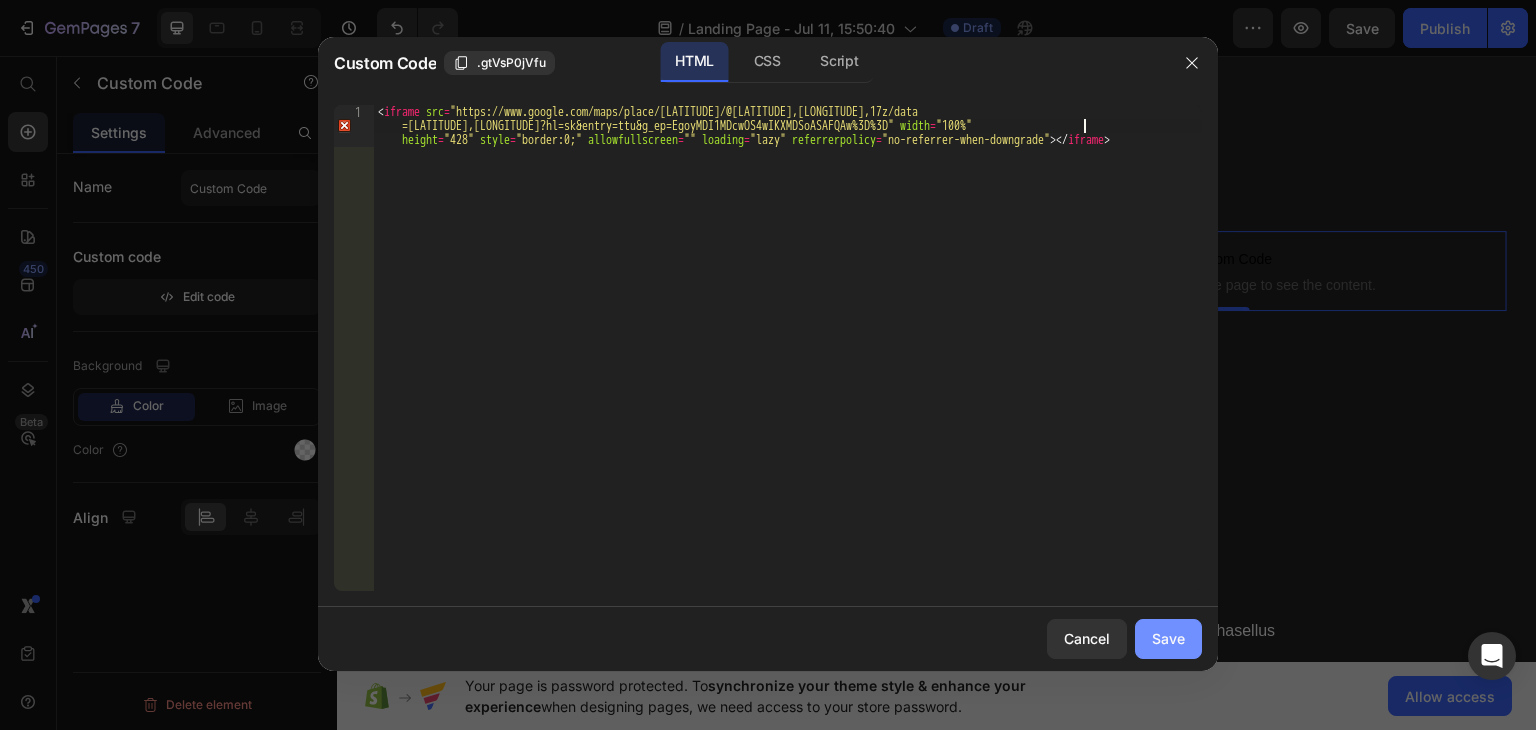 click on "Save" at bounding box center (1168, 638) 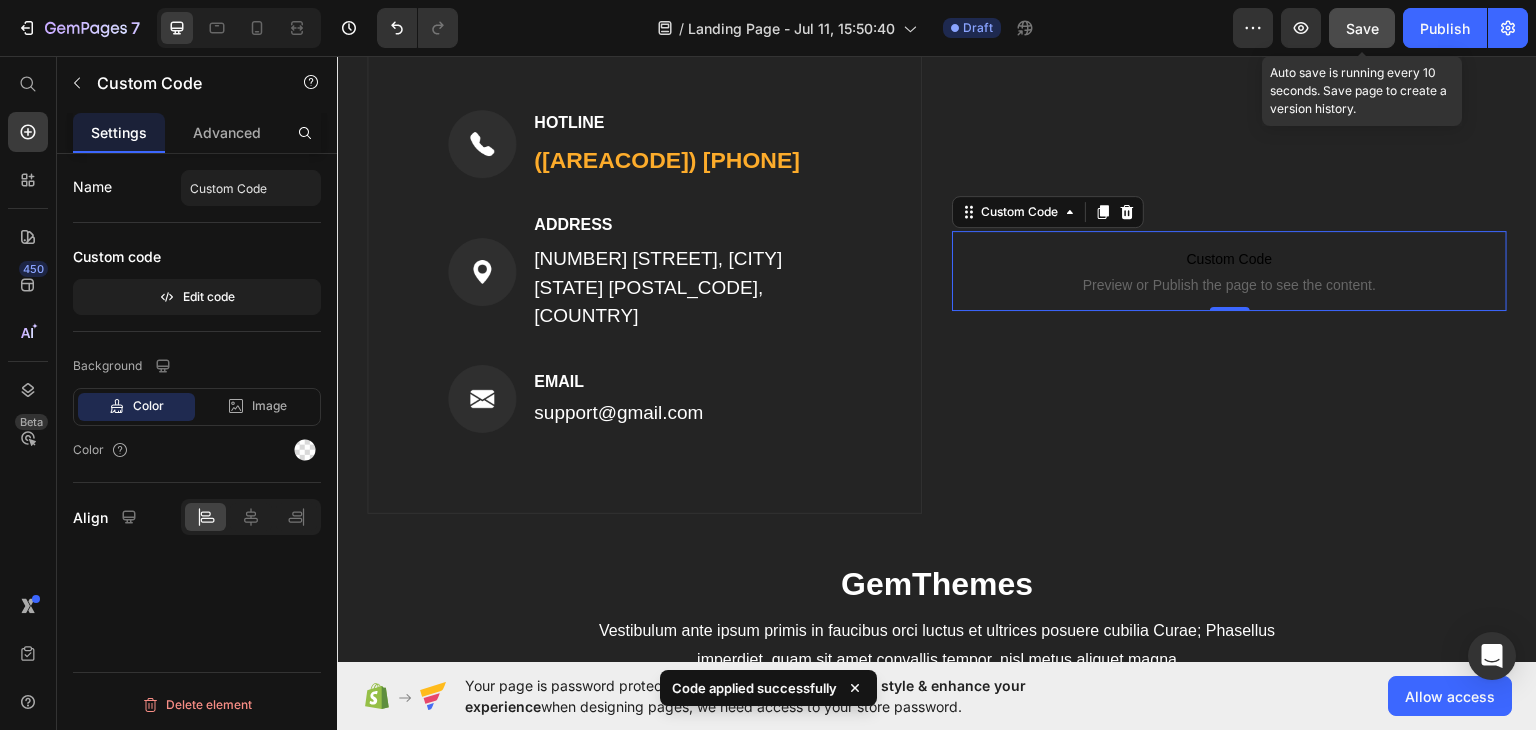 click on "Save" at bounding box center [1362, 28] 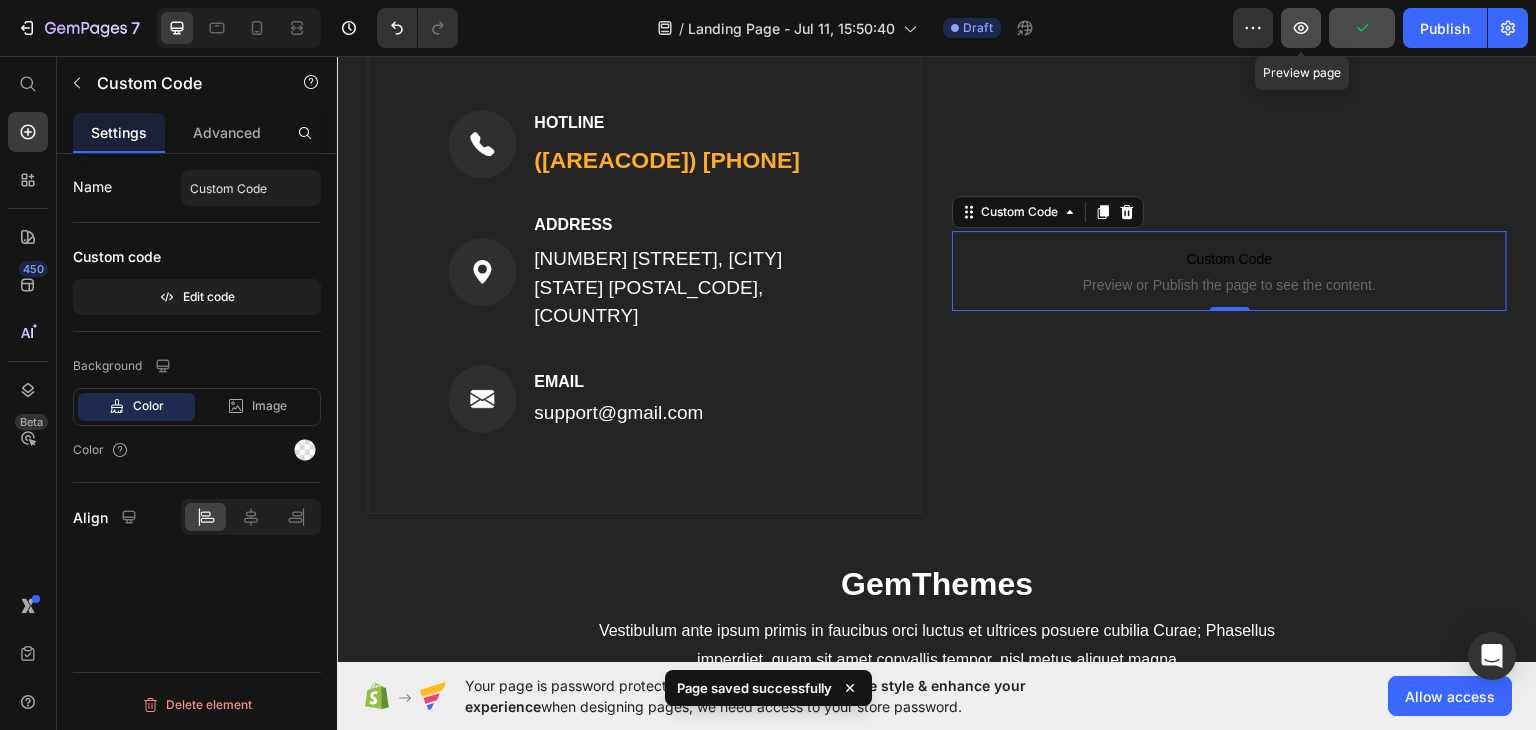 click 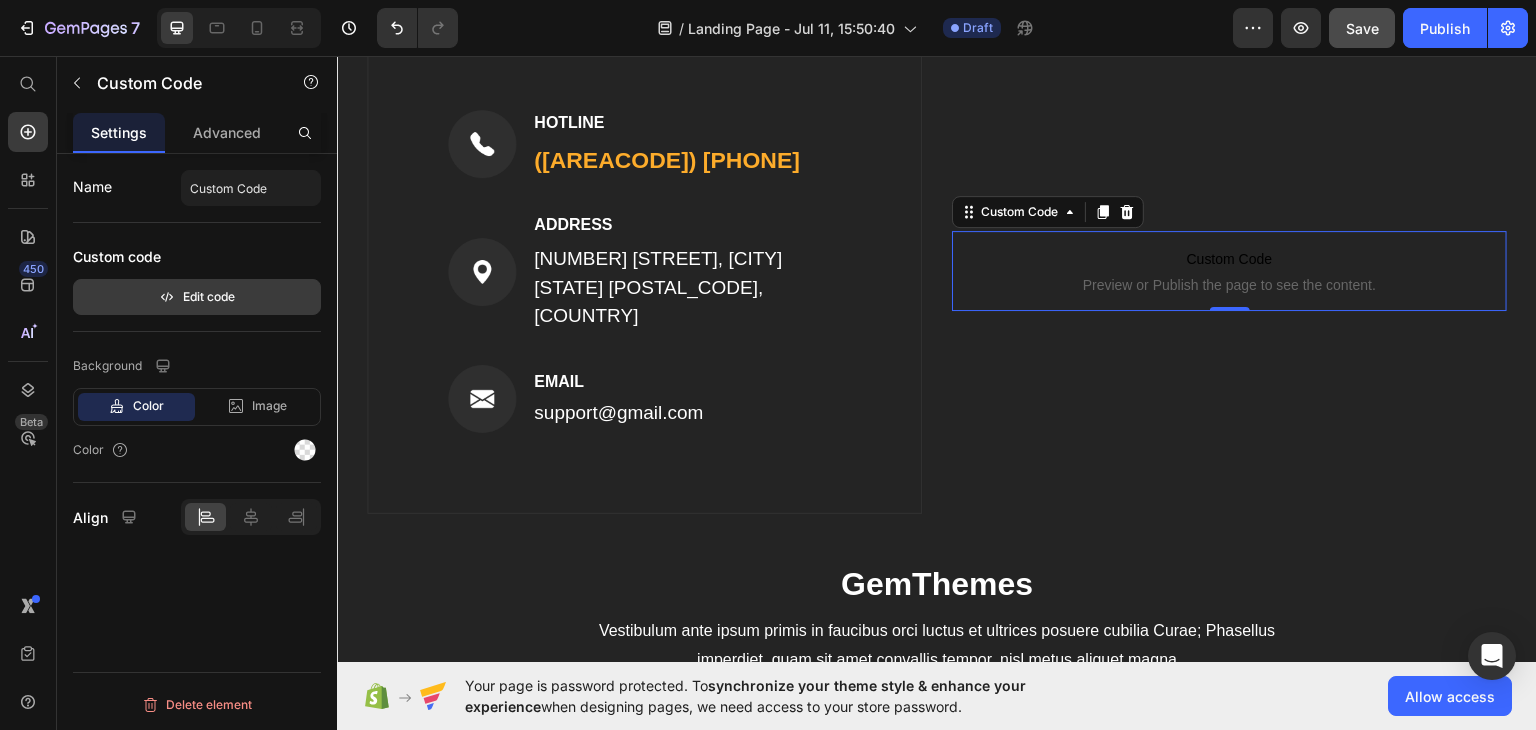 click on "Edit code" at bounding box center (197, 297) 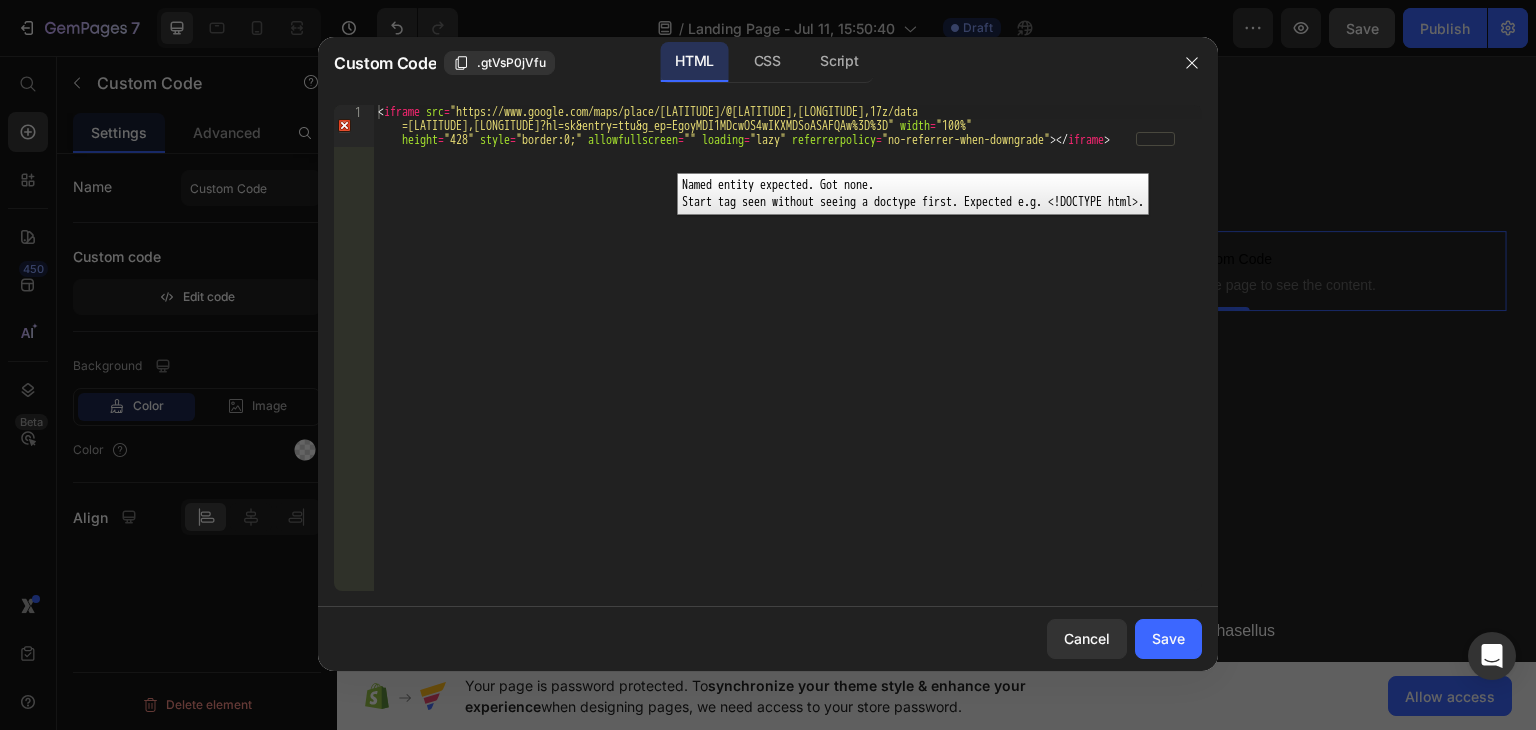 type 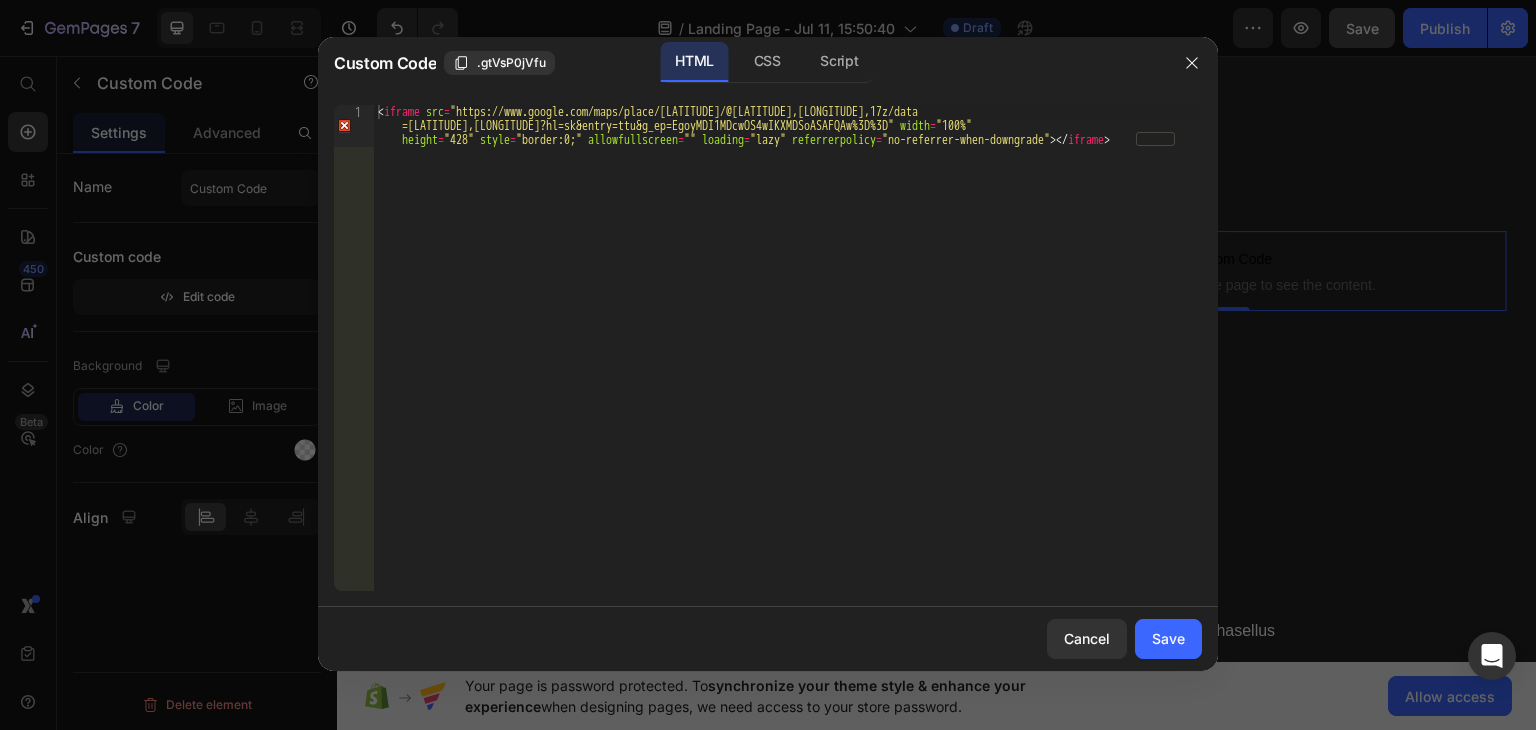 type on "<iframe src="https://www.google.com/maps/place/[LATITUDE]/@[LATITUDE],[LONGITUDE],17z/data=!3m1!4b1!4m4!3m3!8m2!3d[LATITUDE]!4d[LONGITUDE]?hl=sk&entry=ttu&g_ep=EgoyMDI1MDcwOS4wIKXMDSoASAFQAw%3D%3D" width="100%" height="428" style="border:0;" allowfullscreen="" loading="lazy" referrerpolicy="no-referrer-when-downgrade"></iframe>" 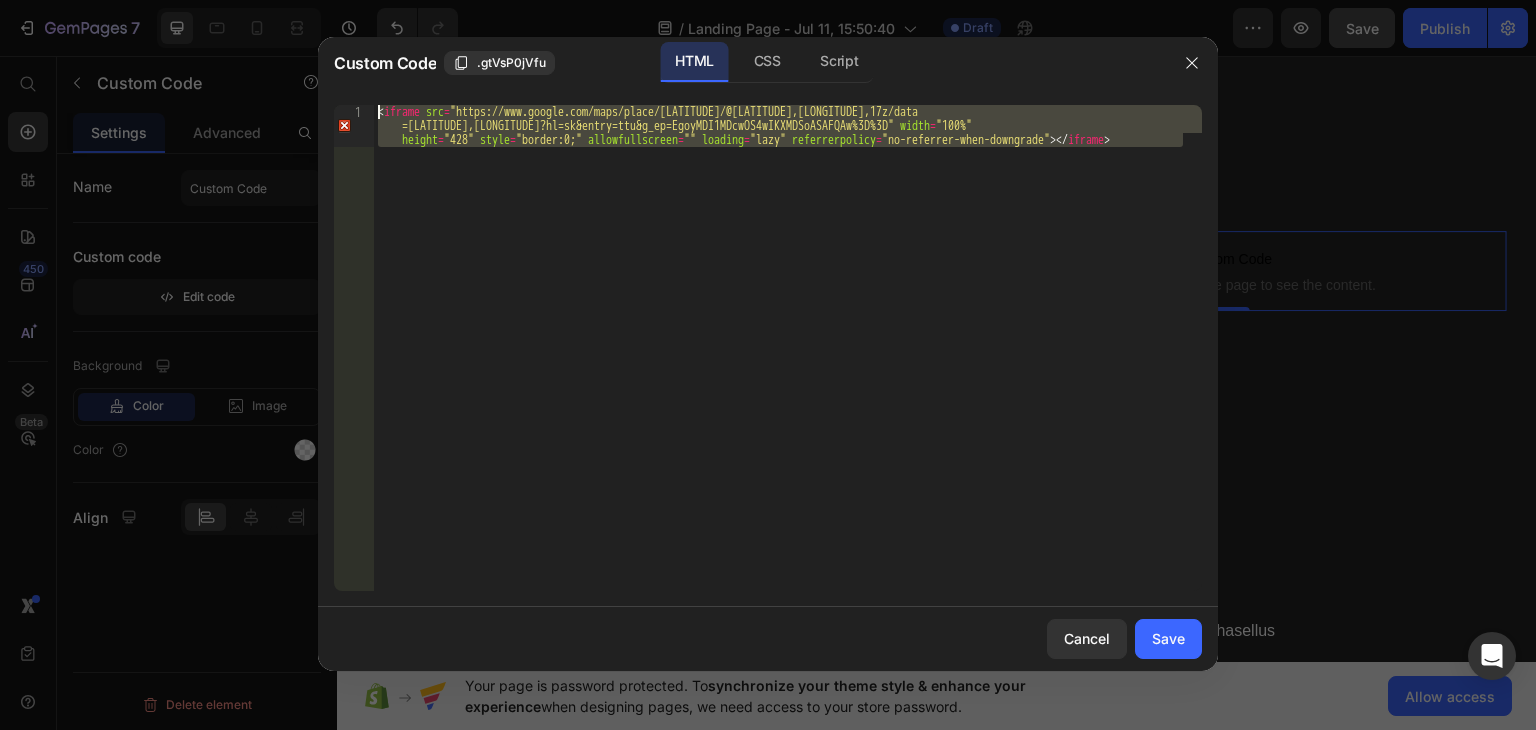 drag, startPoint x: 1181, startPoint y: 146, endPoint x: 244, endPoint y: 117, distance: 937.44867 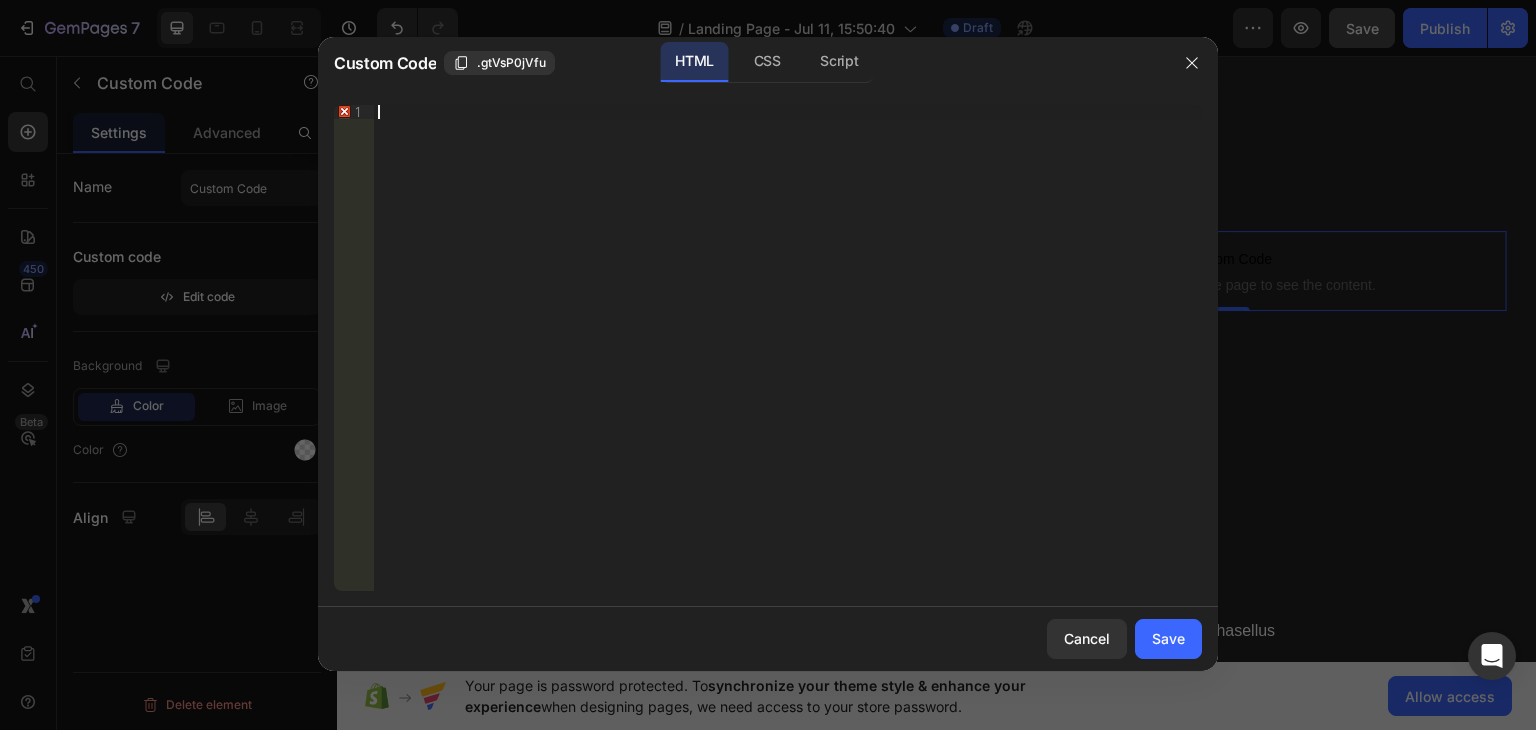 paste on "</iframe>" 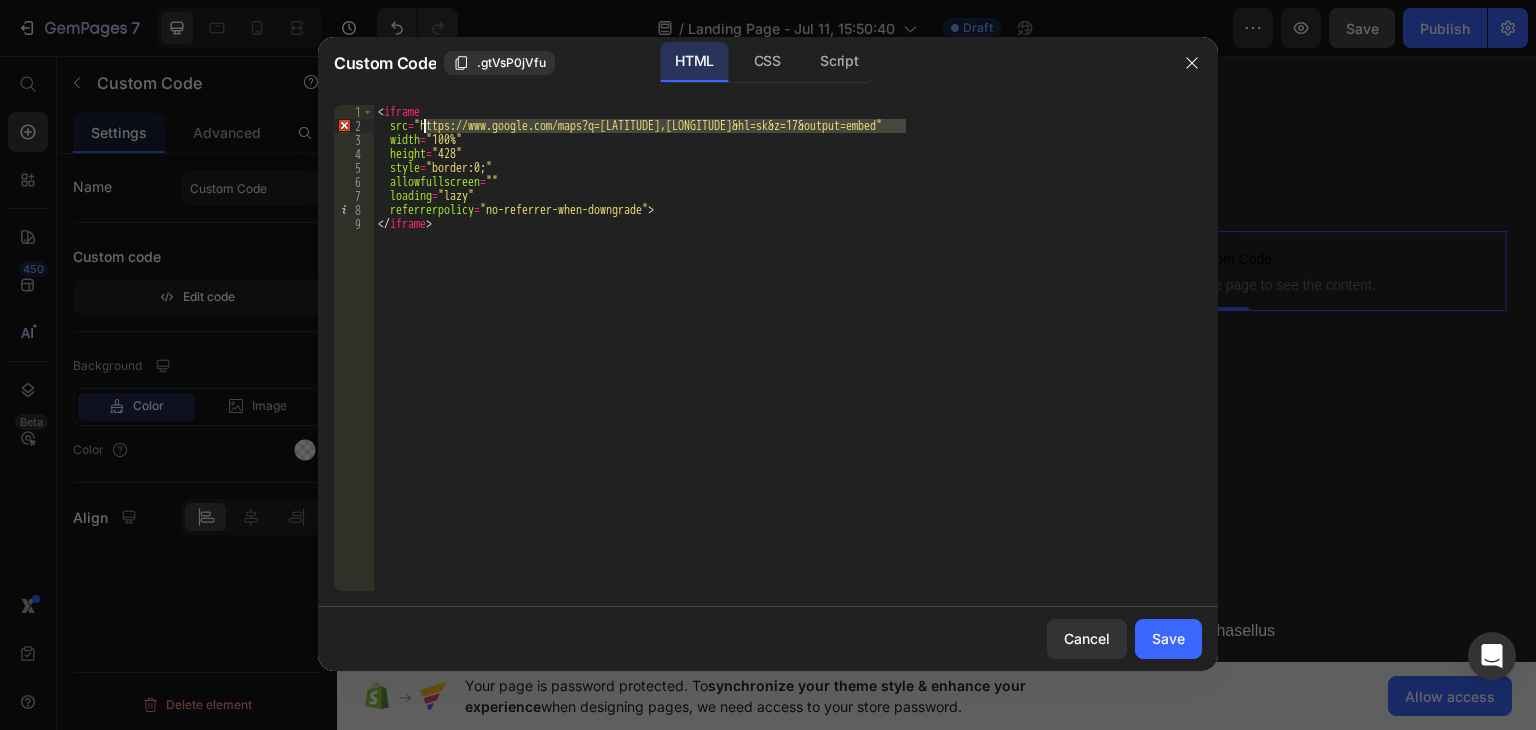 drag, startPoint x: 907, startPoint y: 125, endPoint x: 424, endPoint y: 122, distance: 483.0093 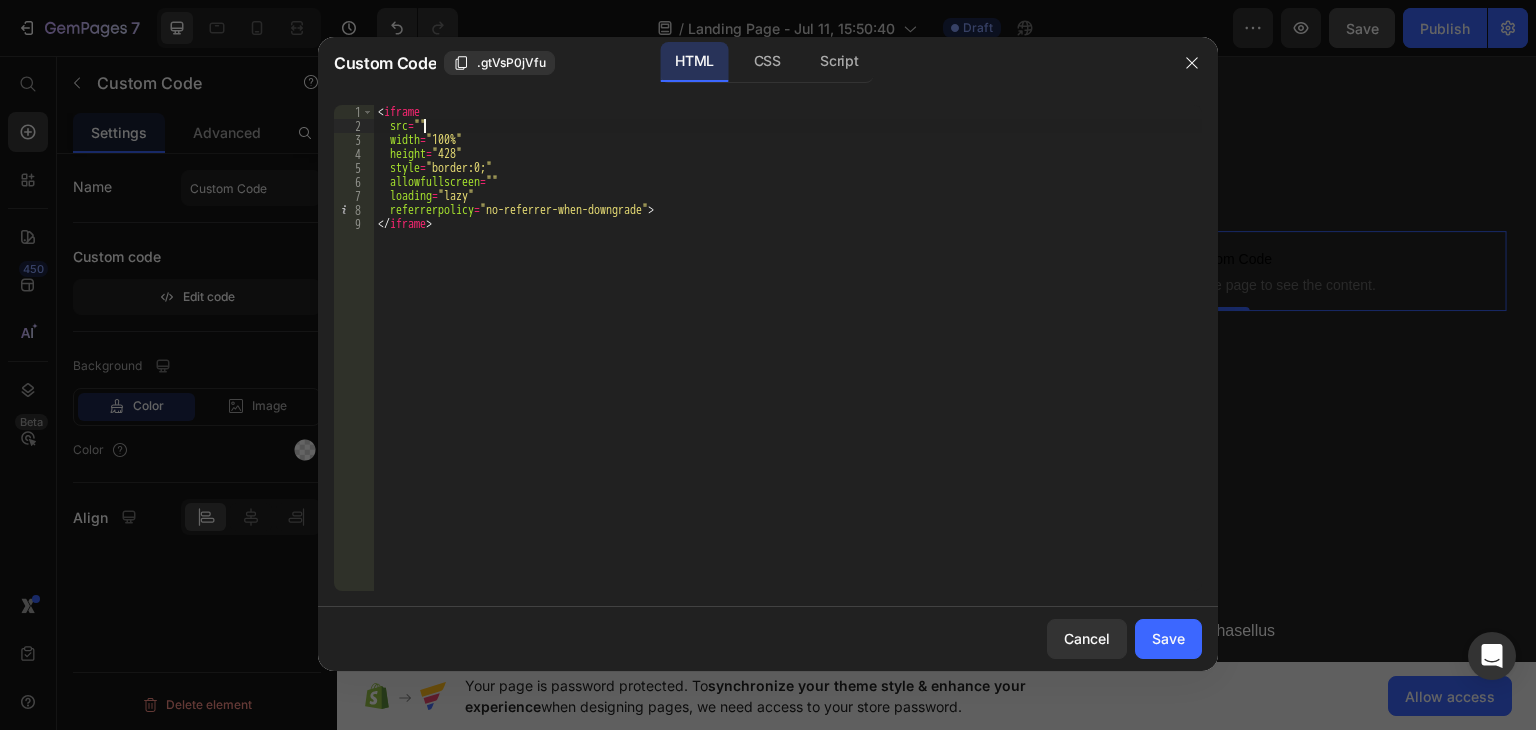 paste on "https://www.google.com/maps/place/[LATITUDE]%2B[LONGITUDE]/@[LATITUDE],[LONGITUDE],17z/data=!3m1!4b1!4m4!3m3!8m2!3d[LATITUDE]!4d[LONGITUDE]?hl=sk&entry=ttu&g_ep=EgoyMDI1MDcwOS4wIKXMDSoASAFQAw%3D%3D" 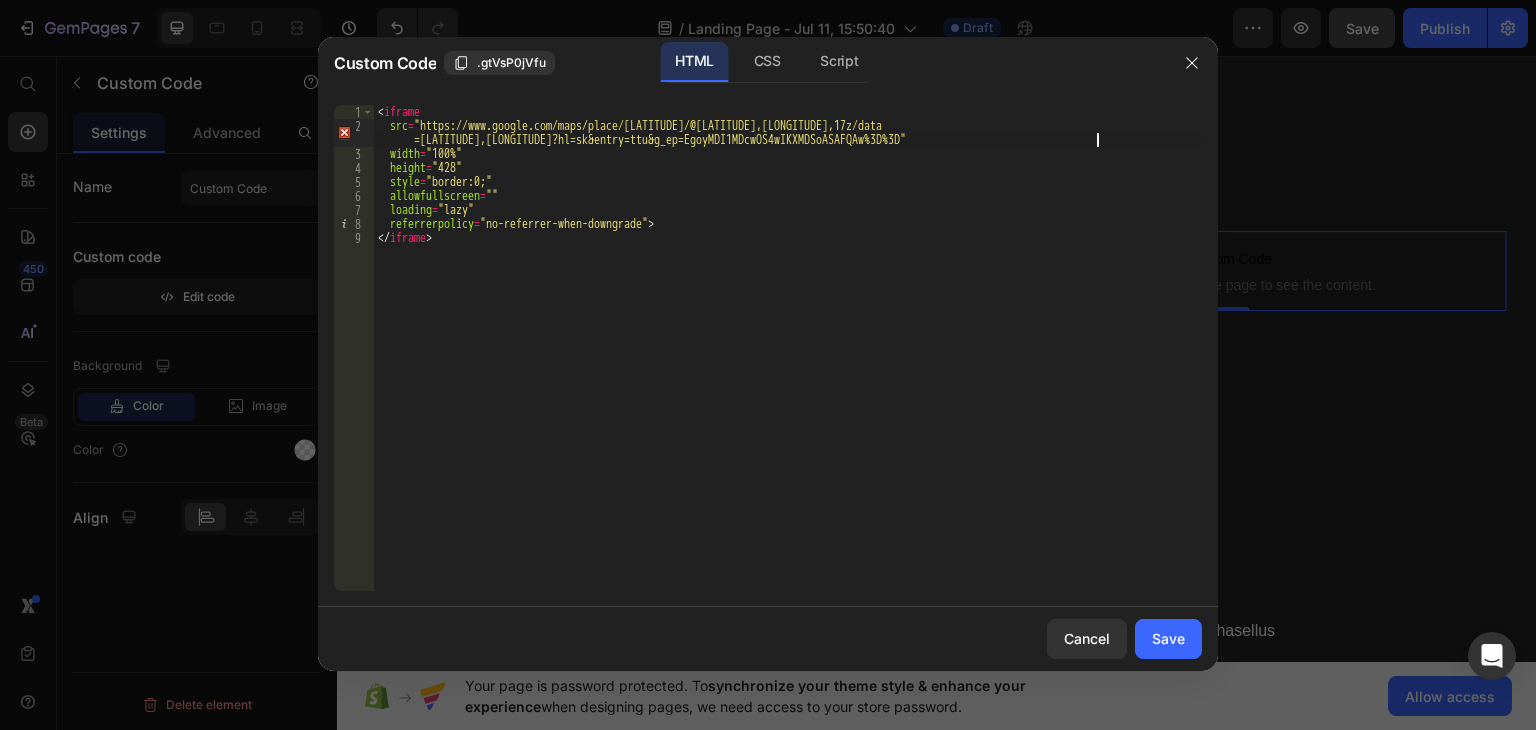 click on "< iframe      src = "https://www.google.com/maps/place/[LATITUDE]%2B[LONGITUDE]/@[LATITUDE],[LONGITUDE],17z/data        =!3m1!4b1!4m4!3m3!8m2!3d[LATITUDE]!4d[LONGITUDE]?hl=sk&entry=ttu&g_ep=EgoyMDI1MDcwOS4wIKXMDSoASAFQAw%3D%3D"      width = "100%"      height = "428"      style = "border:0;"      allowfullscreen = ""      loading = "lazy"      referrerpolicy = "no-referrer-when-downgrade" > </ iframe >" at bounding box center [788, 362] 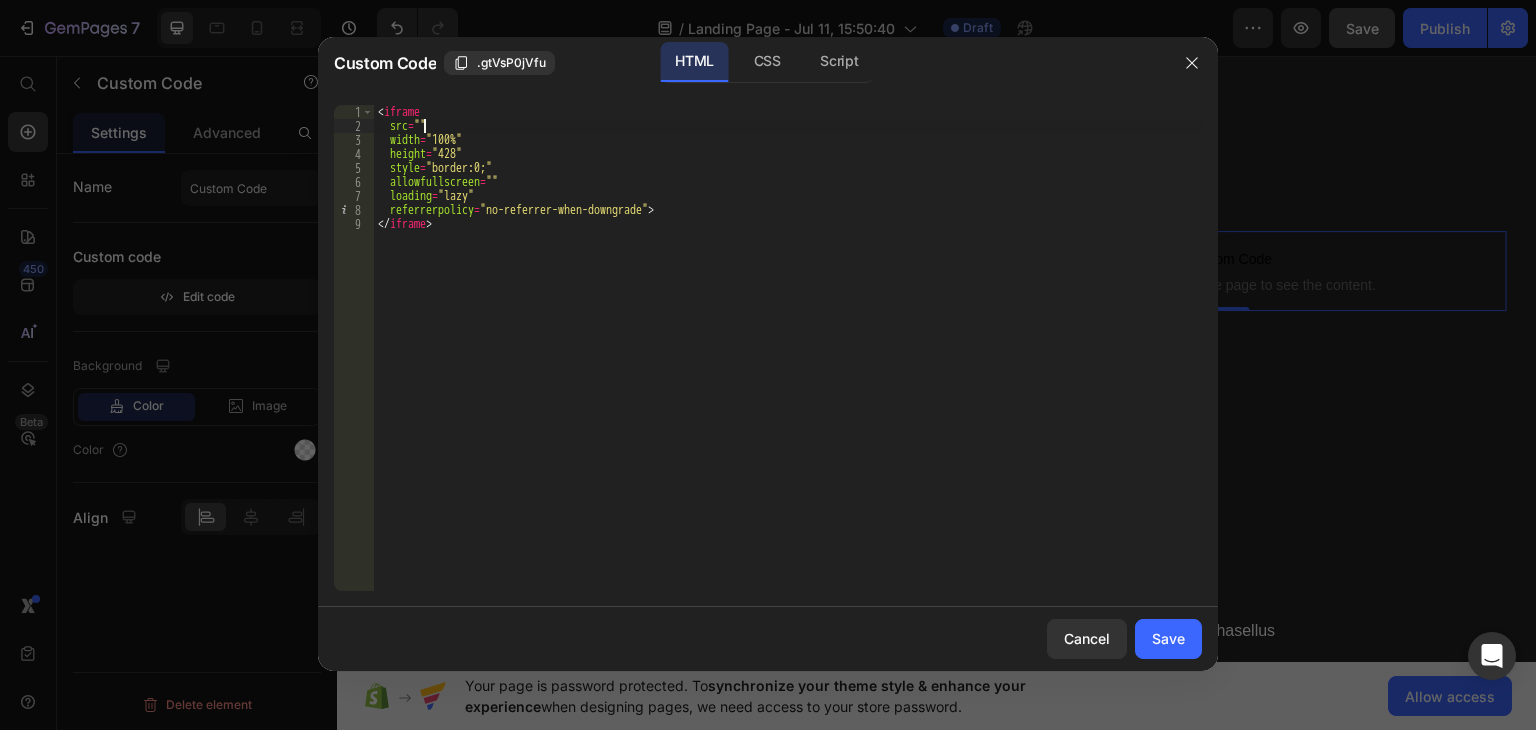 paste on "https://www.google.com/maps/place/[LATITUDE]%2B[LONGITUDE]/@[LATITUDE],[LONGITUDE],17z/data=!3m1!4b1!4m4!3m3!8m2!3d[LATITUDE]!4d[LONGITUDE]?hl=sk&entry=ttu&g_ep=EgoyMDI1MDcwOS4wIKXMDSoASAFQAw%3D%3D" 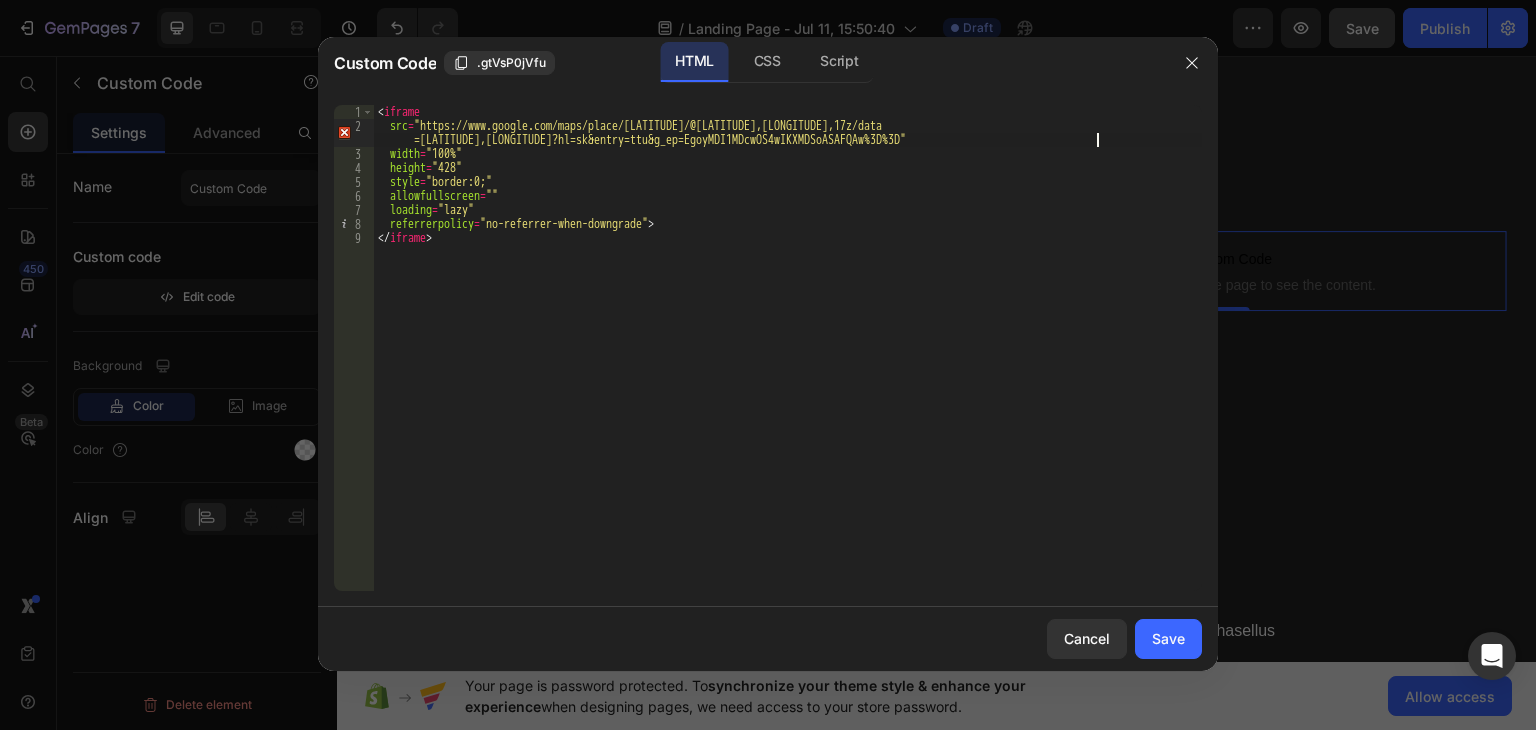 click on "< iframe      src = "https://www.google.com/maps/place/[LATITUDE]%2B[LONGITUDE]/@[LATITUDE],[LONGITUDE],17z/data        =!3m1!4b1!4m4!3m3!8m2!3d[LATITUDE]!4d[LONGITUDE]?hl=sk&entry=ttu&g_ep=EgoyMDI1MDcwOS4wIKXMDSoASAFQAw%3D%3D"      width = "100%"      height = "428"      style = "border:0;"      allowfullscreen = ""      loading = "lazy"      referrerpolicy = "no-referrer-when-downgrade" > </ iframe >" at bounding box center (788, 362) 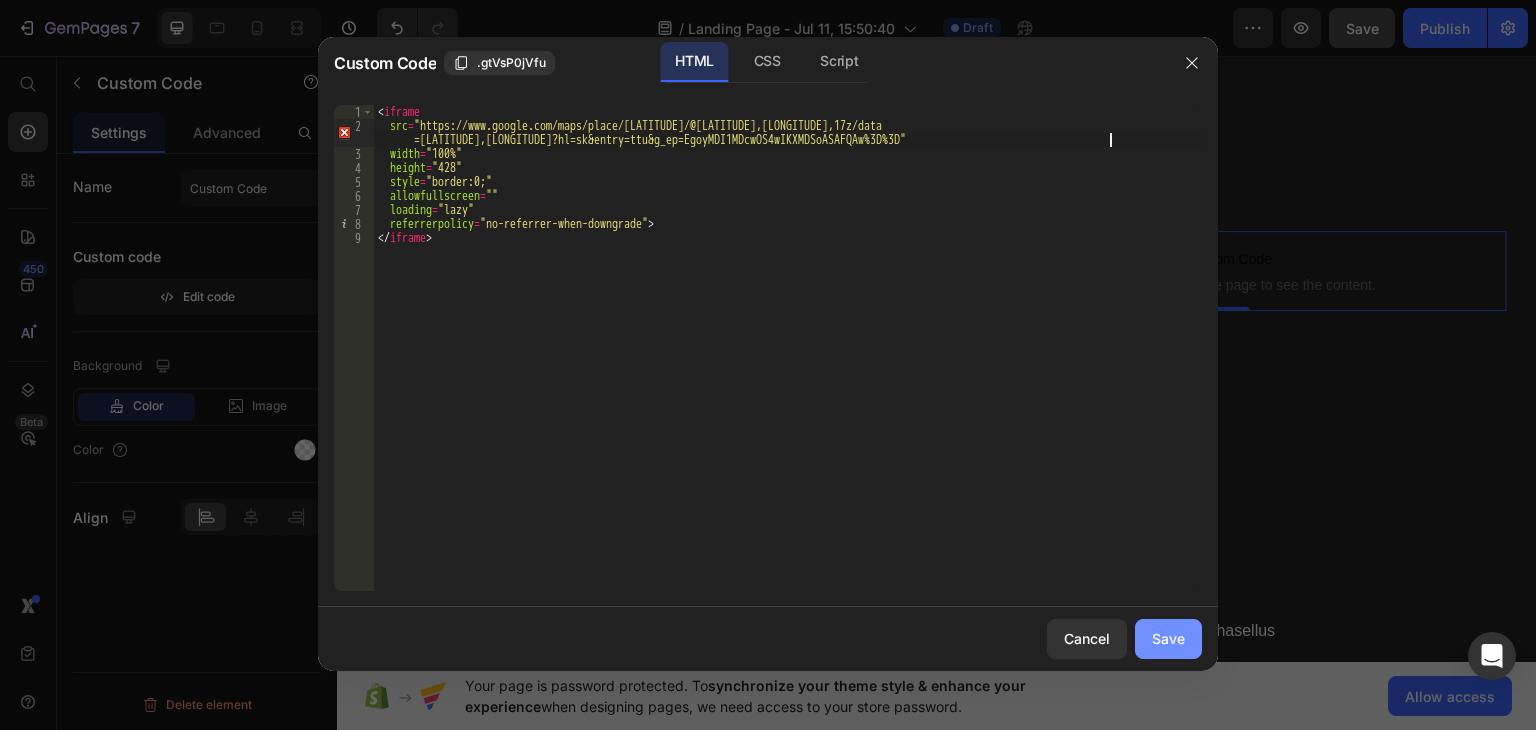 click on "Save" 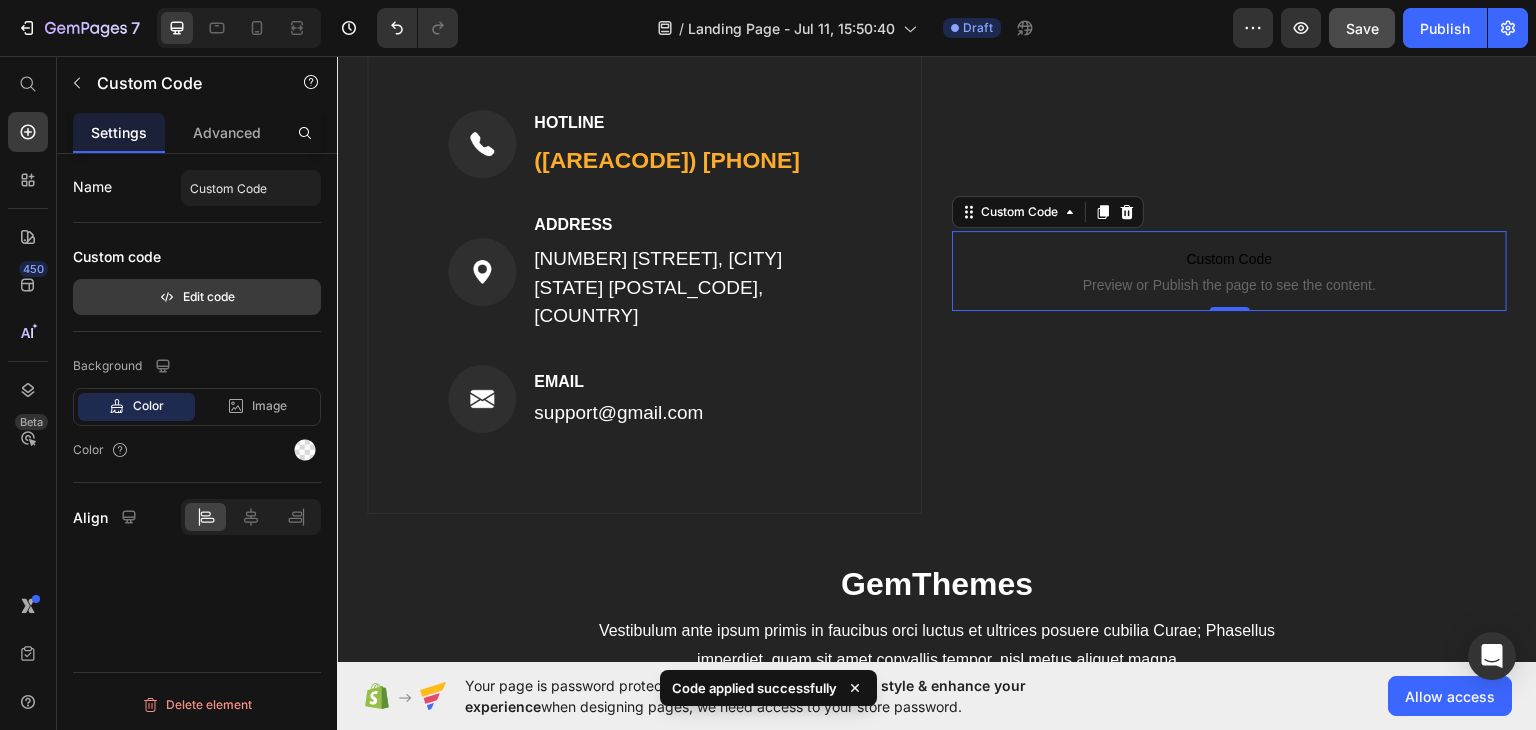 click on "Edit code" at bounding box center [197, 297] 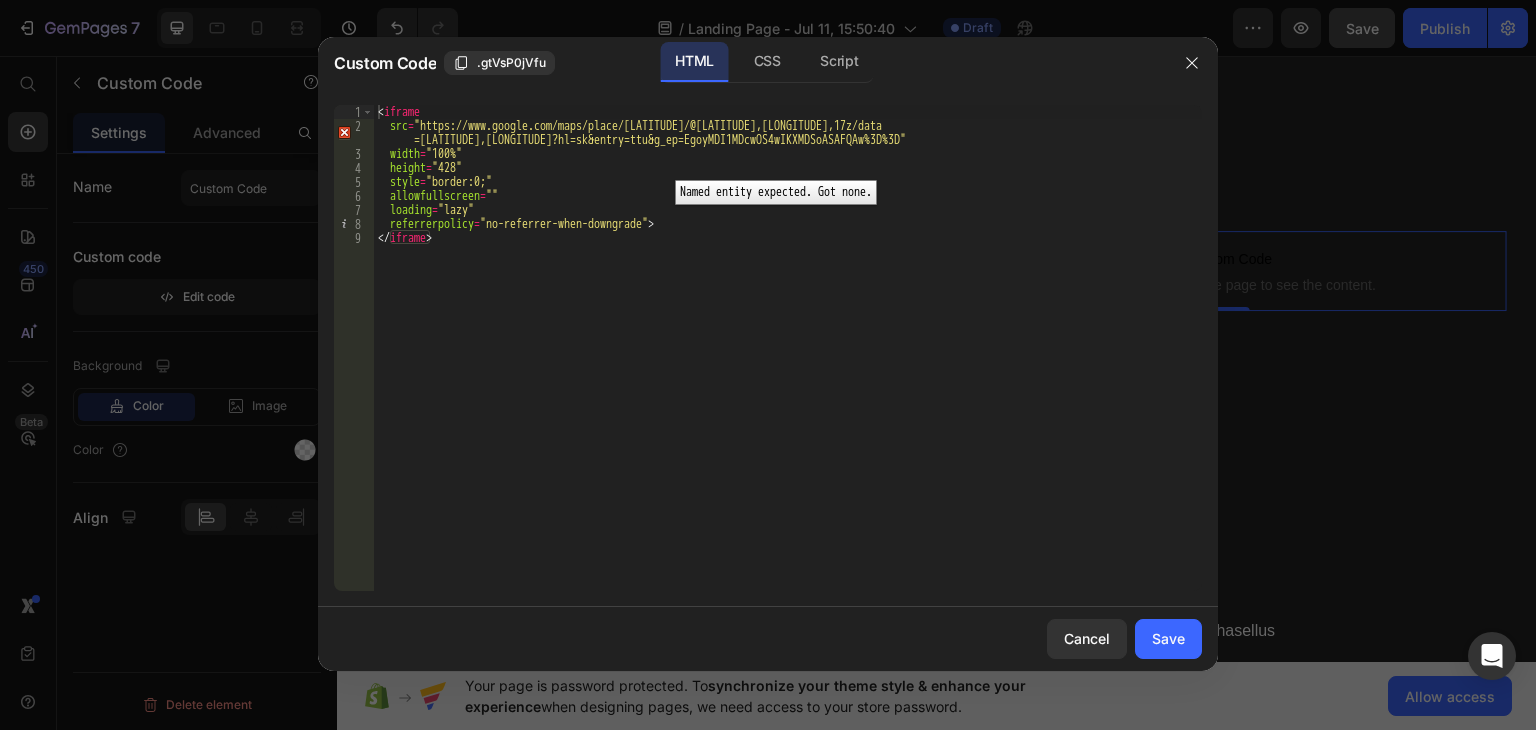 click on "2" at bounding box center [354, 133] 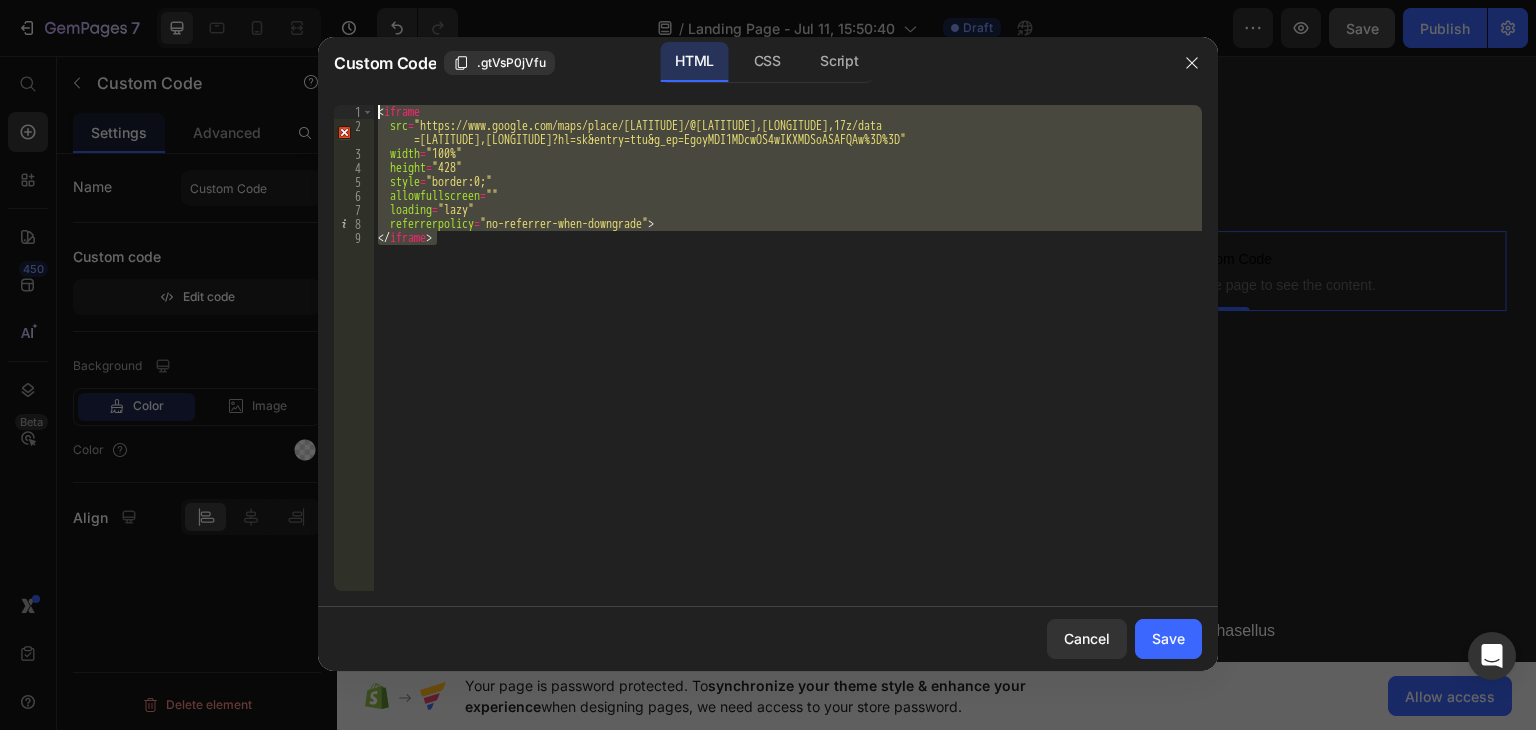 drag, startPoint x: 460, startPoint y: 247, endPoint x: 296, endPoint y: 96, distance: 222.92824 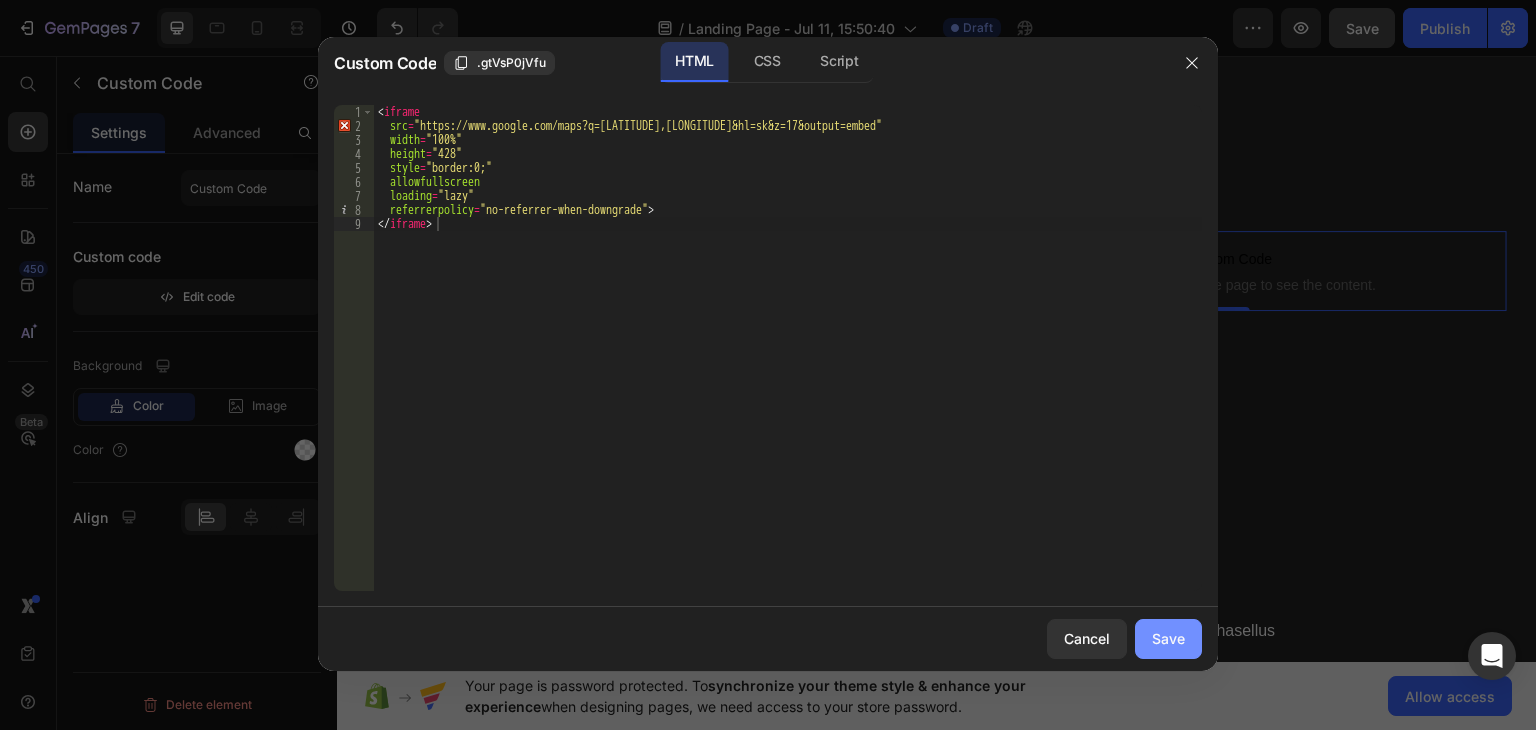 drag, startPoint x: 1160, startPoint y: 651, endPoint x: 806, endPoint y: 568, distance: 363.60007 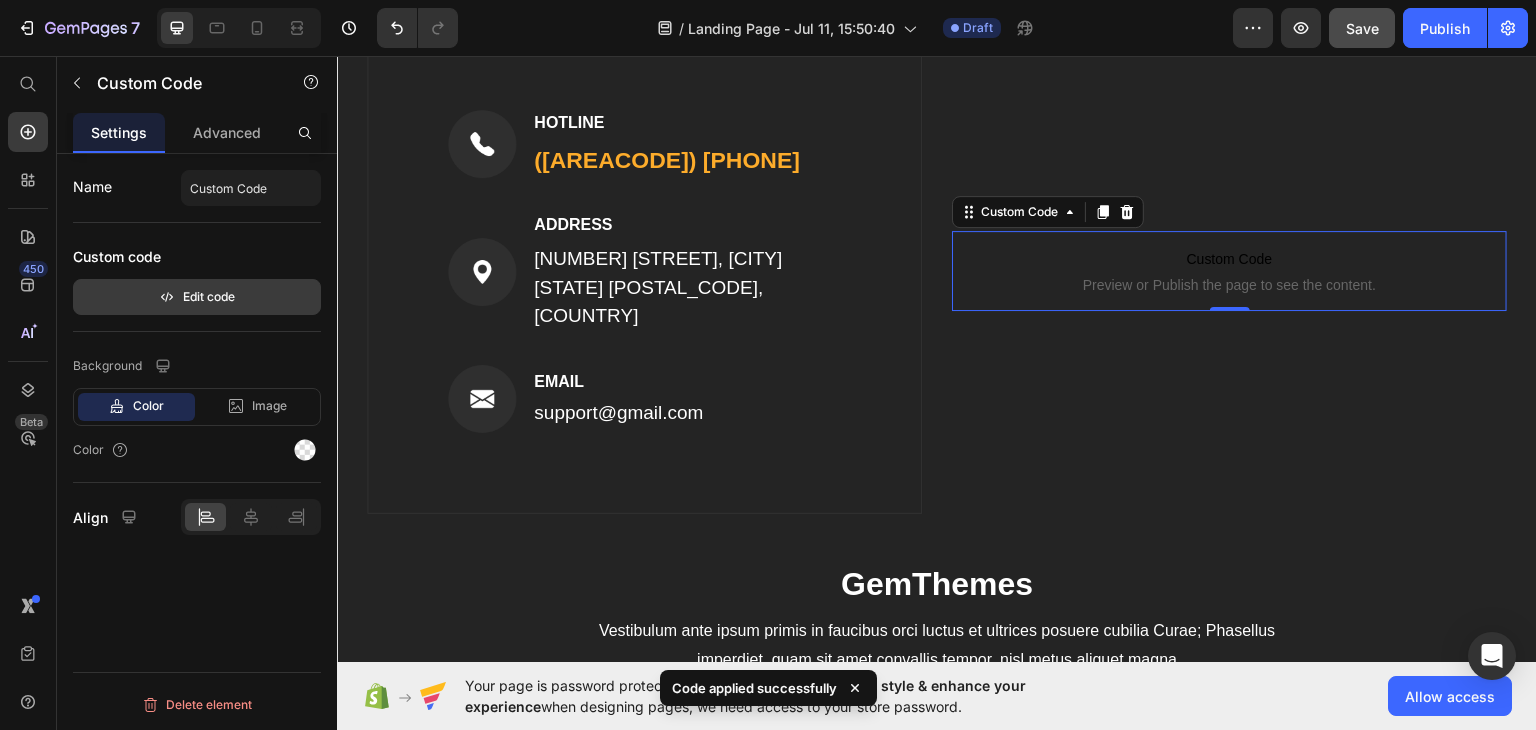 click on "Edit code" at bounding box center [197, 297] 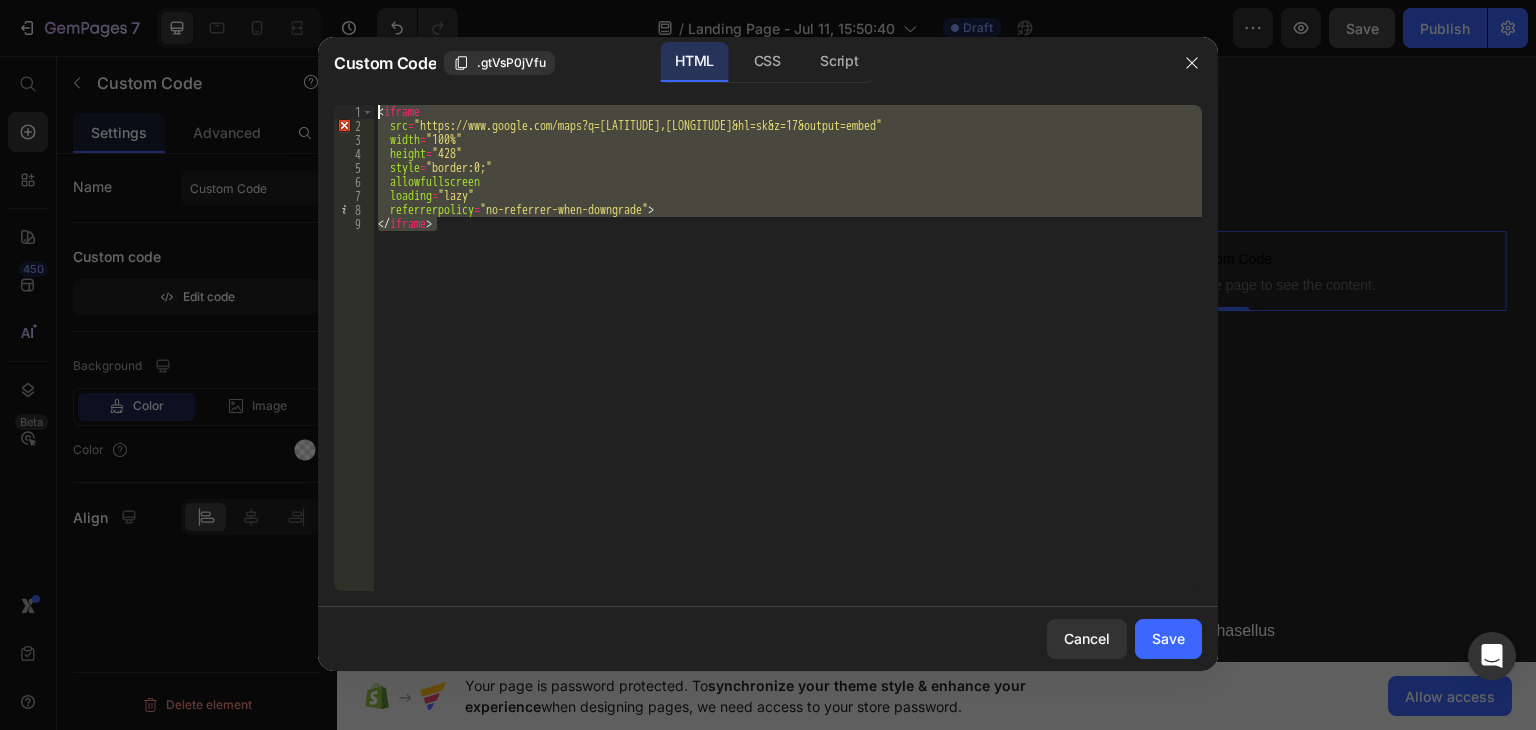 drag, startPoint x: 416, startPoint y: 182, endPoint x: 355, endPoint y: 94, distance: 107.07474 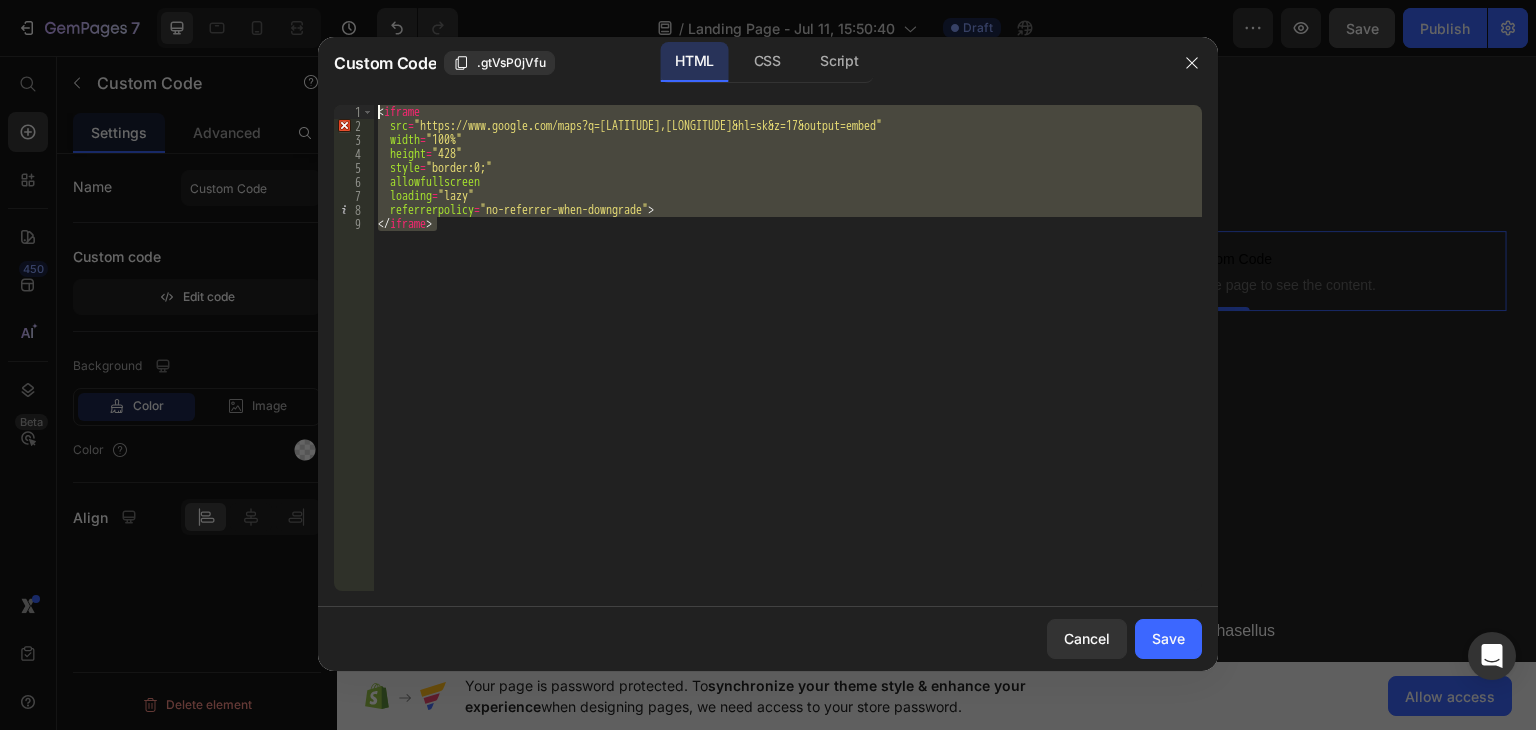 drag, startPoint x: 360, startPoint y: 177, endPoint x: 272, endPoint y: 56, distance: 149.61618 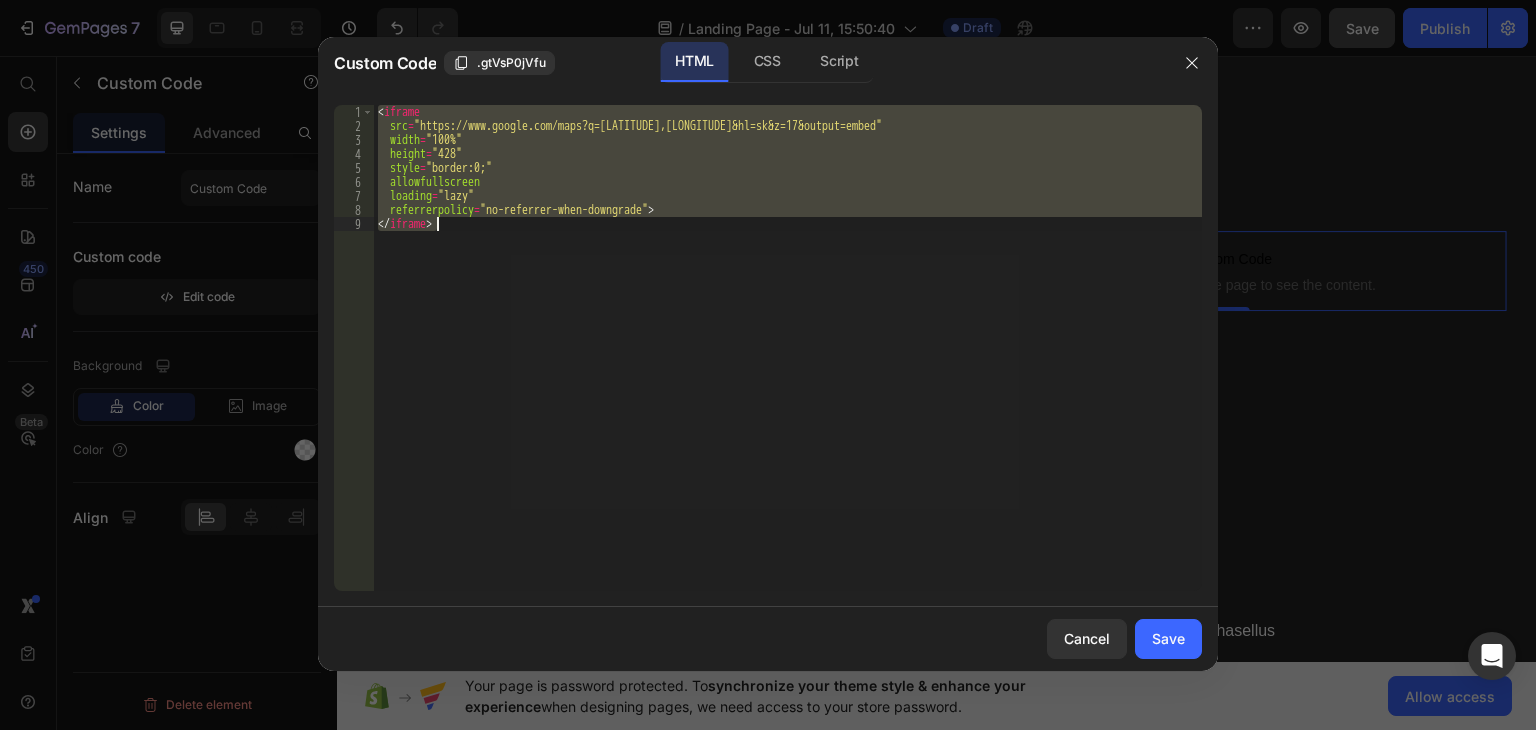 click on "< iframe      src = "https://www.google.com/maps?q=[LATITUDE],[LONGITUDE]&hl=sk&z=17&output=embed"      width = "100%"      height = "428"      style = "border:0;"      allowfullscreen      loading = "lazy"      referrerpolicy = "no-referrer-when-downgrade" > </ iframe >" at bounding box center [788, 348] 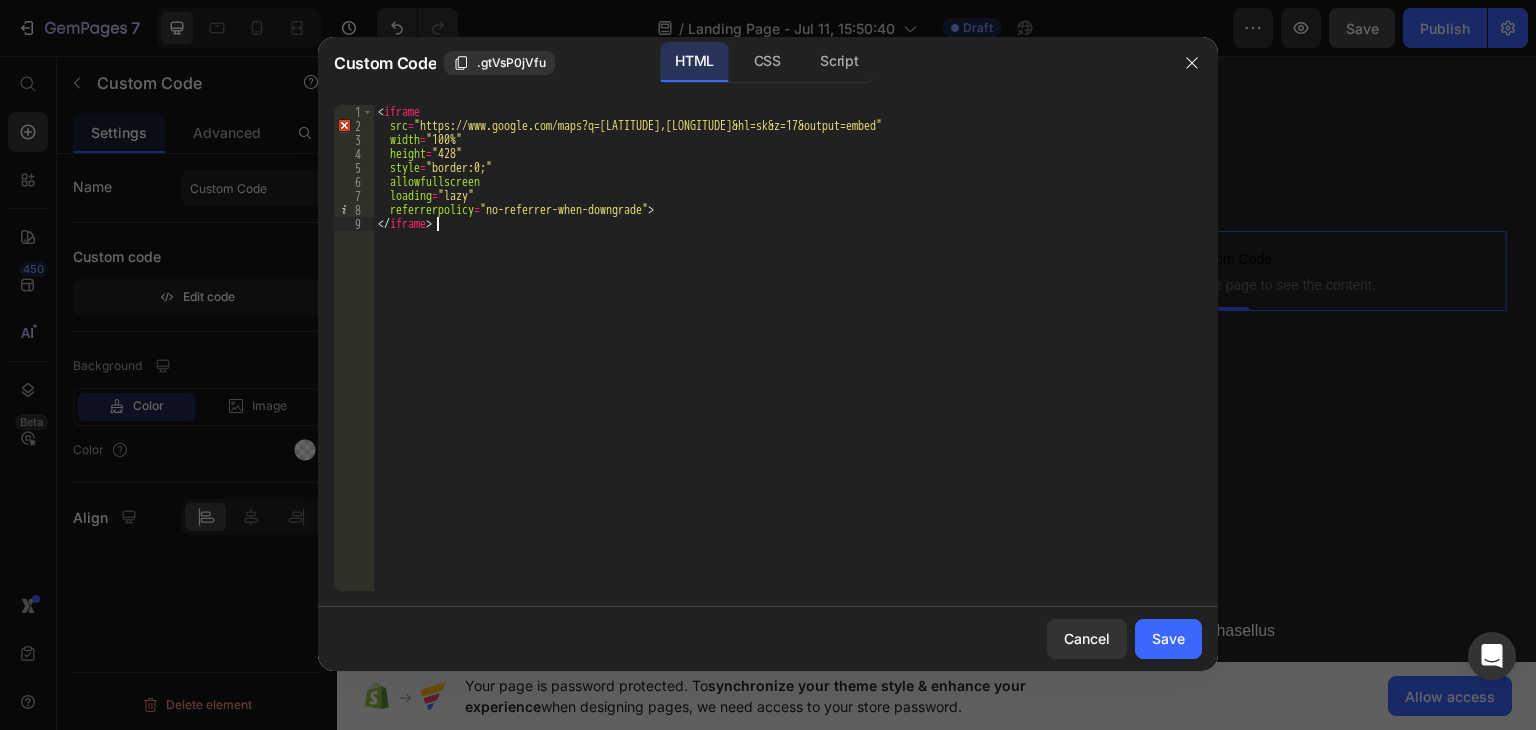 click on "< iframe      src = "https://www.google.com/maps?q=[LATITUDE],[LONGITUDE]&hl=sk&z=17&output=embed"      width = "100%"      height = "428"      style = "border:0;"      allowfullscreen      loading = "lazy"      referrerpolicy = "no-referrer-when-downgrade" > </ iframe >" at bounding box center [788, 362] 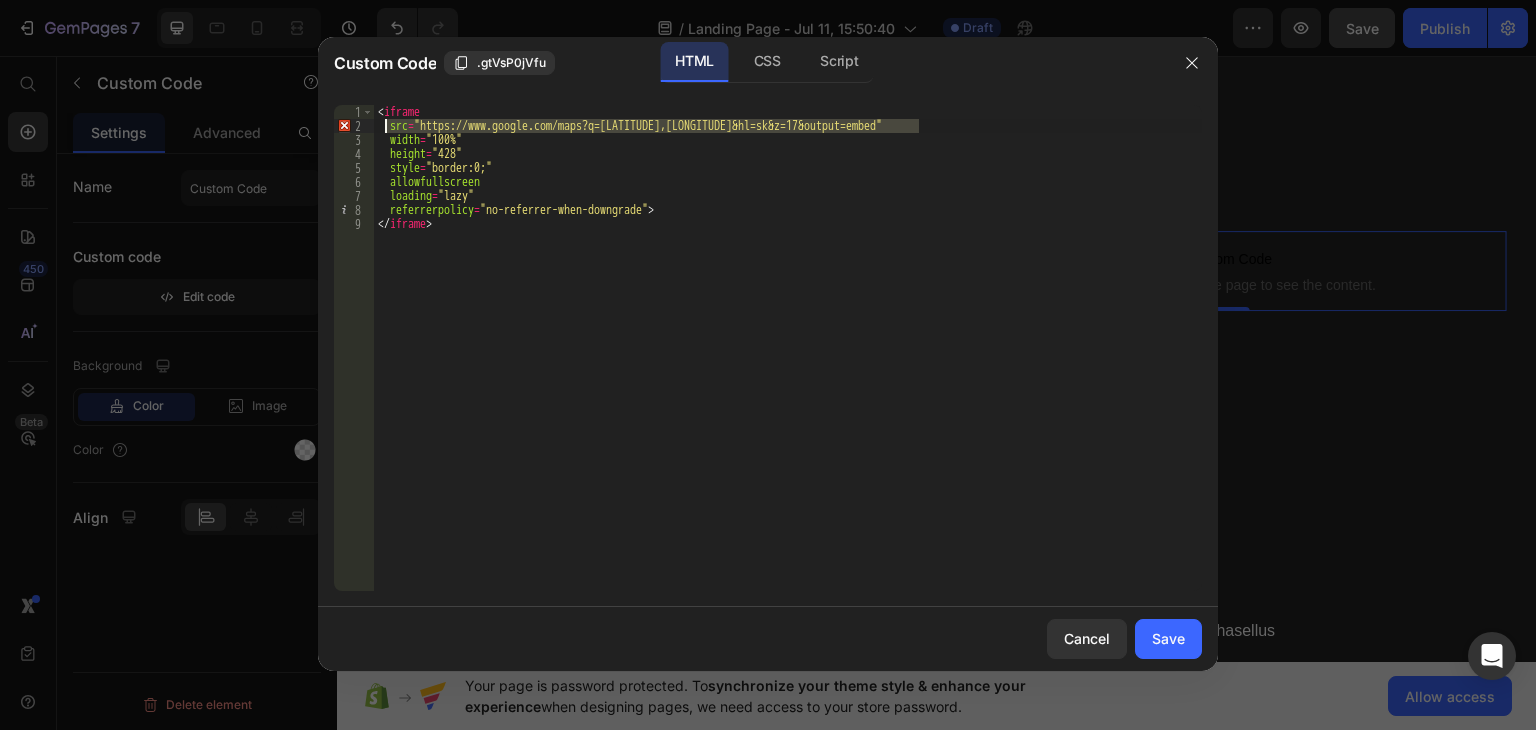 drag, startPoint x: 916, startPoint y: 129, endPoint x: 382, endPoint y: 129, distance: 534 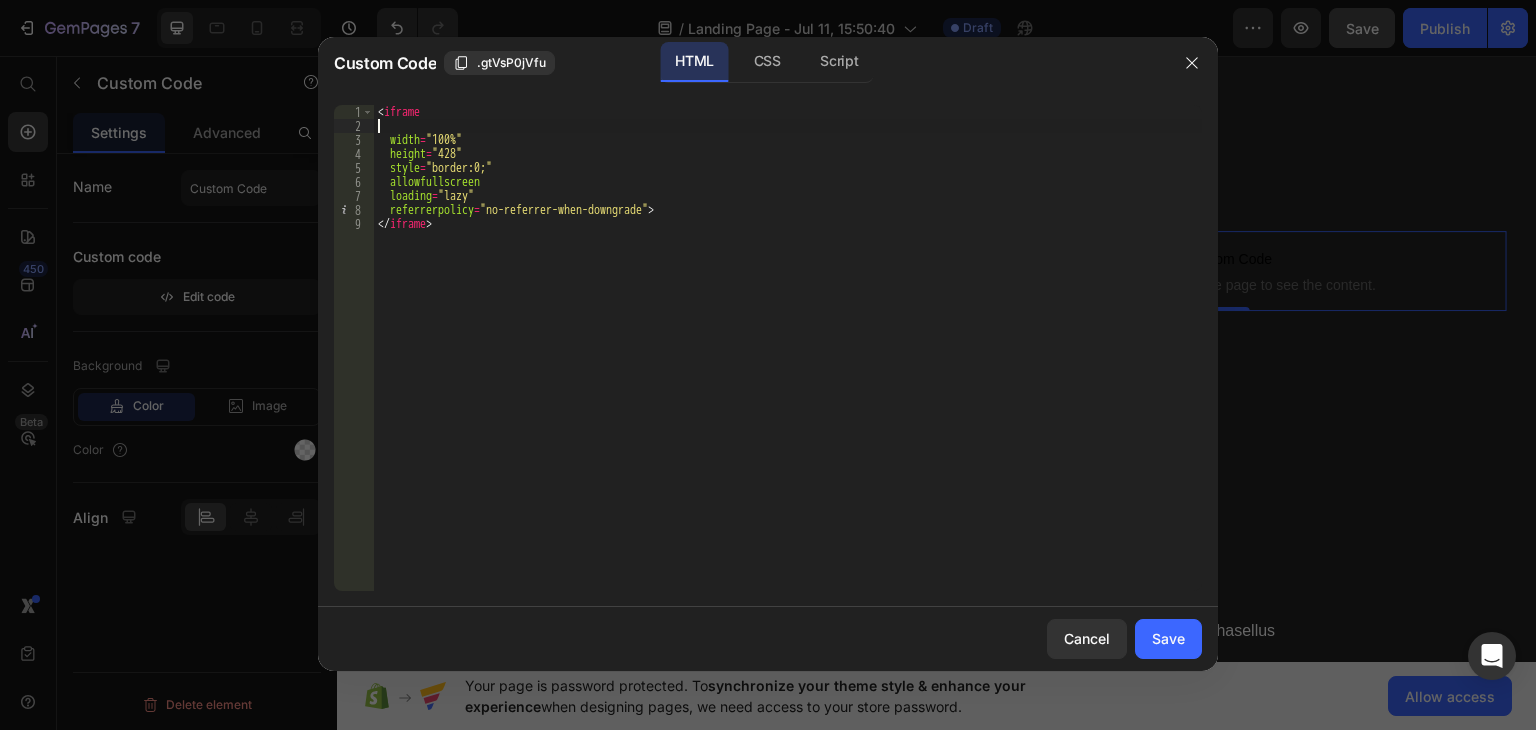 paste on "src="https://www.google.com/maps?q=[LATITUDE],[LONGITUDE]&amp;hl=sk&amp;z=17&amp;output=embed"" 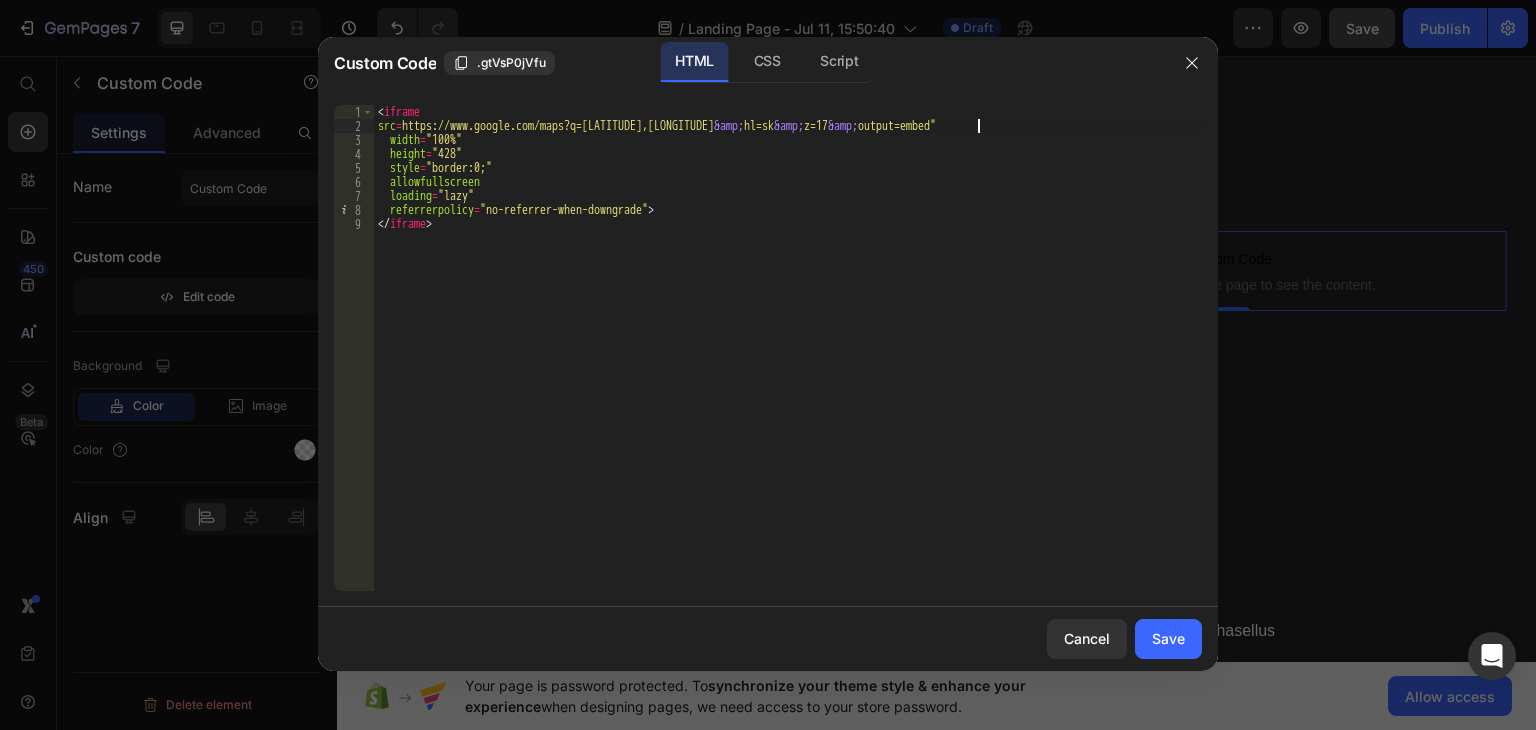 click on "< iframe   src = "https://www.google.com/maps?q=[LATITUDE],[LONGITUDE] &amp; hl=sk &amp; z=17 &amp; output=embed"    width = "100%"      height = "428"      style = "border:0;"      allowfullscreen      loading = "lazy"      referrerpolicy = "no-referrer-when-downgrade" > </ iframe >" at bounding box center [788, 362] 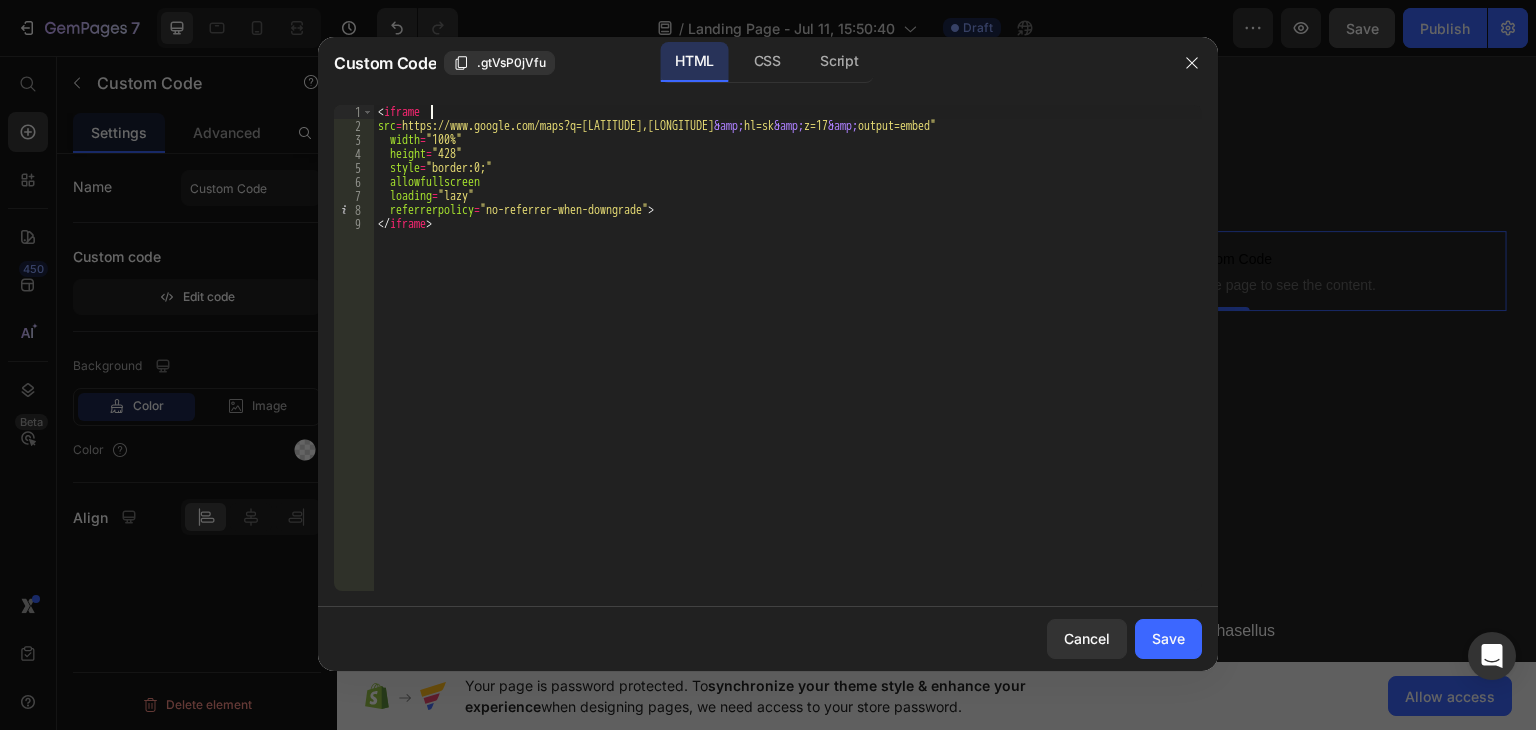 type on "<iframe" 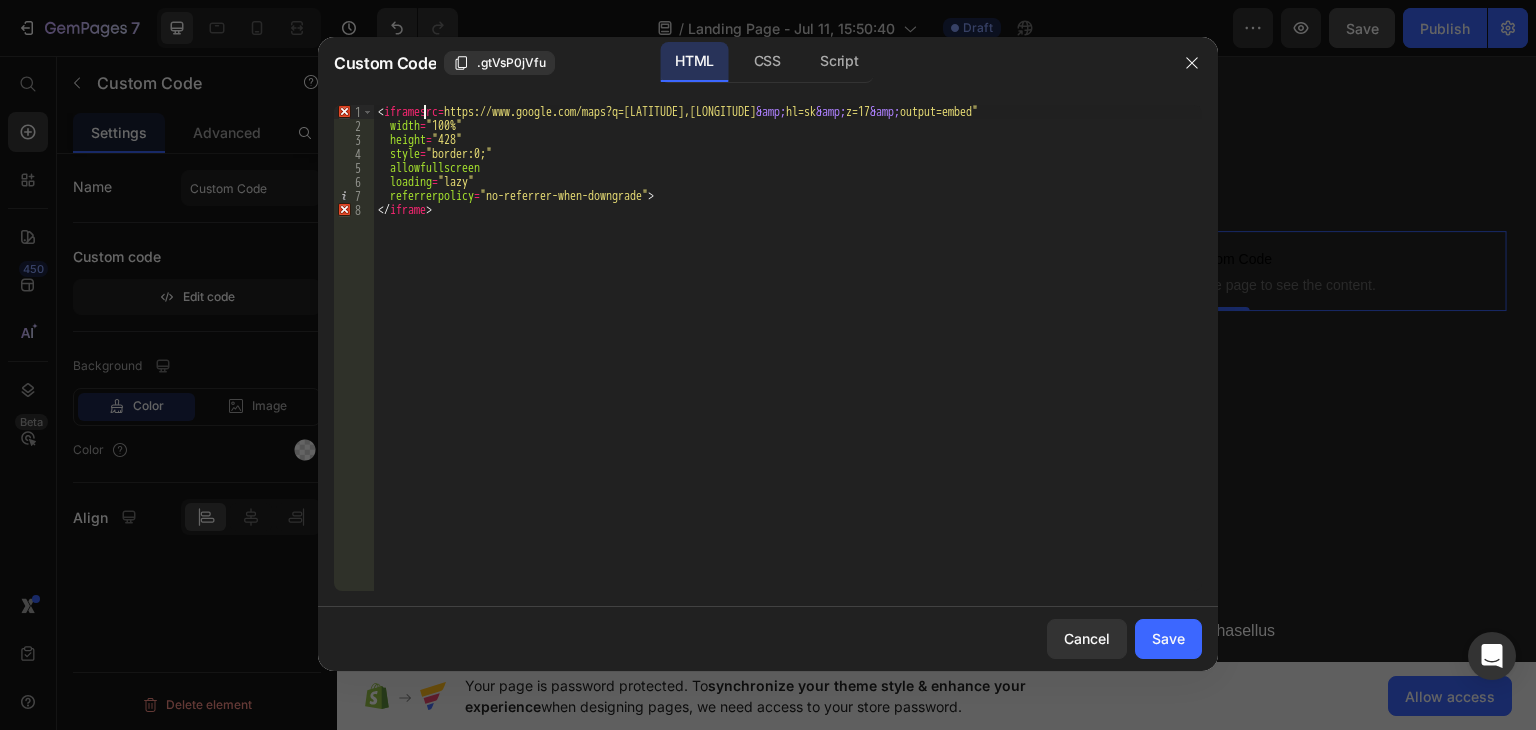 scroll, scrollTop: 0, scrollLeft: 0, axis: both 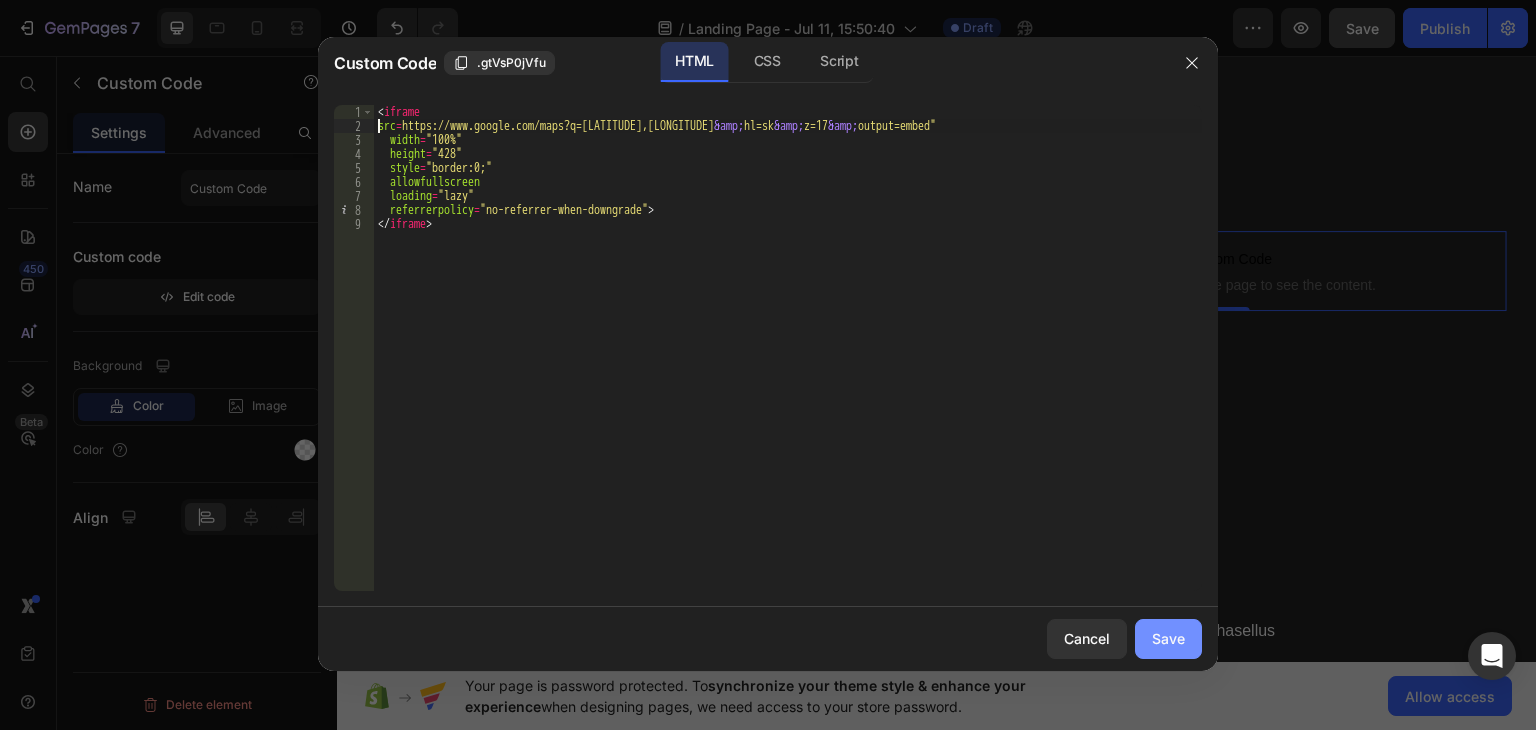 type on "src="https://www.google.com/maps?q=[LATITUDE],[LONGITUDE]&amp;hl=sk&amp;z=17&amp;output=embed"" 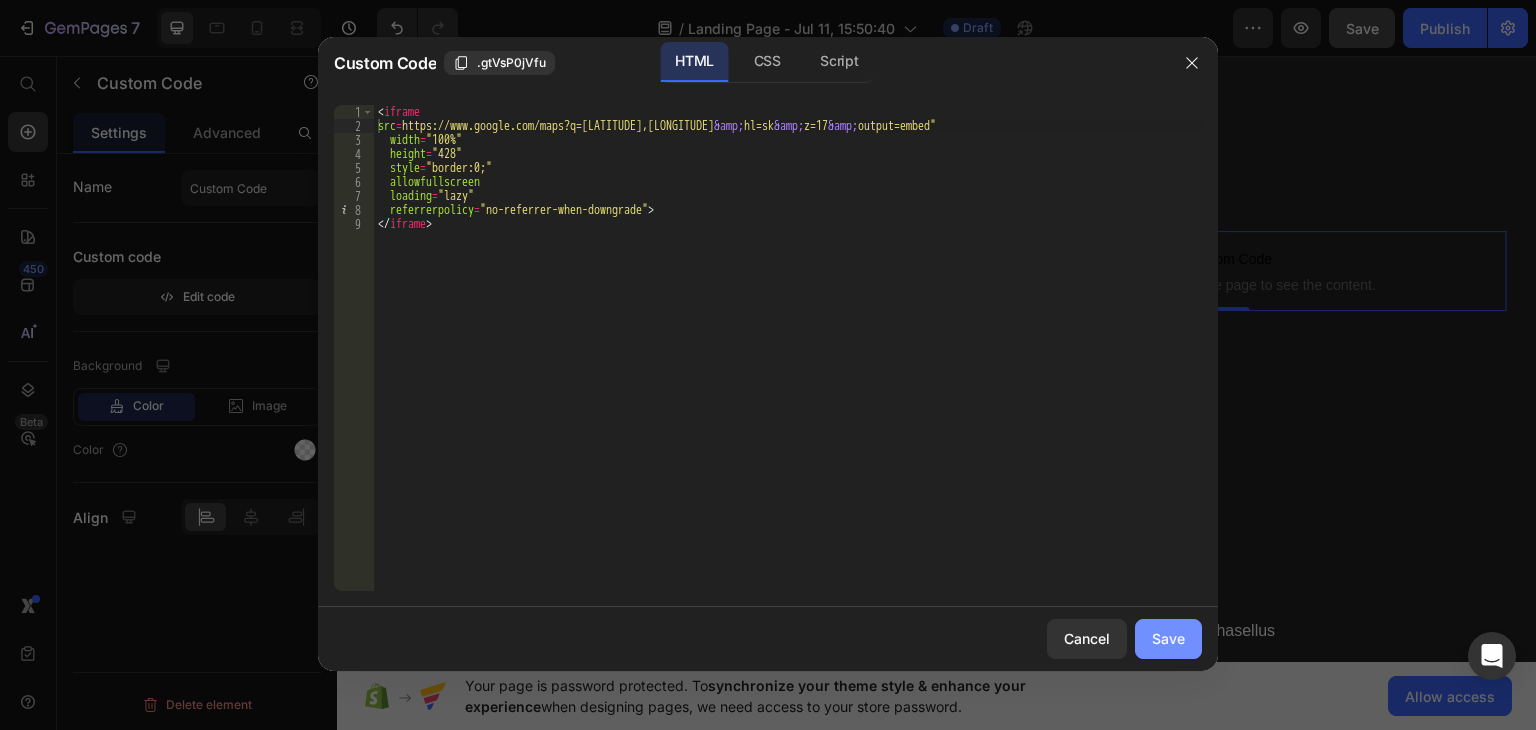 drag, startPoint x: 1146, startPoint y: 635, endPoint x: 750, endPoint y: 488, distance: 422.40384 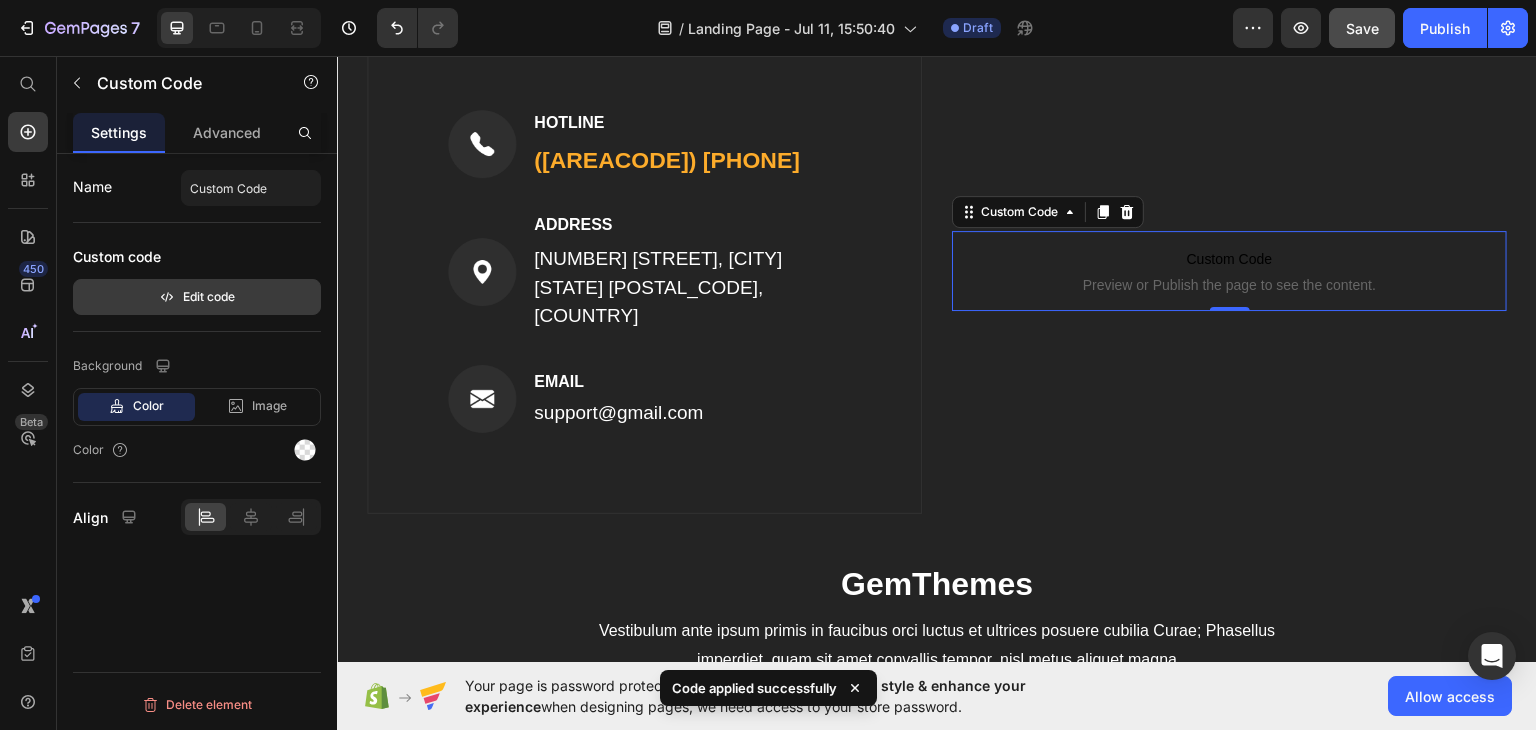 click on "Edit code" at bounding box center (197, 297) 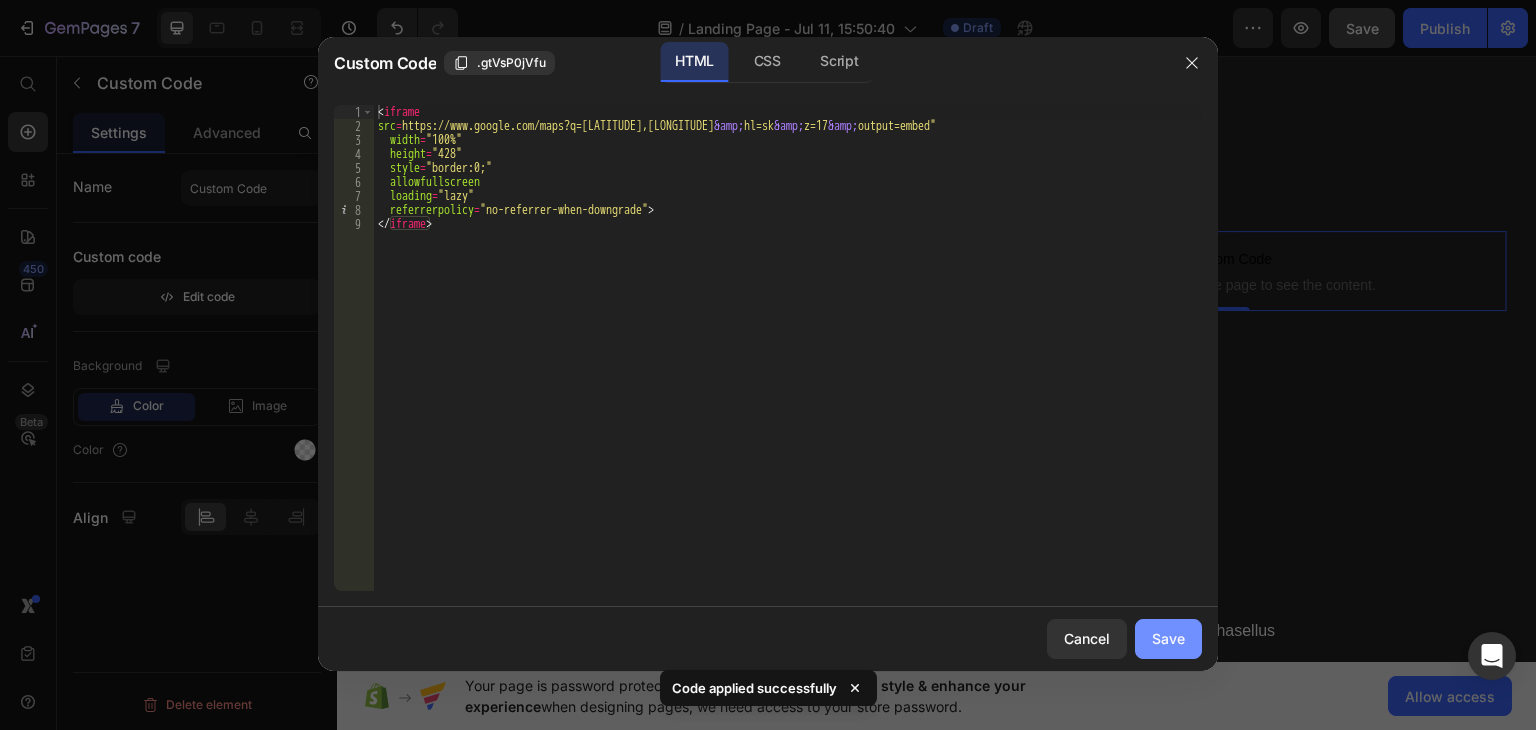 click on "Save" at bounding box center [1168, 638] 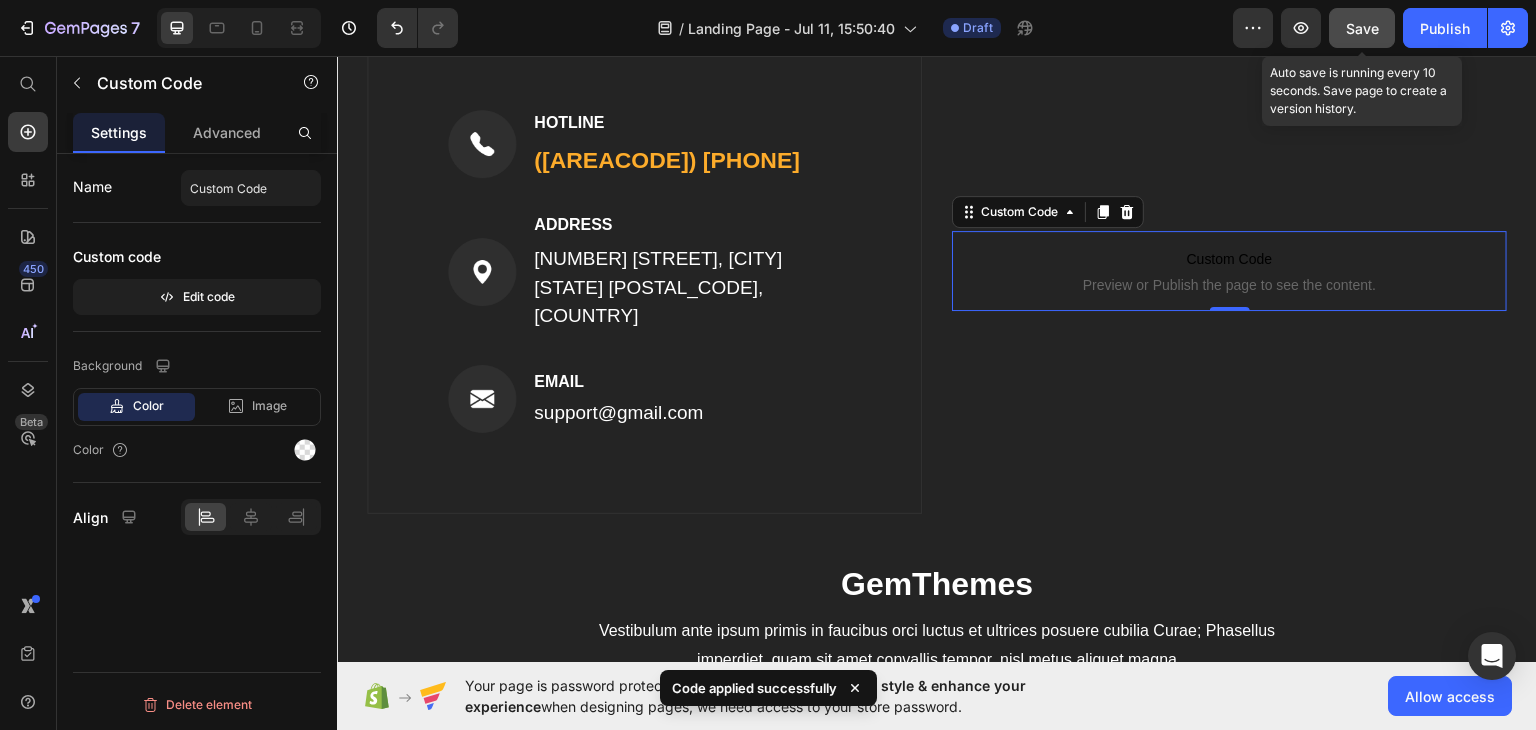click on "Save" at bounding box center [1362, 28] 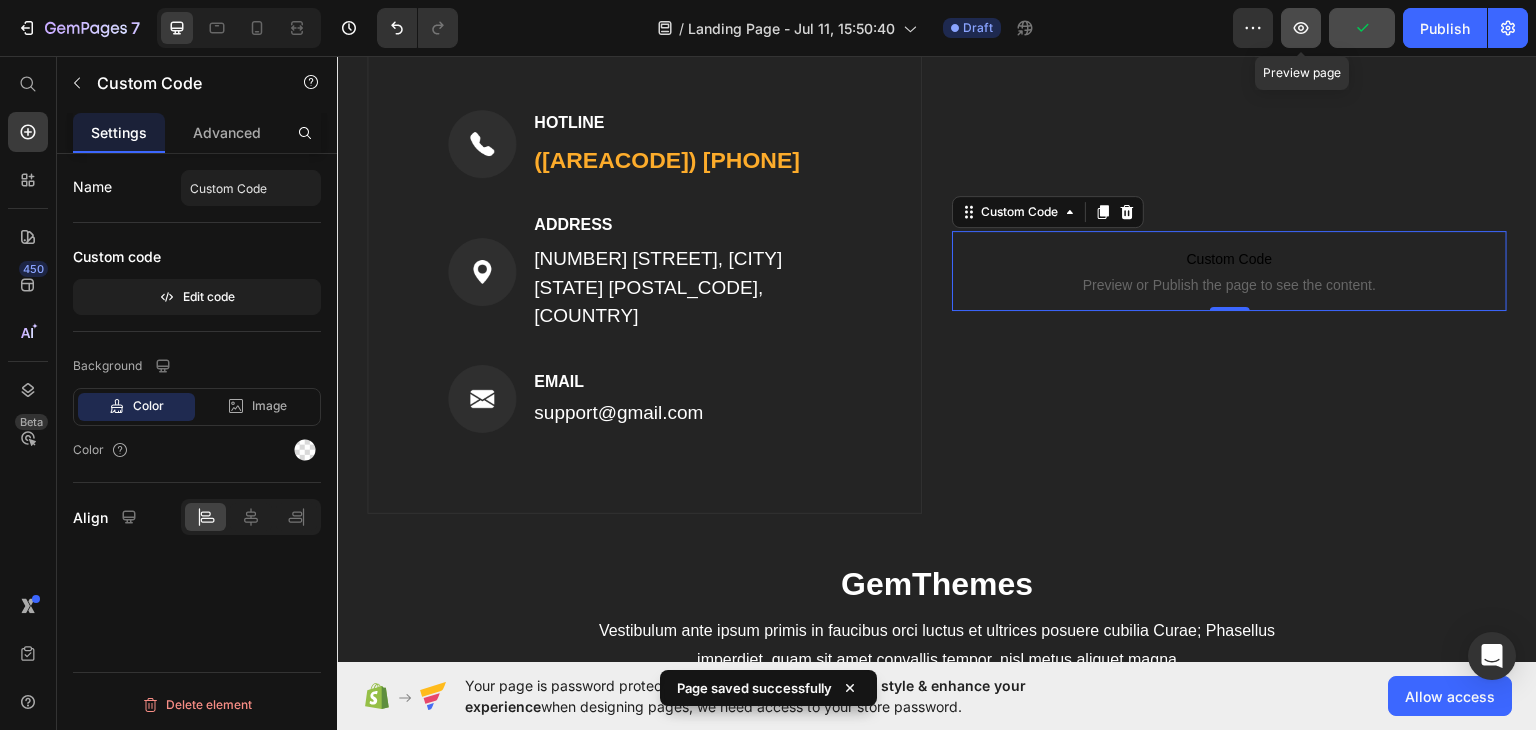 click 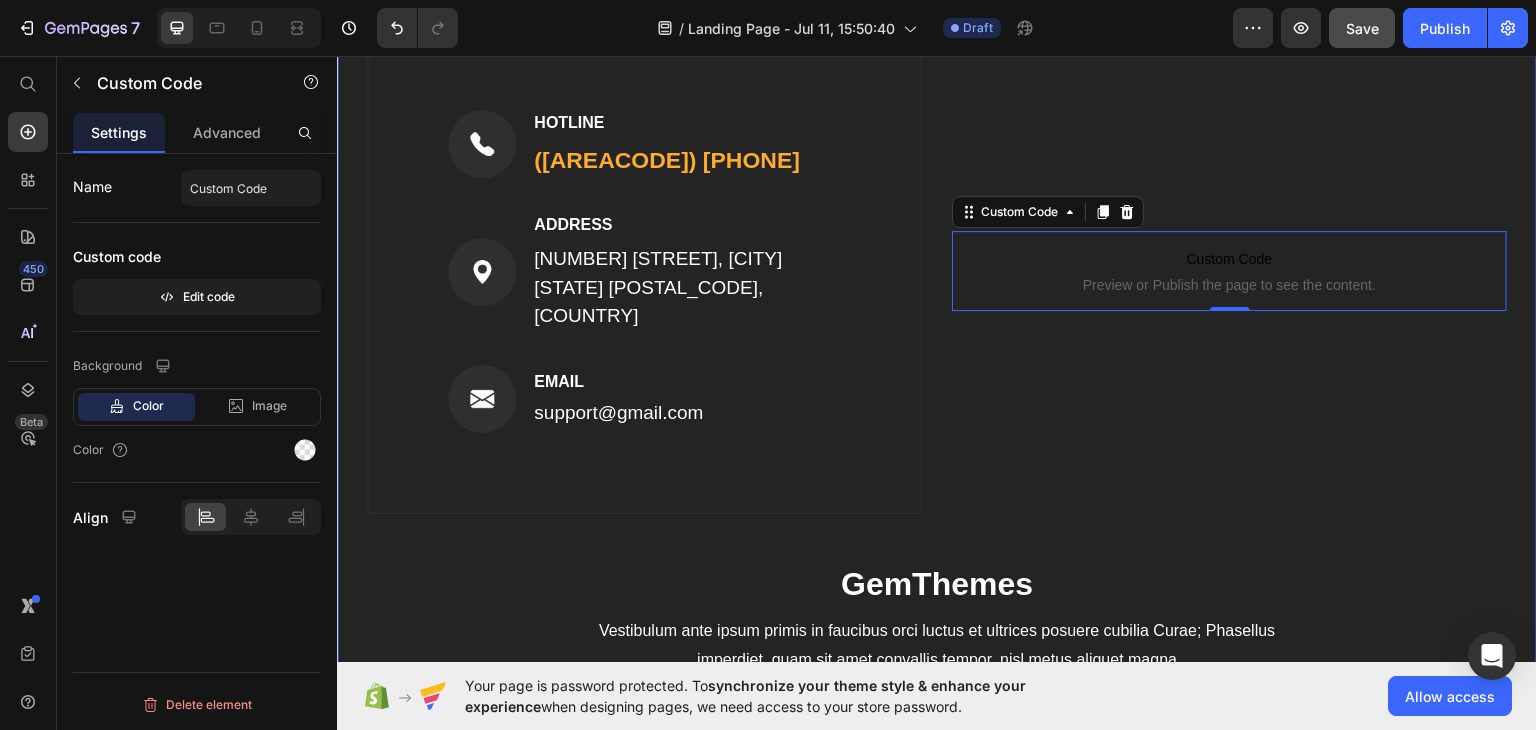 click on "Image HOTLINE Text block ([PHONE]) Text block Row Image ADDRESS Text block [NUMBER] [STREET], [CITY] [STATE] [POSTAL_CODE], [COUNTRY] Text block Row Image EMAIL Text block [EMAIL] Text block Row Custom Code Preview or Publish the page to see the content. Custom Code 0 Row GemThemes Heading Vestibulum ante ipsum primis in faucibus orci luctus et ultrices posuere cubilia Curae; Phasellus imperdiet, quam sit amet convallis tempor, nisl metus aliquet magna Text block Image Image Image Image Row Row Shipping policy Text block Refunds Text block Privacy Policy Text block Row Copyright © 2022 GemThemes Text block Image Row" at bounding box center [937, 429] 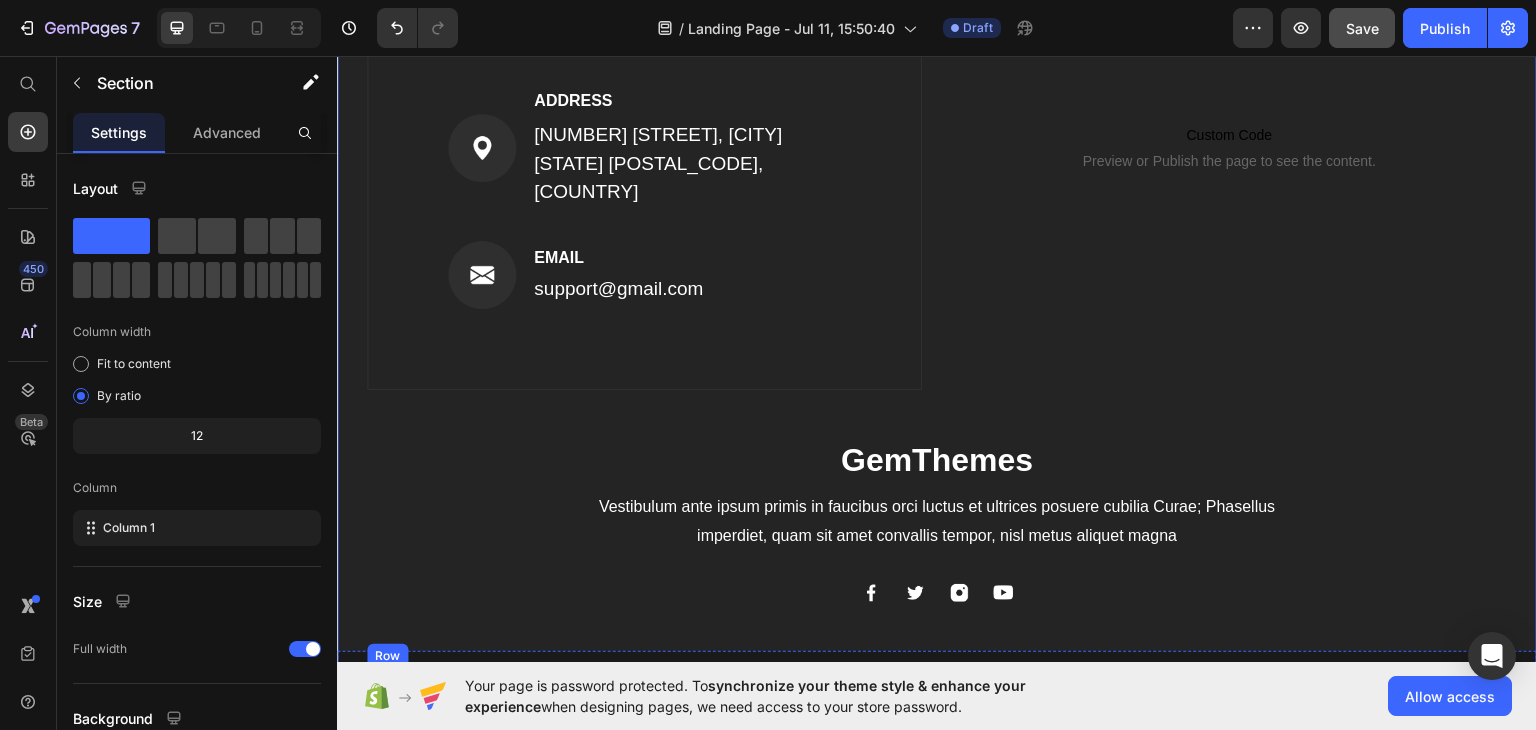 scroll, scrollTop: 1101, scrollLeft: 0, axis: vertical 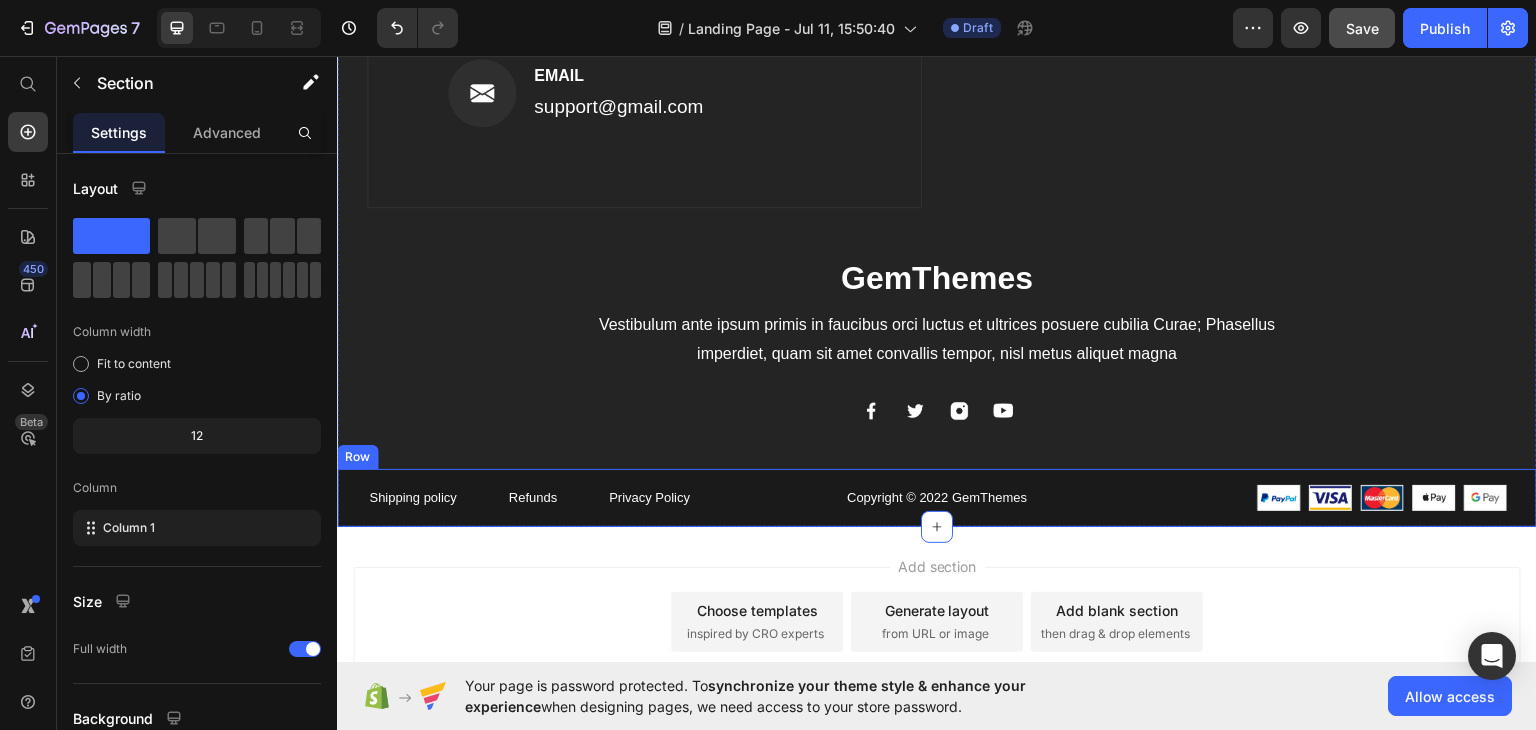 click on "Copyright © 2022 GemThemes" at bounding box center (937, 497) 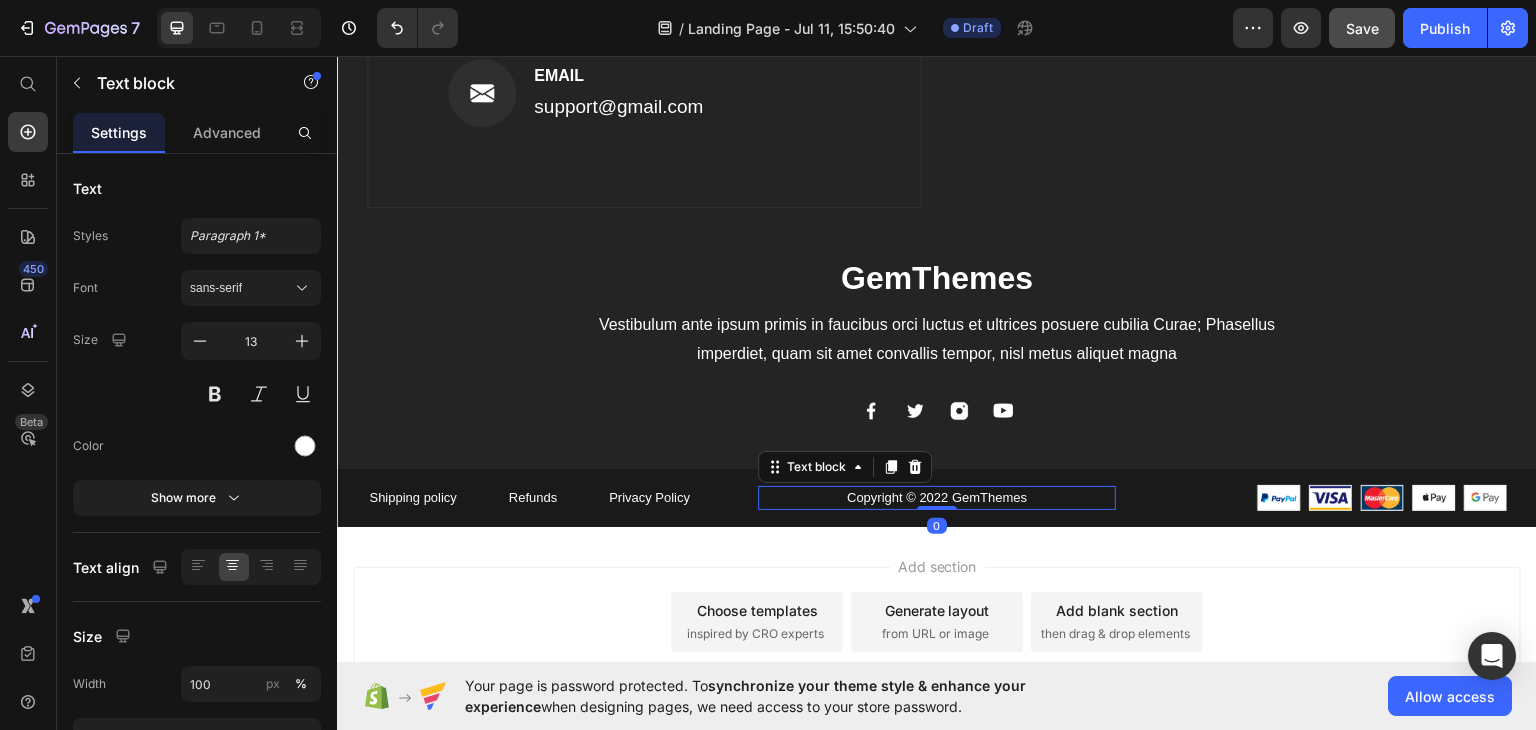 click at bounding box center [1327, 497] 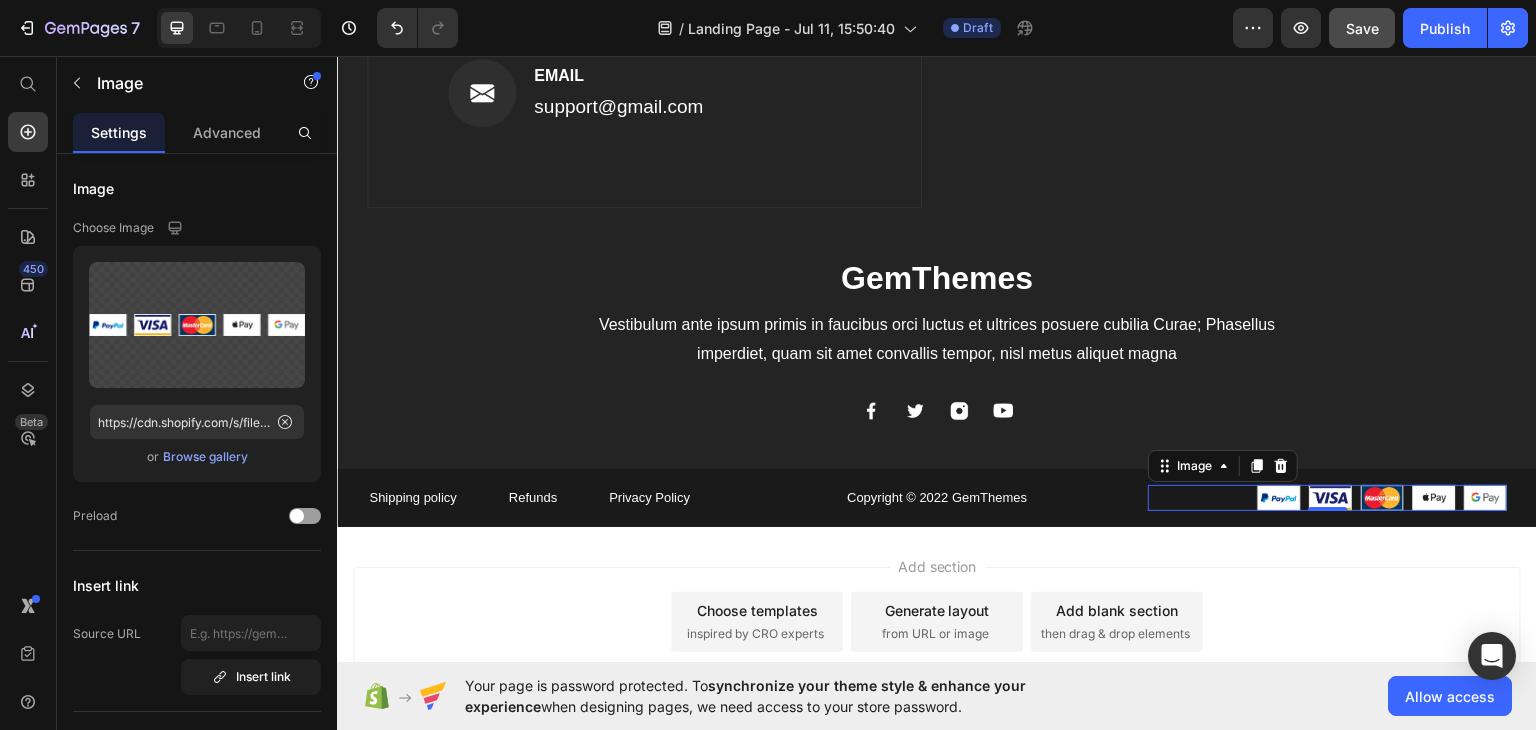 click at bounding box center [1281, 465] 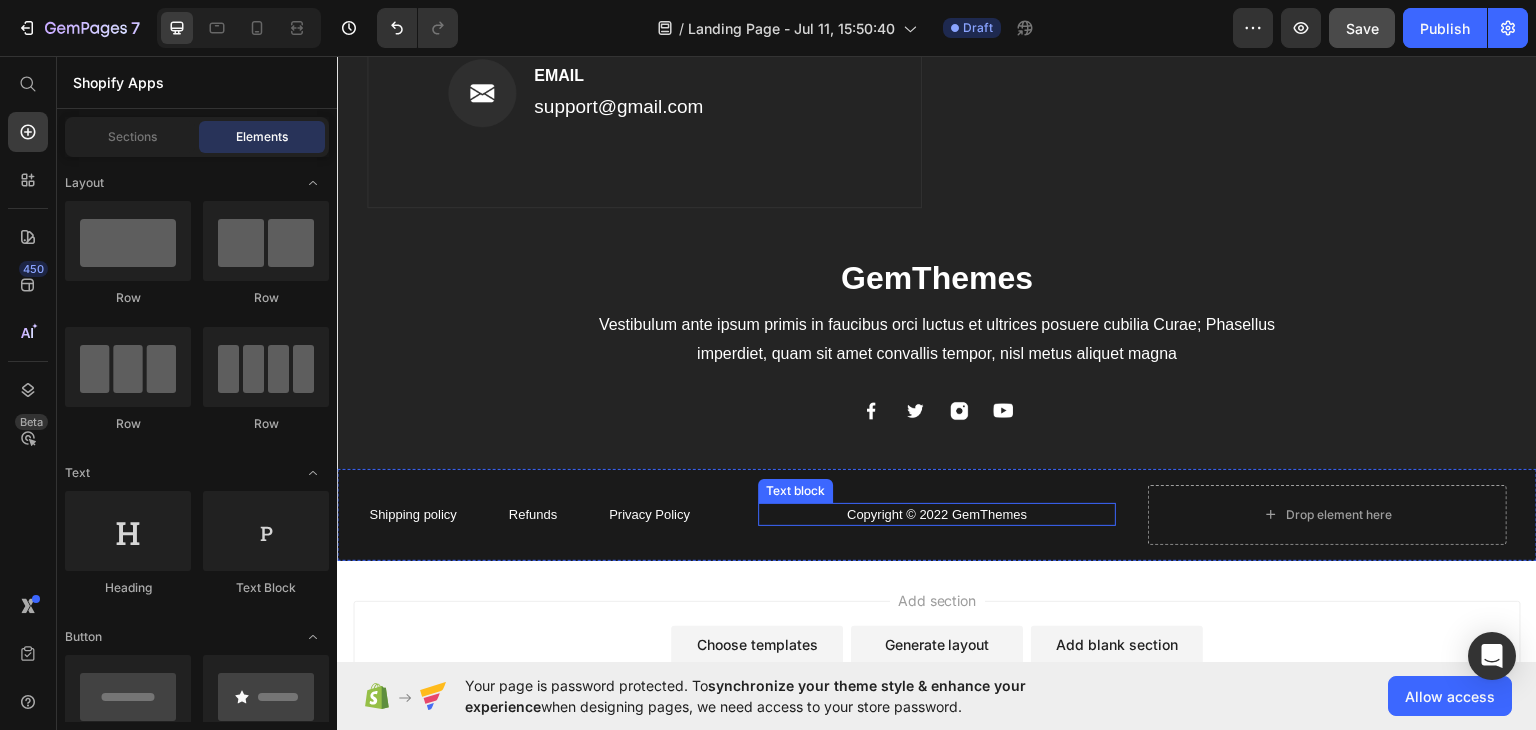 click on "Copyright © 2022 GemThemes Text block" at bounding box center [937, 514] 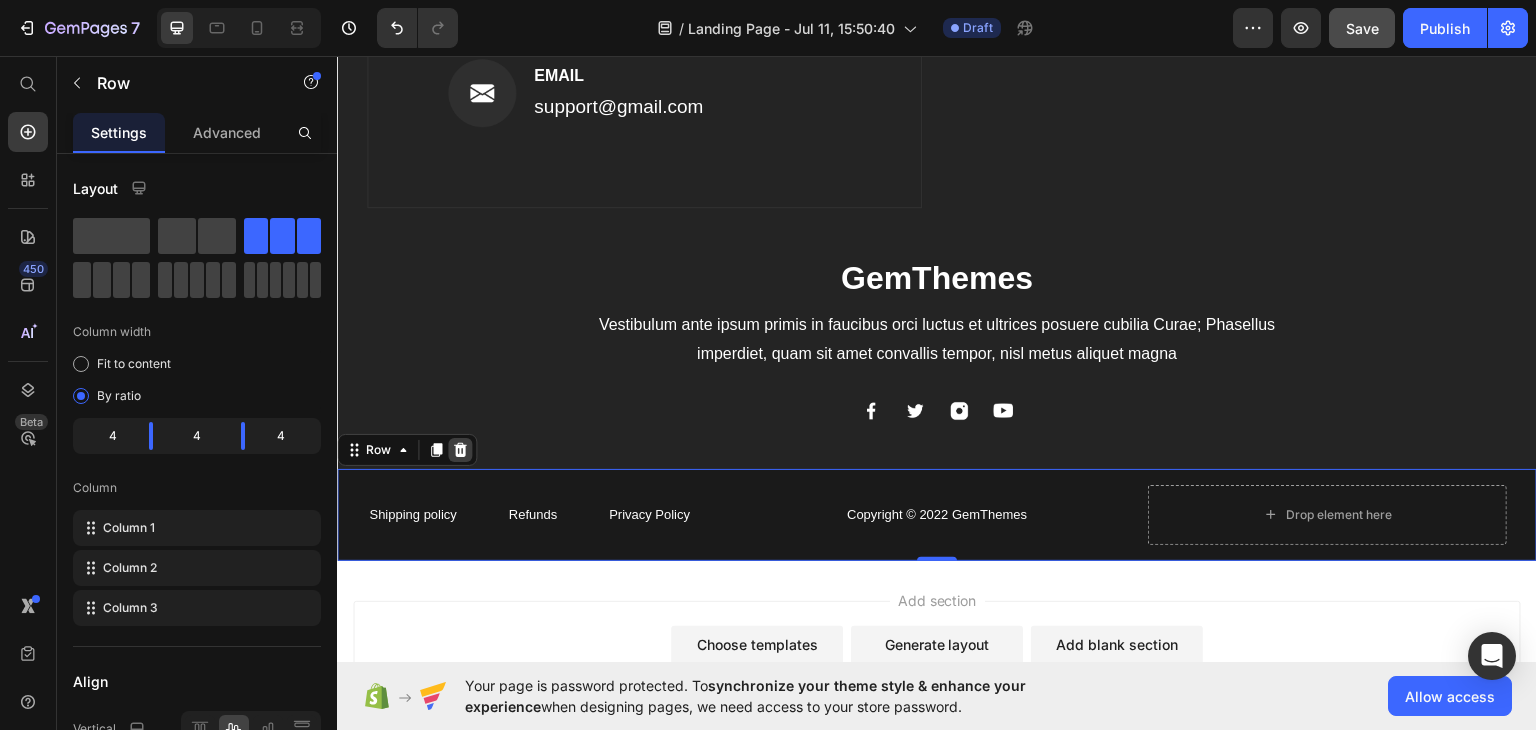 click 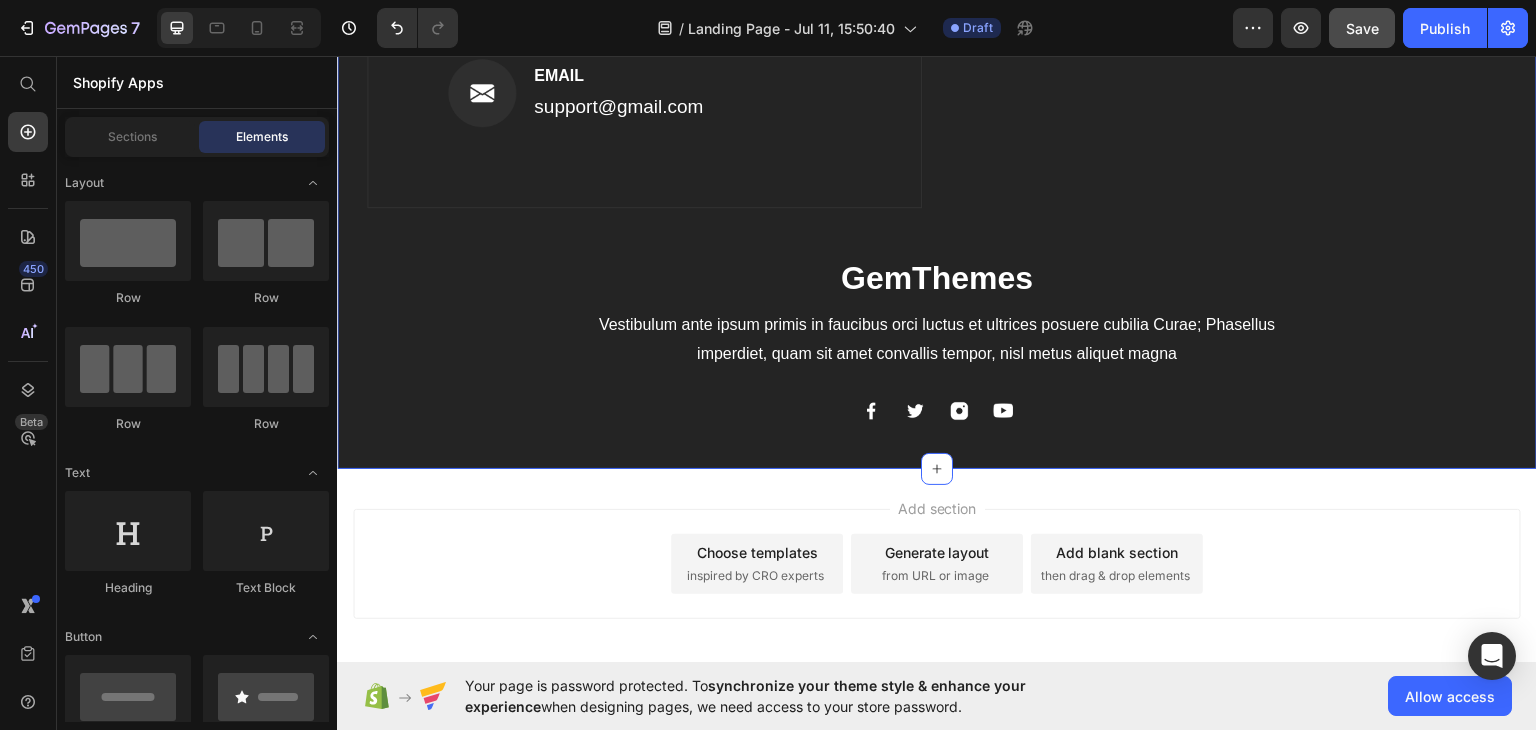 click on "Image HOTLINE Text block ([AREACODE]) [PHONE] Text block Row Image ADDRESS Text block [NUMBER] [STREET], [CITY] [STATE] [COUNTRY] Text block Row Image EMAIL Text block [EMAIL] Text block Row Row
Custom Code
Preview or Publish the page to see the content. Custom Code Row GemThemes Heading Vestibulum ante ipsum primis in faucibus orci luctus et ultrices posuere cubilia Curae; Phasellus imperdiet, quam sit amet convallis tempor, nisl metus aliquet magna Text block Image Image Image Image Row Row" at bounding box center (937, 94) 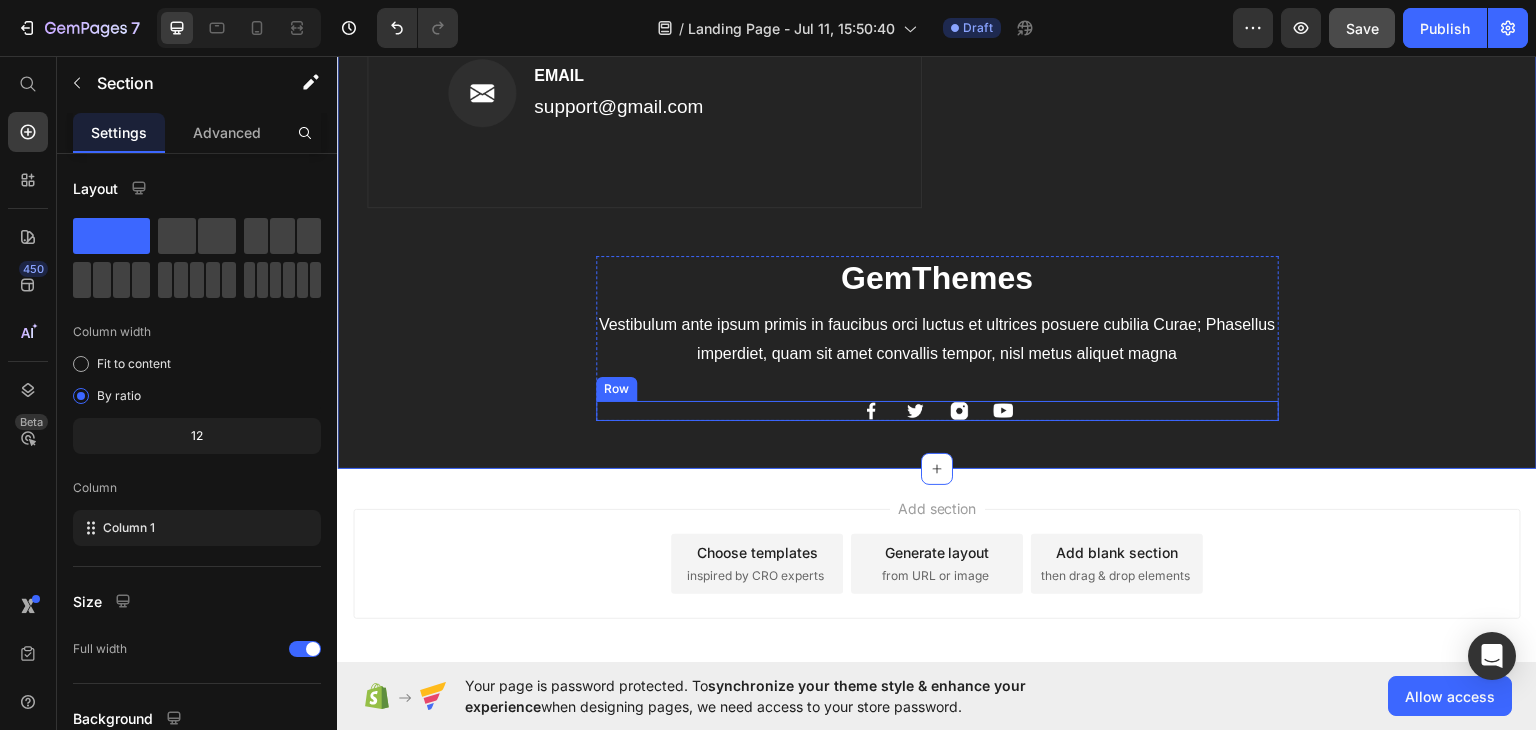 click on "Image Image Image Image Row" at bounding box center [937, 410] 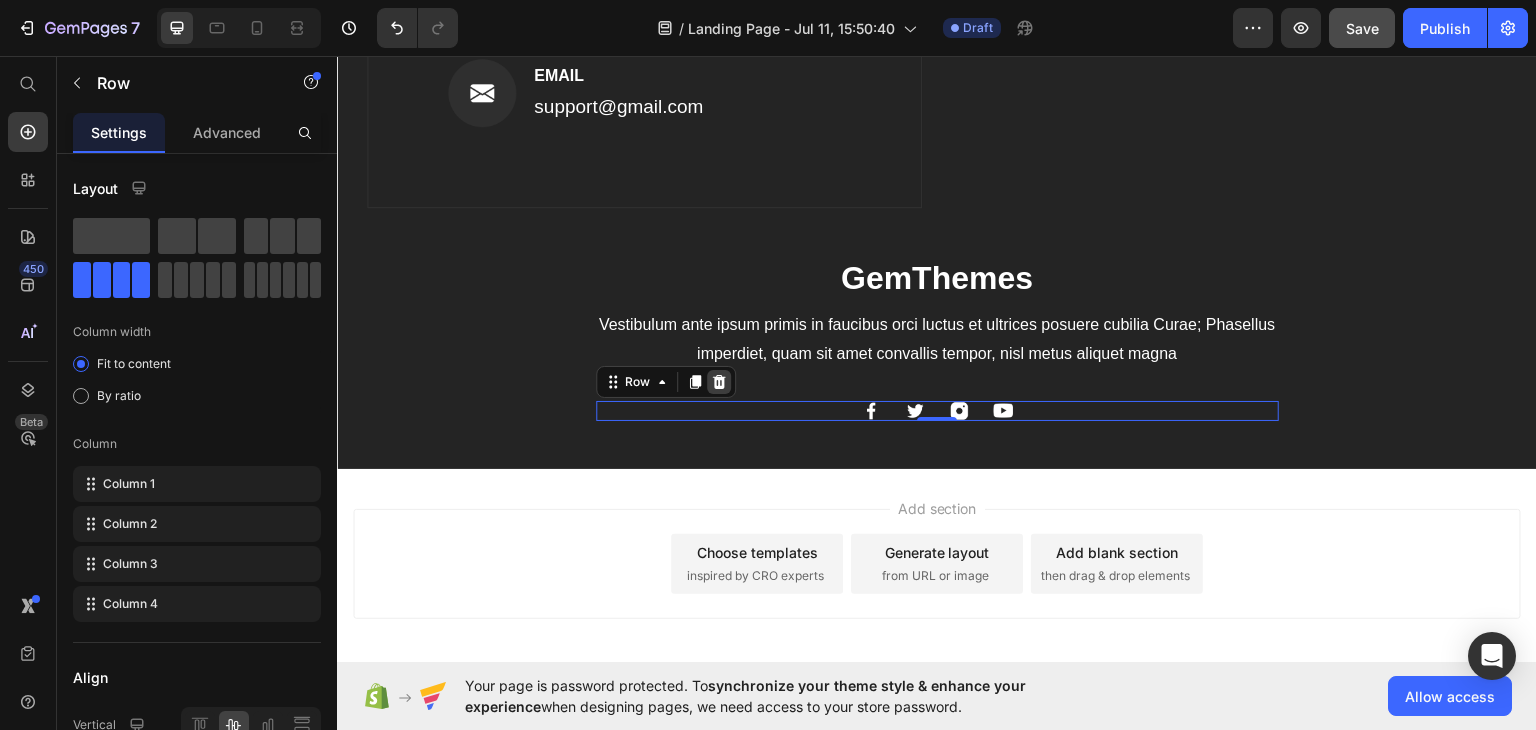 click 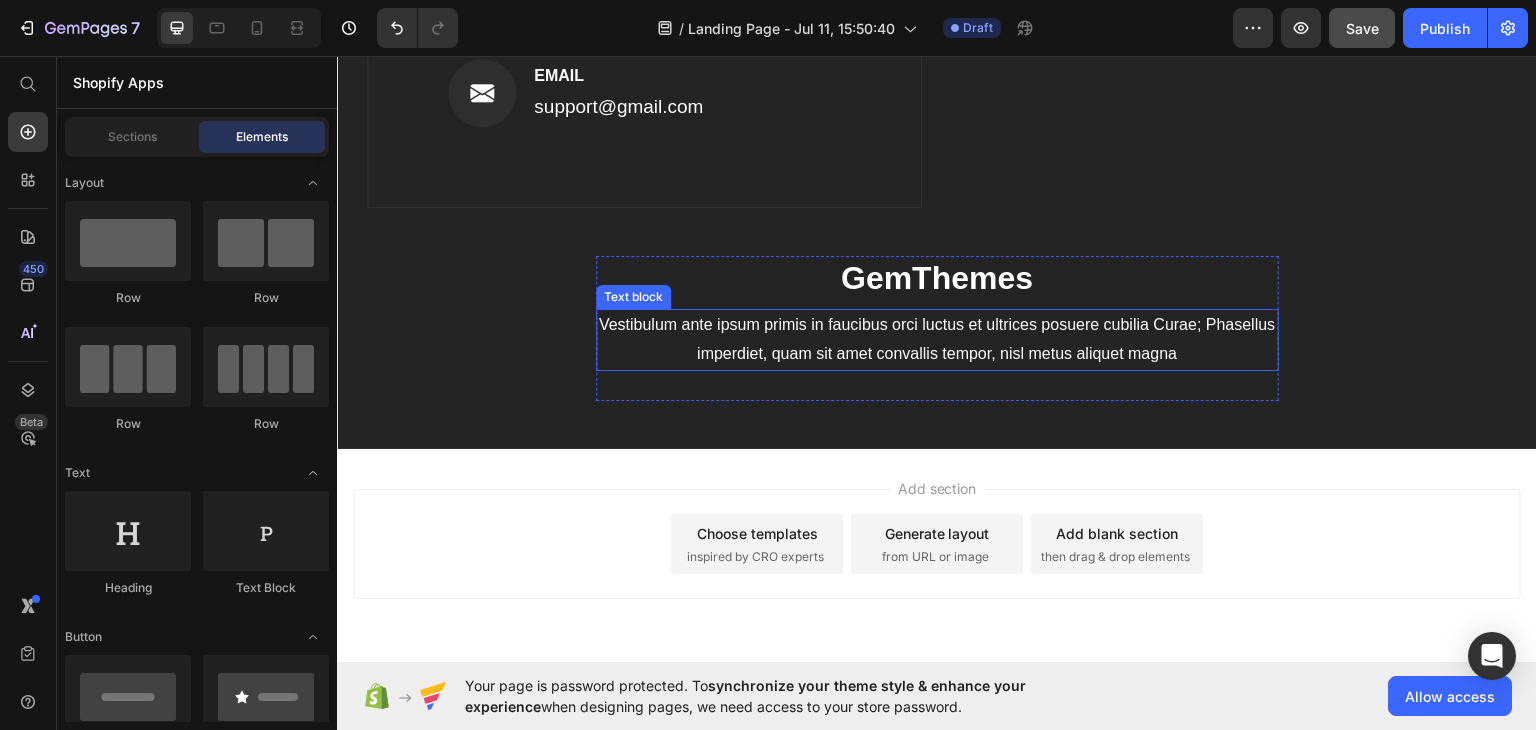 click on "GemThemes Heading Vestibulum ante ipsum primis in faucibus orci luctus et ultrices posuere cubilia Curae; Phasellus imperdiet, quam sit amet convallis tempor, nisl metus aliquet magna Text block" at bounding box center [937, 327] 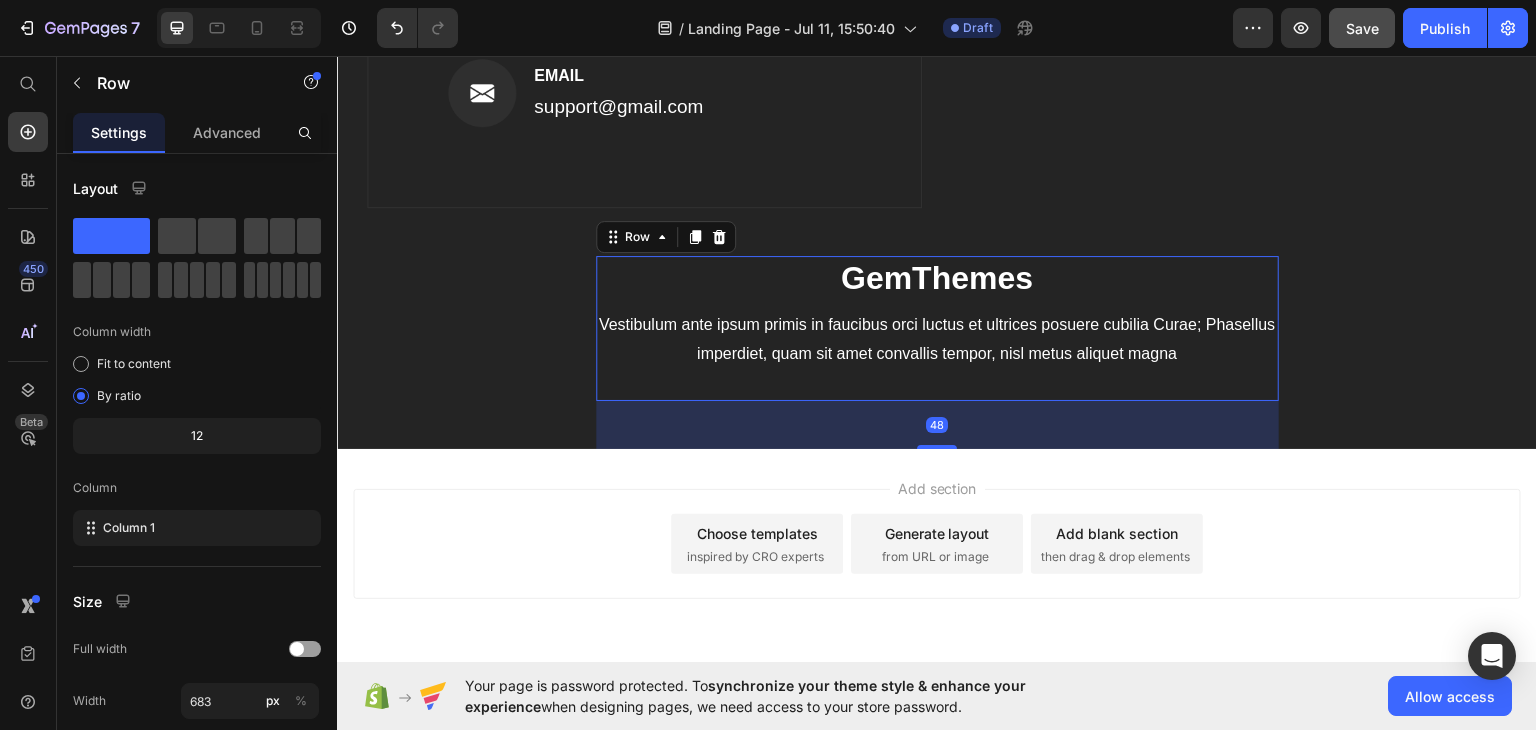 click on "GemThemes Heading Vestibulum ante ipsum primis in faucibus orci luctus et ultrices posuere cubilia Curae; Phasellus imperdiet, quam sit amet convallis tempor, nisl metus aliquet magna Text block" at bounding box center (937, 327) 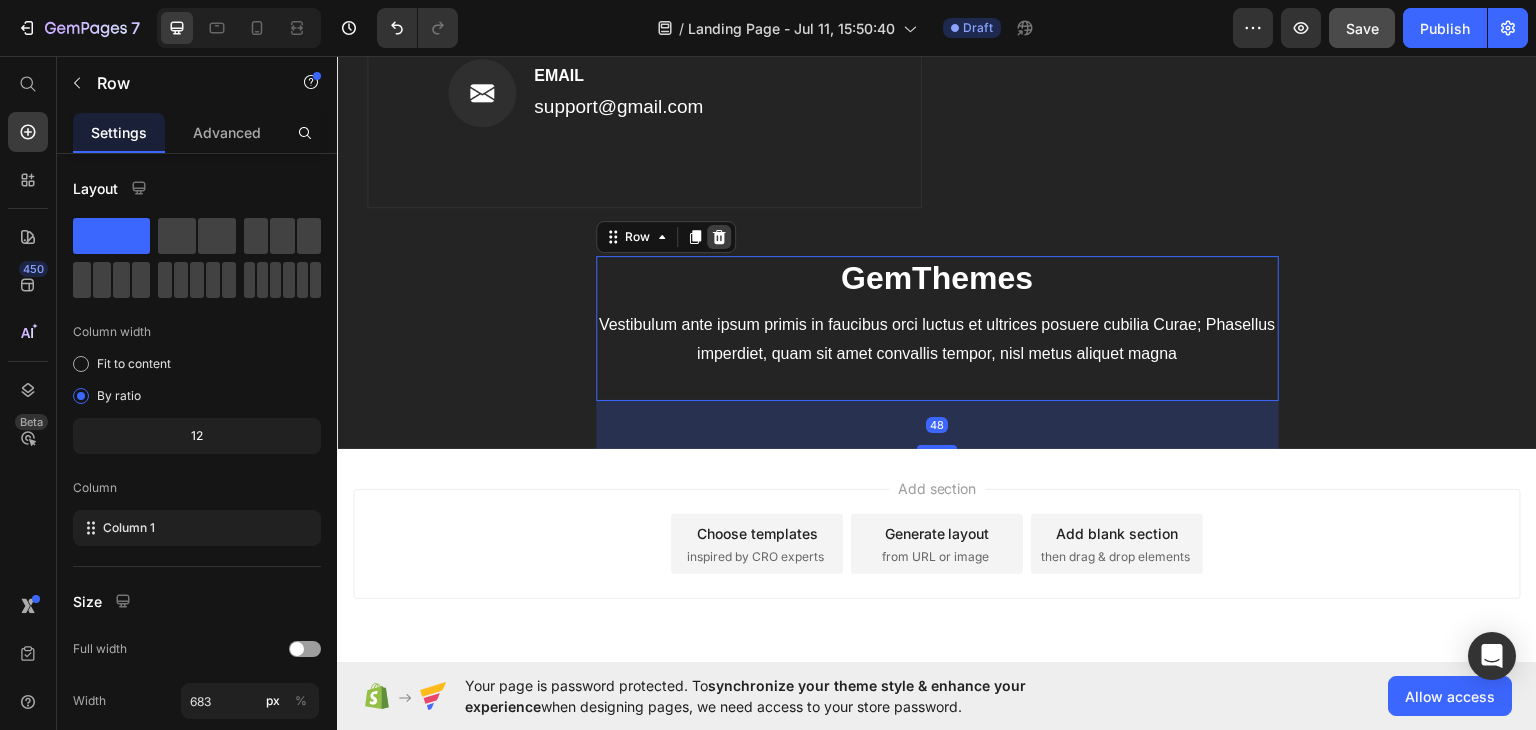 click 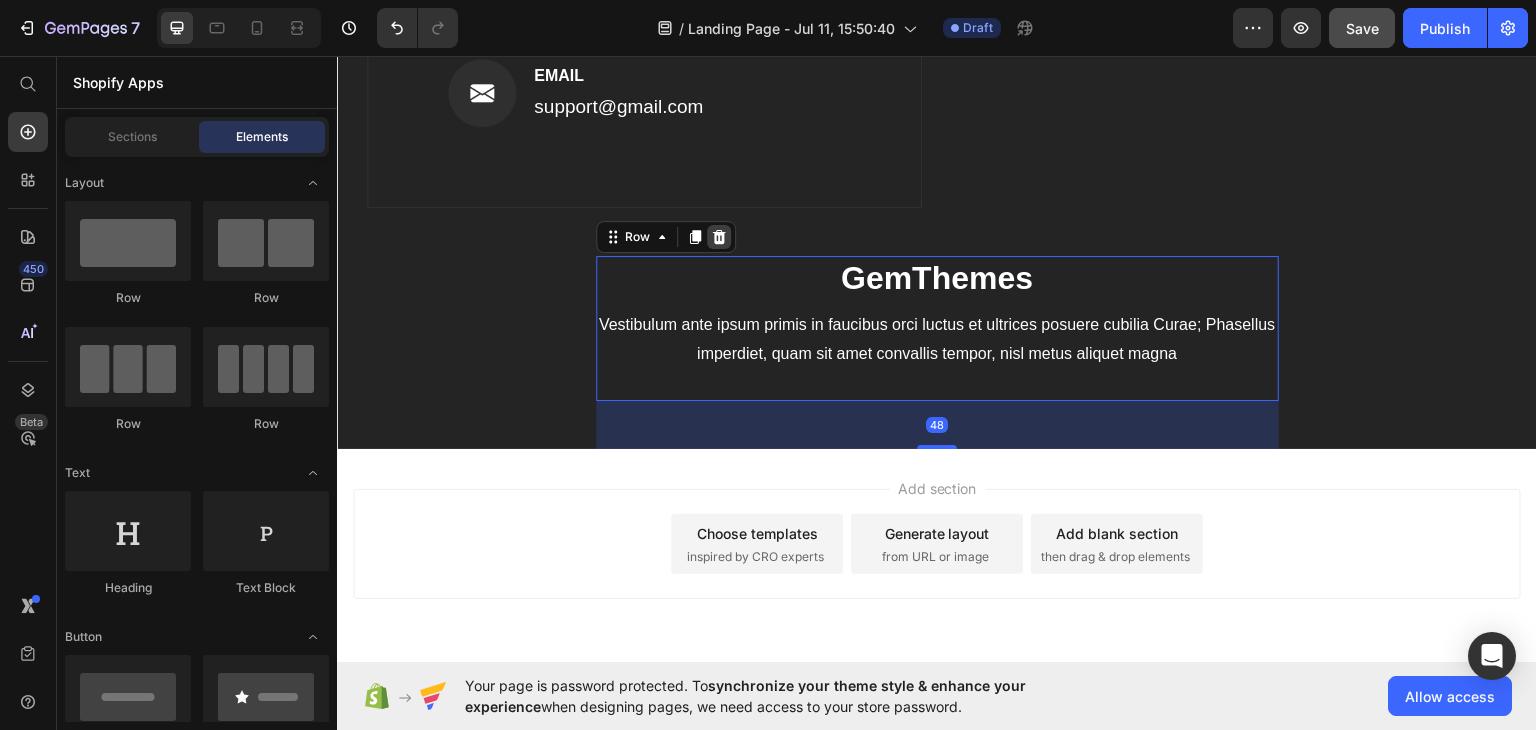 scroll, scrollTop: 952, scrollLeft: 0, axis: vertical 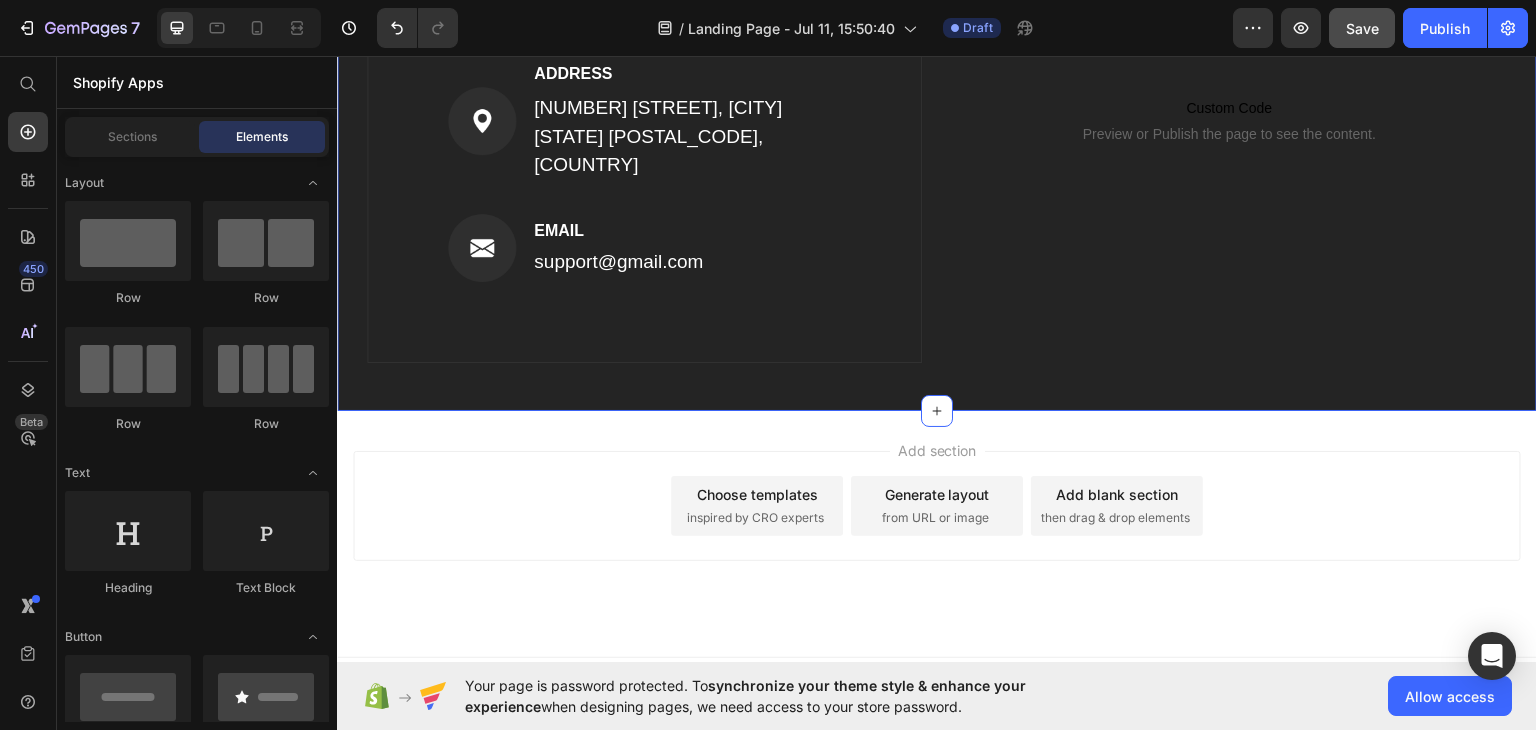 click on "Image HOTLINE Text block ([AREACODE]) [PHONE] Text block Row Image ADDRESS Text block [NUMBER] [STREET], [CITY] [STATE] [COUNTRY] Text block Row Image EMAIL Text block [EMAIL] Text block Row Row
Custom Code
Preview or Publish the page to see the content. Custom Code Row" at bounding box center [937, 143] 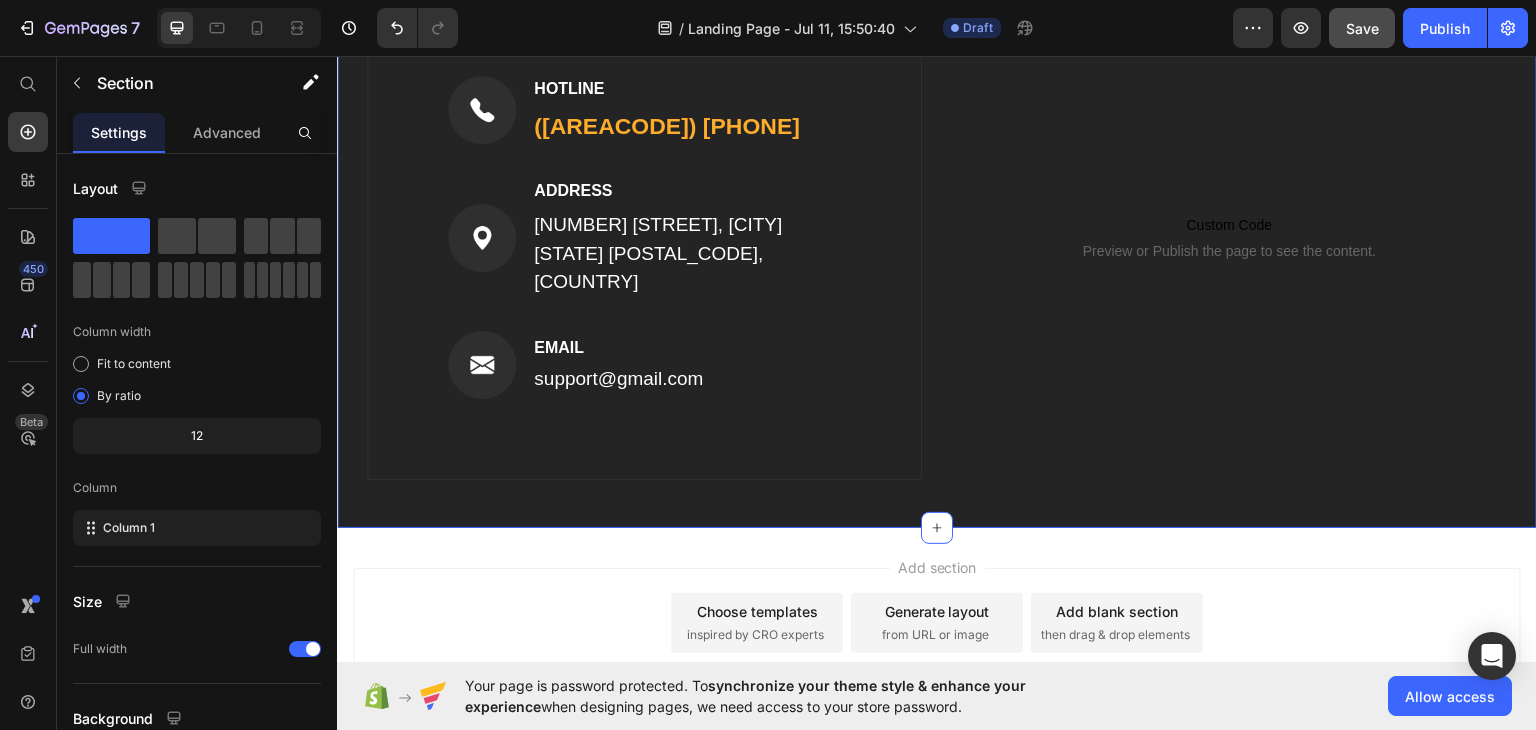 scroll, scrollTop: 652, scrollLeft: 0, axis: vertical 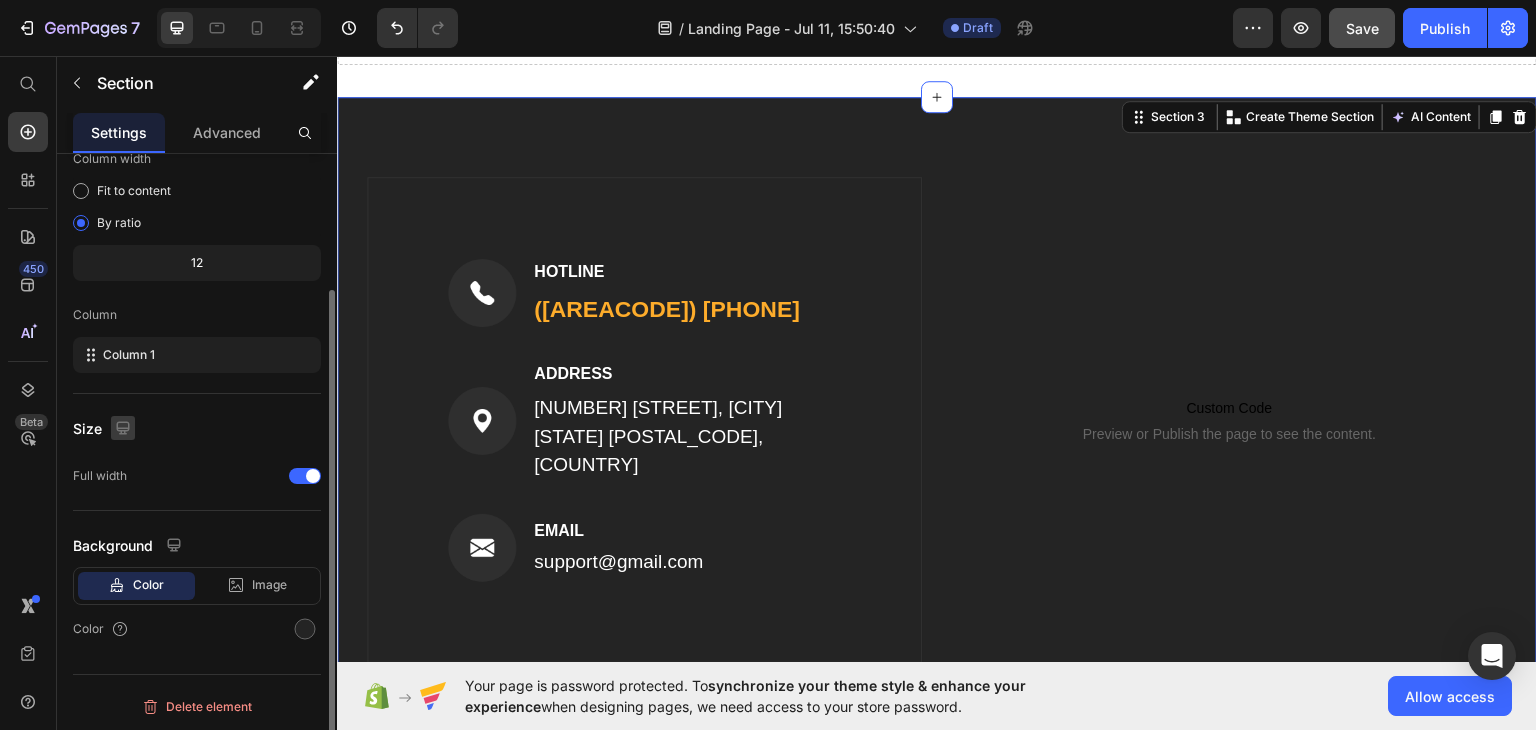 click 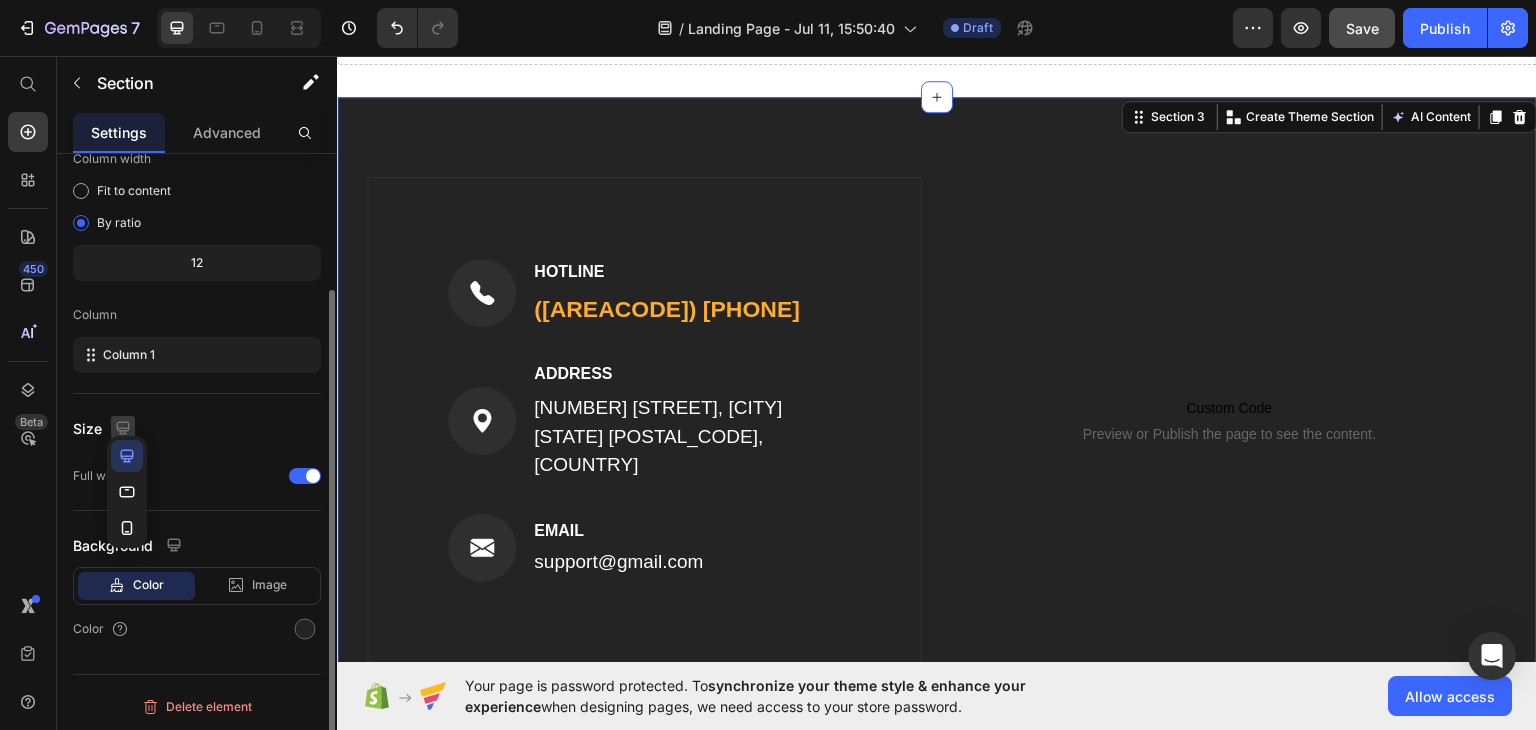 click 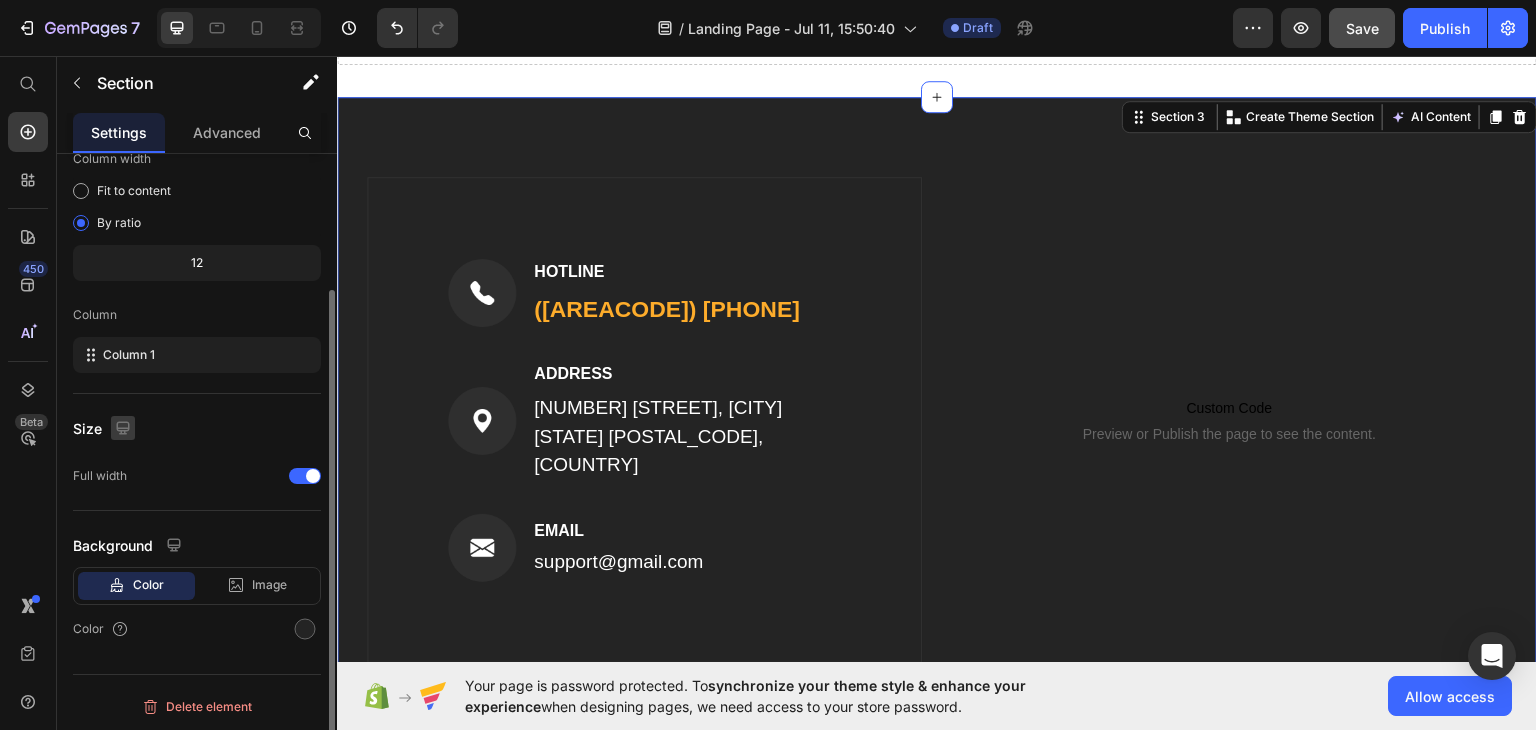 click 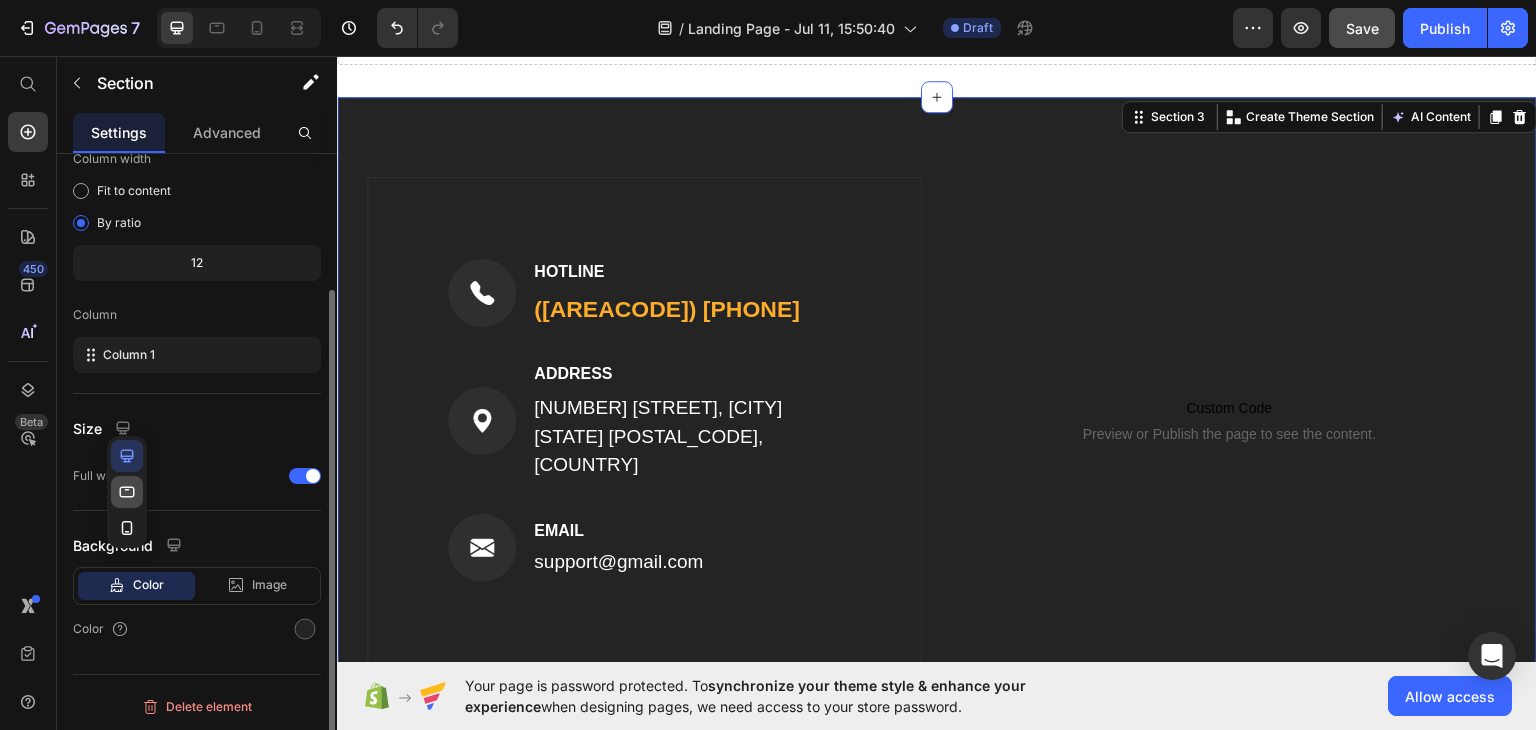 click 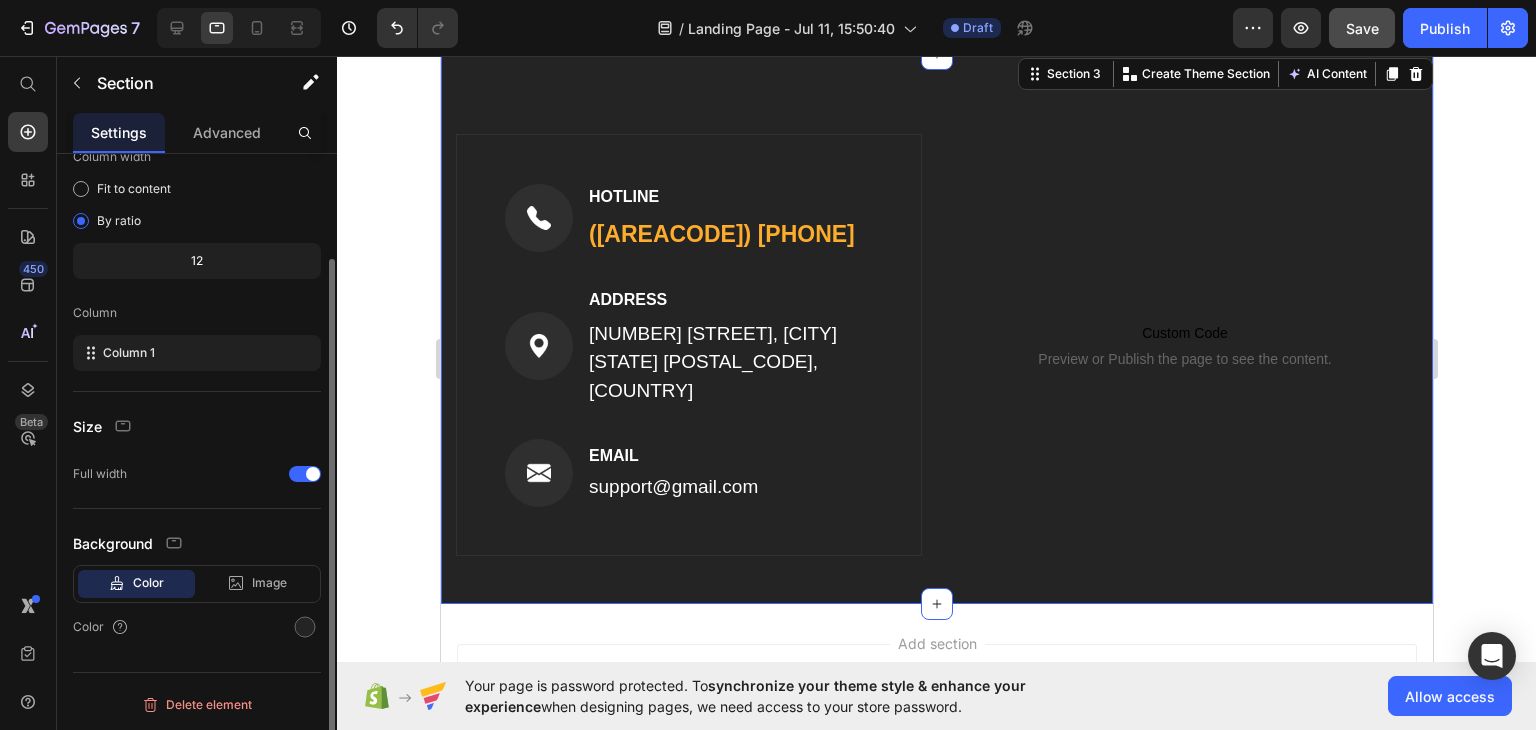 scroll, scrollTop: 129, scrollLeft: 0, axis: vertical 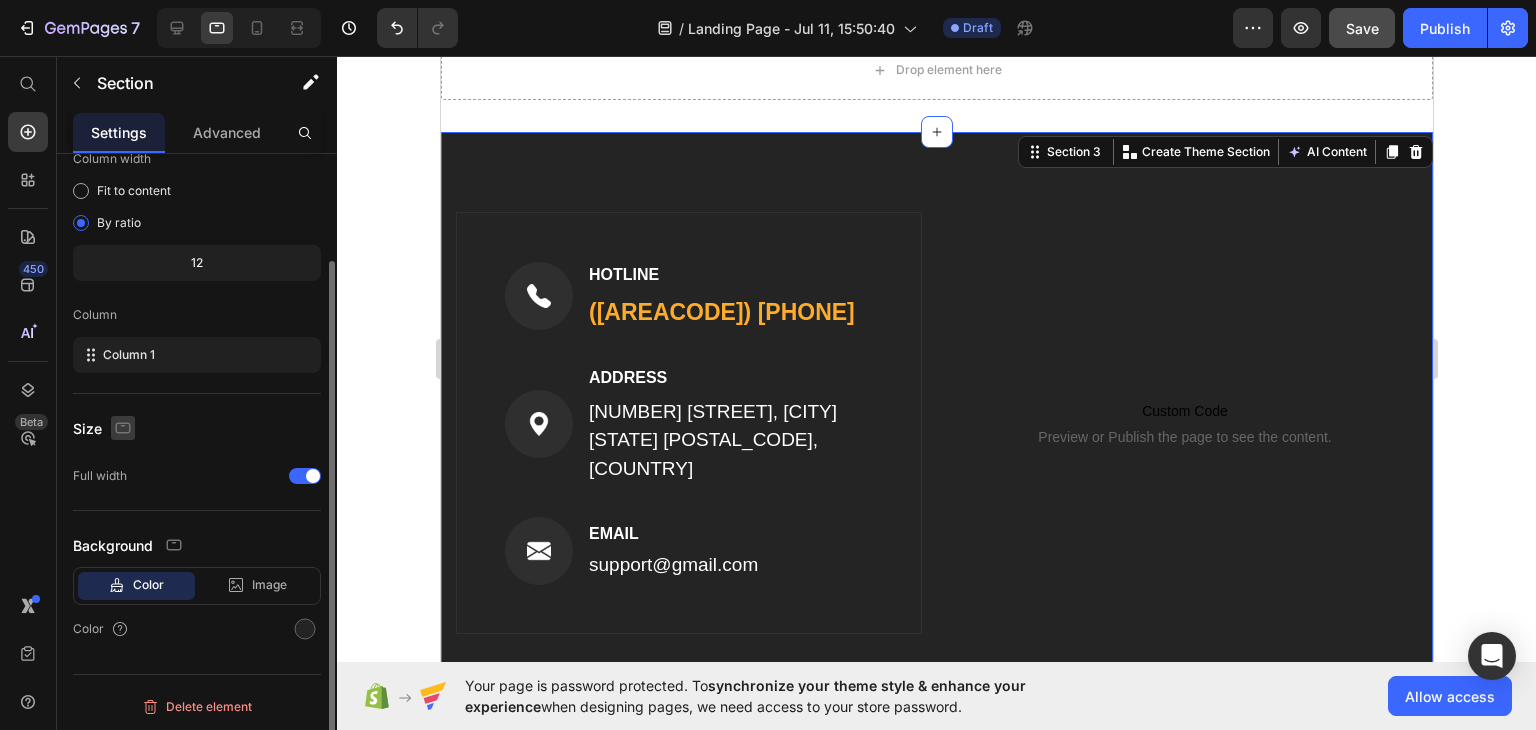 click 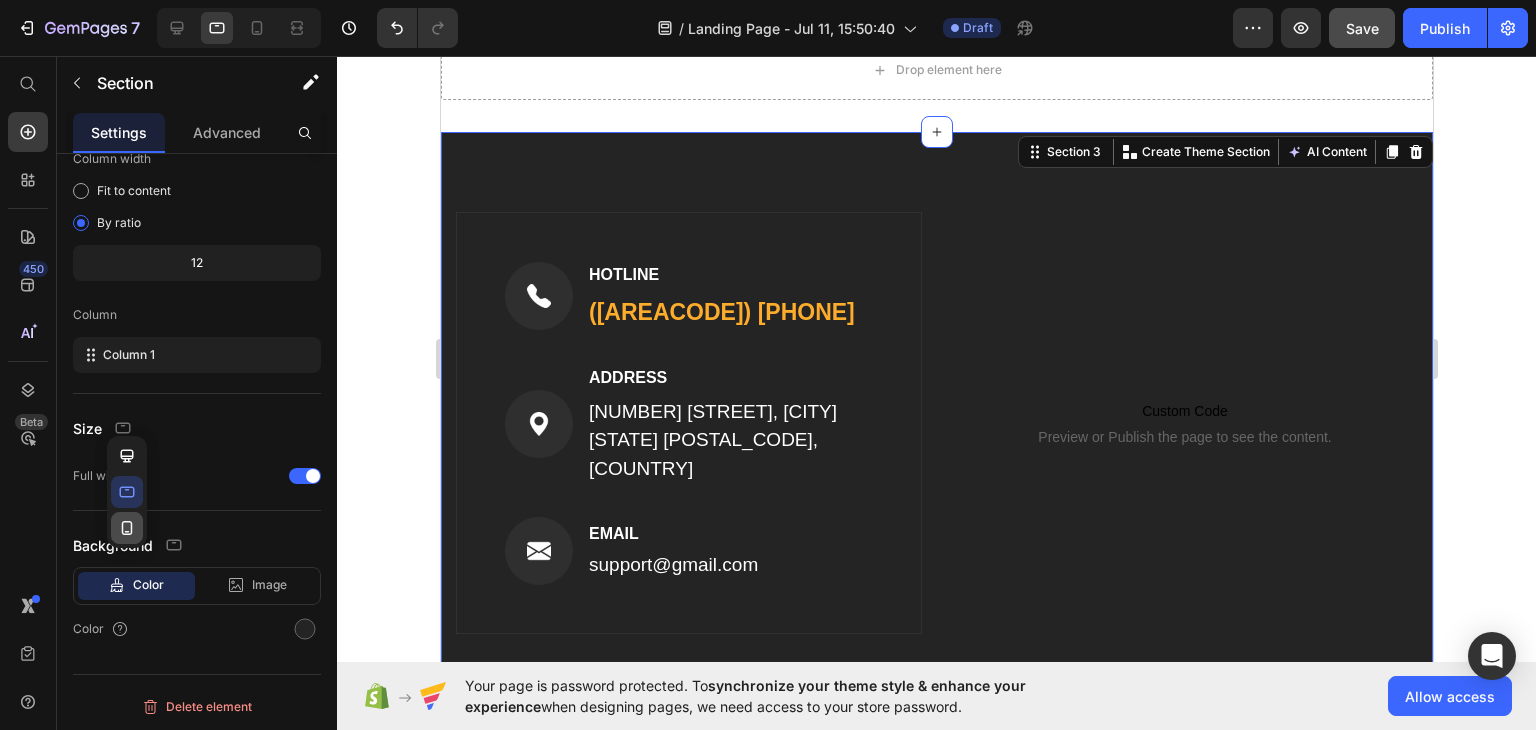 click 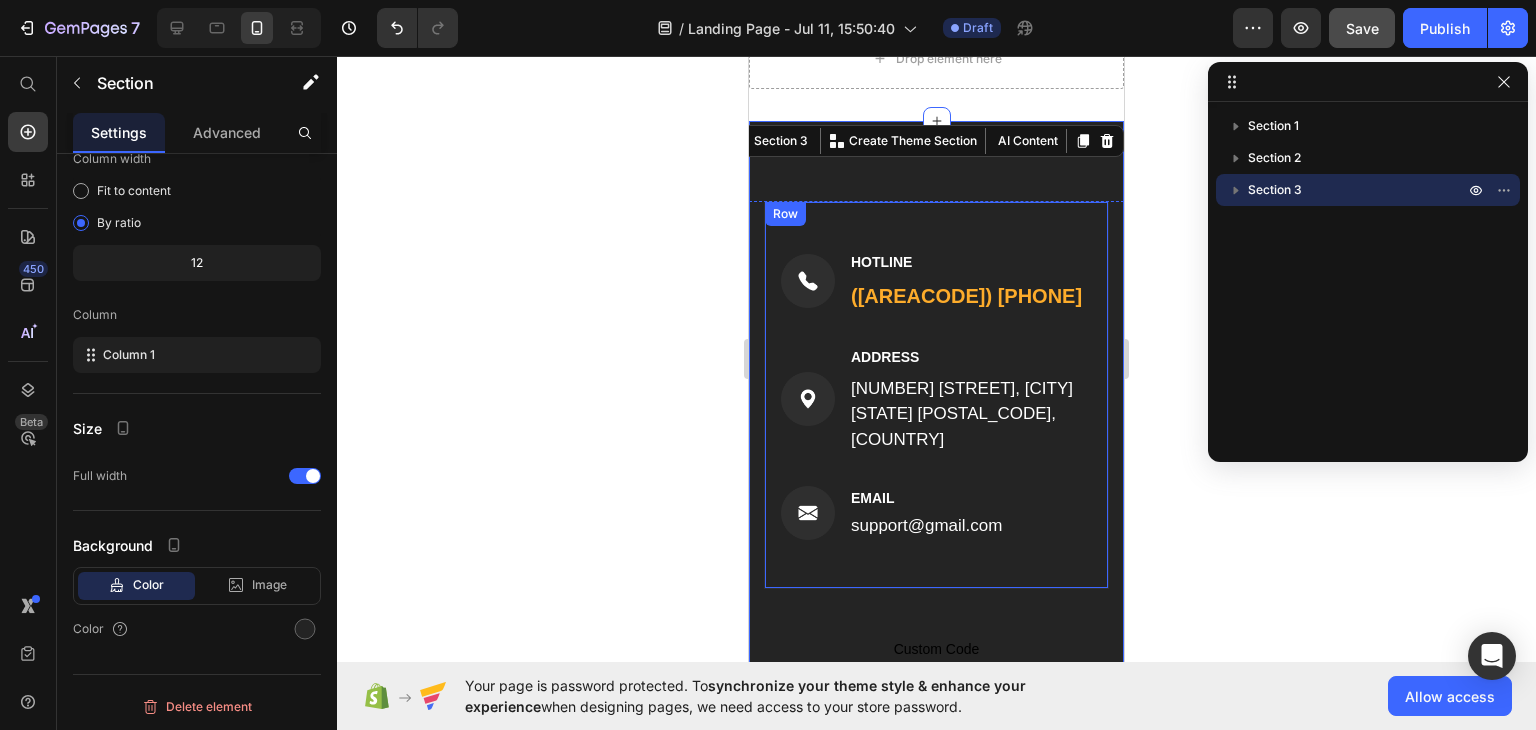 scroll, scrollTop: 444, scrollLeft: 0, axis: vertical 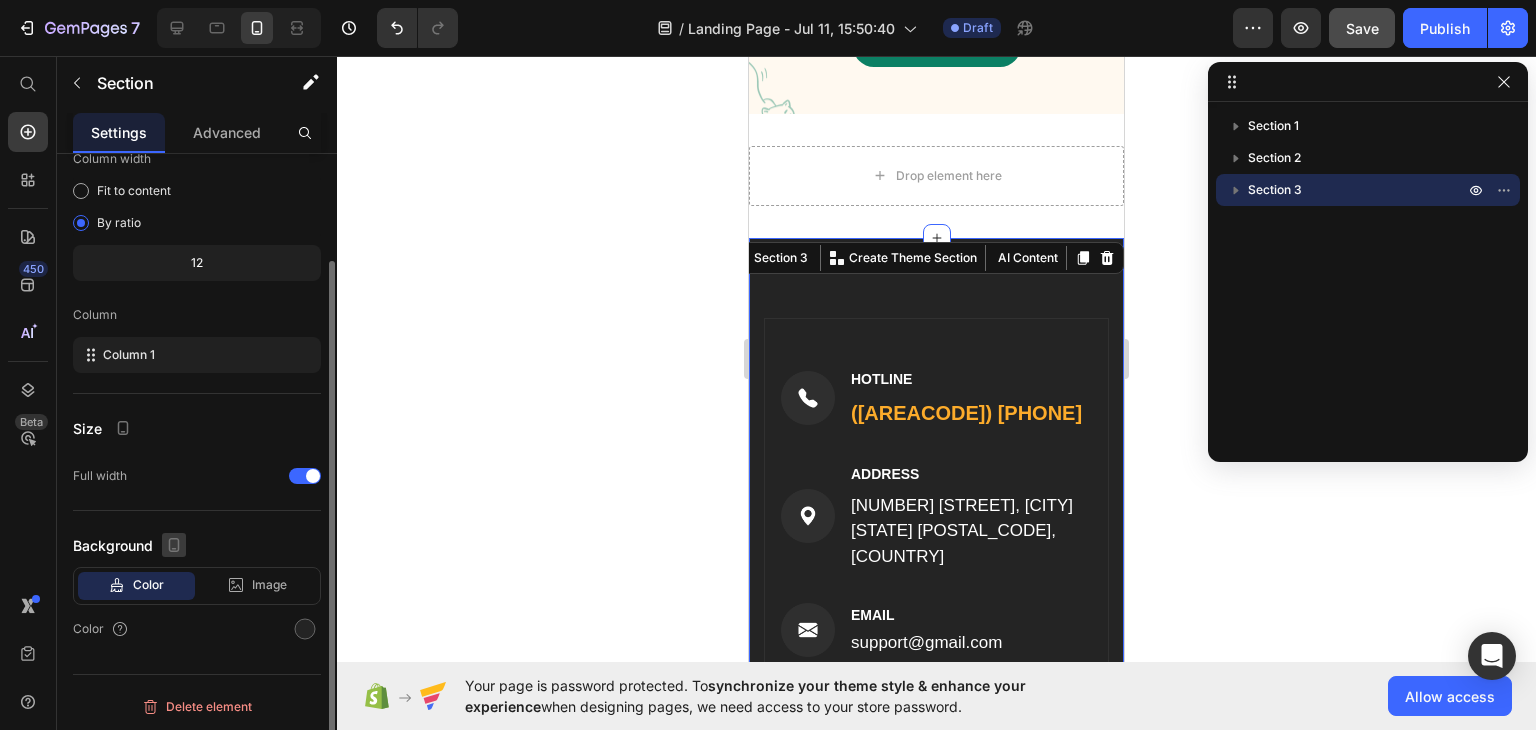 click 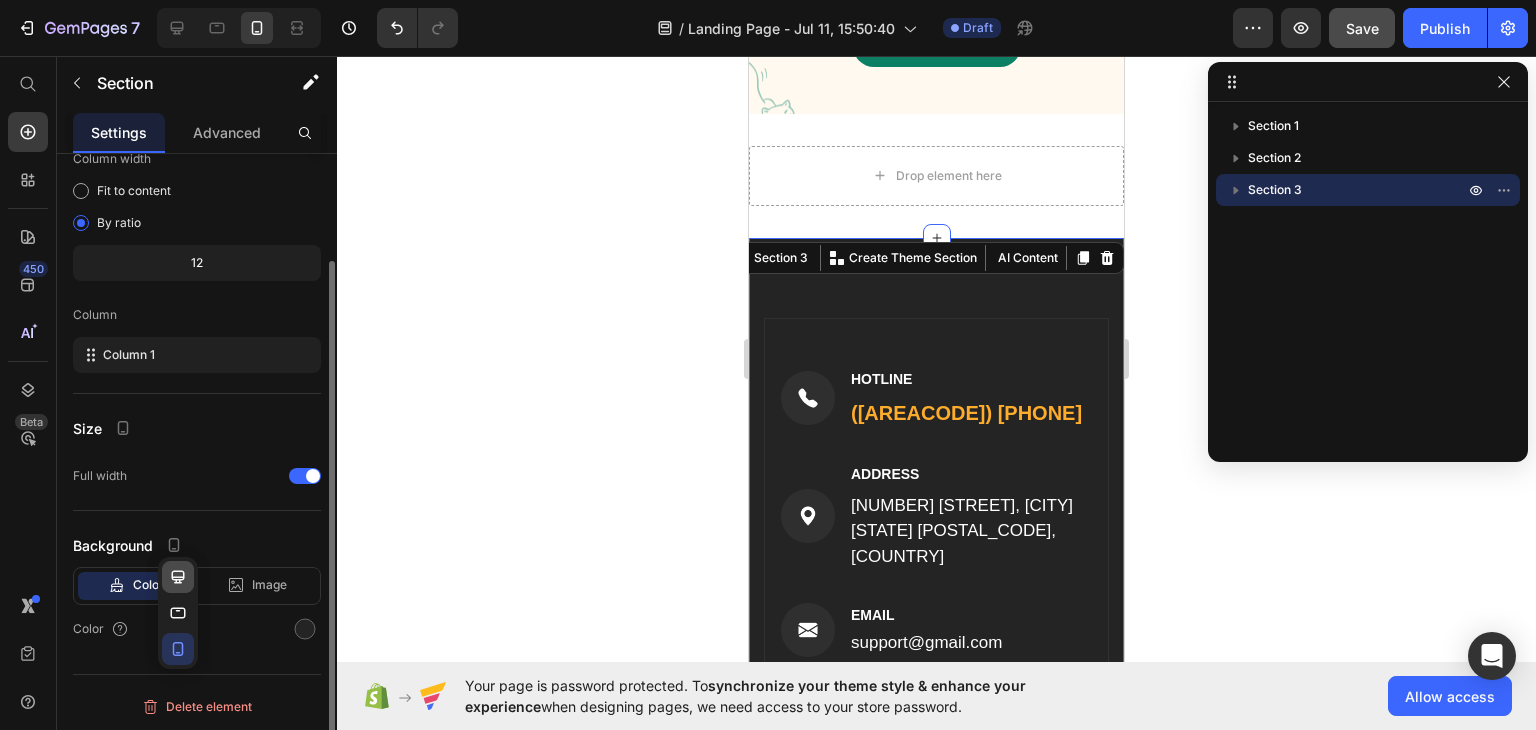 click 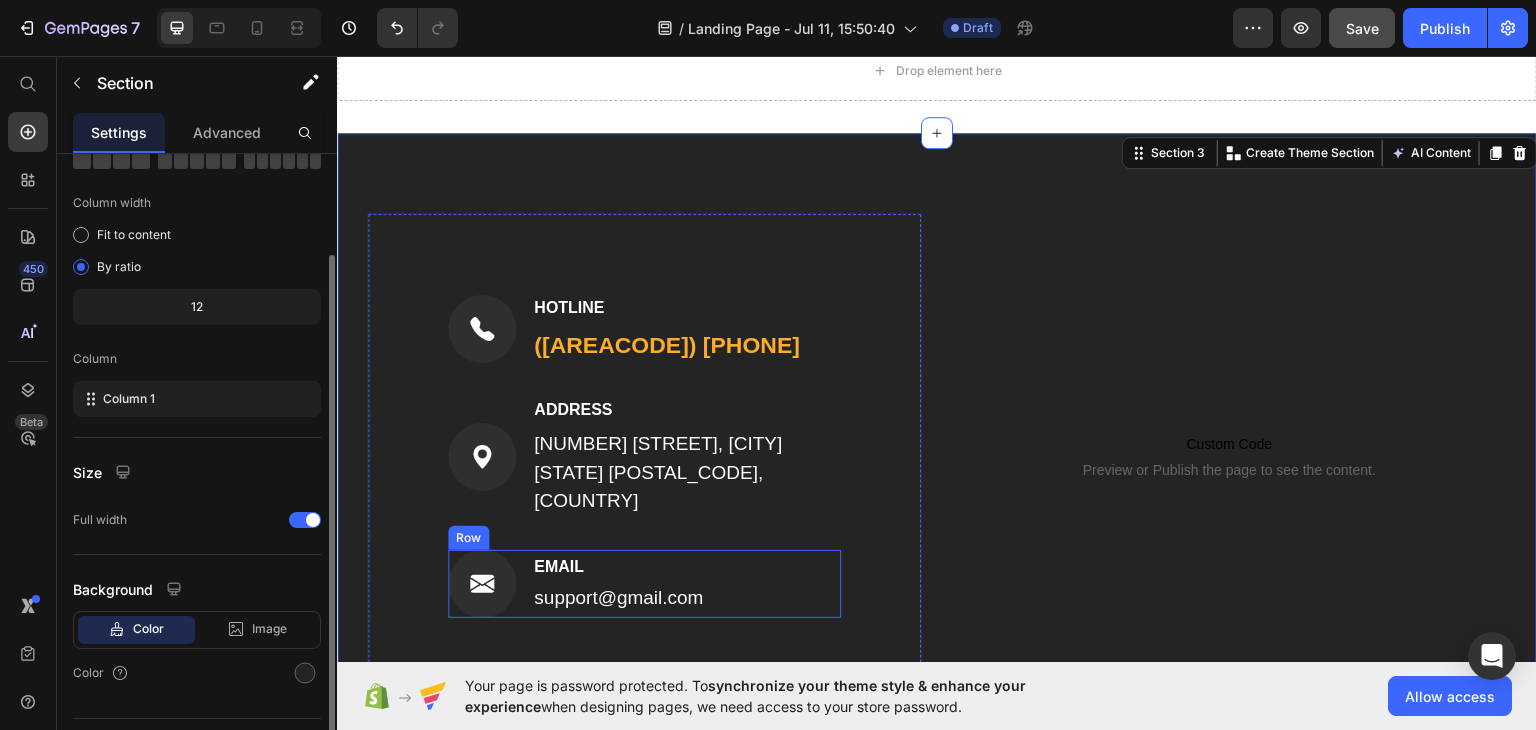 scroll, scrollTop: 242, scrollLeft: 0, axis: vertical 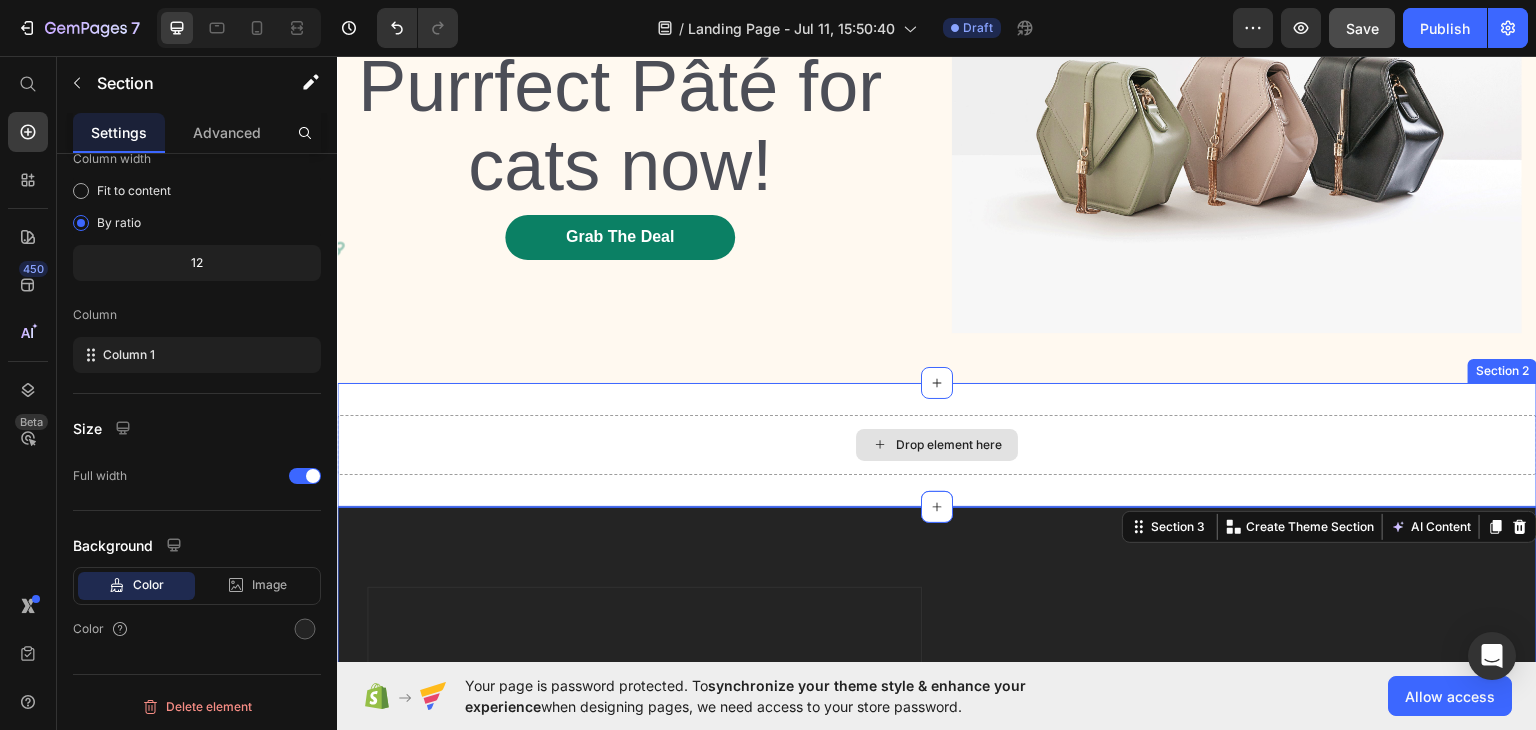 click on "Drop element here" at bounding box center [937, 444] 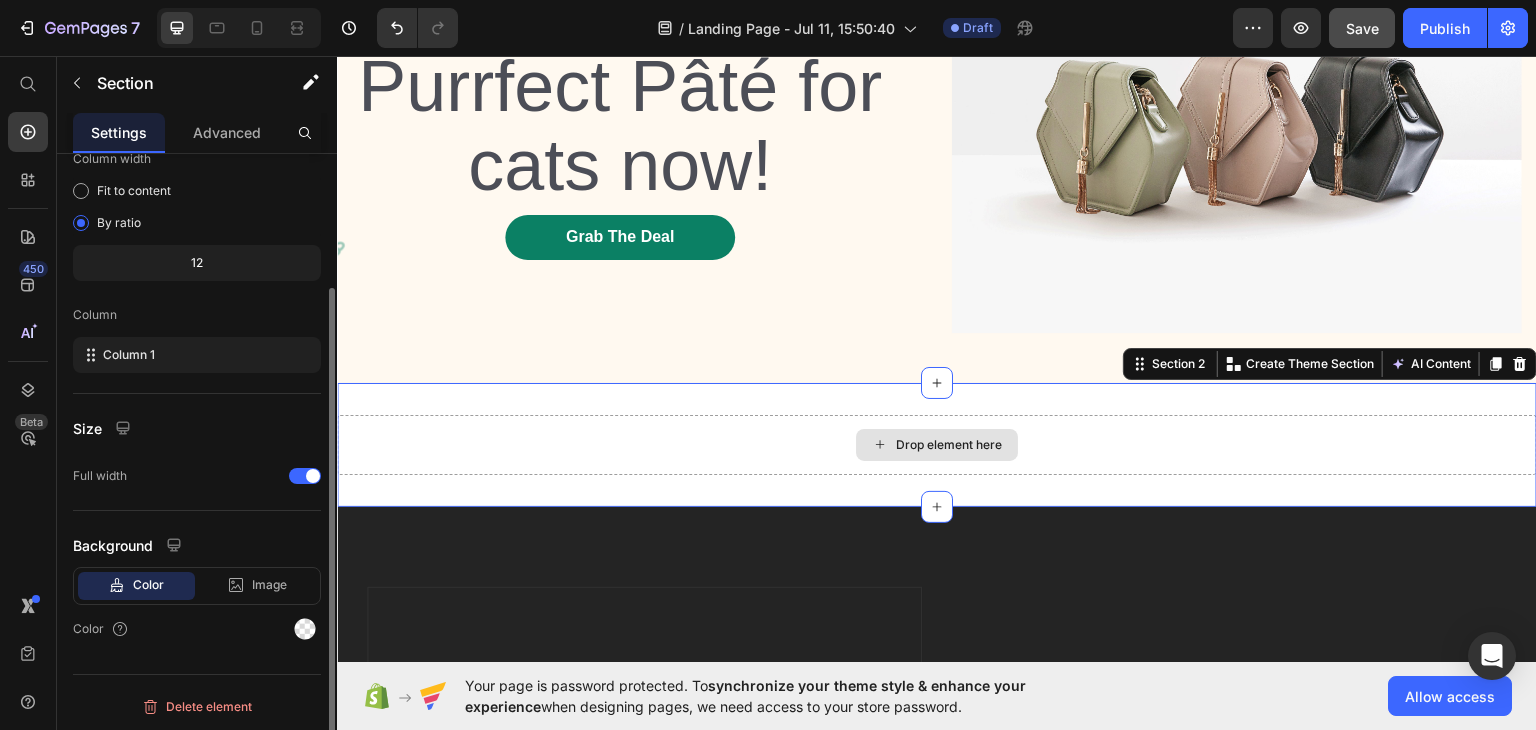 scroll, scrollTop: 172, scrollLeft: 0, axis: vertical 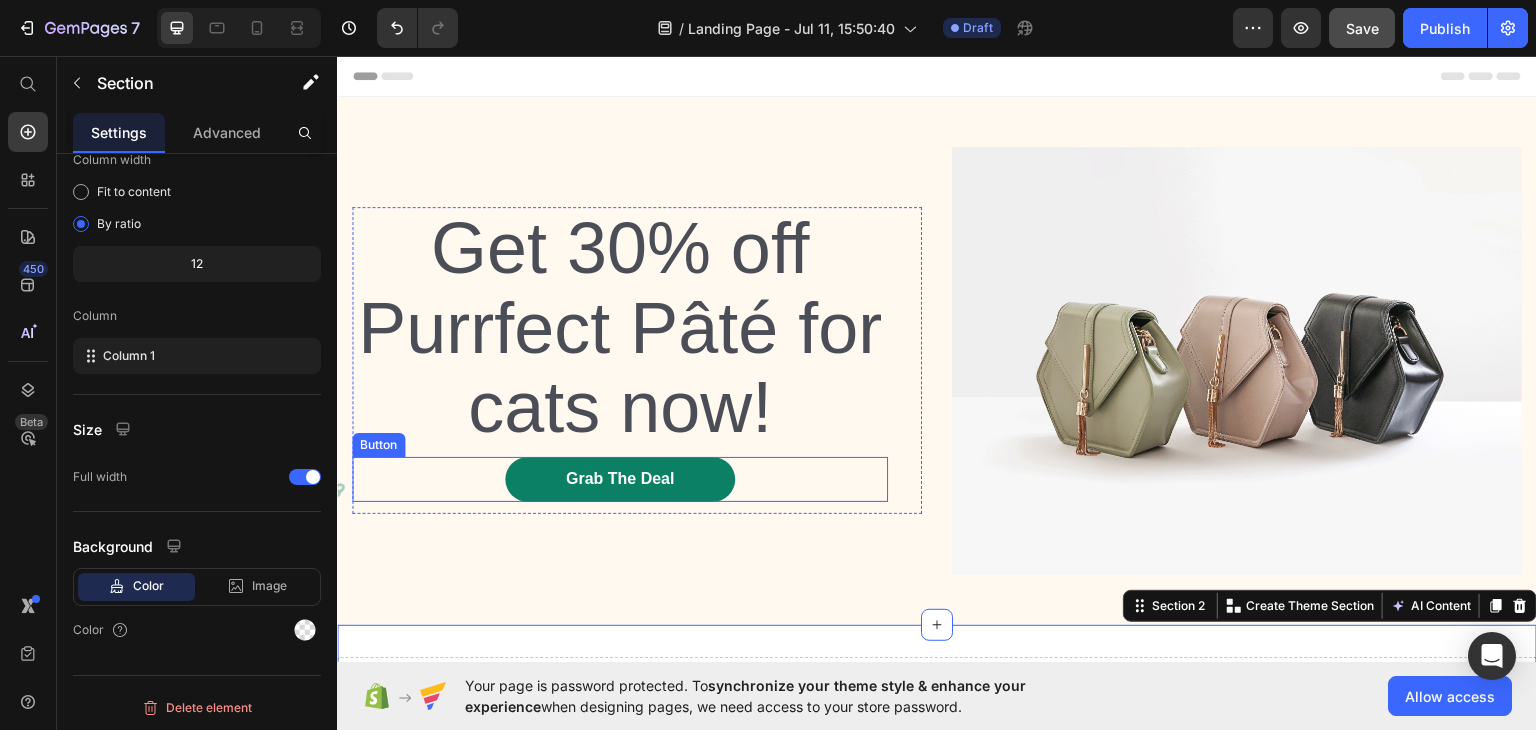 click on "Grab The Deal Button" at bounding box center (620, 478) 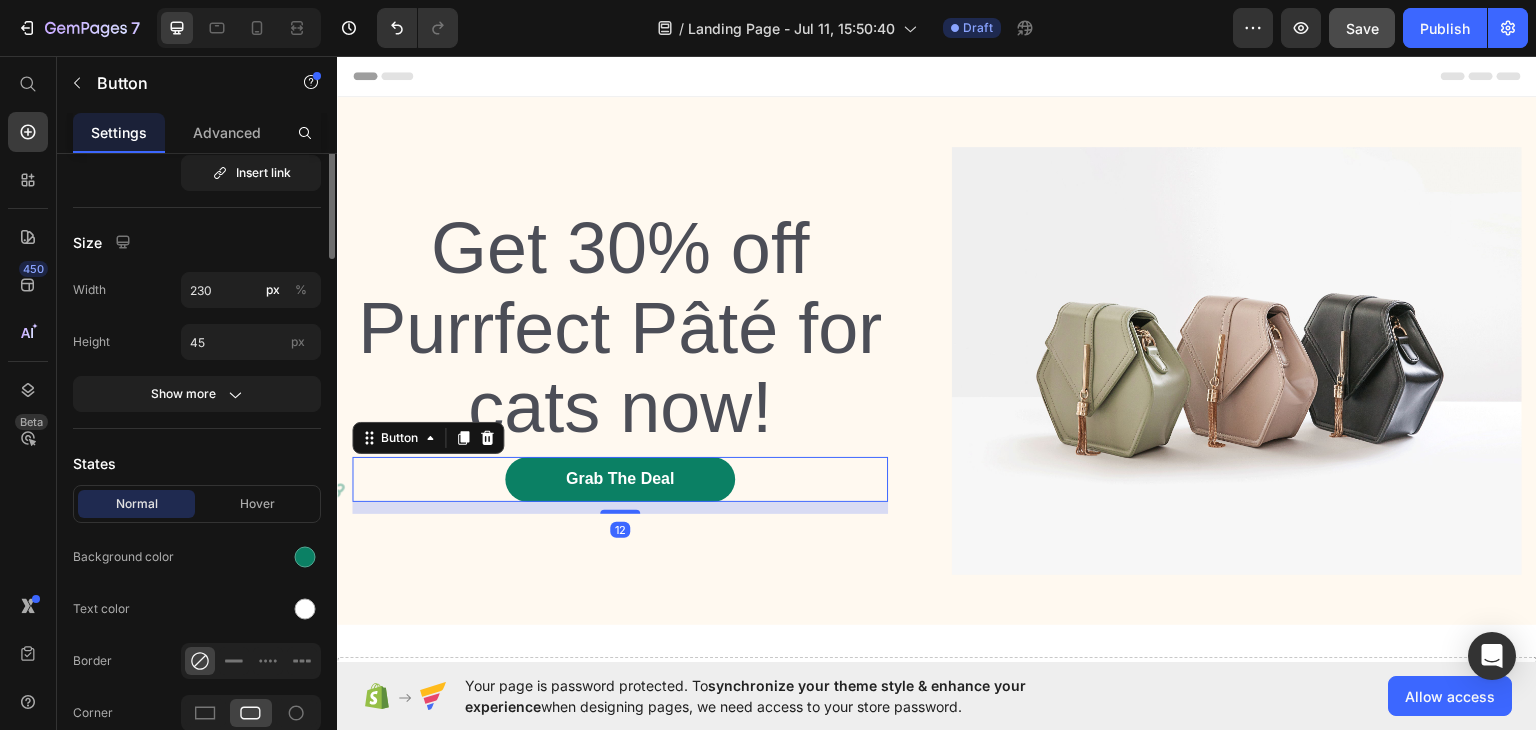 scroll, scrollTop: 0, scrollLeft: 0, axis: both 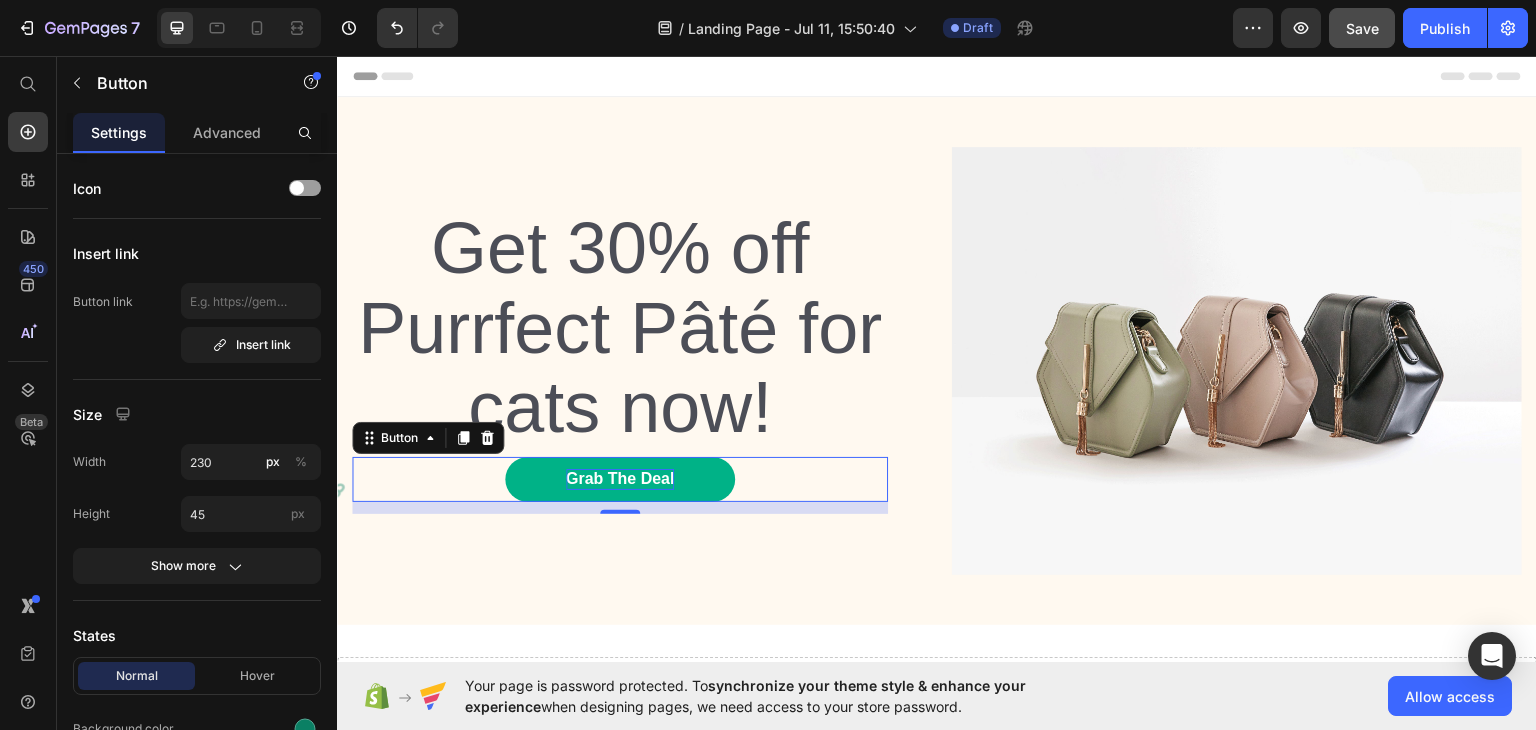 click on "Grab The Deal" at bounding box center (620, 478) 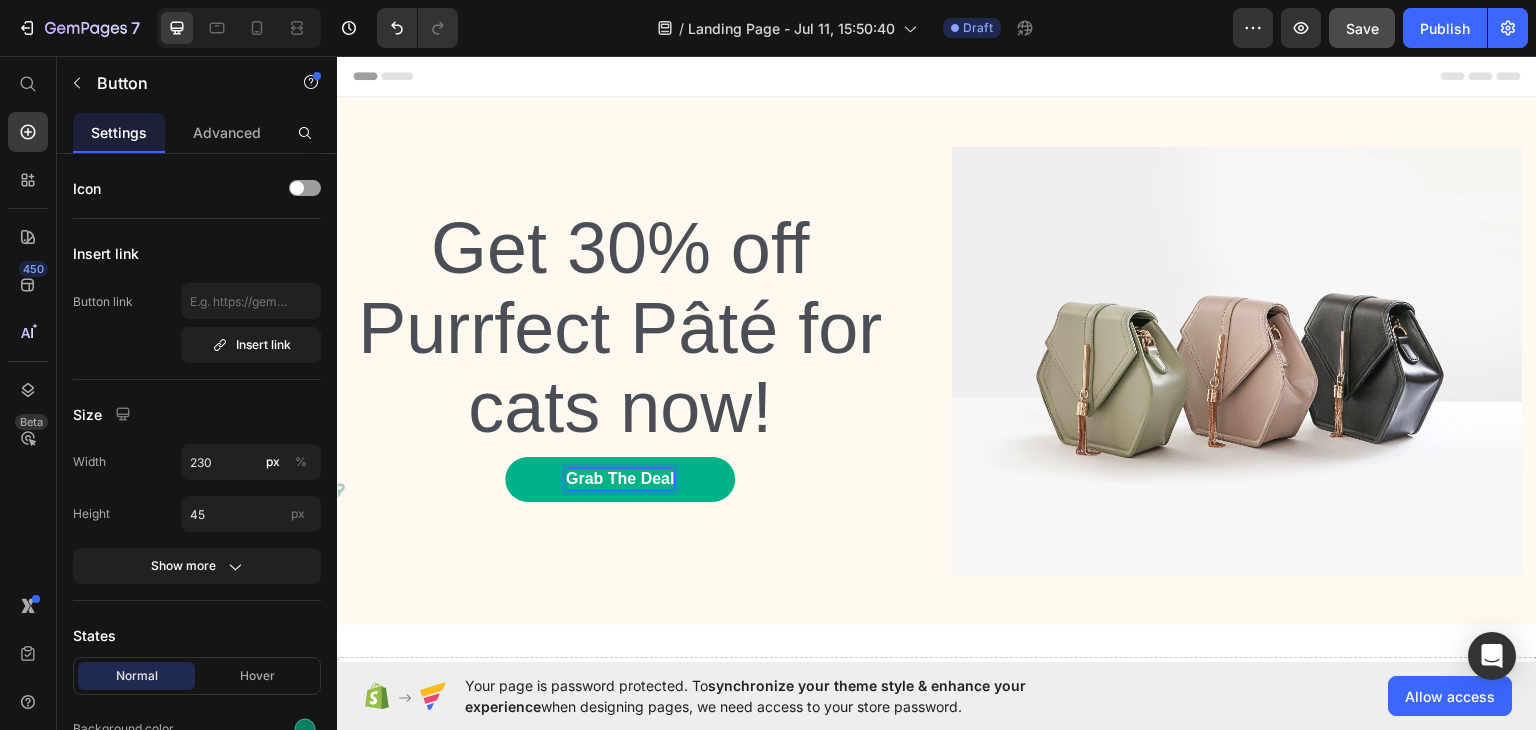 click on "Grab The Deal" at bounding box center (620, 478) 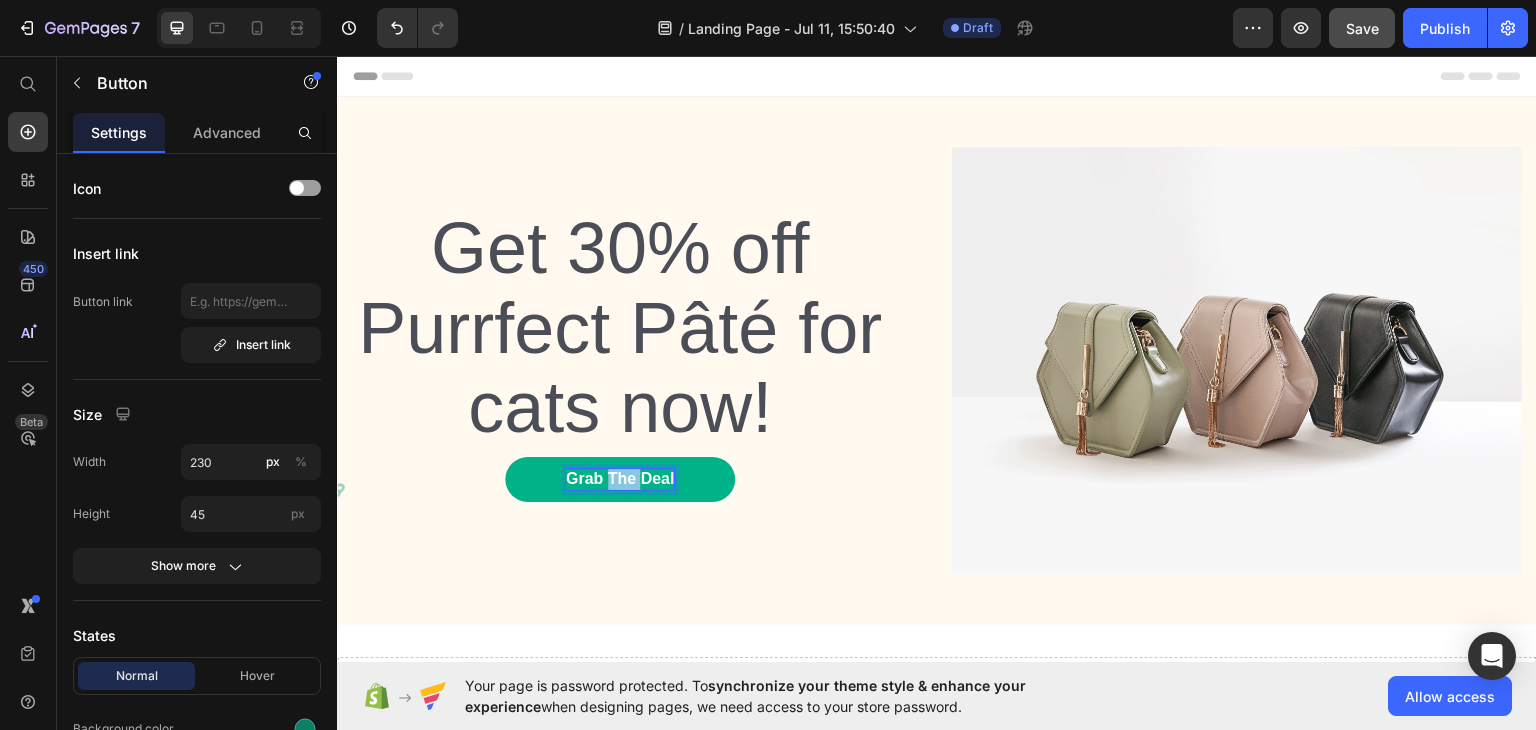 click on "Grab The Deal" at bounding box center [620, 478] 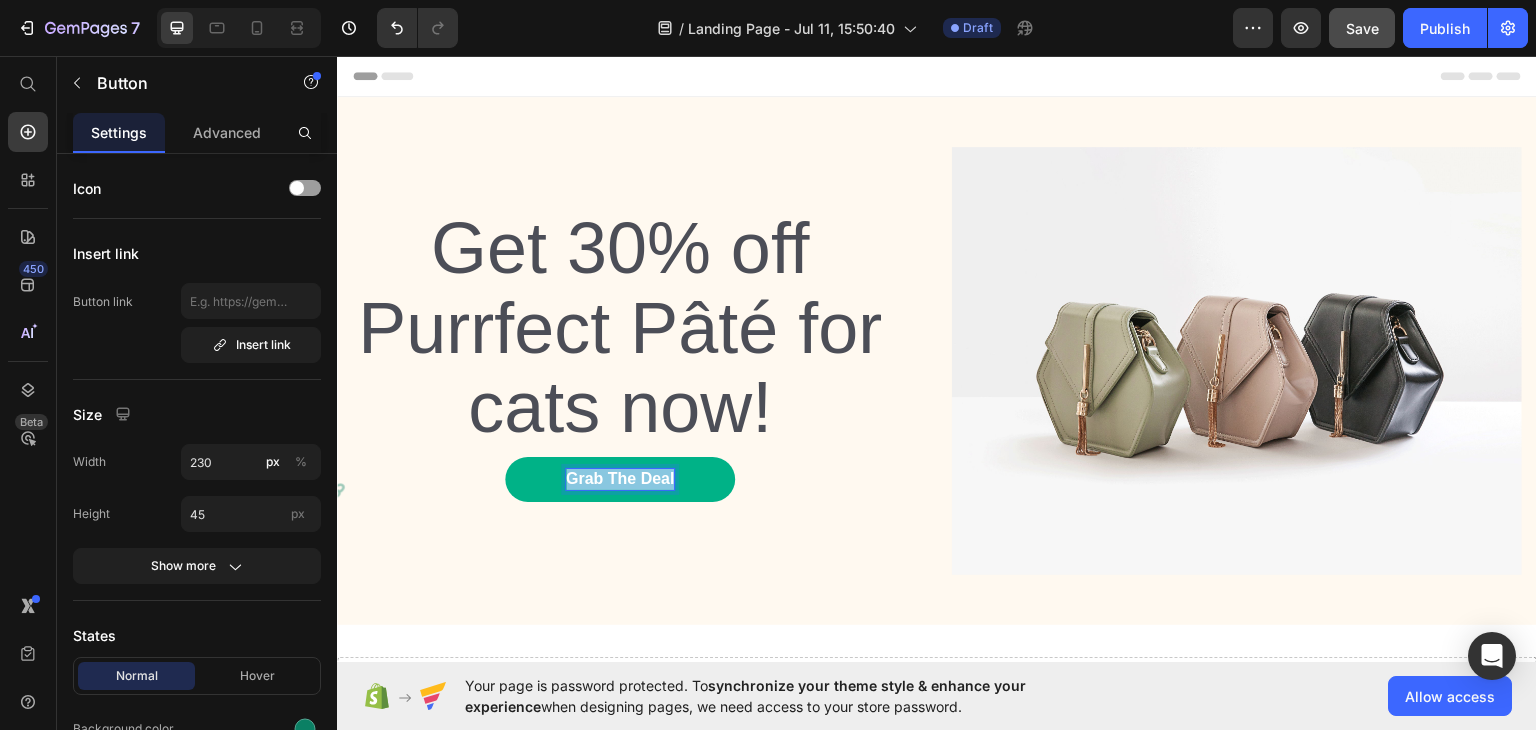 click on "Grab The Deal" at bounding box center [620, 478] 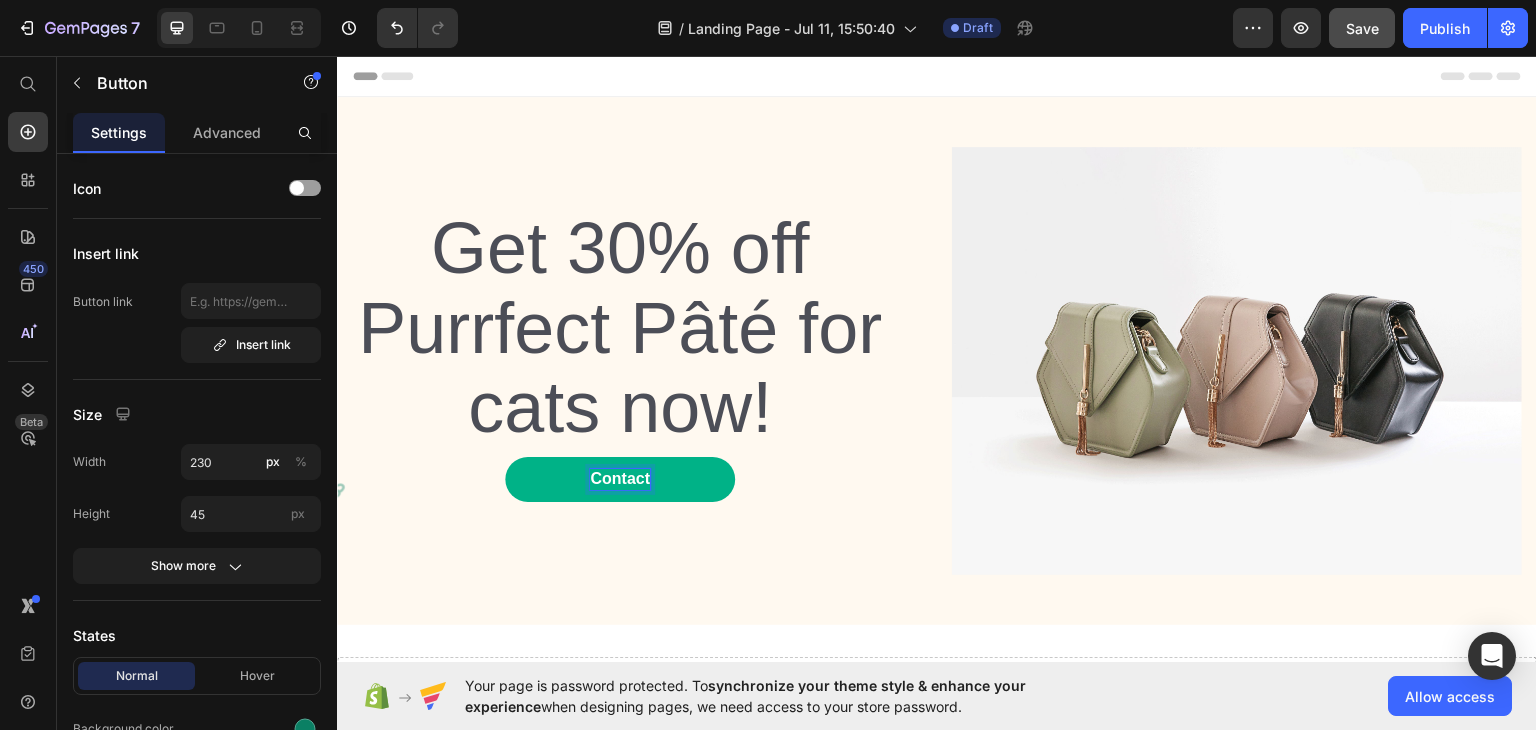 click on "Contact" at bounding box center (620, 478) 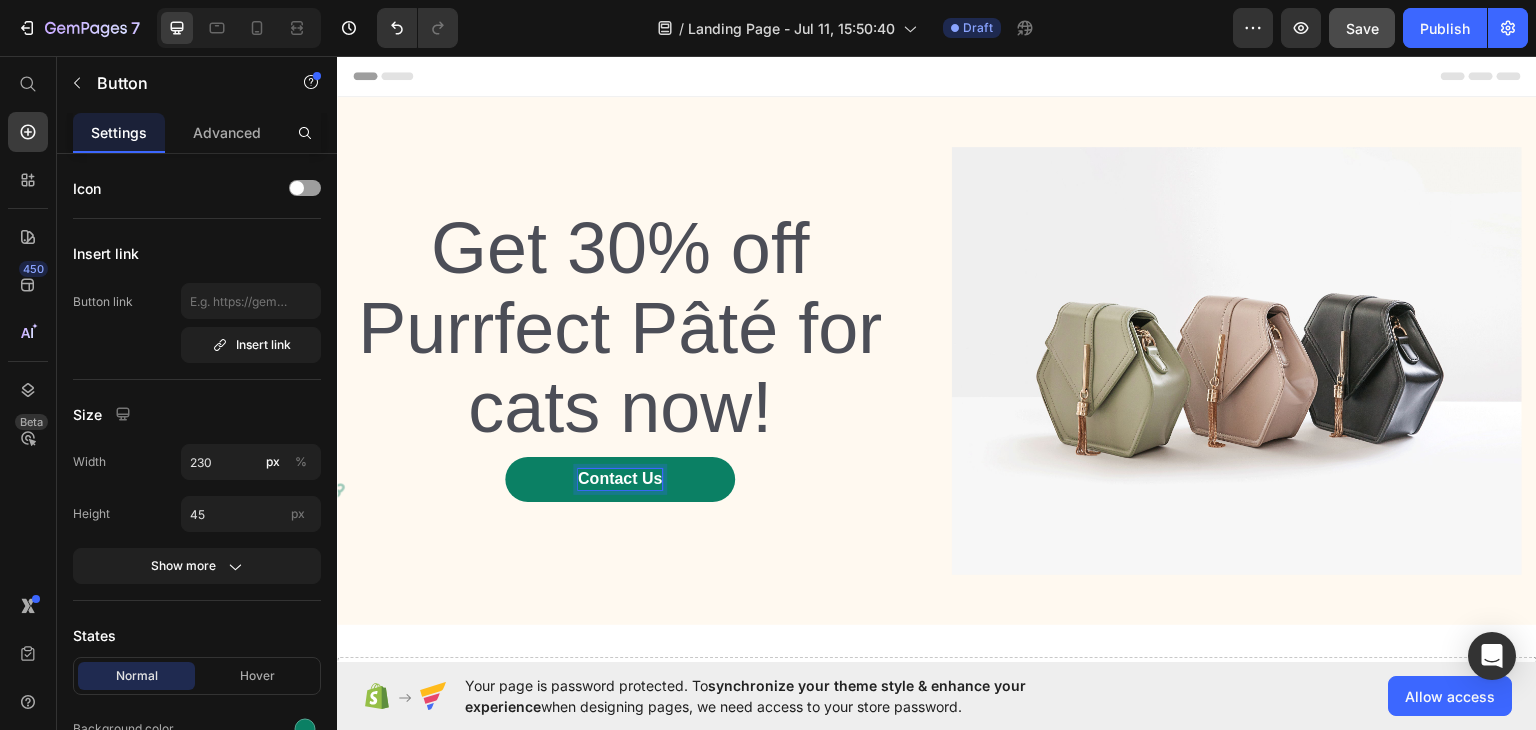 click on "Get 30% off Purrfect Pâté for cats now! Heading Contact Us Button 12 Row" at bounding box center [637, 360] 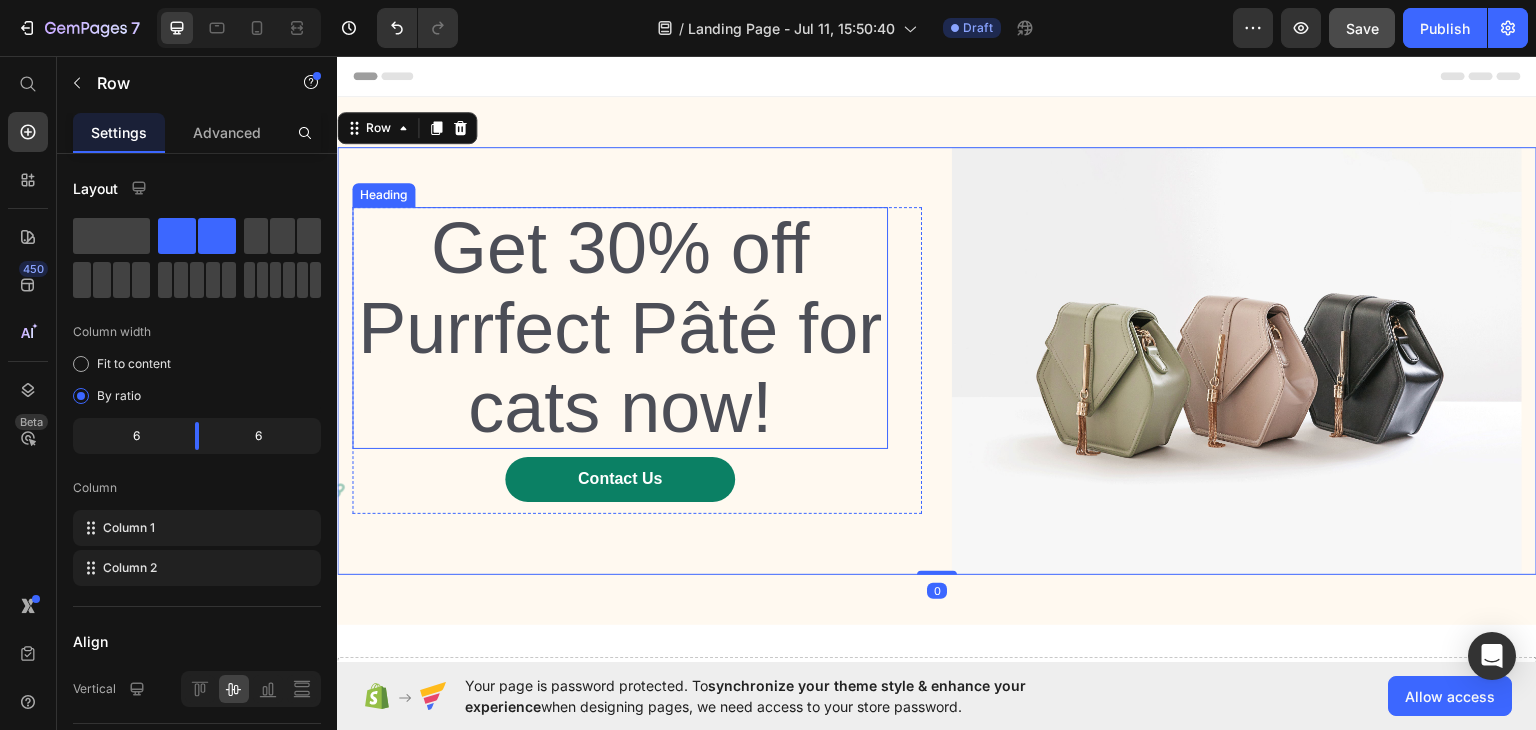 click on "Get 30% off Purrfect Pâté for cats now!" at bounding box center (620, 327) 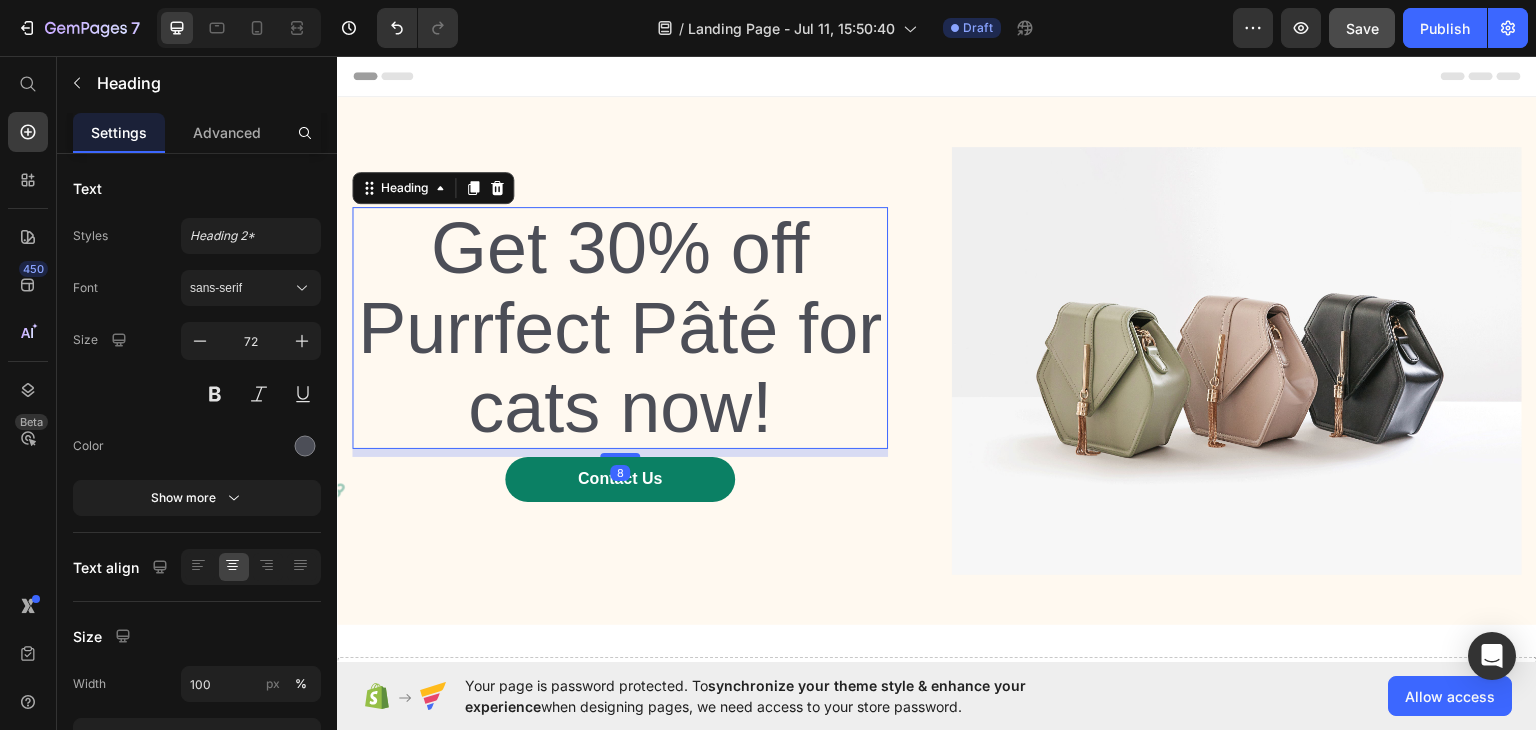 click on "Get 30% off Purrfect Pâté for cats now!" at bounding box center (620, 327) 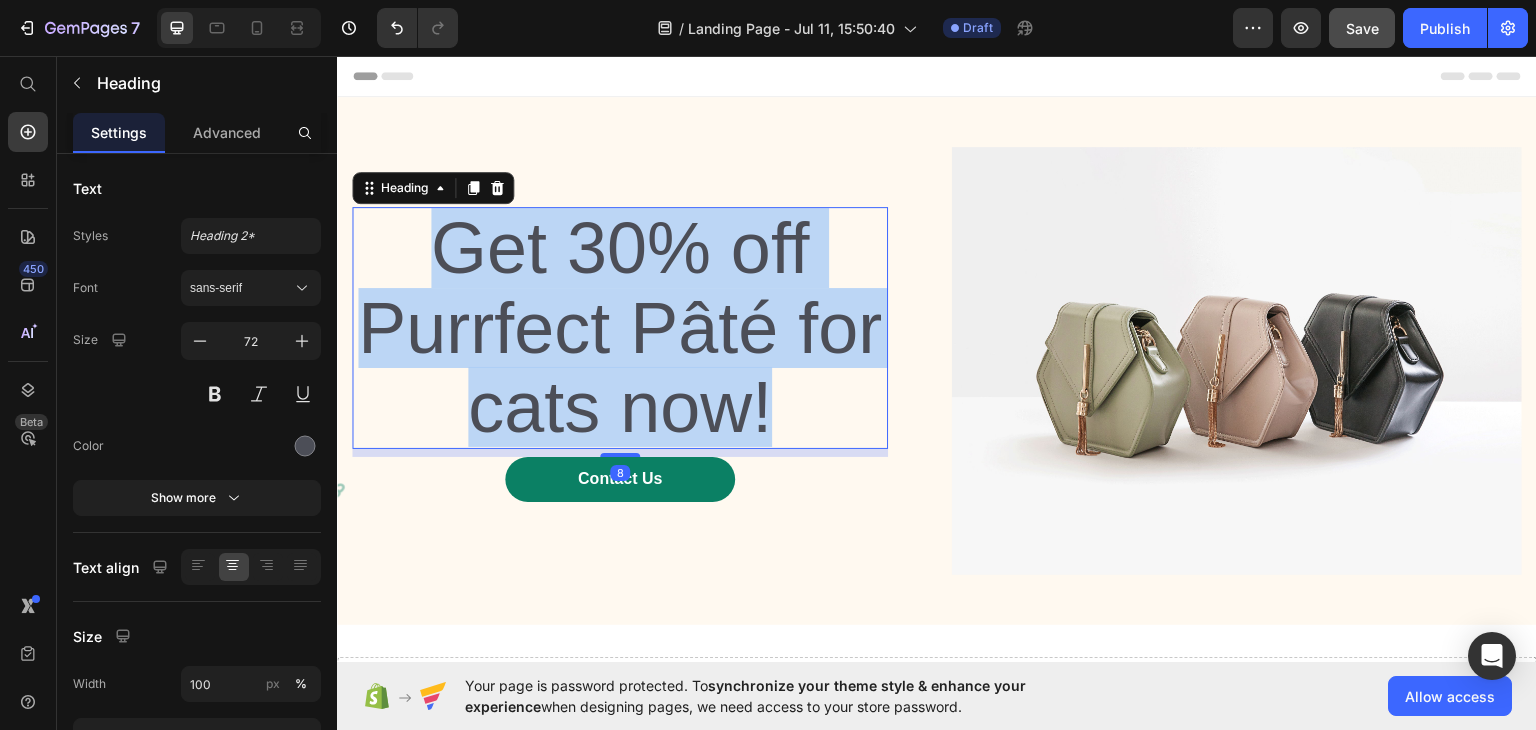 click on "Get 30% off Purrfect Pâté for cats now!" at bounding box center (620, 327) 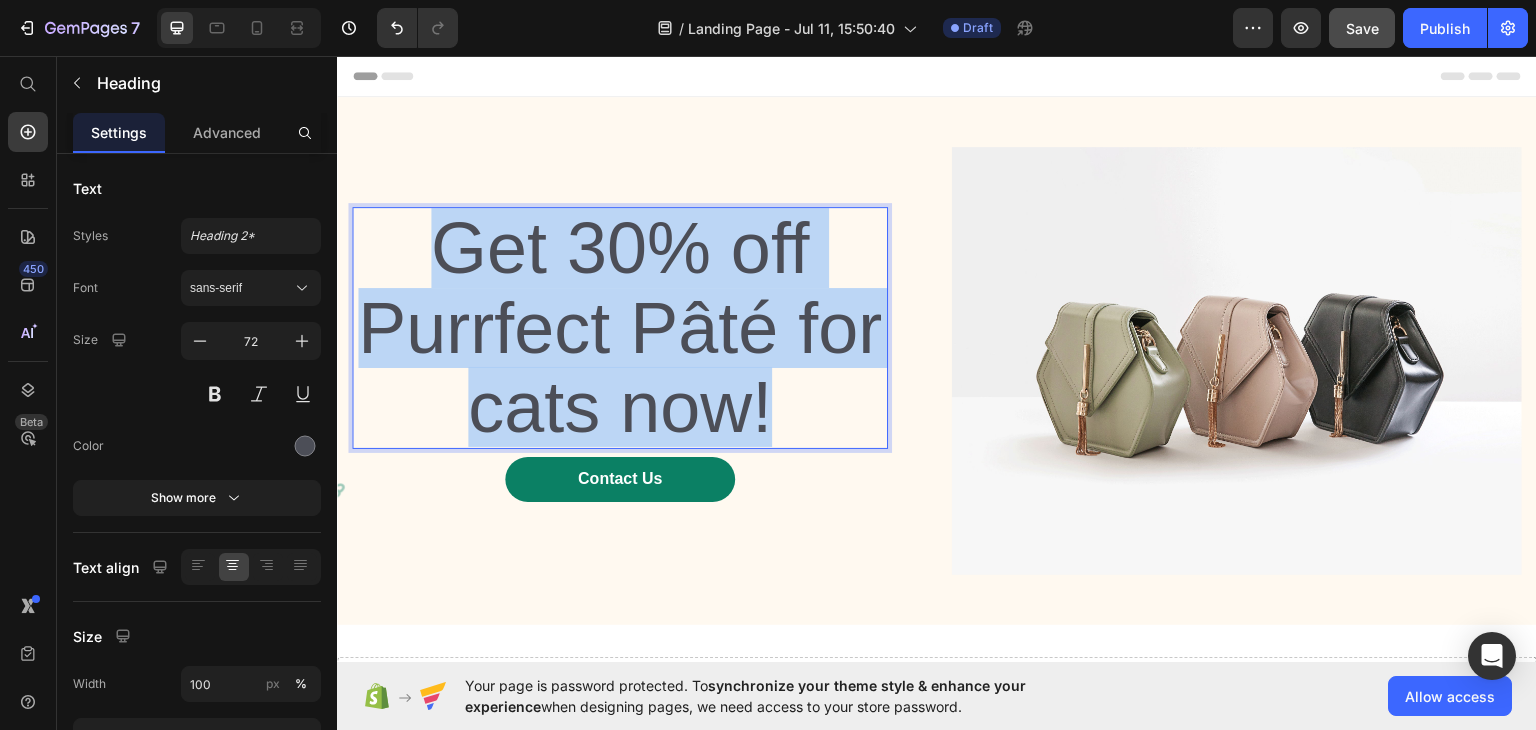 click on "Get 30% off Purrfect Pâté for cats now!" at bounding box center [620, 327] 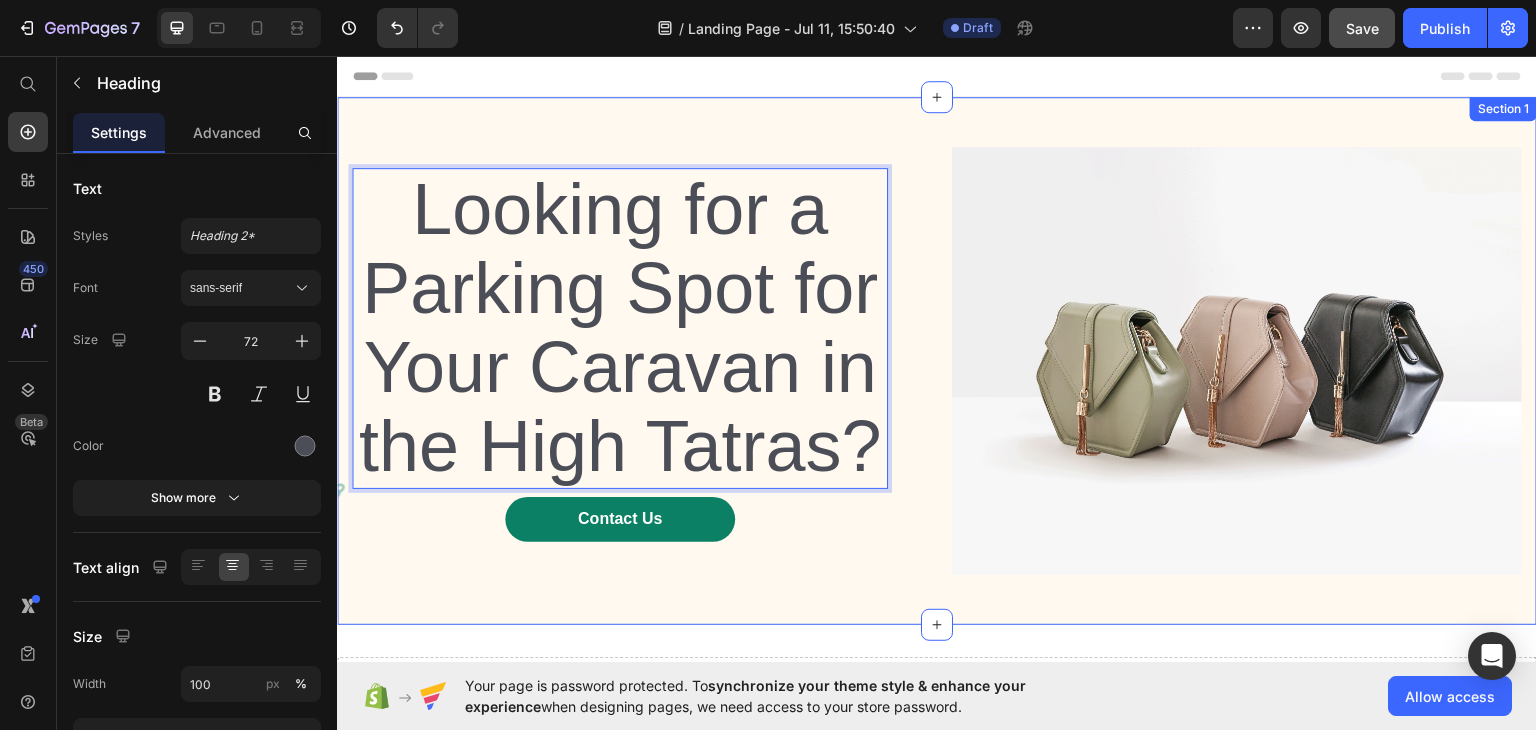 click on "Looking for a Parking Spot for Your Caravan in the High Tatras? Heading   8 Contact Us Button Row Image Row Section 1" at bounding box center (937, 360) 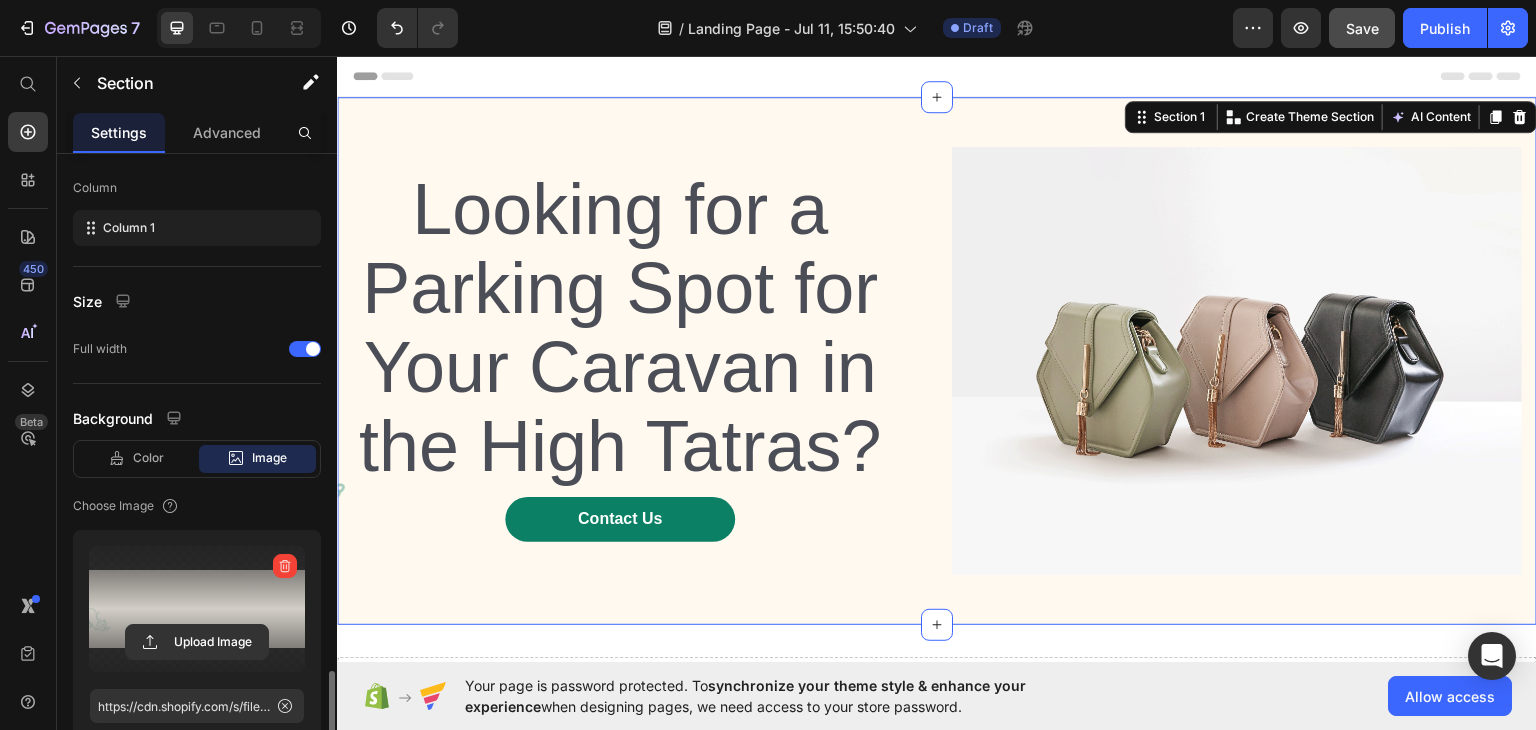 scroll, scrollTop: 529, scrollLeft: 0, axis: vertical 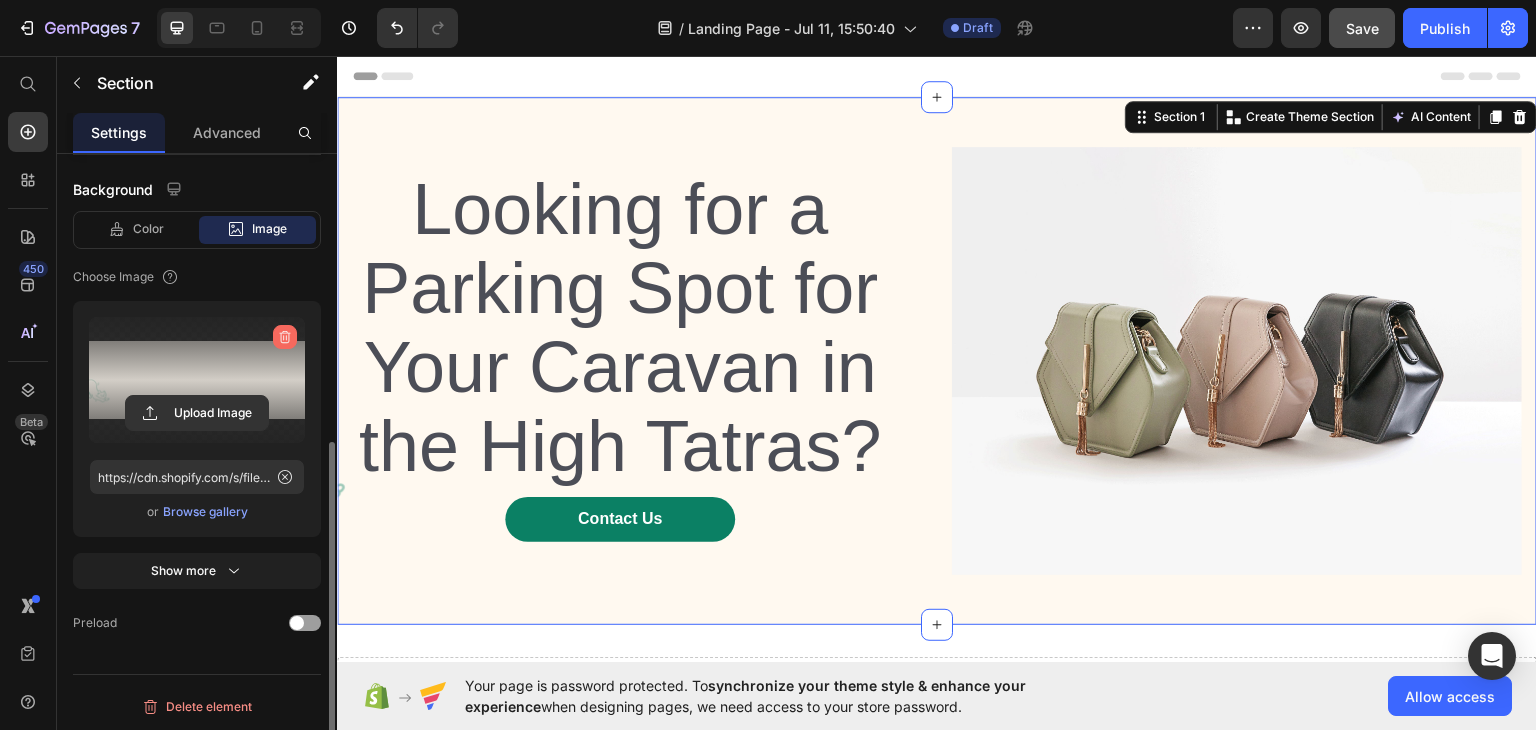 click 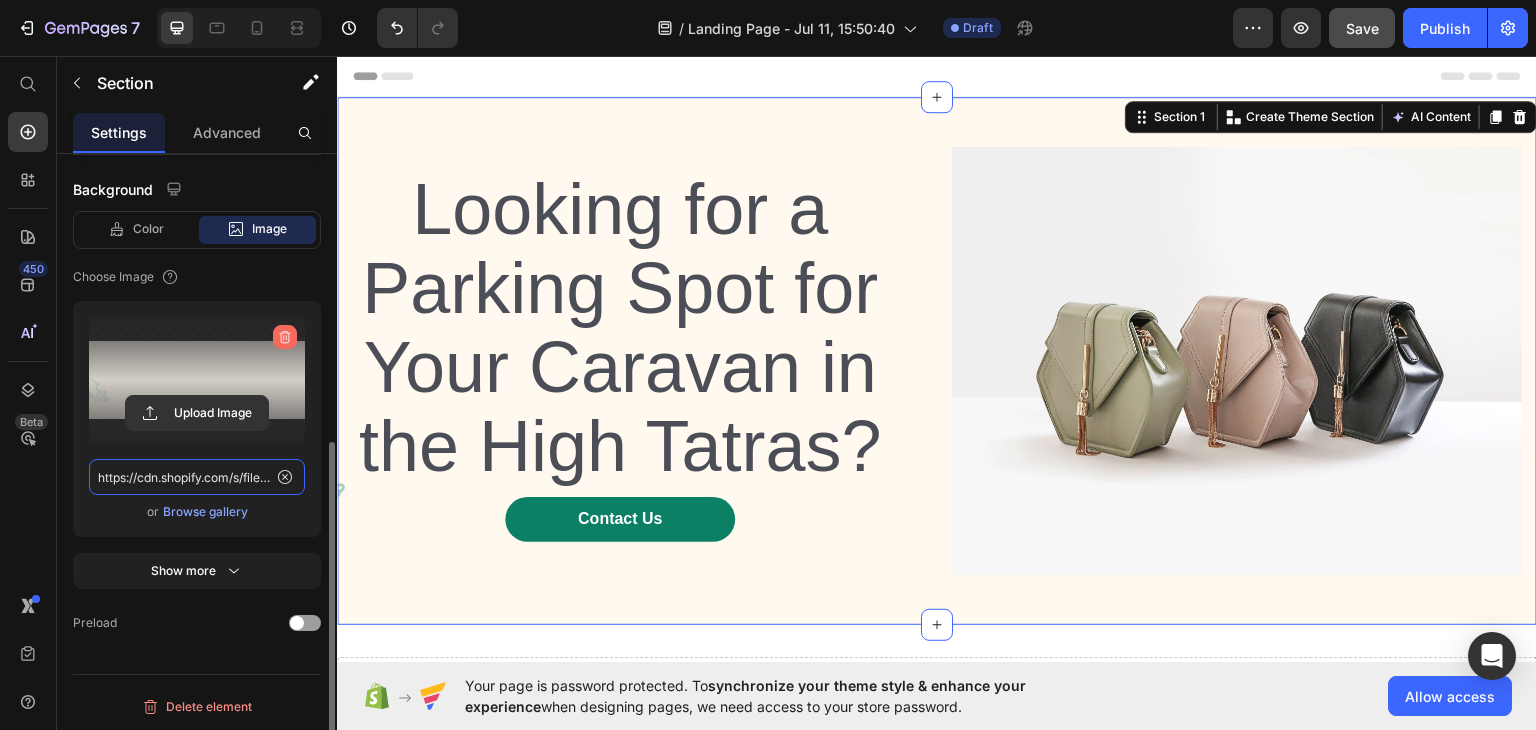 type 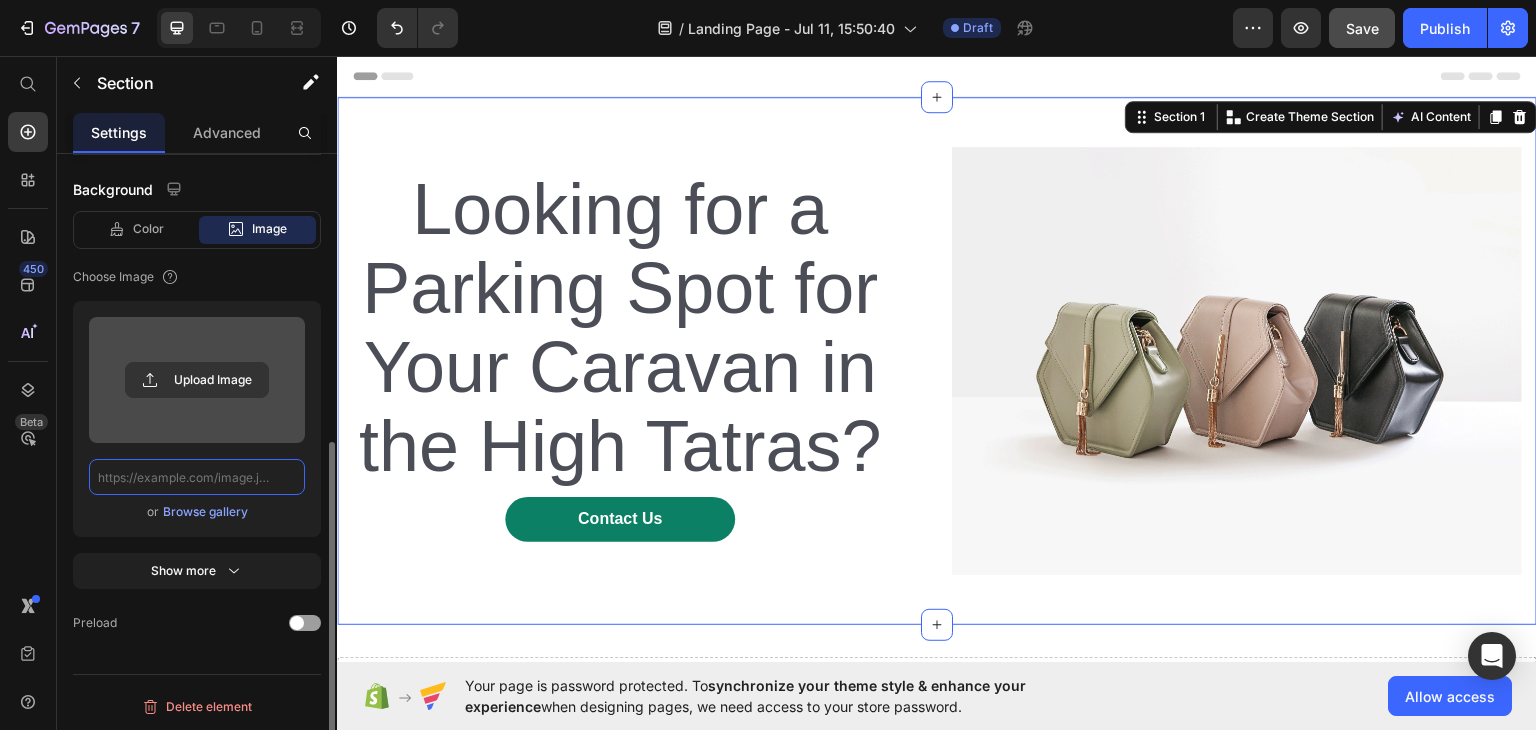 scroll, scrollTop: 0, scrollLeft: 0, axis: both 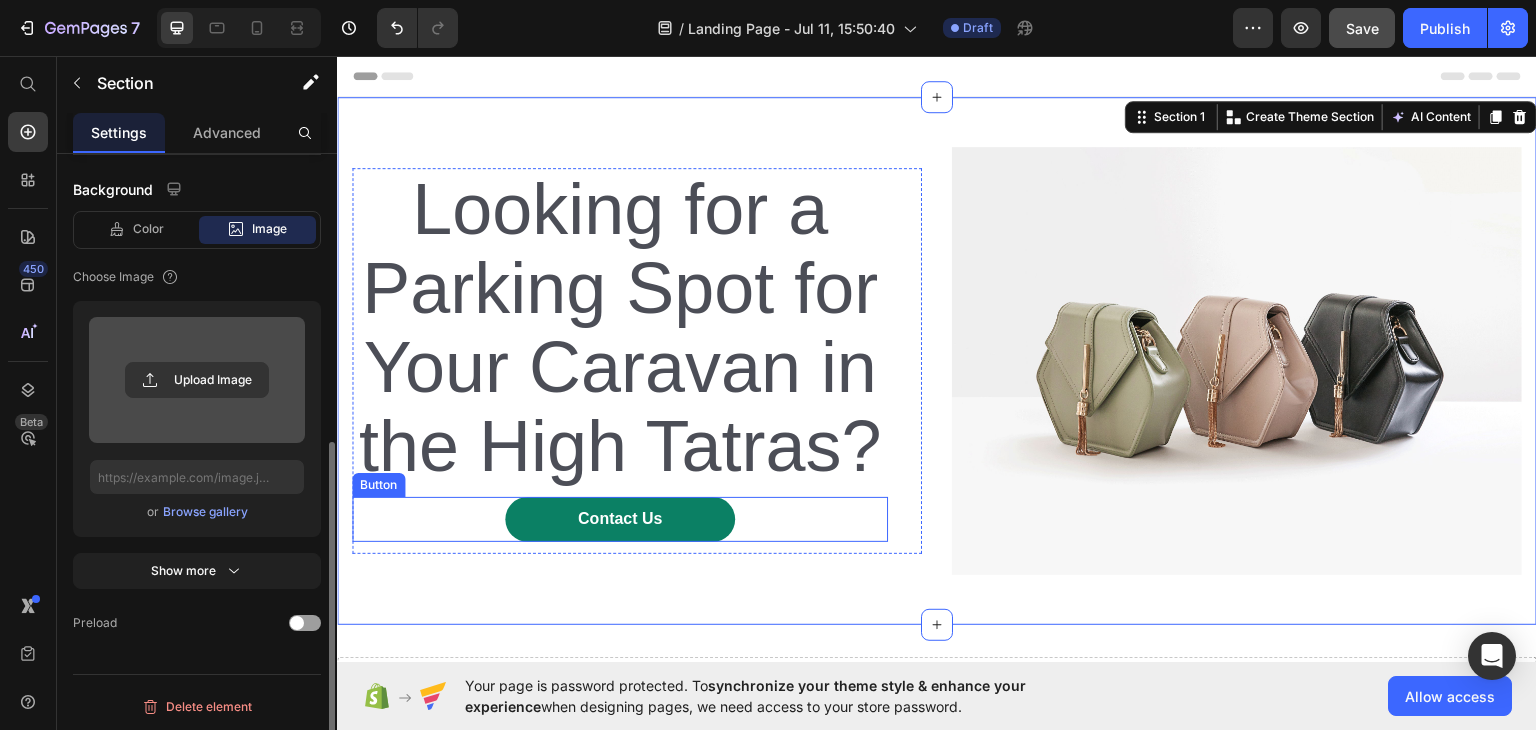 click on "Contact Us Button" at bounding box center (620, 518) 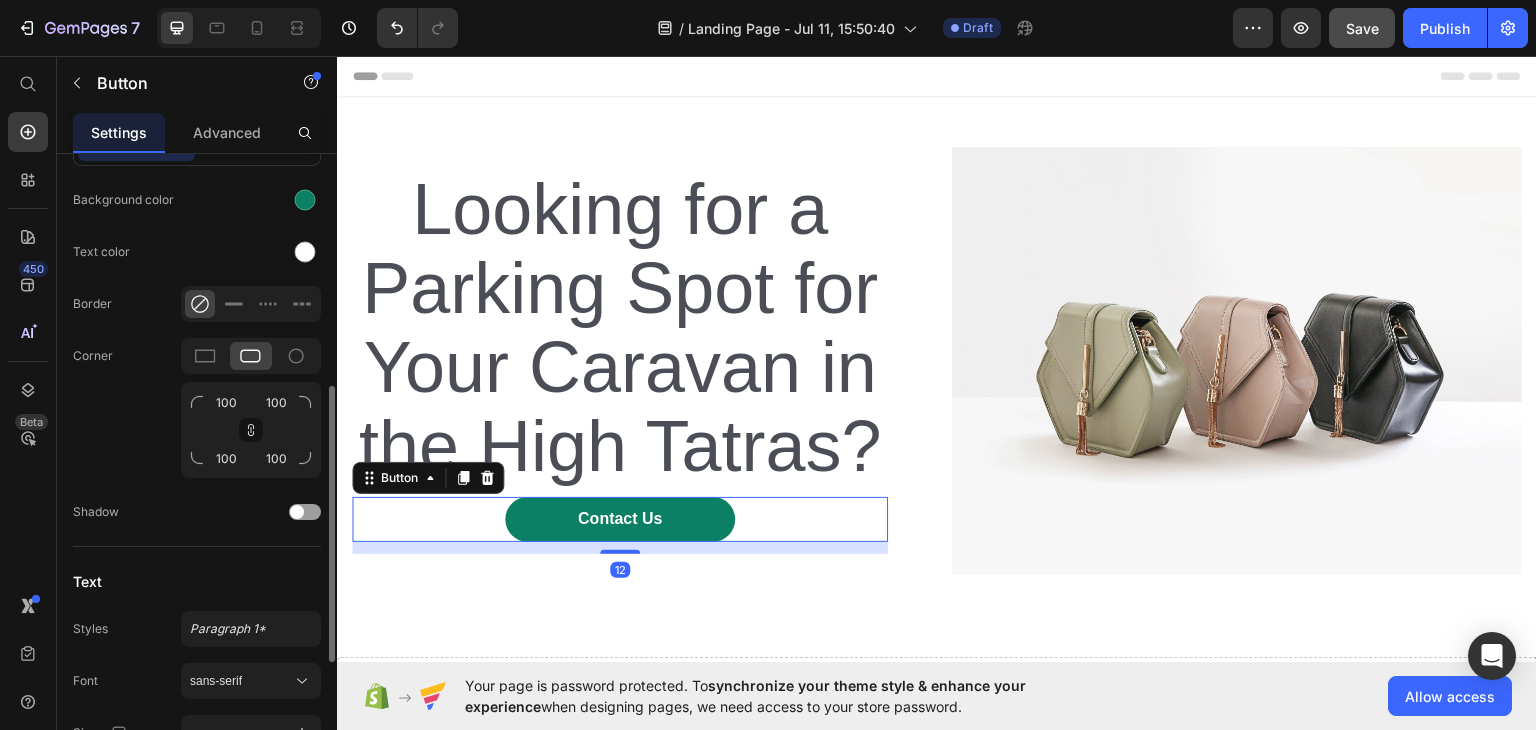scroll, scrollTop: 0, scrollLeft: 0, axis: both 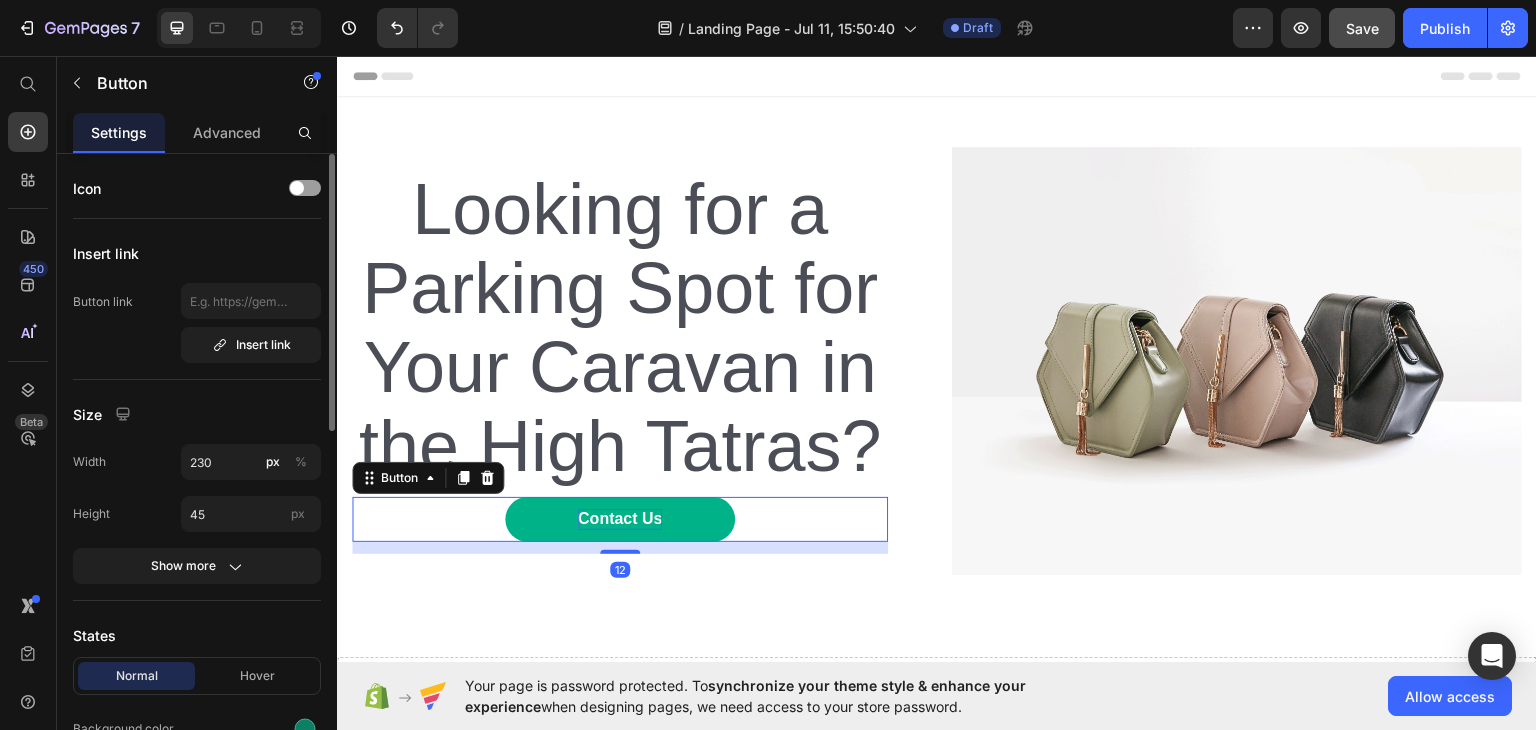click on "Contact Us" at bounding box center [620, 518] 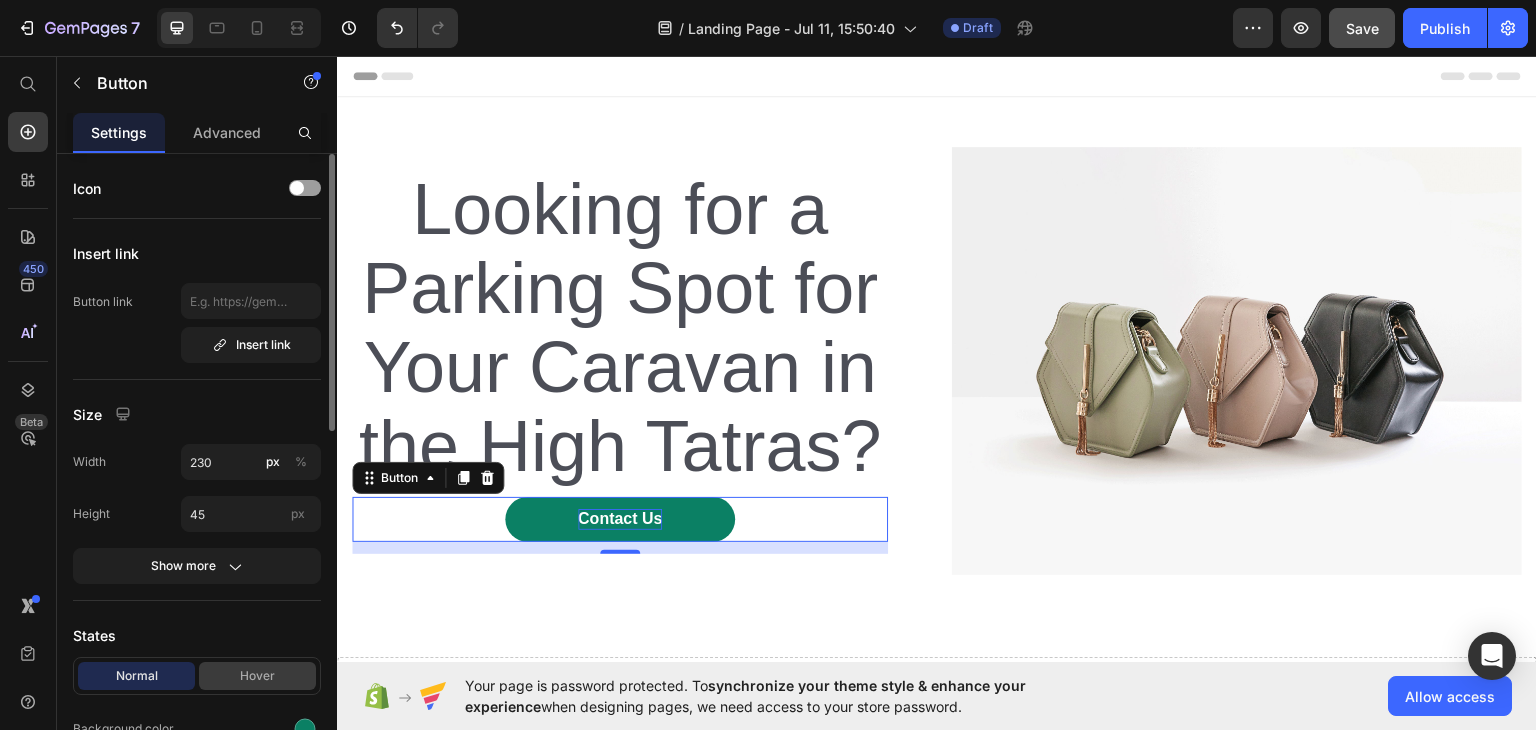 scroll, scrollTop: 400, scrollLeft: 0, axis: vertical 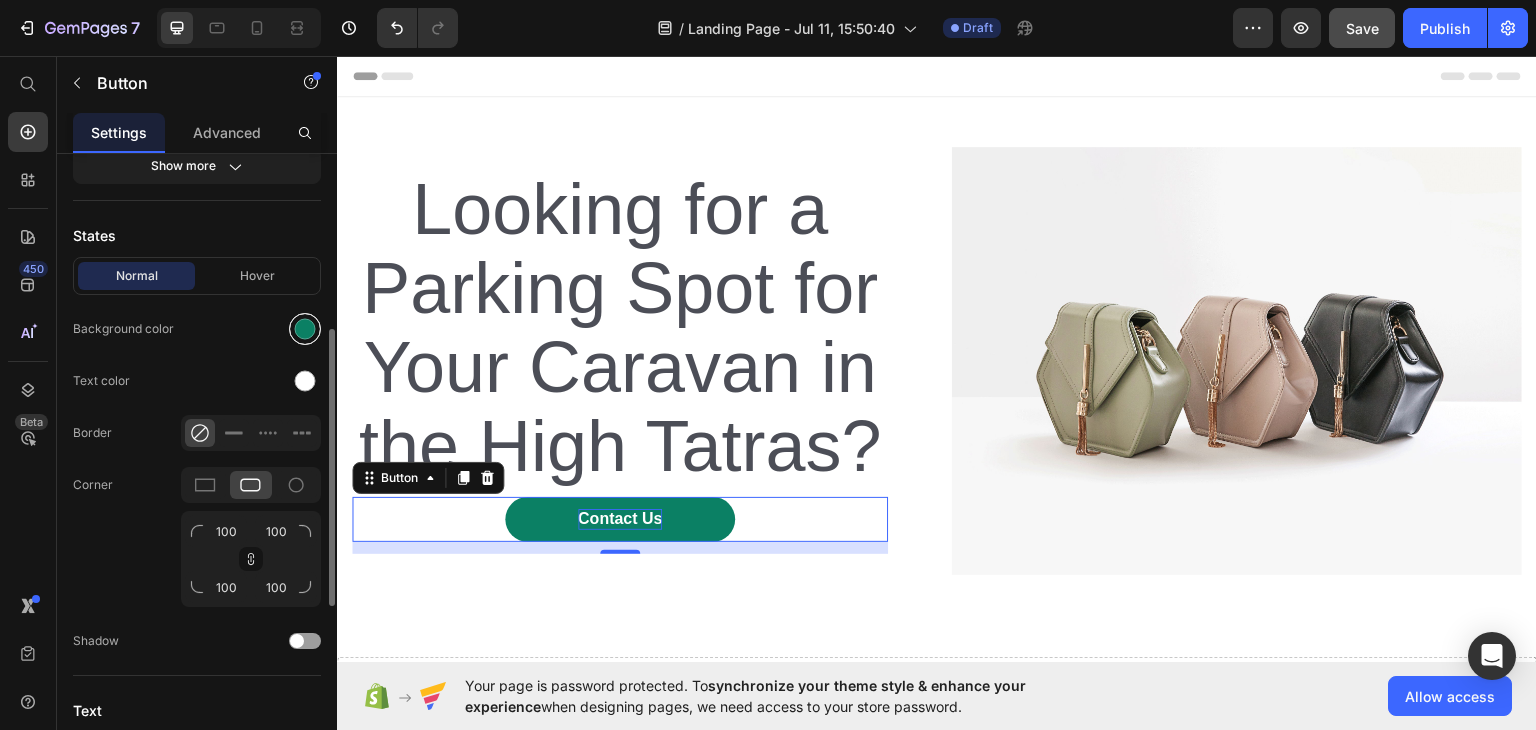 click at bounding box center [305, 329] 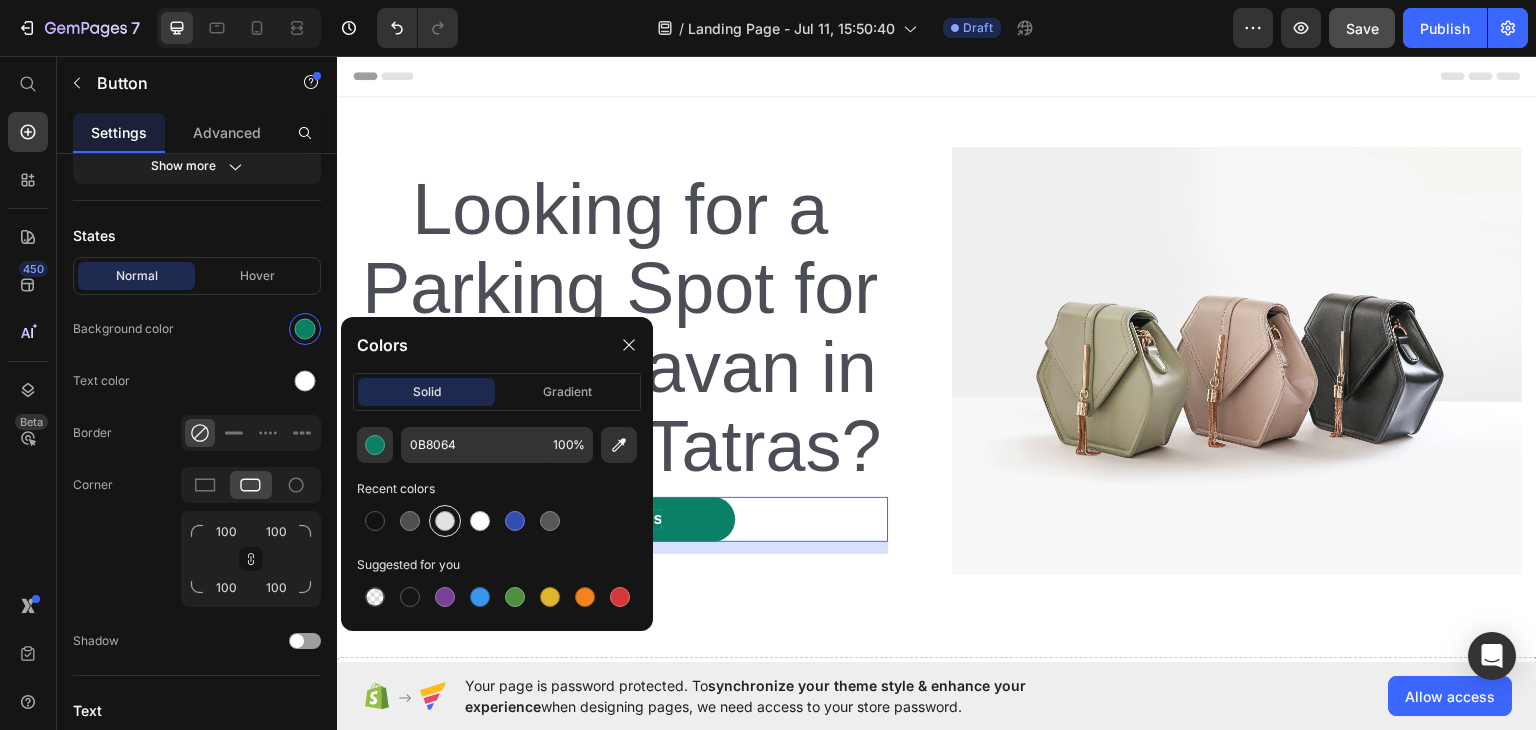 click at bounding box center [445, 521] 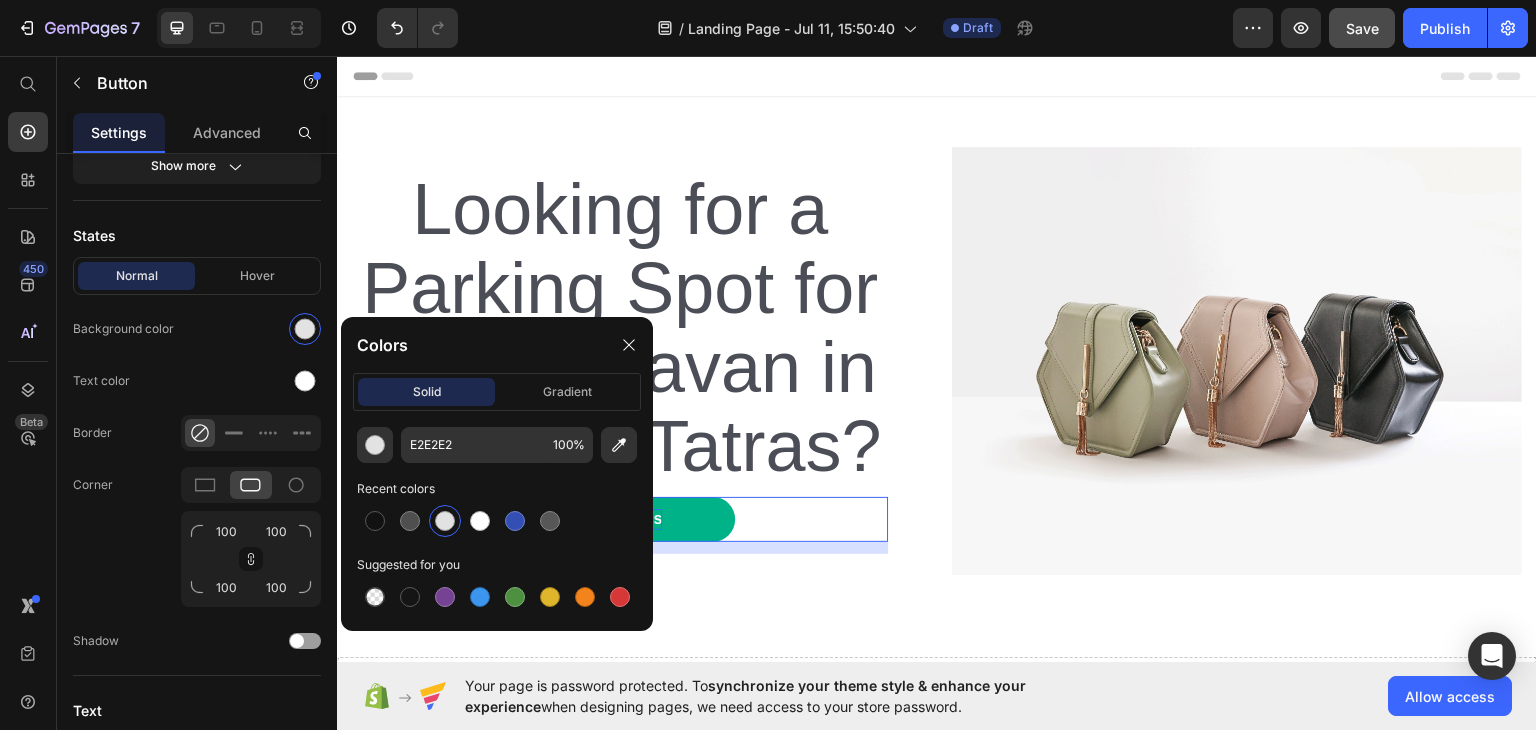 click on "Contact Us" at bounding box center [620, 518] 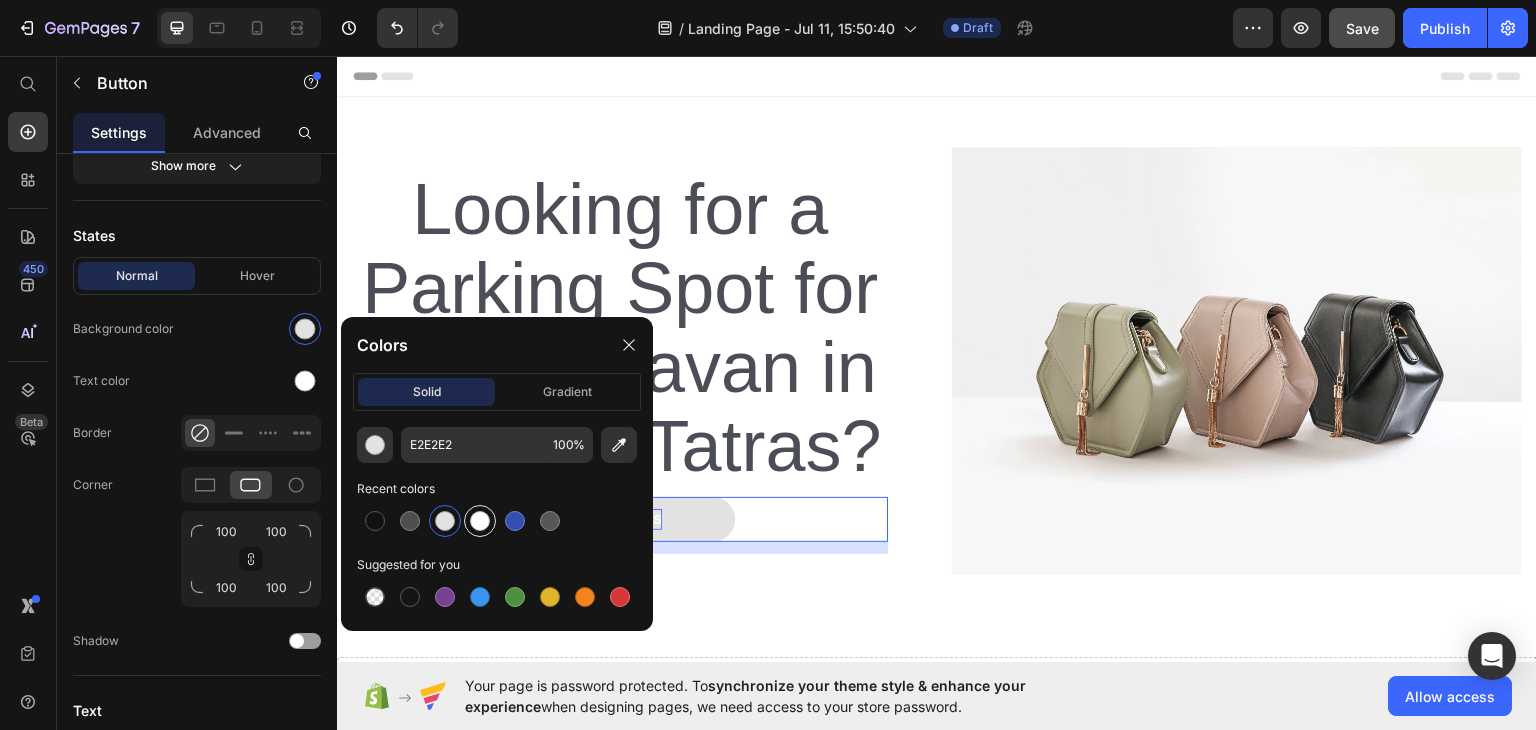 click at bounding box center [480, 521] 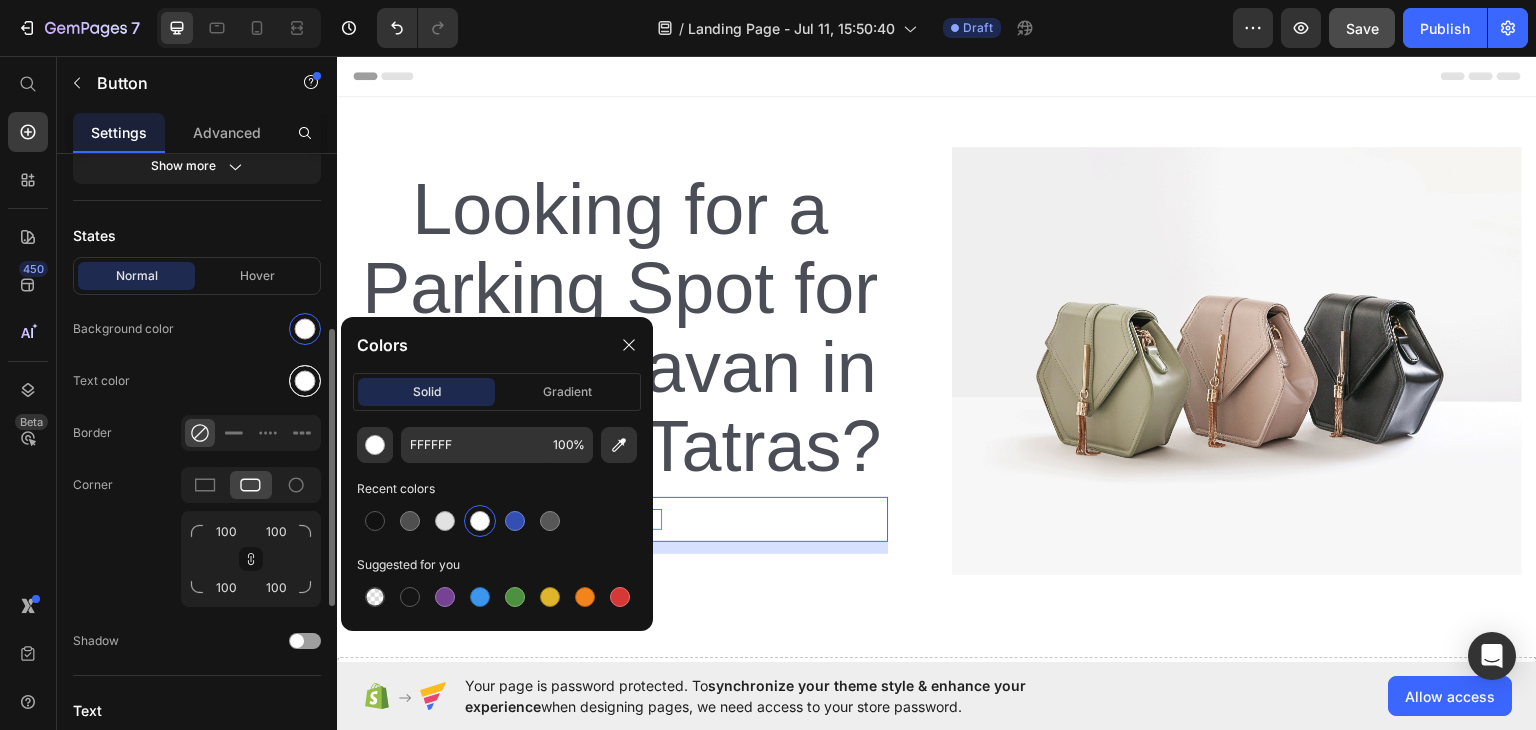 click at bounding box center [305, 381] 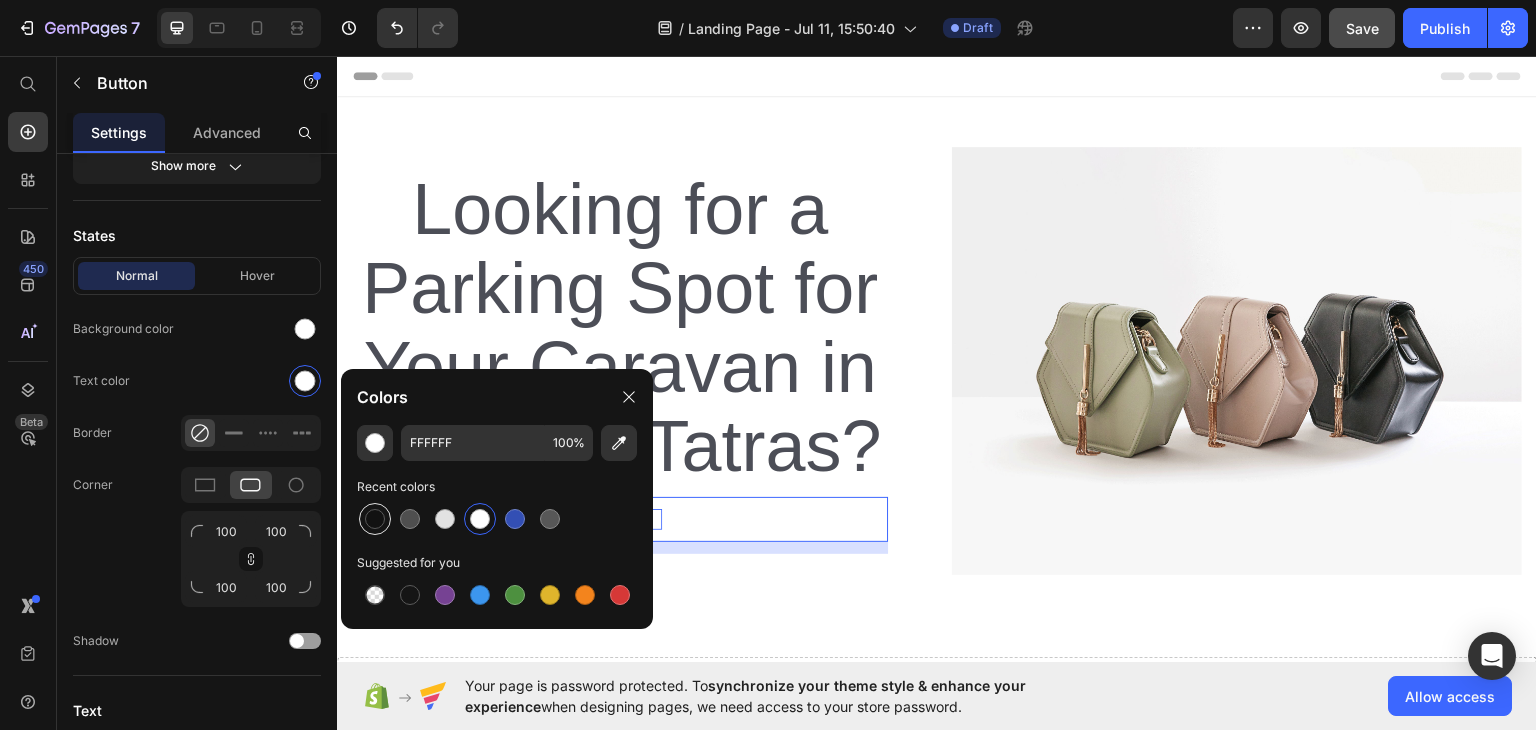 click at bounding box center (375, 519) 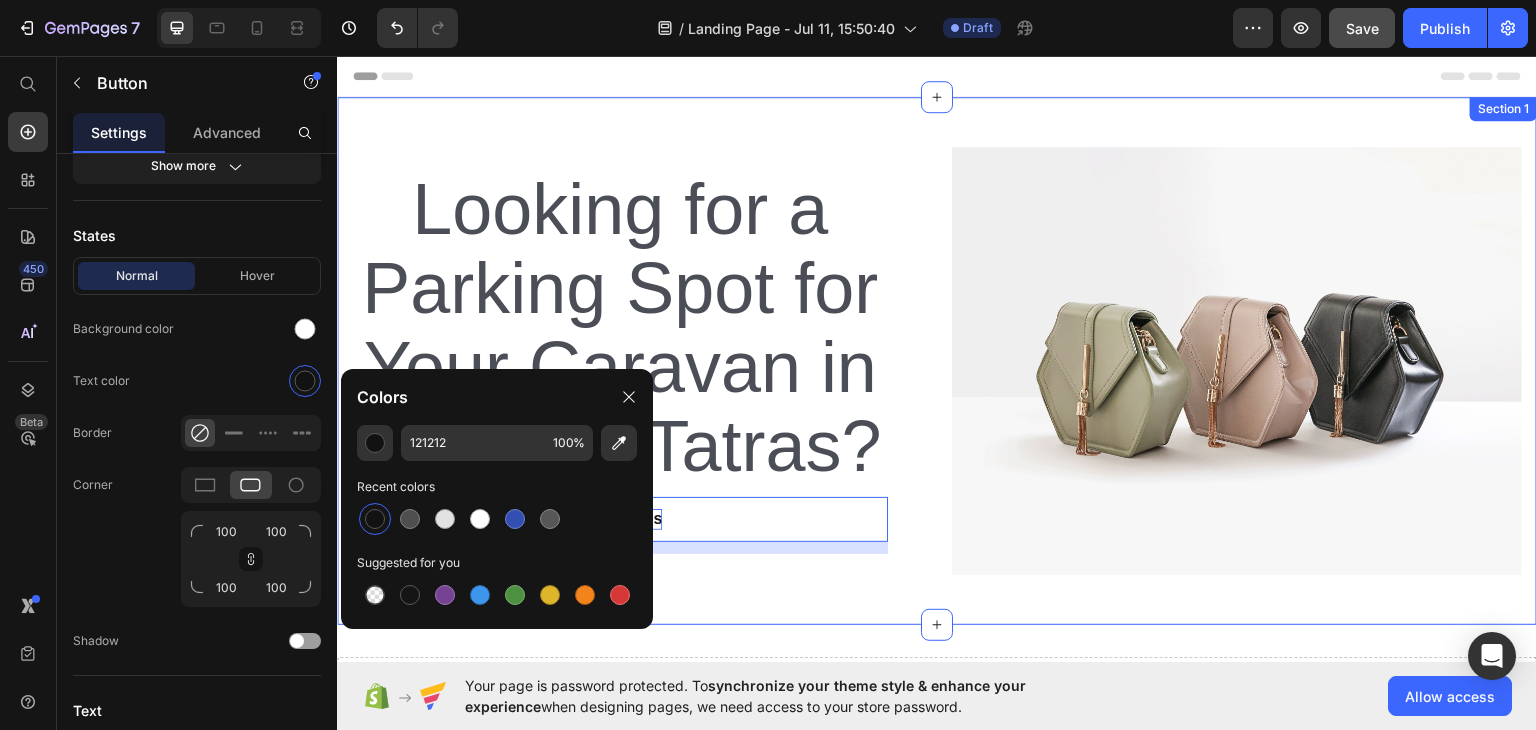 click on "Looking for a Parking Spot for Your Caravan in the High Tatras? Heading Contact Us Button   12 Row Image Row Section 1" at bounding box center [937, 360] 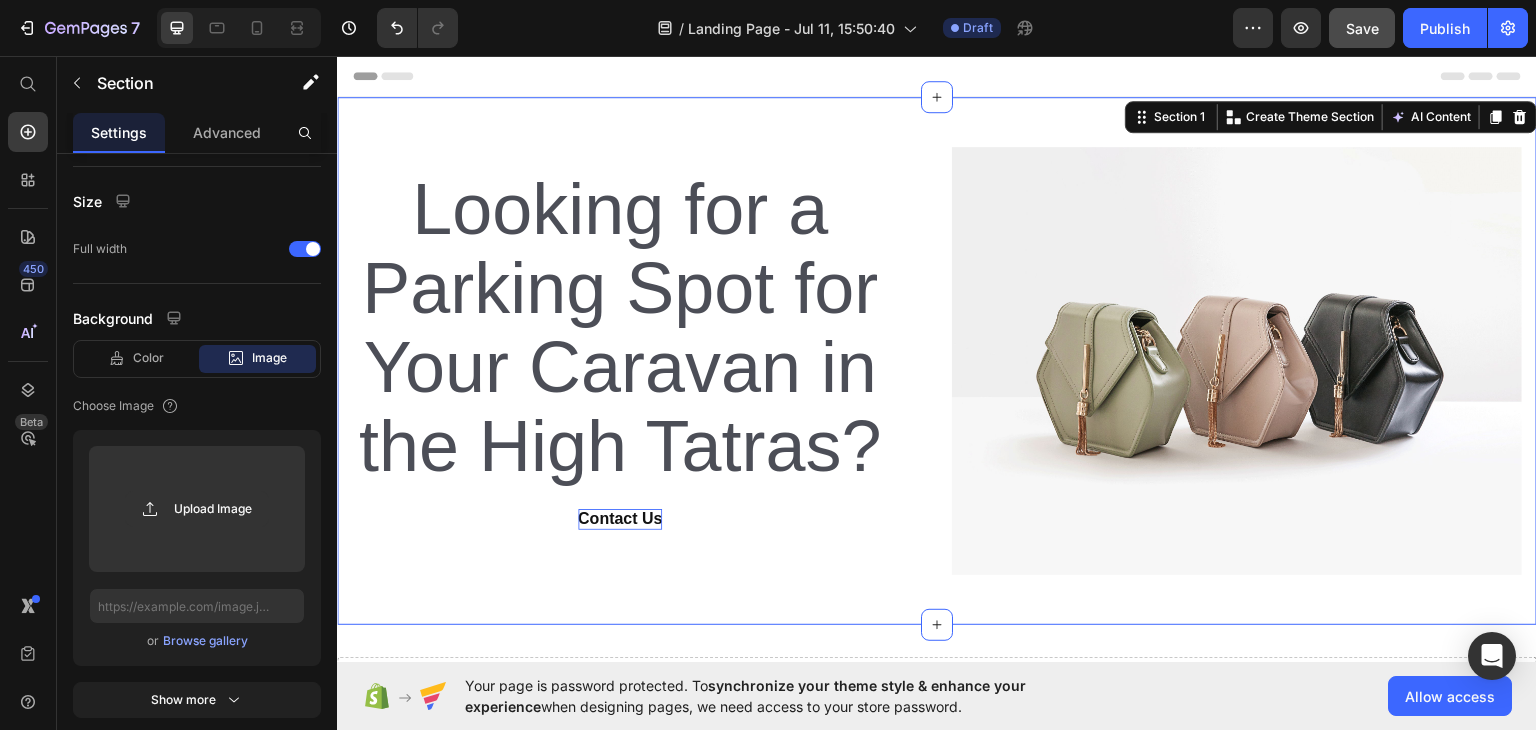 scroll, scrollTop: 0, scrollLeft: 0, axis: both 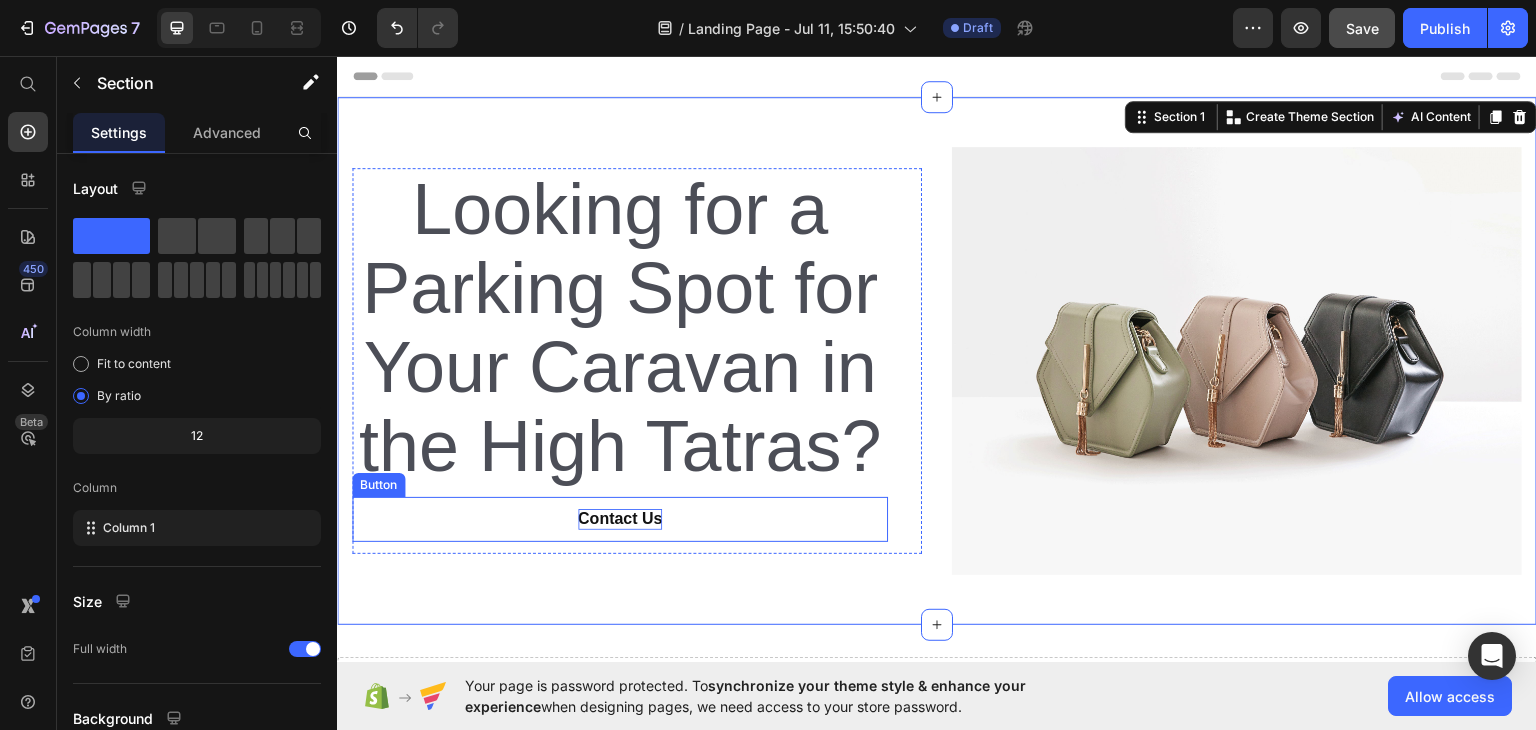 click on "Contact Us Button" at bounding box center [620, 518] 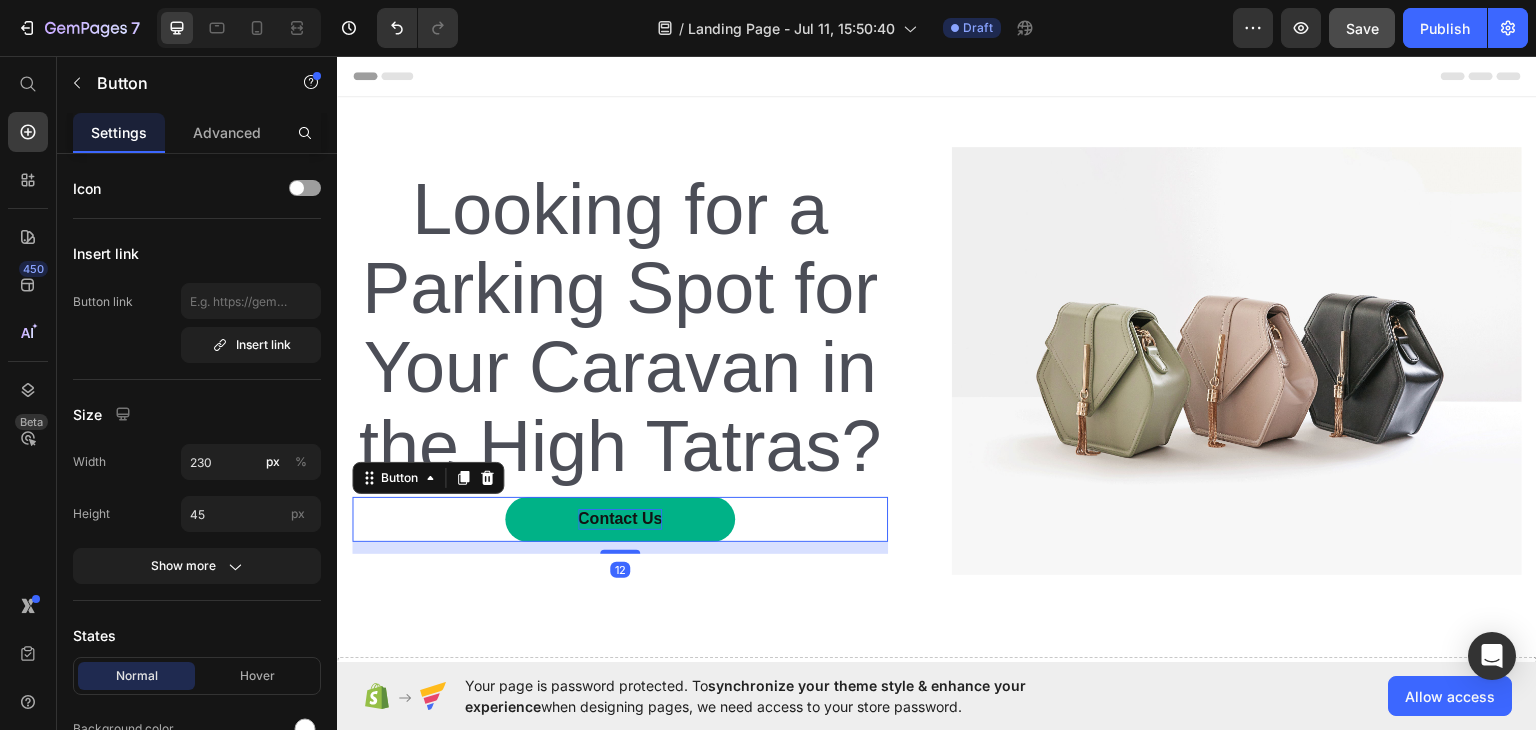 click on "Contact Us" at bounding box center [620, 518] 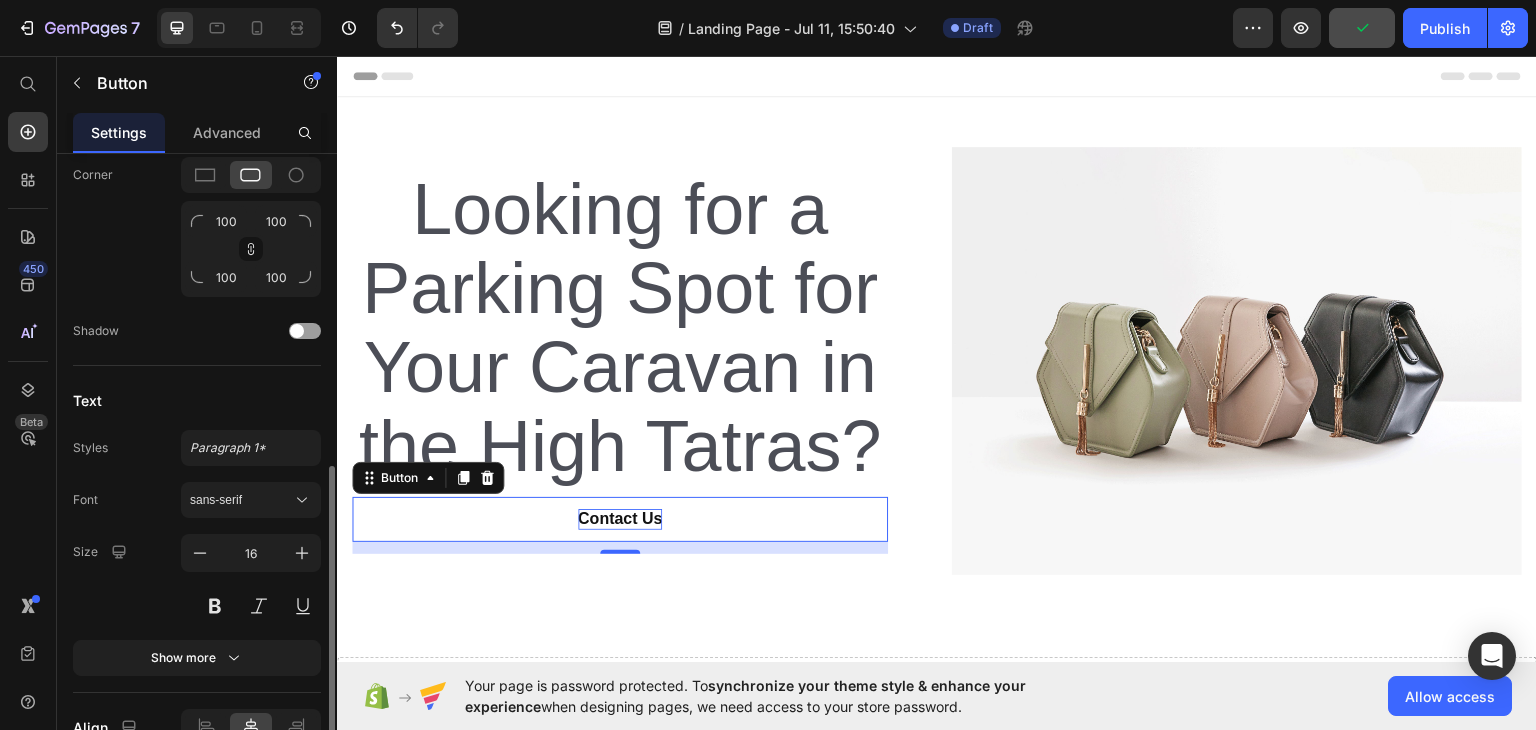 scroll, scrollTop: 410, scrollLeft: 0, axis: vertical 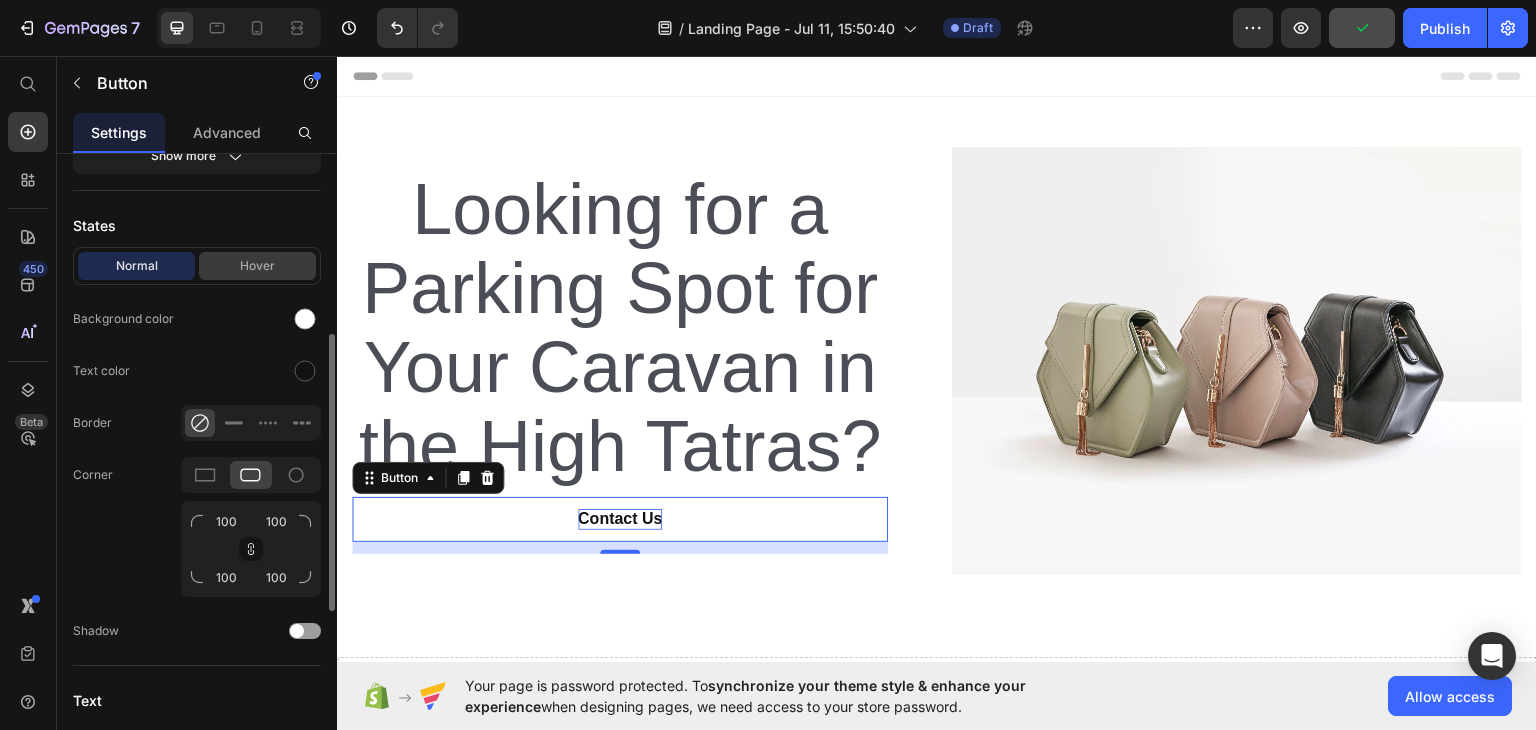 click on "Hover" at bounding box center (257, 266) 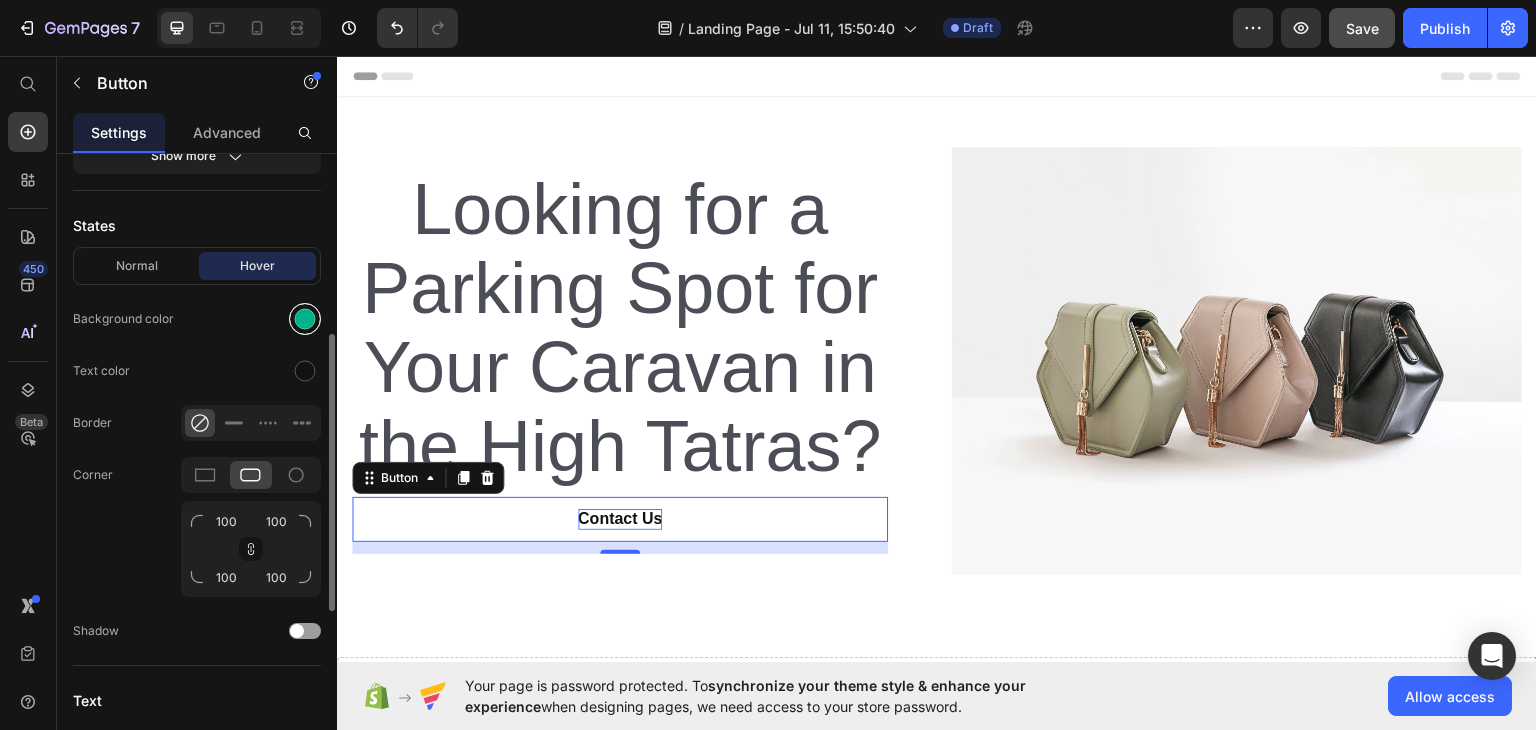 click at bounding box center [305, 319] 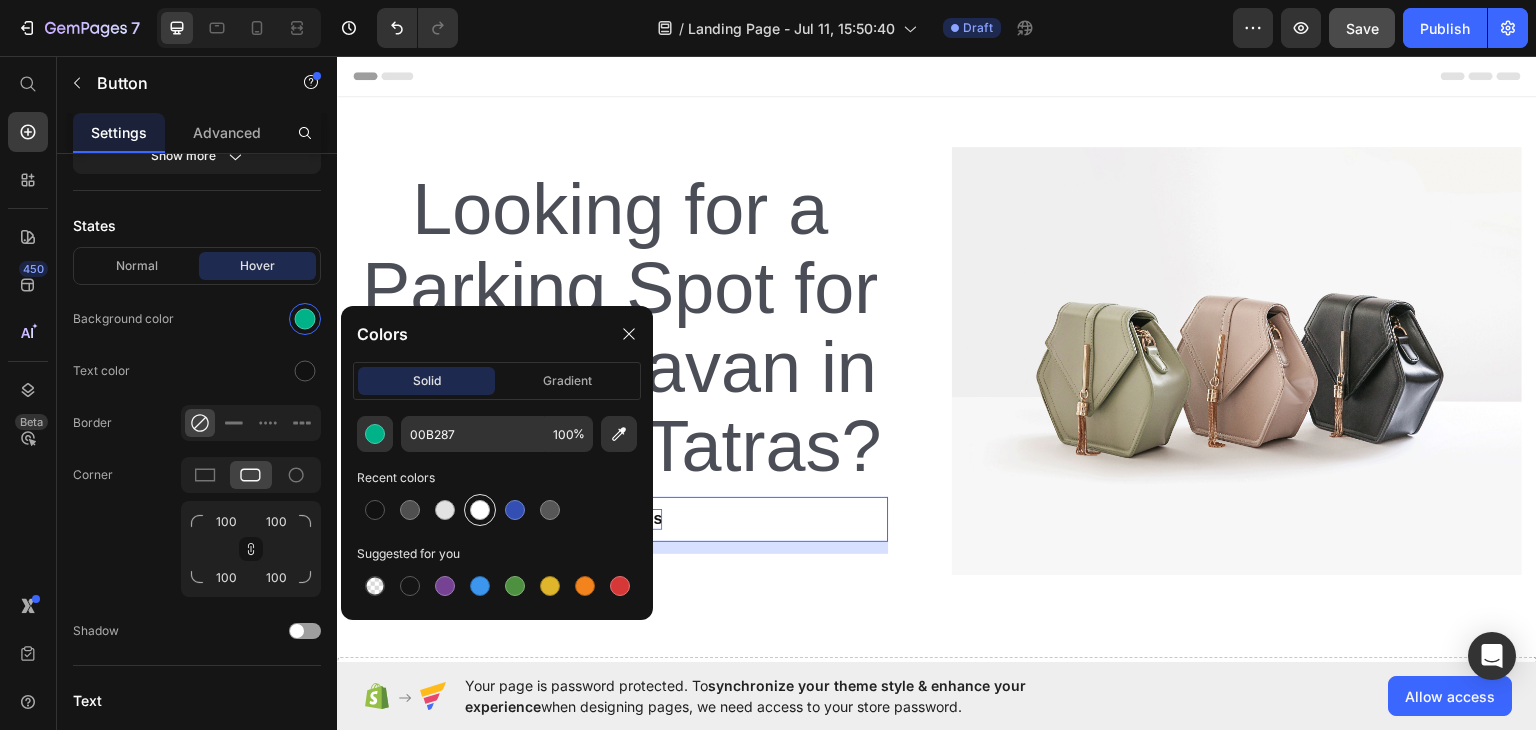 click at bounding box center (480, 510) 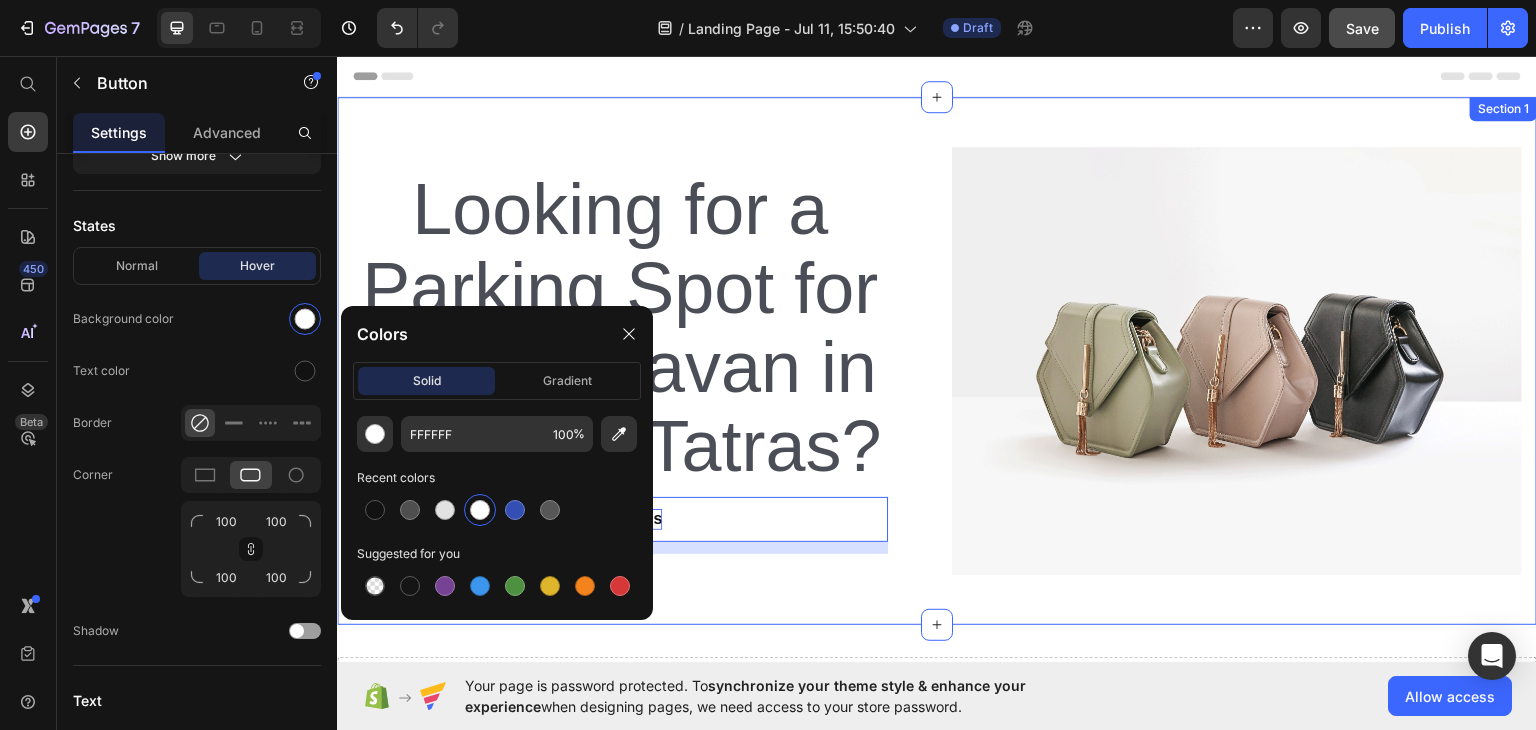 click on "Looking for a Parking Spot for Your Caravan in the High Tatras? Heading Contact Us Button   12 Row Image Row Section 1" at bounding box center [937, 360] 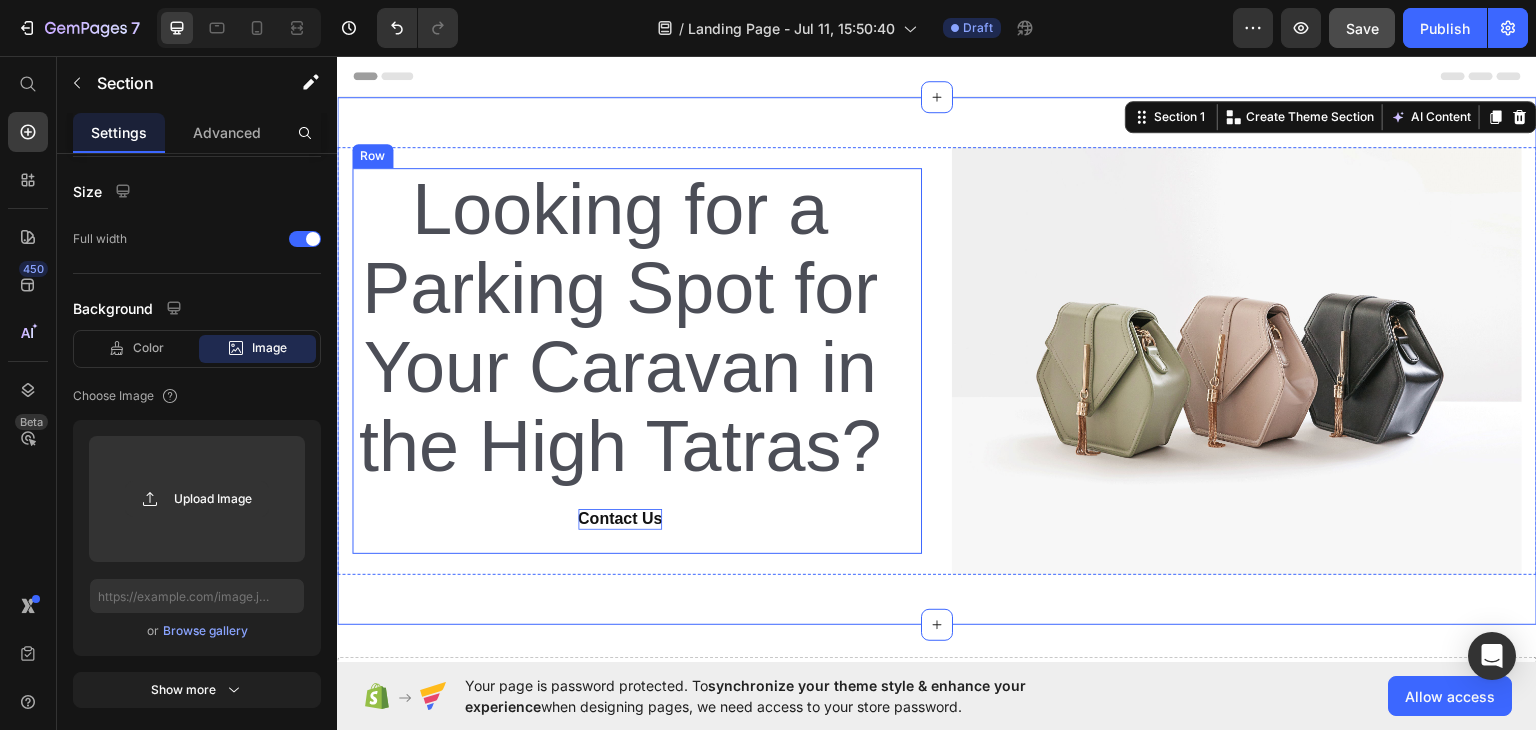 scroll, scrollTop: 0, scrollLeft: 0, axis: both 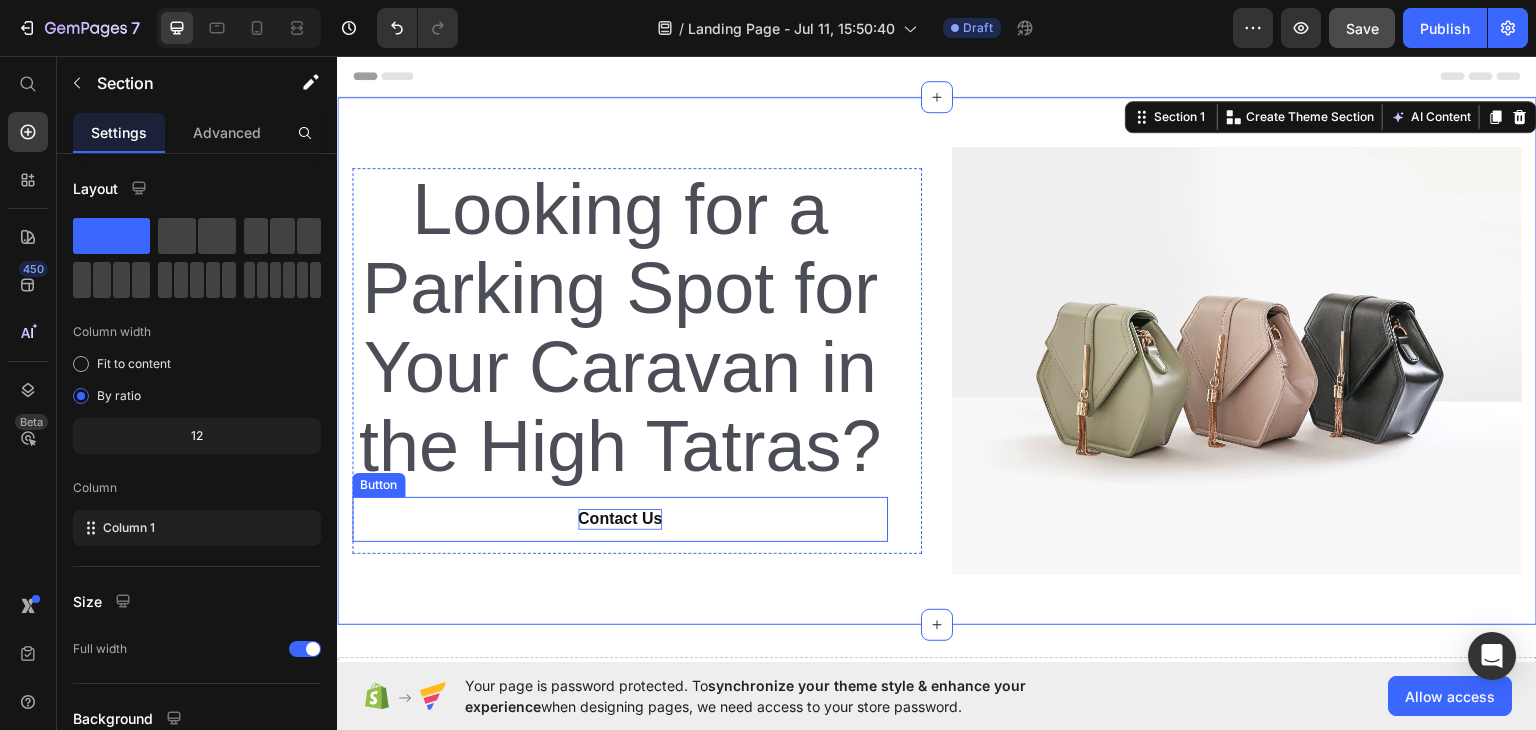 click on "Contact Us" at bounding box center (620, 518) 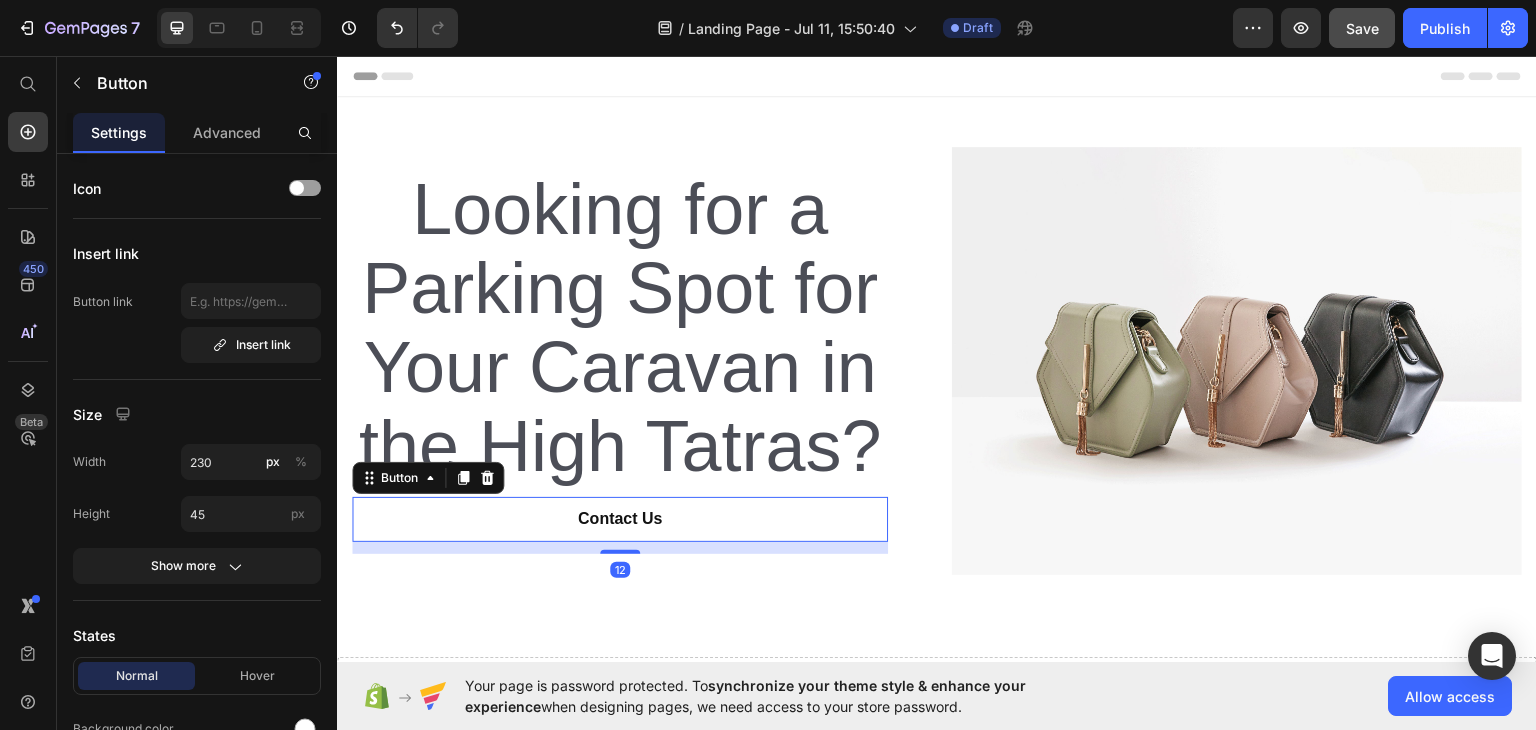 click on "Contact Us" at bounding box center [620, 518] 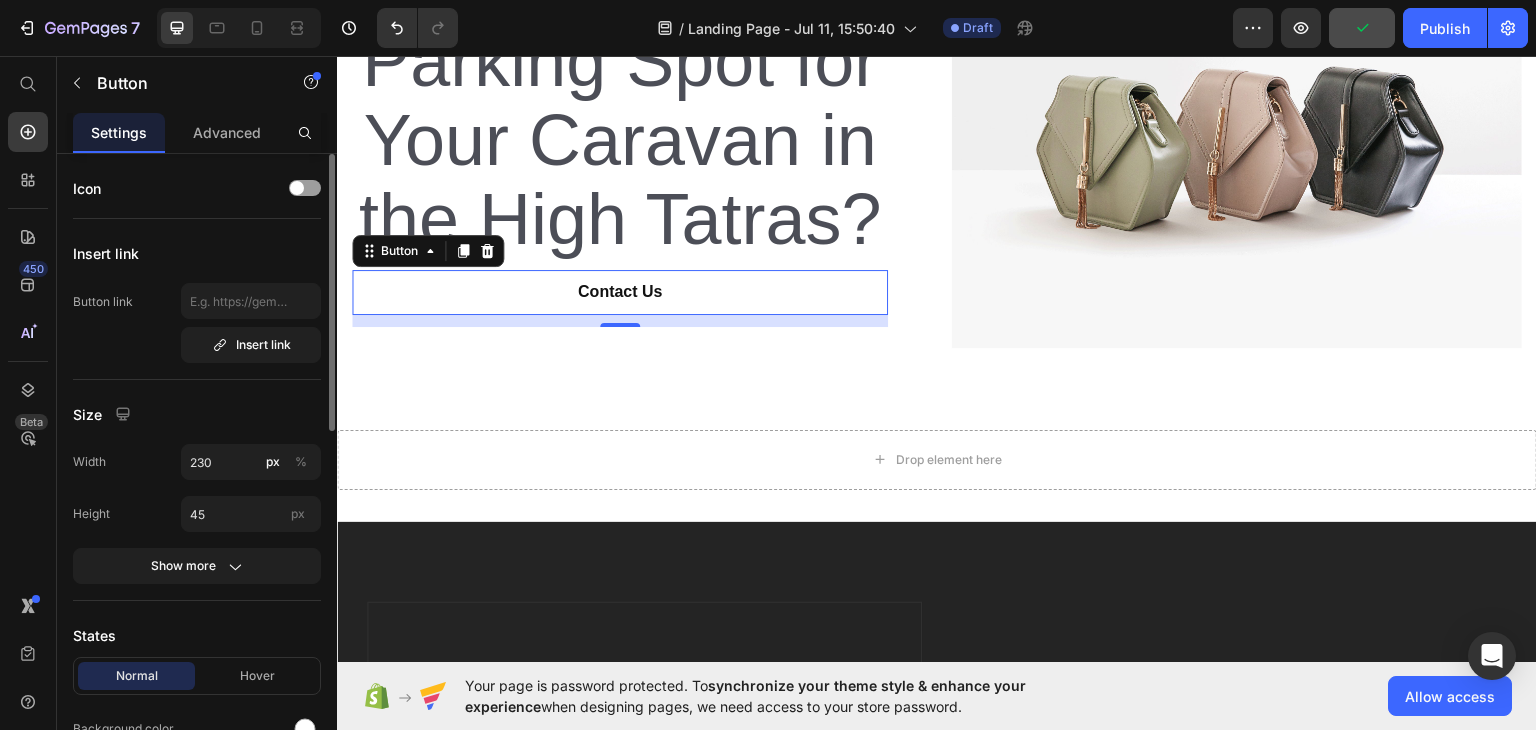 scroll, scrollTop: 300, scrollLeft: 0, axis: vertical 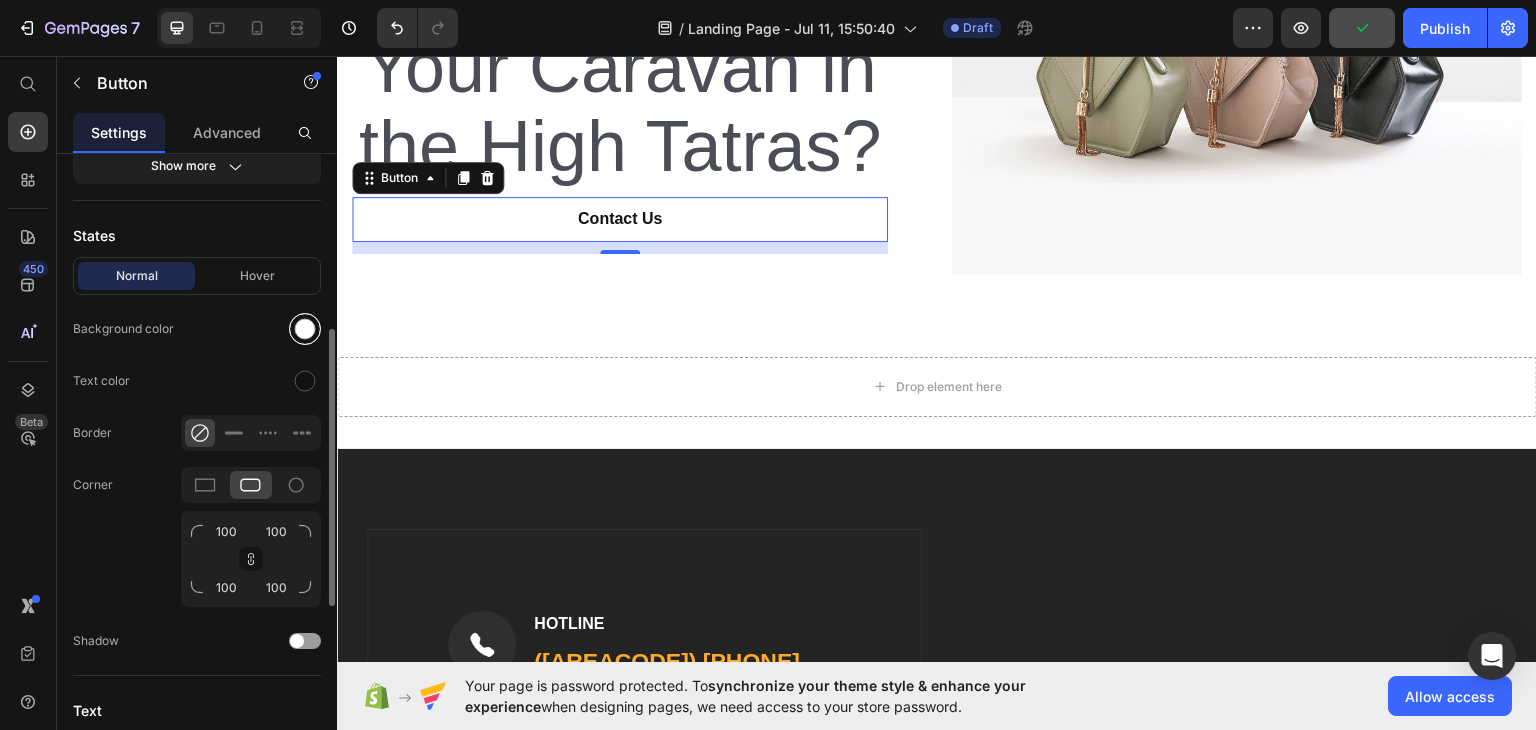 click at bounding box center [305, 329] 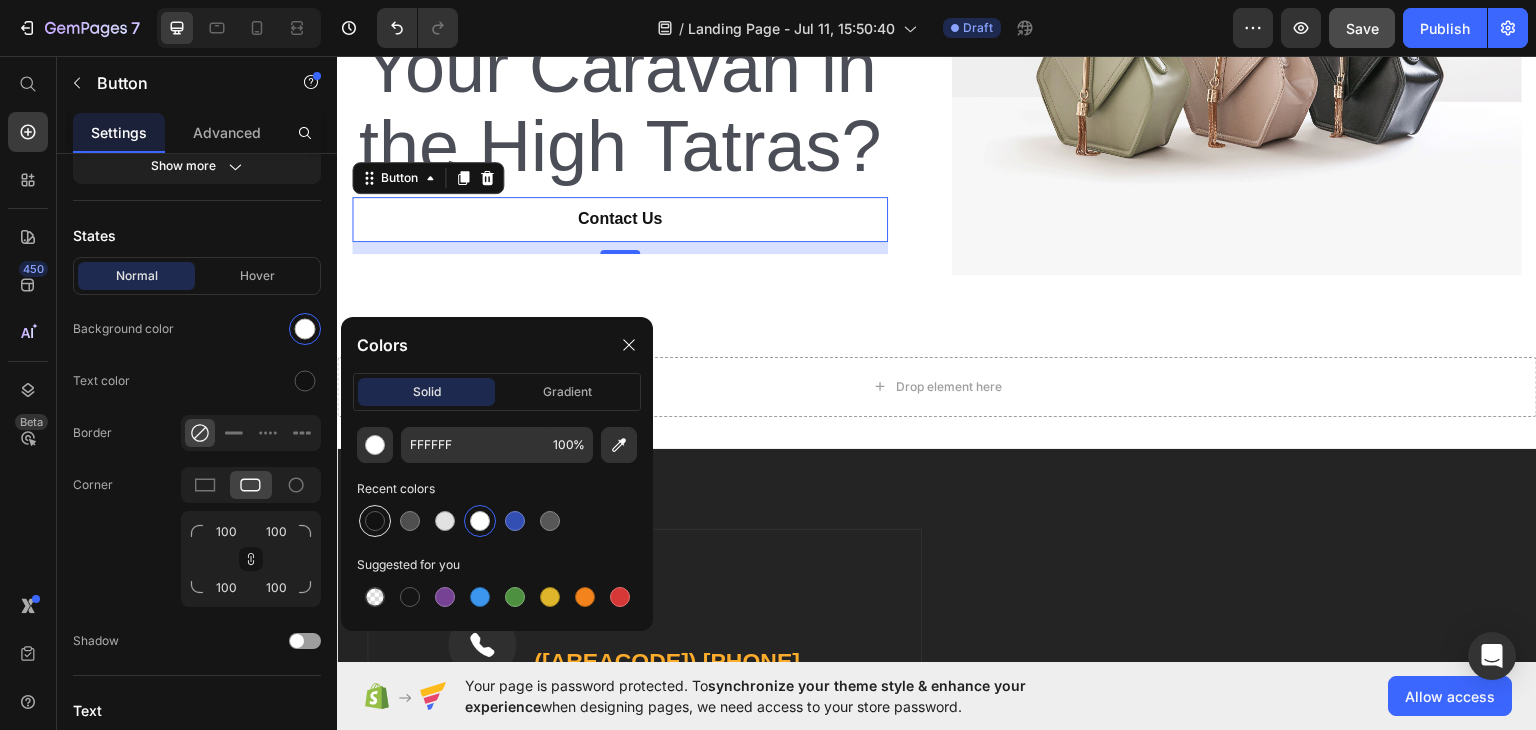click at bounding box center [375, 521] 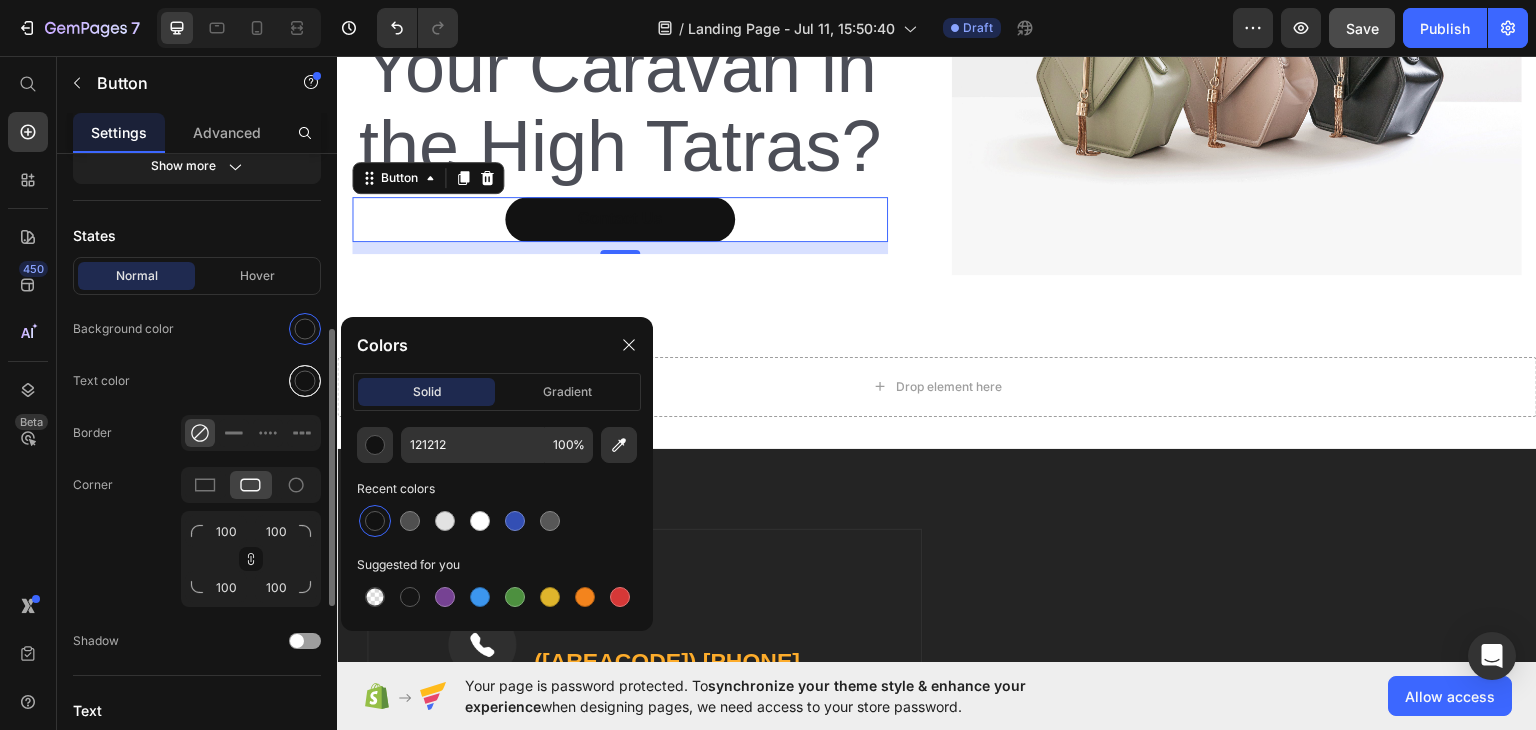 click at bounding box center [305, 381] 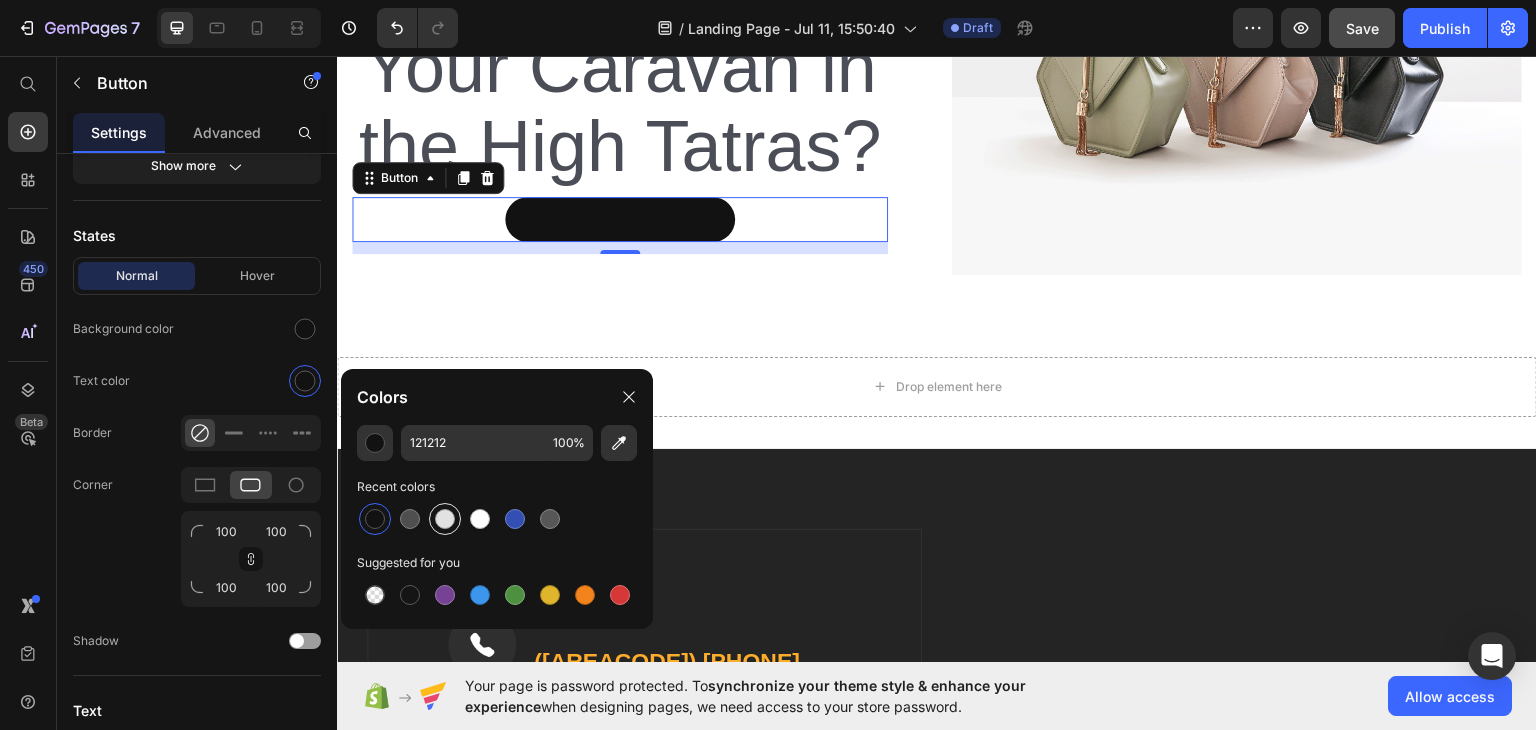 click at bounding box center (480, 519) 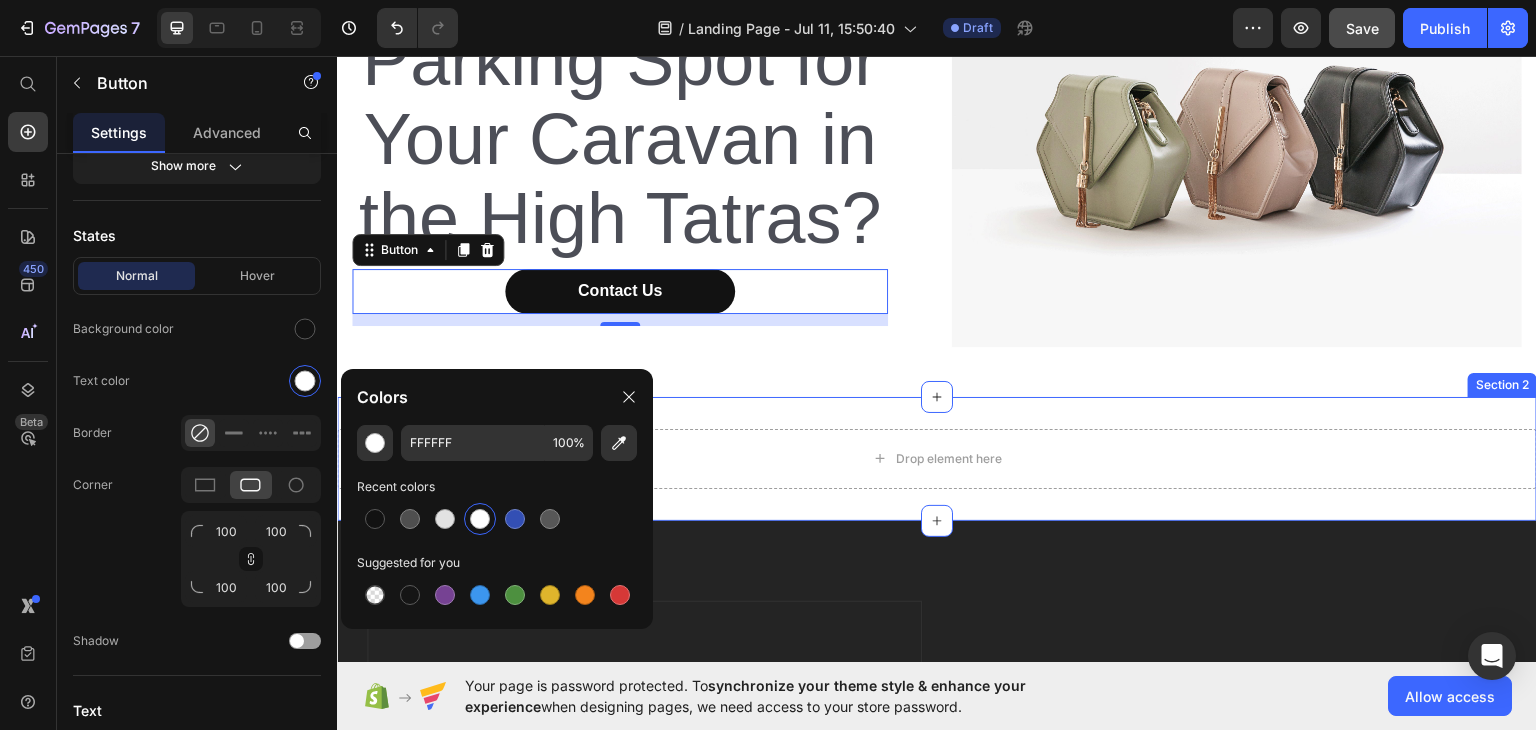 scroll, scrollTop: 100, scrollLeft: 0, axis: vertical 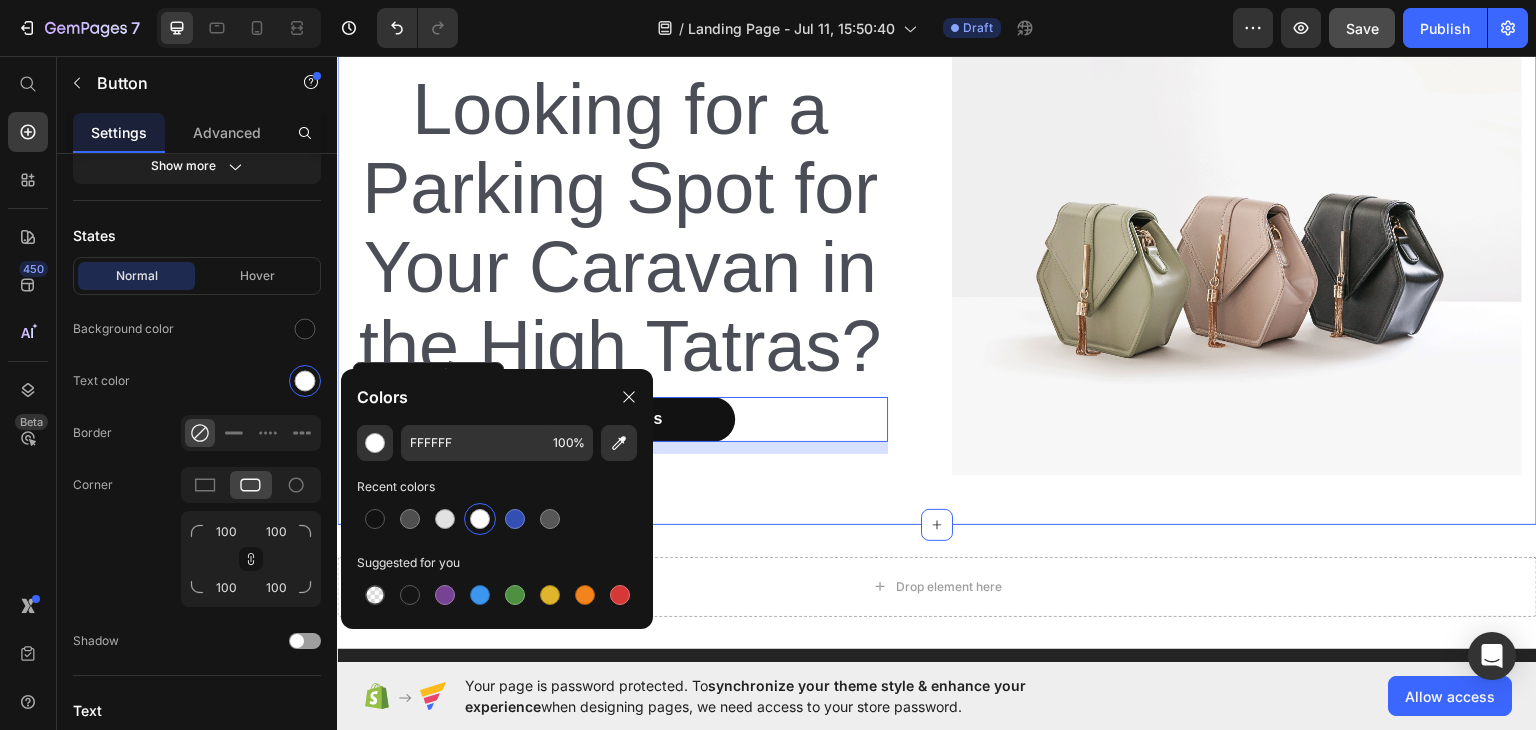 click on "Looking for a Parking Spot for Your Caravan in the High Tatras? Heading Contact Us Button   12 Row Image Row Section 1" at bounding box center (937, 260) 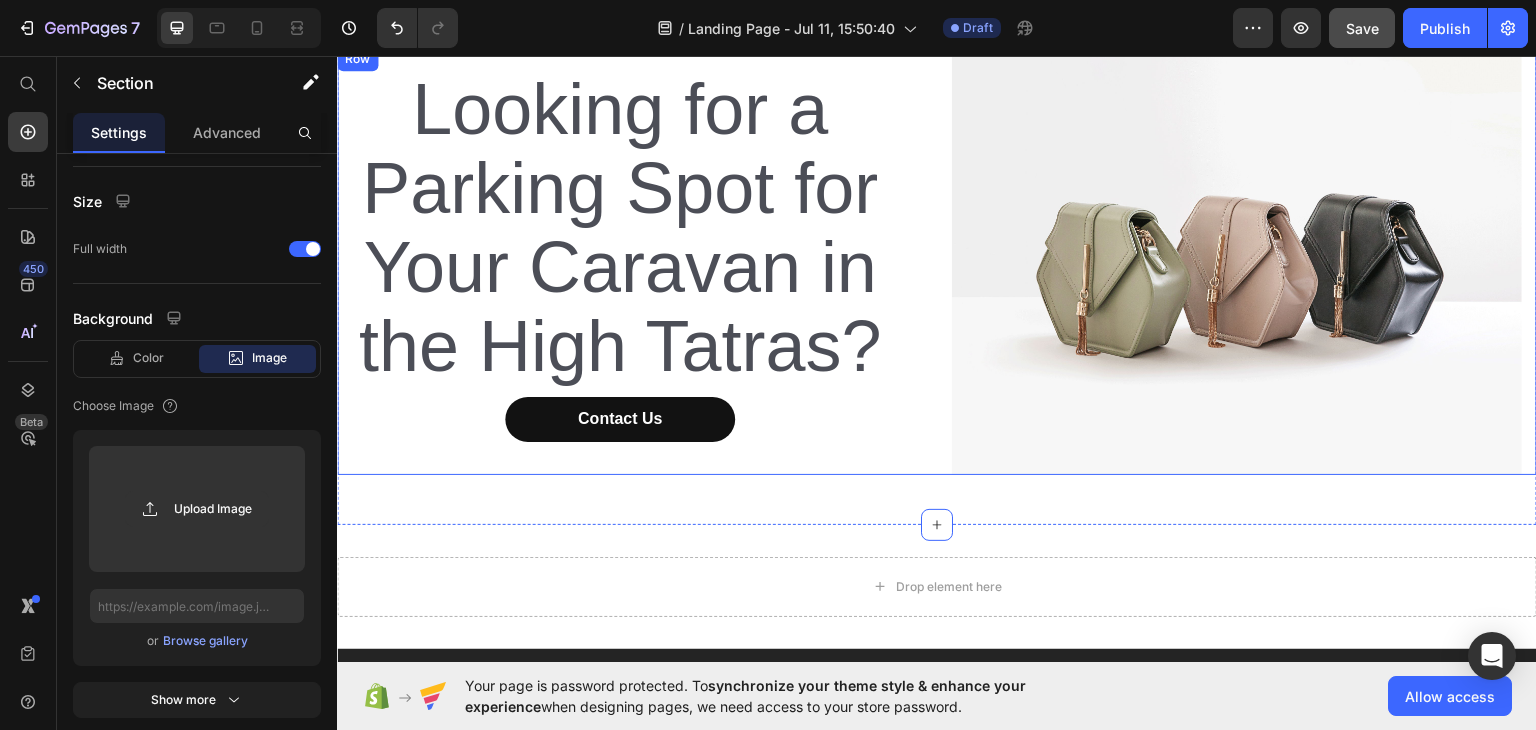 scroll, scrollTop: 0, scrollLeft: 0, axis: both 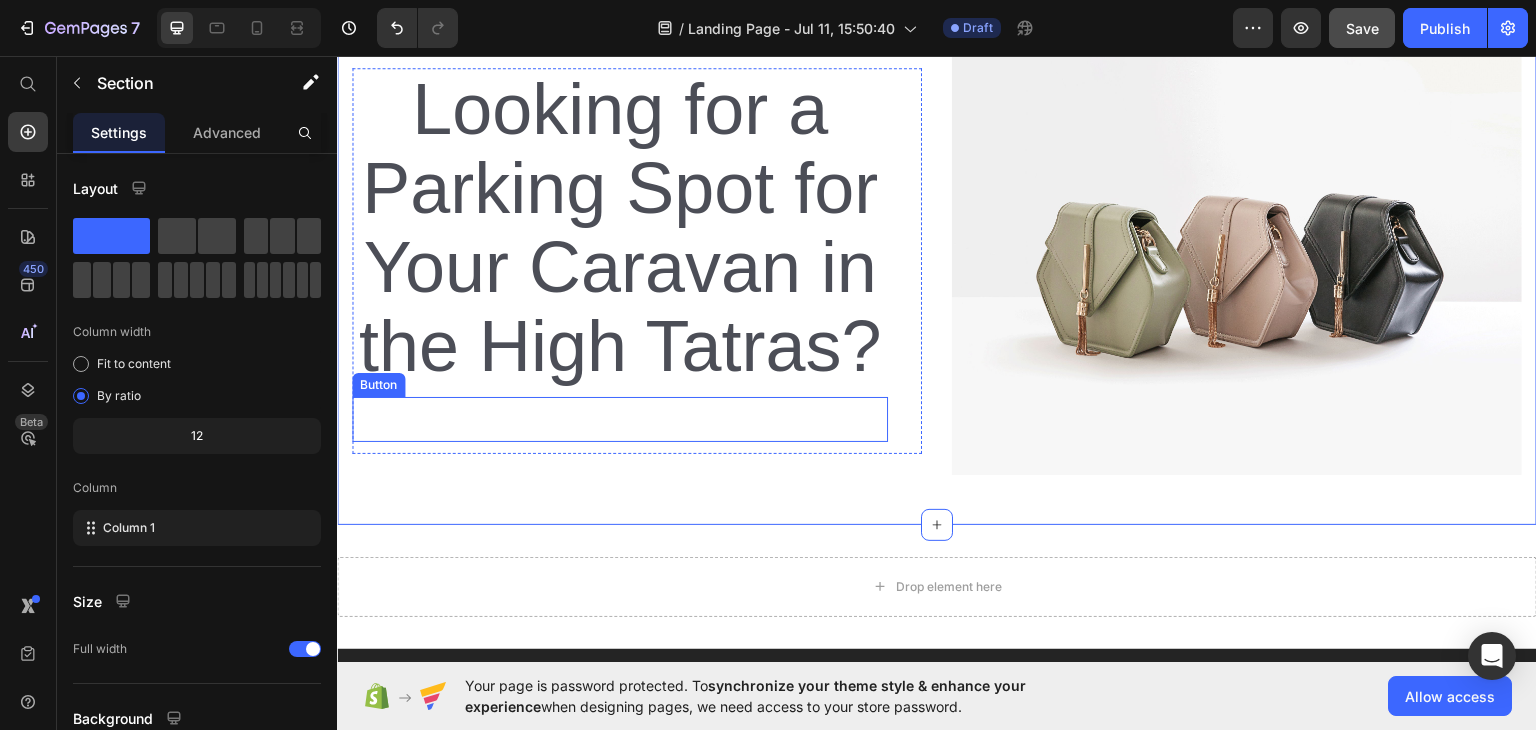 click on "Contact Us" at bounding box center (620, 418) 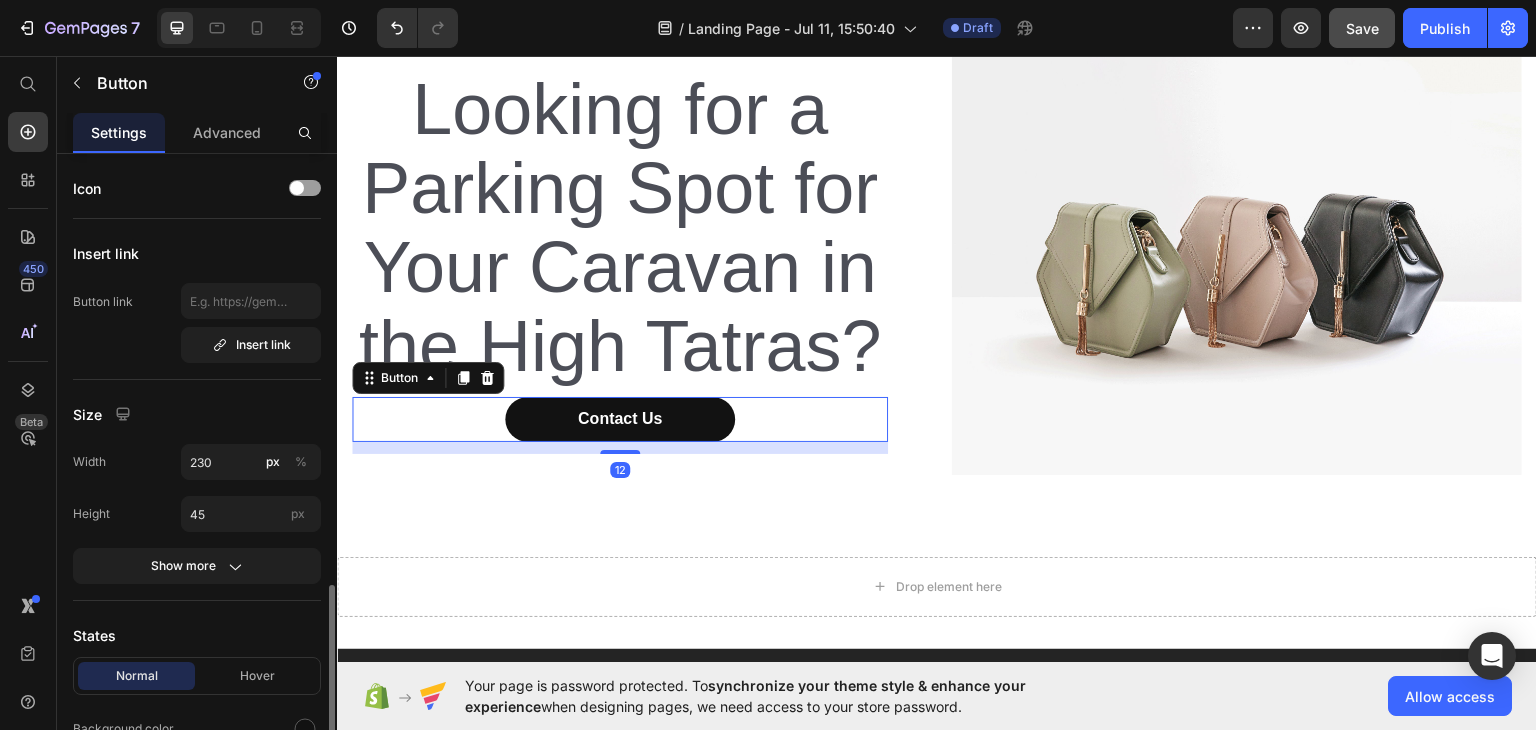 scroll, scrollTop: 300, scrollLeft: 0, axis: vertical 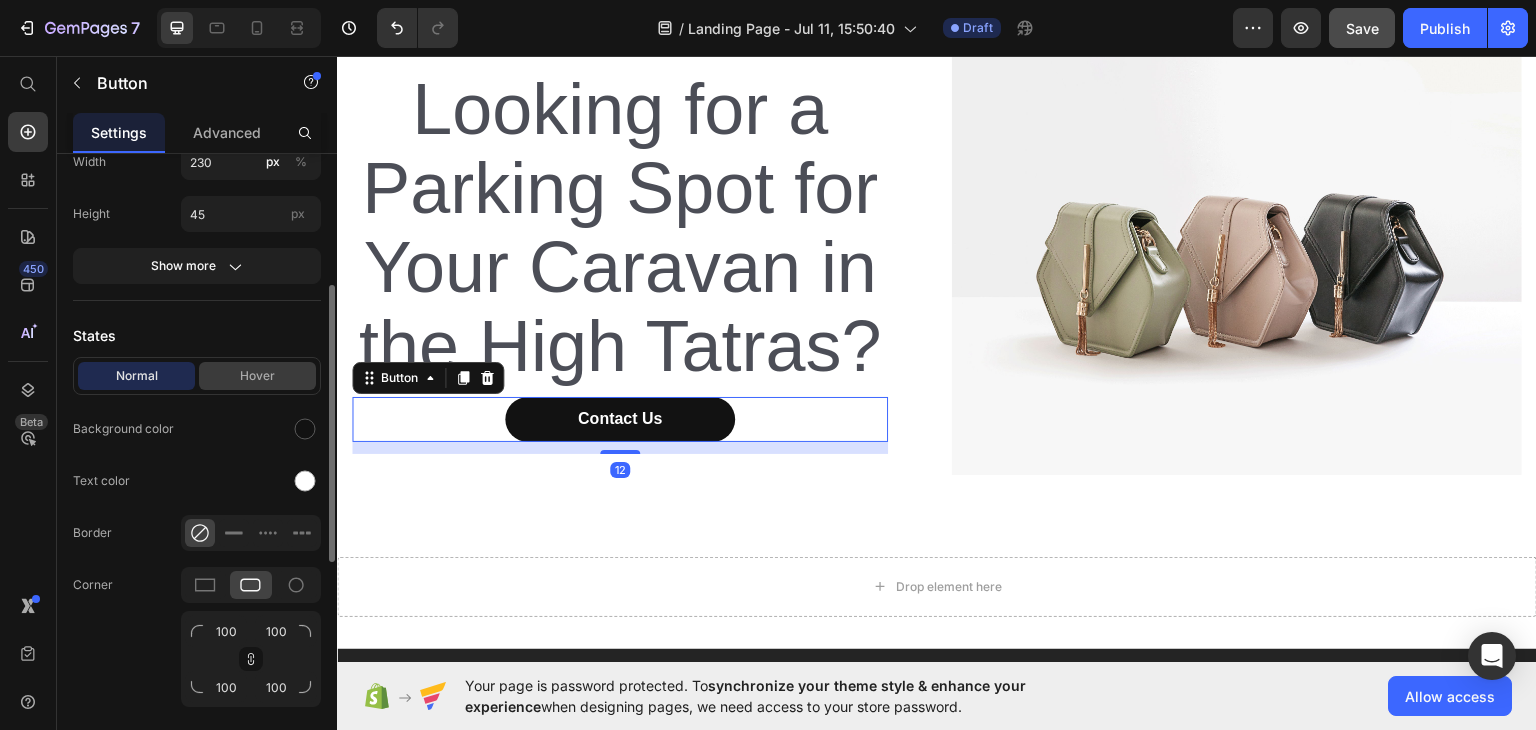click on "Hover" at bounding box center [257, 376] 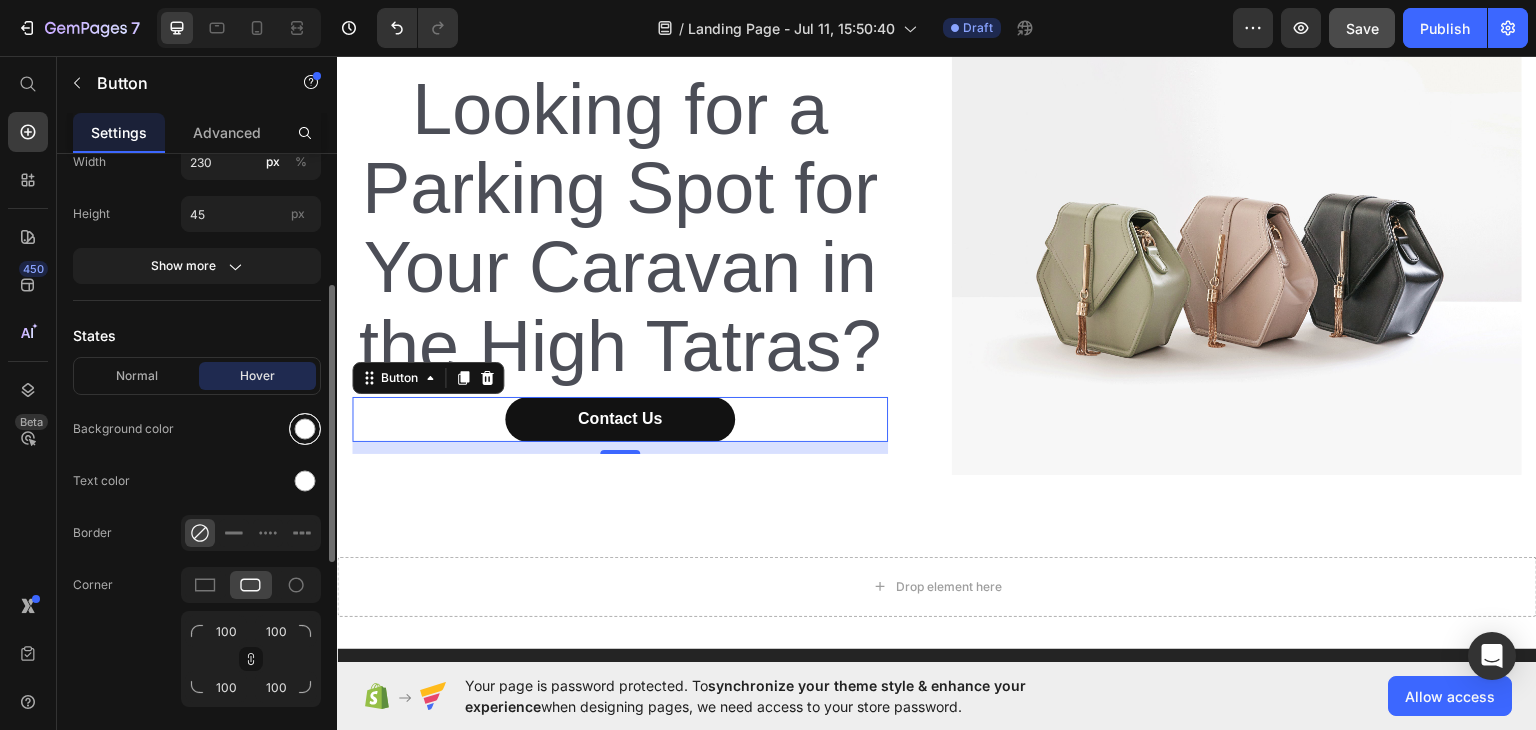 click at bounding box center [305, 429] 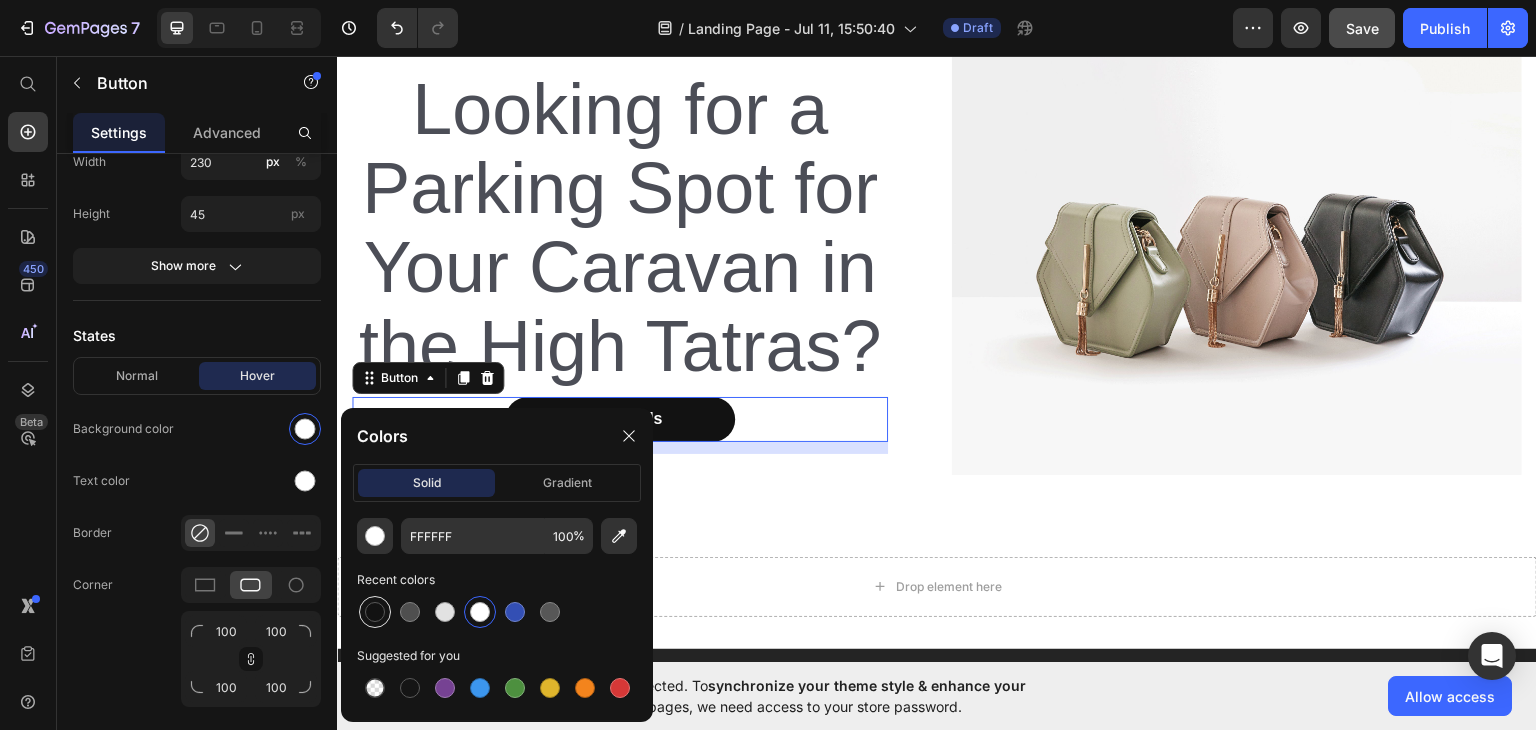 click at bounding box center (375, 612) 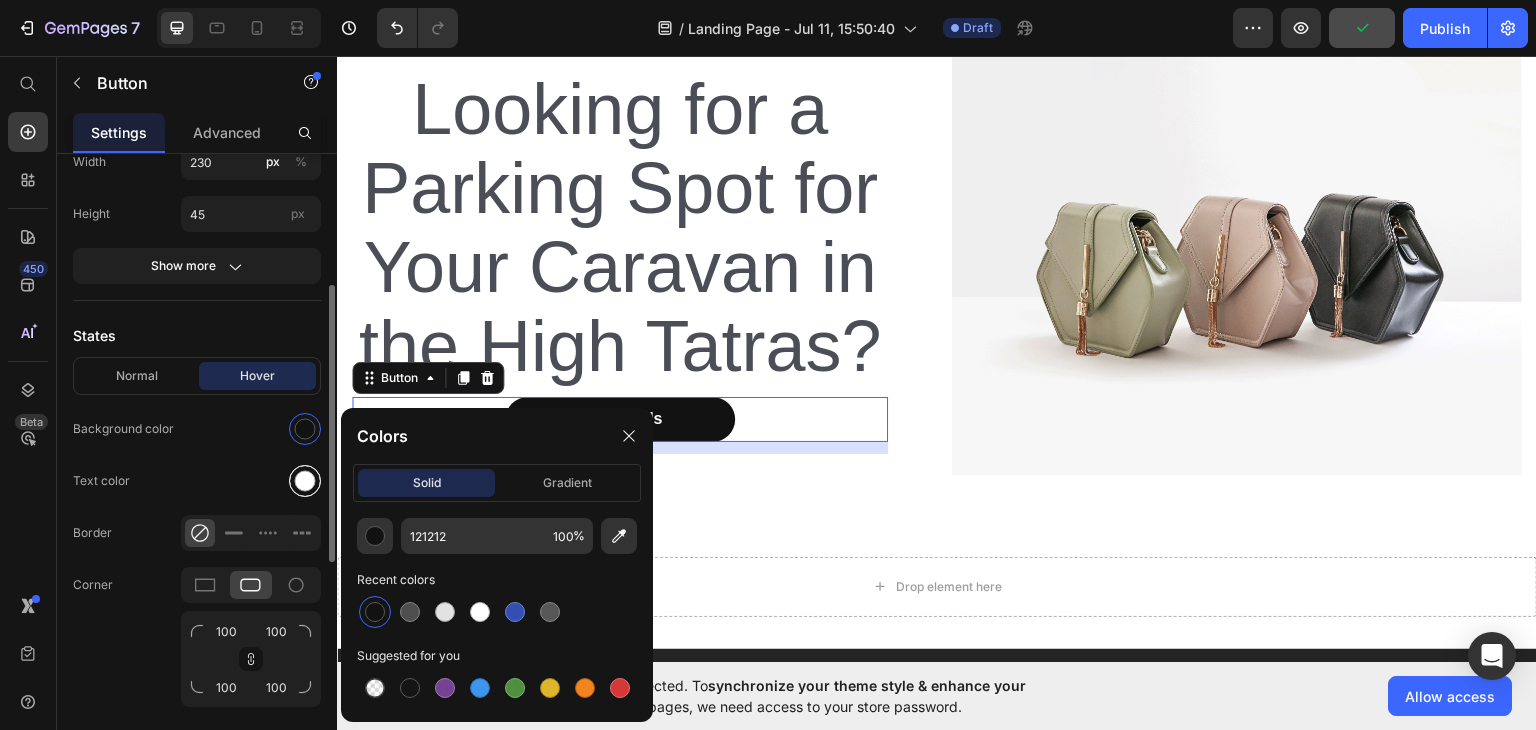 click at bounding box center (305, 481) 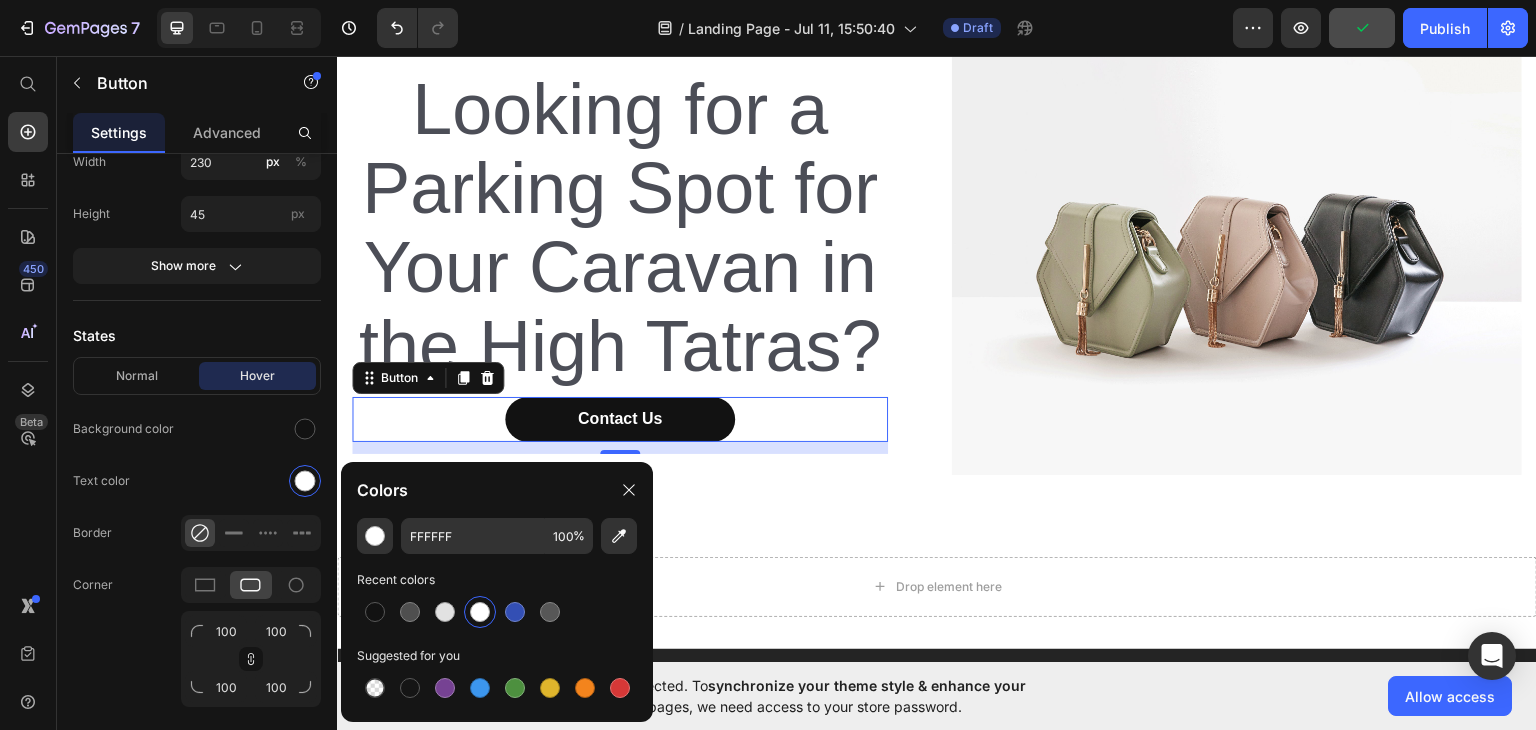 click on "Drop element here" at bounding box center [937, 586] 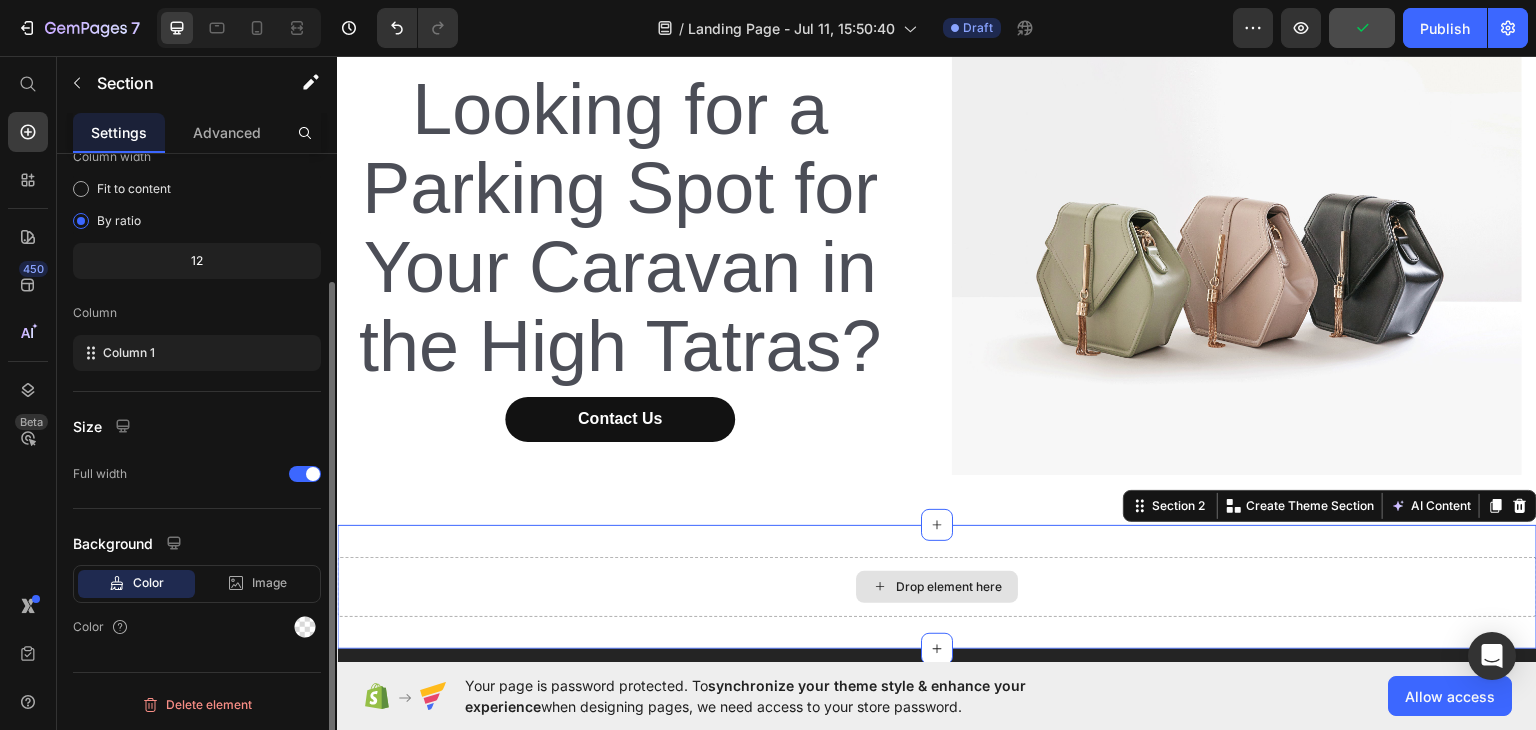scroll, scrollTop: 0, scrollLeft: 0, axis: both 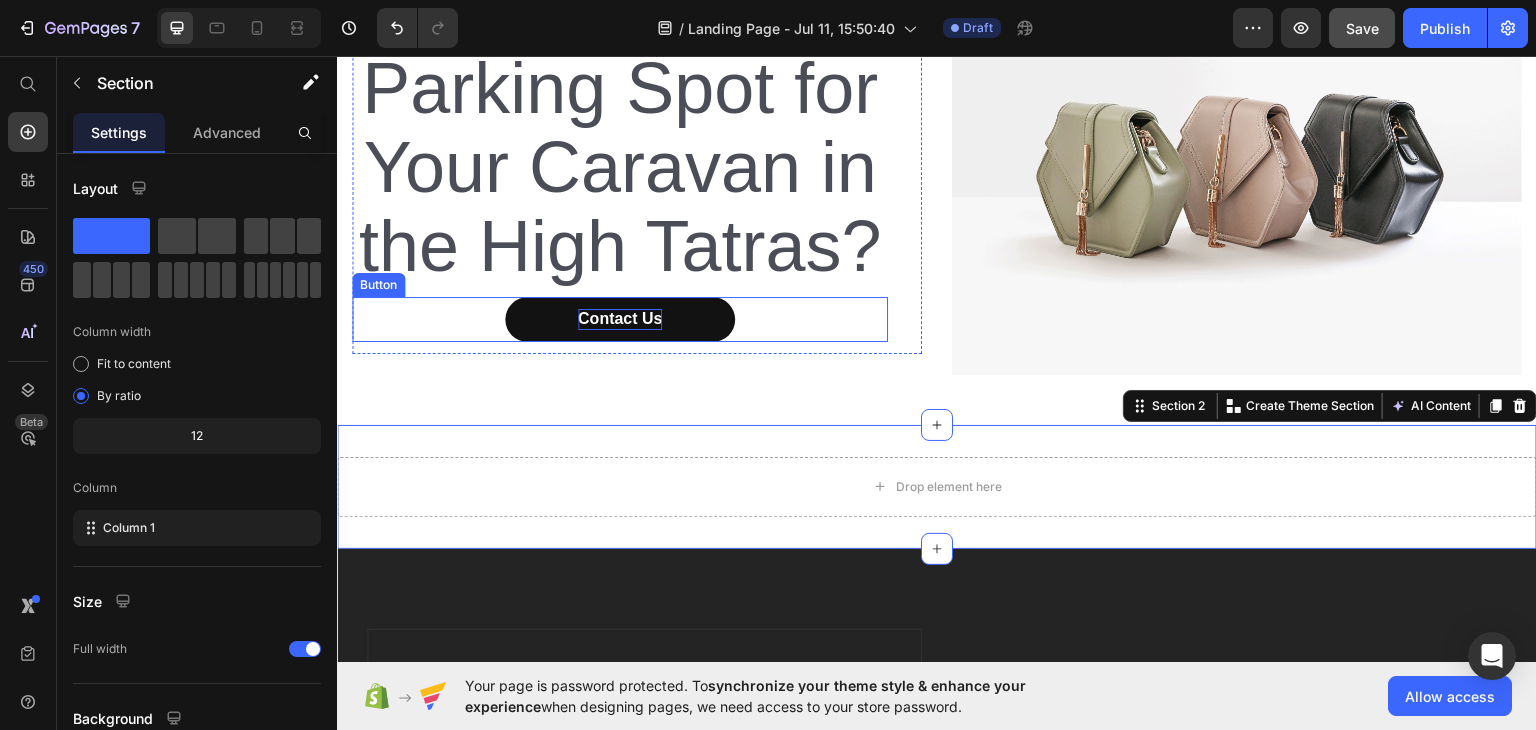 click on "Contact Us" at bounding box center [620, 318] 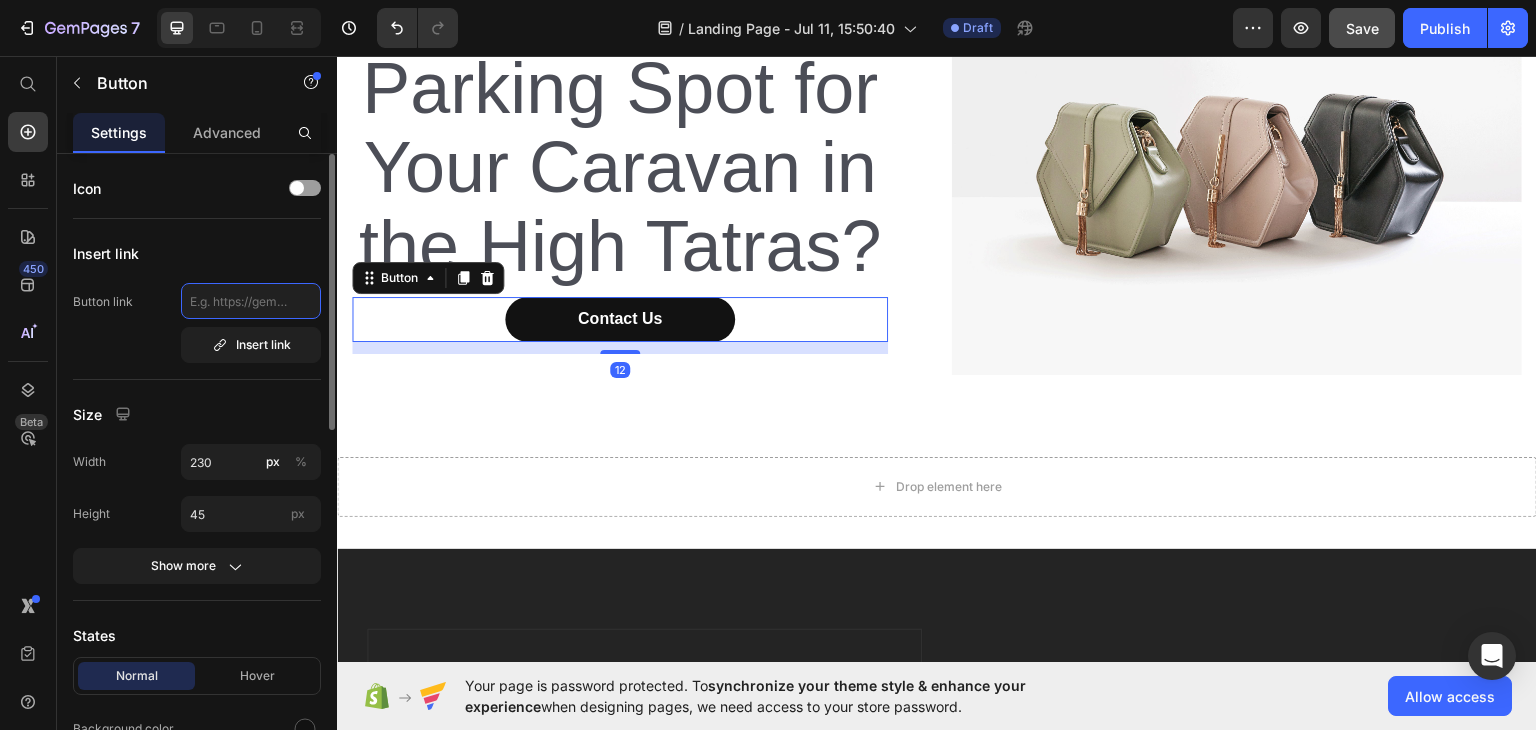 click 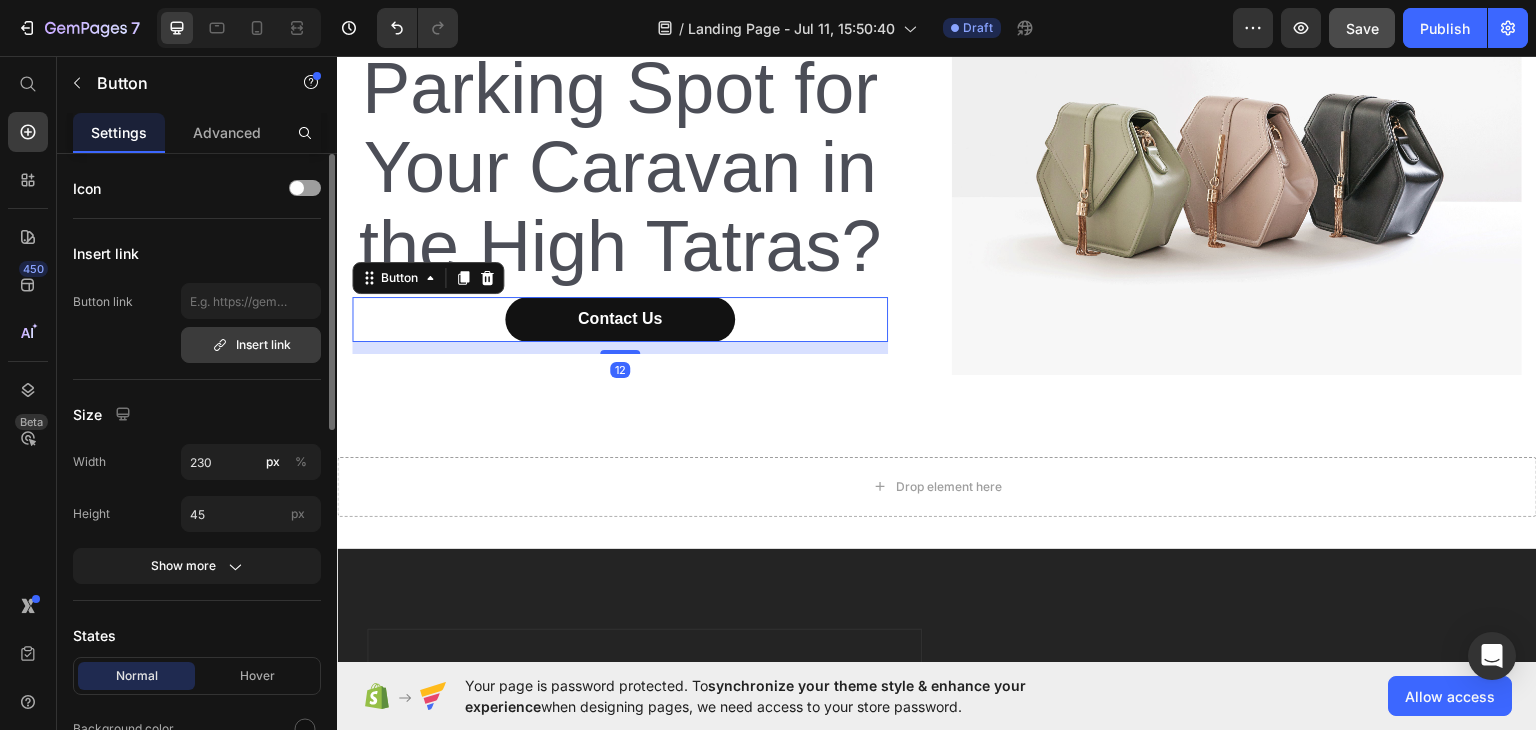 click on "Insert link" at bounding box center (251, 345) 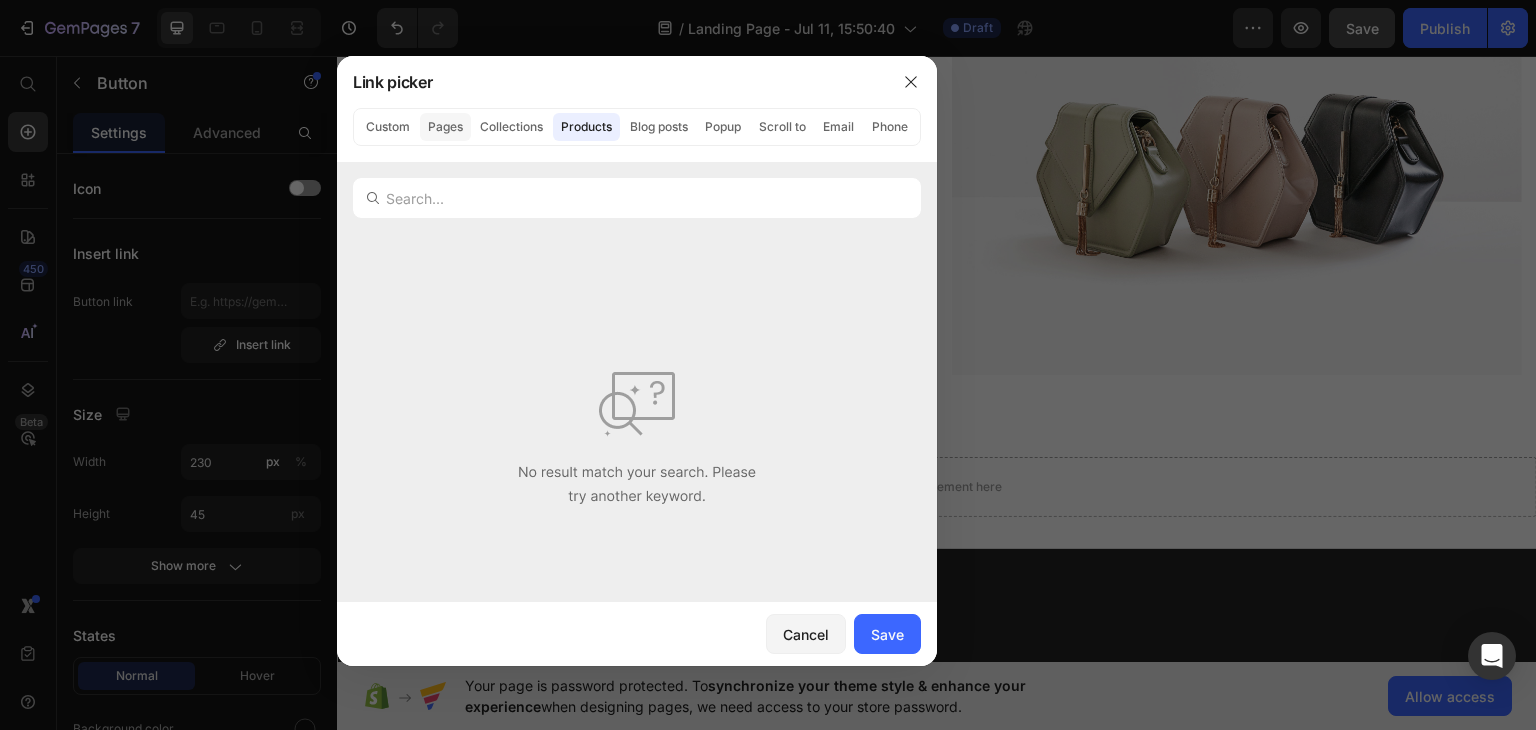 click on "Pages" 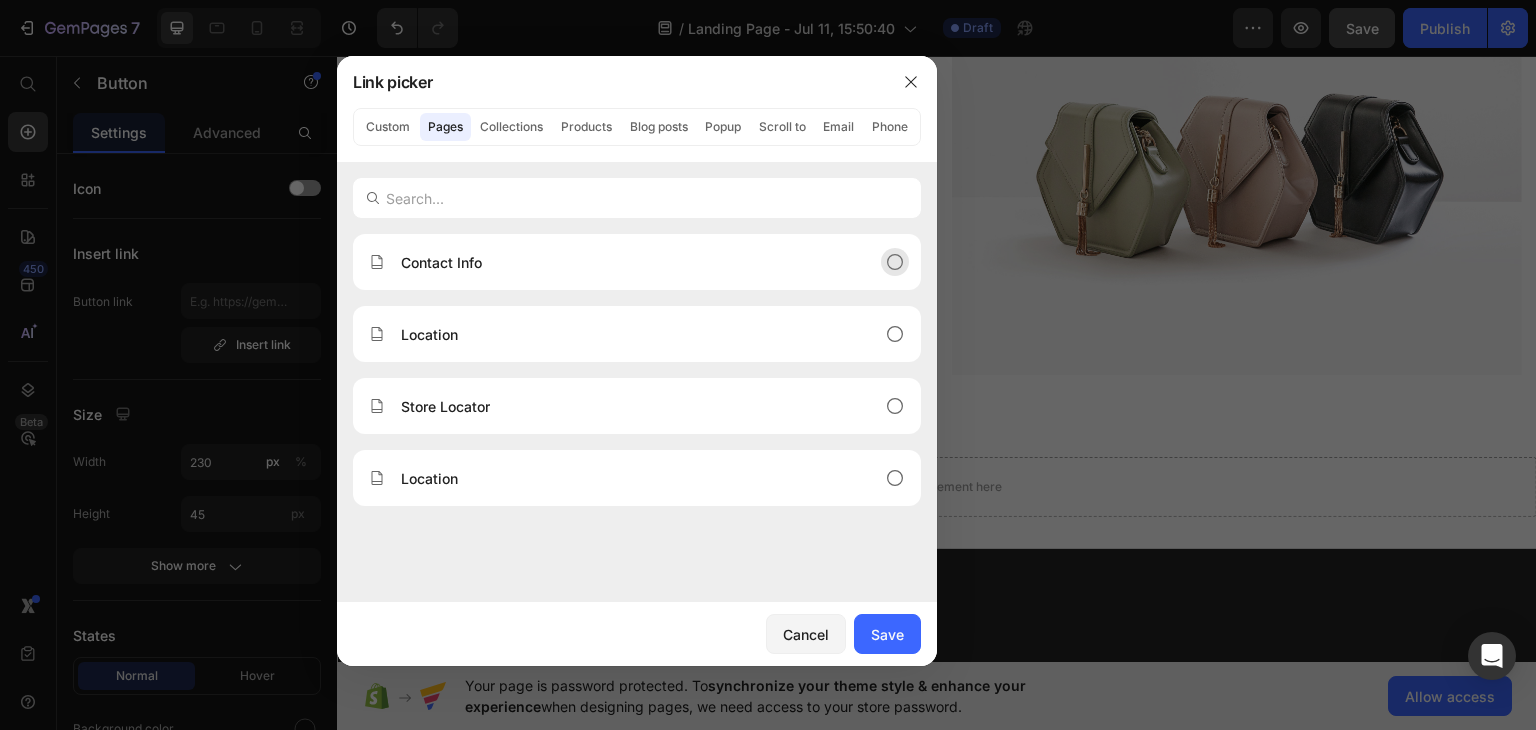 click on "Contact Info" 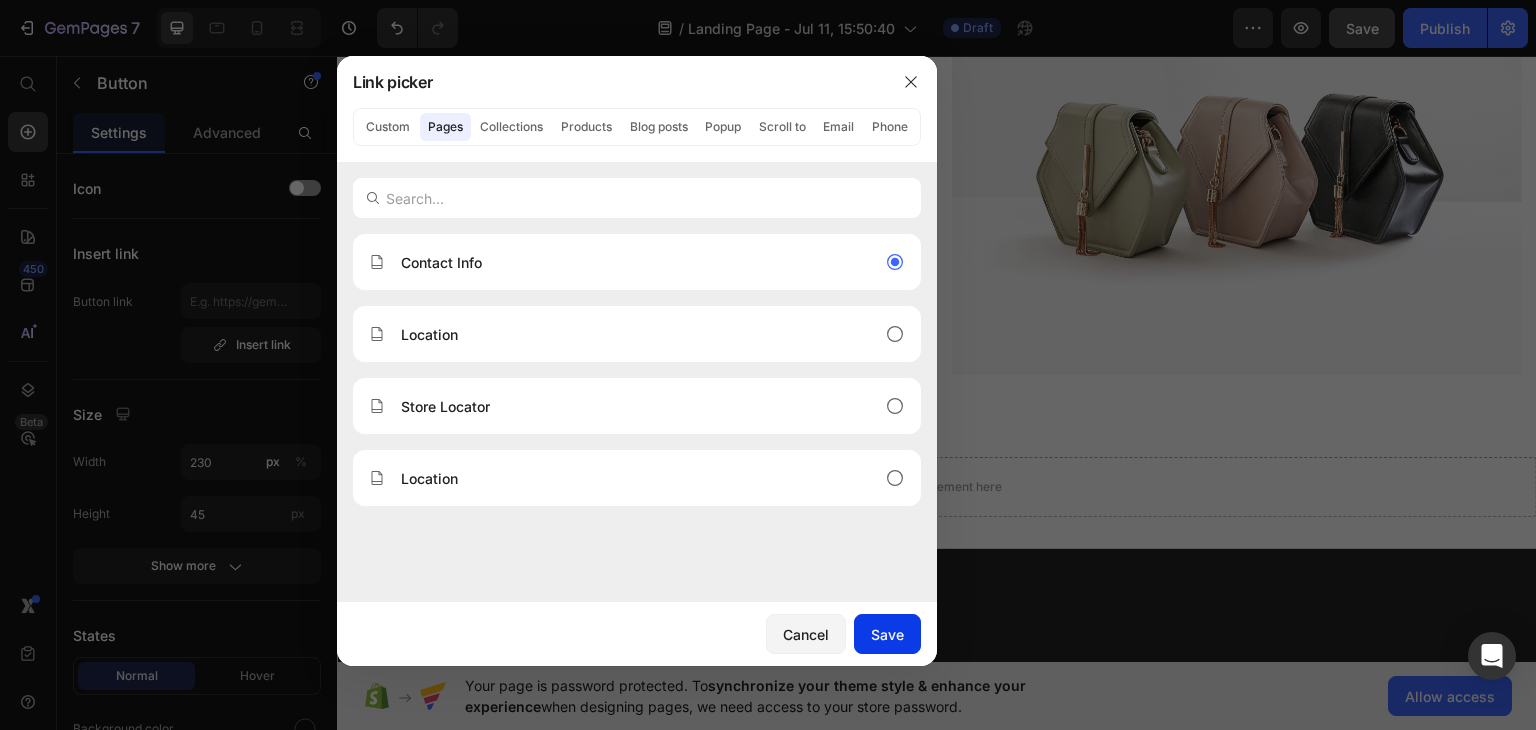 click on "Save" at bounding box center (887, 634) 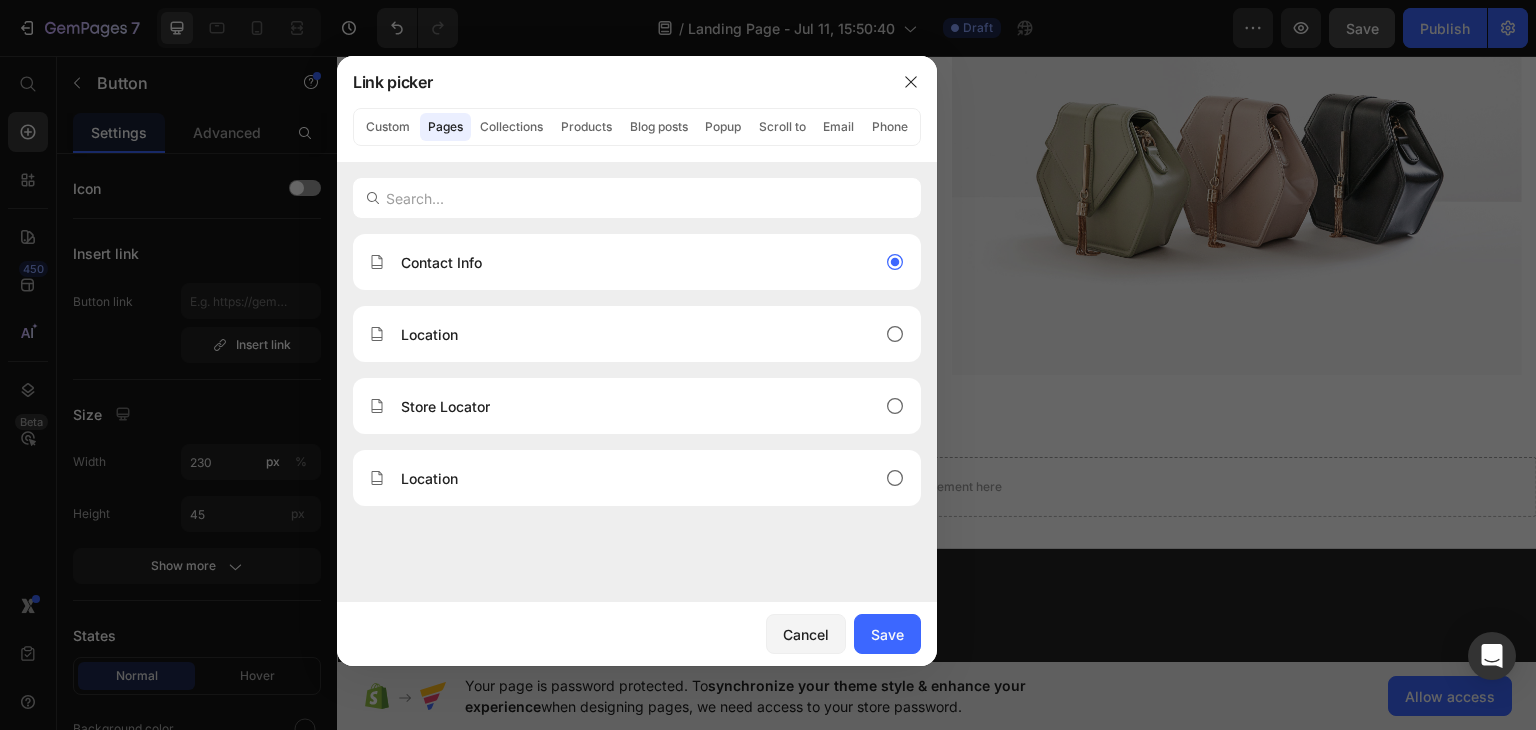 type on "/pages/contact" 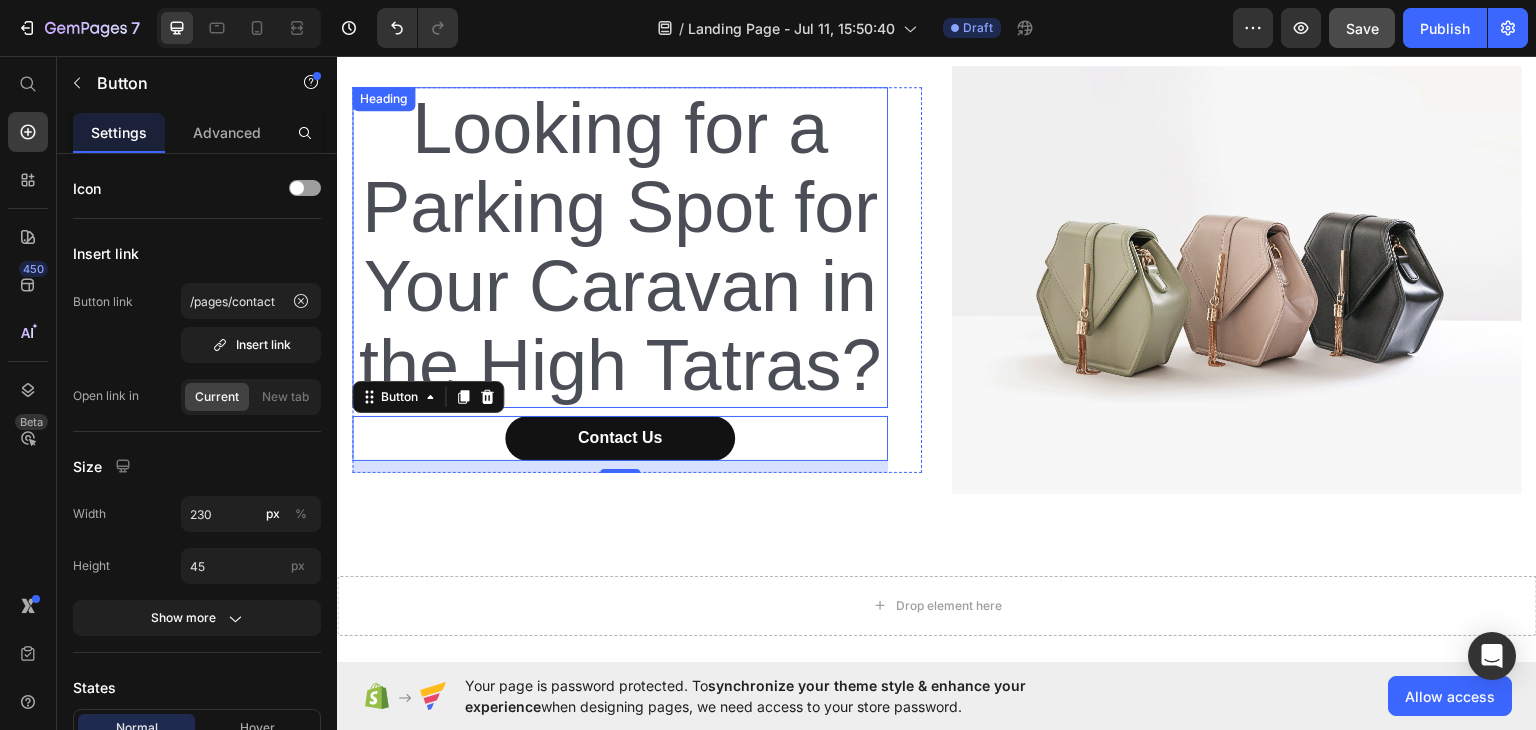 scroll, scrollTop: 0, scrollLeft: 0, axis: both 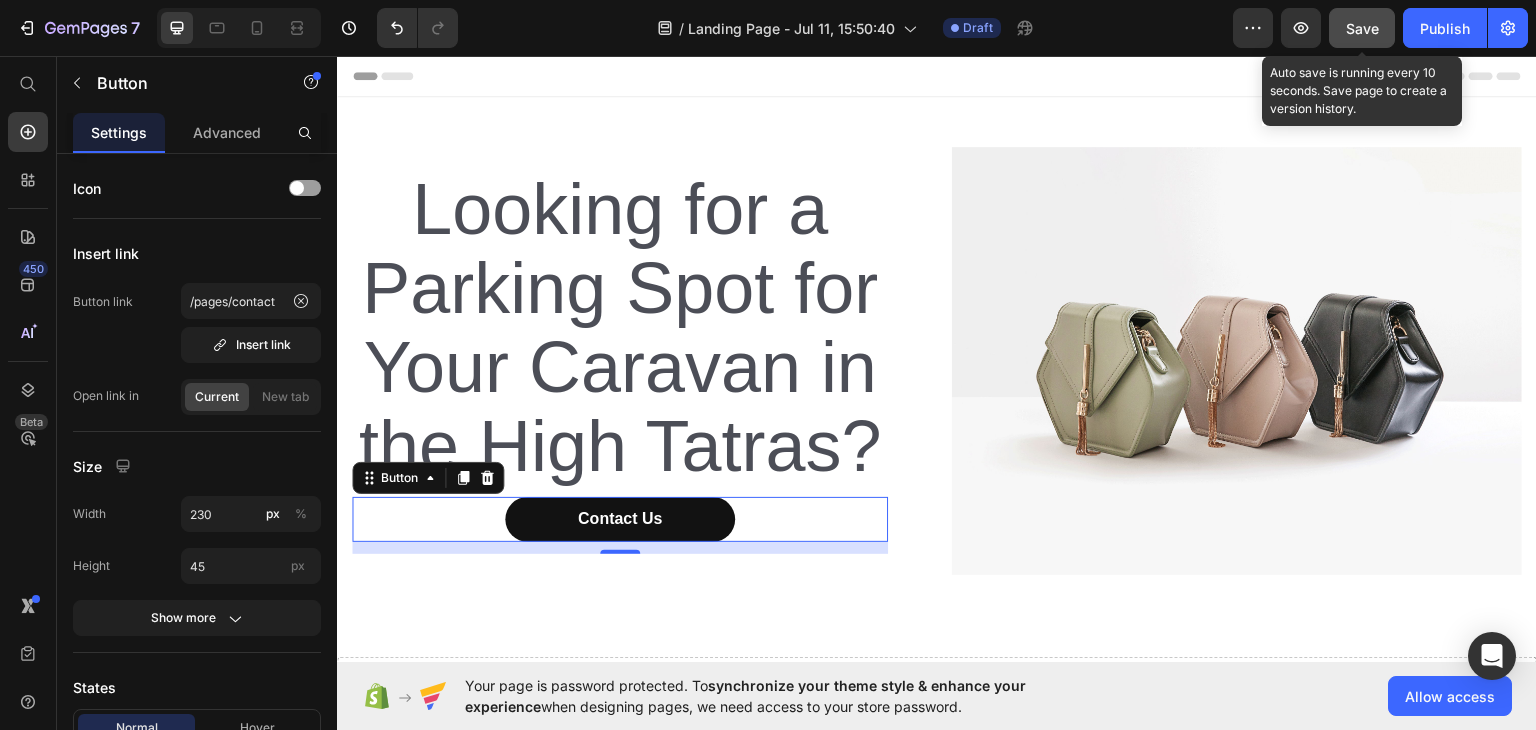 click on "Save" at bounding box center (1362, 28) 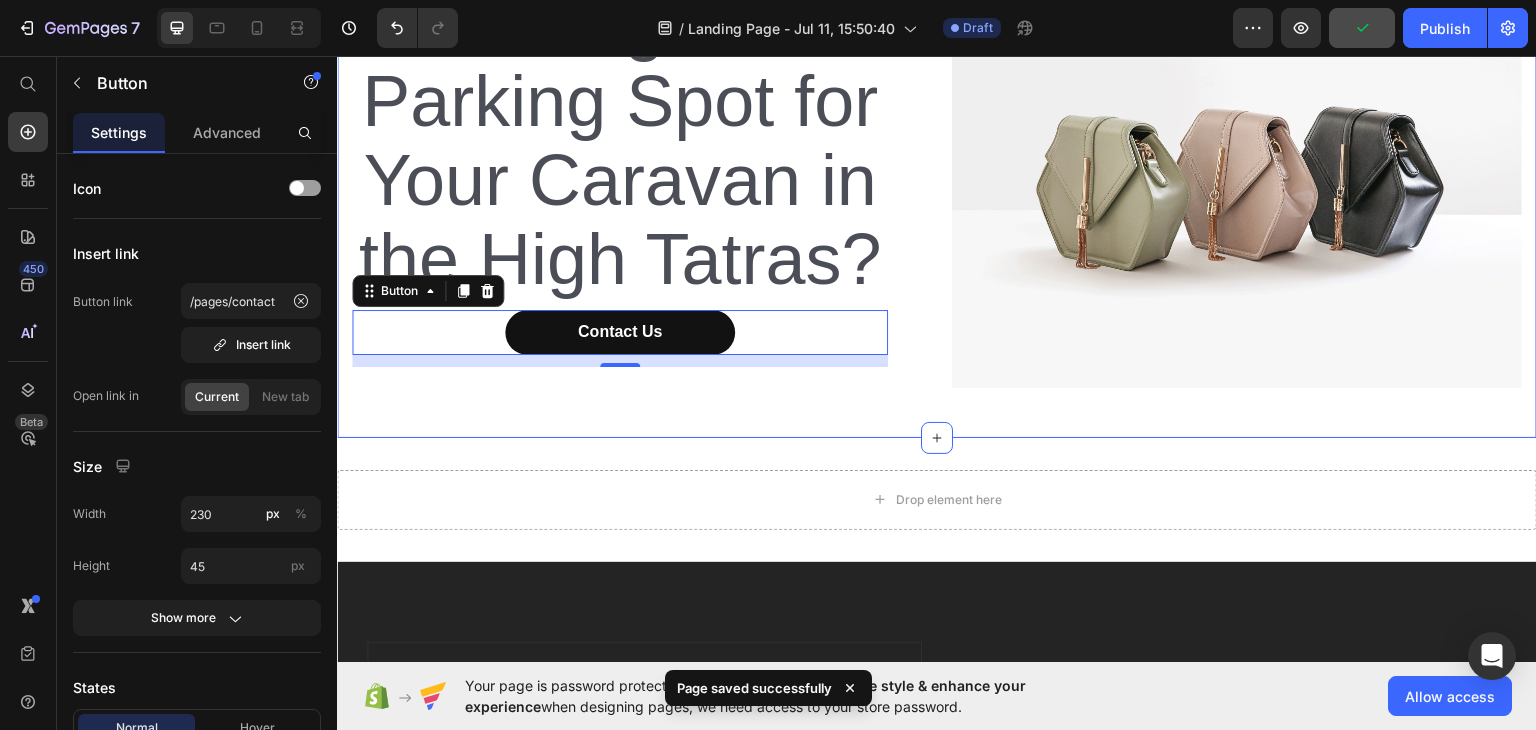 scroll, scrollTop: 200, scrollLeft: 0, axis: vertical 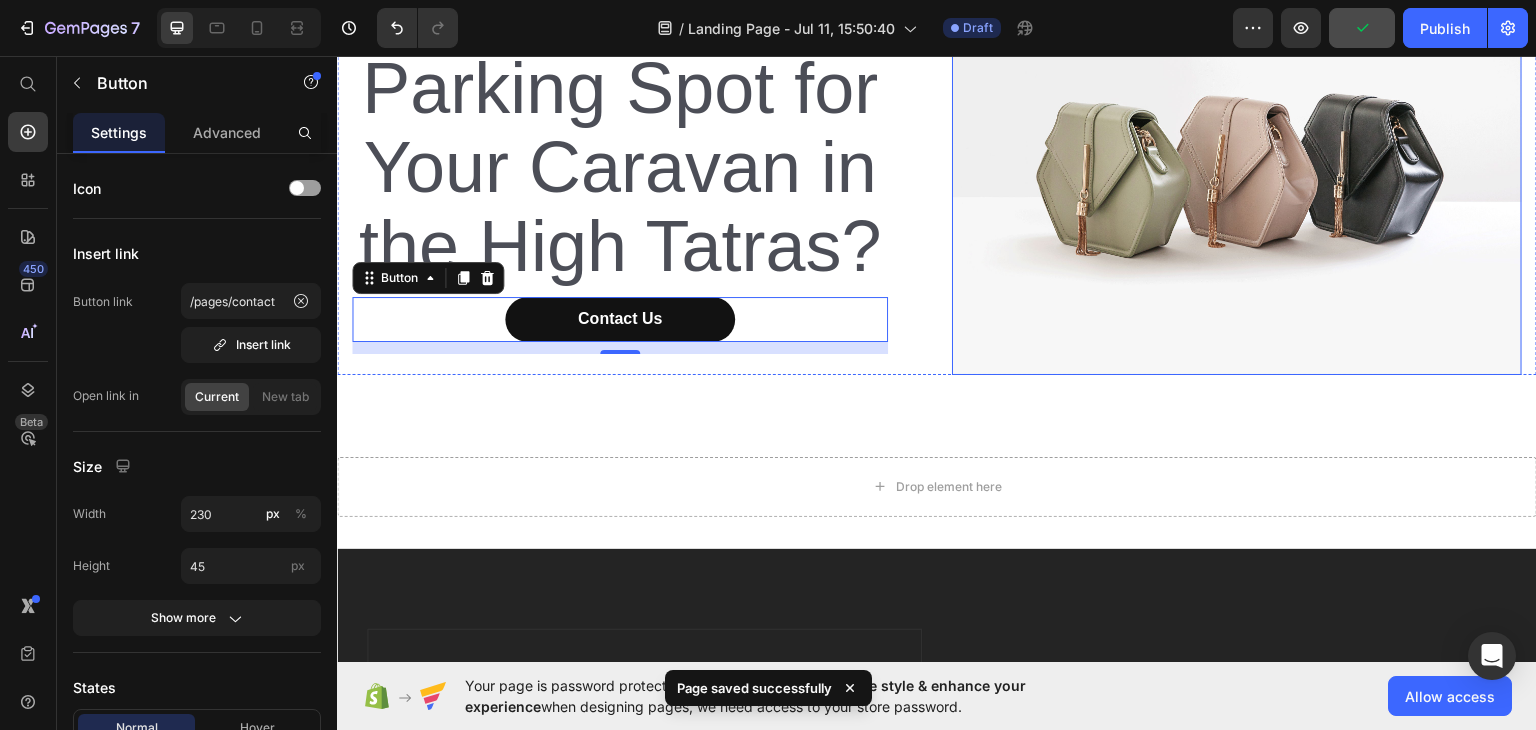 click at bounding box center (1237, 160) 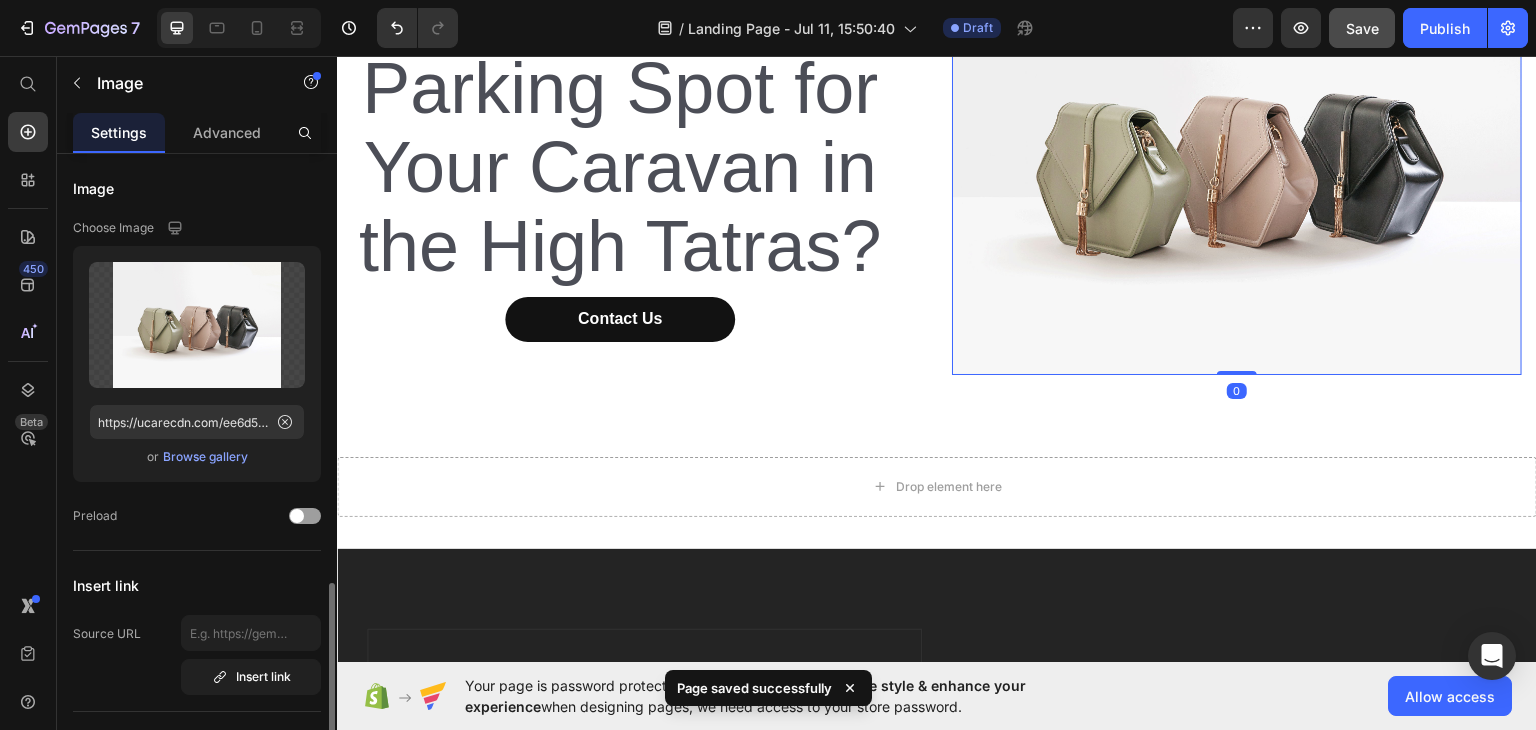 scroll, scrollTop: 400, scrollLeft: 0, axis: vertical 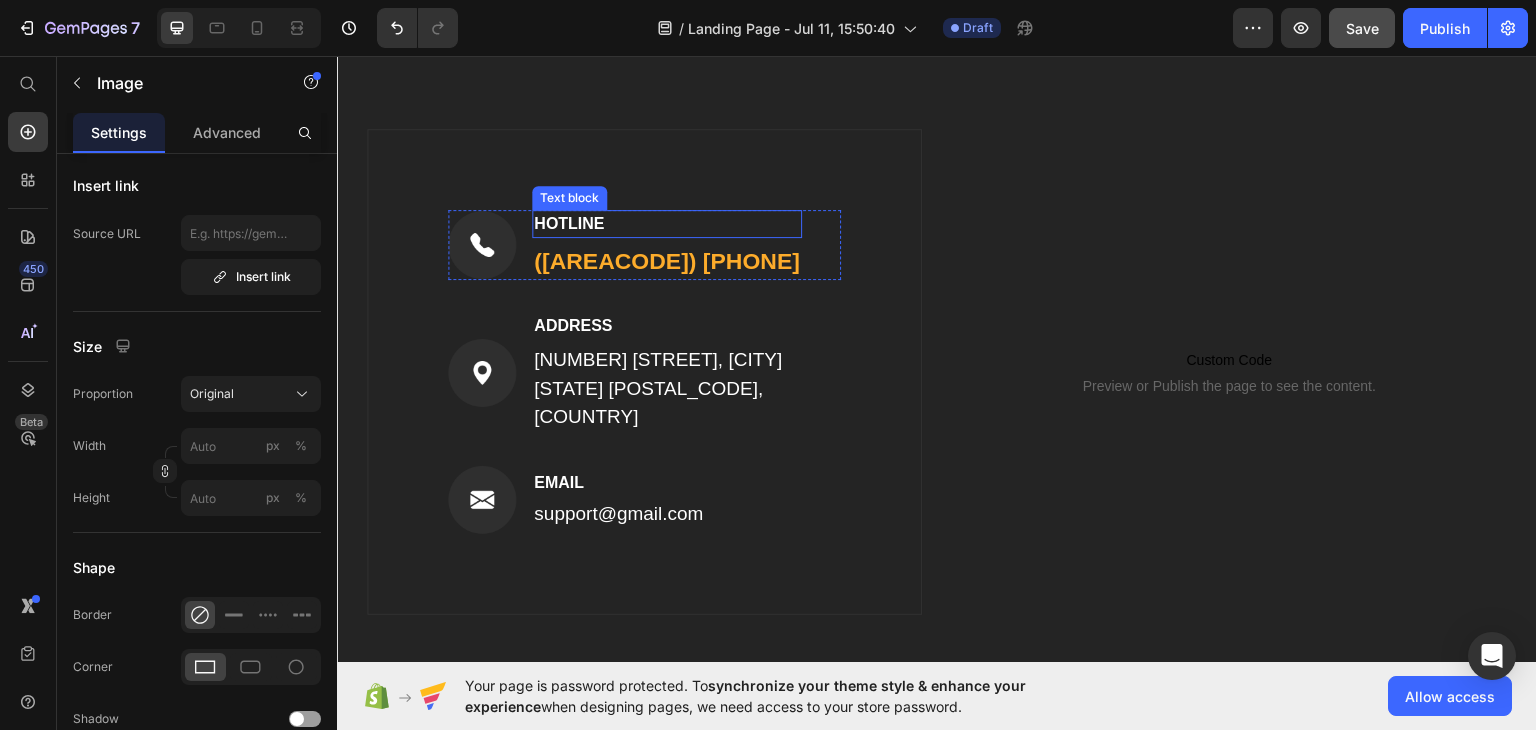 click on "HOTLINE" at bounding box center (667, 223) 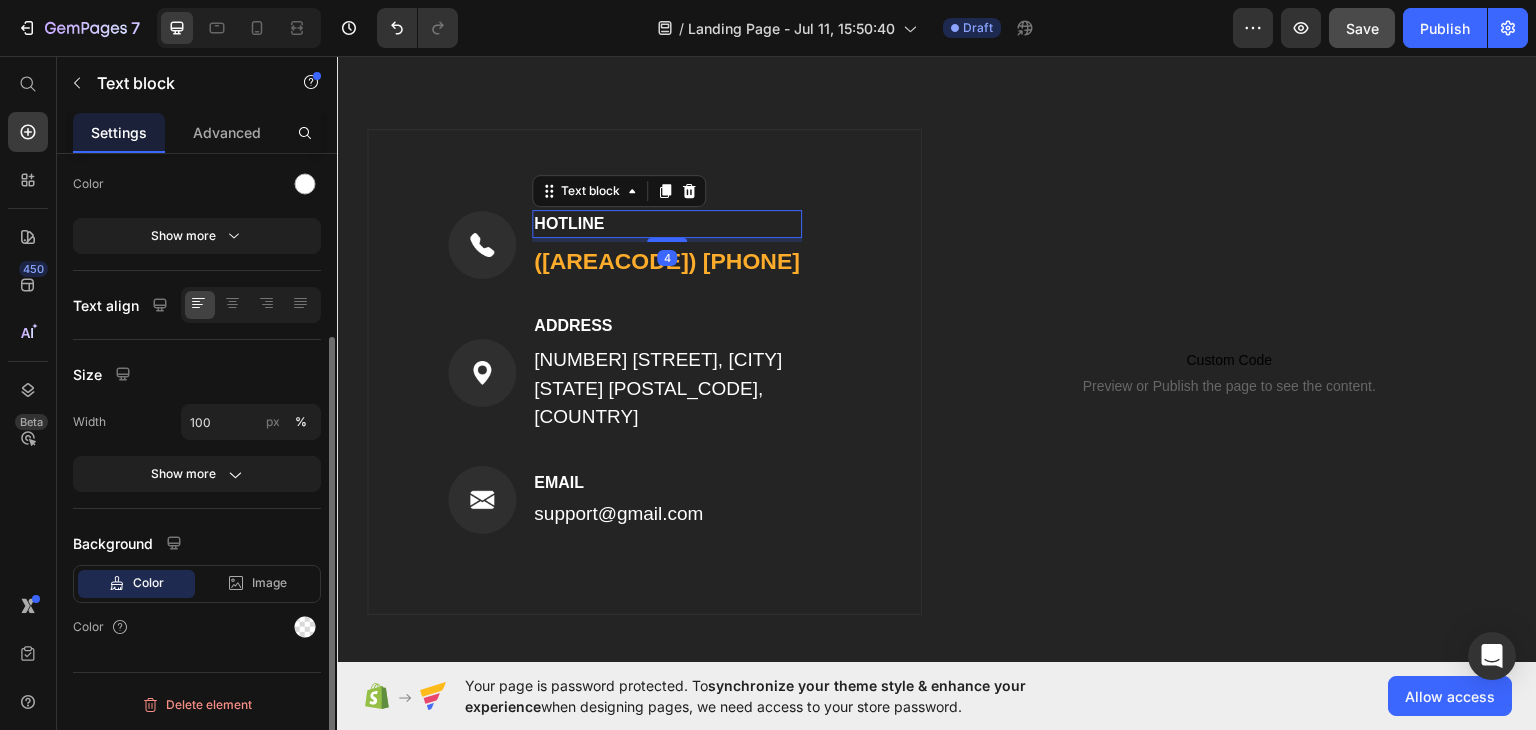 click on "HOTLINE" at bounding box center [667, 223] 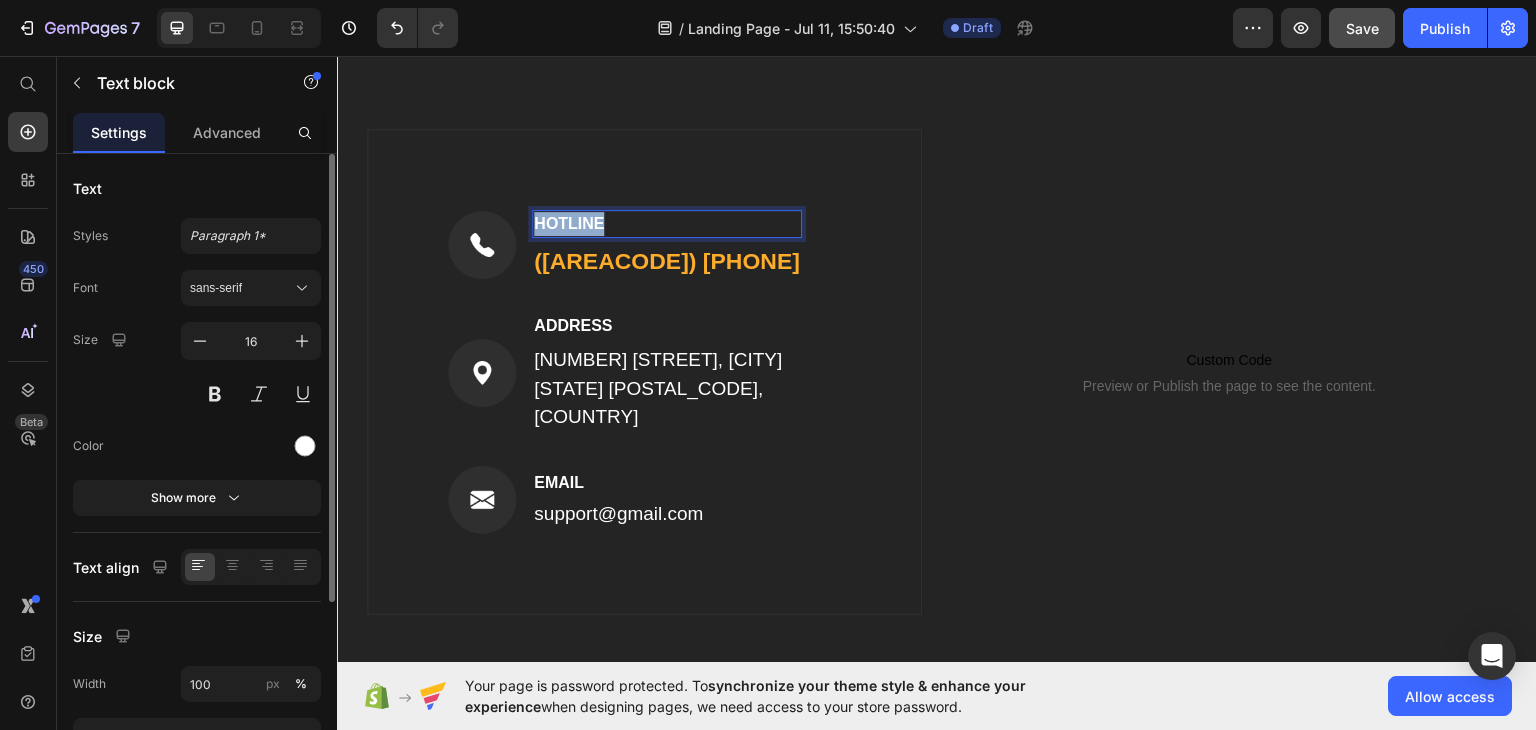 click on "HOTLINE" at bounding box center [667, 223] 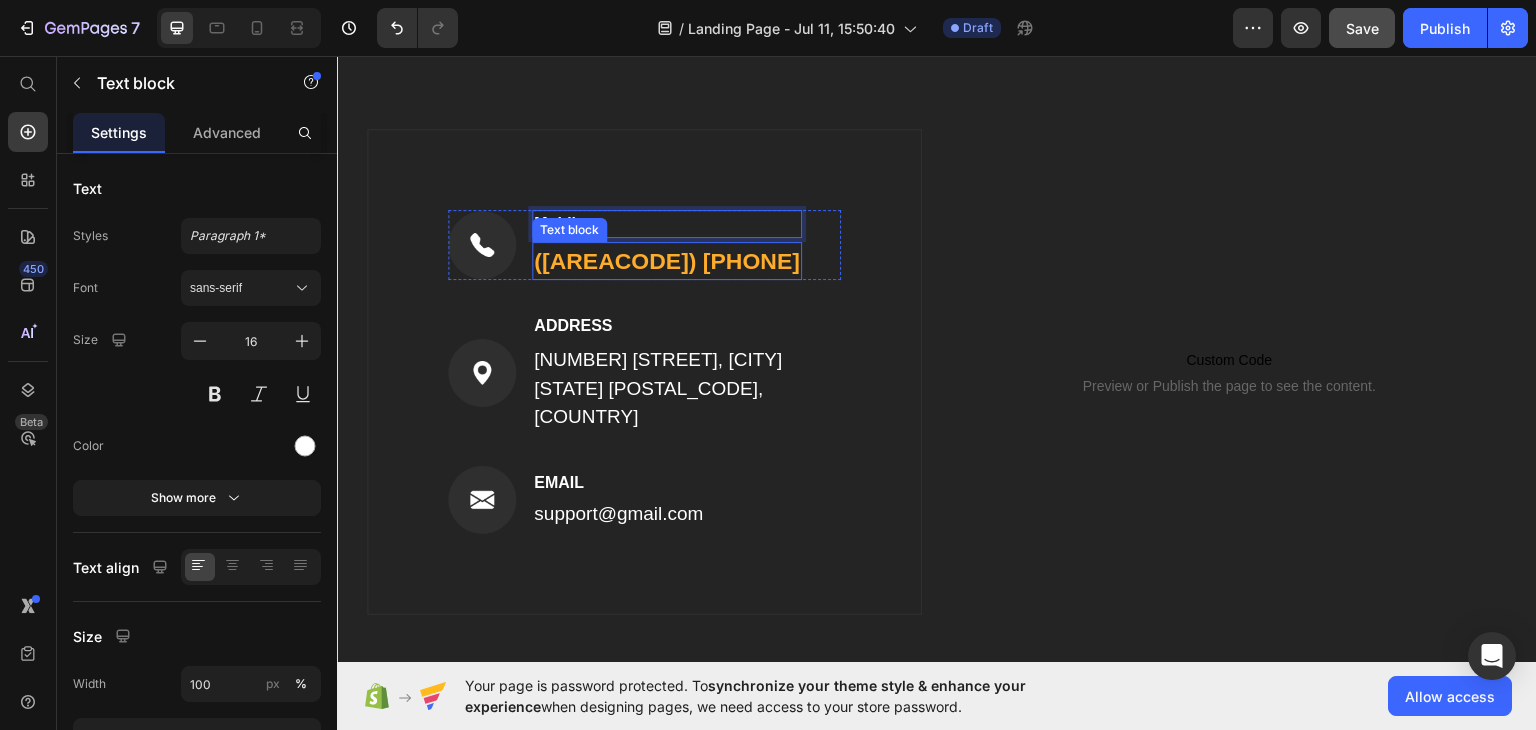 click on "([AREACODE]) [PHONE]" at bounding box center [667, 260] 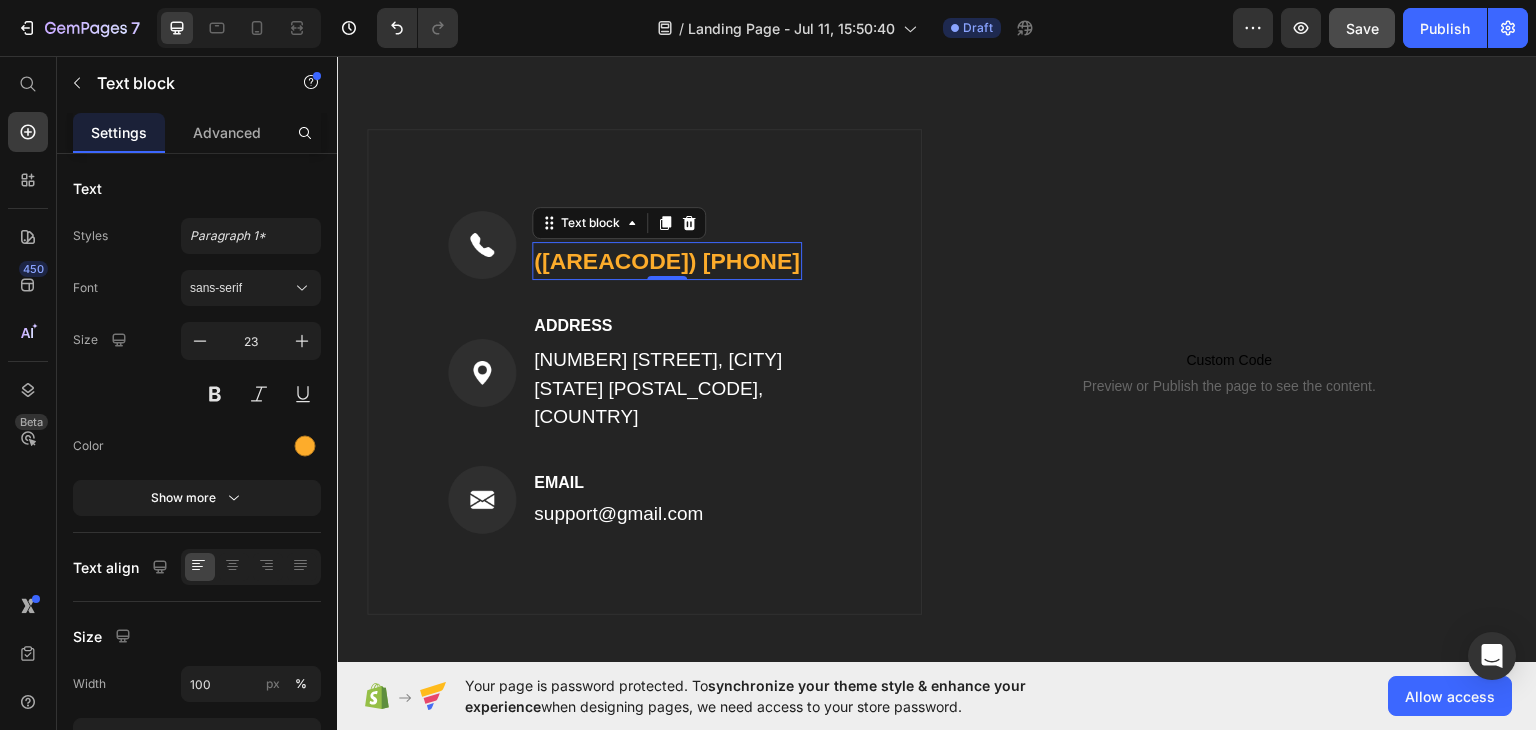 click on "([AREACODE]) [PHONE]" at bounding box center [667, 260] 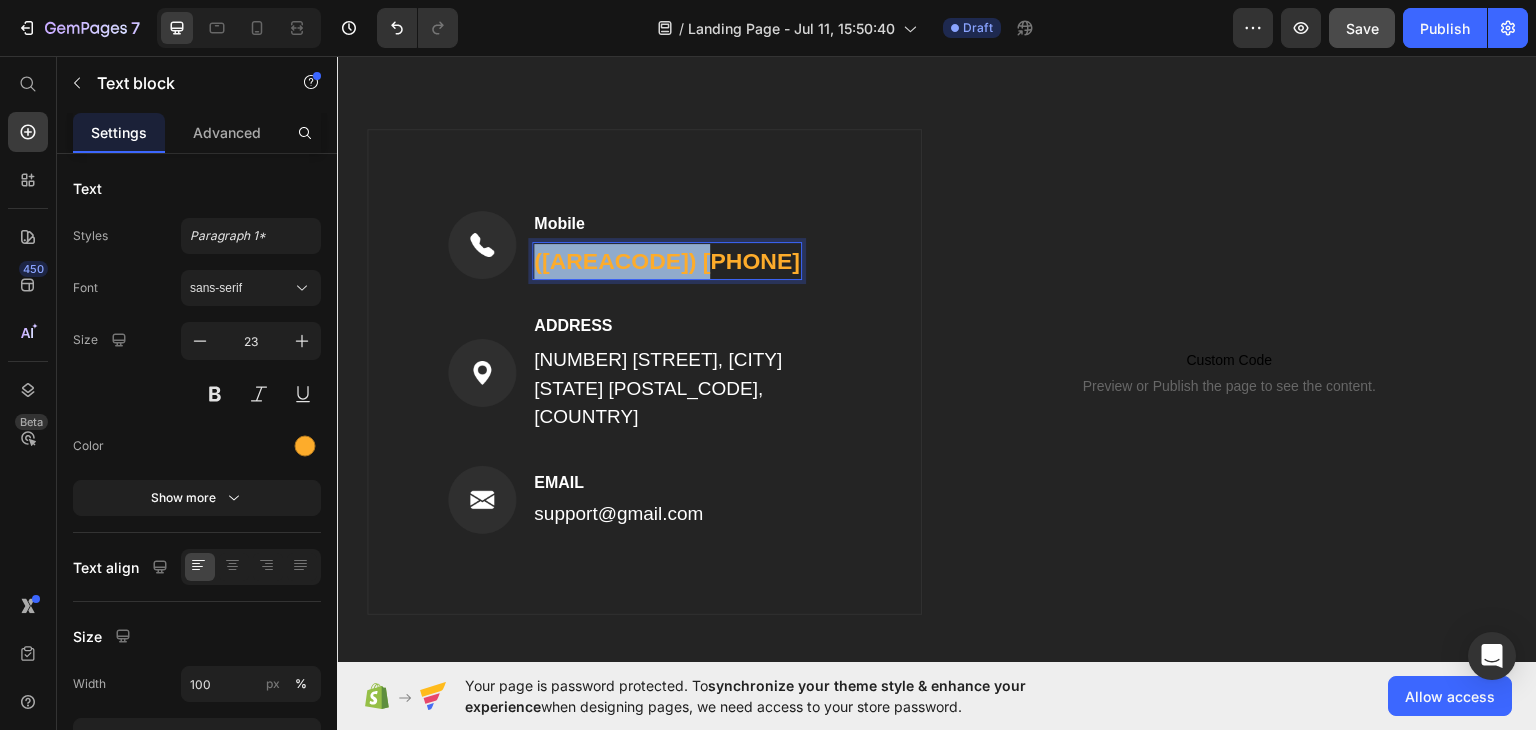 click on "([AREACODE]) [PHONE]" at bounding box center [667, 260] 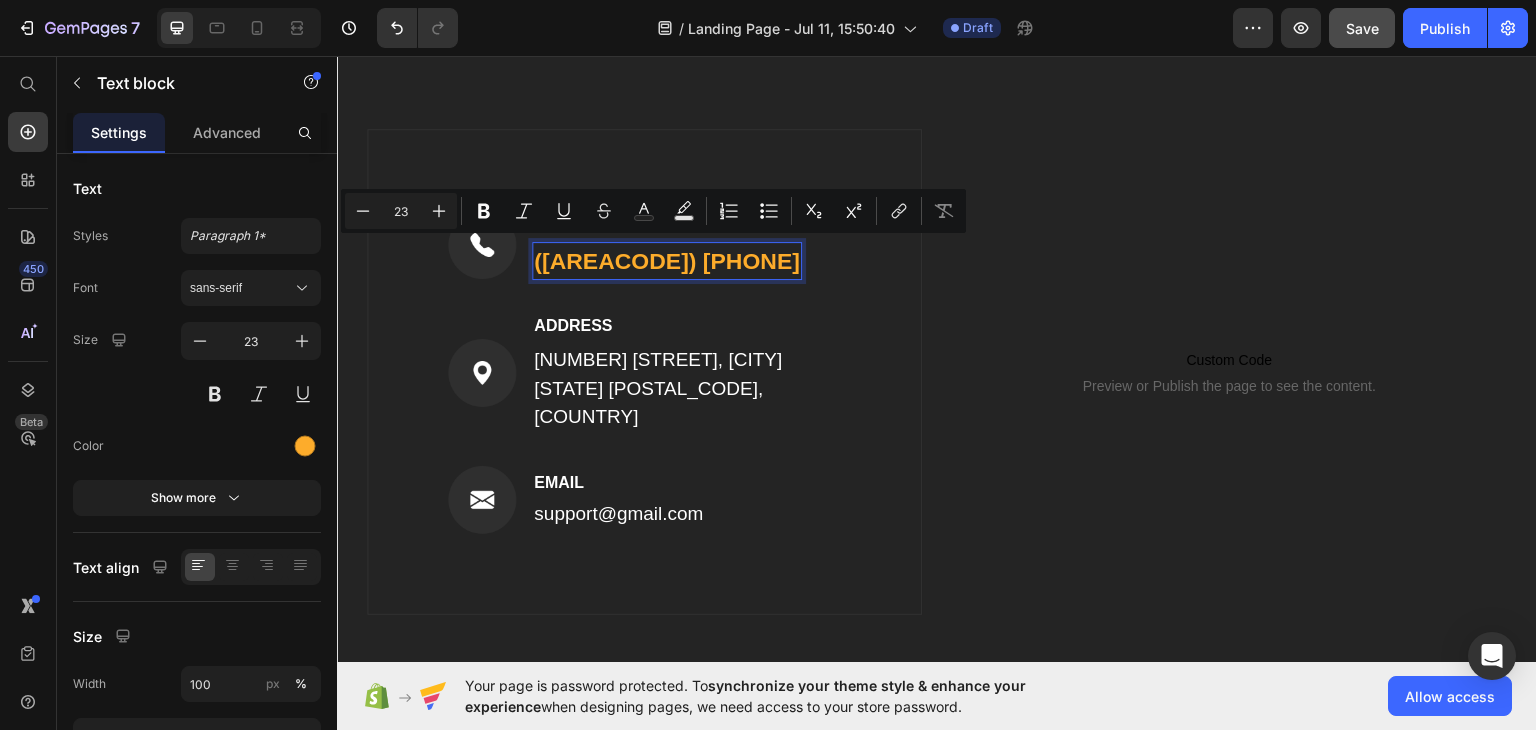scroll, scrollTop: 684, scrollLeft: 0, axis: vertical 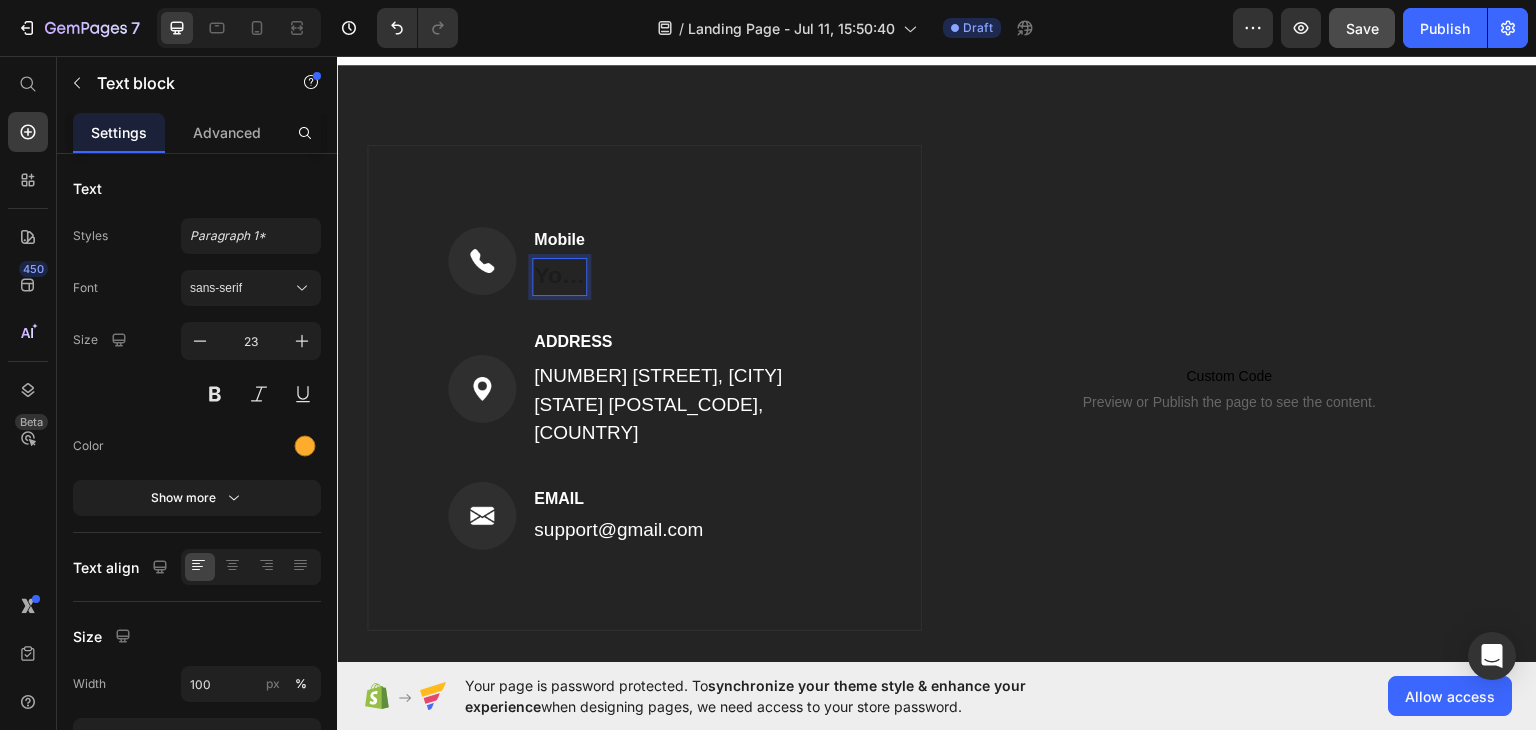 click at bounding box center [559, 276] 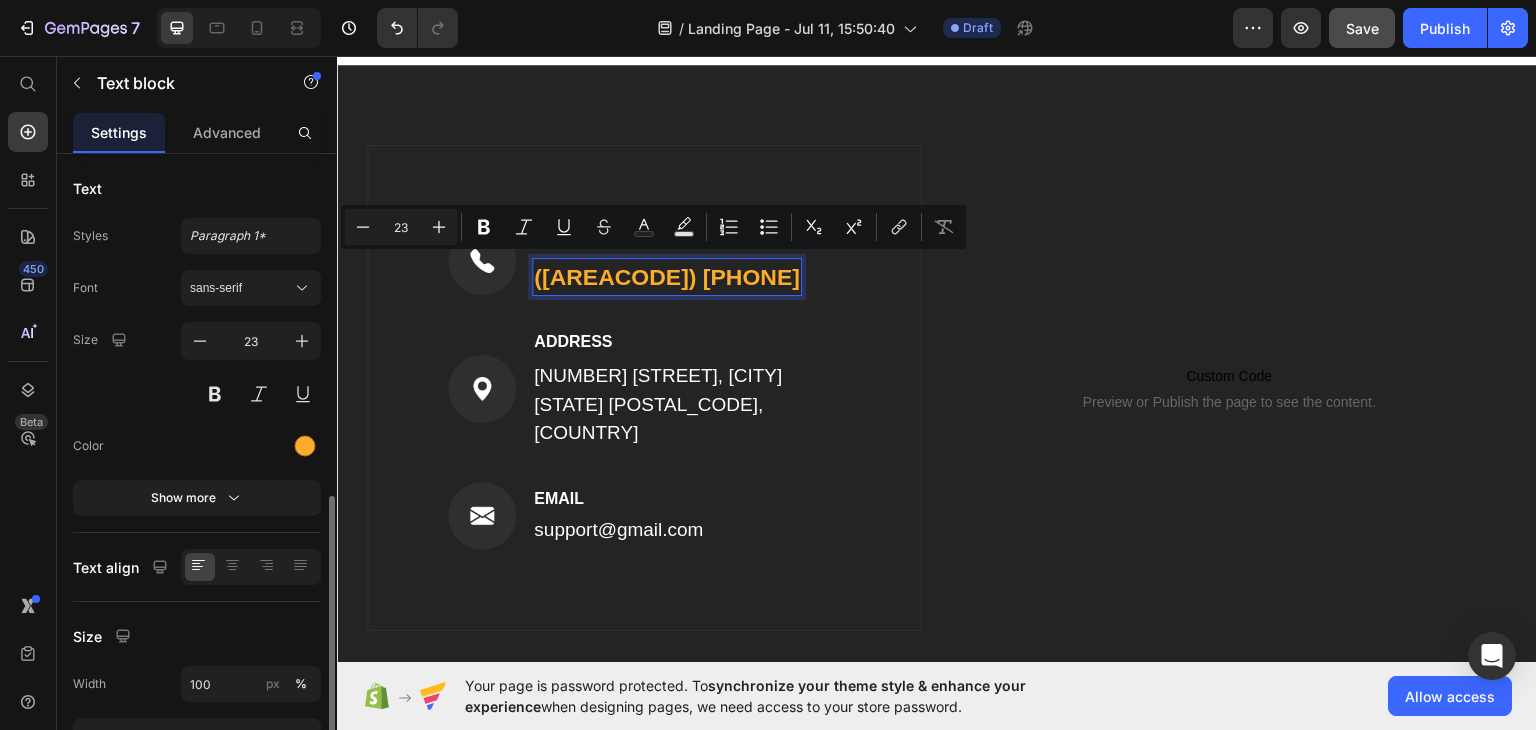 scroll, scrollTop: 260, scrollLeft: 0, axis: vertical 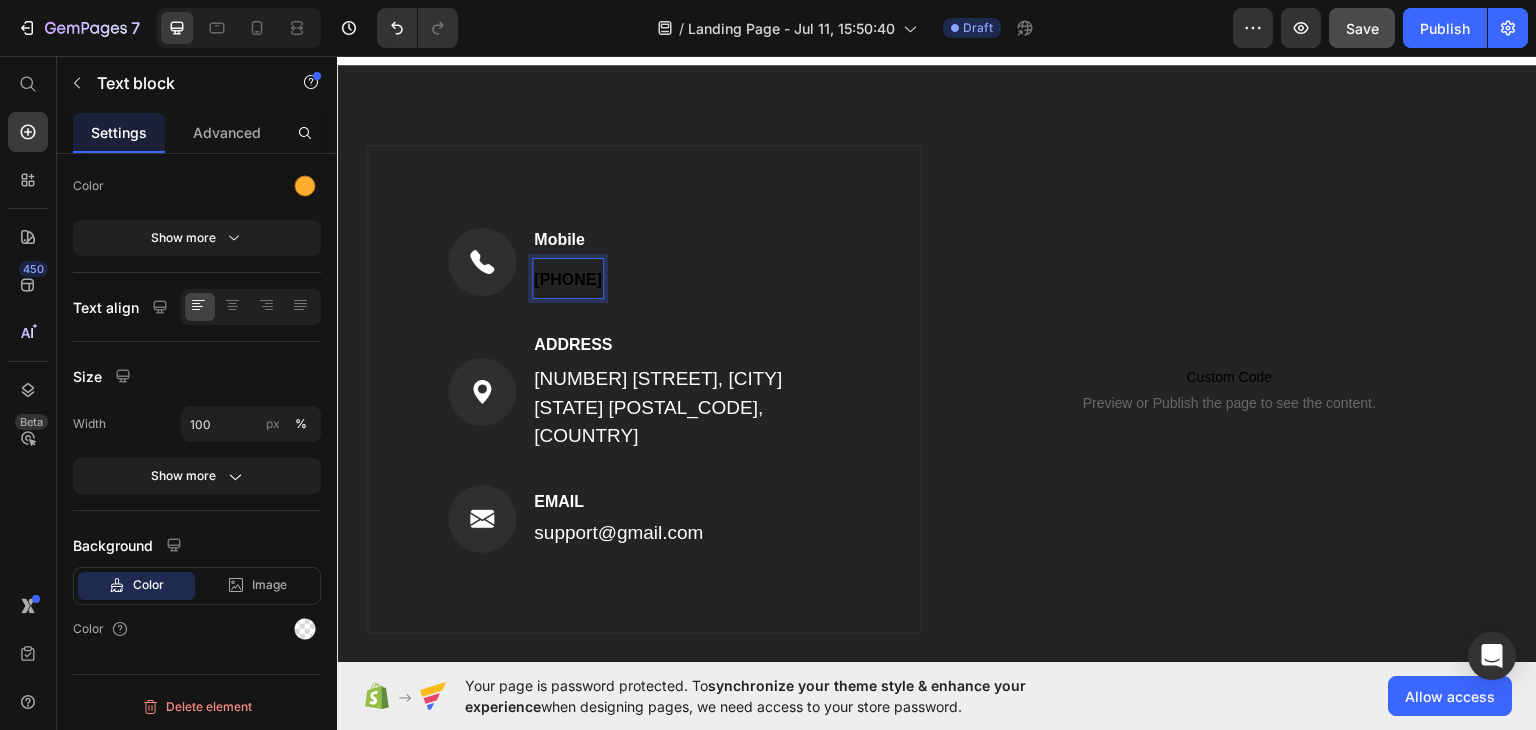 click on "[PHONE]" at bounding box center [568, 278] 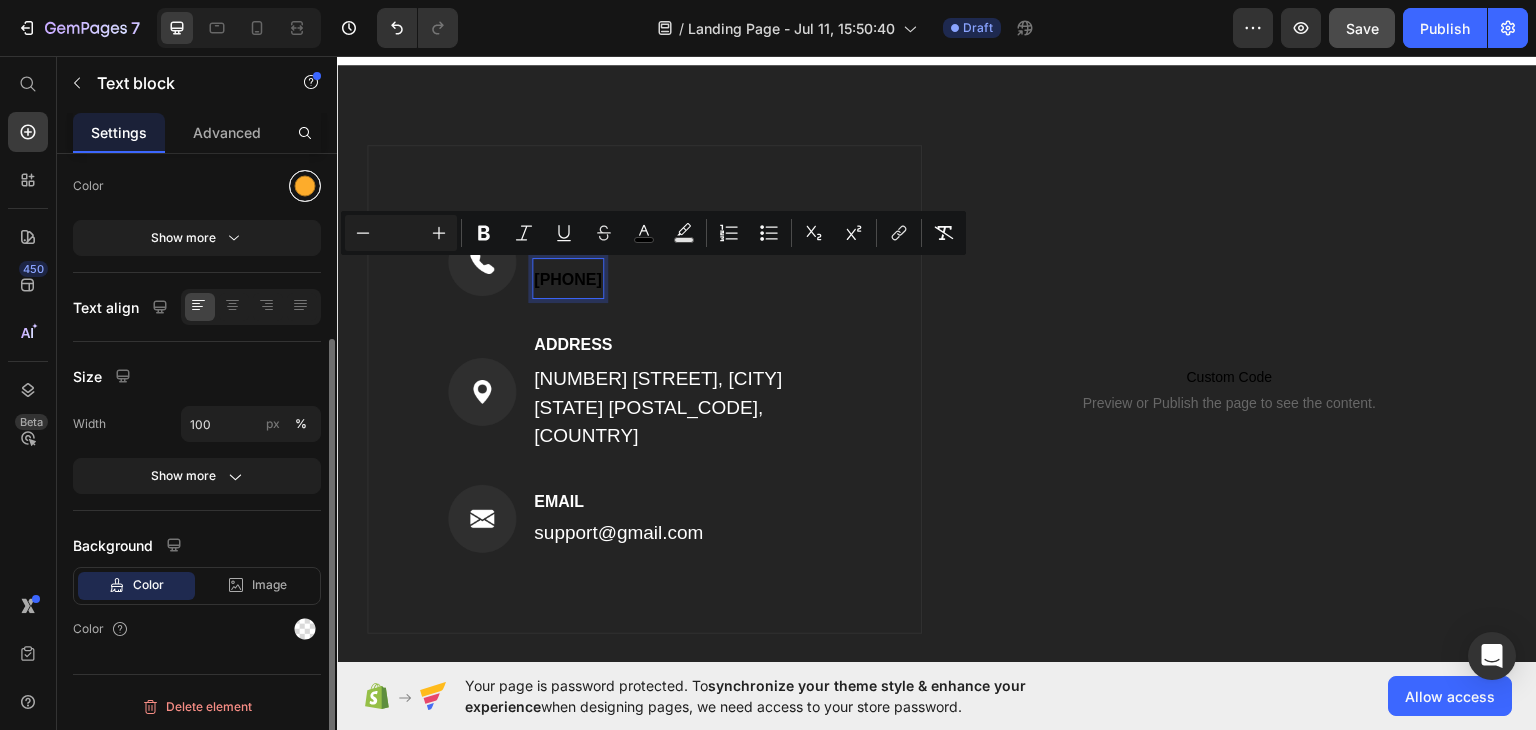 click at bounding box center [305, 186] 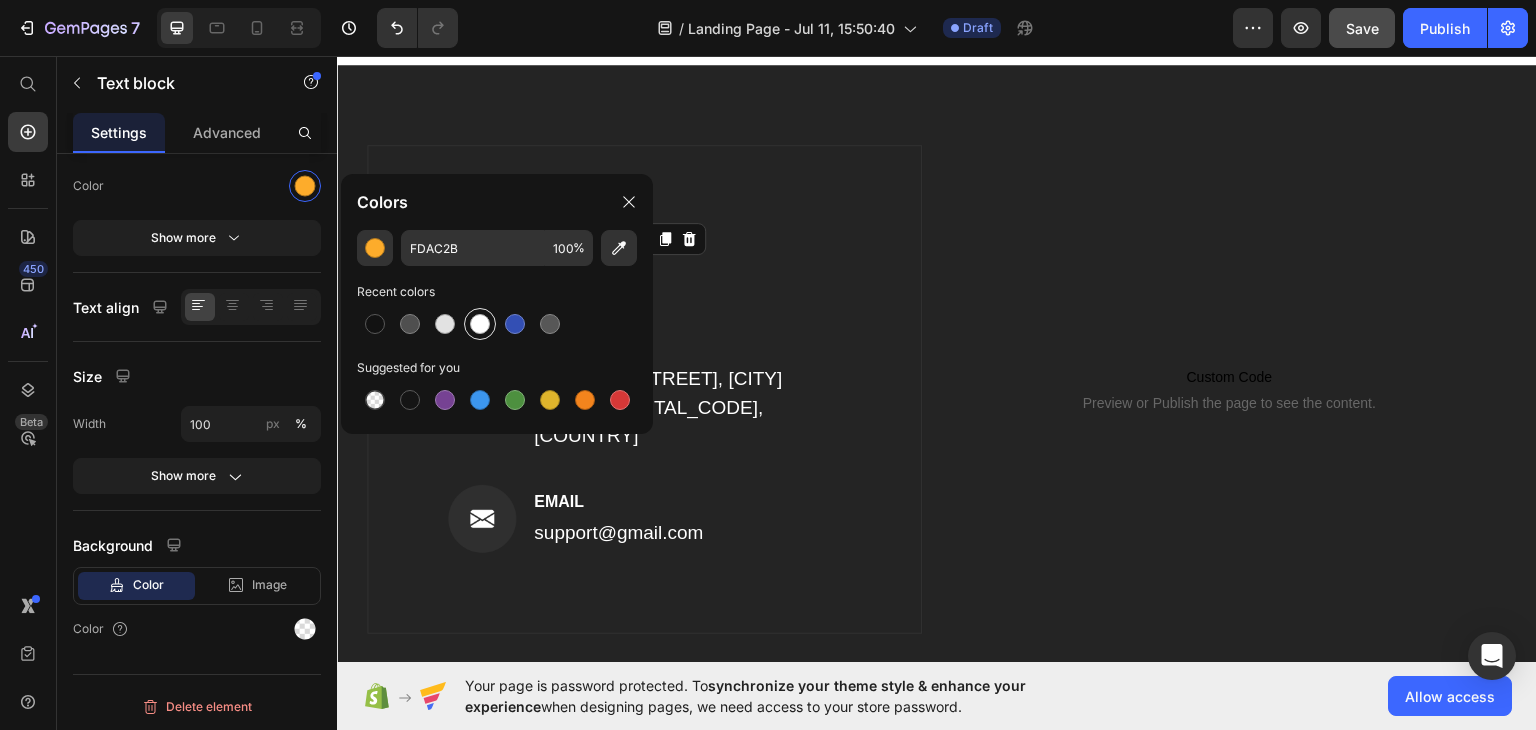 click at bounding box center [480, 324] 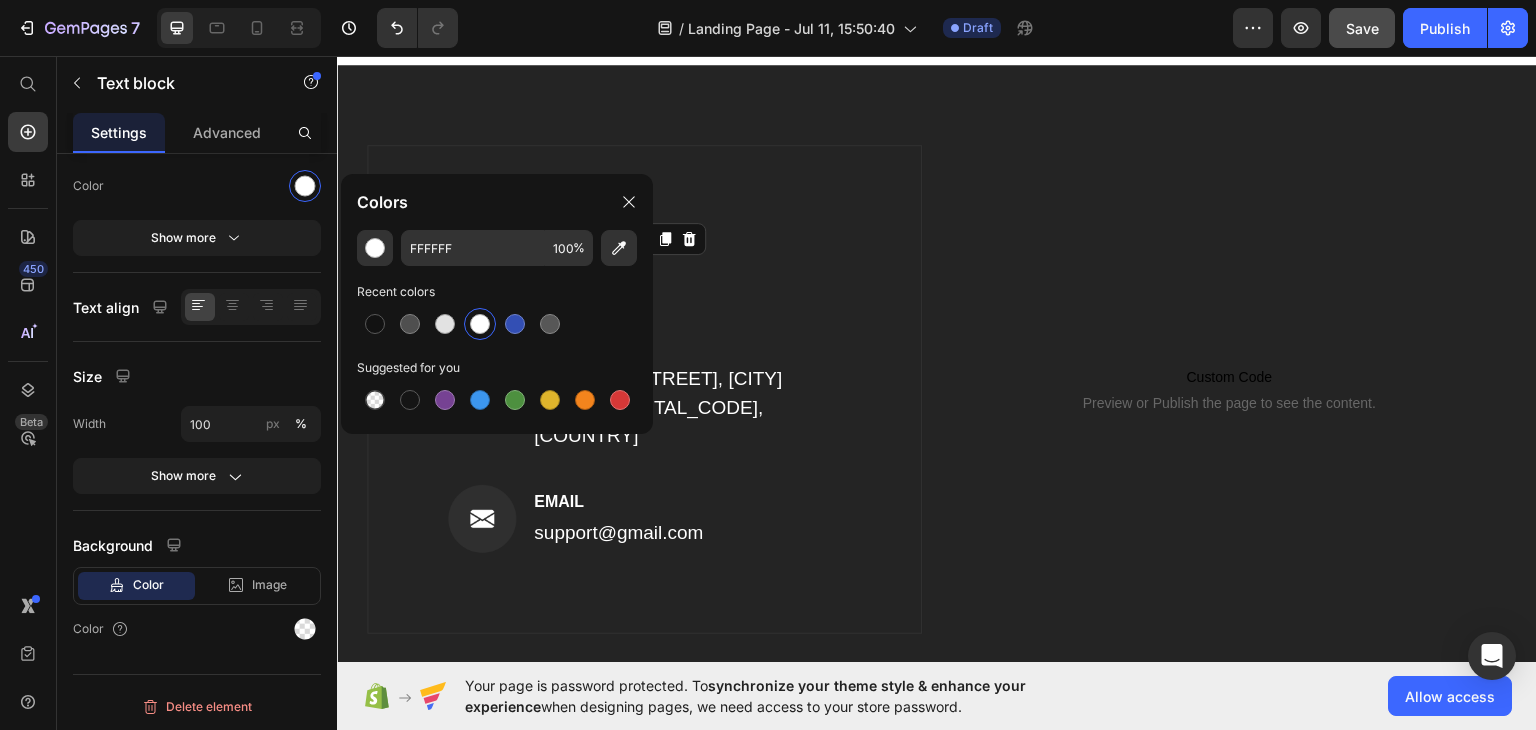 click on "[NUMBER] [STREET], [CITY] [STATE] [POSTAL_CODE], [COUNTRY]" at bounding box center [686, 407] 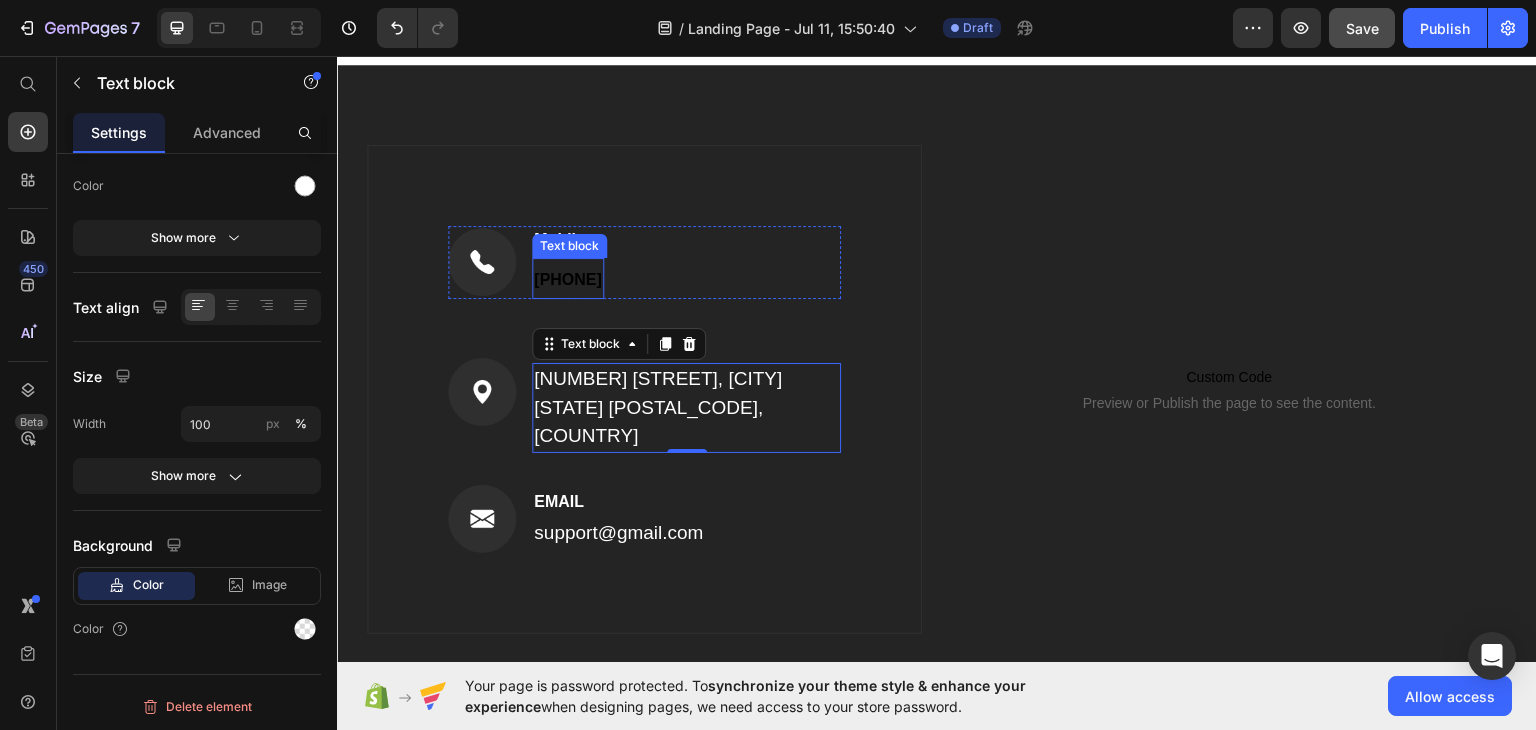 click on "[PHONE]" at bounding box center [568, 278] 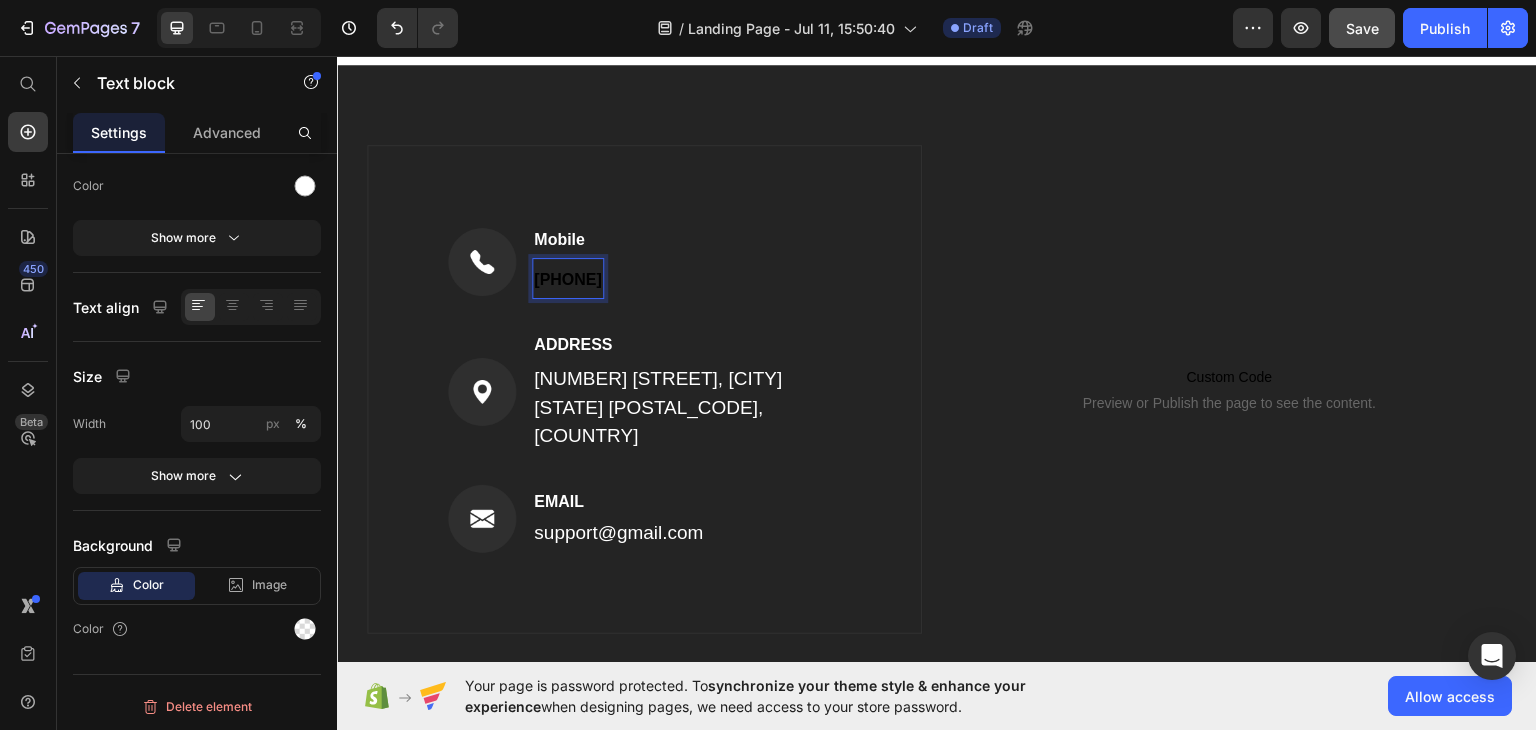 click on "[PHONE]" at bounding box center (568, 278) 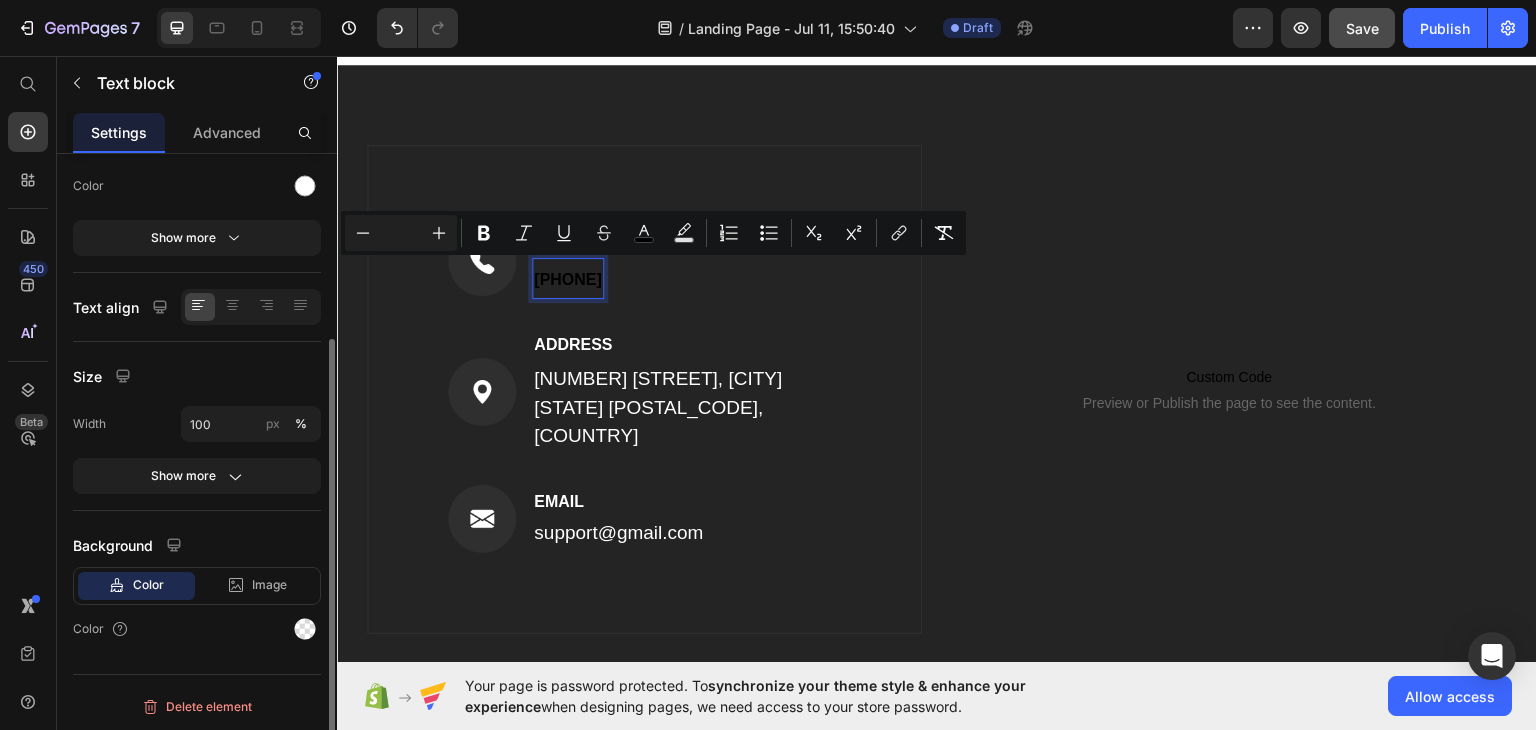 scroll, scrollTop: 0, scrollLeft: 0, axis: both 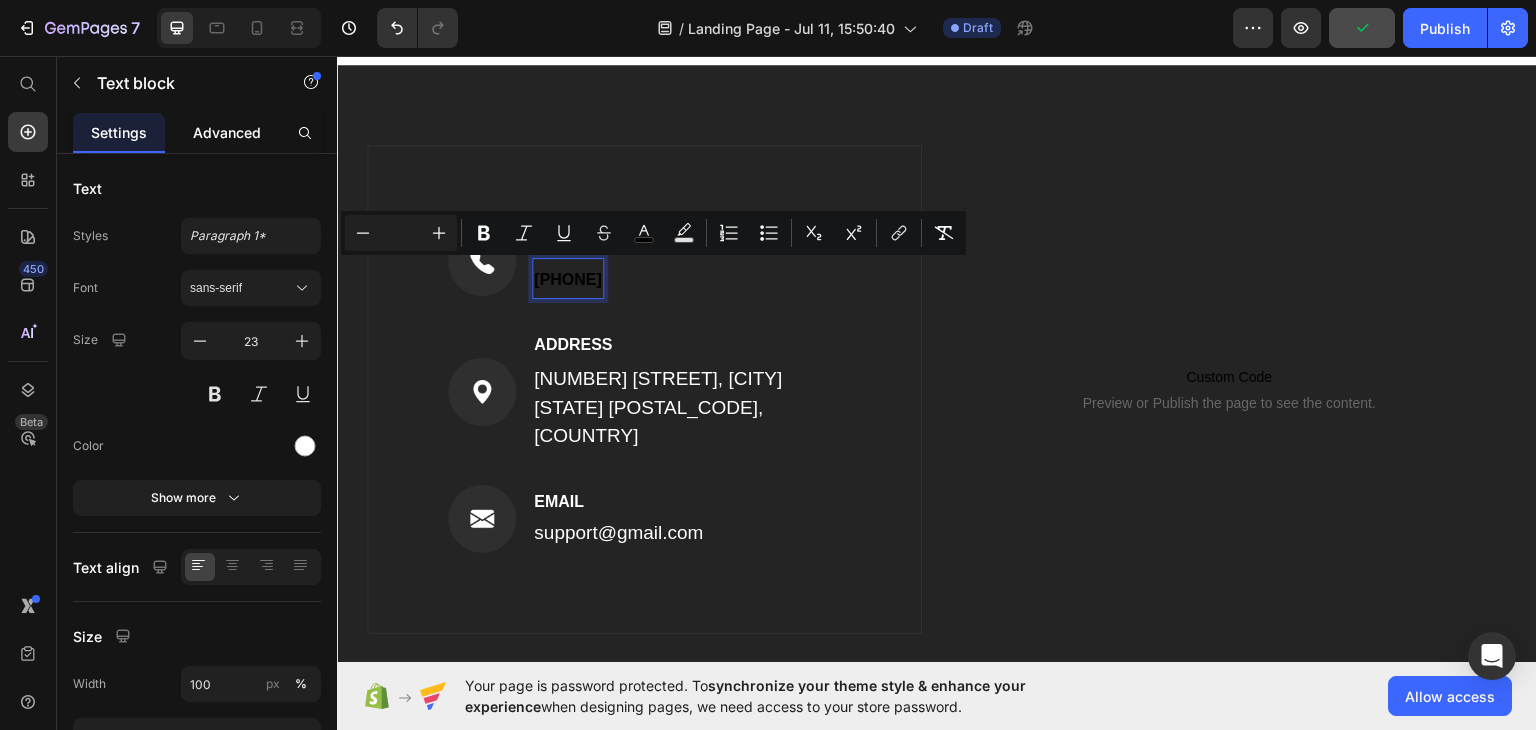click on "Advanced" at bounding box center [227, 132] 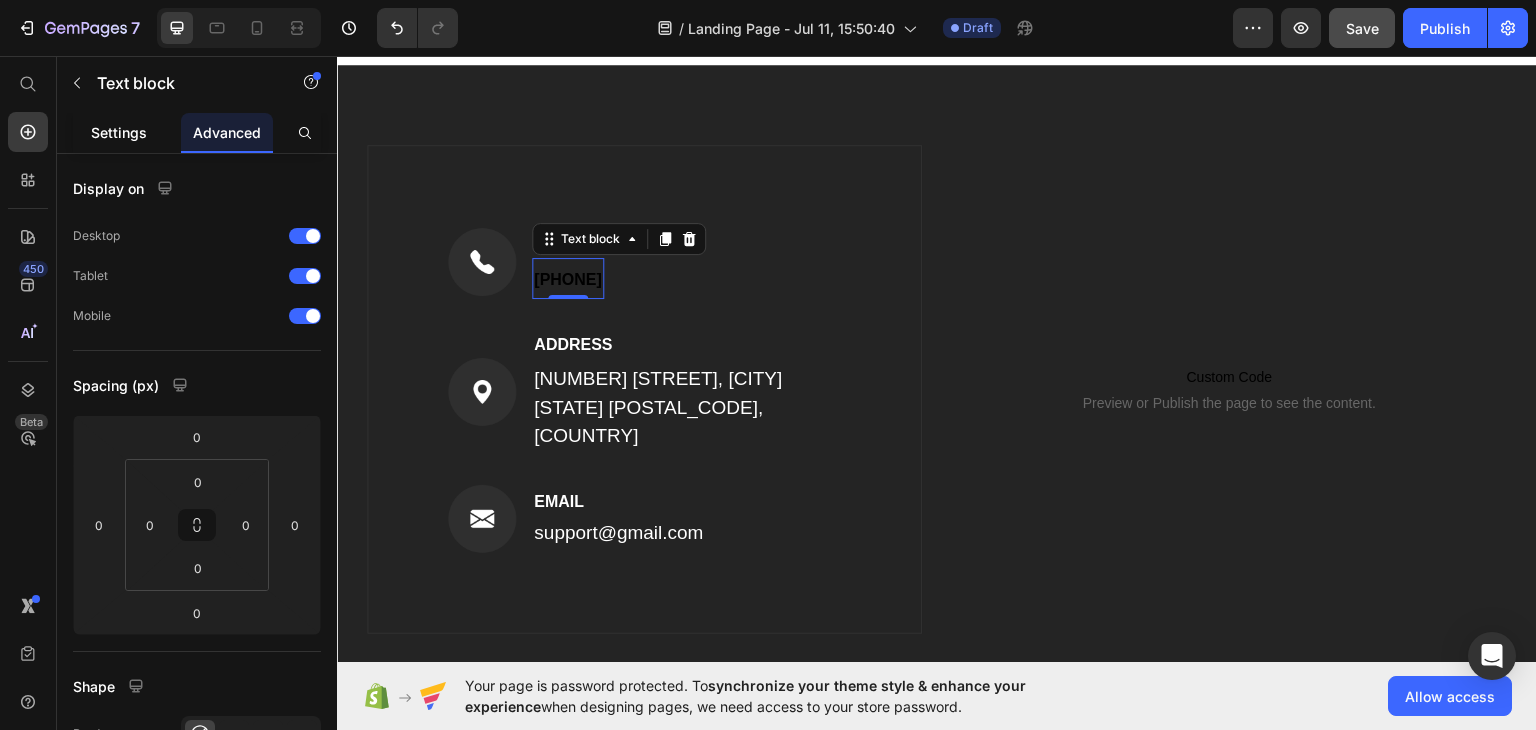 click on "Settings" at bounding box center [119, 132] 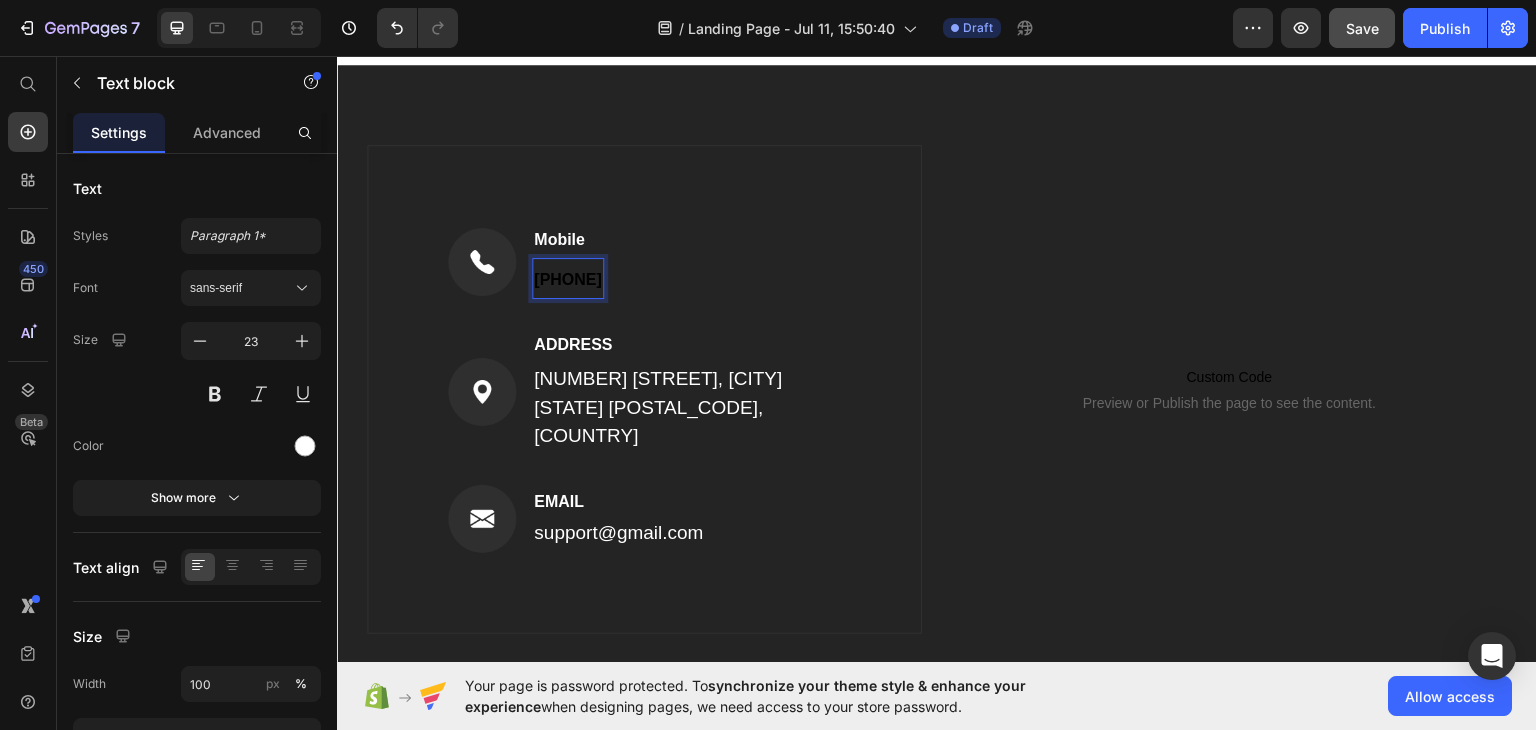click on "[PHONE]" at bounding box center [568, 278] 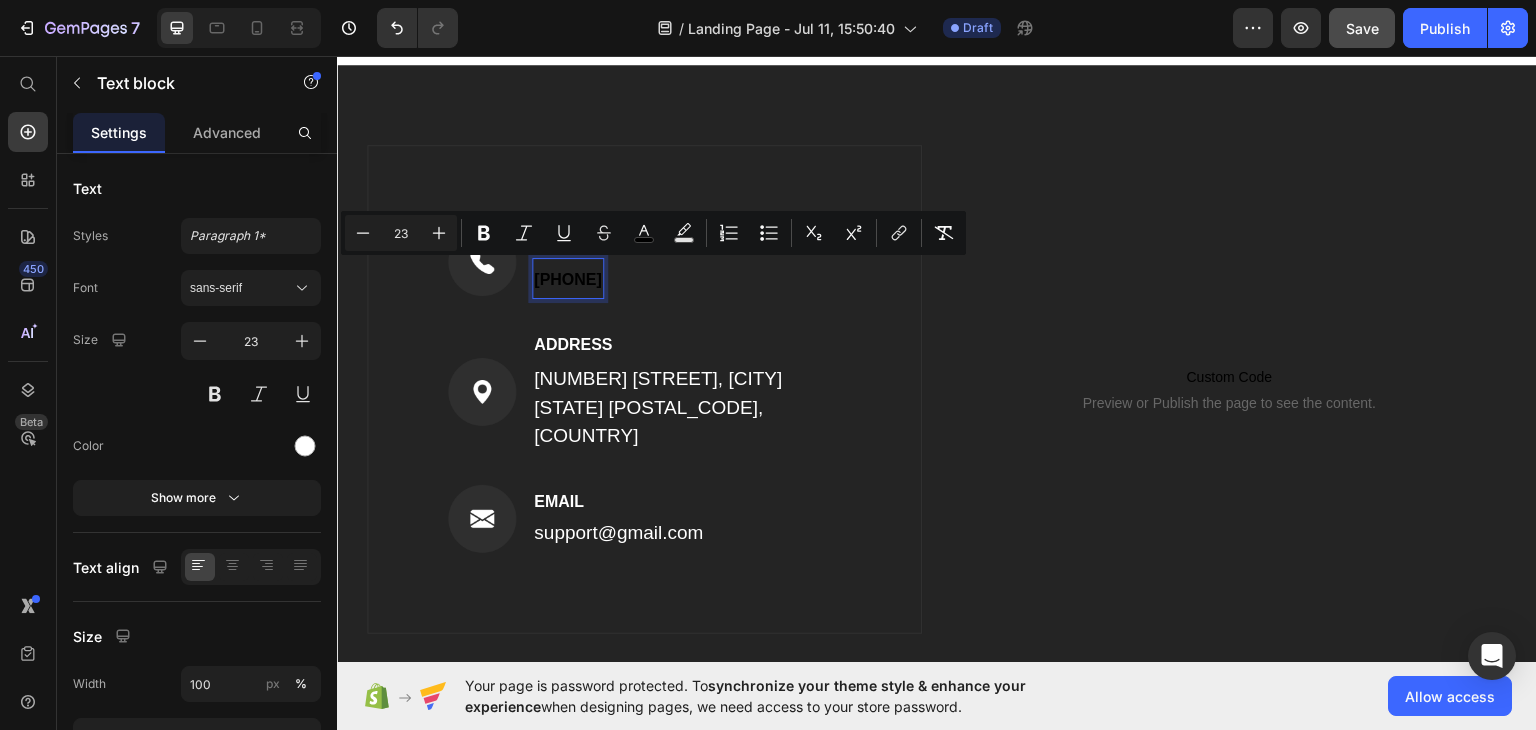 scroll, scrollTop: 668, scrollLeft: 0, axis: vertical 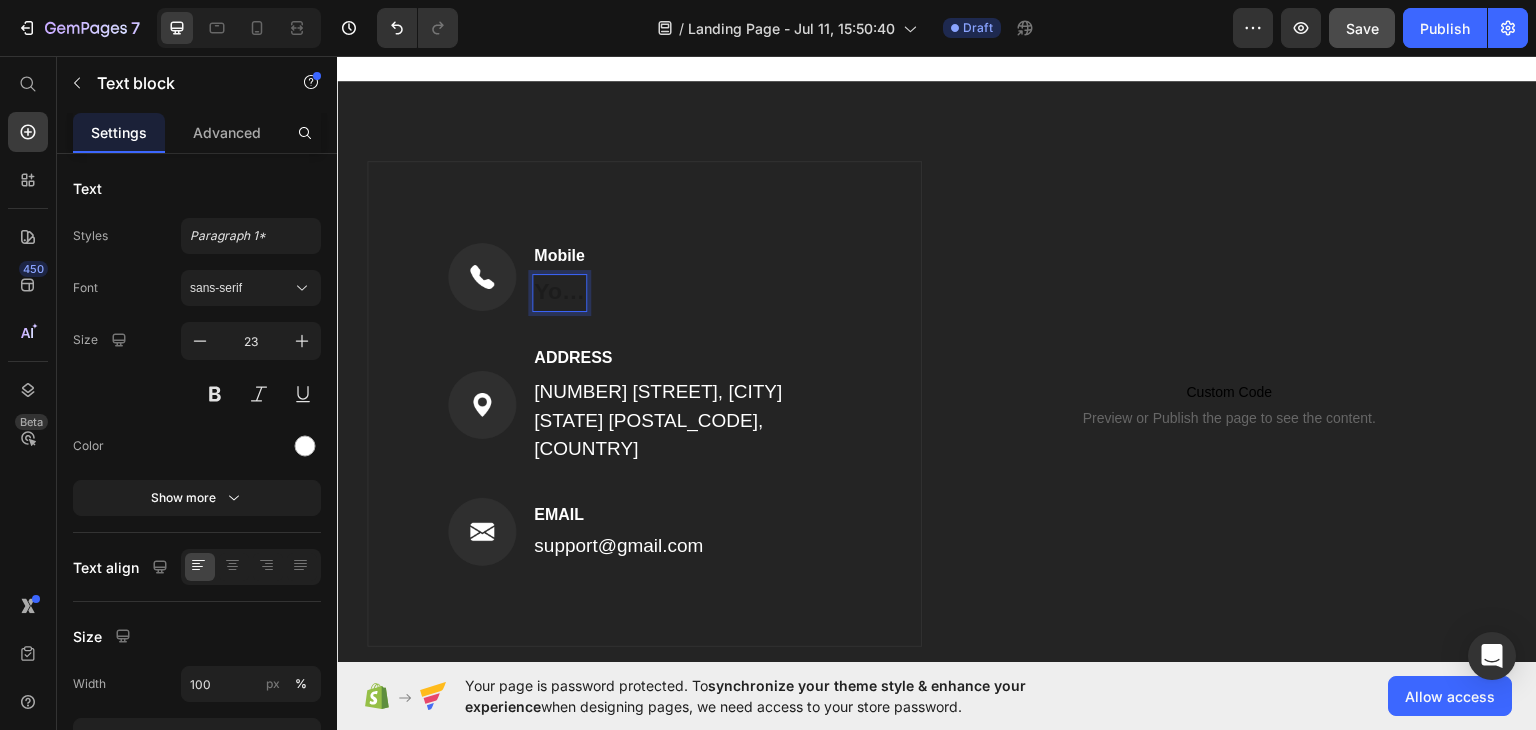 click at bounding box center [559, 292] 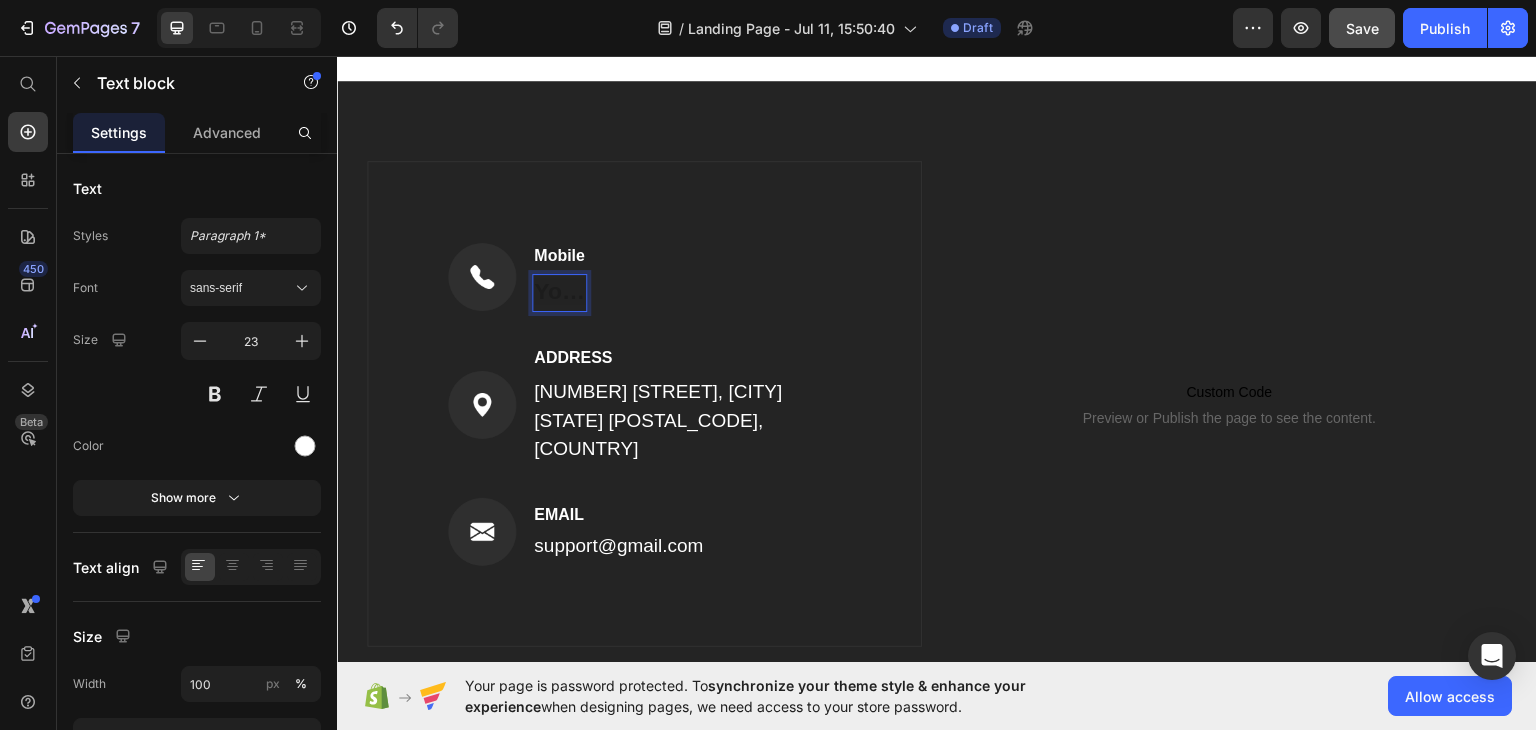 click at bounding box center (559, 292) 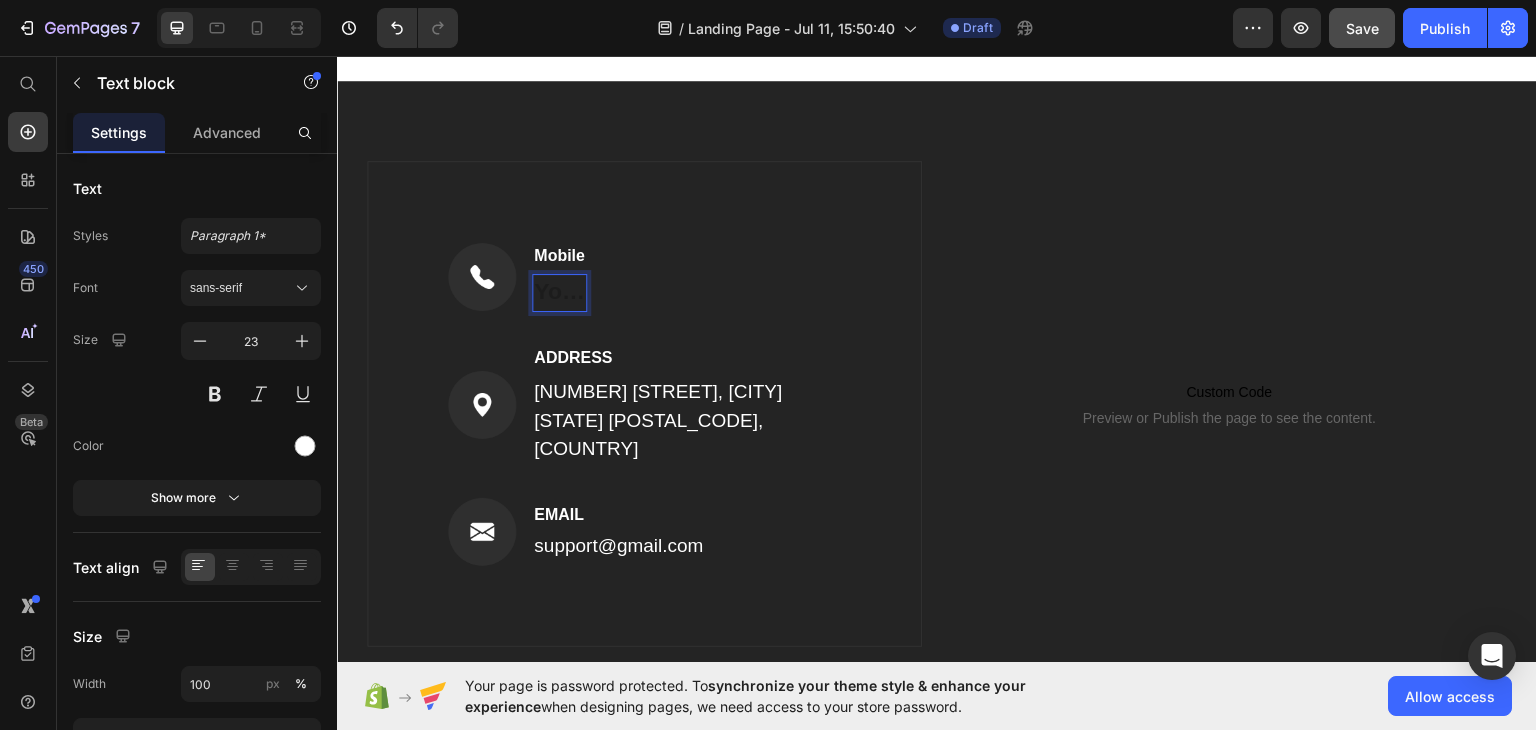 scroll, scrollTop: 652, scrollLeft: 0, axis: vertical 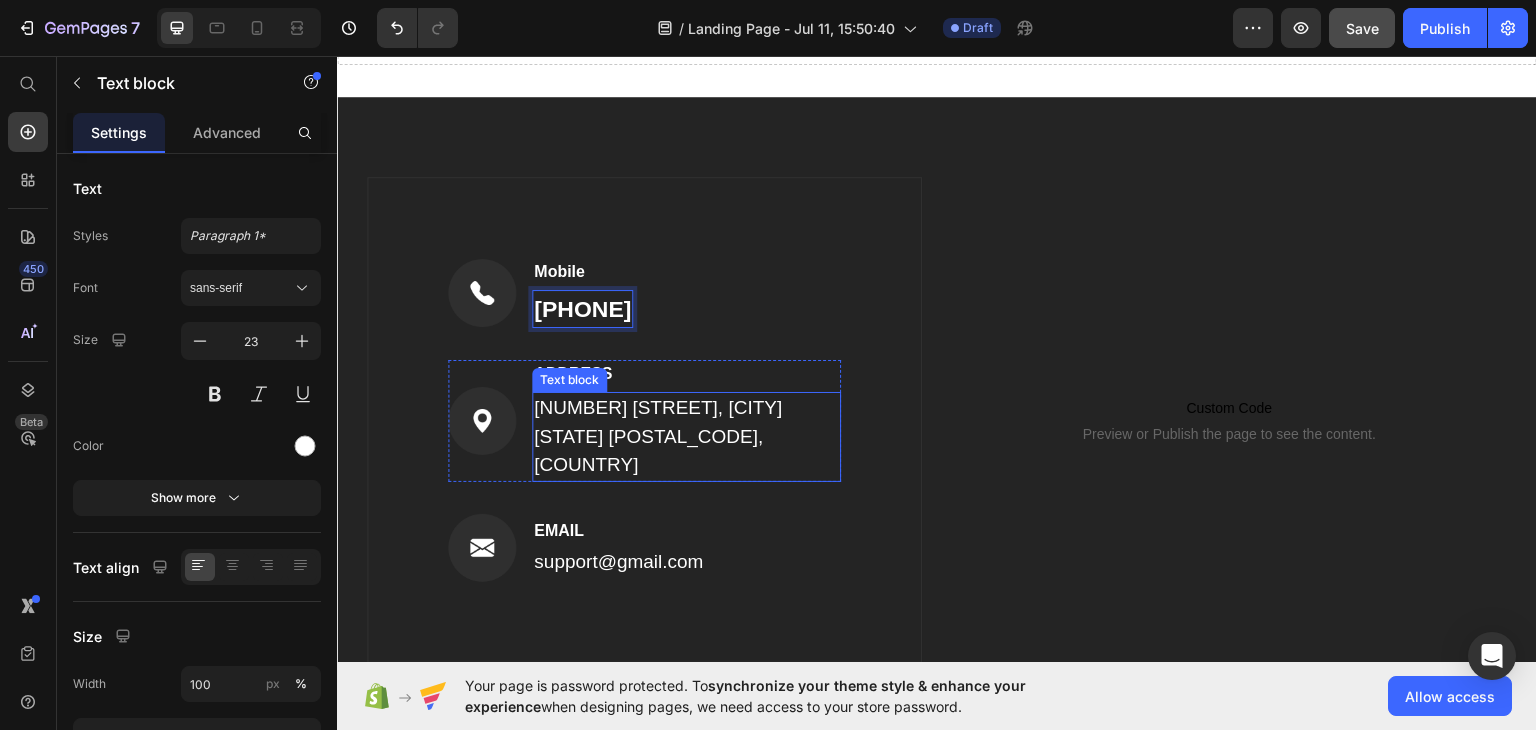 click on "[NUMBER] [STREET], [CITY] [STATE] [POSTAL_CODE], [COUNTRY]" at bounding box center [686, 436] 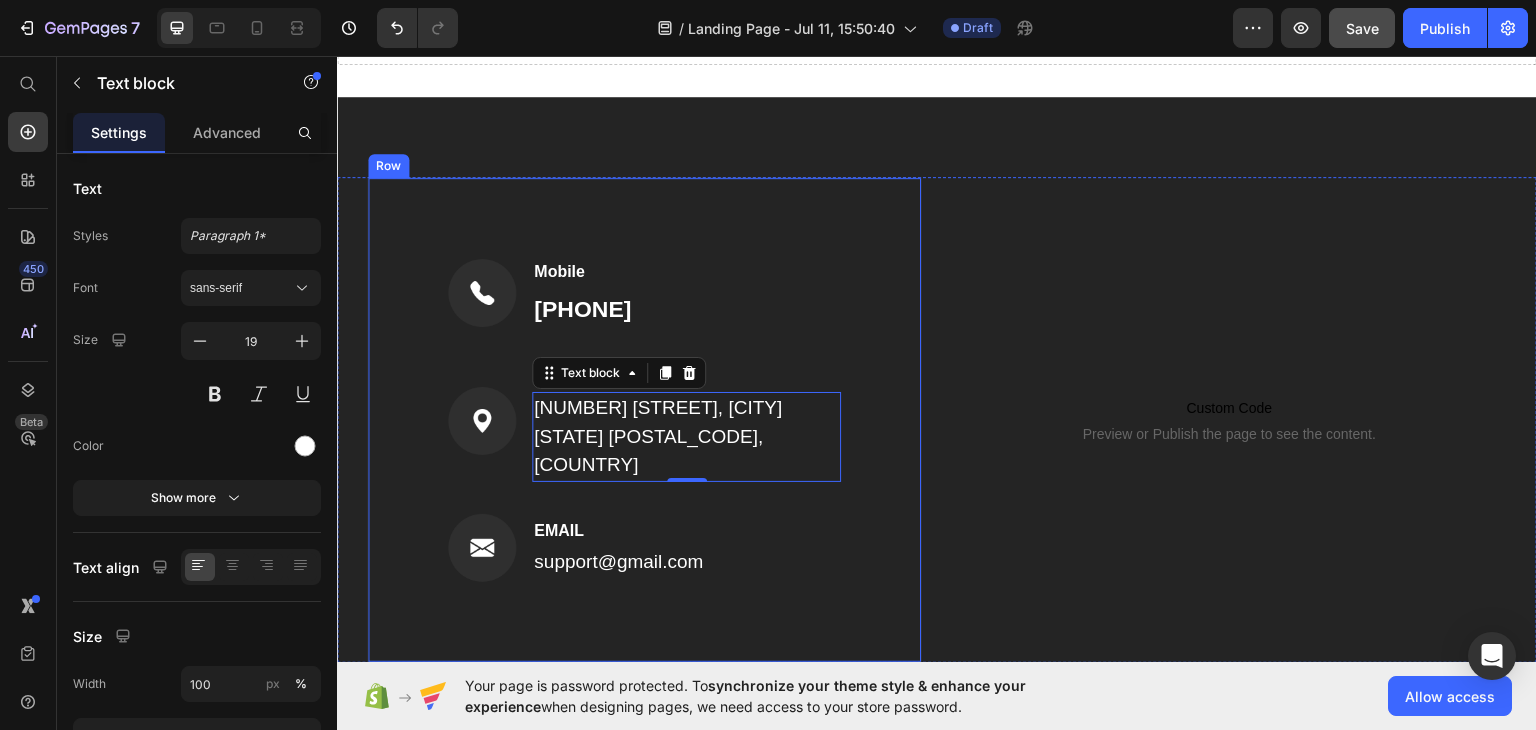 click on "Image Mobile Text block +[PHONE] Text block Row Image ADDRESS Text block [NUMBER] [STREET], [CITY] [STATE] [POSTAL_CODE], [COUNTRY] Text block 0 Row Image EMAIL Text block [EMAIL] Text block Row Row" at bounding box center (644, 419) 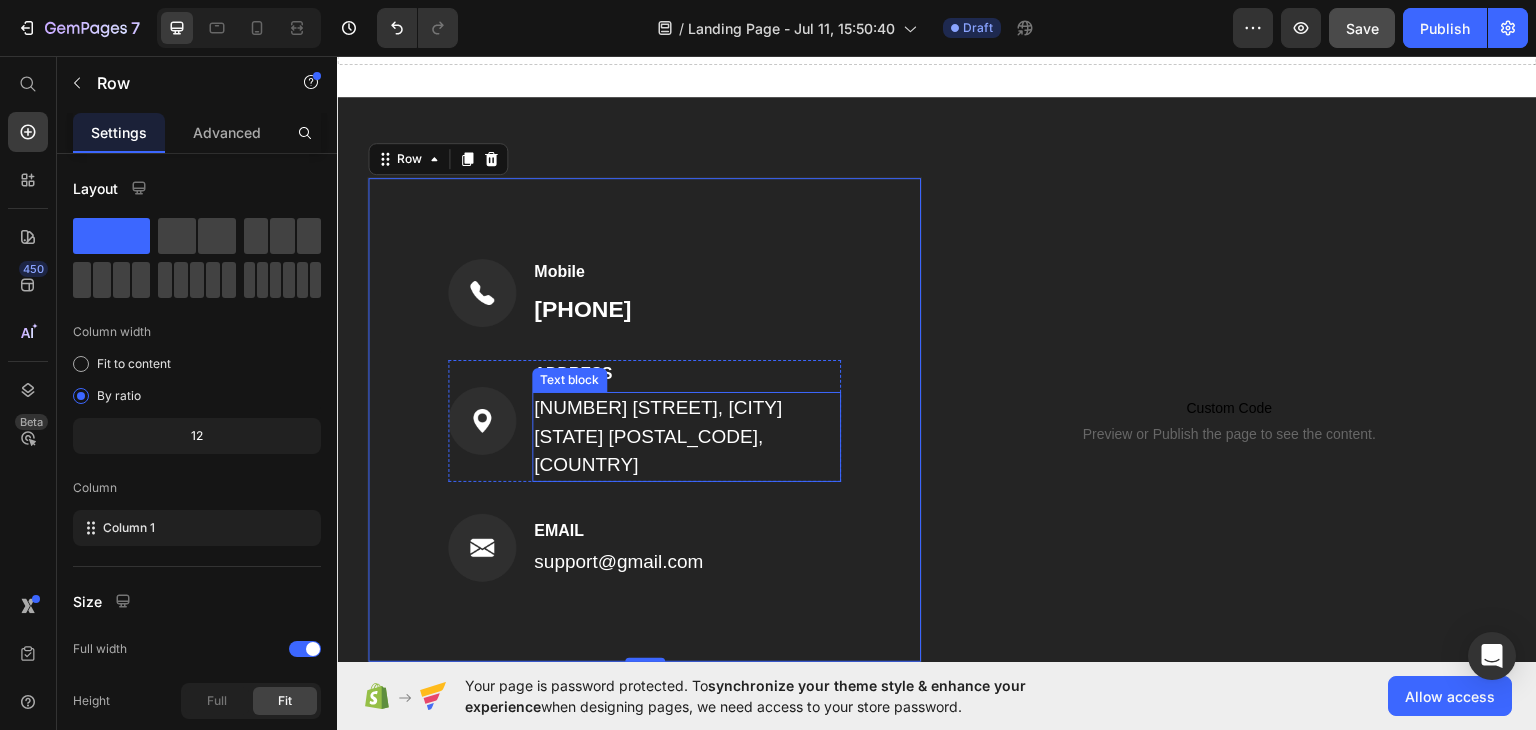 click on "[NUMBER] [STREET], [CITY] [STATE] [POSTAL_CODE], [COUNTRY]" at bounding box center [686, 436] 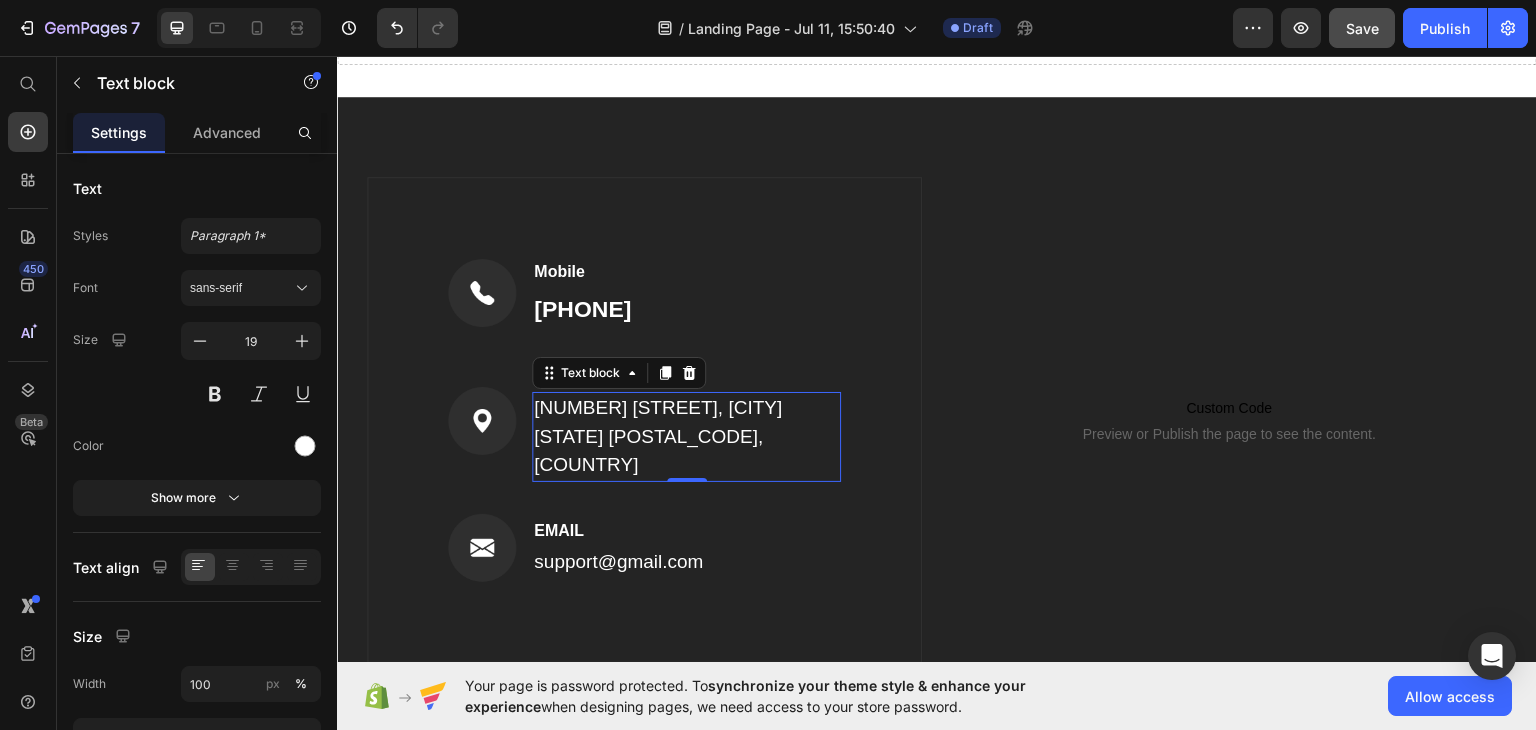 click on "[NUMBER] [STREET], [CITY] [STATE] [POSTAL_CODE], [COUNTRY]" at bounding box center [686, 436] 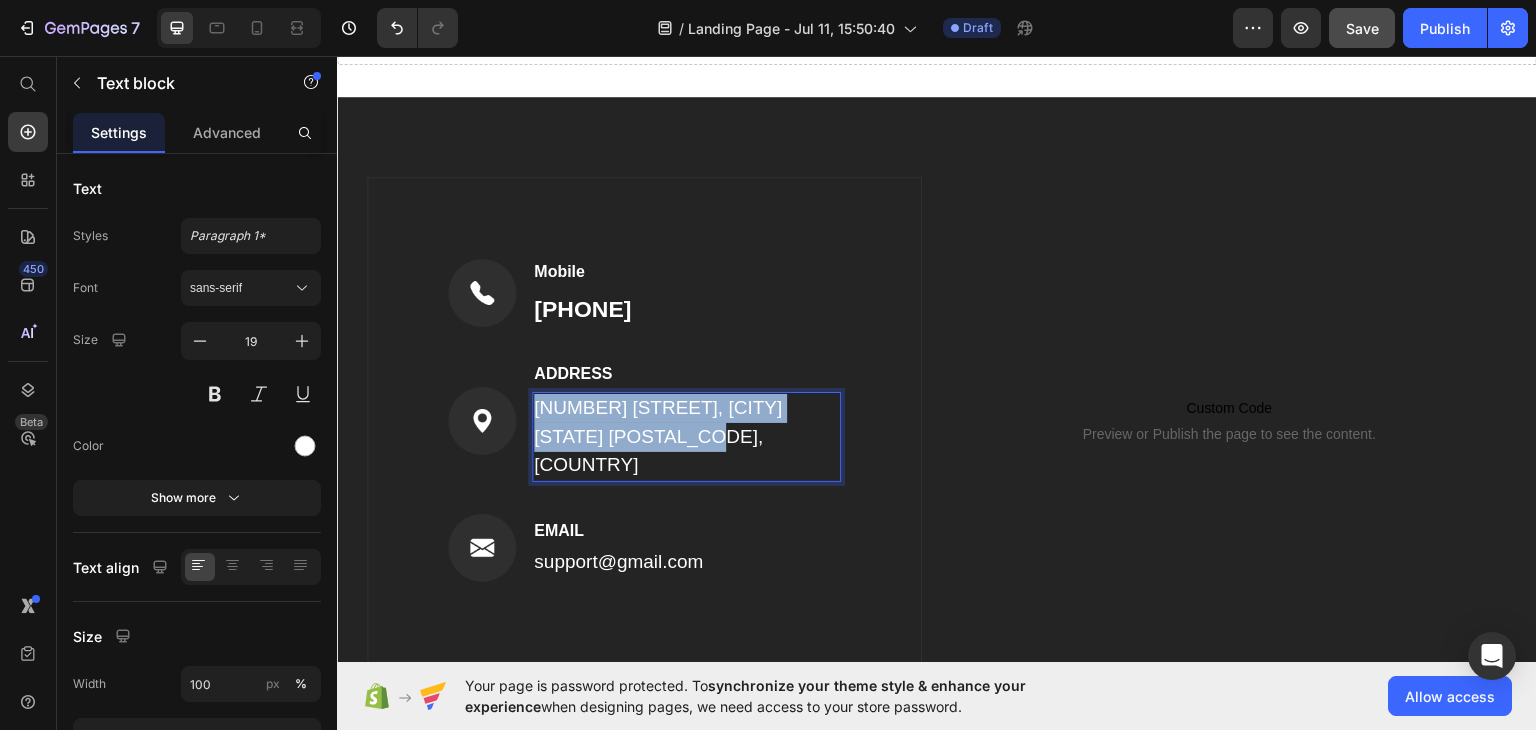 click on "[NUMBER] [STREET], [CITY] [STATE] [POSTAL_CODE], [COUNTRY]" at bounding box center (686, 436) 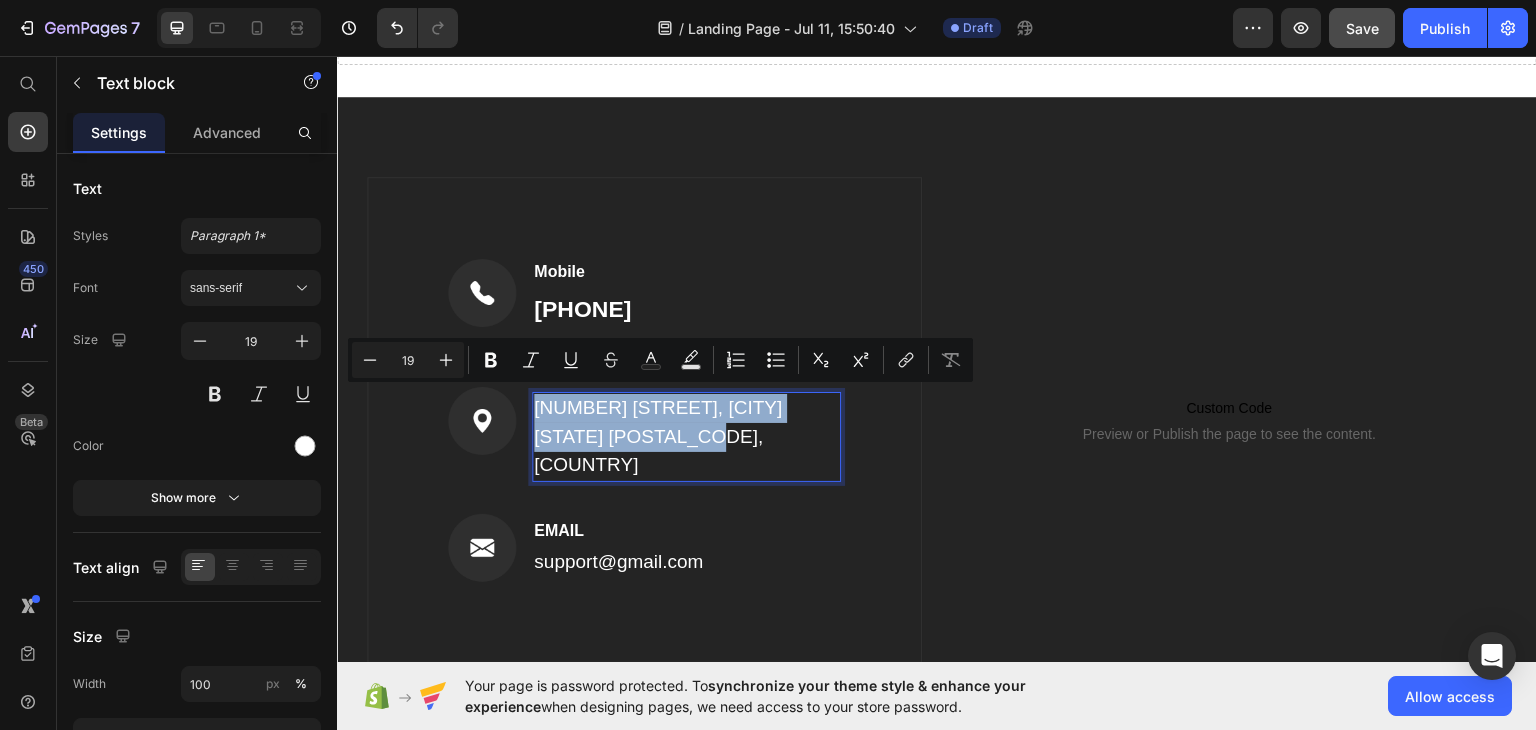 click on "[NUMBER] [STREET], [CITY] [STATE] [POSTAL_CODE], [COUNTRY]" at bounding box center [686, 436] 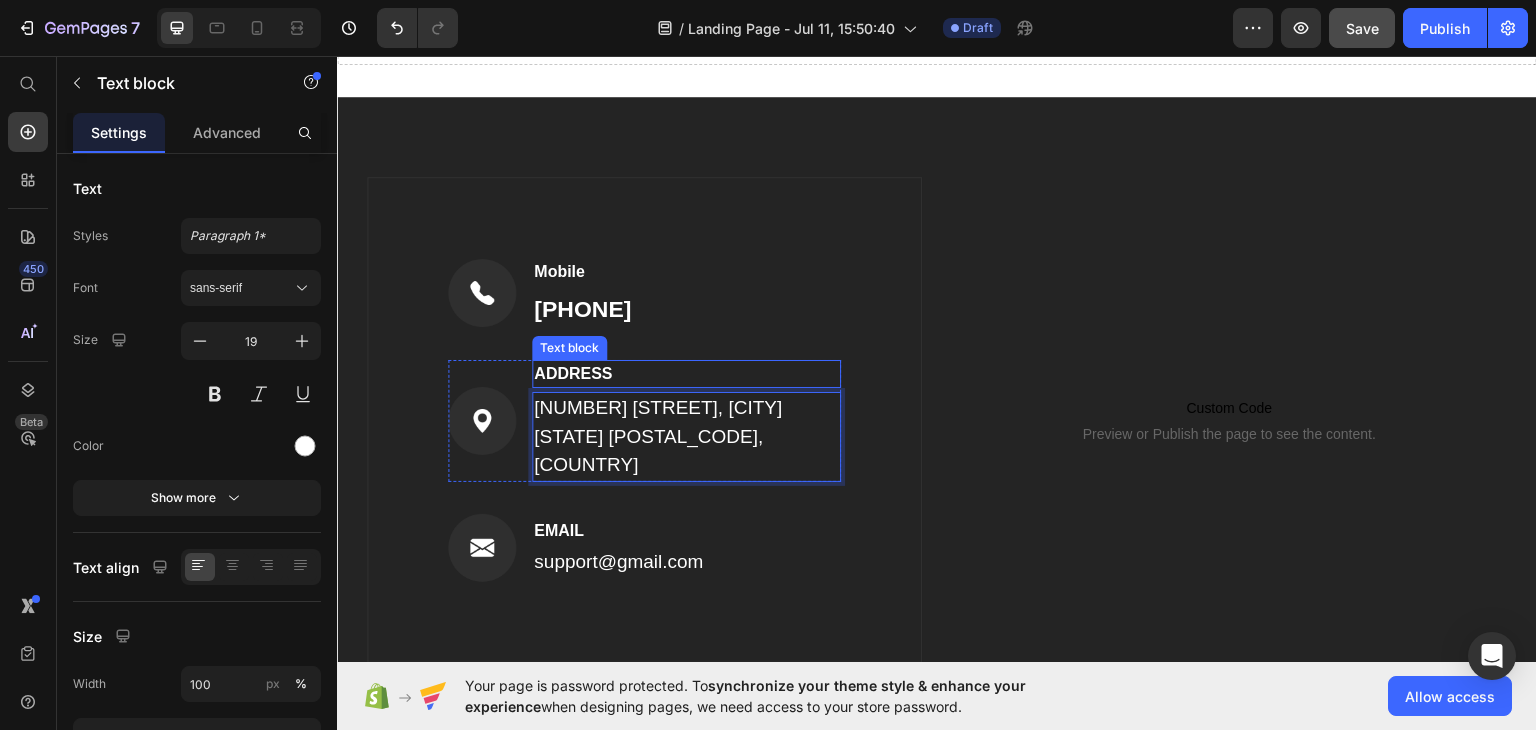 click on "ADDRESS" at bounding box center (686, 373) 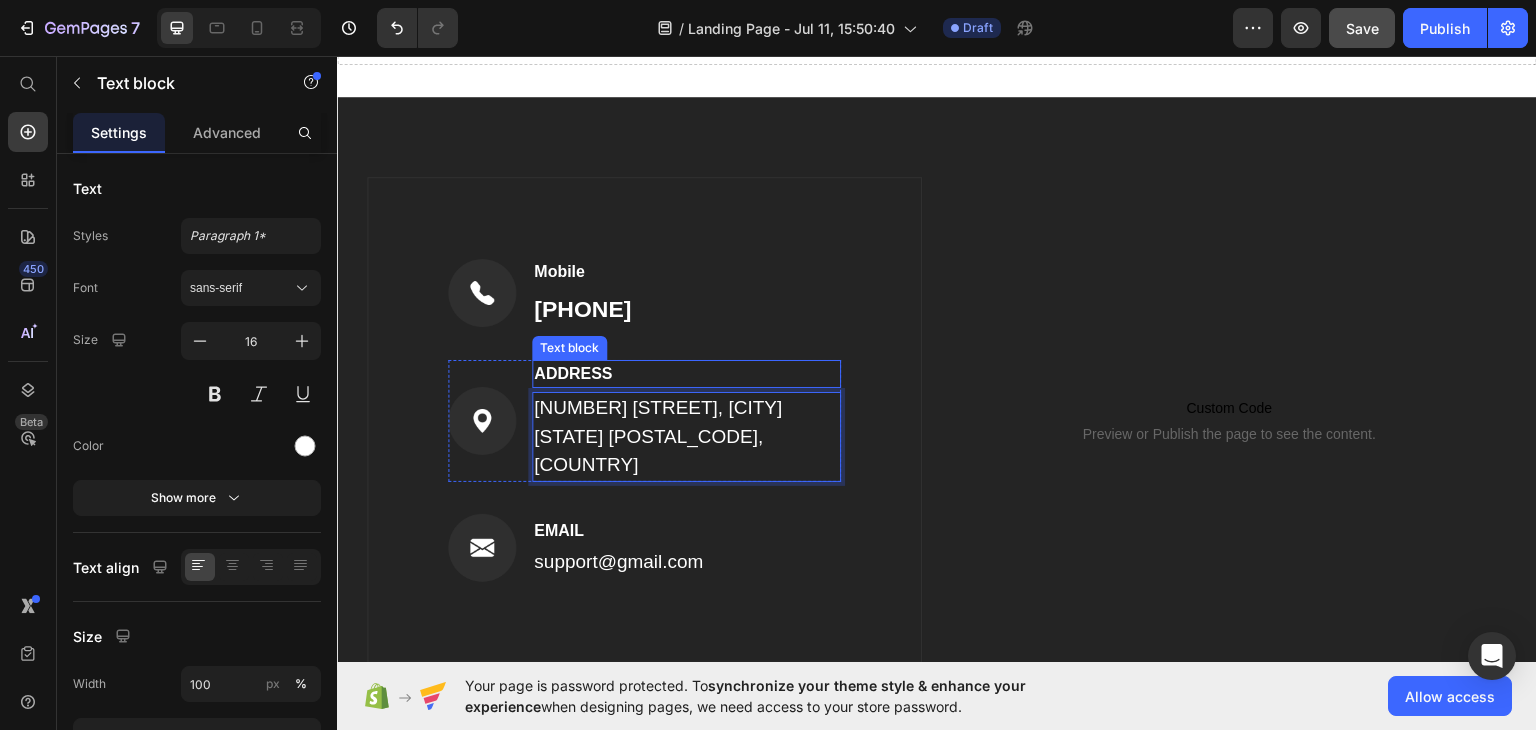 click on "ADDRESS" at bounding box center [686, 373] 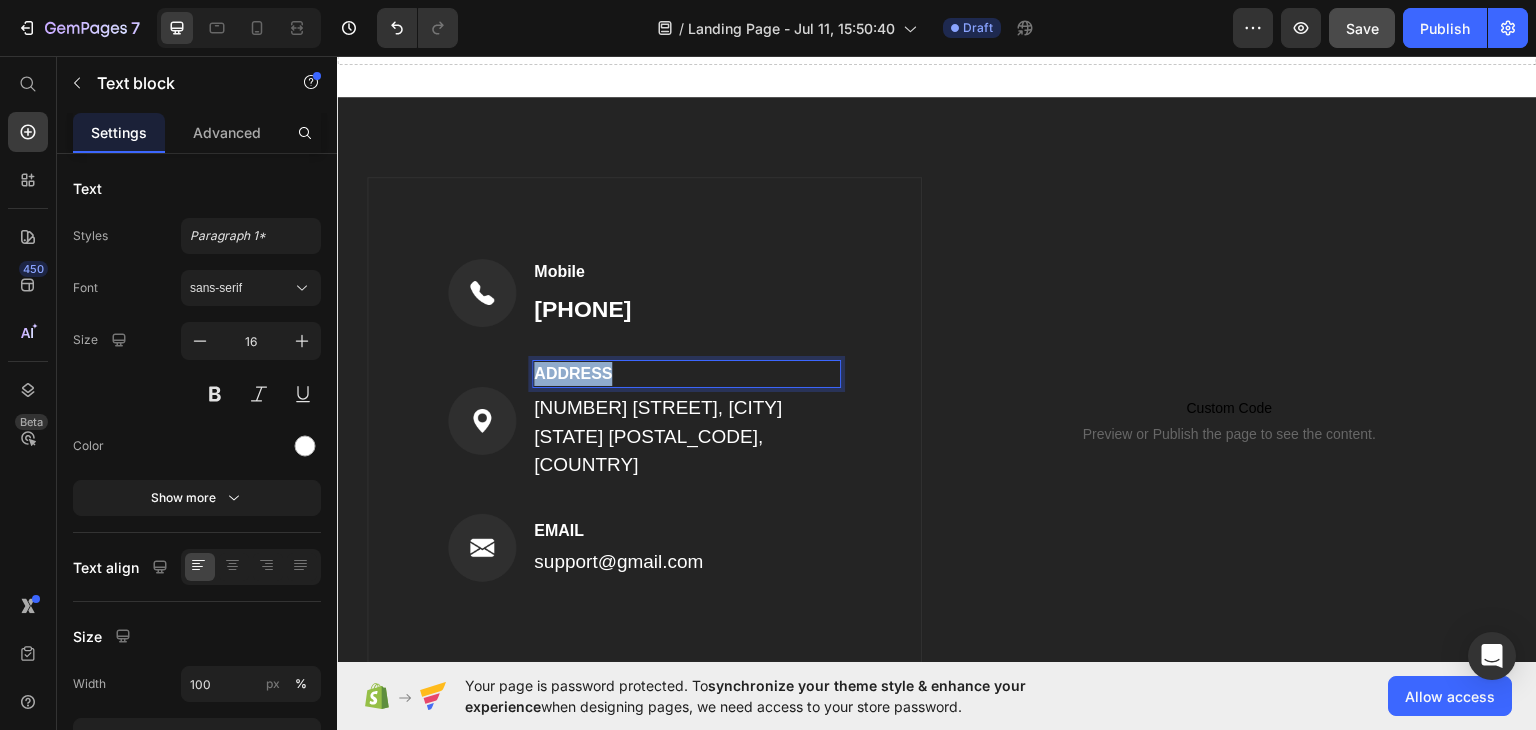 click on "ADDRESS" at bounding box center (686, 373) 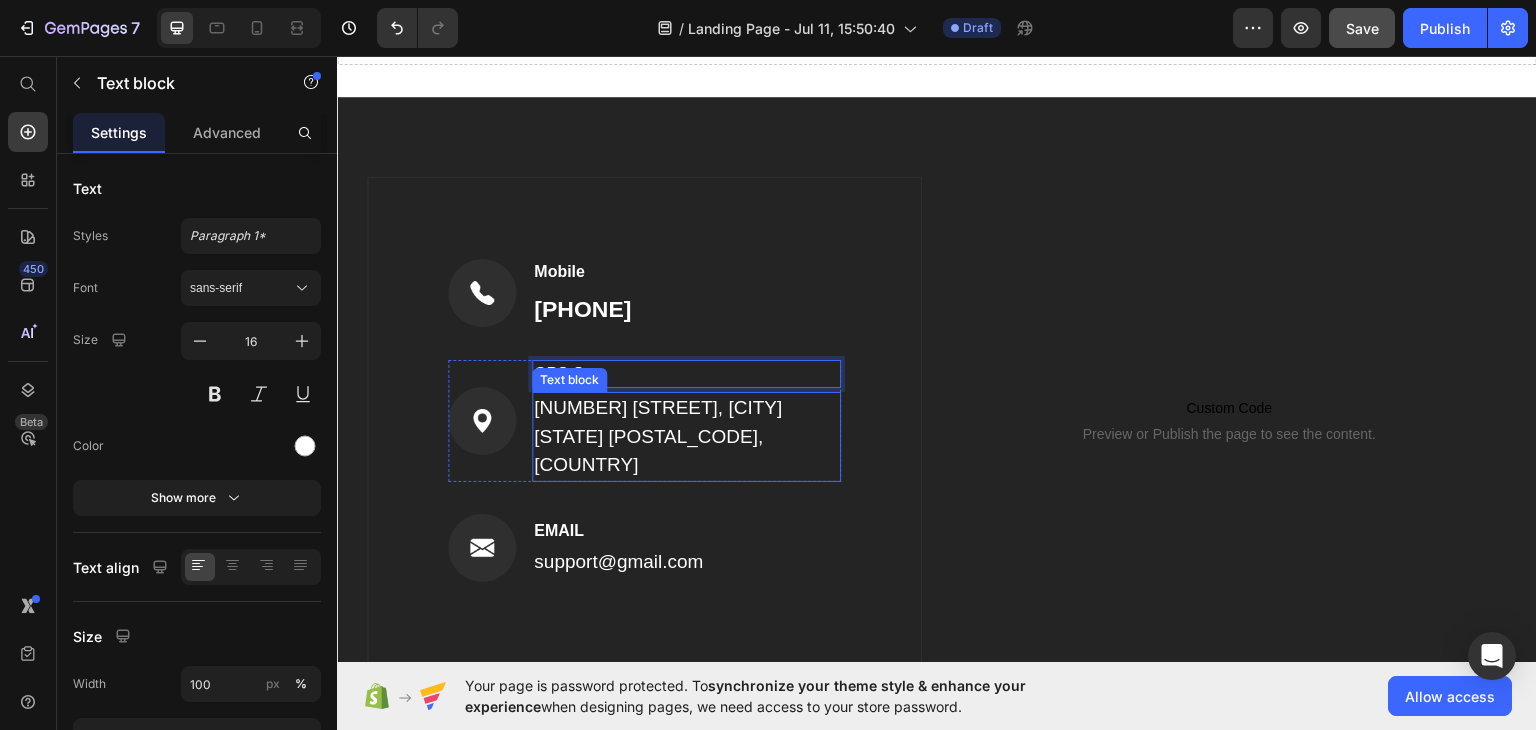 click on "[NUMBER] [STREET], [CITY] [STATE] [POSTAL_CODE], [COUNTRY]" at bounding box center [686, 436] 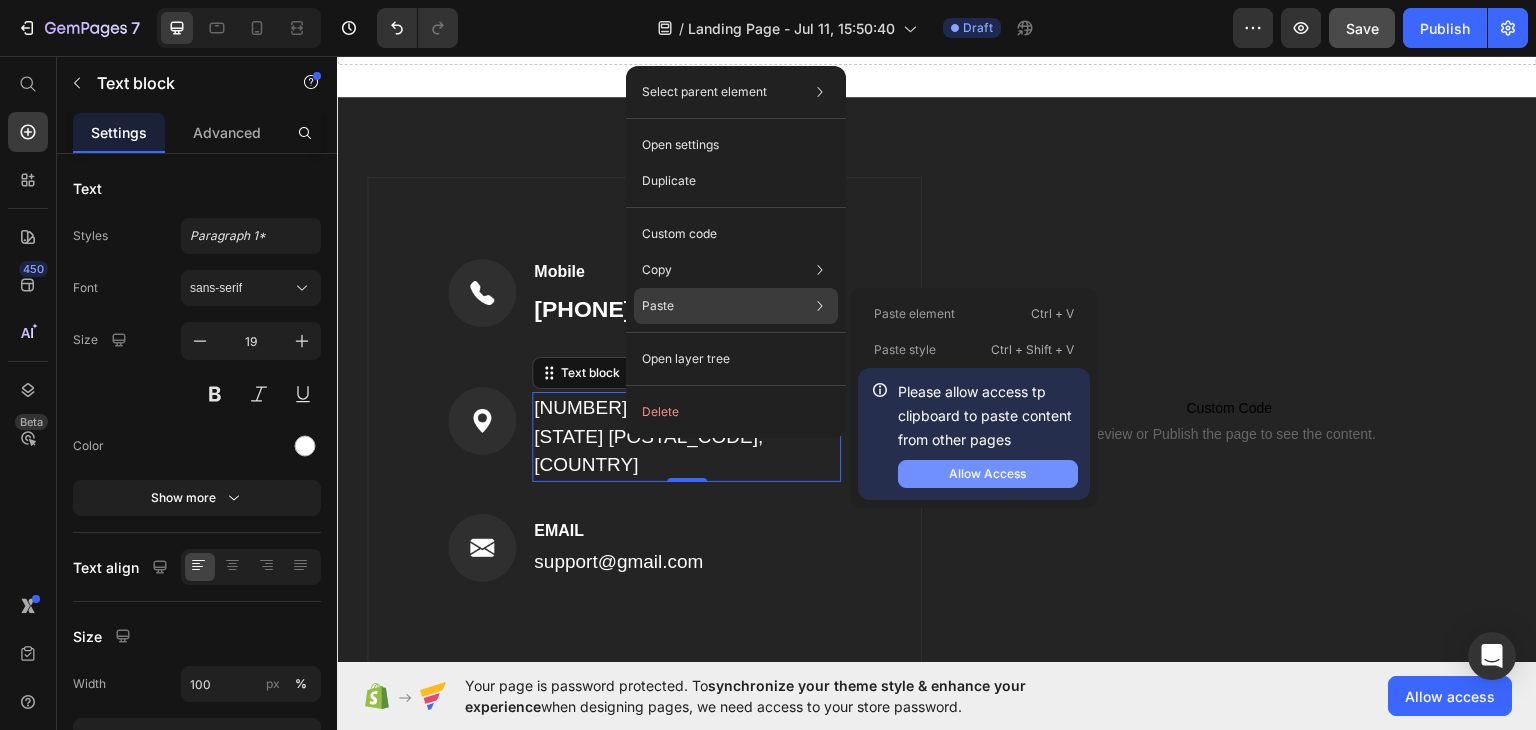 click on "Allow Access" at bounding box center [987, 474] 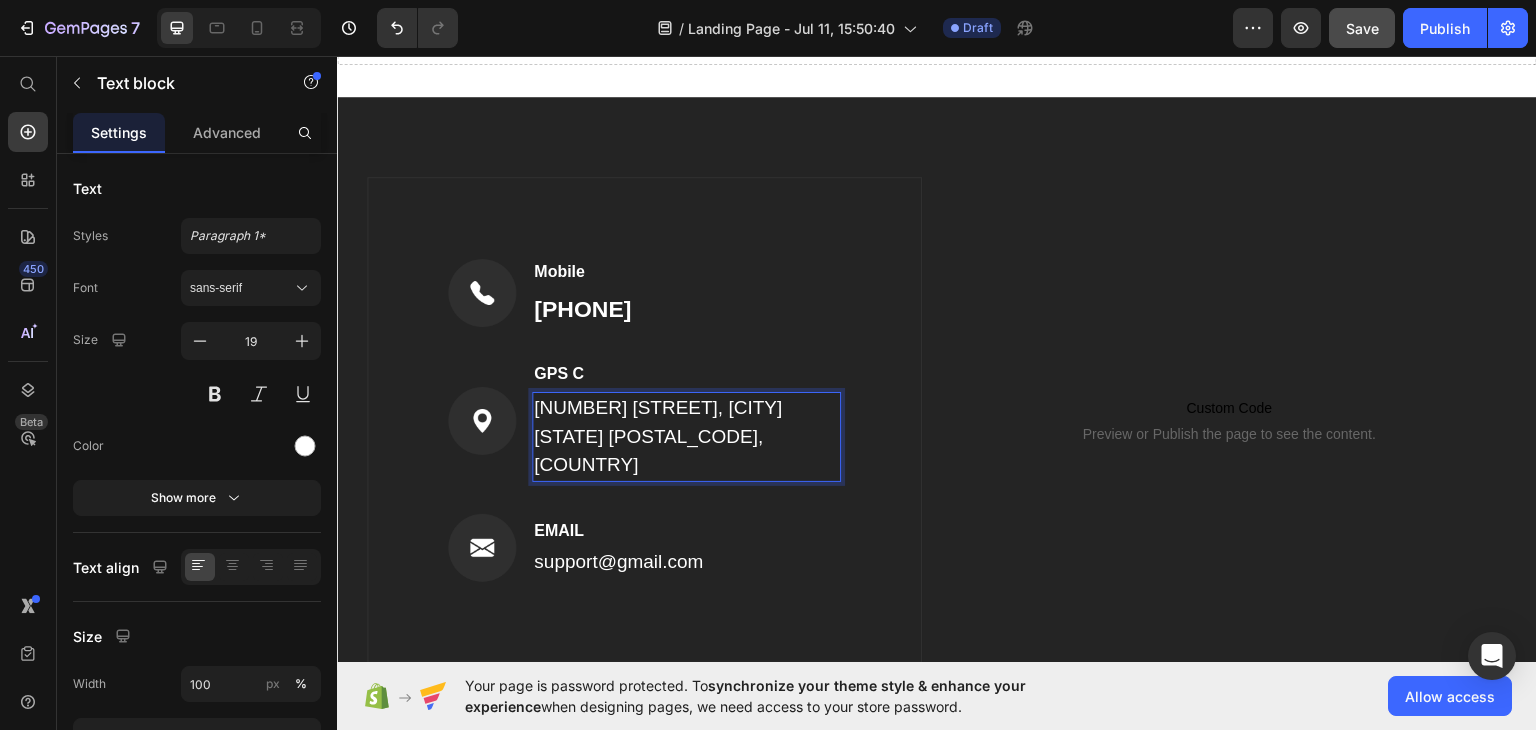 click on "[NUMBER] [STREET], [CITY] [STATE] [POSTAL_CODE], [COUNTRY]" at bounding box center (686, 436) 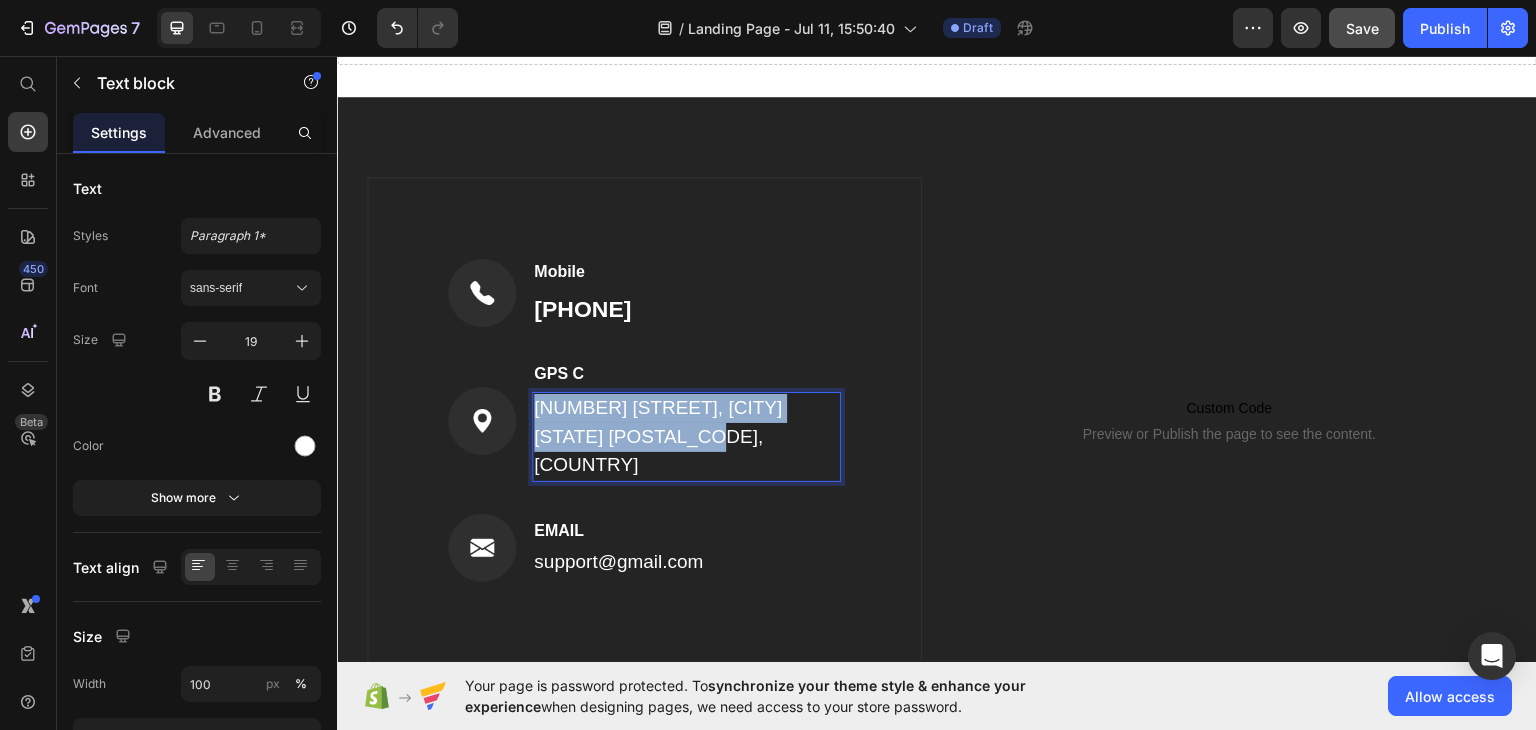 click on "[NUMBER] [STREET], [CITY] [STATE] [POSTAL_CODE], [COUNTRY]" at bounding box center (686, 436) 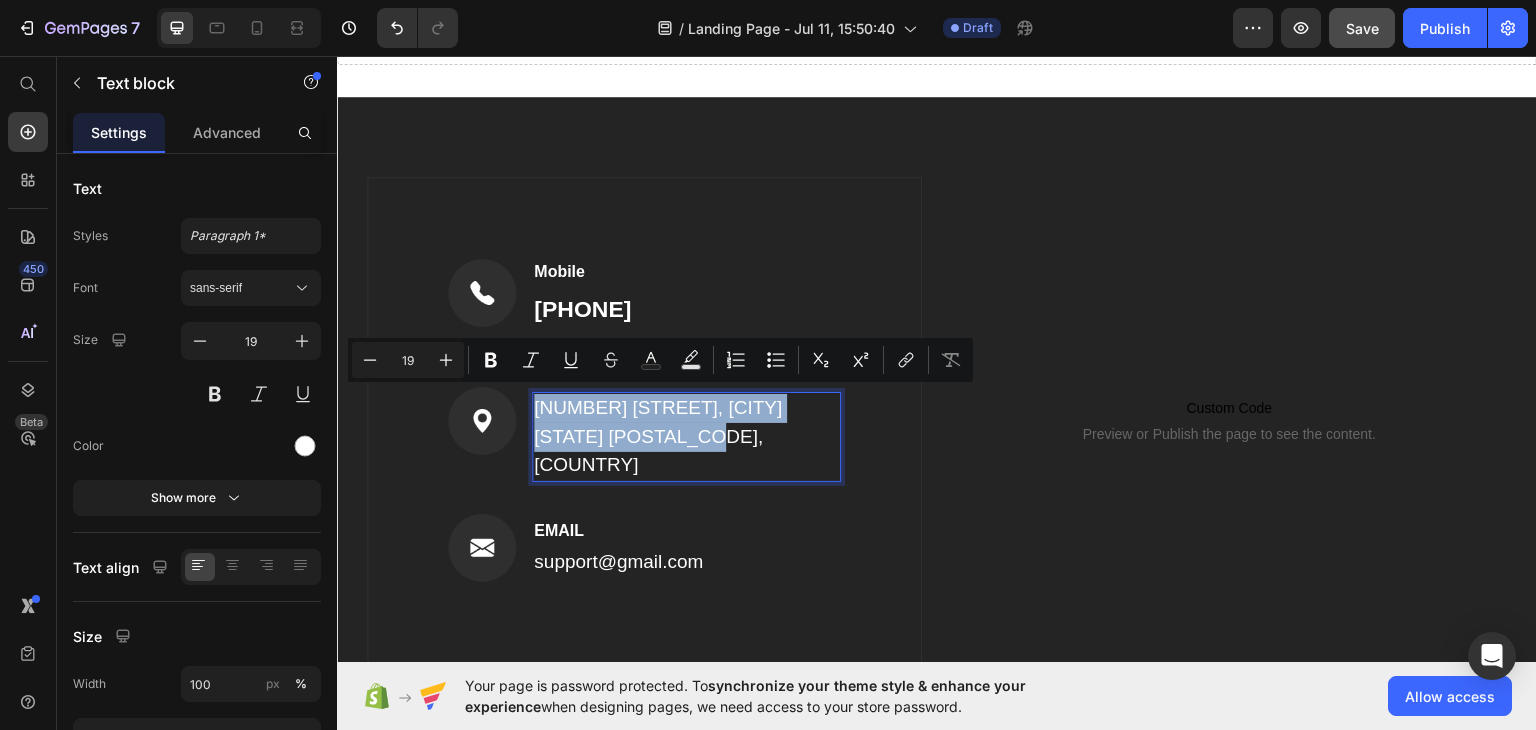 drag, startPoint x: 656, startPoint y: 418, endPoint x: 592, endPoint y: 430, distance: 65.11528 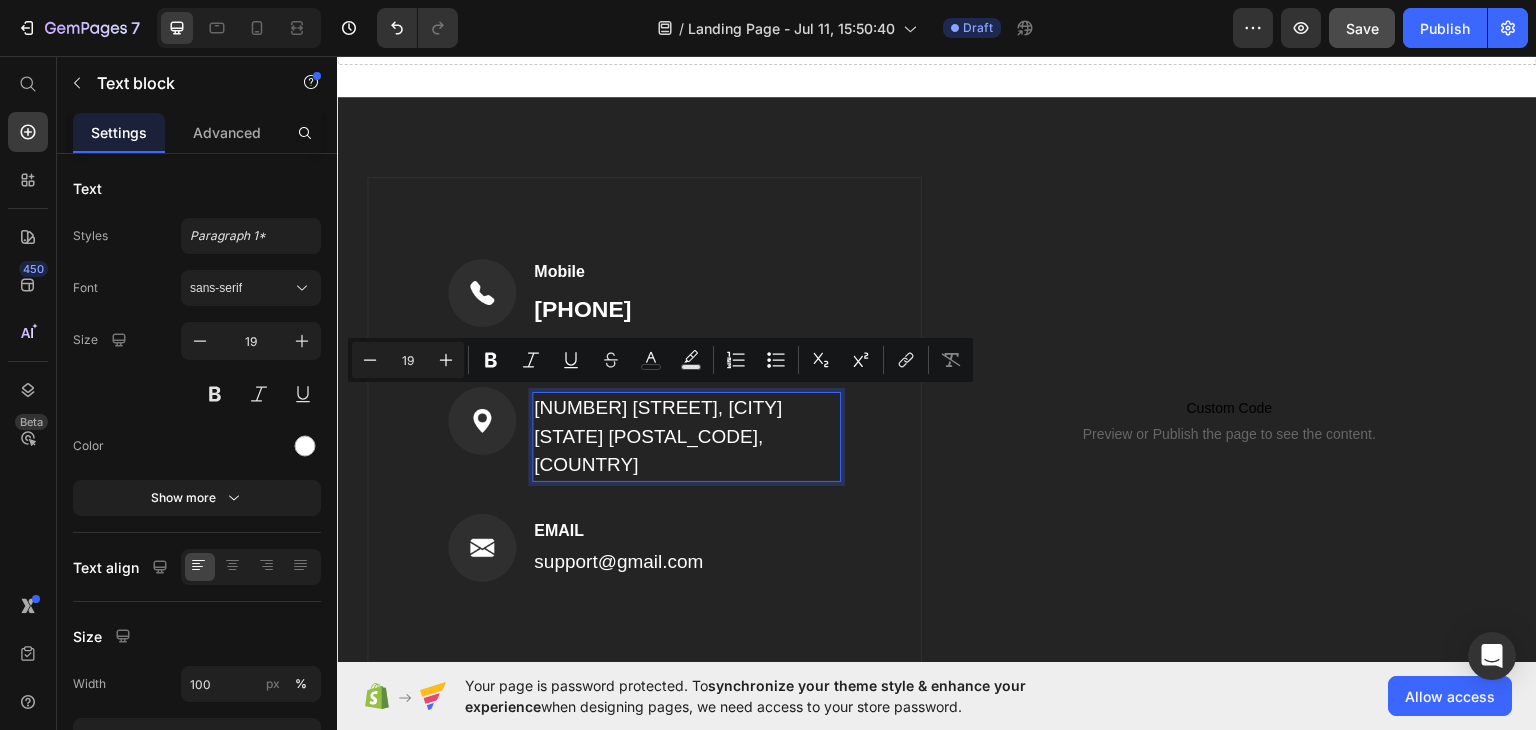 scroll, scrollTop: 654, scrollLeft: 0, axis: vertical 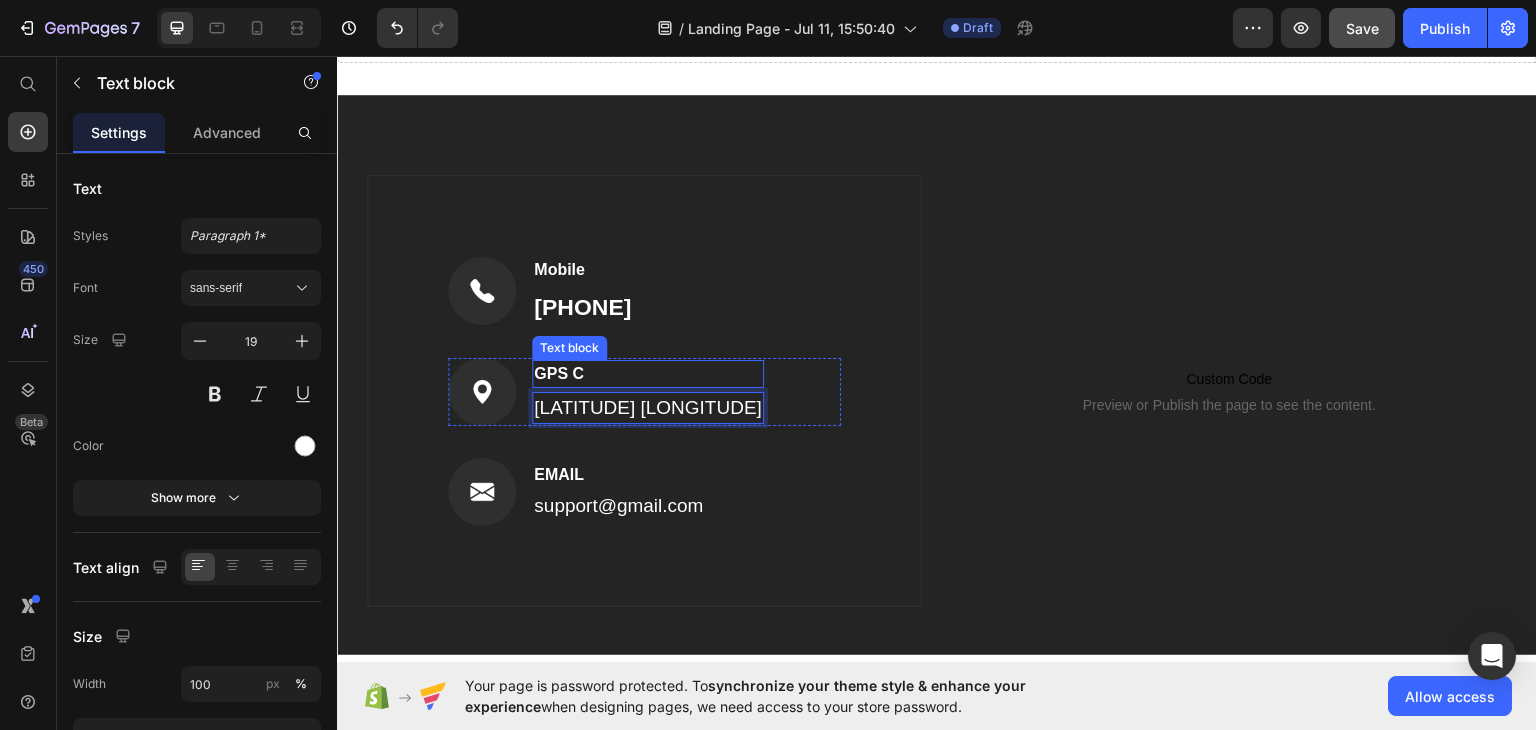 click on "GPS C" at bounding box center [648, 373] 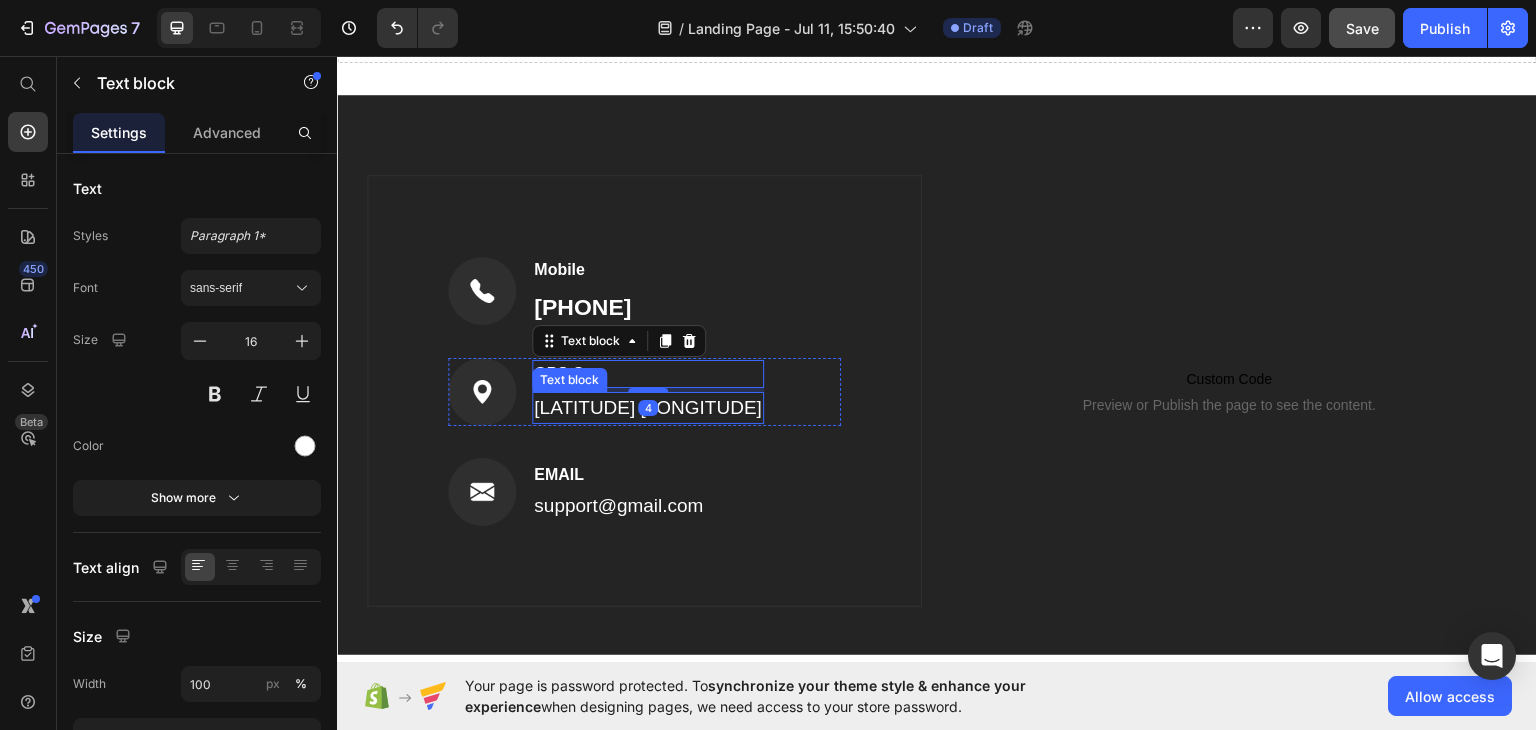 click on "[LATITUDE] [LONGITUDE]" at bounding box center [648, 407] 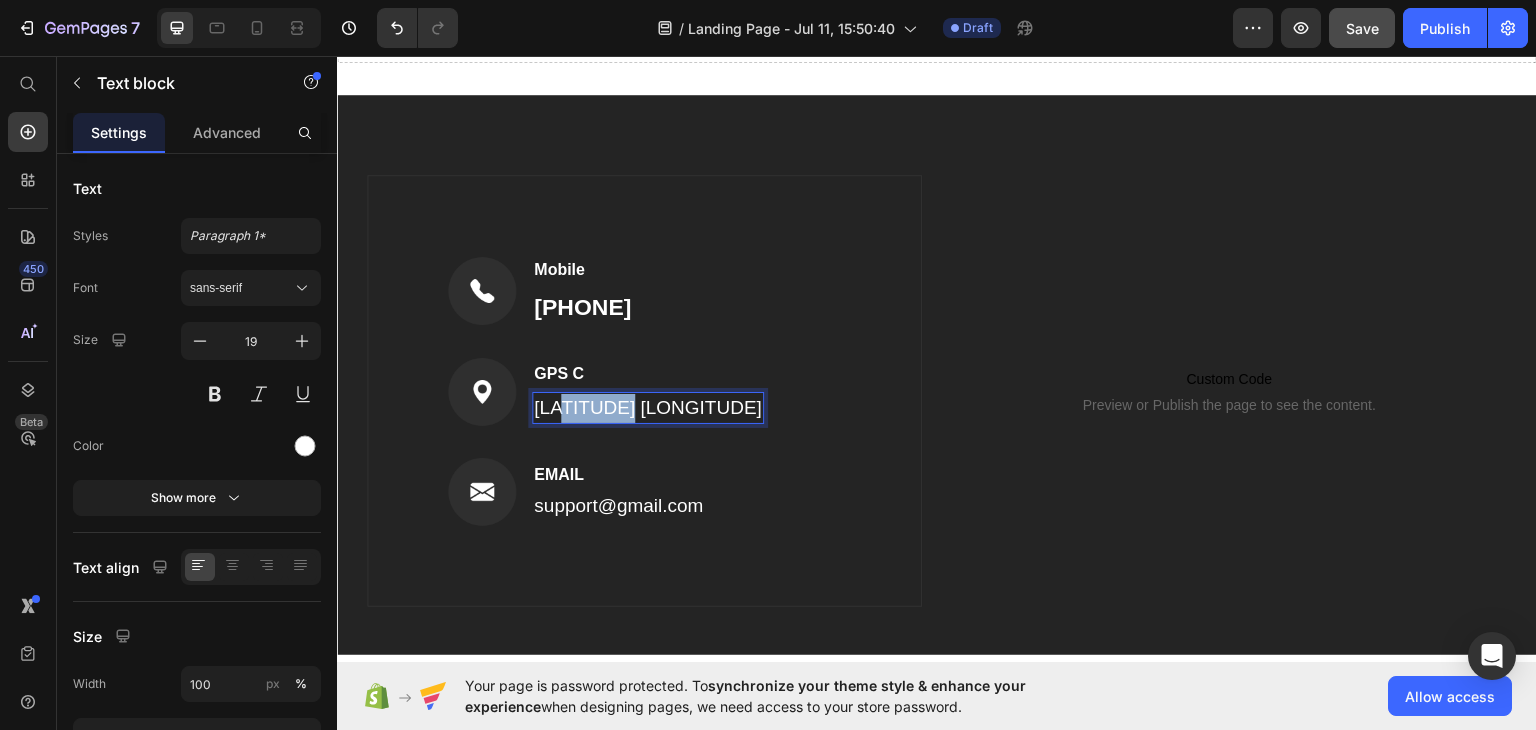 click on "[LATITUDE] [LONGITUDE]" at bounding box center (648, 407) 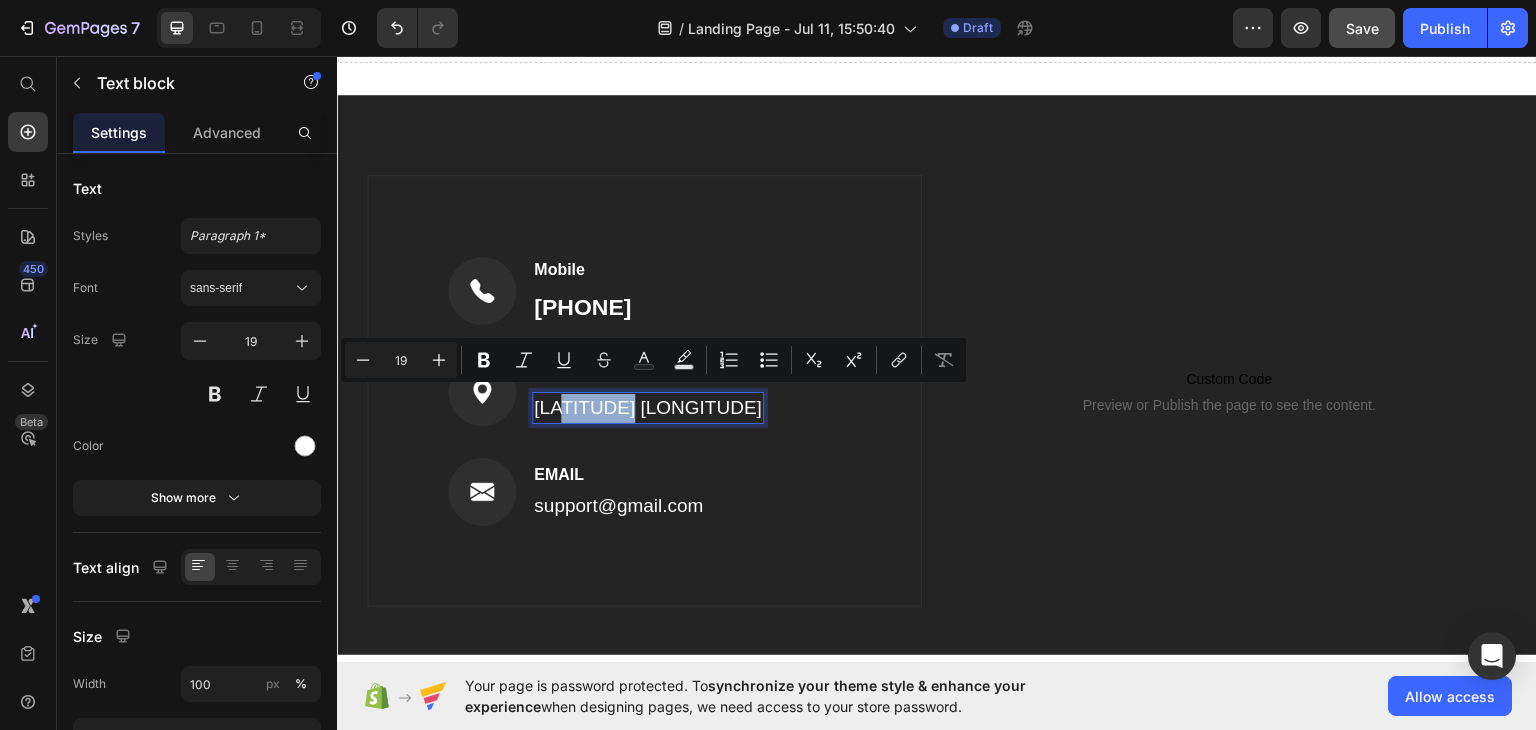 click on "[LATITUDE] [LONGITUDE]" at bounding box center [648, 407] 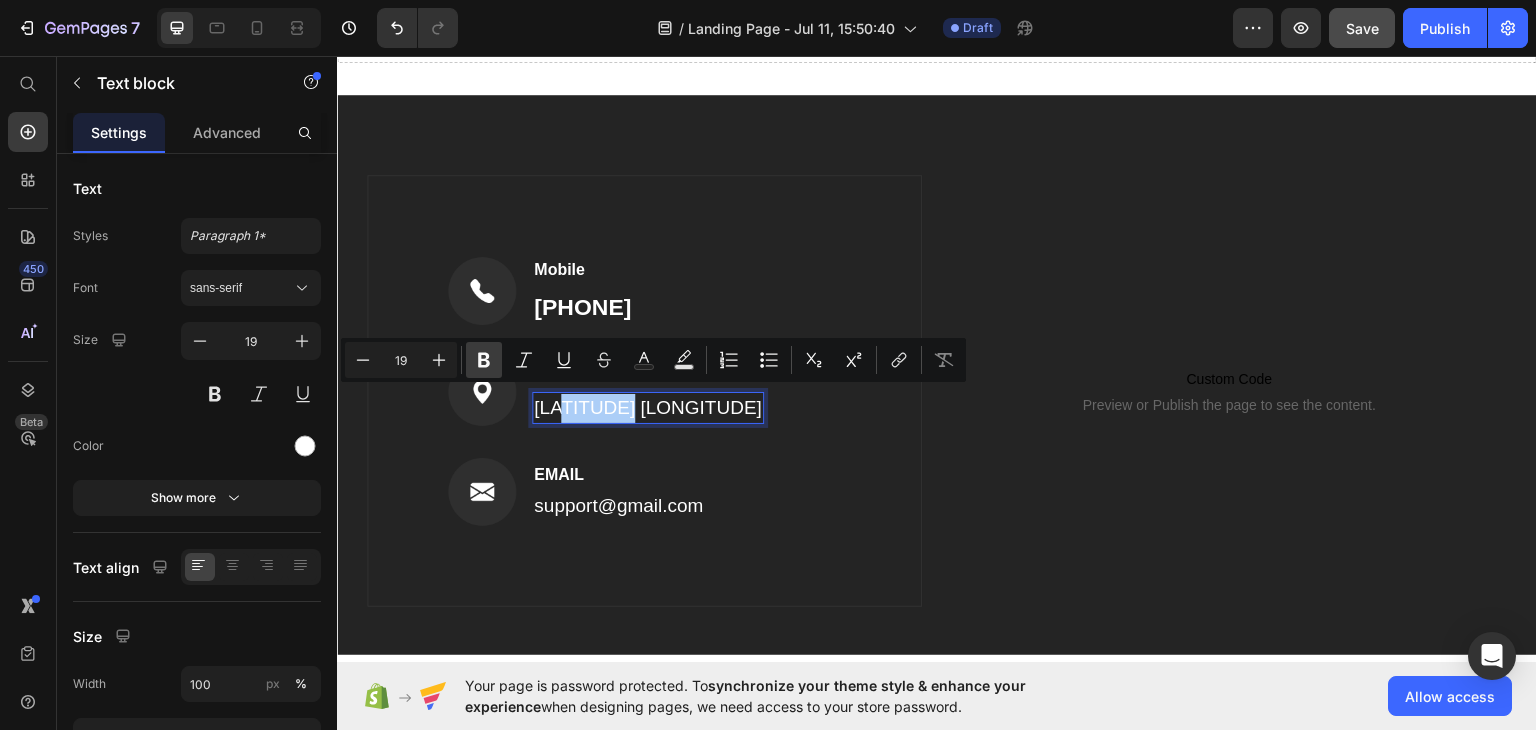 click on "Bold" at bounding box center (484, 360) 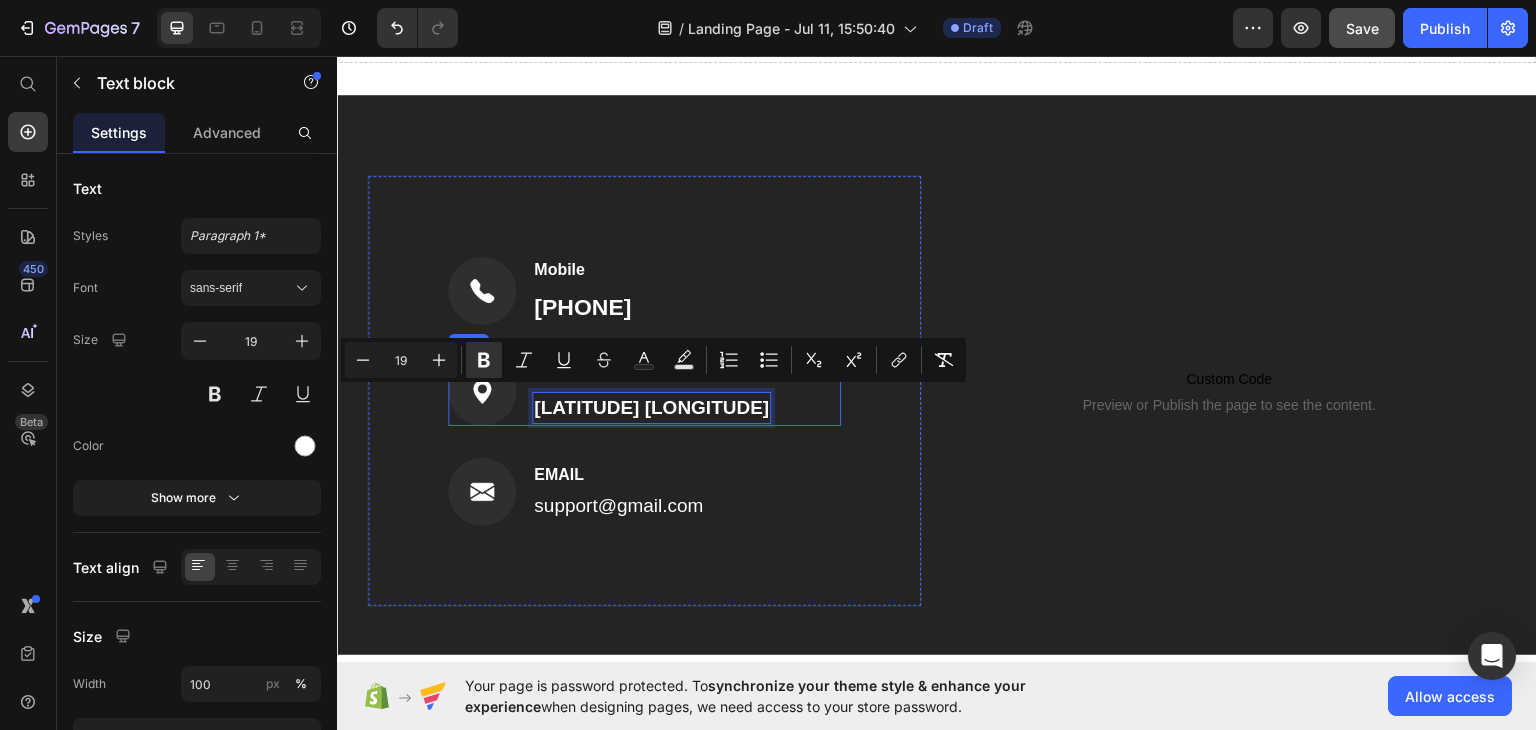 click on "Image Mobile Text block [PHONE] Text block Row Image GPS C Text block [LATITUDE] [LONGITUDE] Text block   0 Row Image EMAIL Text block [EMAIL] Text block Row" at bounding box center [644, 390] 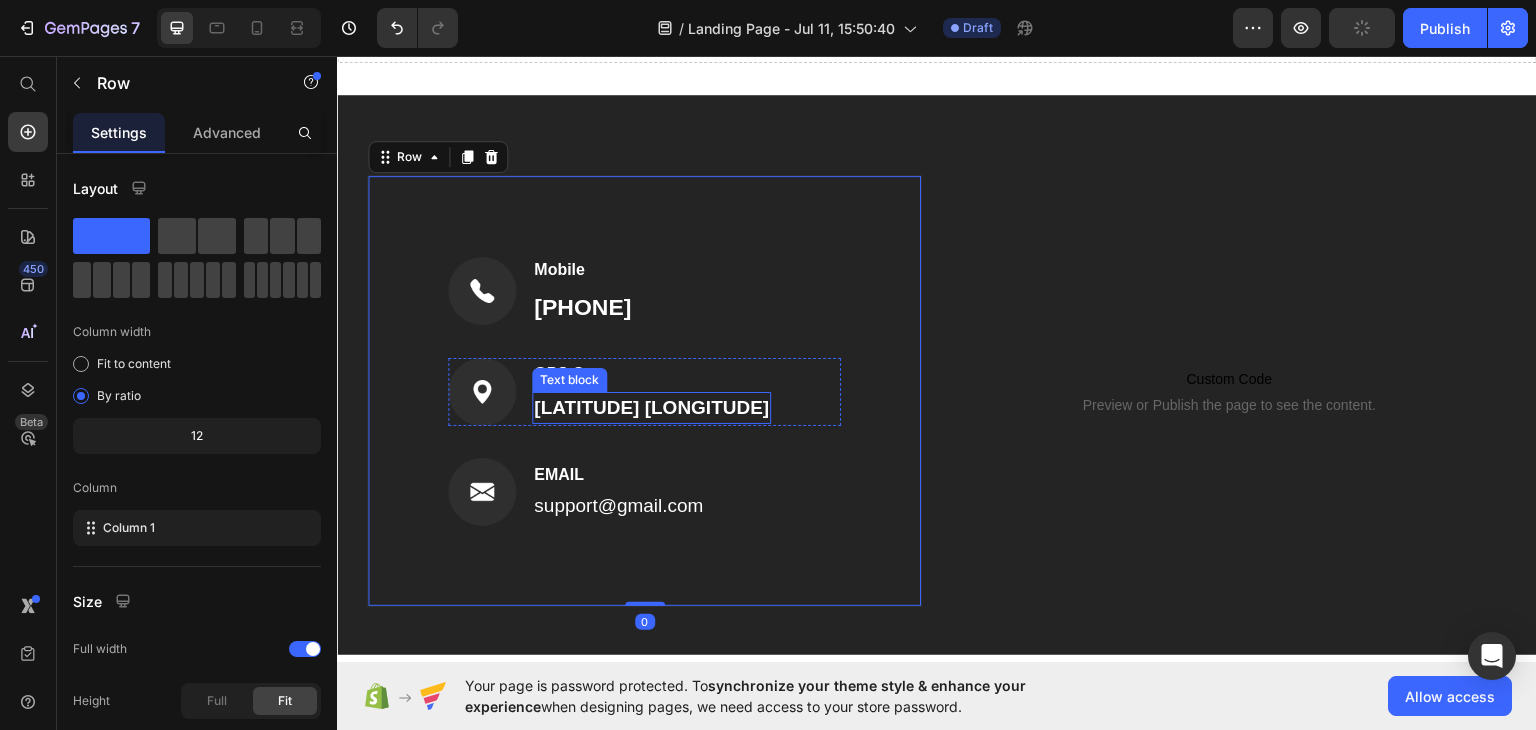 click on "Text block" at bounding box center (569, 379) 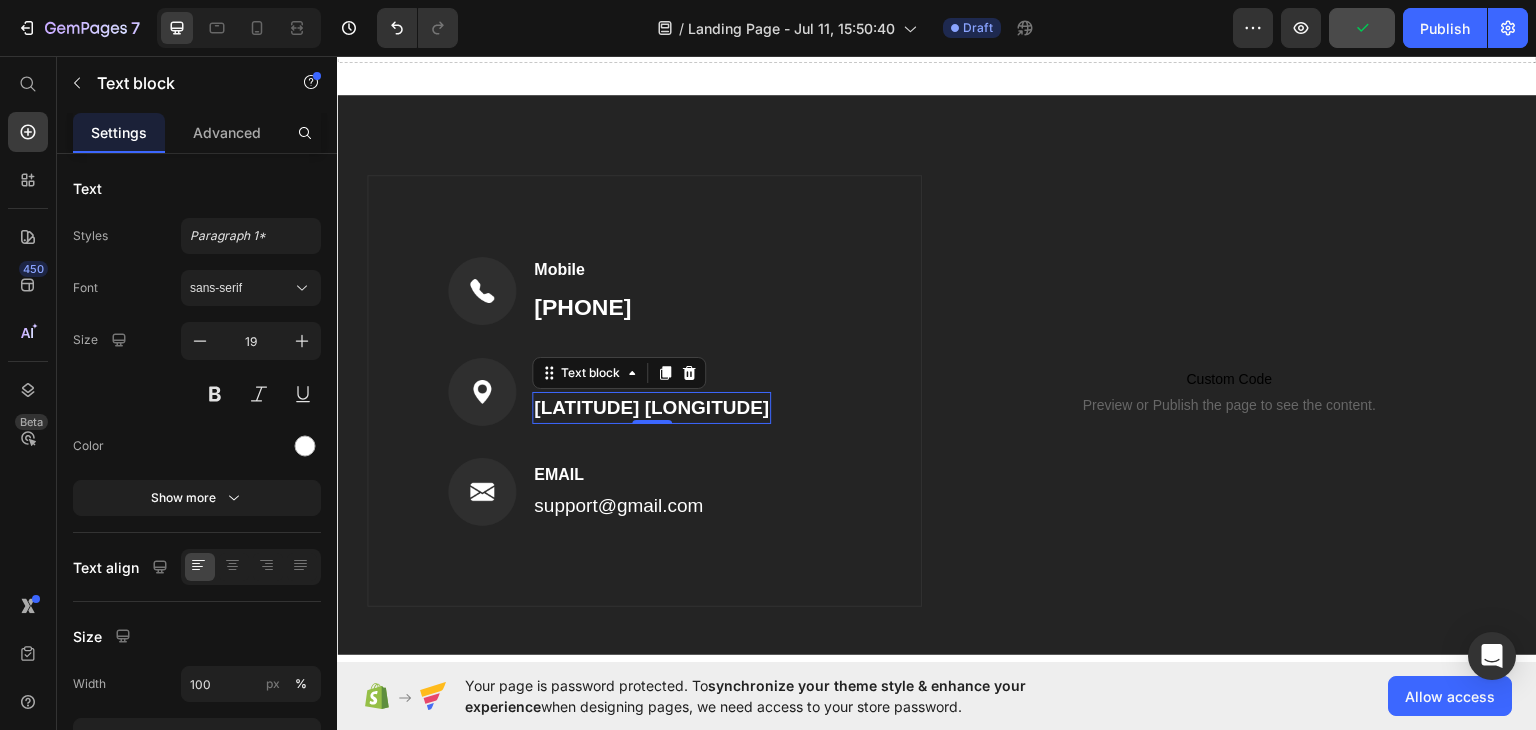 click on "Image Mobile Text block [PHONE] Text block Row Image GPS C Text block [LATITUDE] [LONGITUDE] Text block   0 Row Image EMAIL Text block [EMAIL] Text block Row" at bounding box center (644, 390) 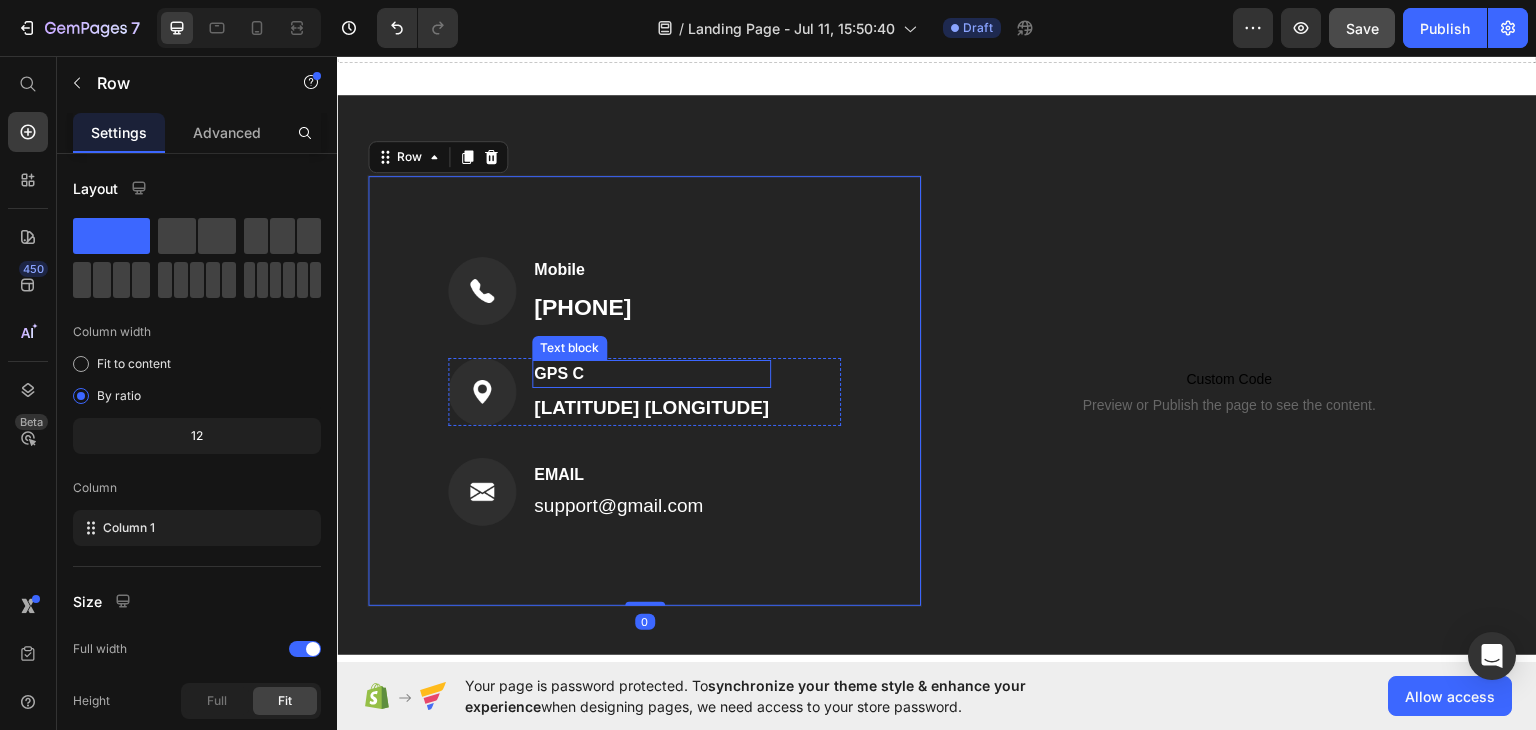 click on "GPS C" at bounding box center [651, 373] 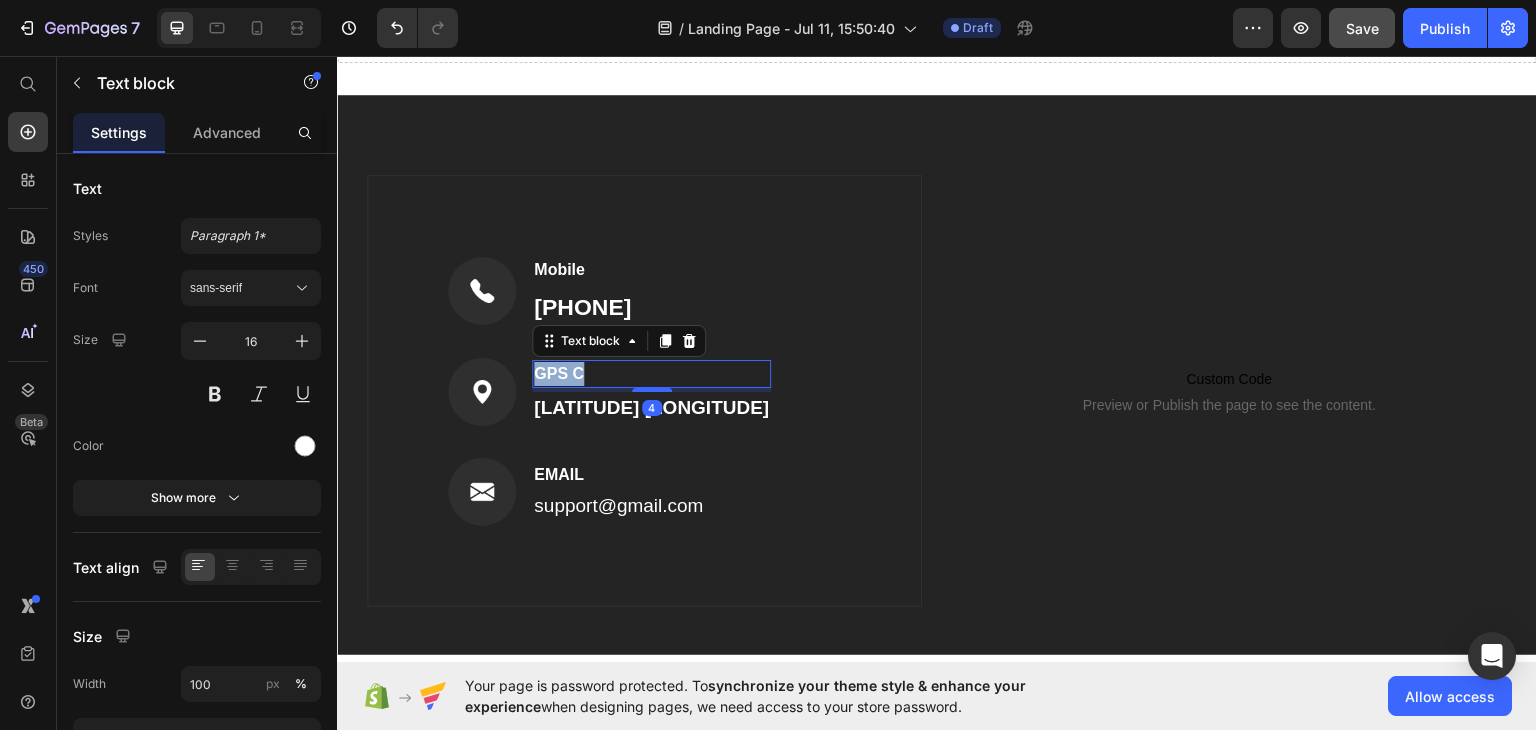 click on "GPS C" at bounding box center (651, 373) 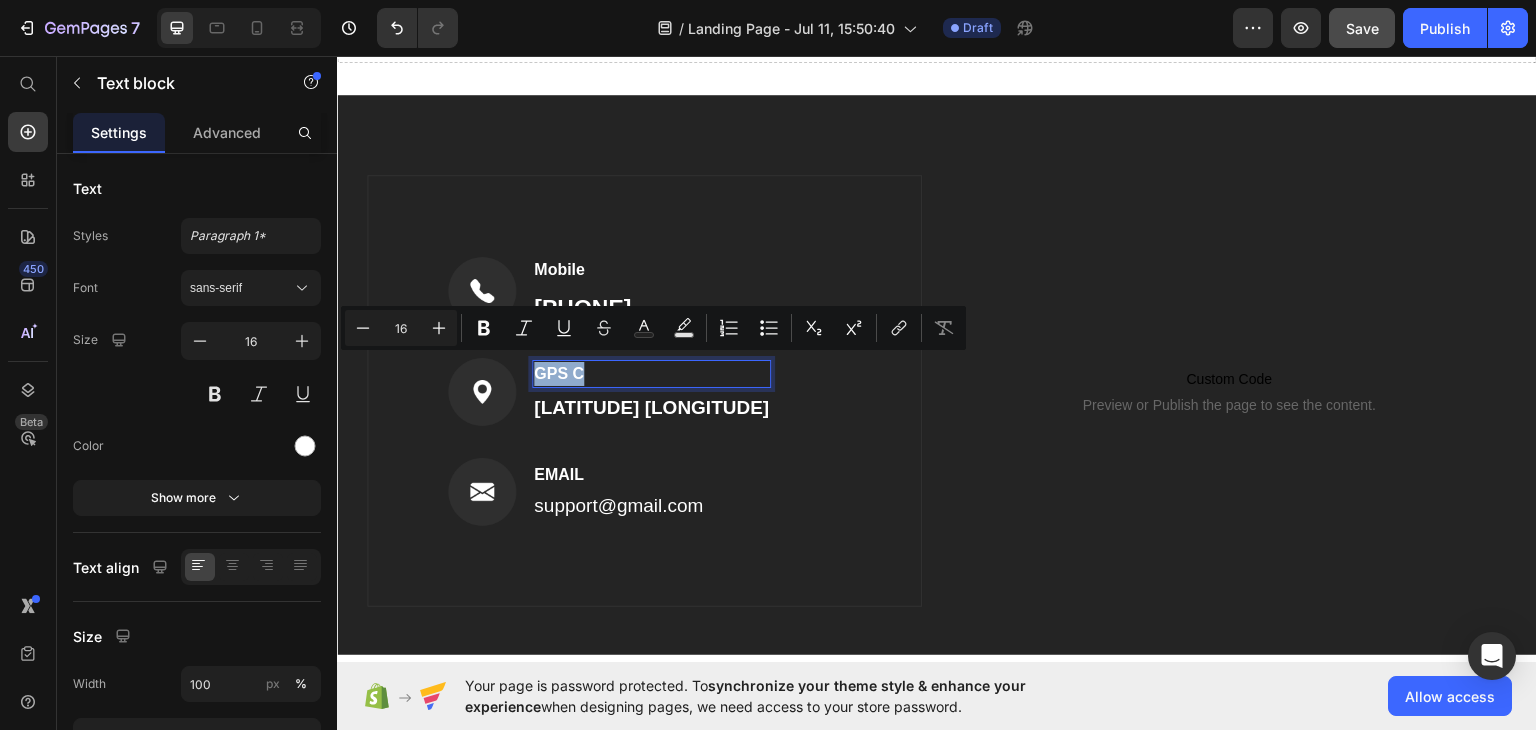 click on "GPS C" at bounding box center (651, 373) 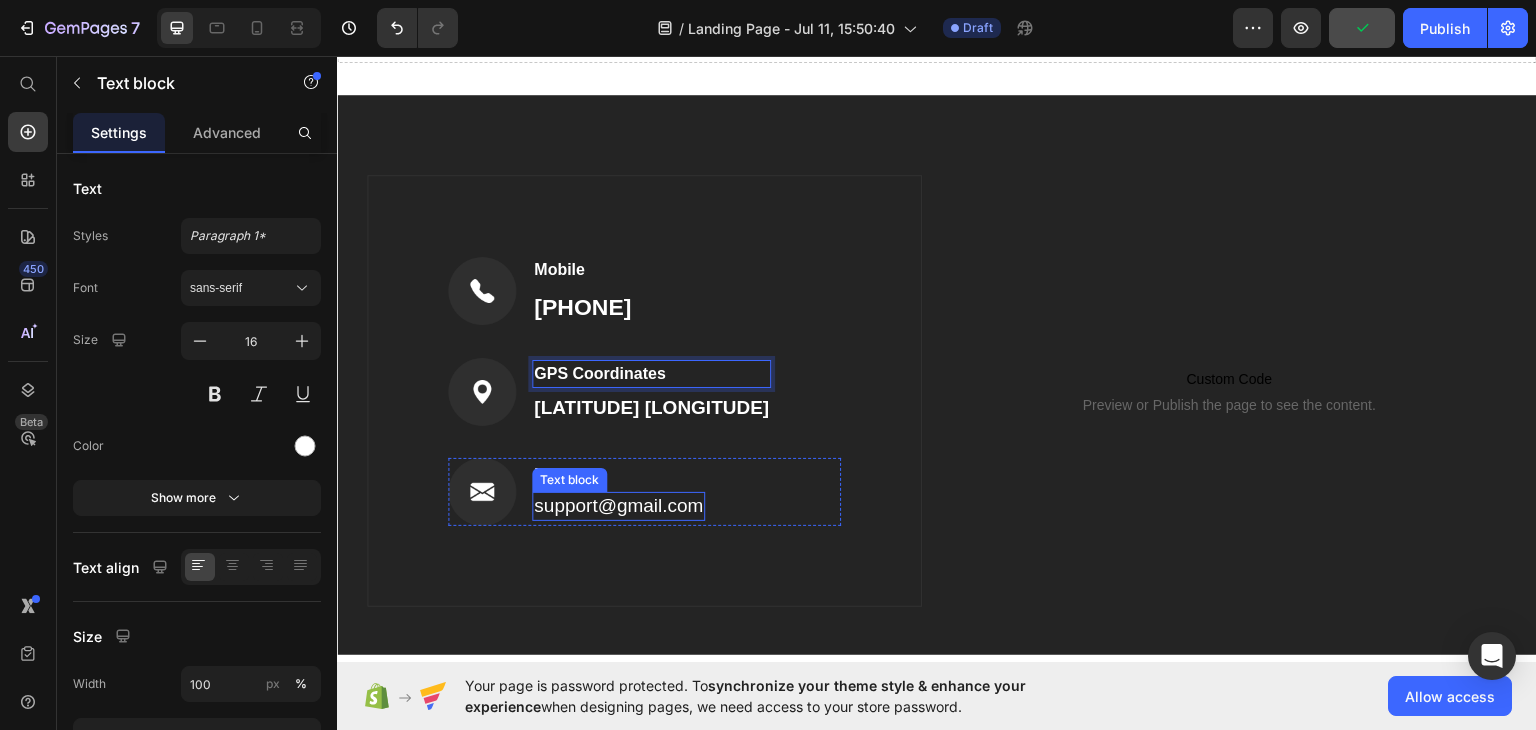 click on "support@gmail.com" at bounding box center (618, 505) 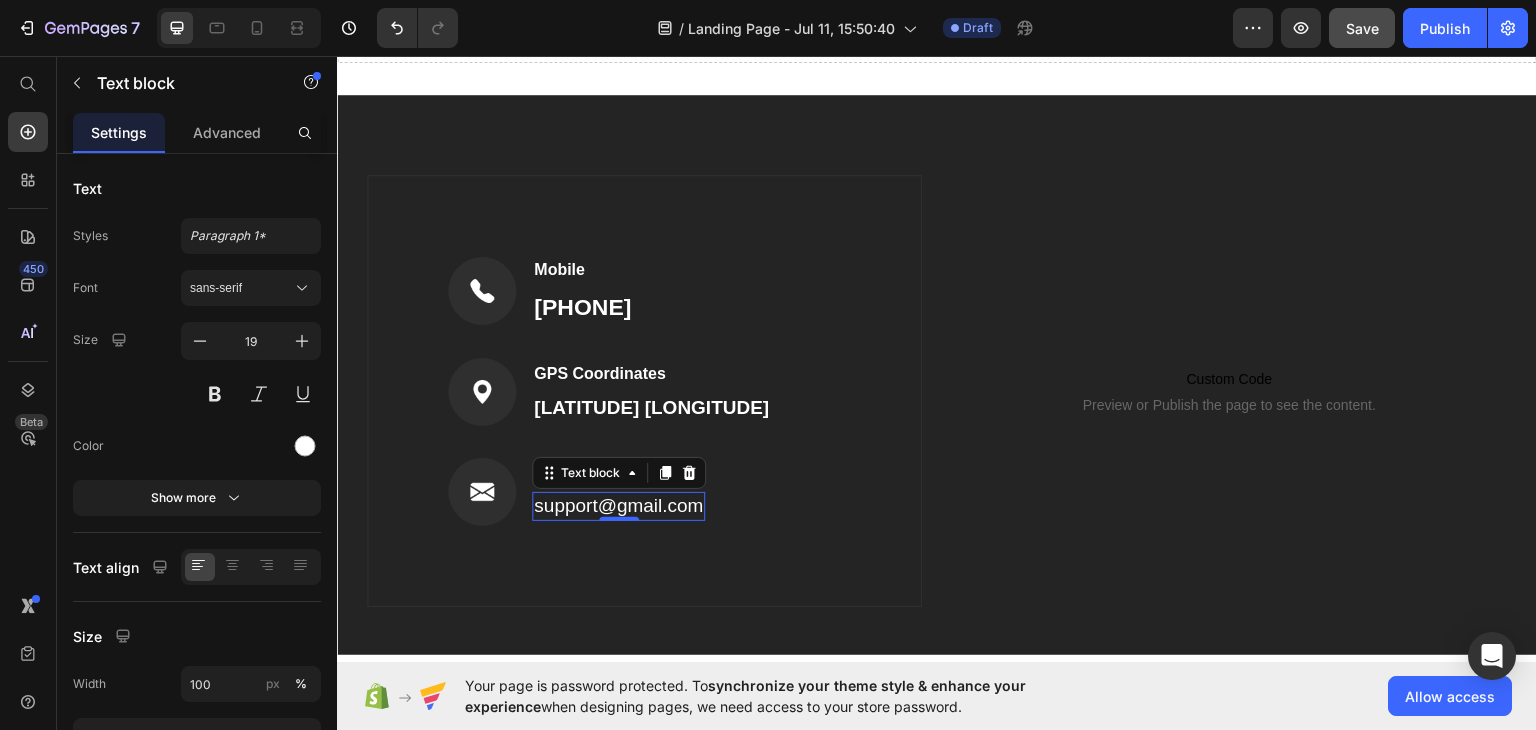 click on "support@gmail.com" at bounding box center [618, 505] 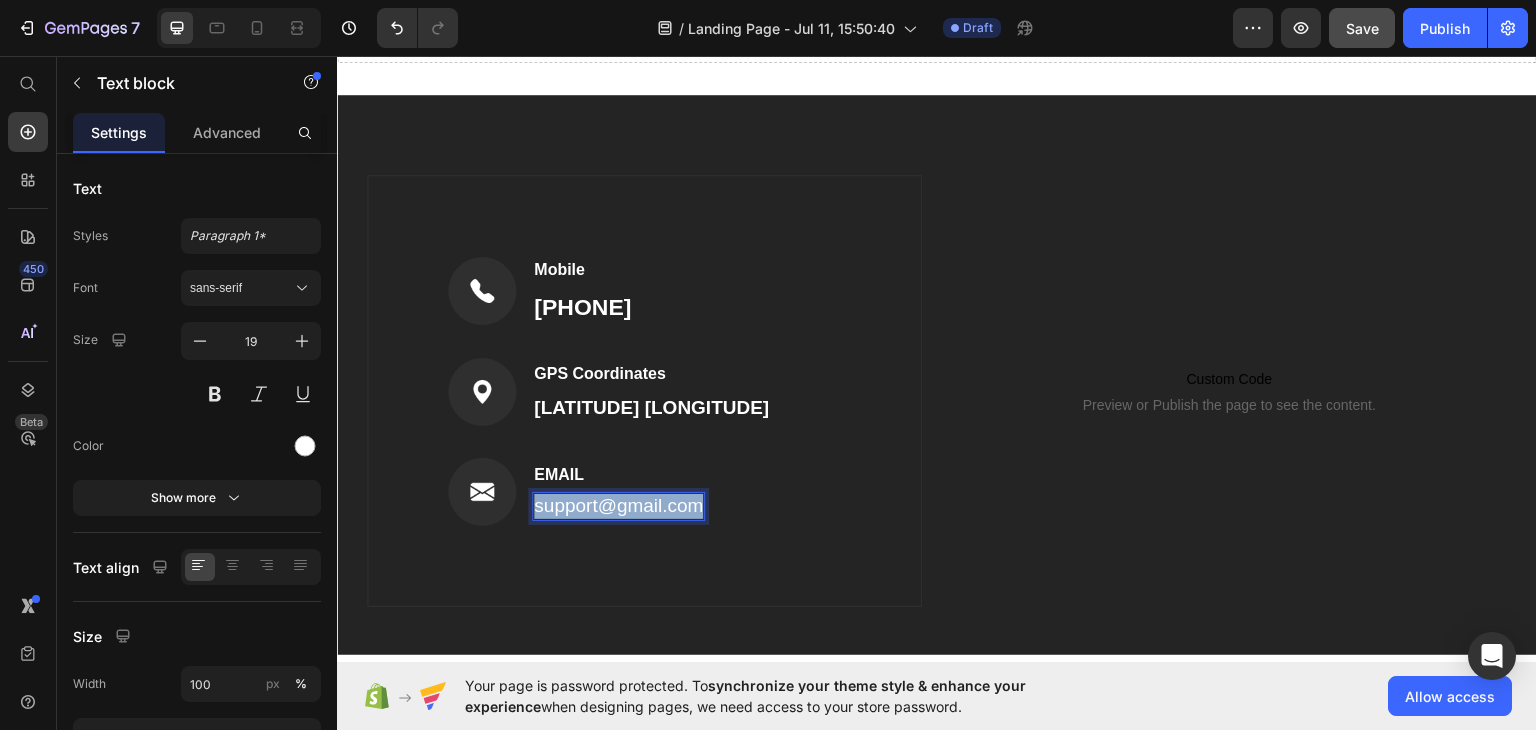 click on "support@gmail.com" at bounding box center (618, 505) 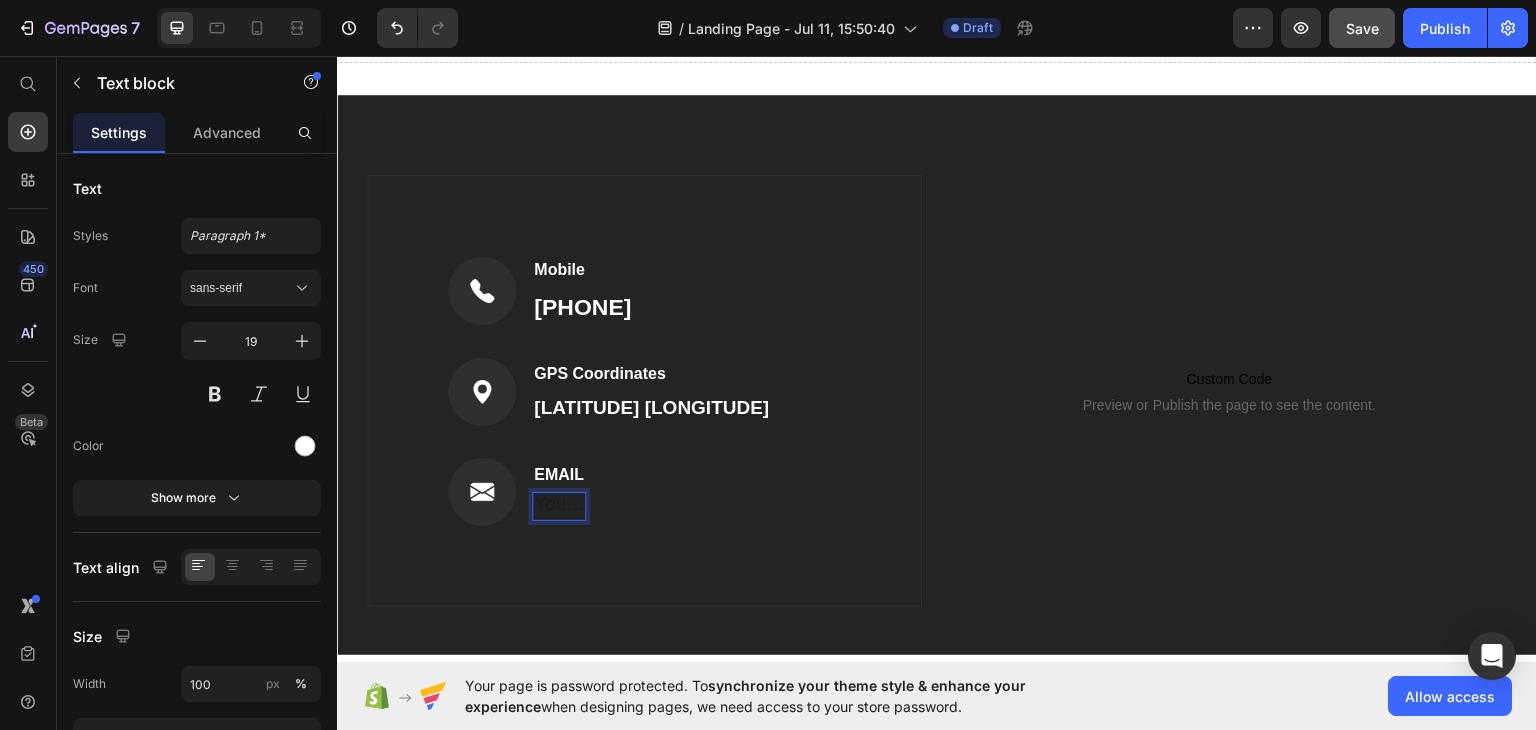 scroll, scrollTop: 642, scrollLeft: 0, axis: vertical 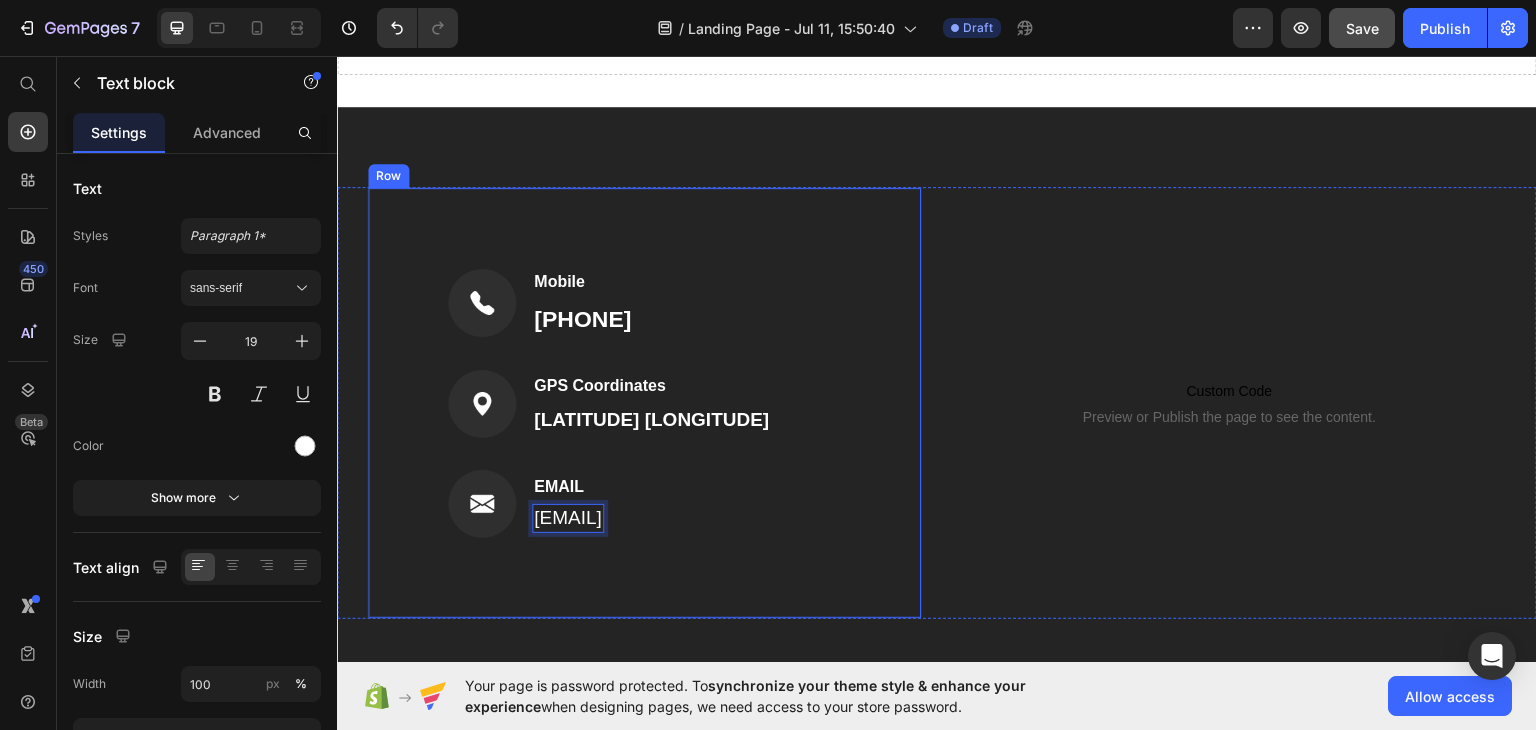 click on "Image Mobile Text block +[PHONE] Text block Row Image GPS Coordinates Text block [LATITUDE] [LONGITUDE] Text block Row Image EMAIL Text block [EMAIL] Text block 0 Row Row" at bounding box center (644, 402) 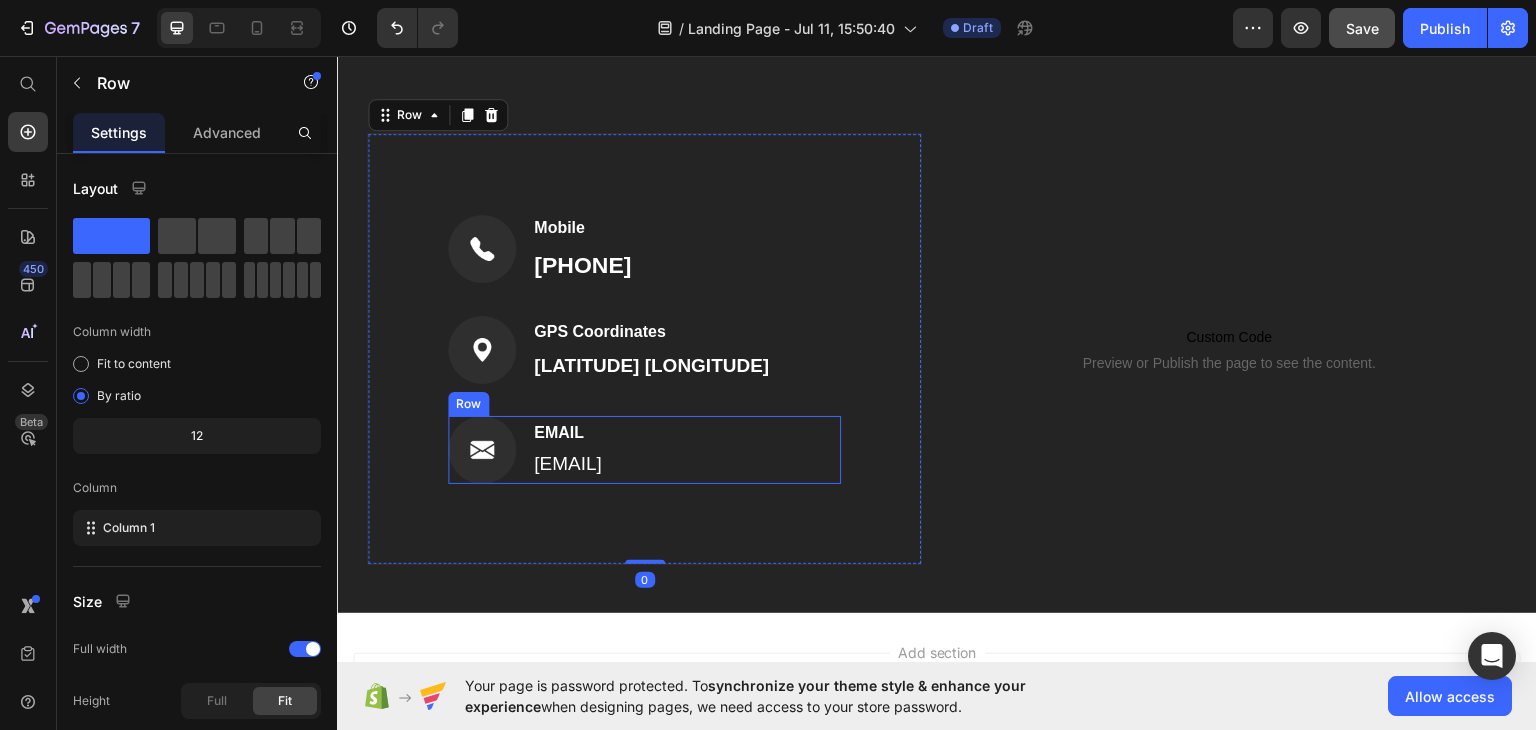 scroll, scrollTop: 842, scrollLeft: 0, axis: vertical 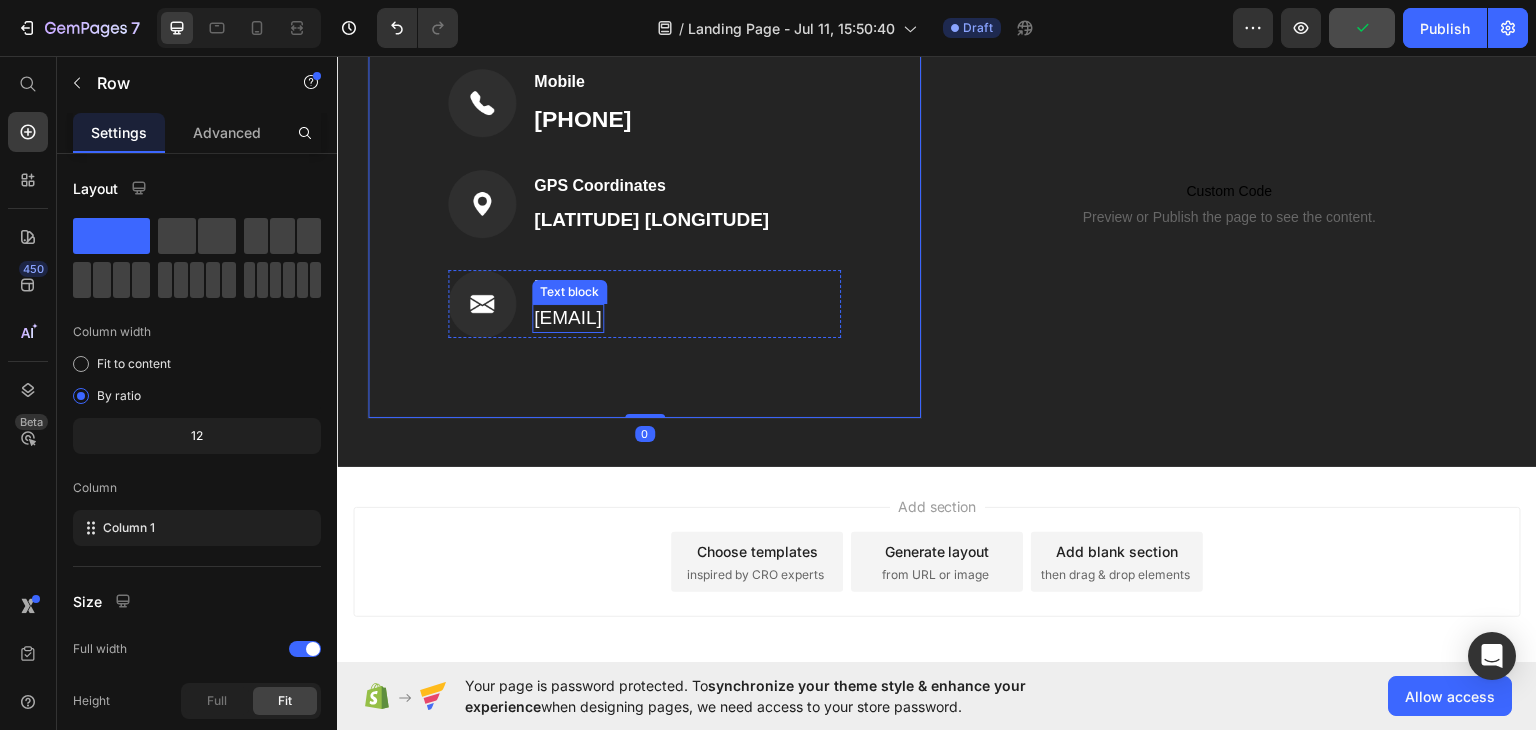 click on "[EMAIL]" at bounding box center [568, 317] 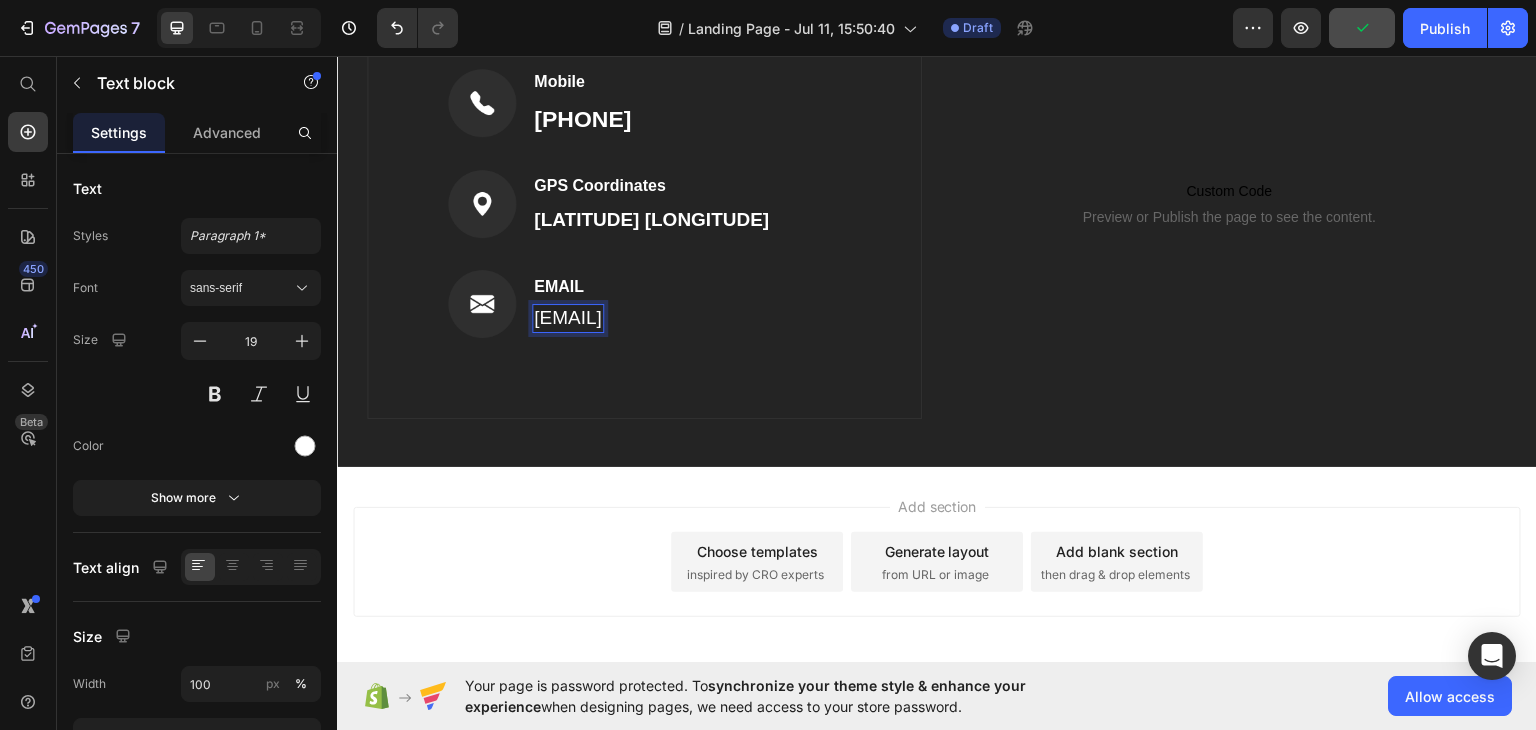 click on "[EMAIL]" at bounding box center [568, 317] 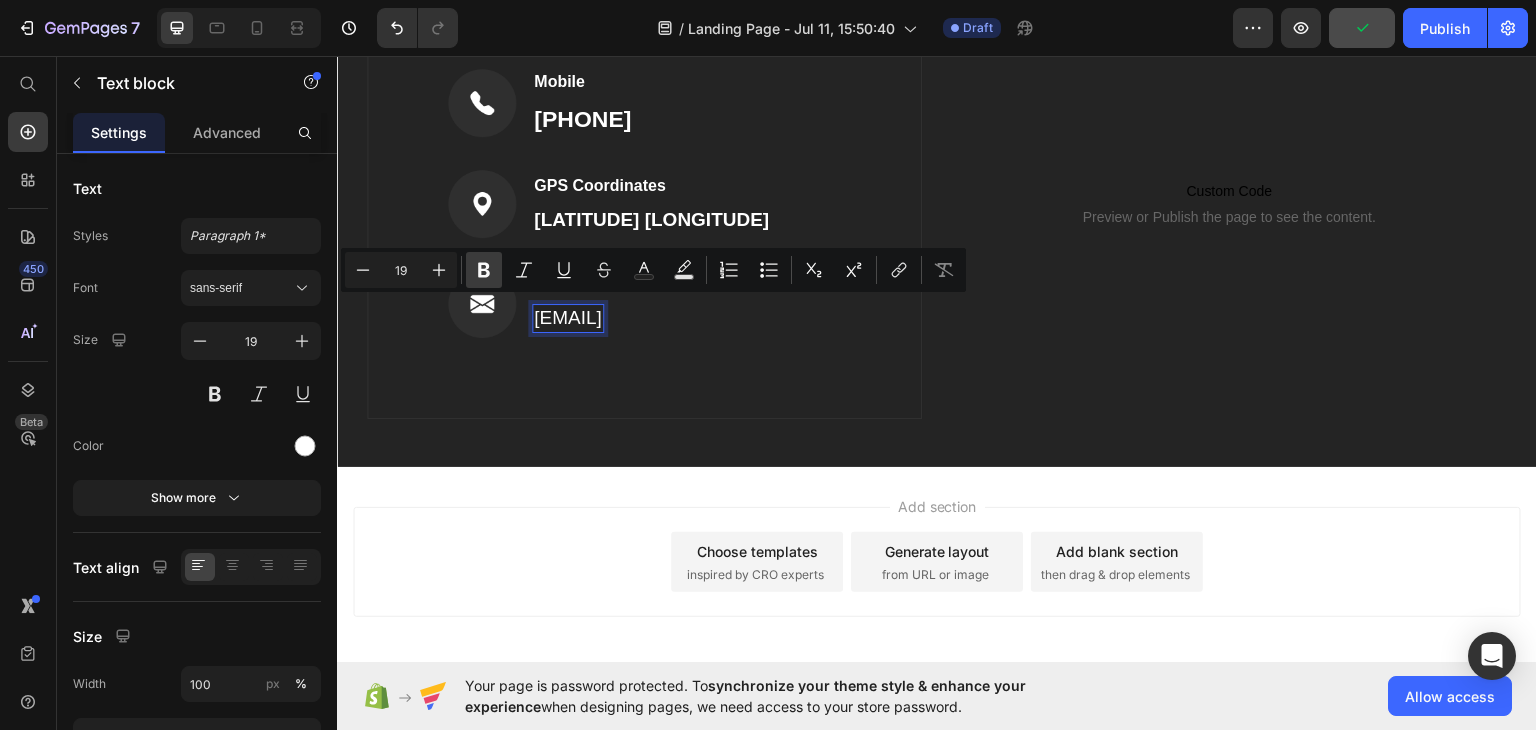 click on "Bold" at bounding box center (484, 270) 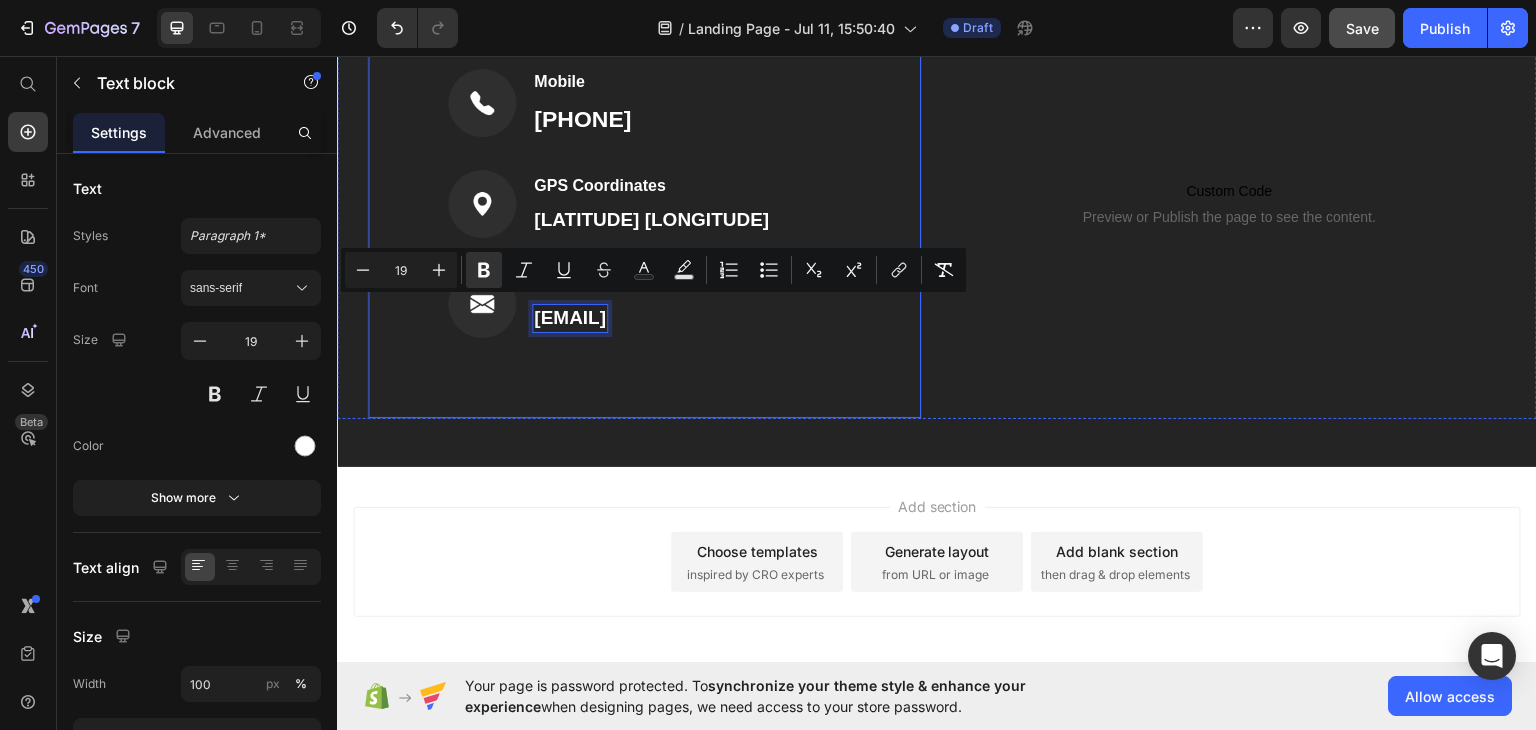 click on "Image Mobile Text block +[PHONE] Text block Row Image GPS Coordinates Text block [LATITUDE] [LONGITUDE] Text block Row Image EMAIL Text block [EMAIL] Text block 0 Row Row" at bounding box center [644, 202] 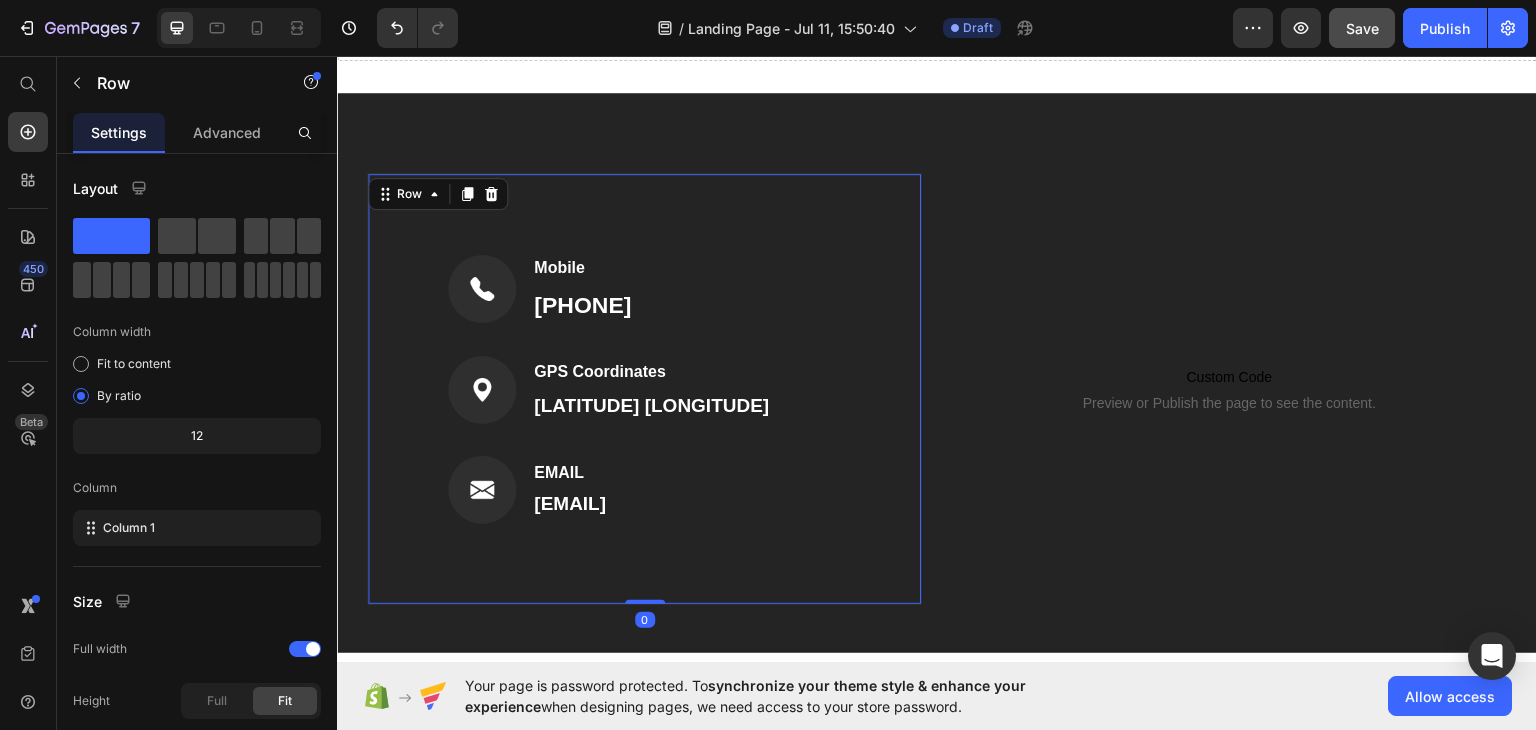 scroll, scrollTop: 742, scrollLeft: 0, axis: vertical 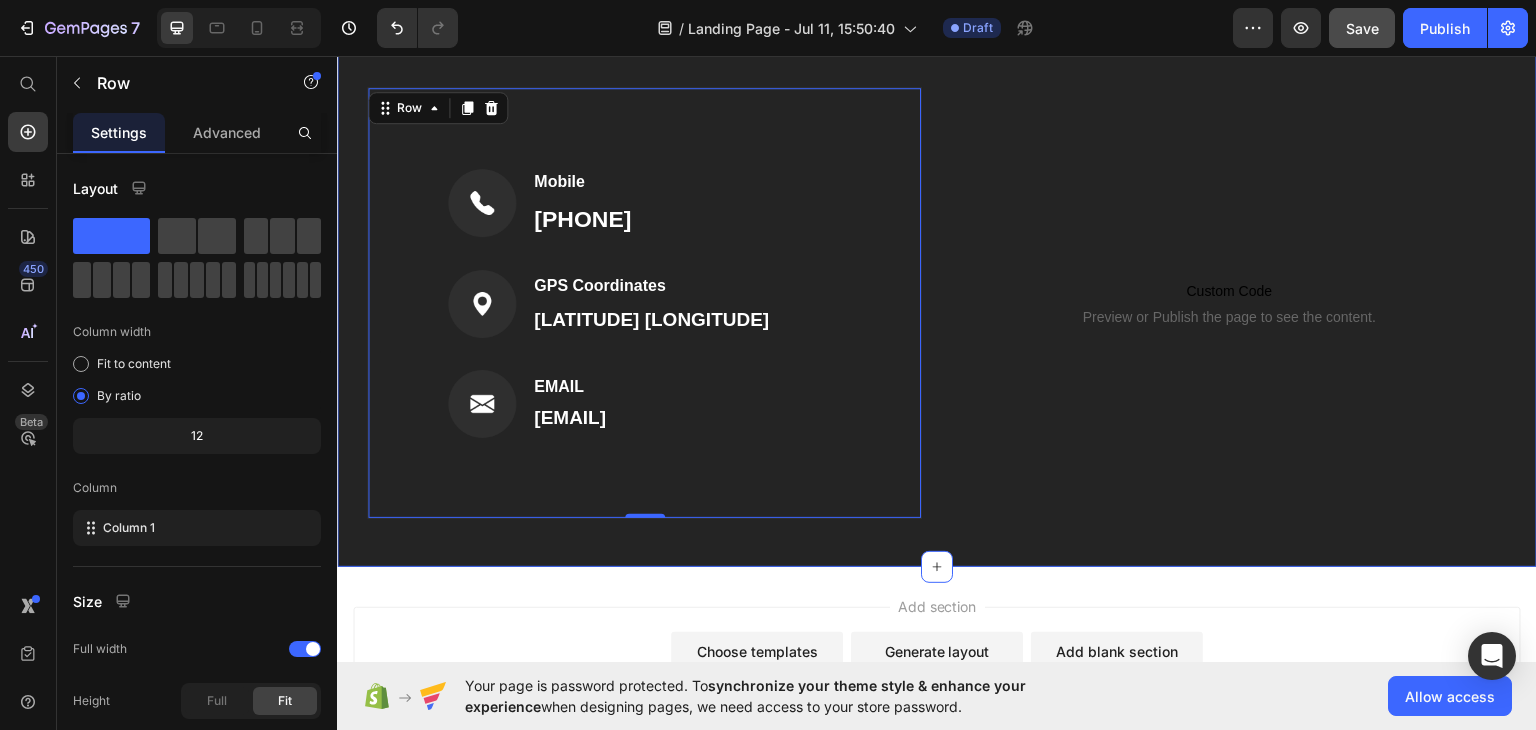click on "Image Mobile Text block [PHONE] Text block Row Image GPS Coordinates Text block [LATITUDE] [LONGITUDE] Text block Row Image EMAIL Text block [EMAIL] Text block Row Row   0
Custom Code
Preview or Publish the page to see the content. Custom Code Row" at bounding box center (937, 326) 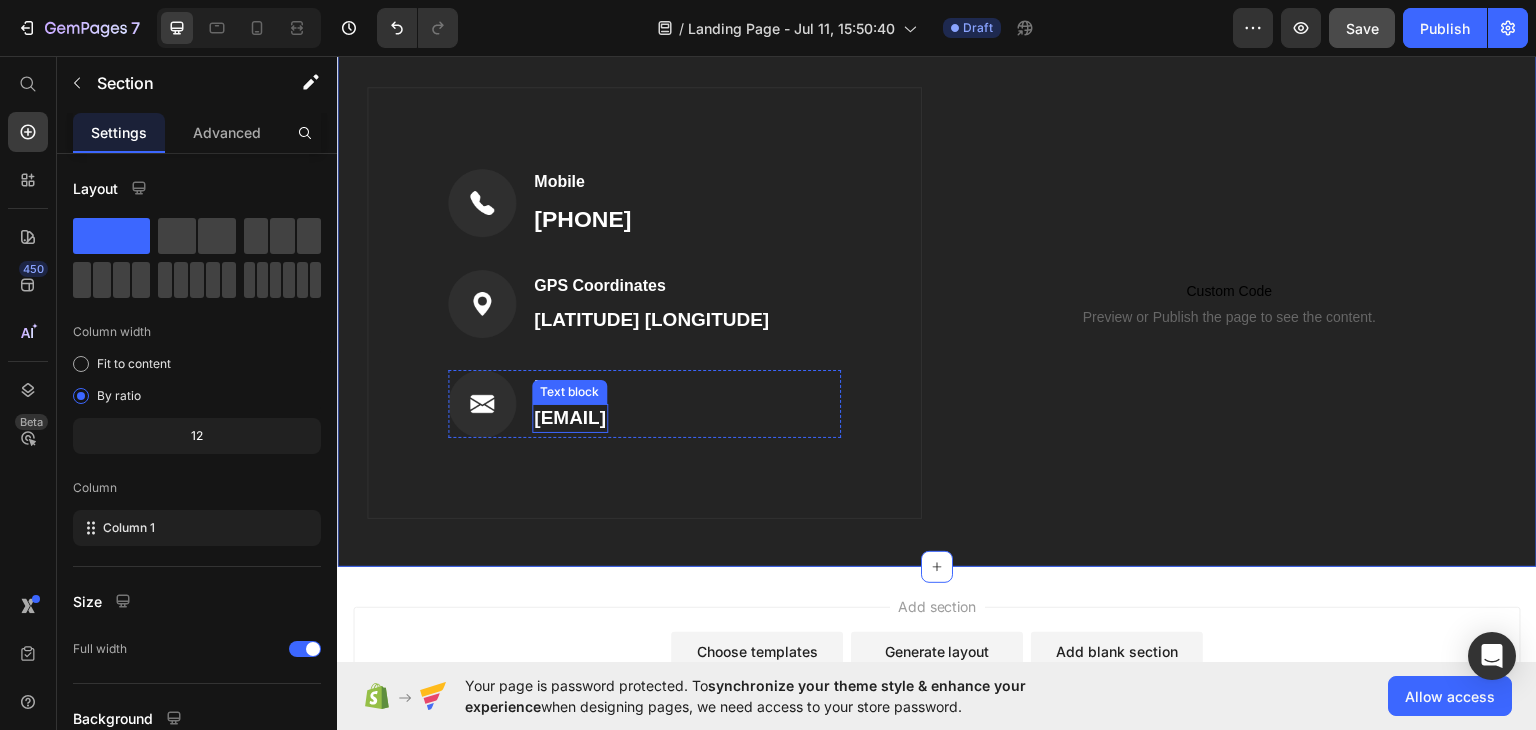 click on "[EMAIL]" at bounding box center [570, 416] 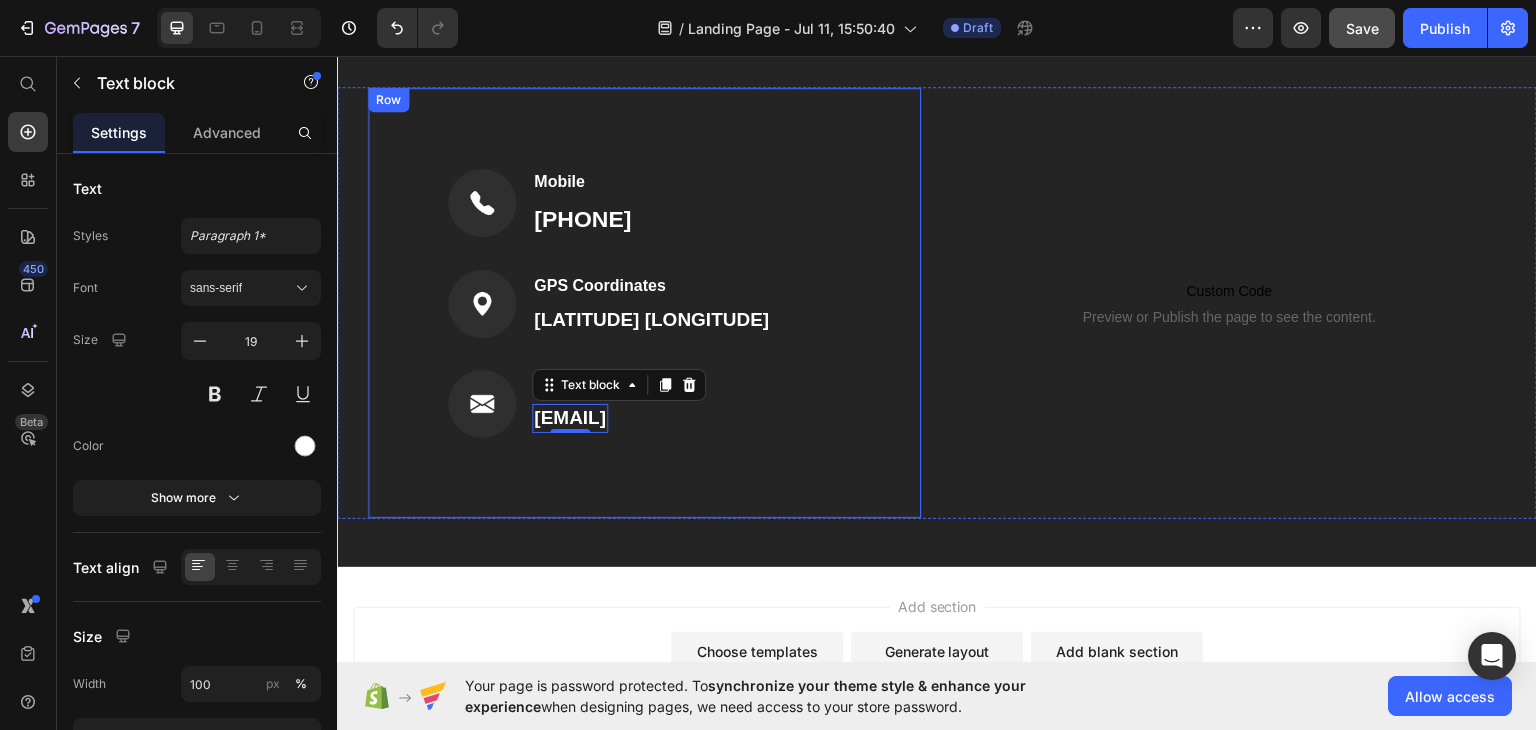 click on "Image Mobile Text block +[PHONE] Text block Row Image GPS Coordinates Text block [LATITUDE] [LONGITUDE] Text block Row Image EMAIL Text block [EMAIL] Text block 0 Row Row" at bounding box center [644, 302] 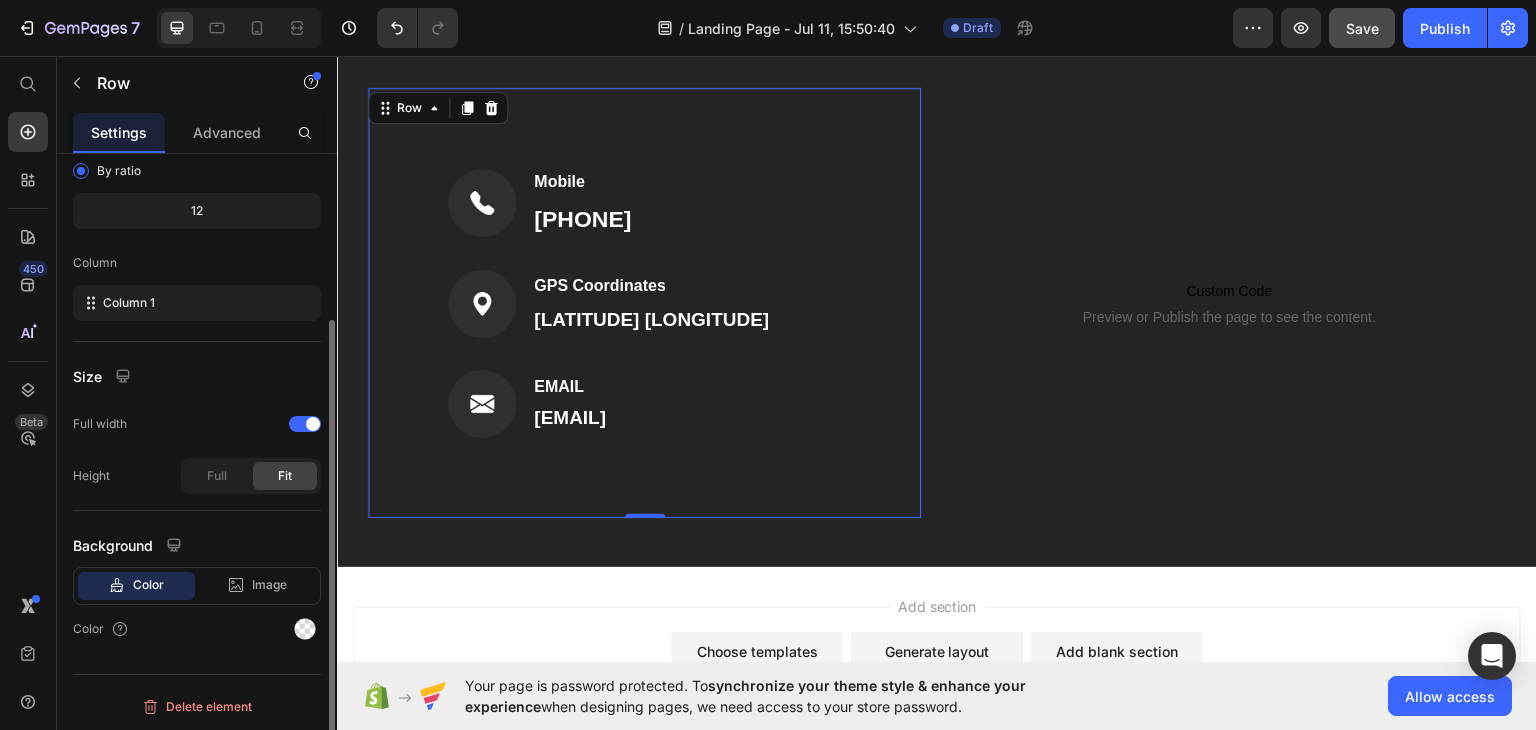 scroll, scrollTop: 0, scrollLeft: 0, axis: both 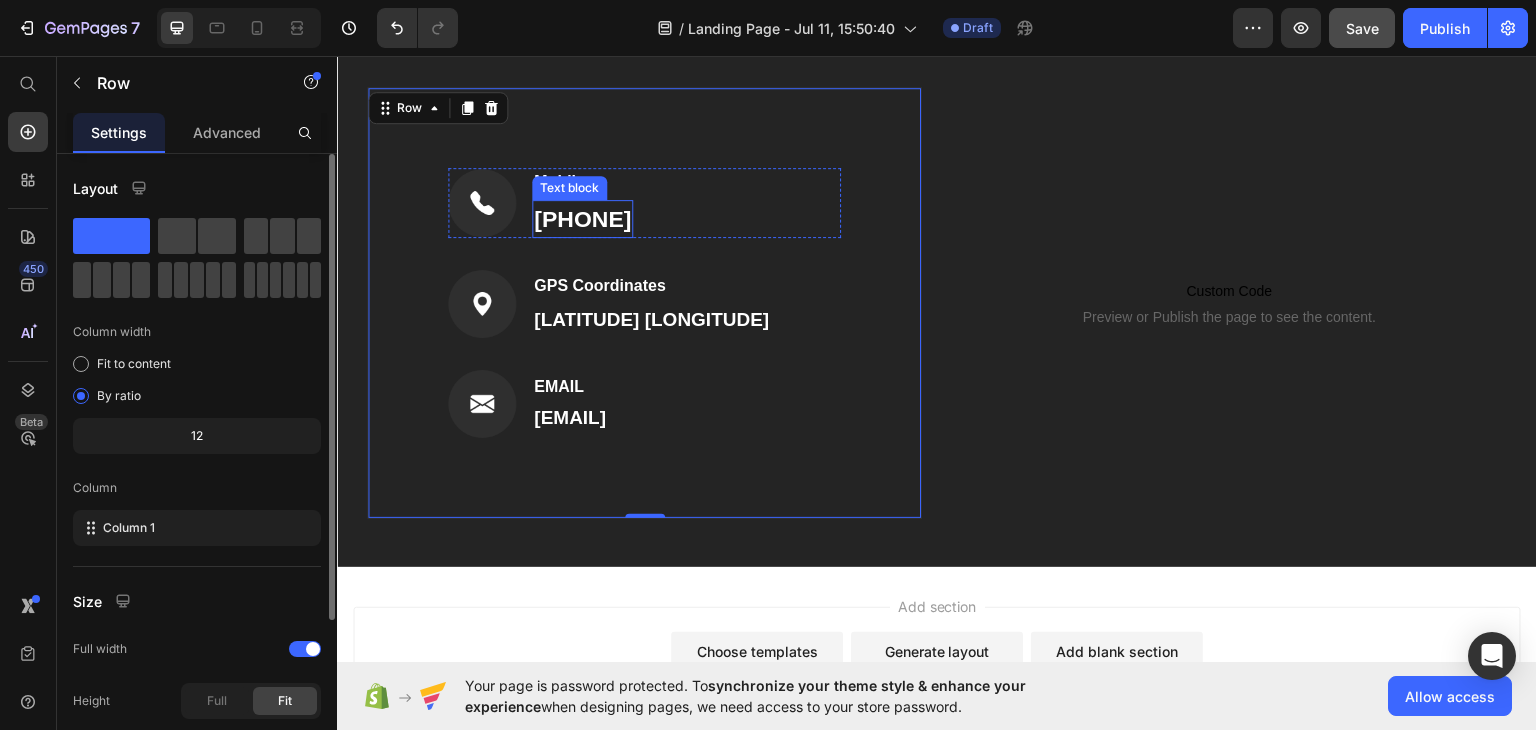 click on "[PHONE]" at bounding box center (582, 218) 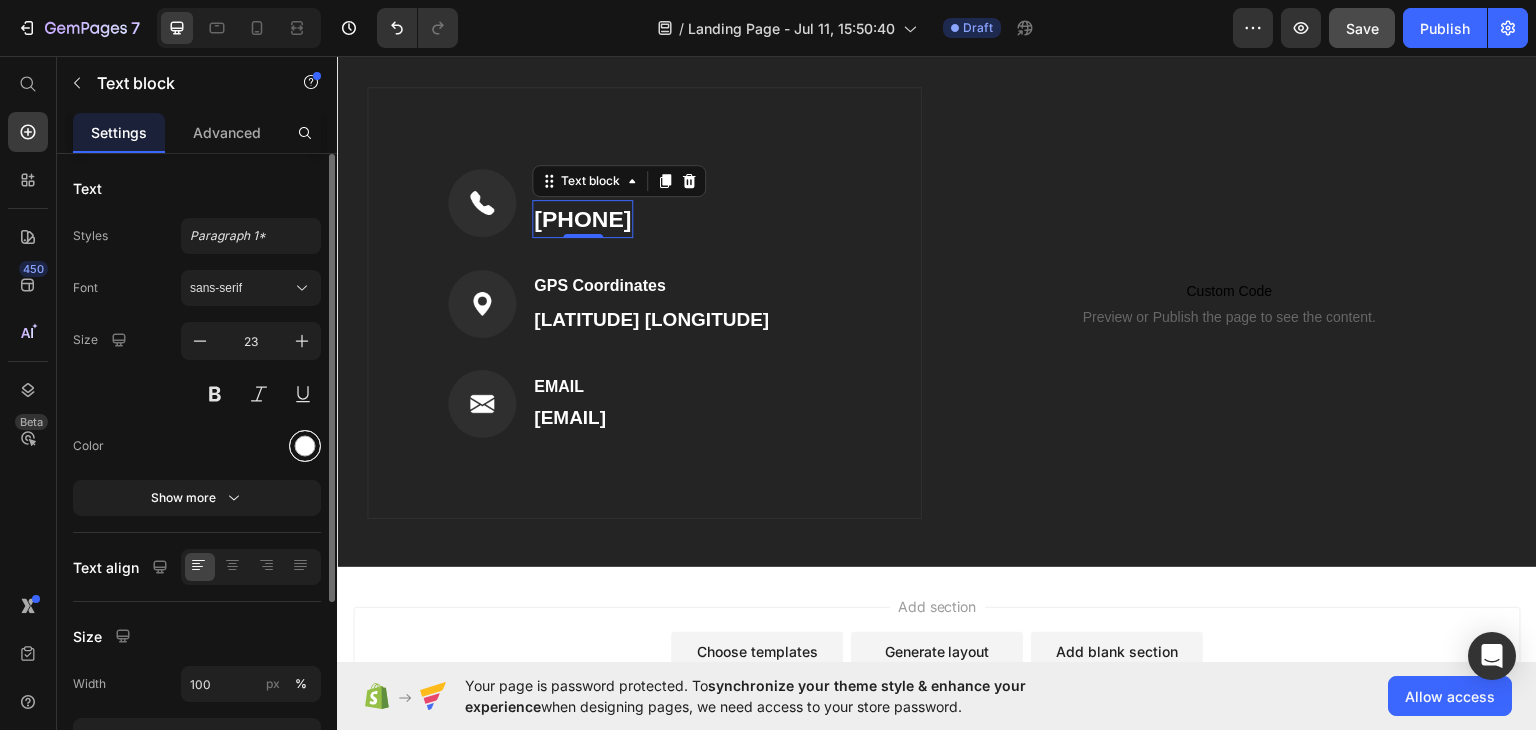 click at bounding box center (305, 446) 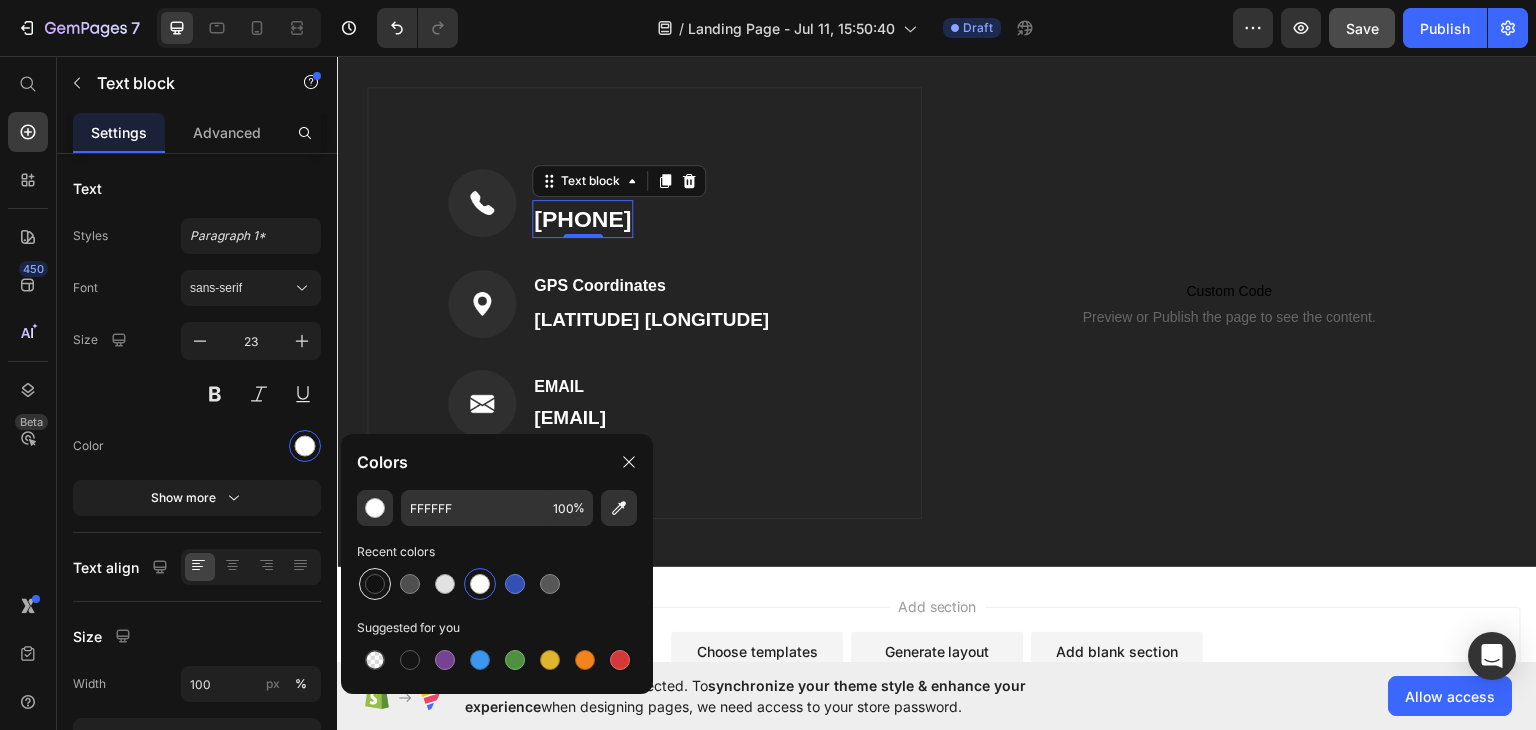 click at bounding box center [375, 584] 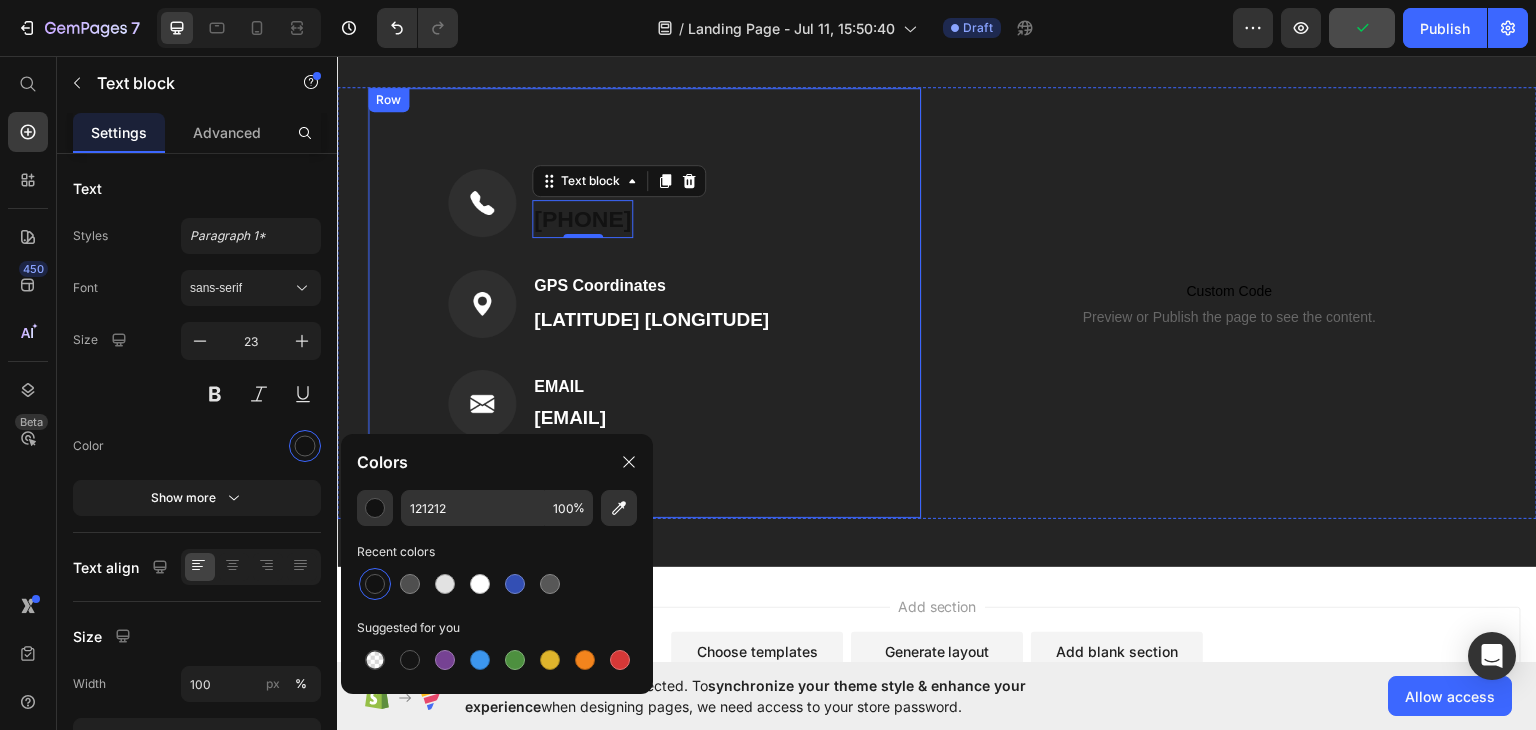 click on "Image Mobile Text block [PHONE] Text block Row Image GPS Coordinates Text block [LATITUDE] [LONGITUDE] Text block Row Image EMAIL Text block [EMAIL] Text block Row" at bounding box center (644, 302) 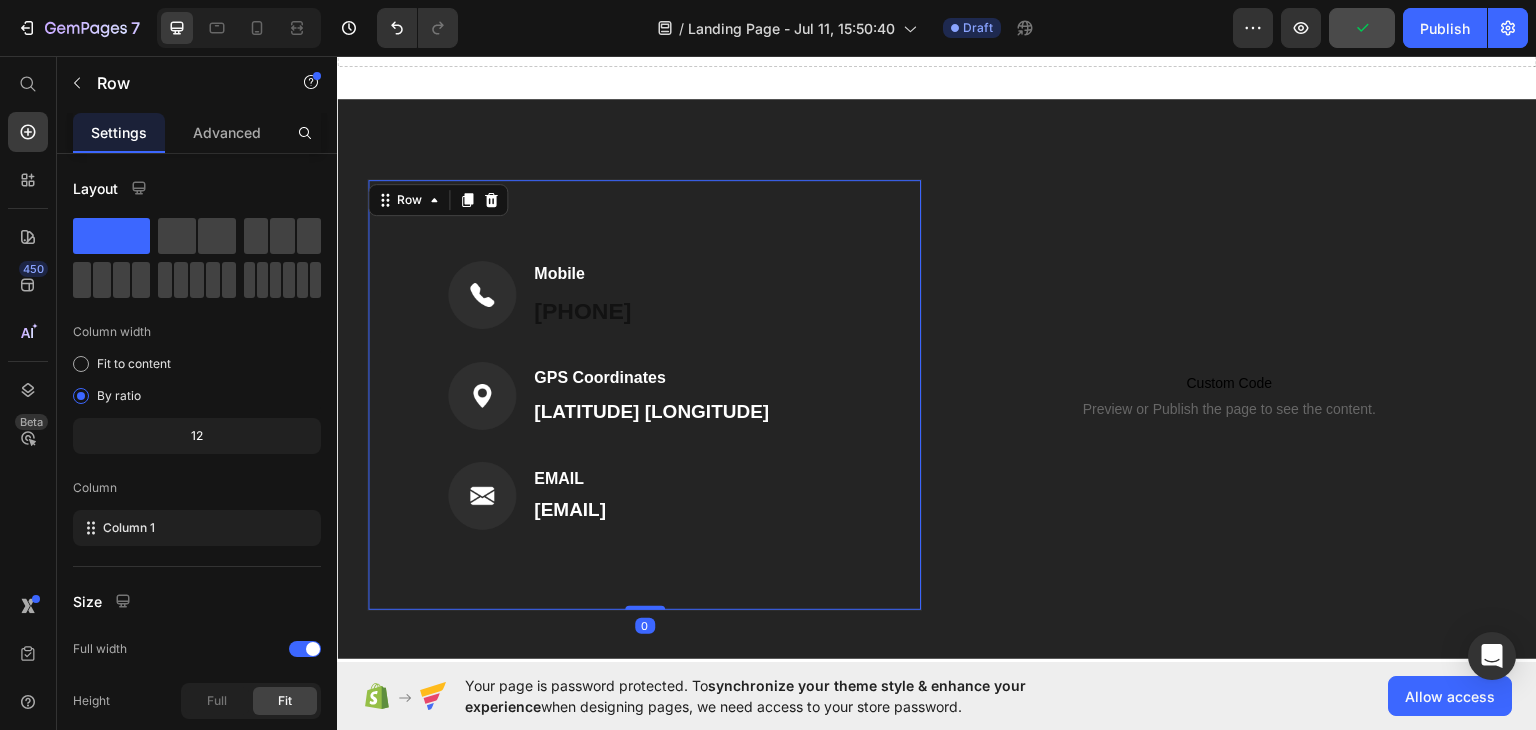 scroll, scrollTop: 642, scrollLeft: 0, axis: vertical 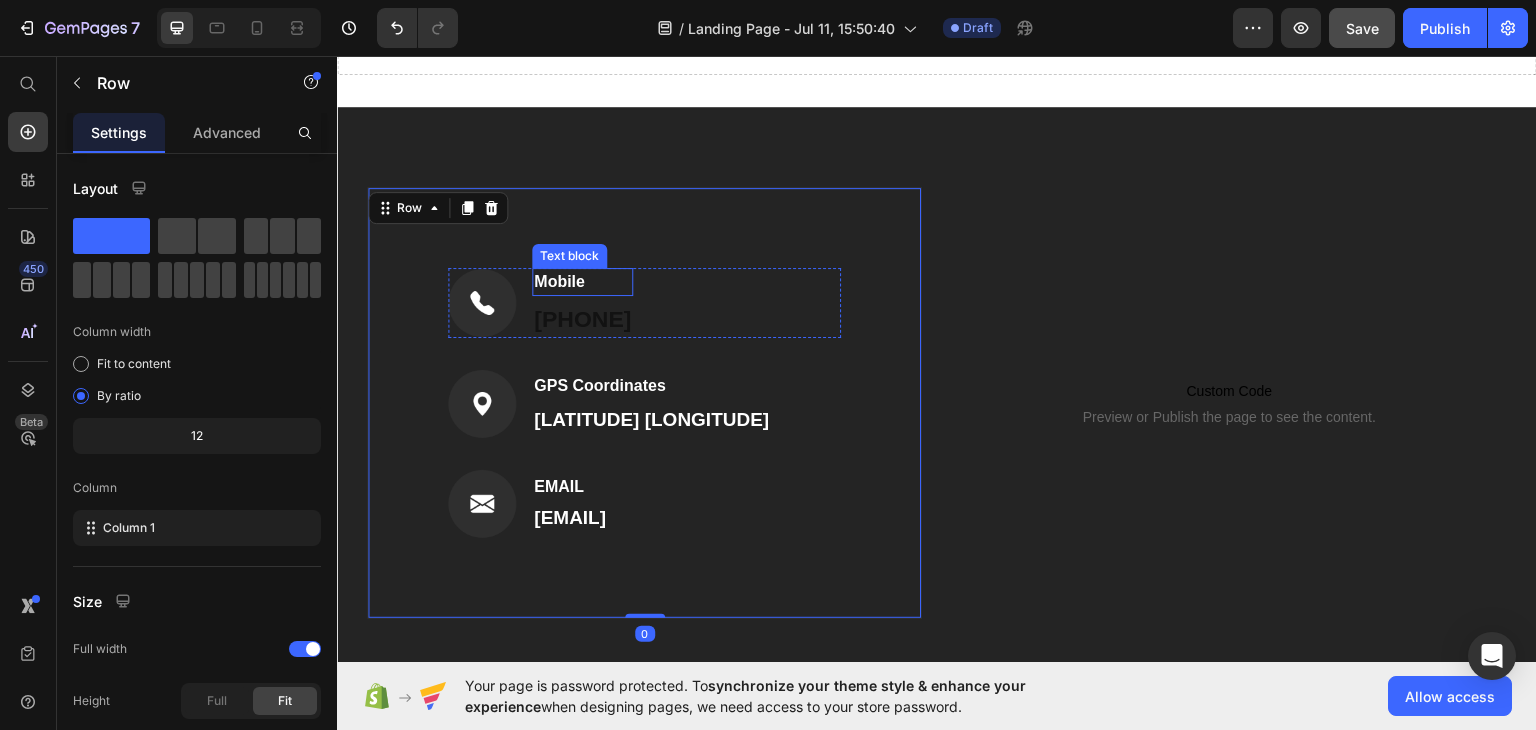 click on "Mobile" at bounding box center [582, 281] 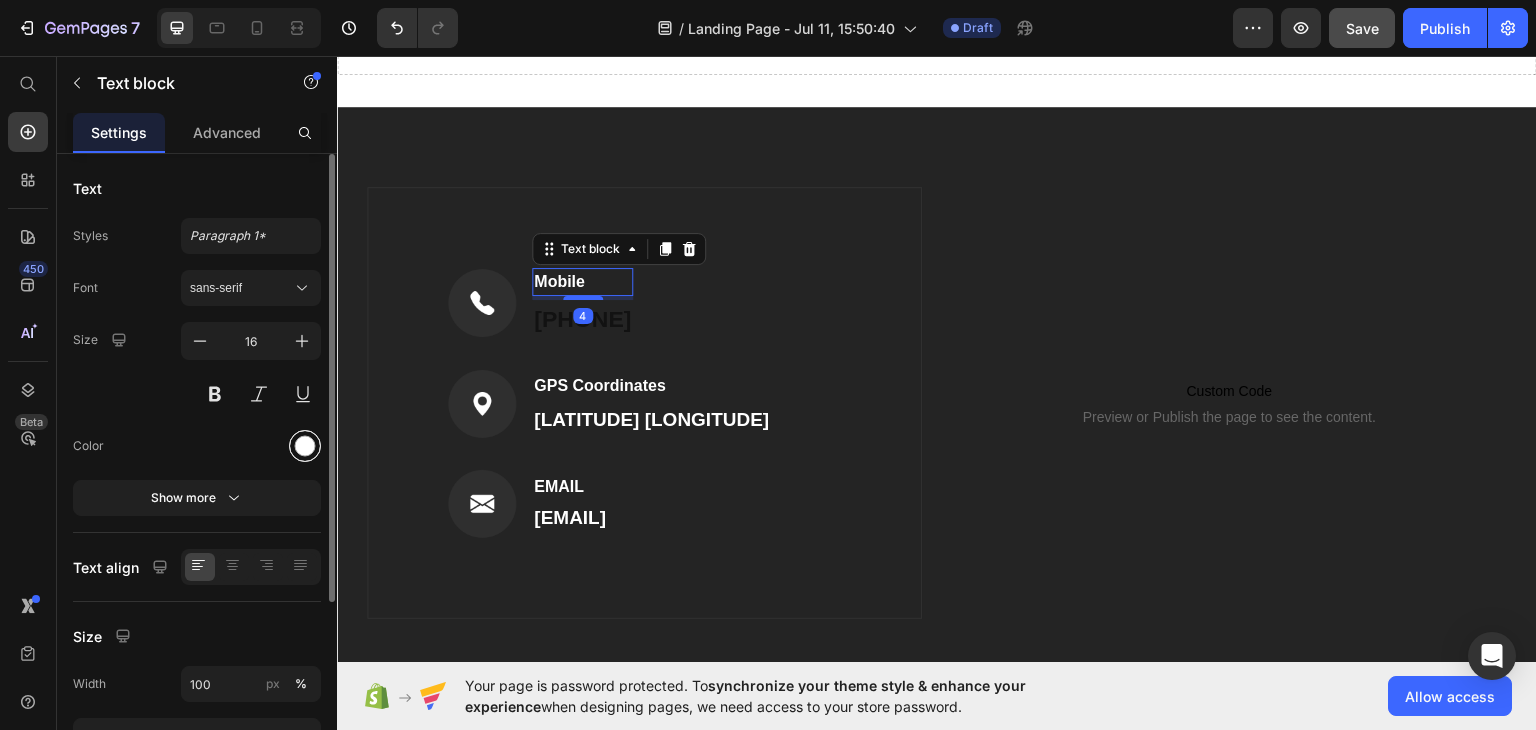 click at bounding box center (305, 446) 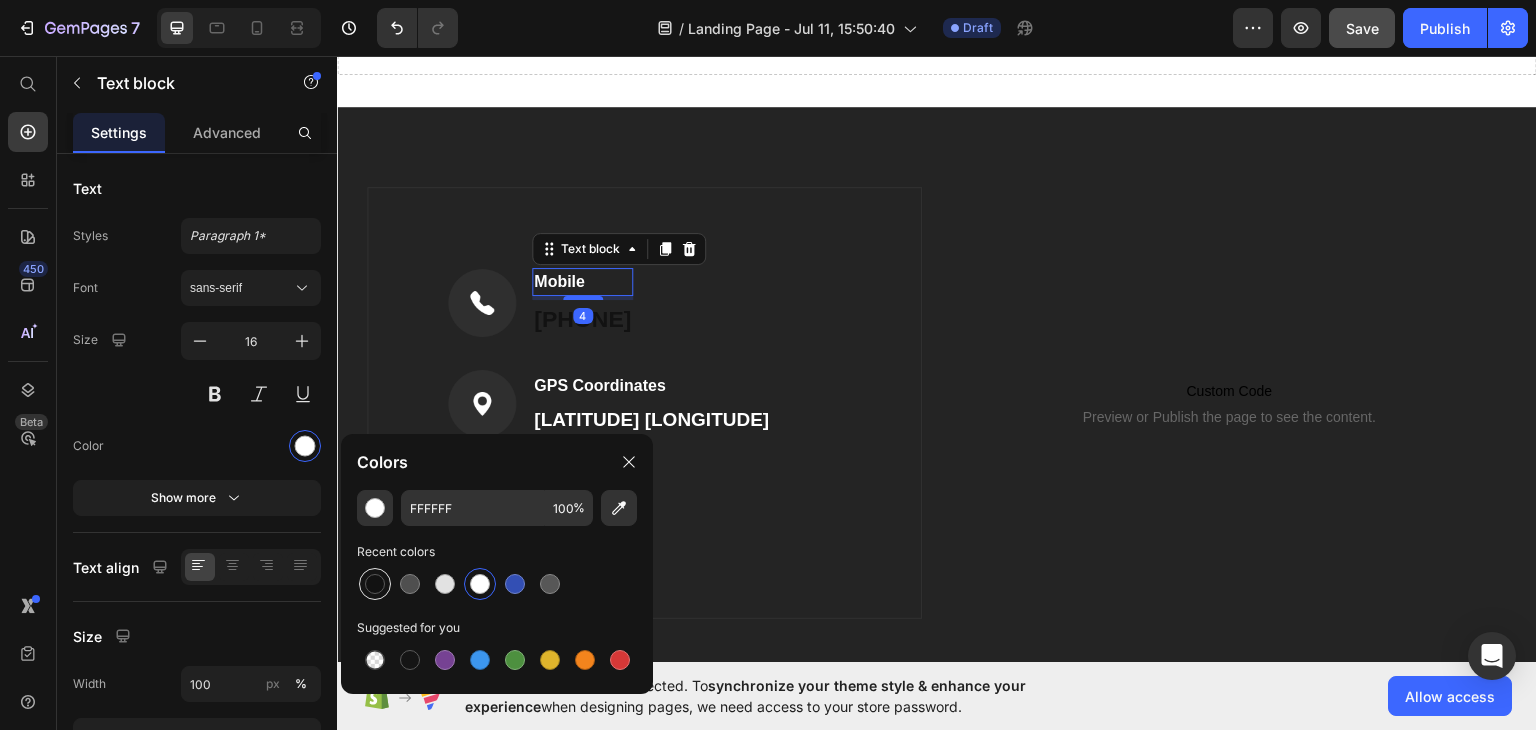 click at bounding box center [375, 584] 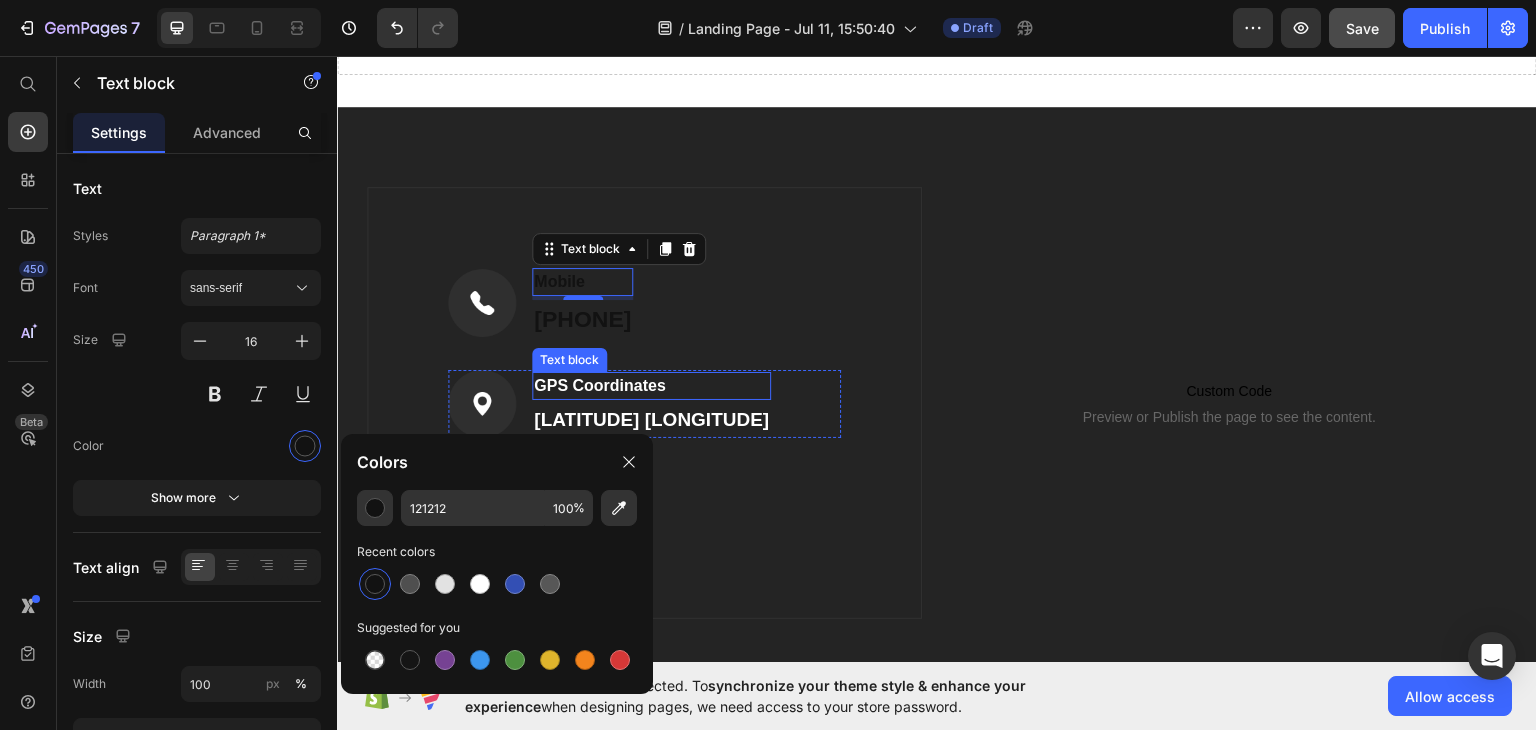 click on "GPS Coordinates" at bounding box center (651, 385) 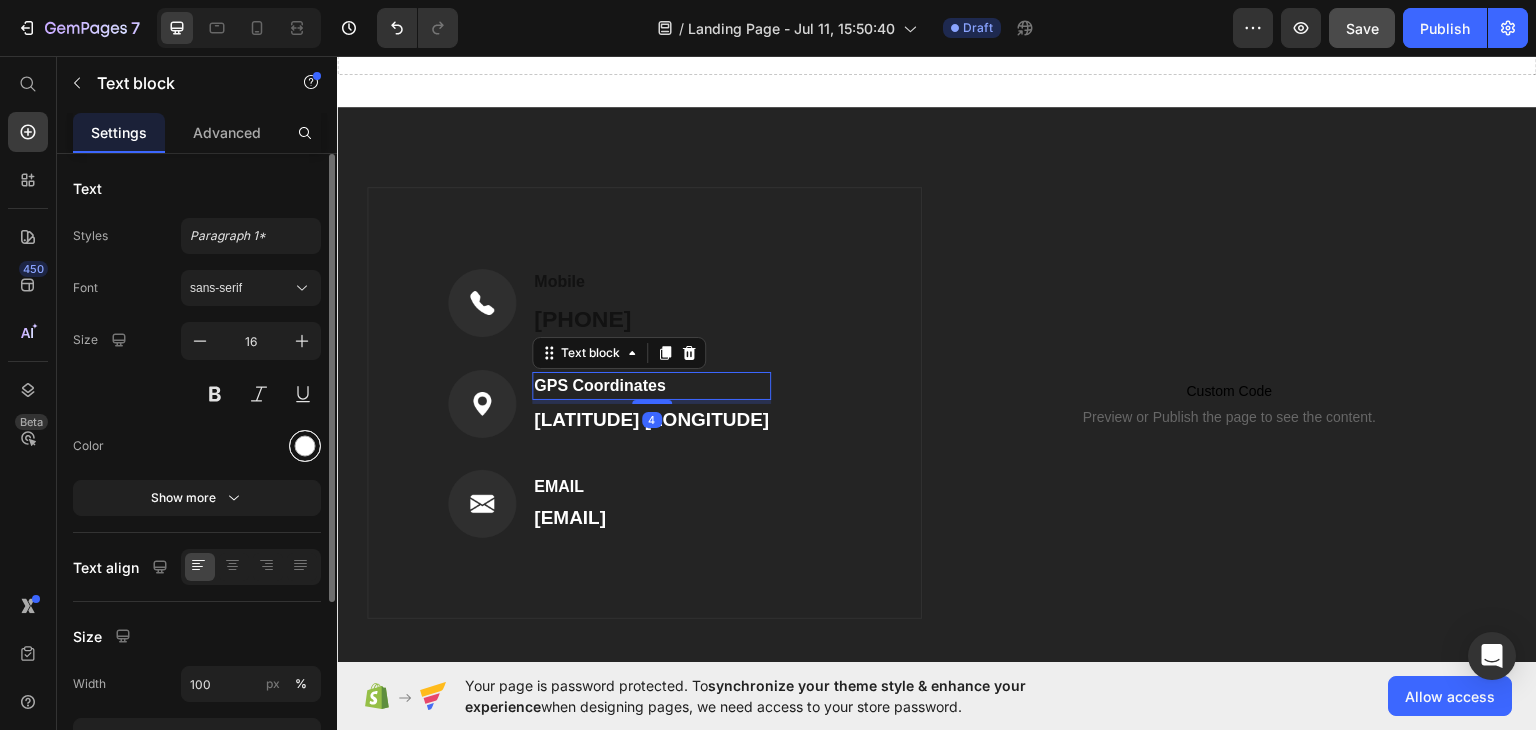 click at bounding box center (305, 446) 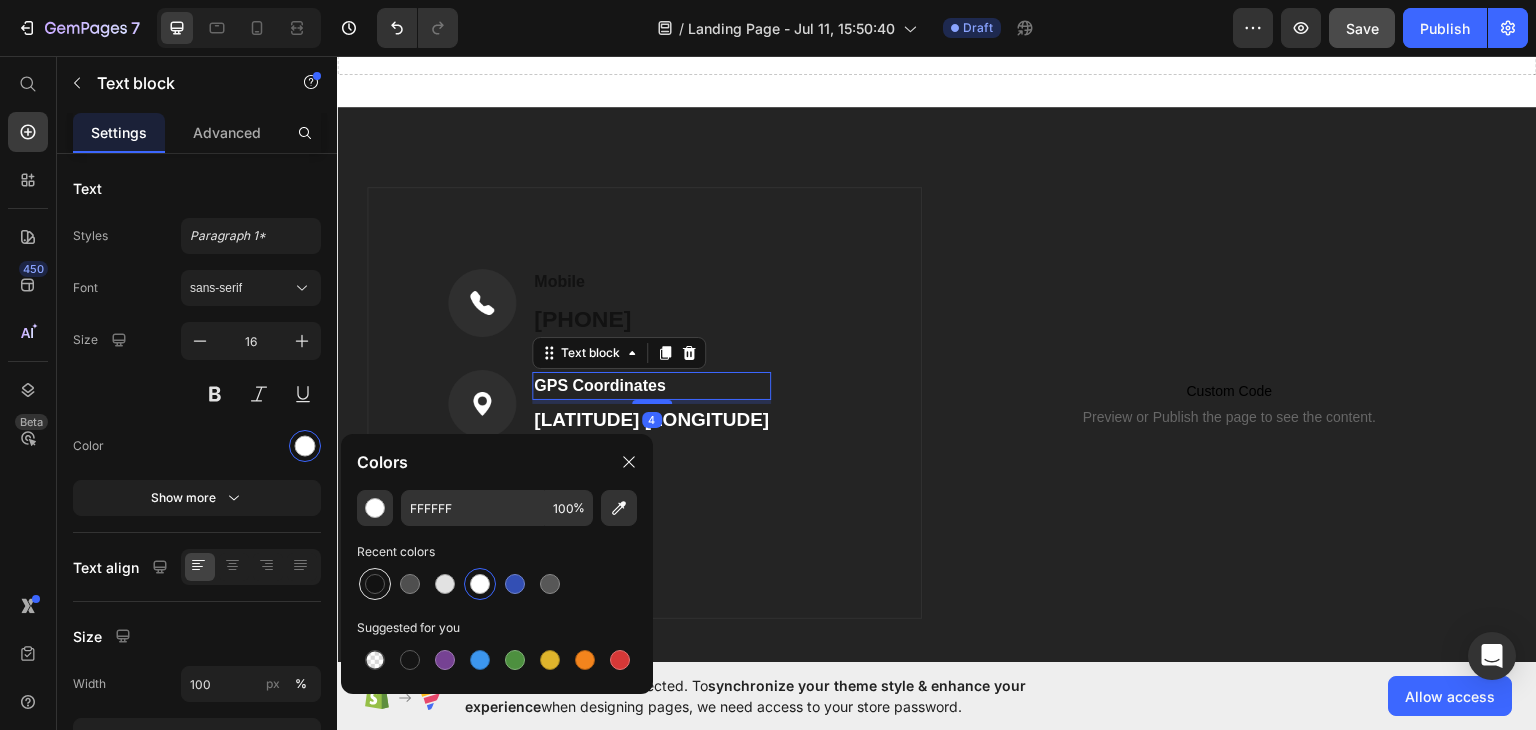 click at bounding box center (375, 584) 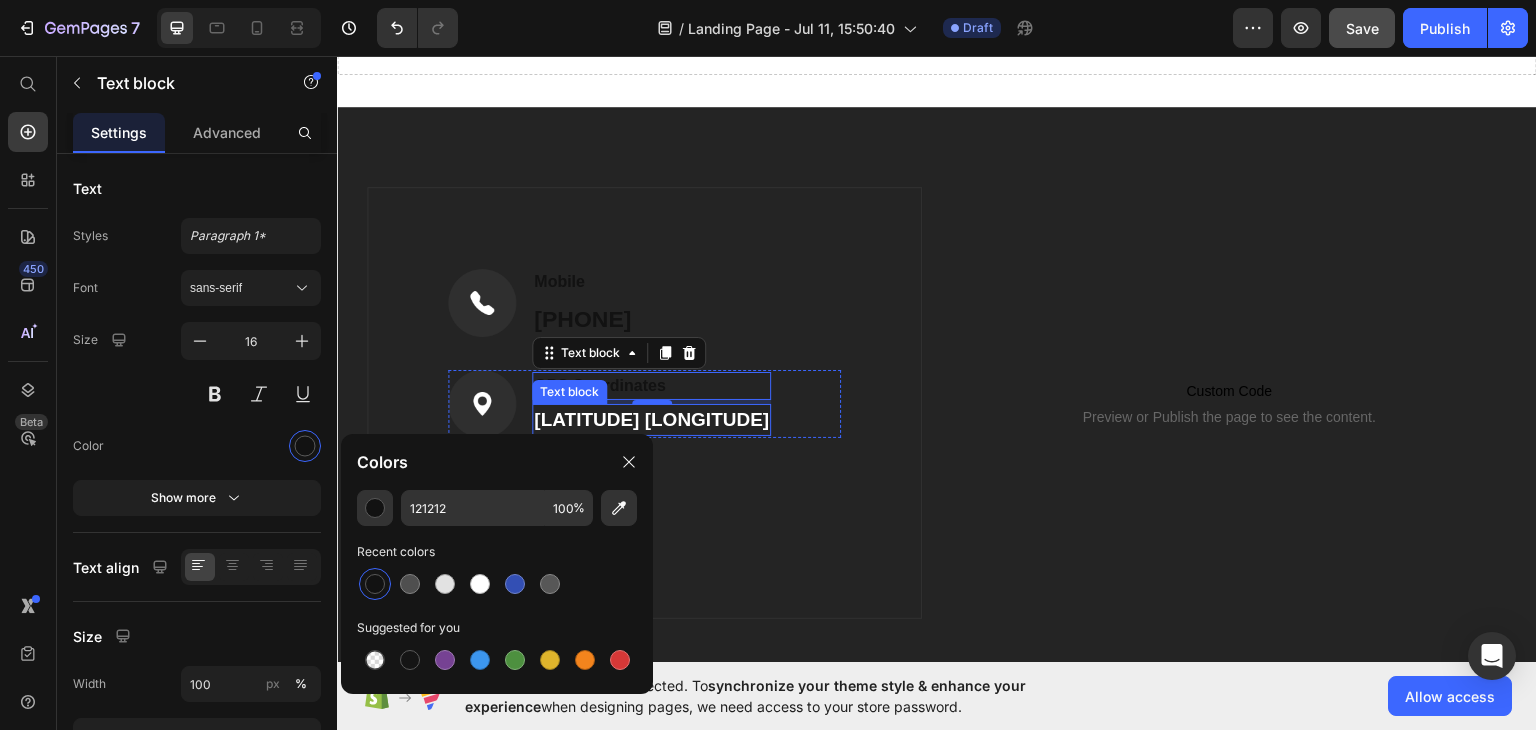 click on "[LATITUDE] [LONGITUDE]" at bounding box center [651, 418] 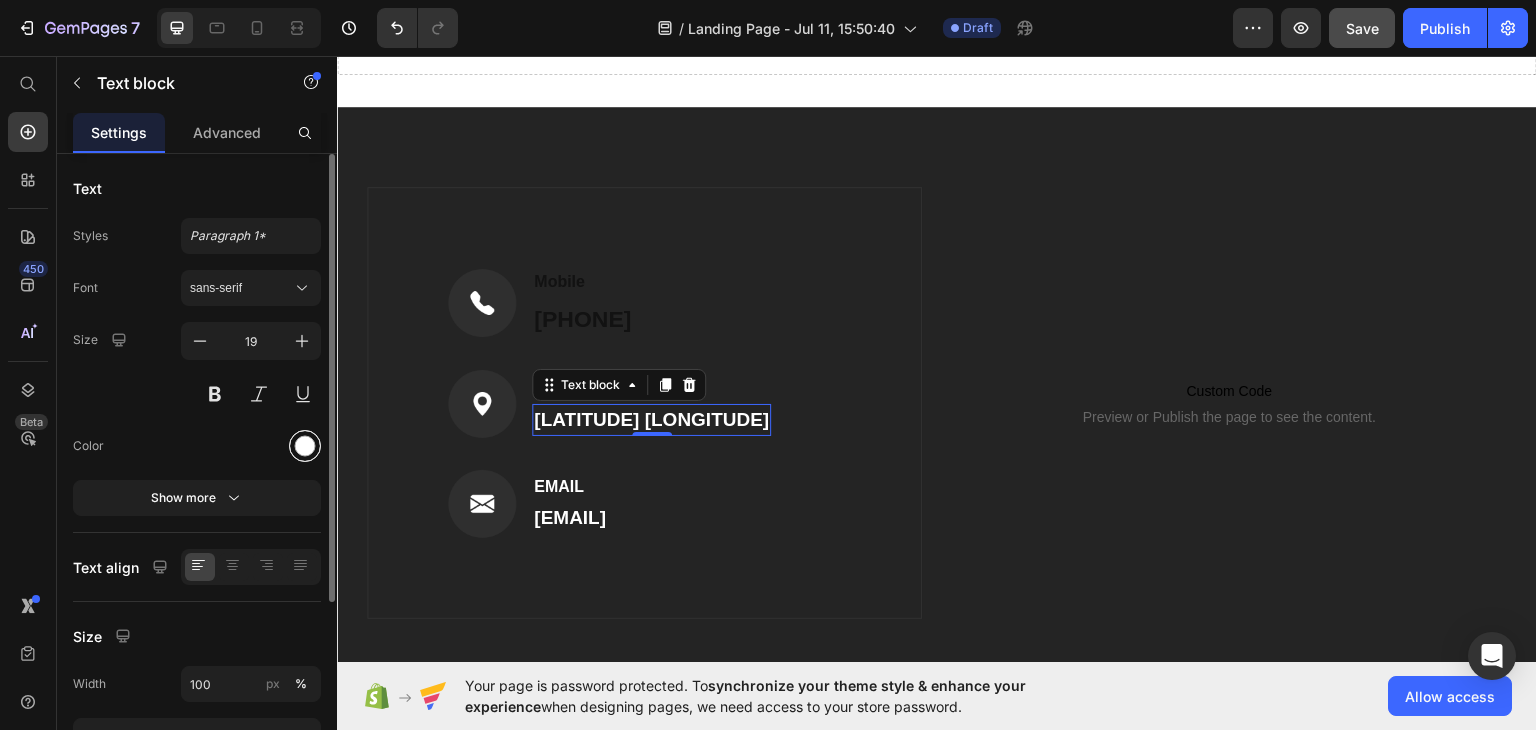click at bounding box center [305, 446] 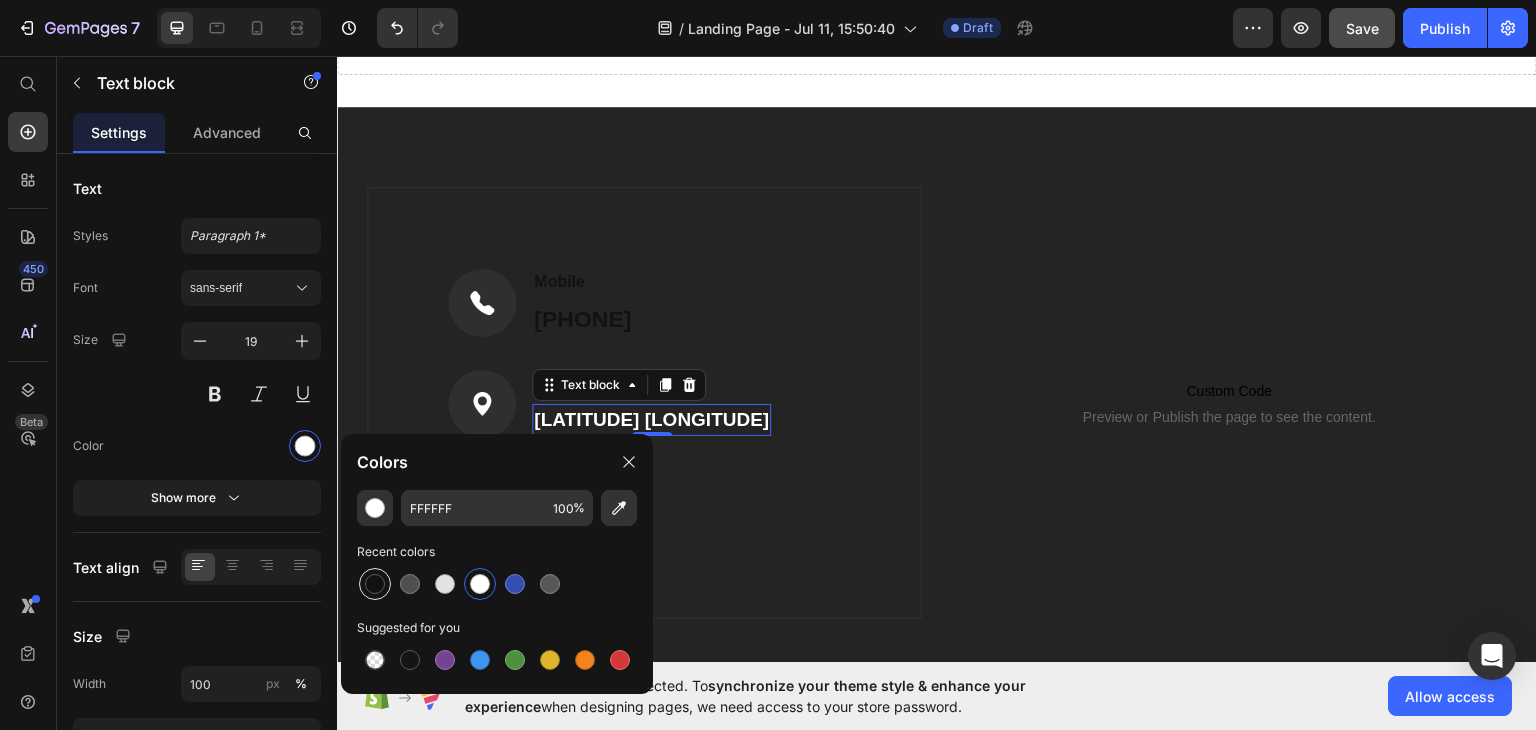 click at bounding box center [375, 584] 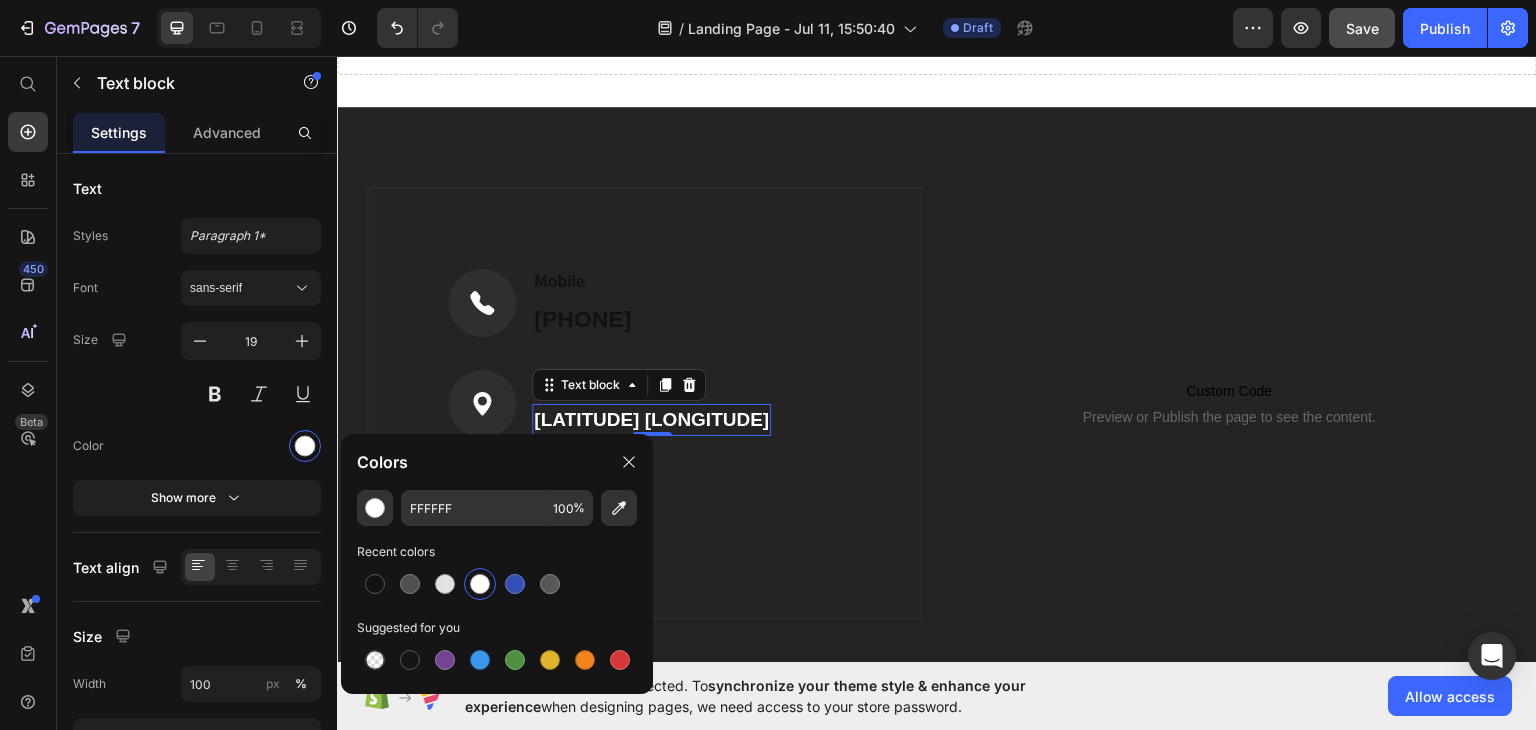 type on "121212" 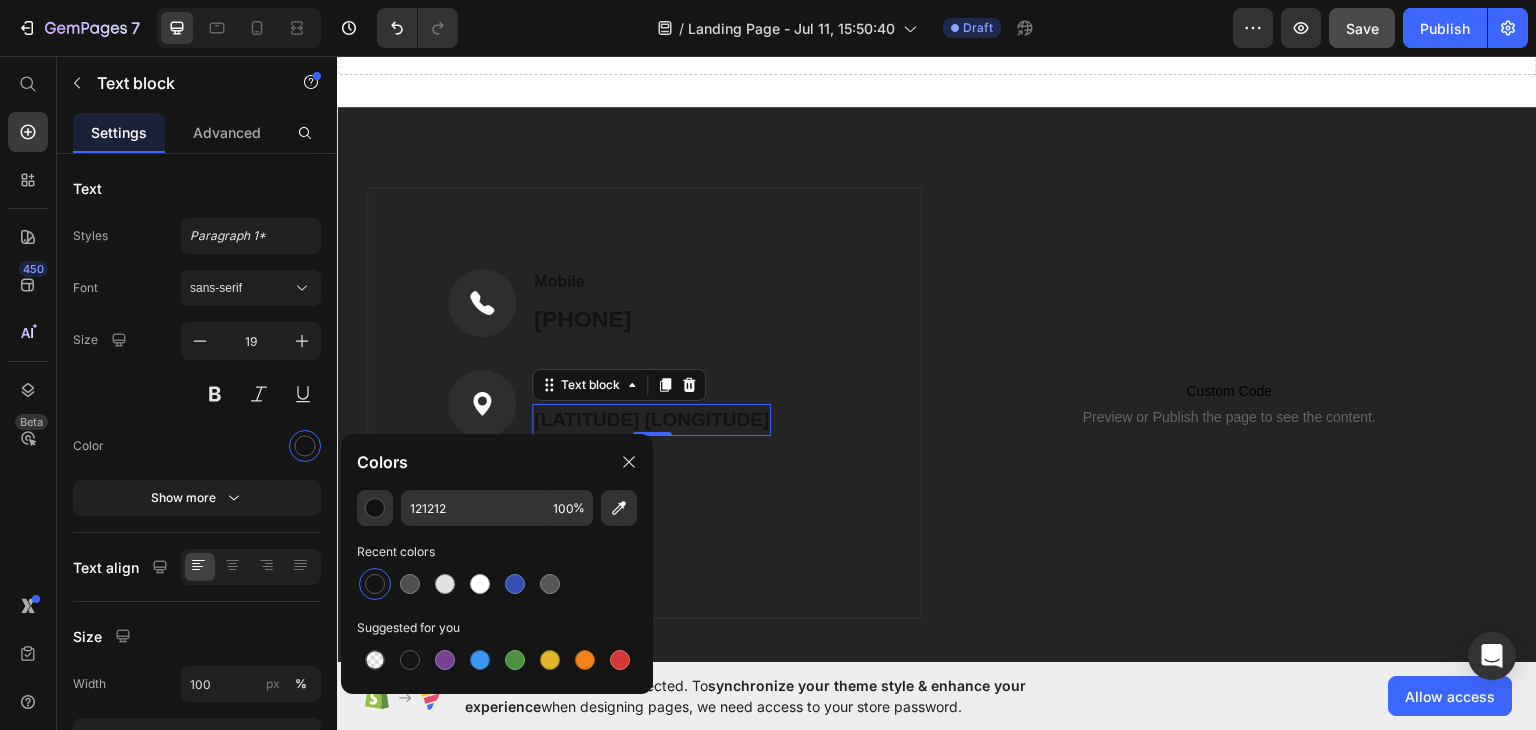 click on "[EMAIL]" at bounding box center [570, 516] 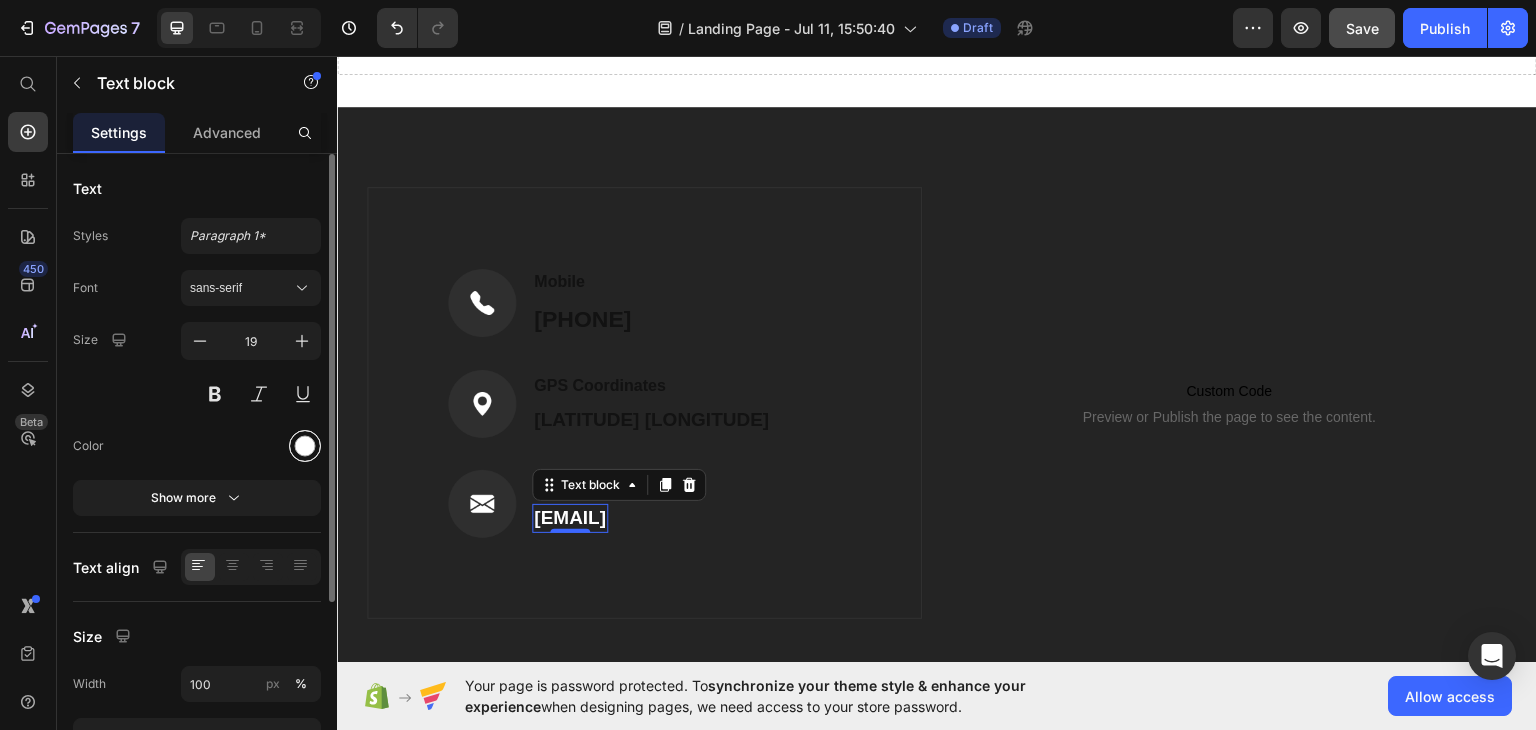 click at bounding box center [305, 446] 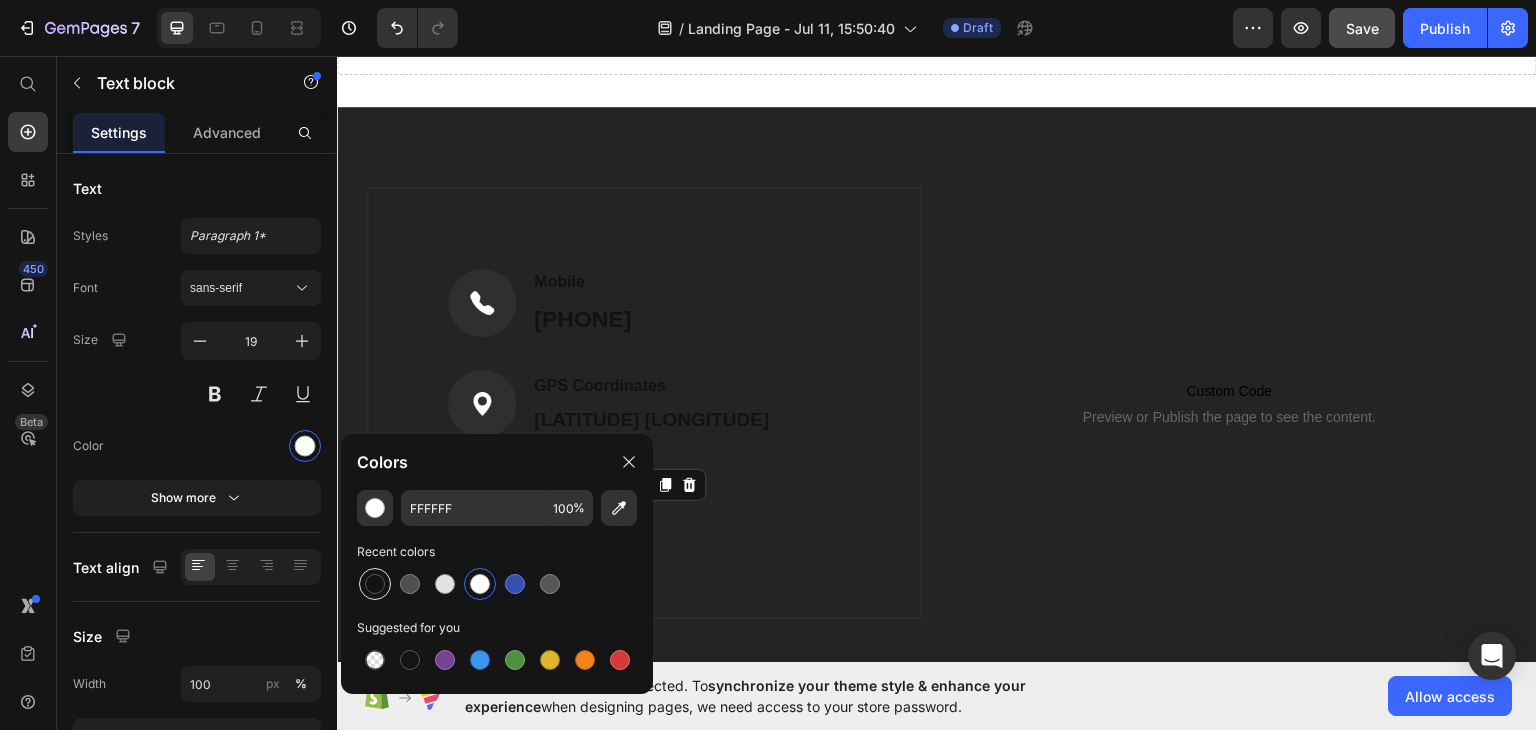 click at bounding box center [375, 584] 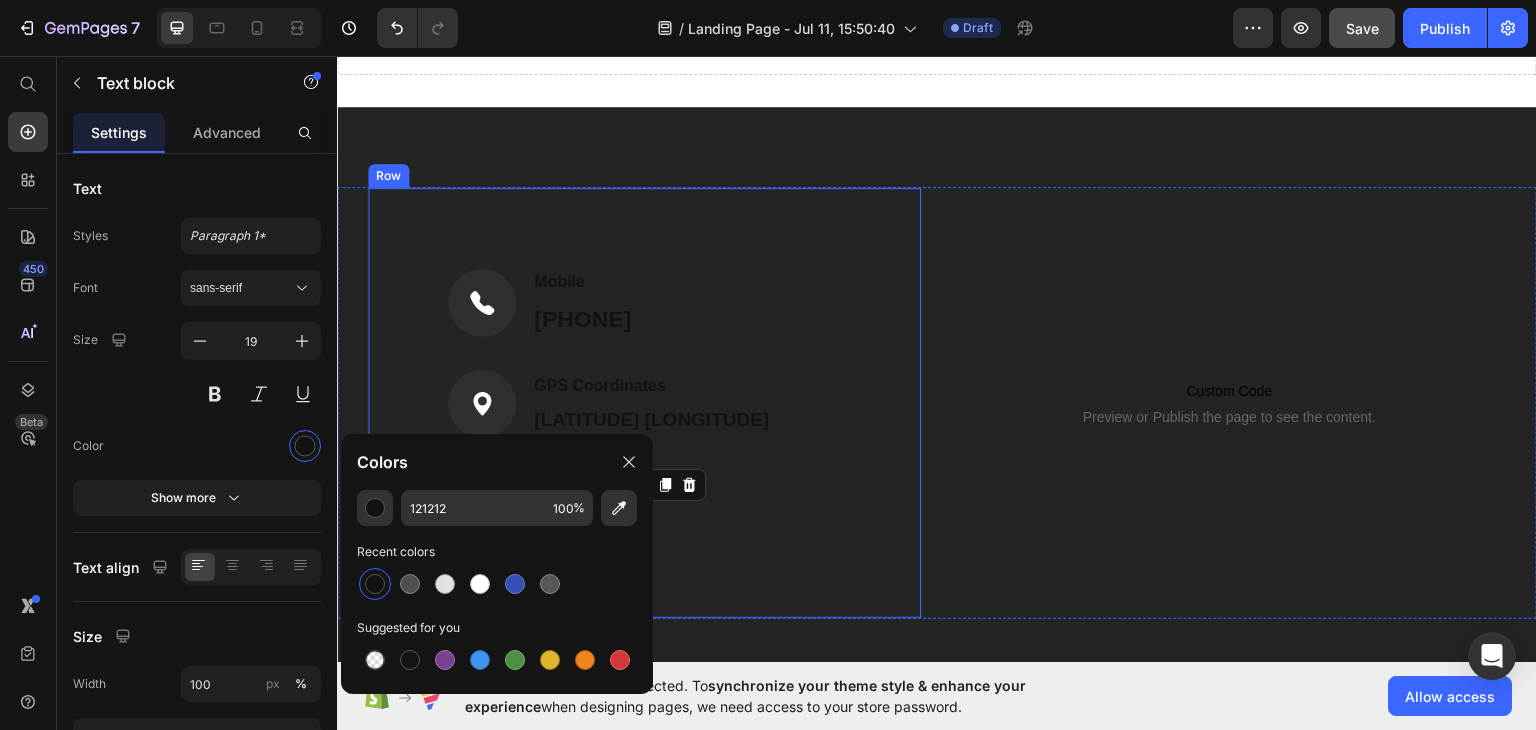 click on "Image Mobile Text block +[PHONE] Text block Row Image GPS Coordinates Text block [LATITUDE] [LONGITUDE] Text block Row Image EMAIL Text block [EMAIL] Text block 0 Row Row" at bounding box center [644, 402] 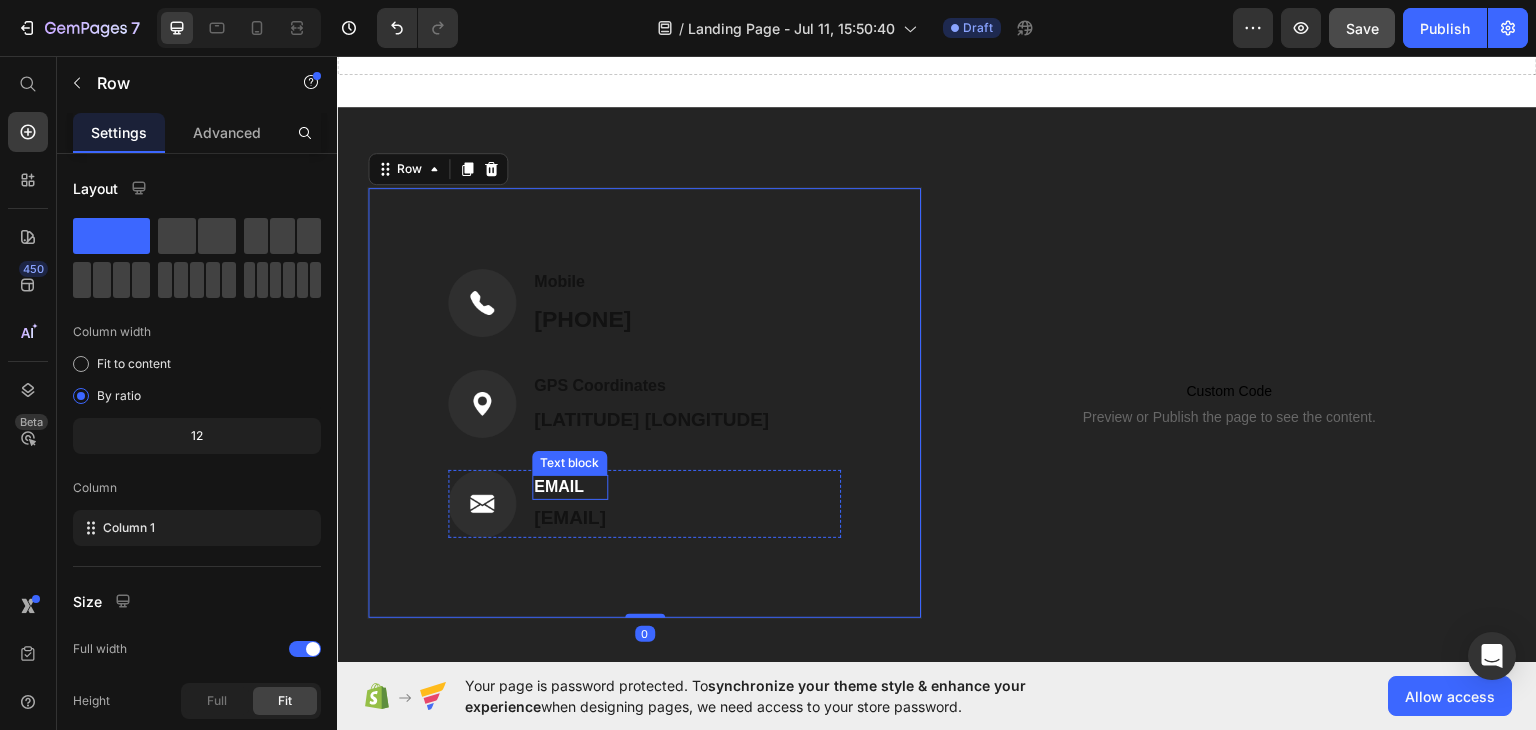 click on "EMAIL" at bounding box center (570, 486) 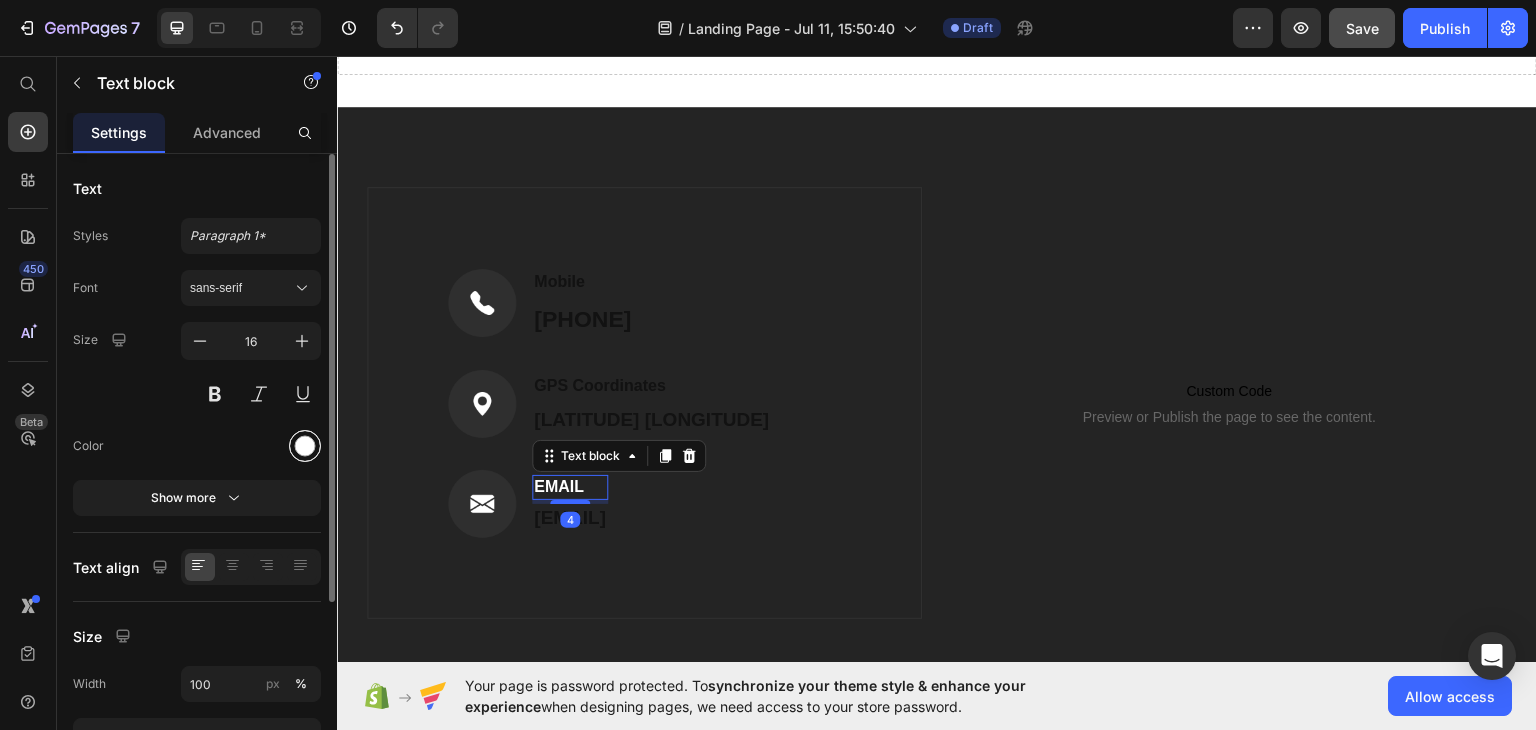 click at bounding box center (305, 446) 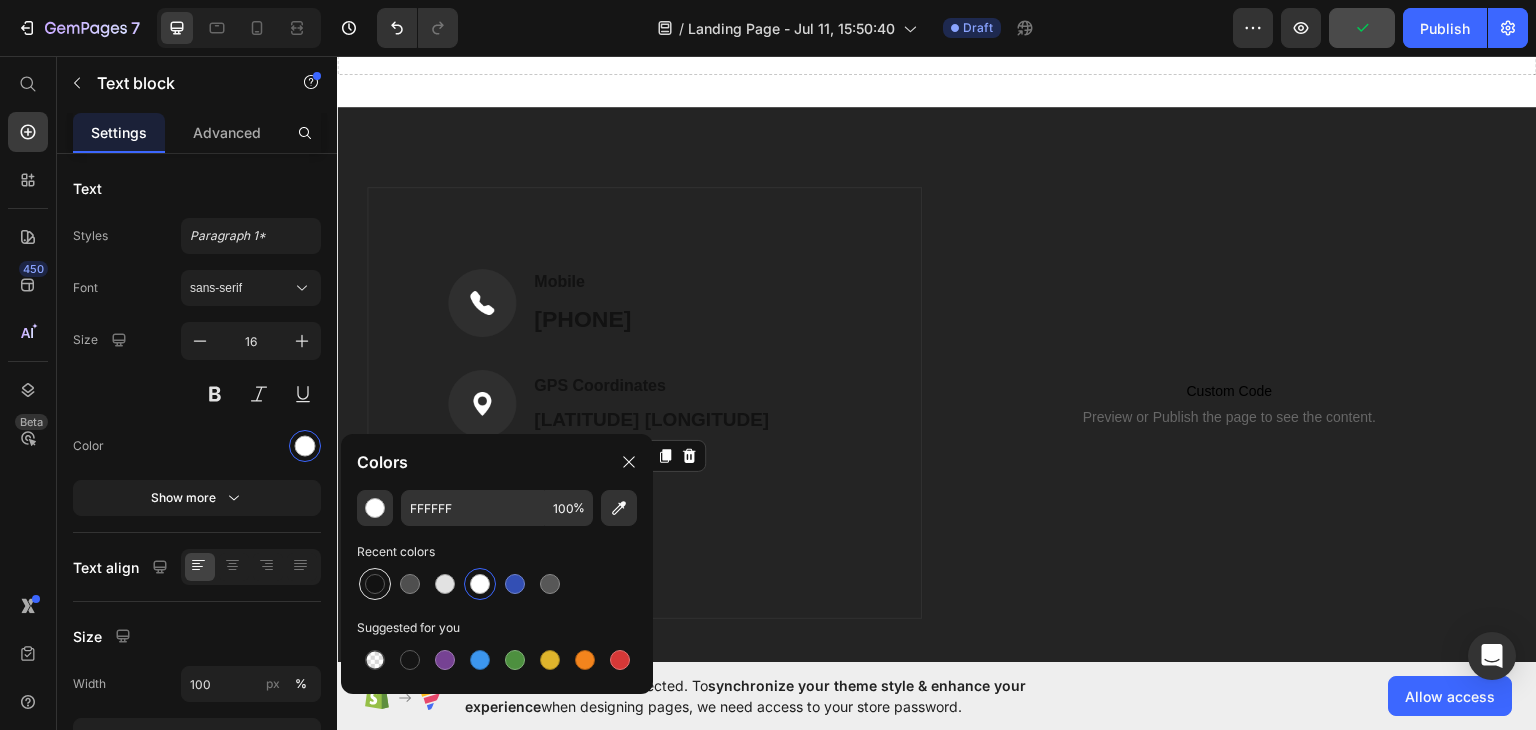 click at bounding box center [375, 584] 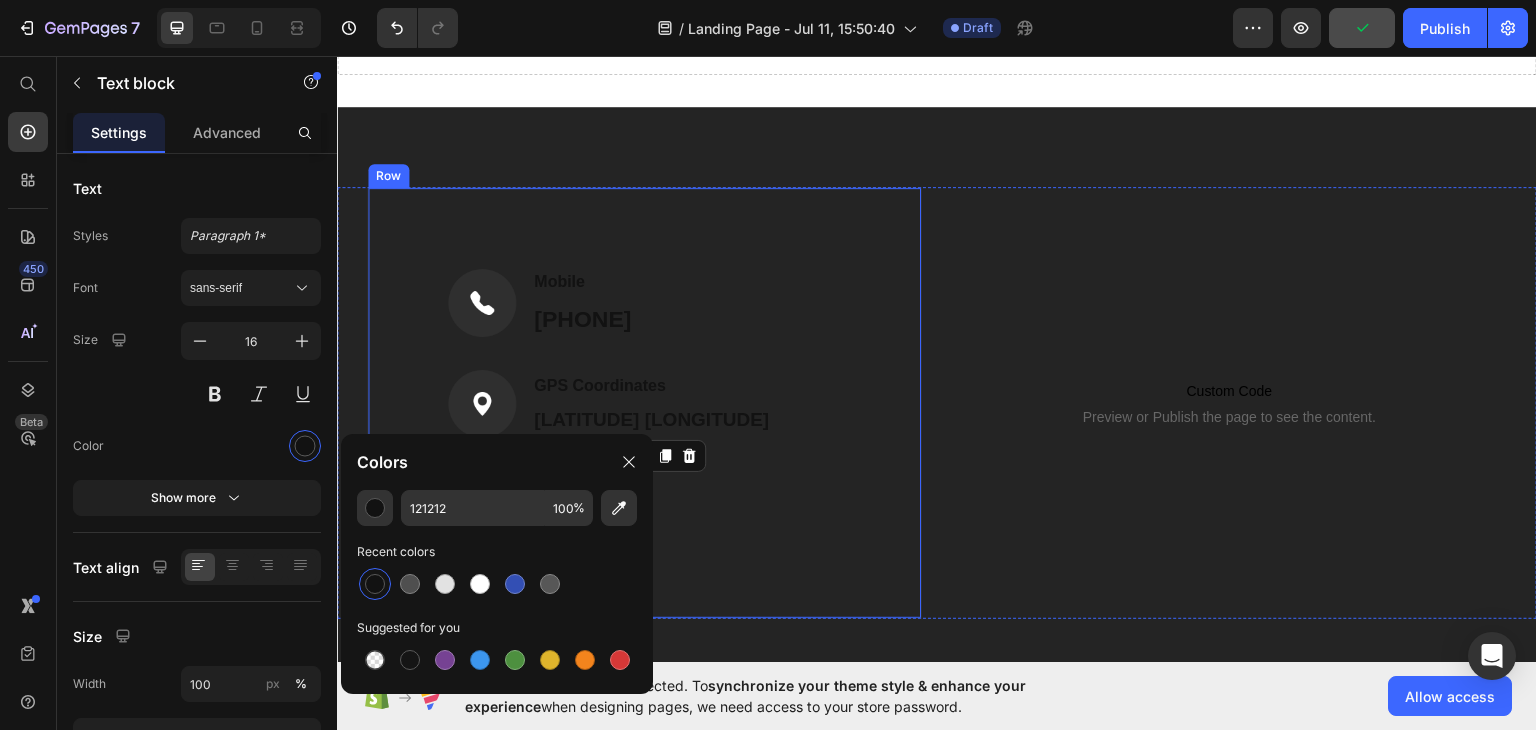 click on "Image Mobile Text block +[PHONE] Text block Row Image GPS Coordinates Text block [LATITUDE] [LONGITUDE] Text block Row Image EMAIL Text block 4 [EMAIL] Text block Row Row" at bounding box center [644, 402] 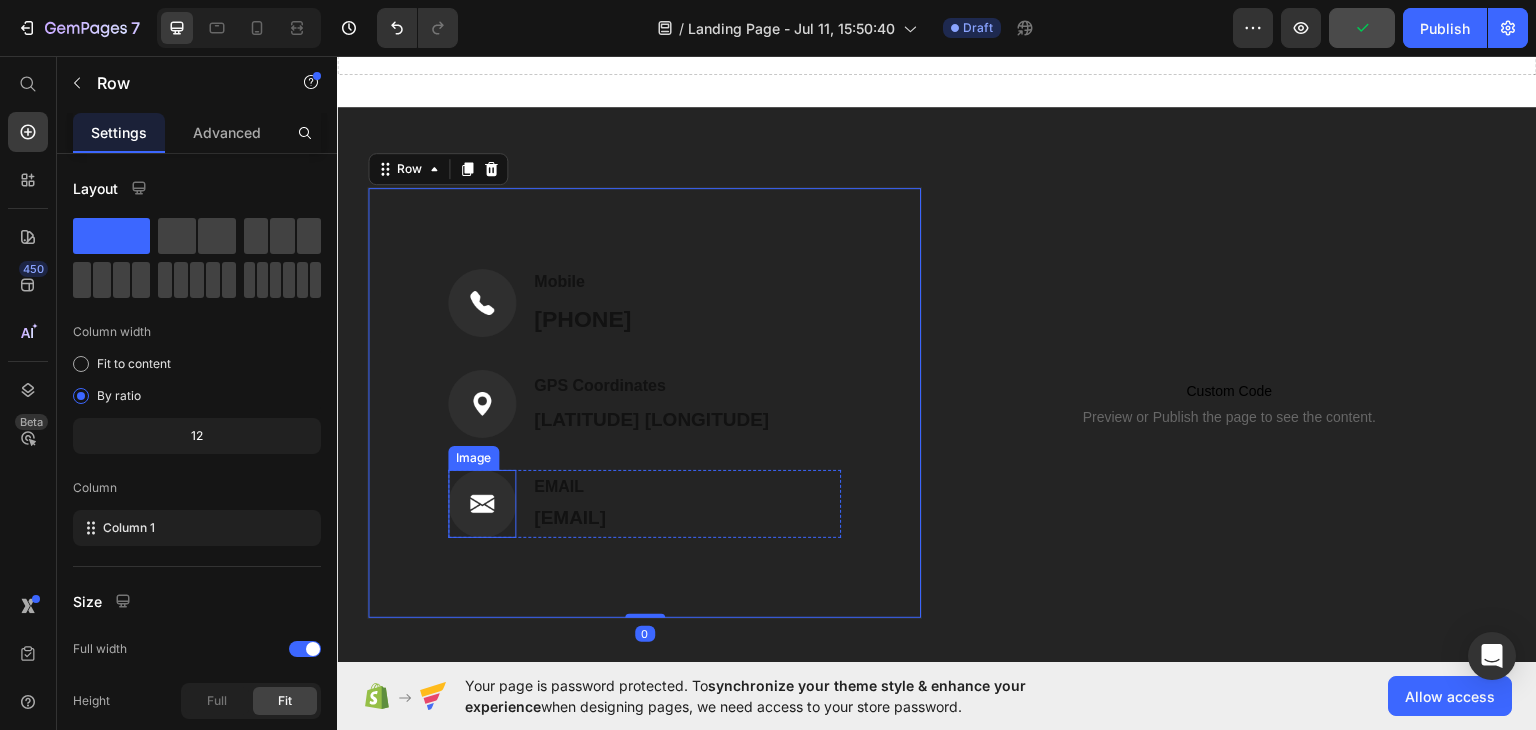 click at bounding box center (482, 503) 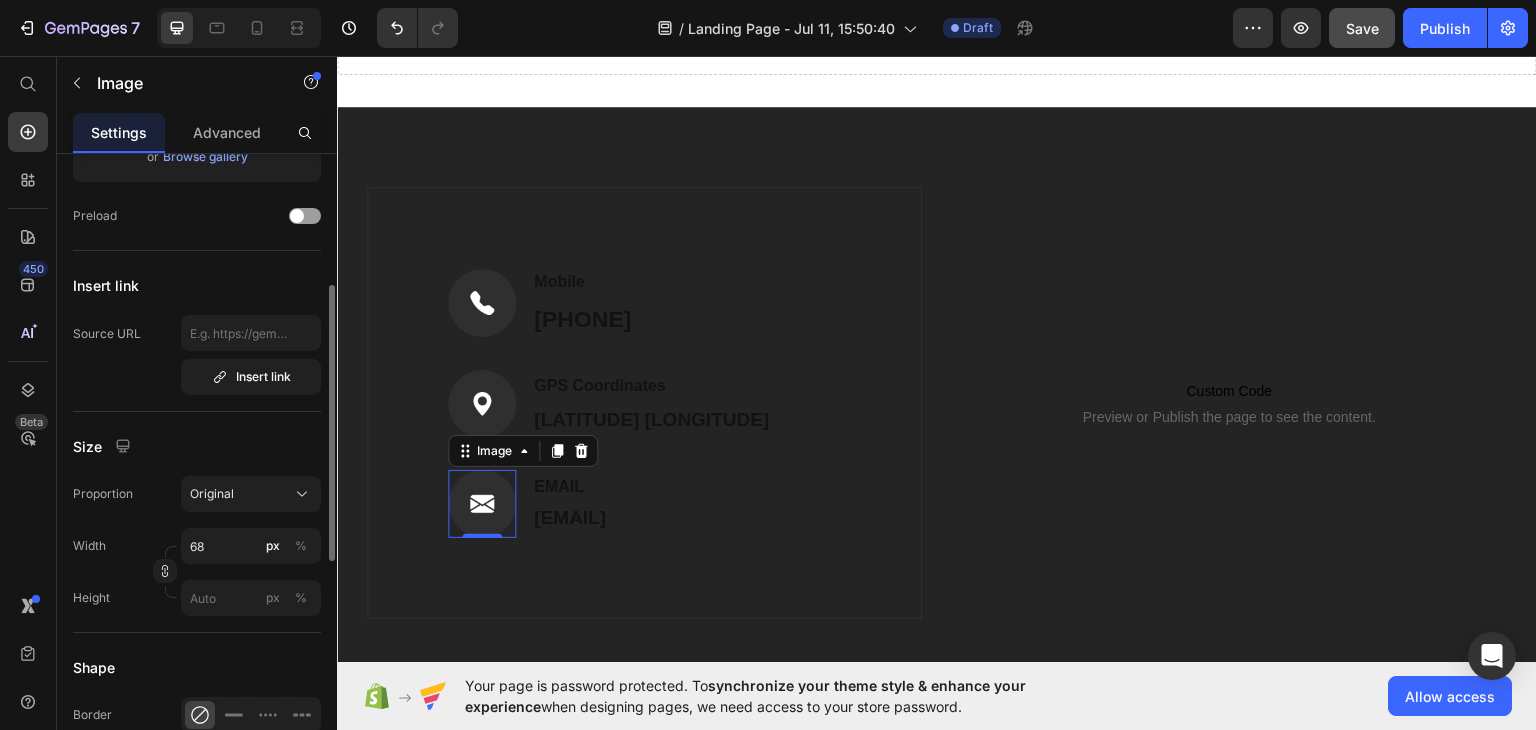 scroll, scrollTop: 0, scrollLeft: 0, axis: both 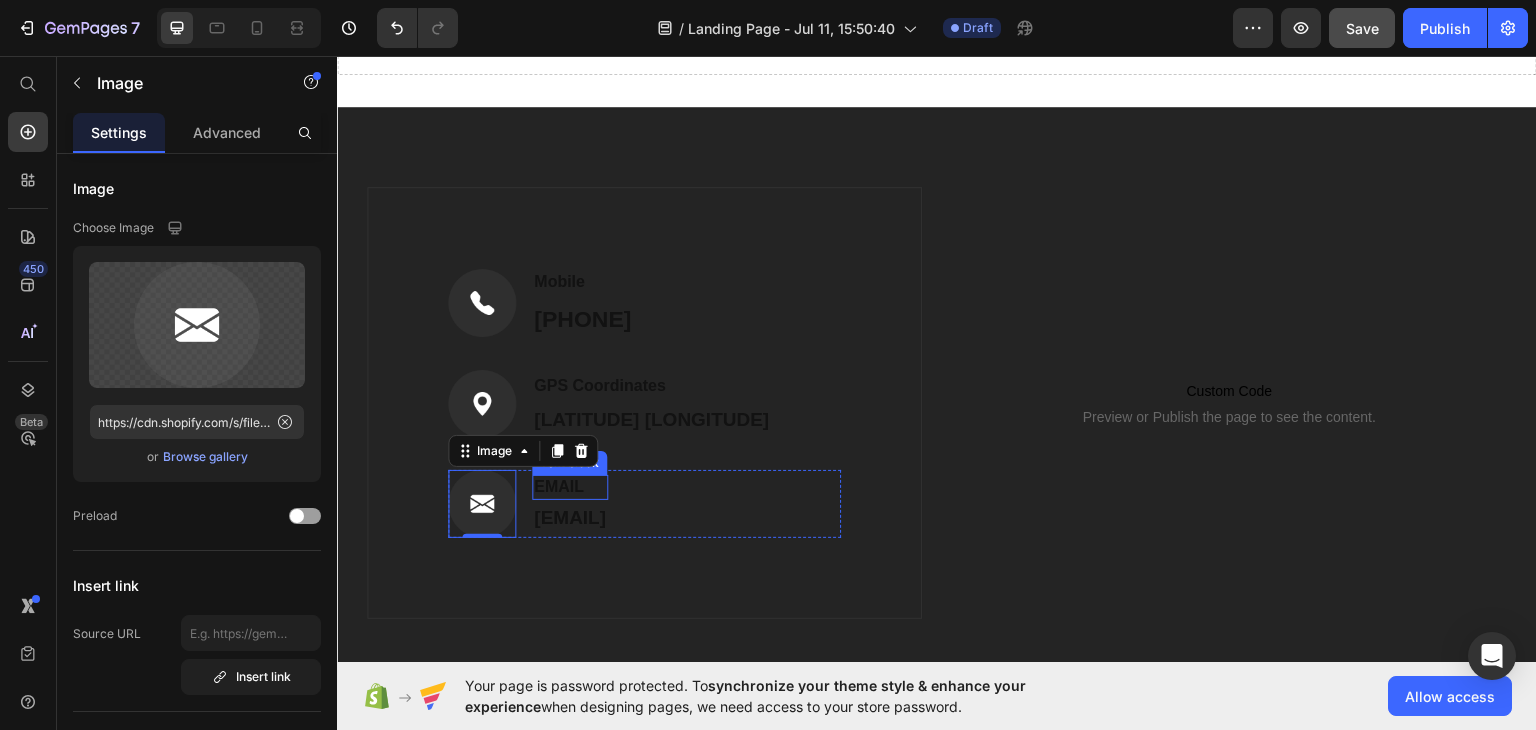click on "EMAIL Text block [EMAIL] Text block" at bounding box center [570, 503] 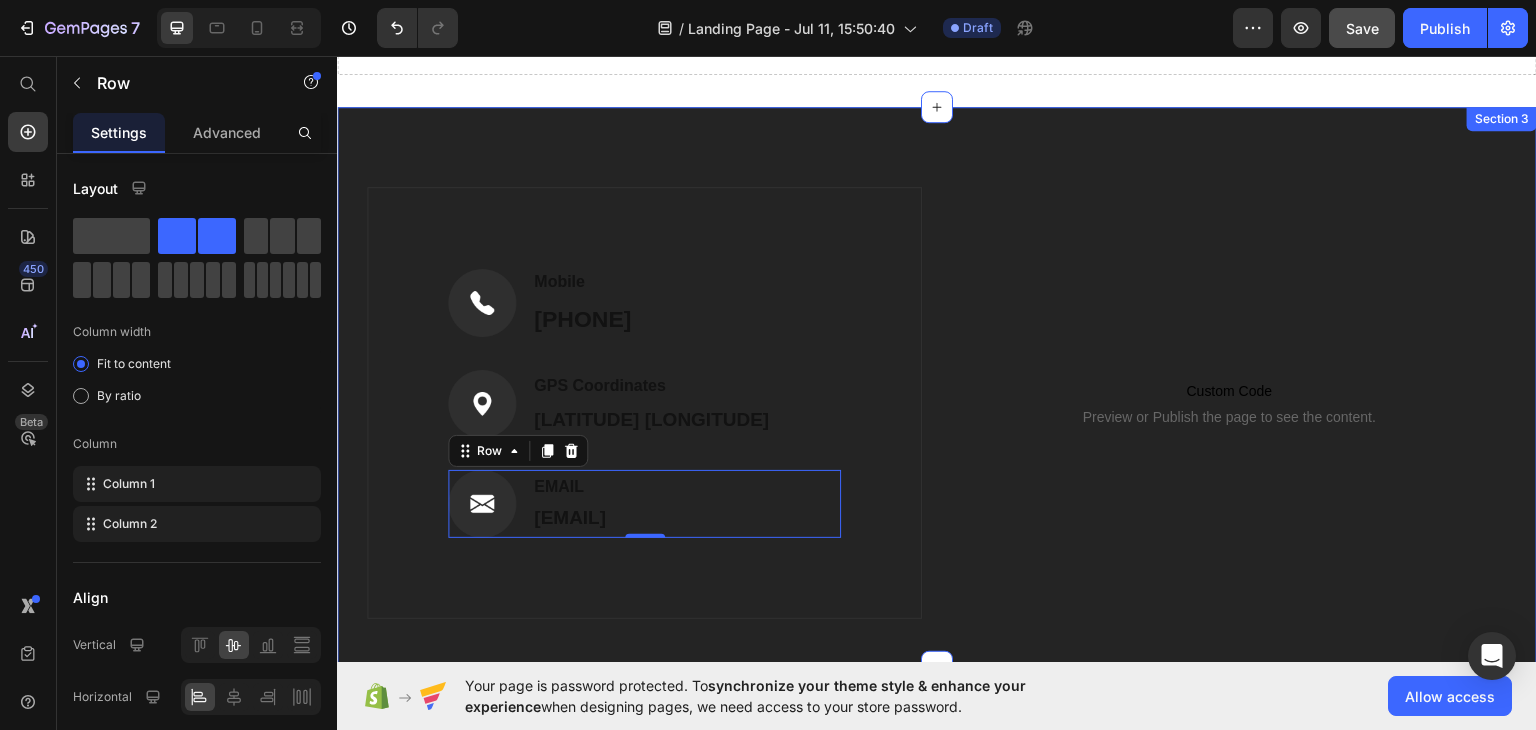click on "Image Mobile Text block +[PHONE] Text block Row Image GPS Coordinates Text block [LATITUDE] [LONGITUDE] Text block Row Image EMAIL Text block [EMAIL] Text block Row 0 Row Custom Code Preview or Publish the page to see the content. Custom Code Row" at bounding box center [937, 426] 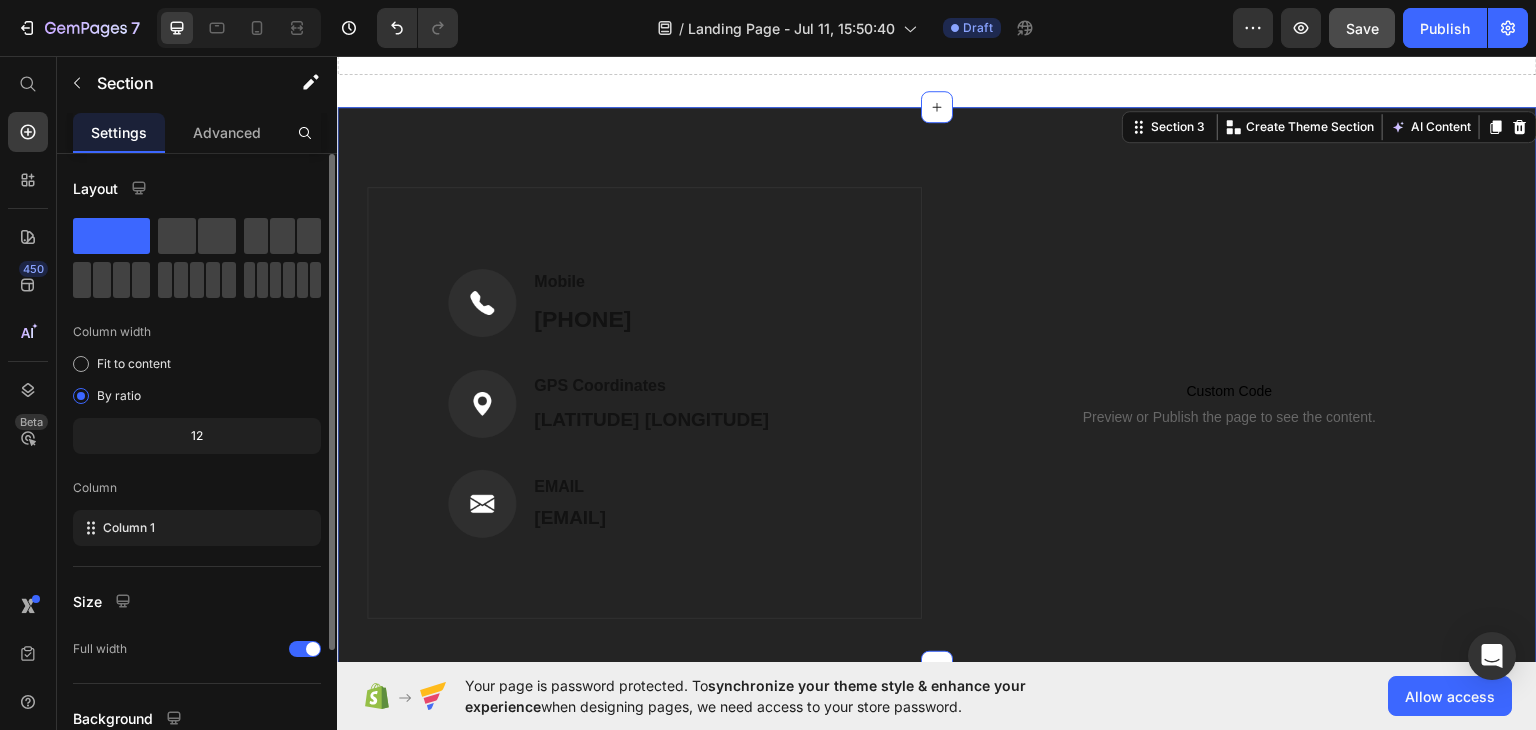 scroll, scrollTop: 173, scrollLeft: 0, axis: vertical 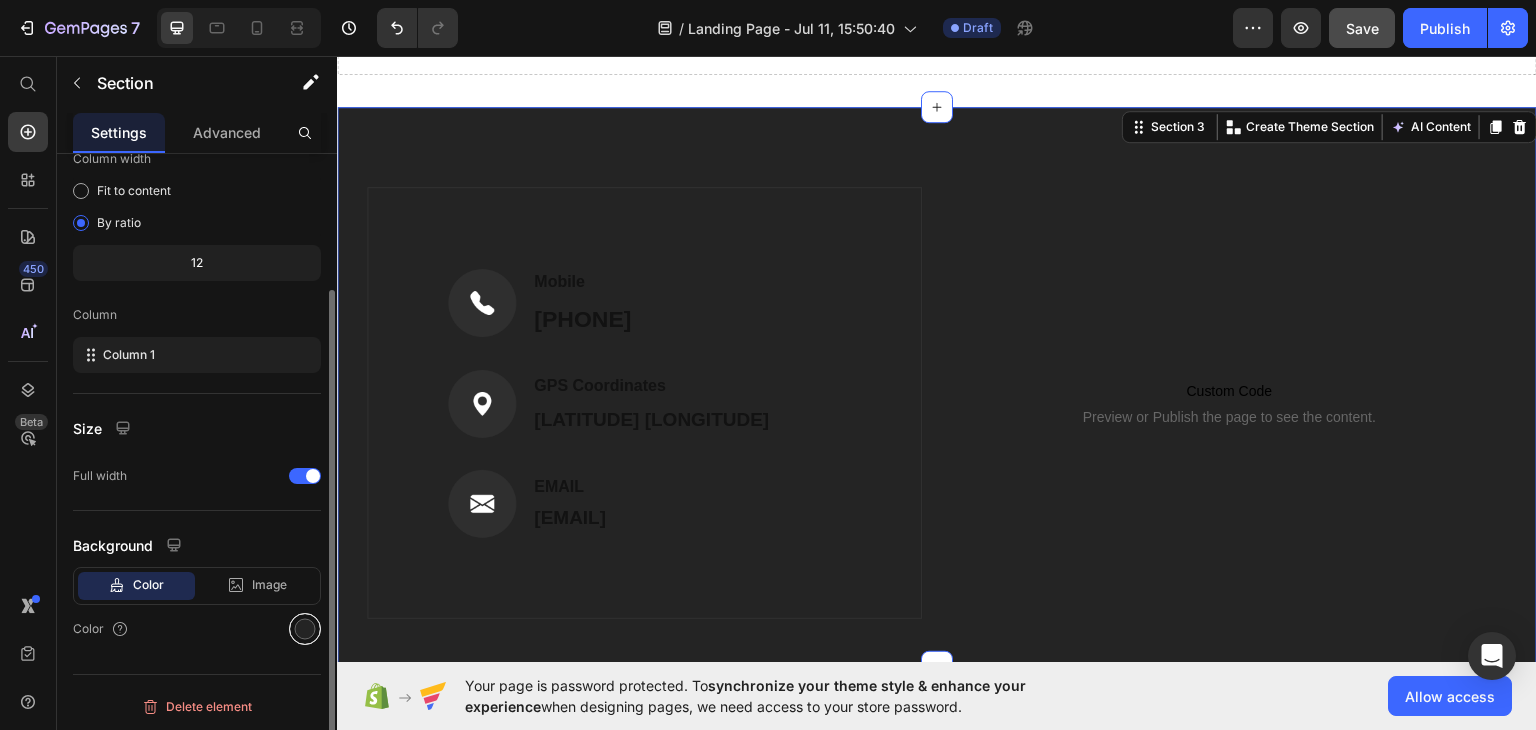 click at bounding box center [305, 629] 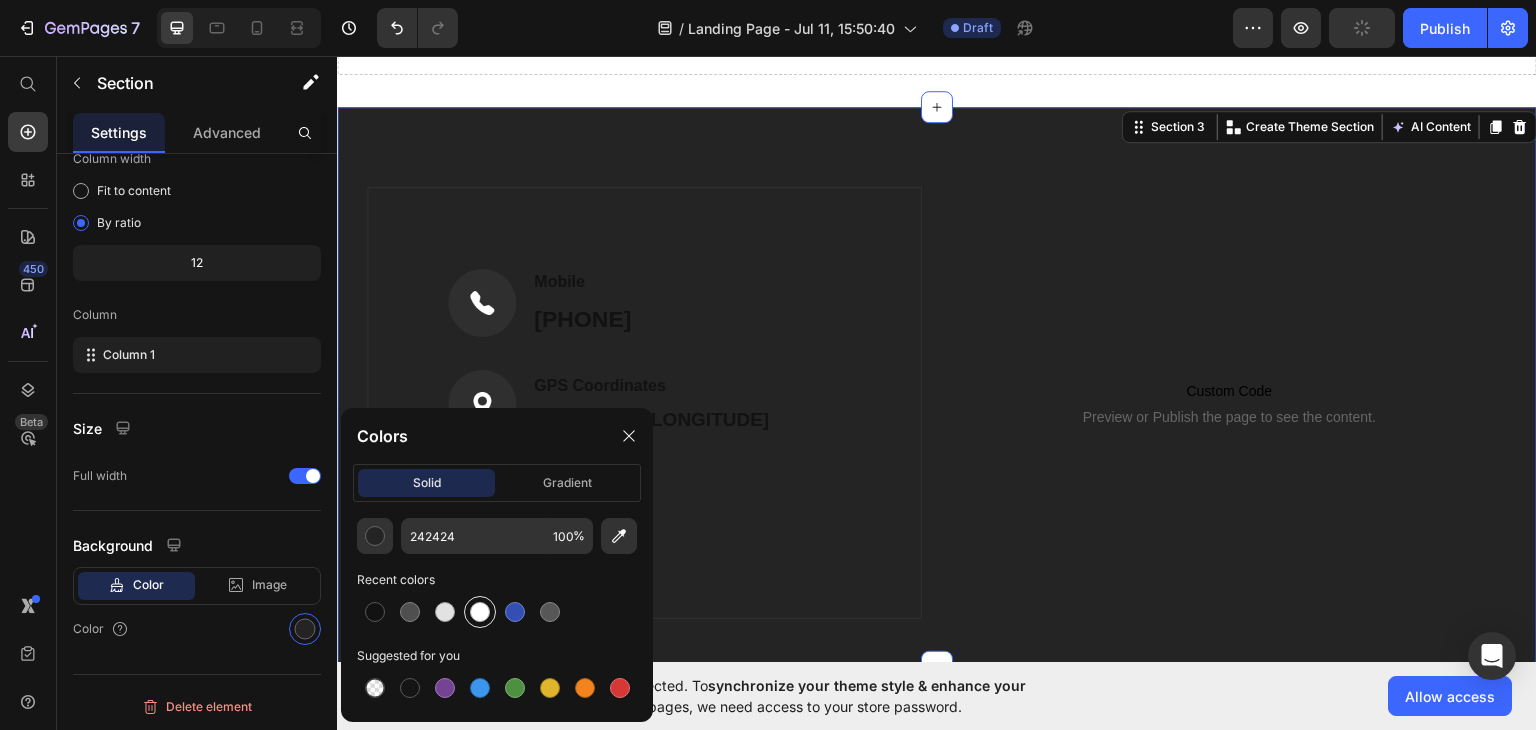 click at bounding box center (480, 612) 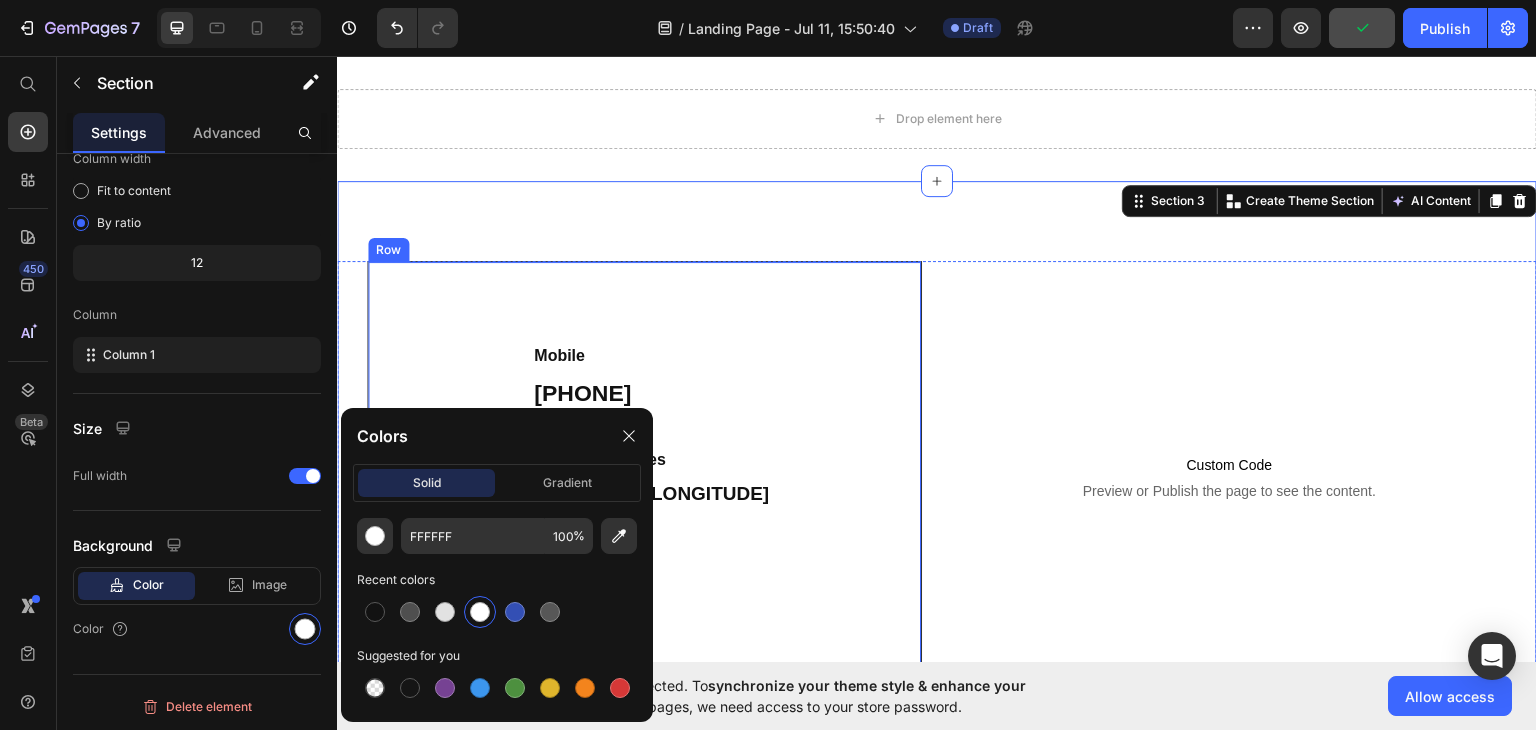 scroll, scrollTop: 642, scrollLeft: 0, axis: vertical 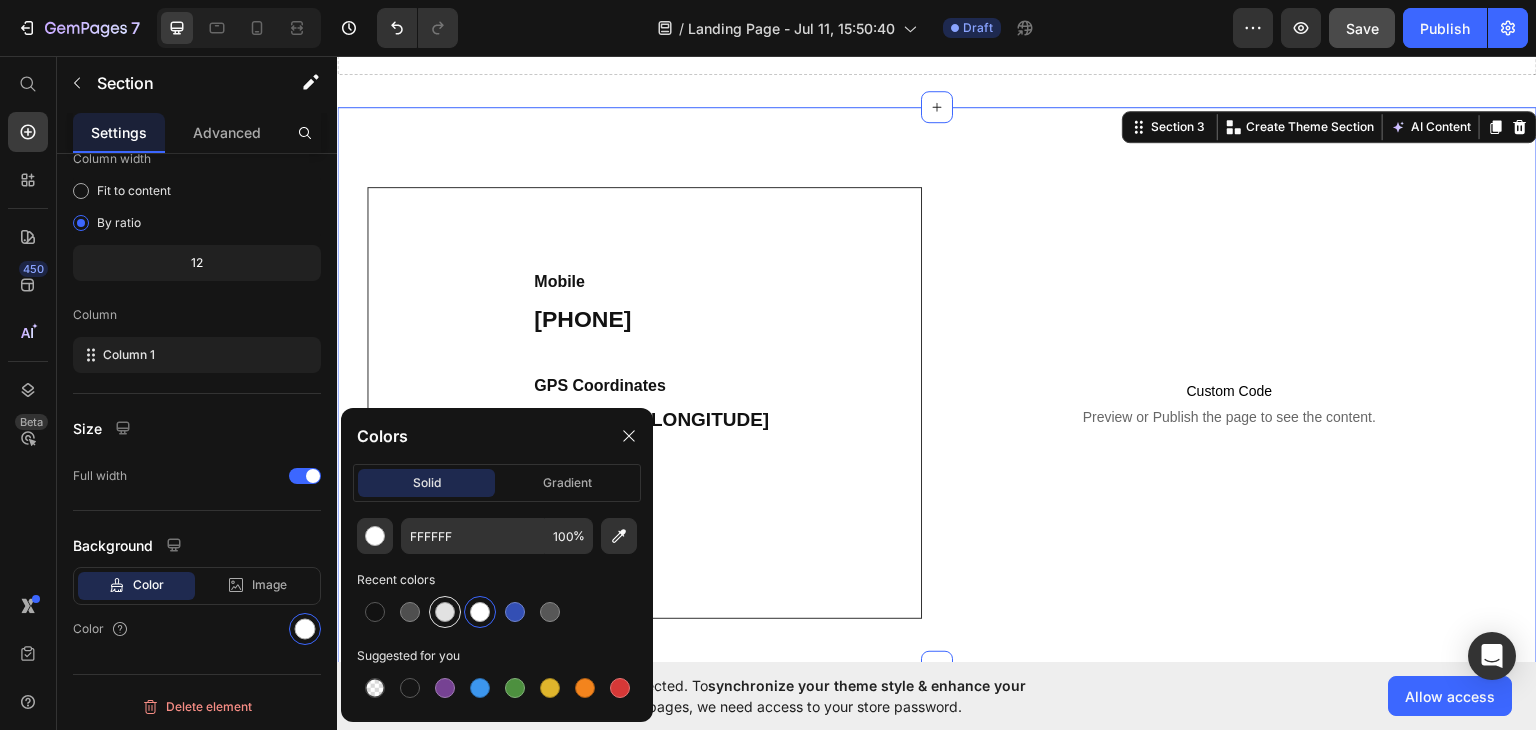 click at bounding box center (445, 612) 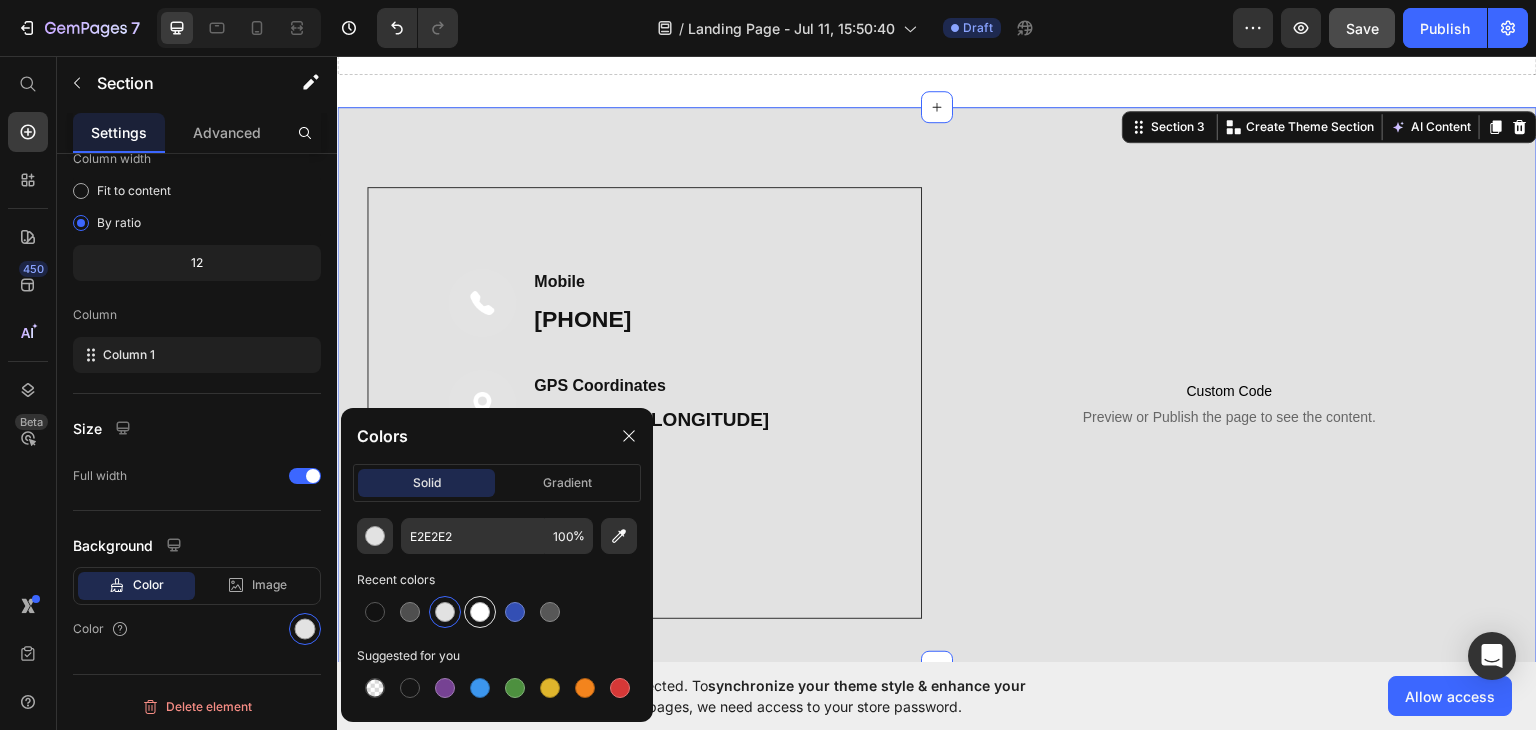 click at bounding box center (480, 612) 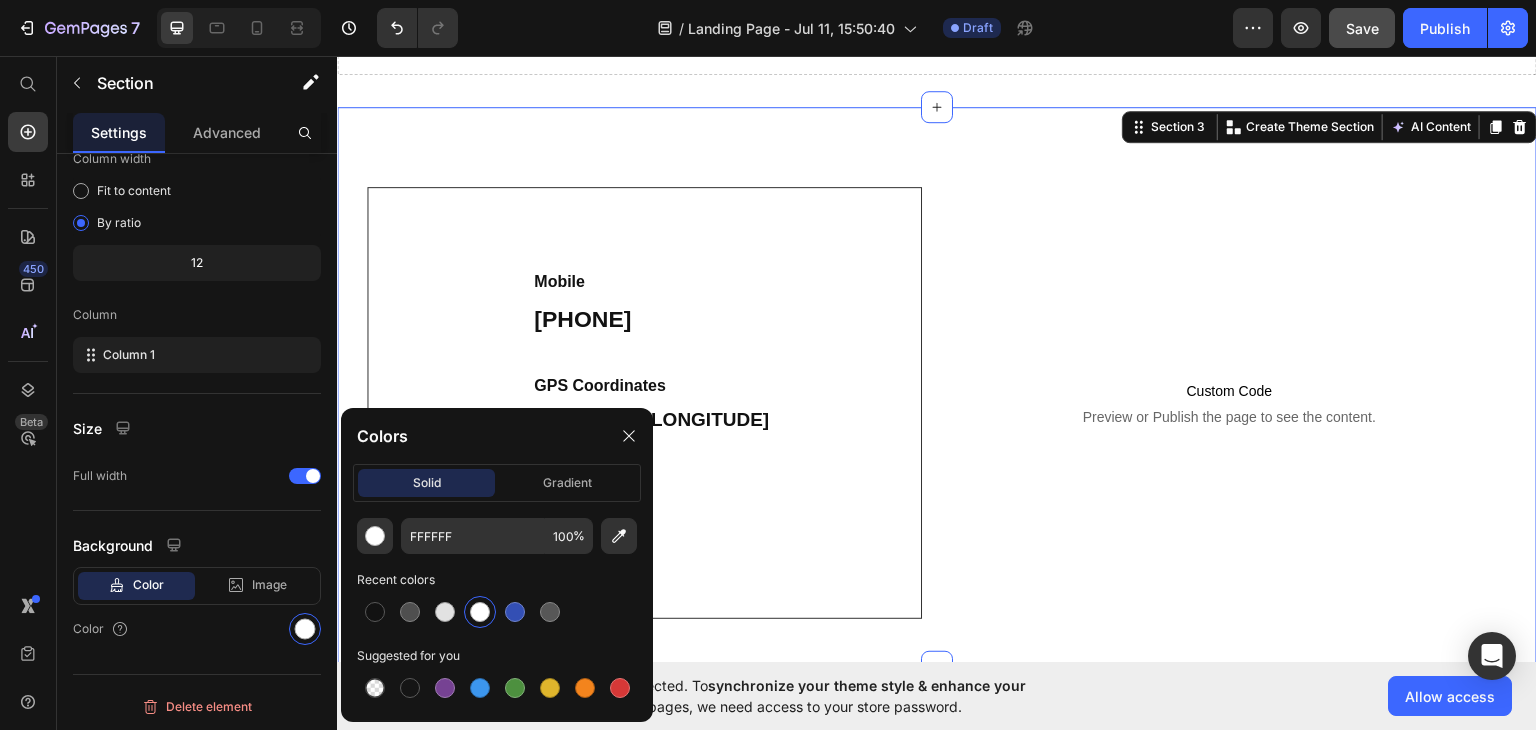 click at bounding box center [480, 612] 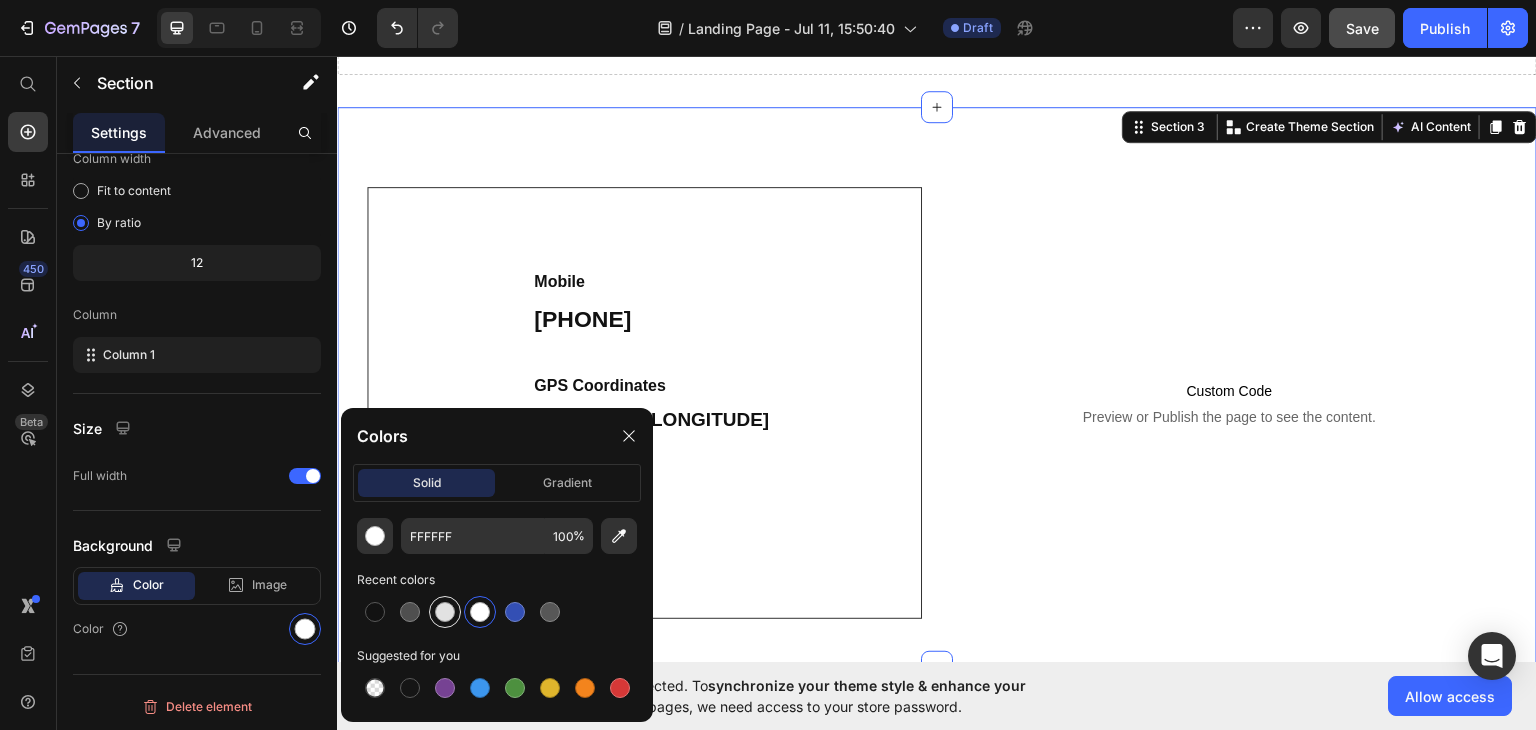 click at bounding box center (445, 612) 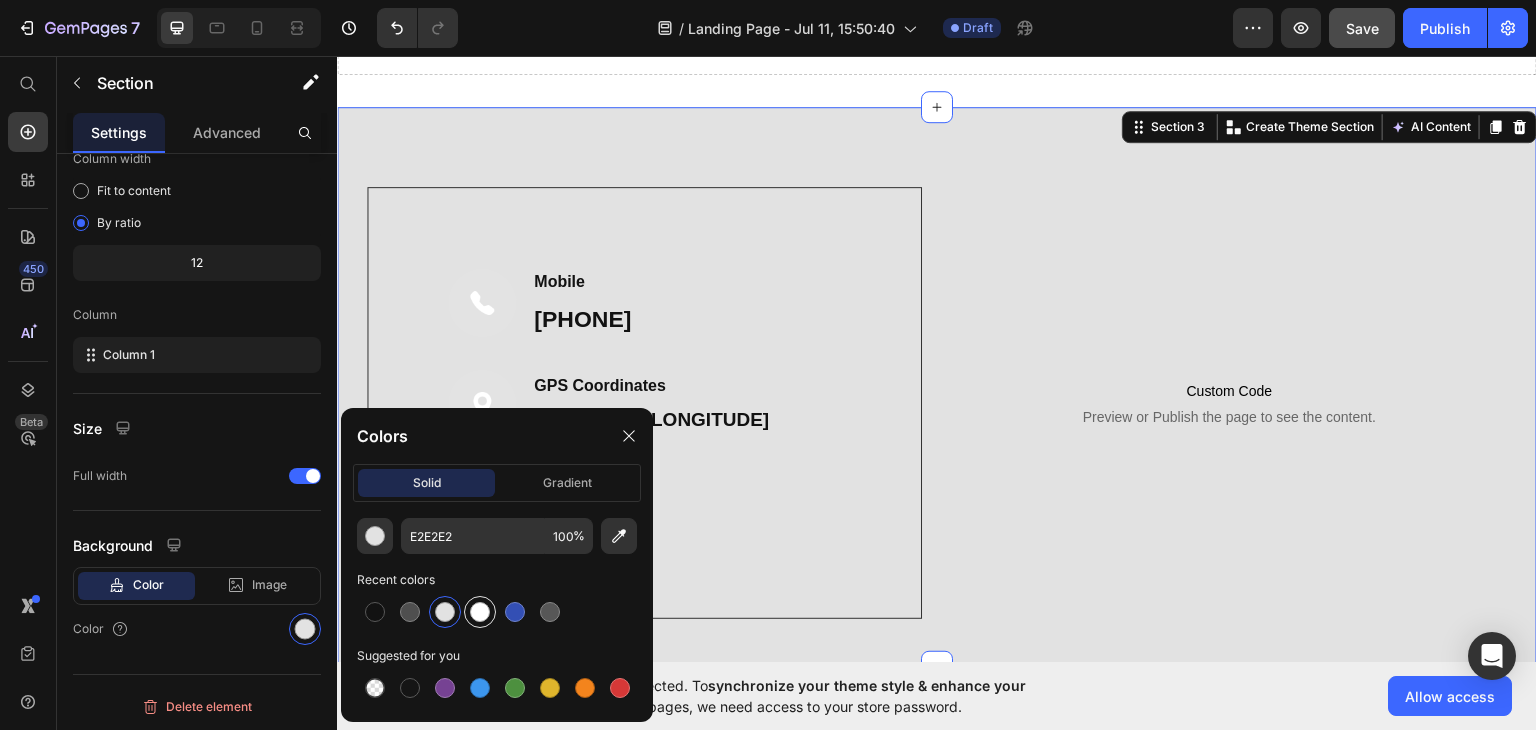 click at bounding box center [480, 612] 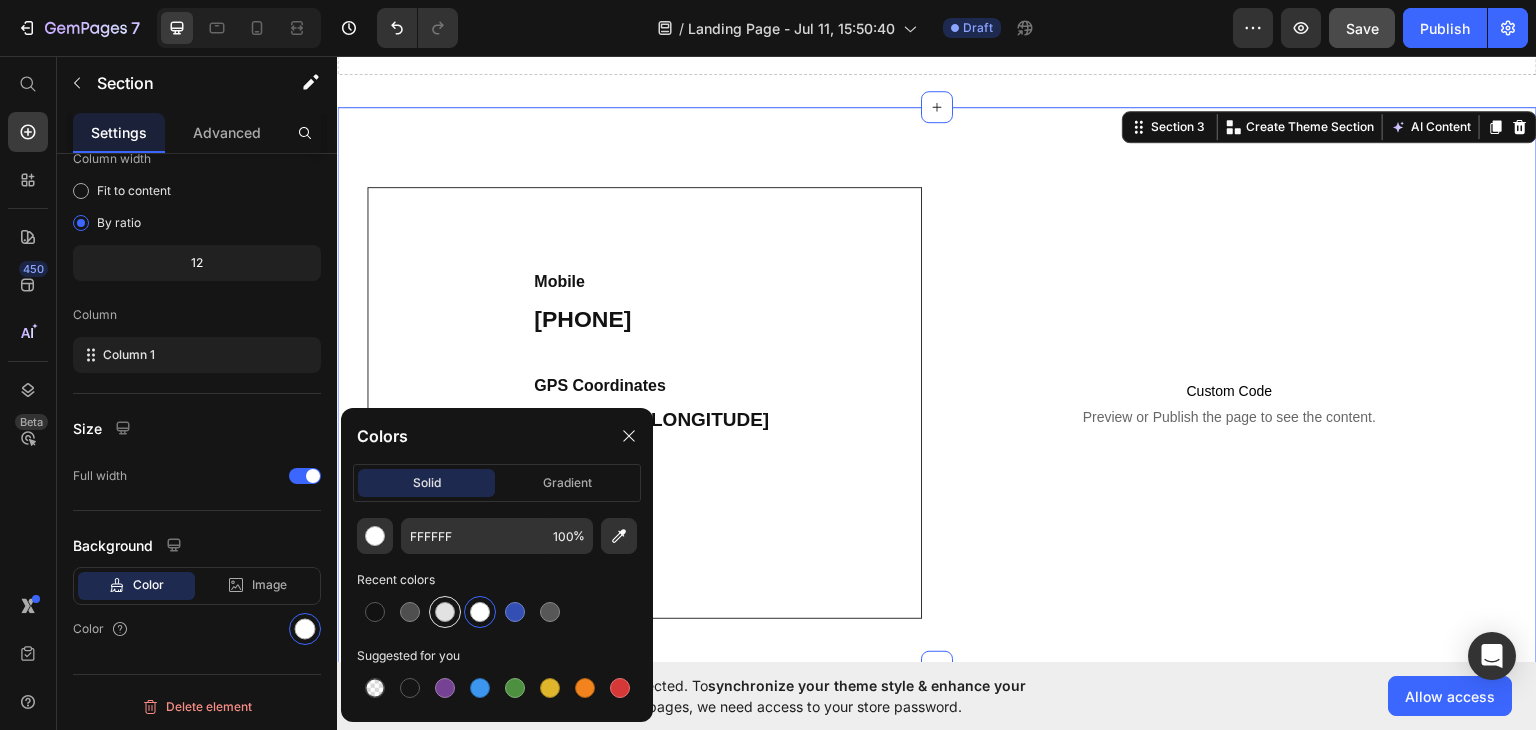 click at bounding box center (445, 612) 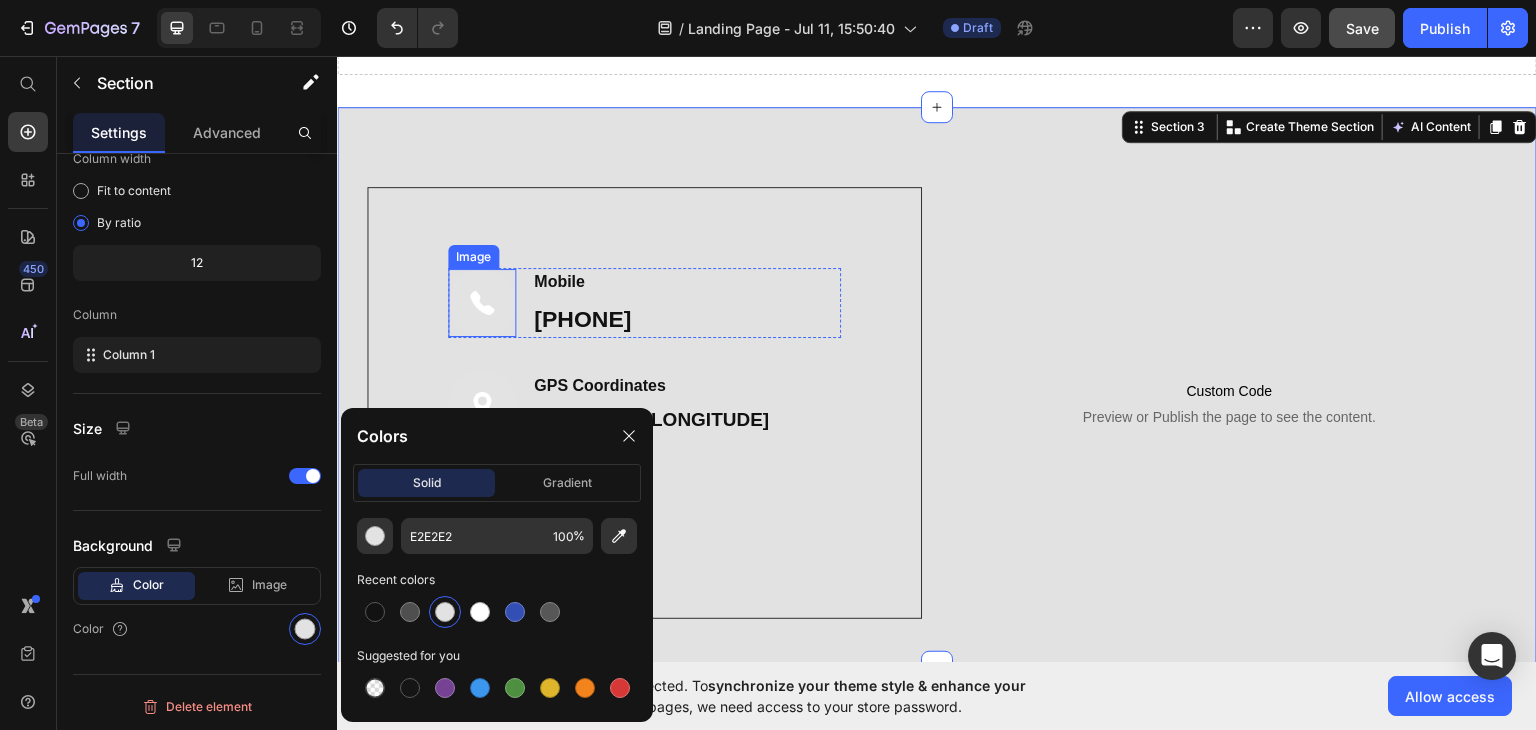 click at bounding box center [482, 302] 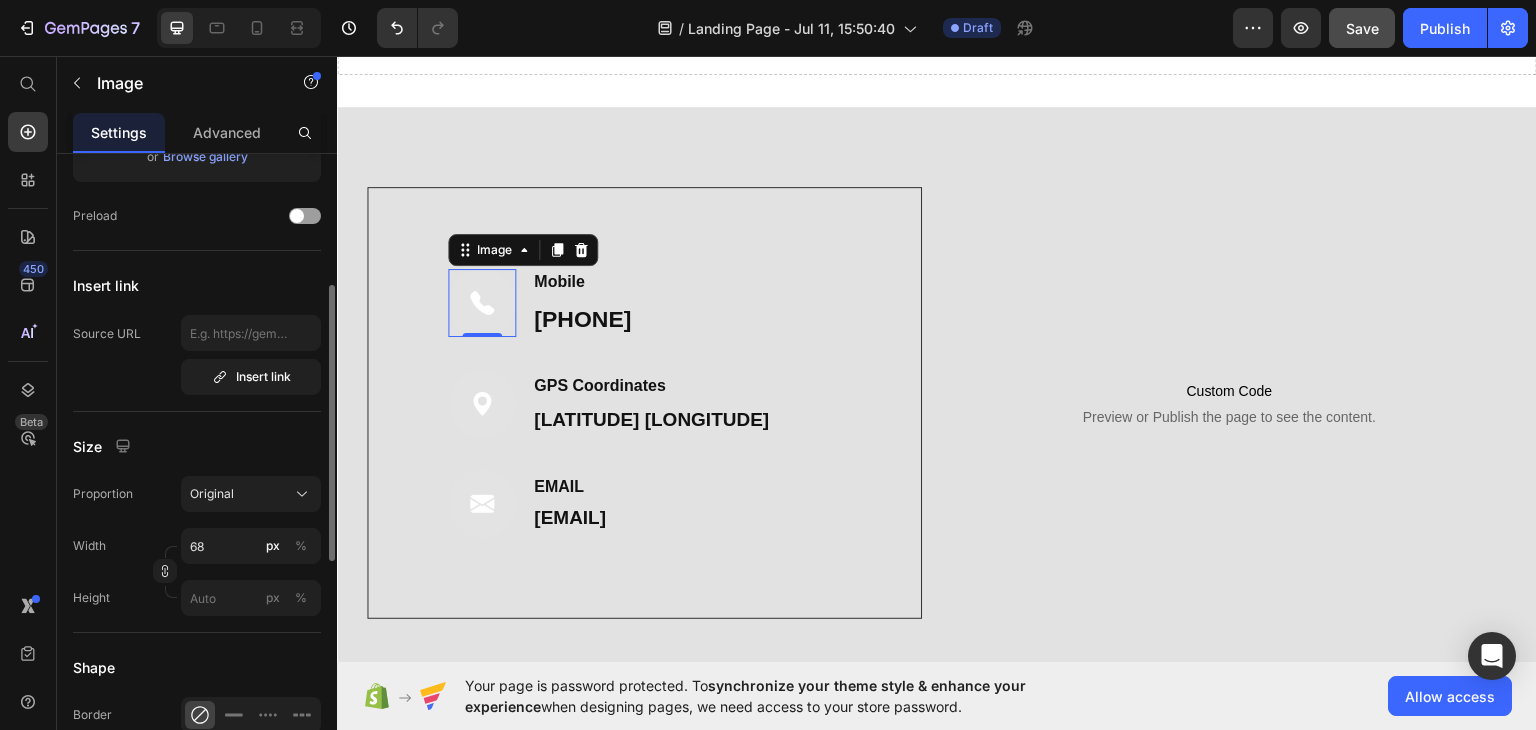 scroll, scrollTop: 600, scrollLeft: 0, axis: vertical 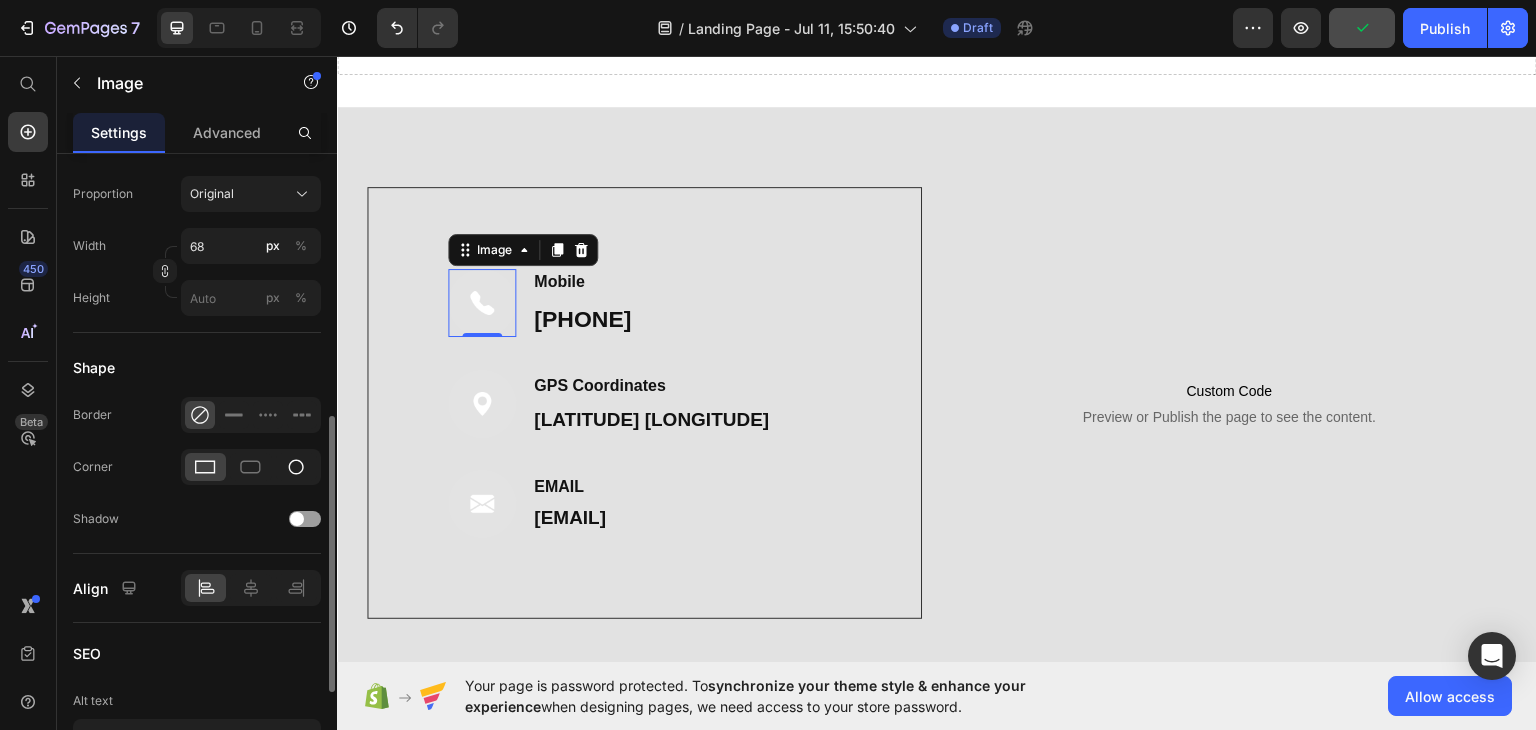 click 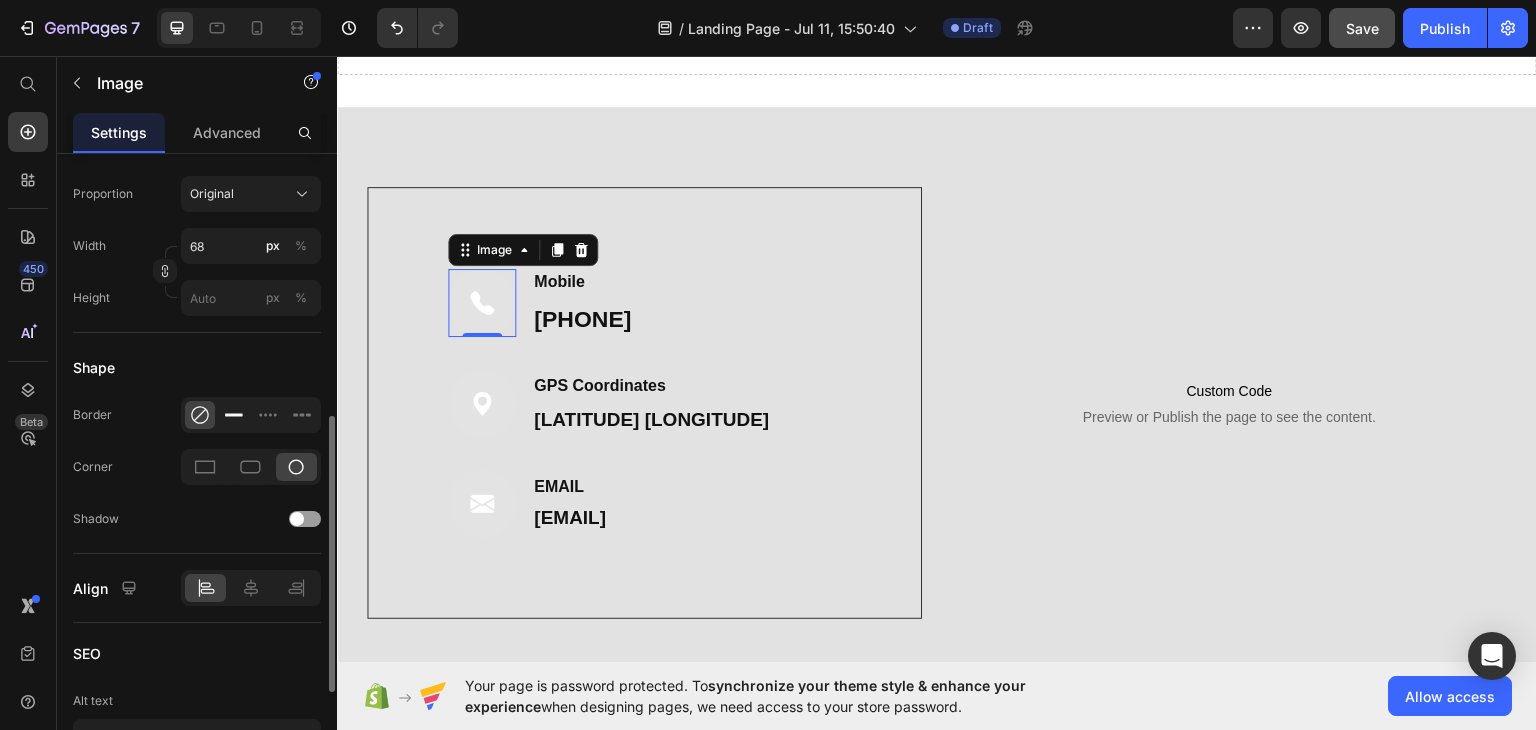 click 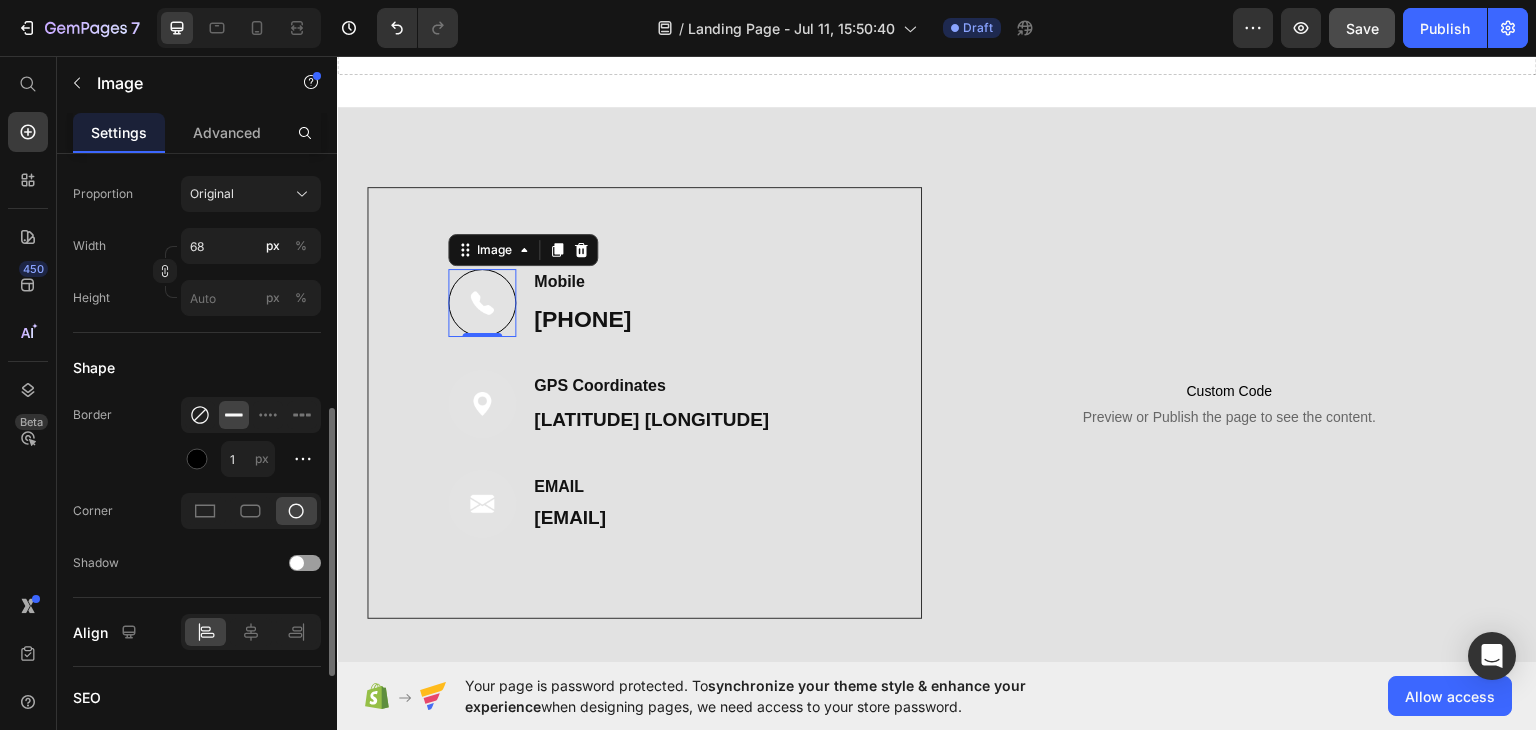 click 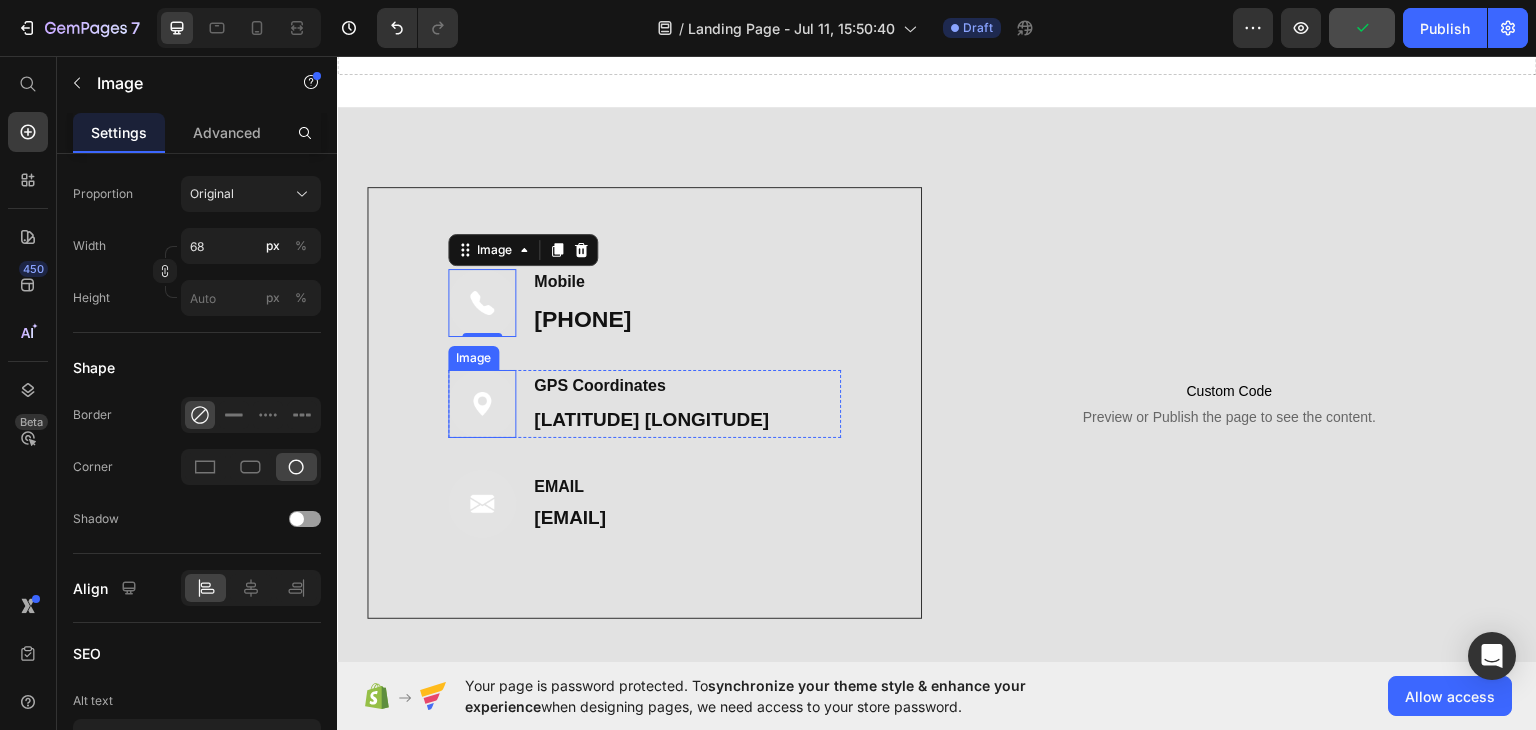click at bounding box center [482, 403] 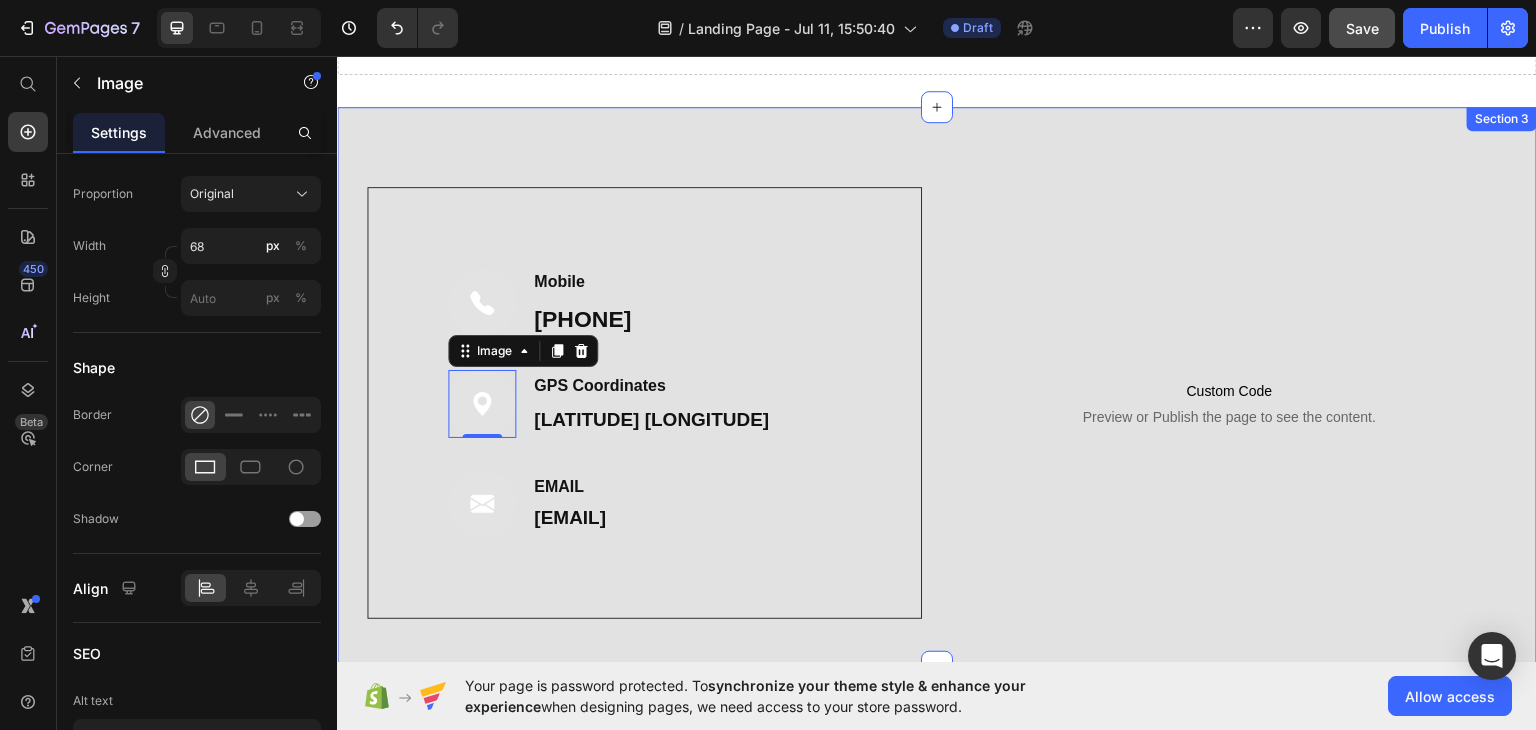 click on "Image Mobile Text block [PHONE] Text block Row Image   0 GPS Coordinates Text block [LATITUDE] [LONGITUDE] Text block Row Image EMAIL Text block [EMAIL] Text block Row Row
Custom Code
Preview or Publish the page to see the content. Custom Code Row" at bounding box center [937, 426] 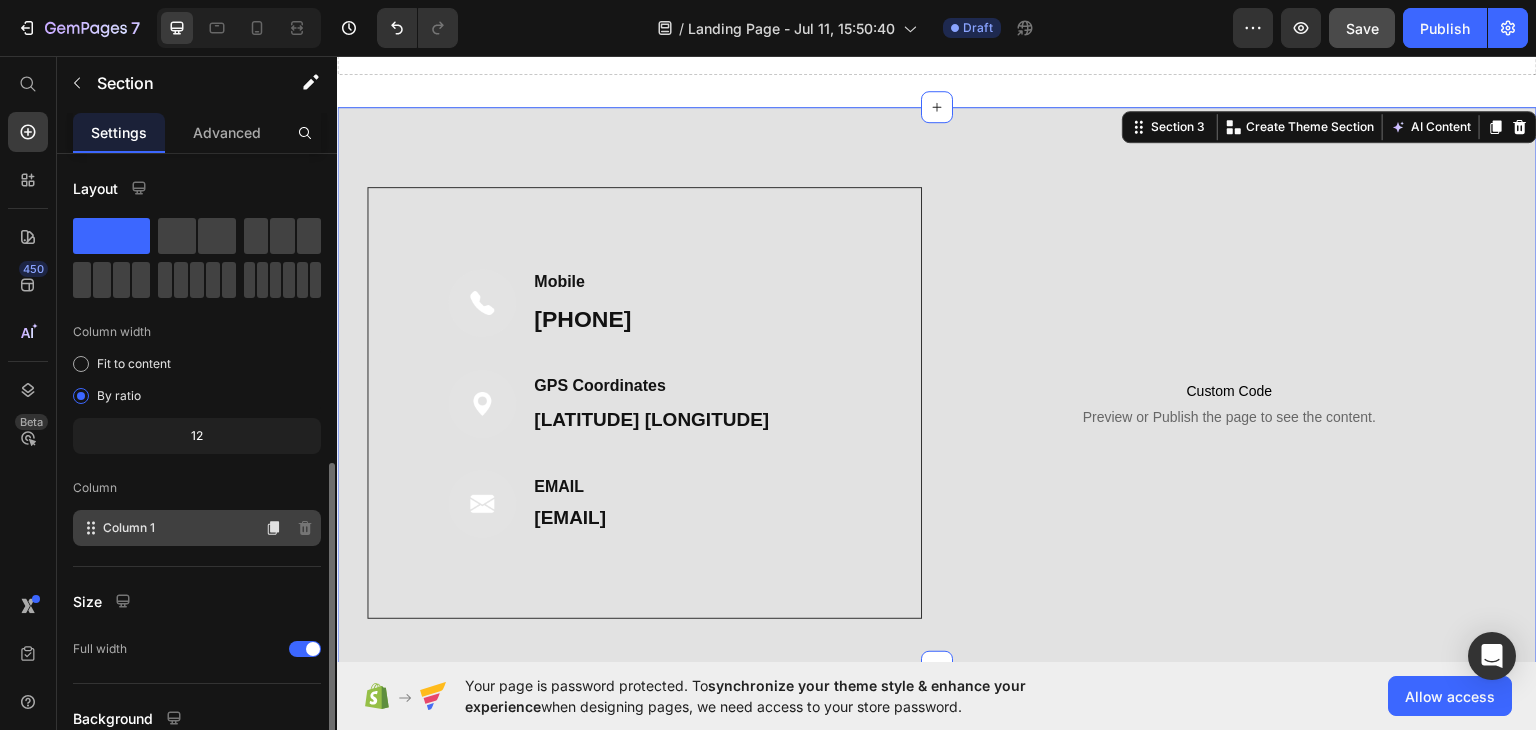 scroll, scrollTop: 173, scrollLeft: 0, axis: vertical 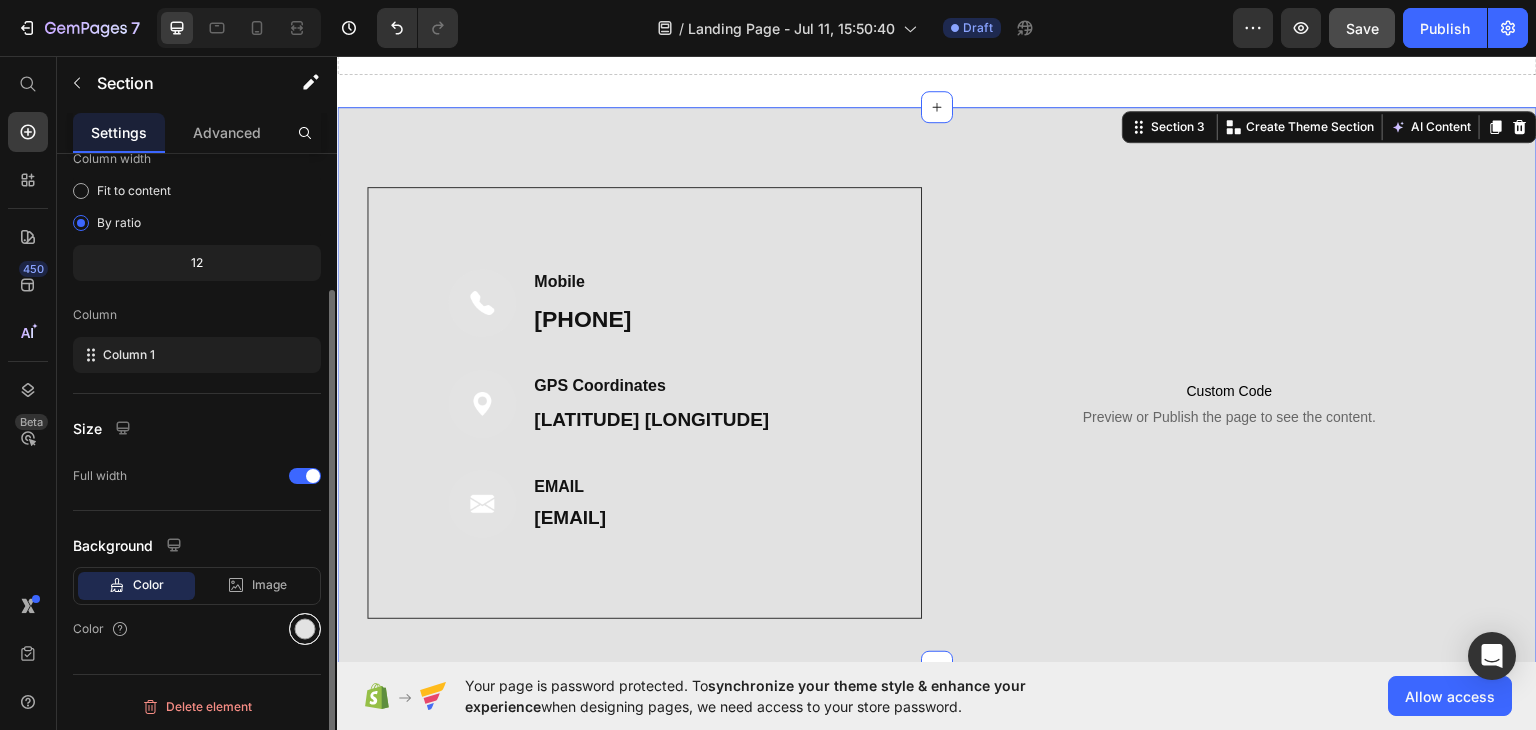click at bounding box center [305, 629] 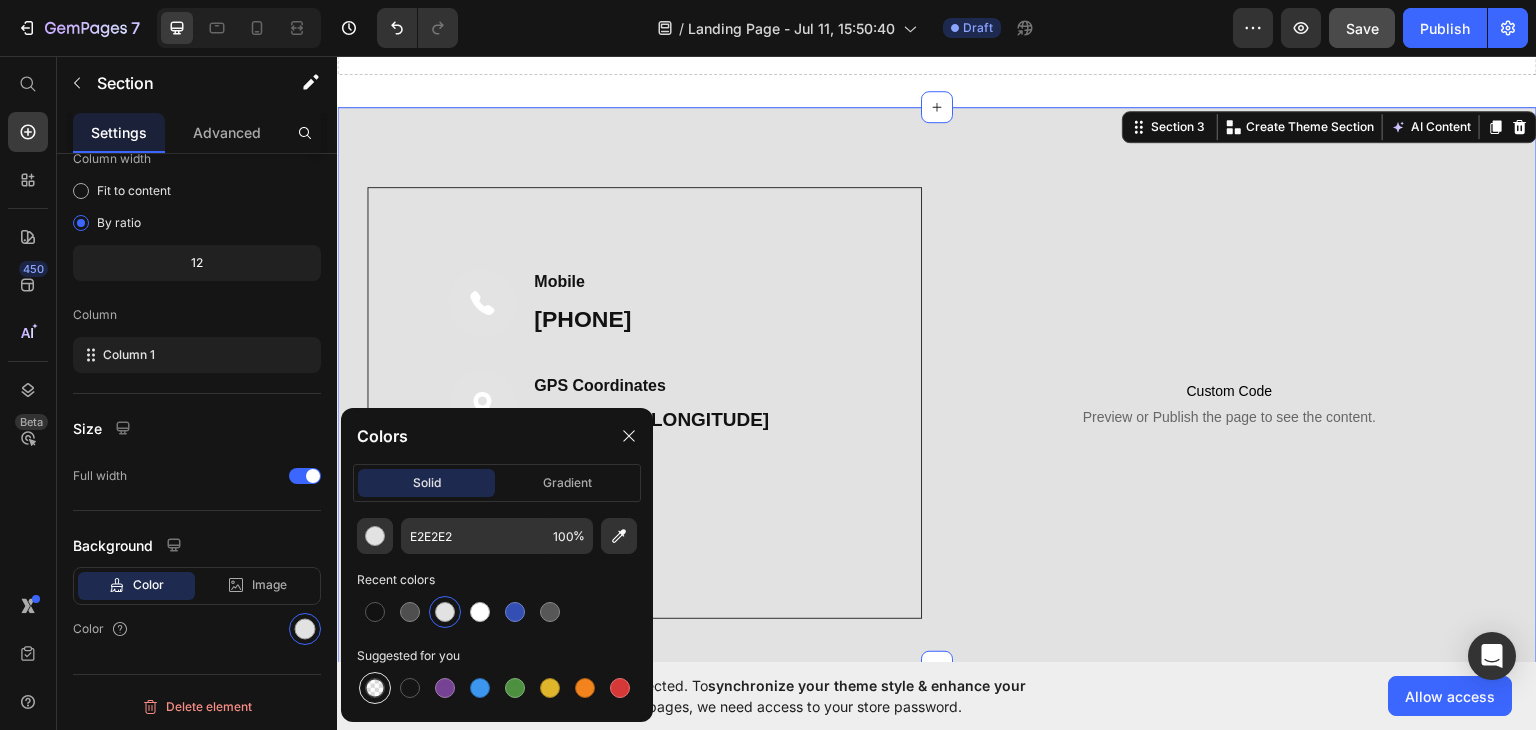 click at bounding box center (375, 688) 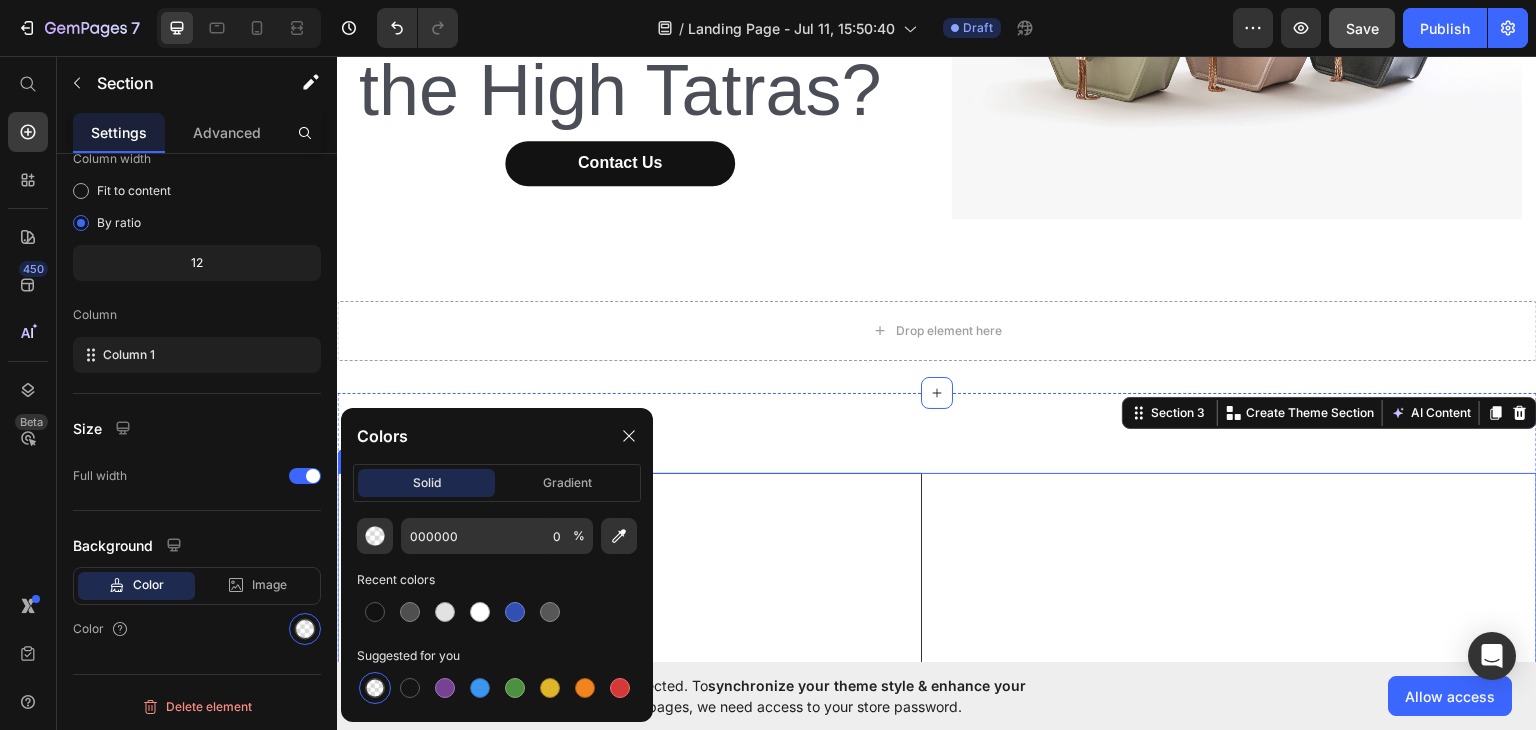 scroll, scrollTop: 342, scrollLeft: 0, axis: vertical 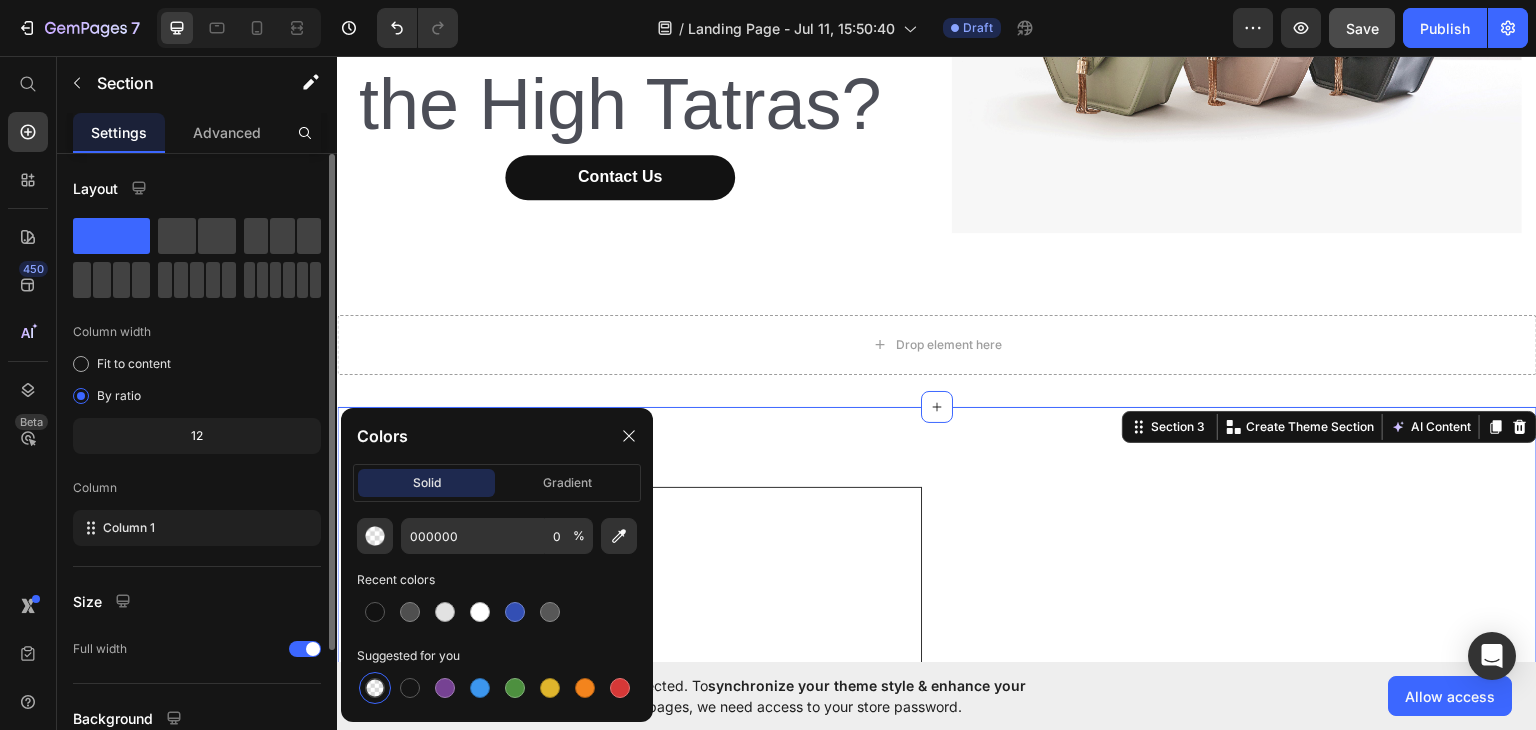 click on "Advanced" at bounding box center [227, 132] 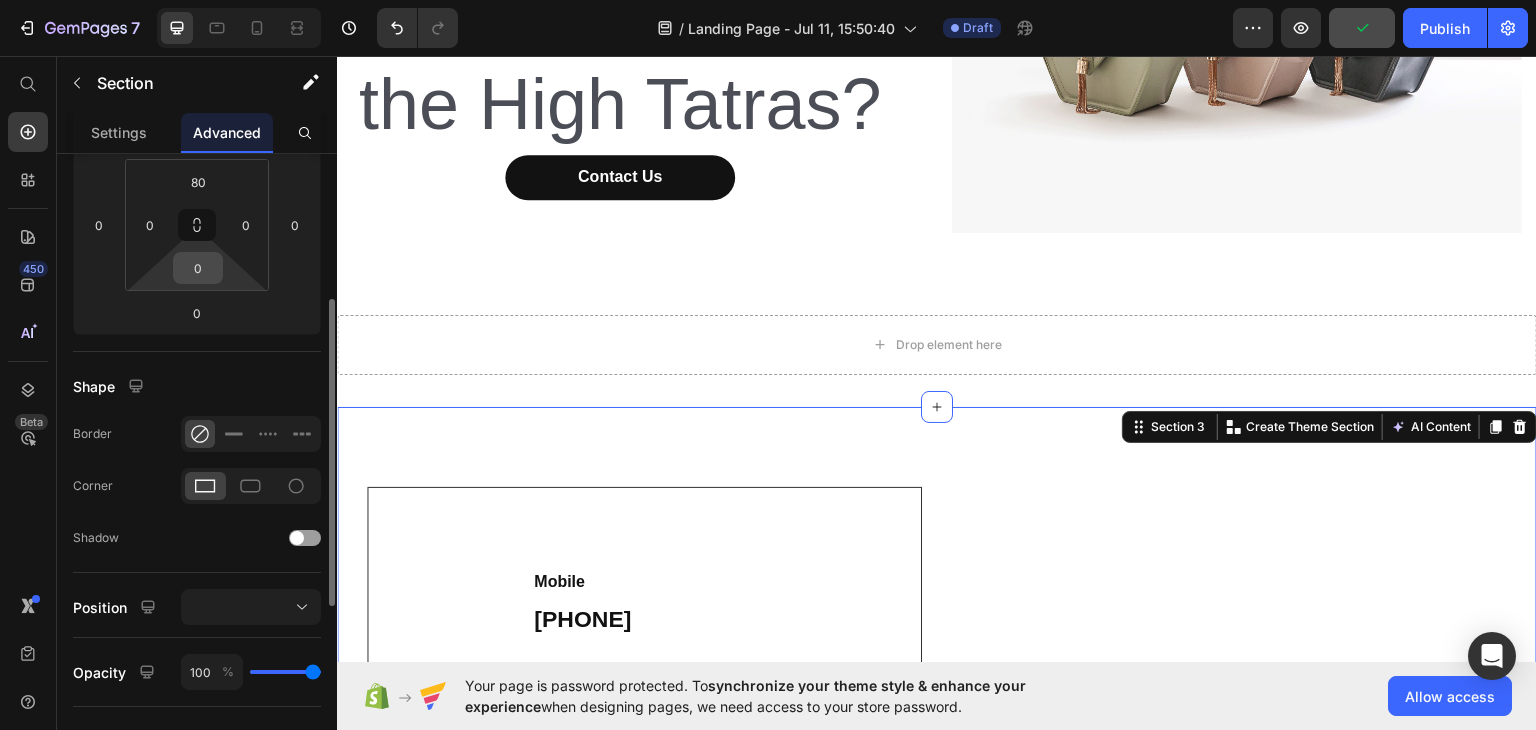 scroll, scrollTop: 200, scrollLeft: 0, axis: vertical 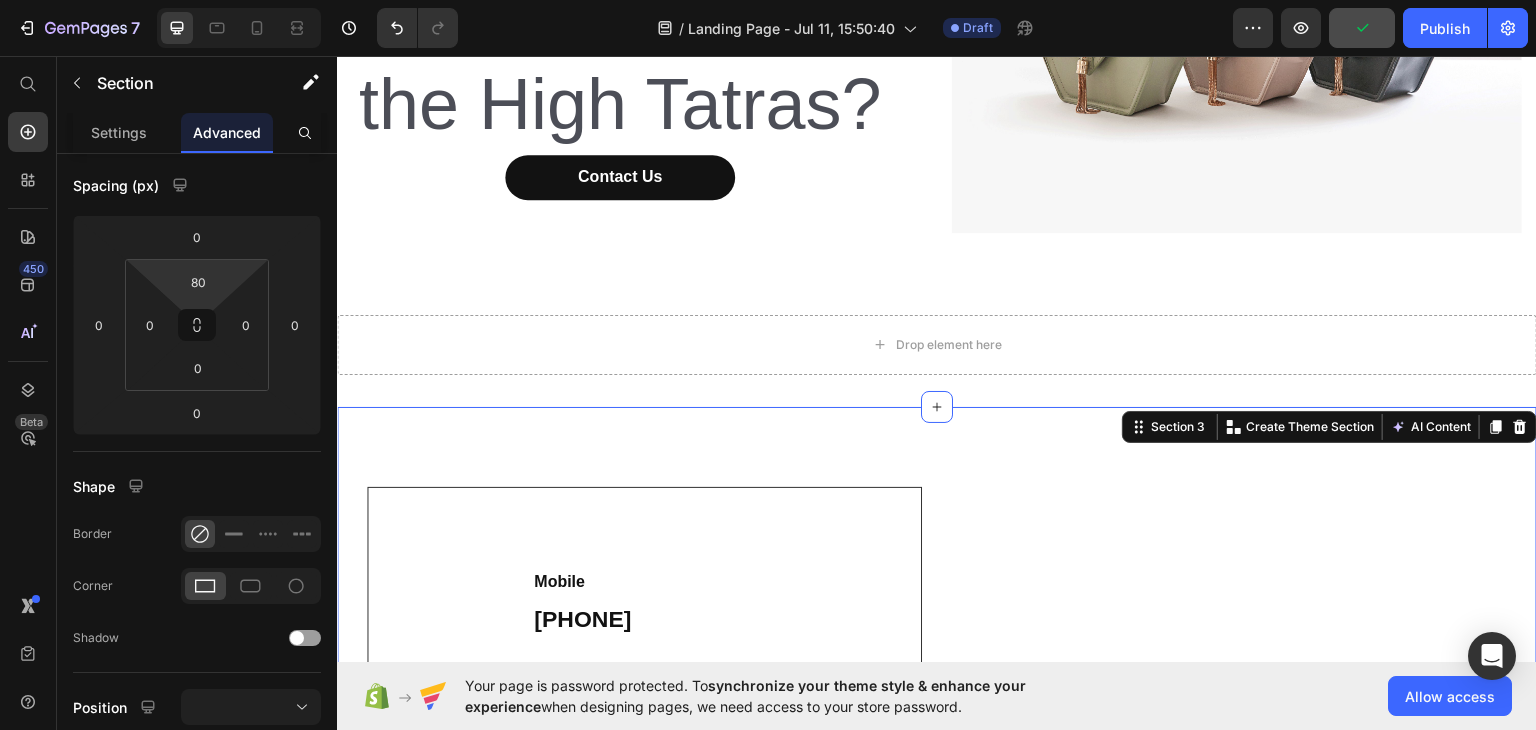 type on "0" 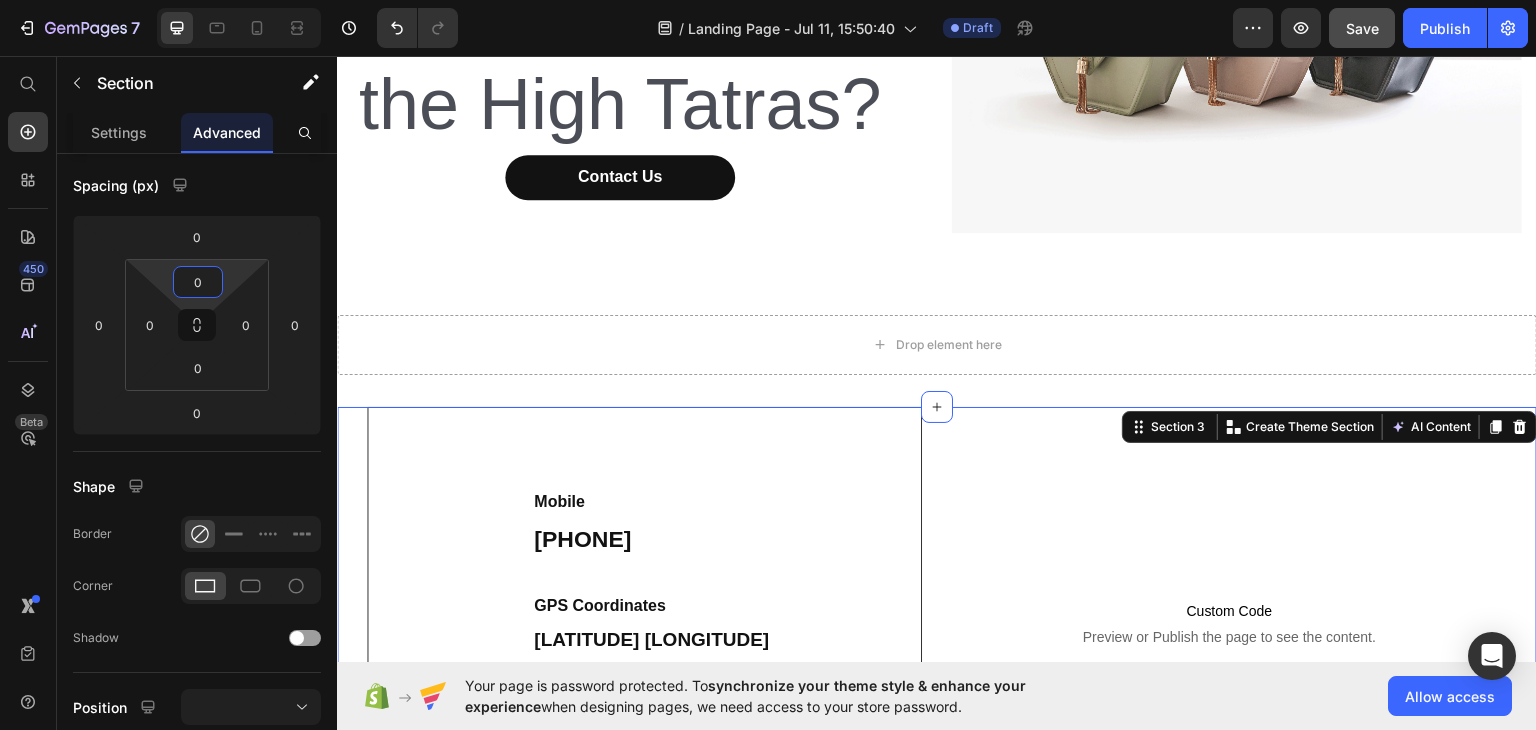 drag, startPoint x: 203, startPoint y: 261, endPoint x: 195, endPoint y: 309, distance: 48.6621 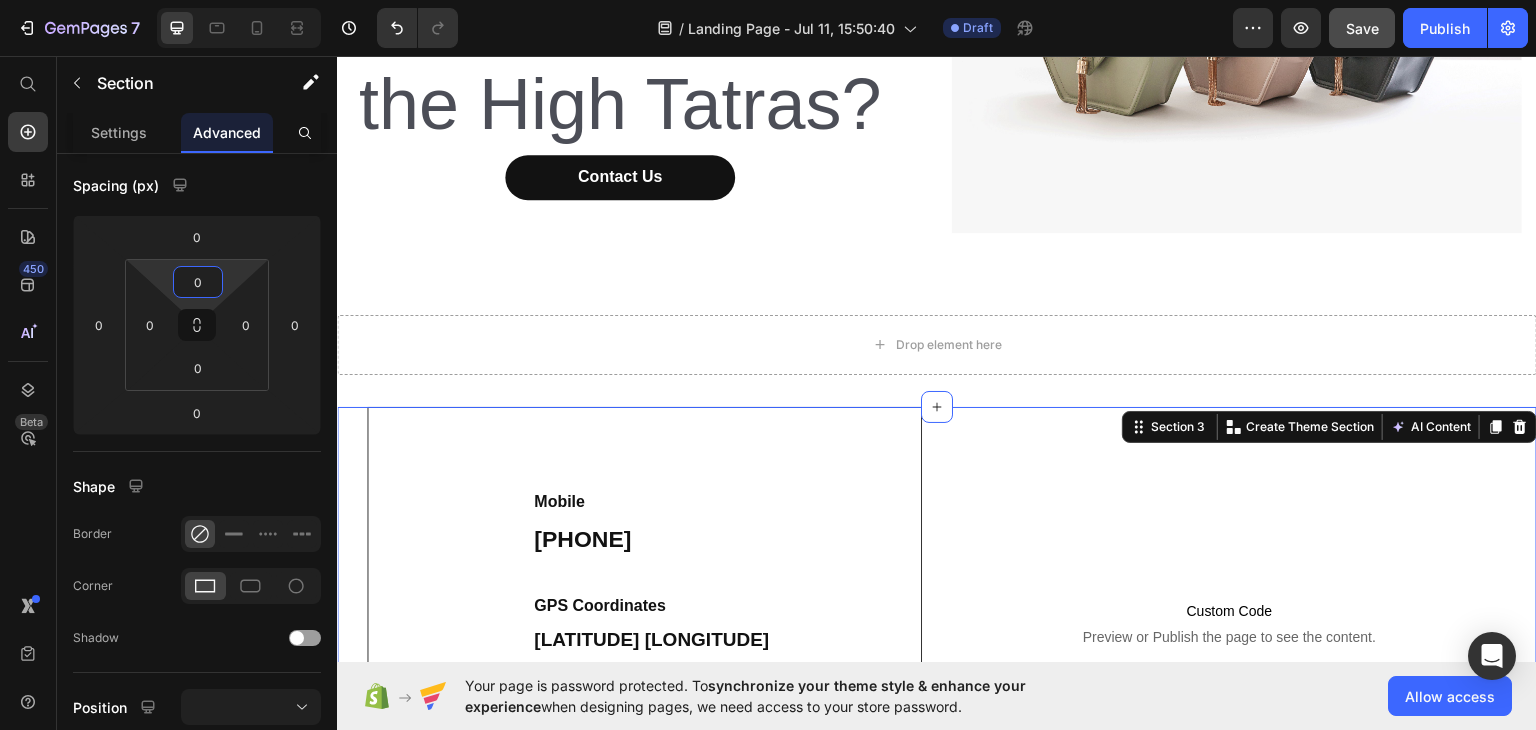 click on "7 / Landing Page - Jul 11, 15:50:40 Draft Preview Save Publish 450 Beta Shopify Apps Sections Elements Hero Section Product Detail Brands Trusted Badges Guarantee Product Breakdown How to use Testimonials Compare Bundle FAQs Social Proof Brand Story Product List Collection Blog List Contact Sticky Add to Cart Custom Footer Browse Library 450 Layout Row Row Row Row Text Heading Text Block Button Button Button Sticky Back to top Media Image" at bounding box center [768, 0] 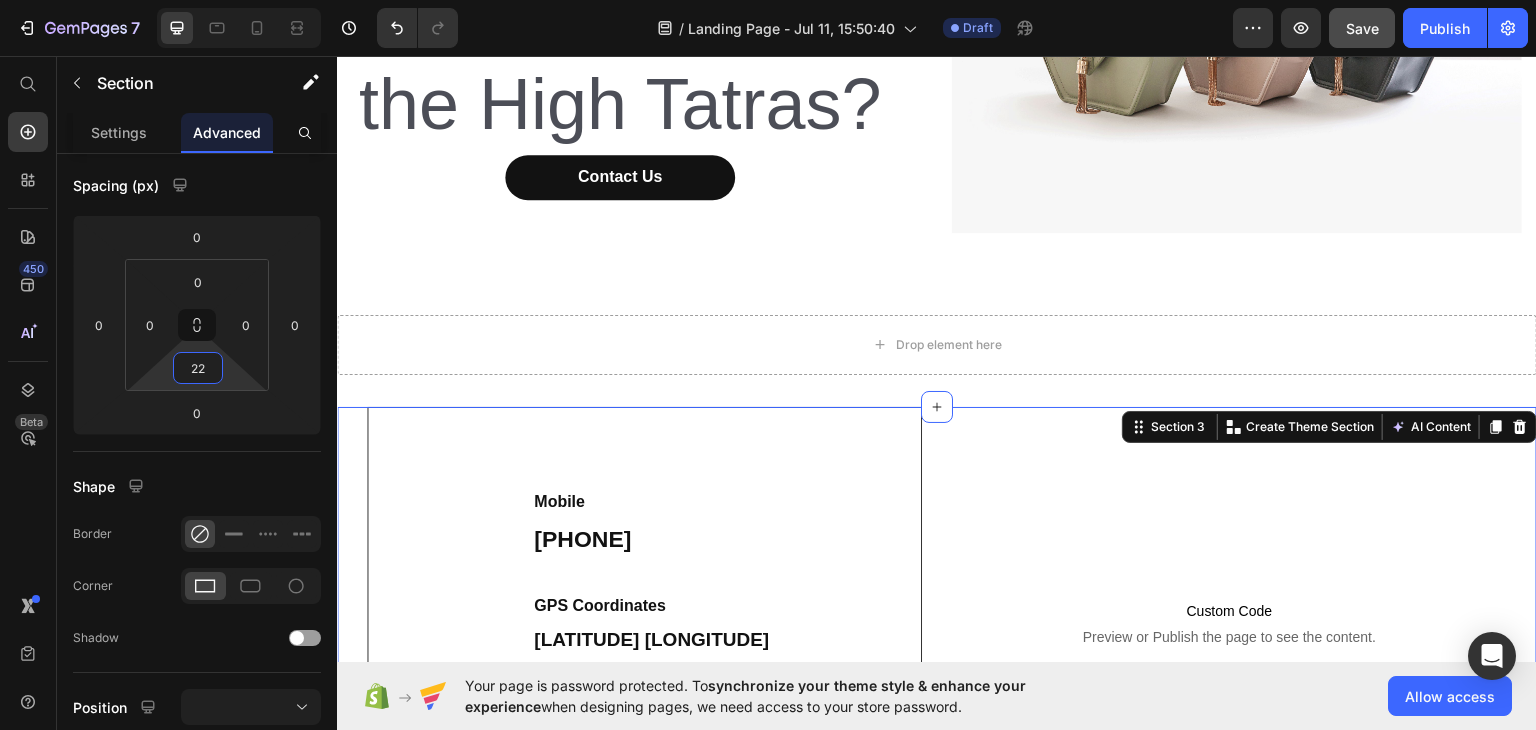 type on "0" 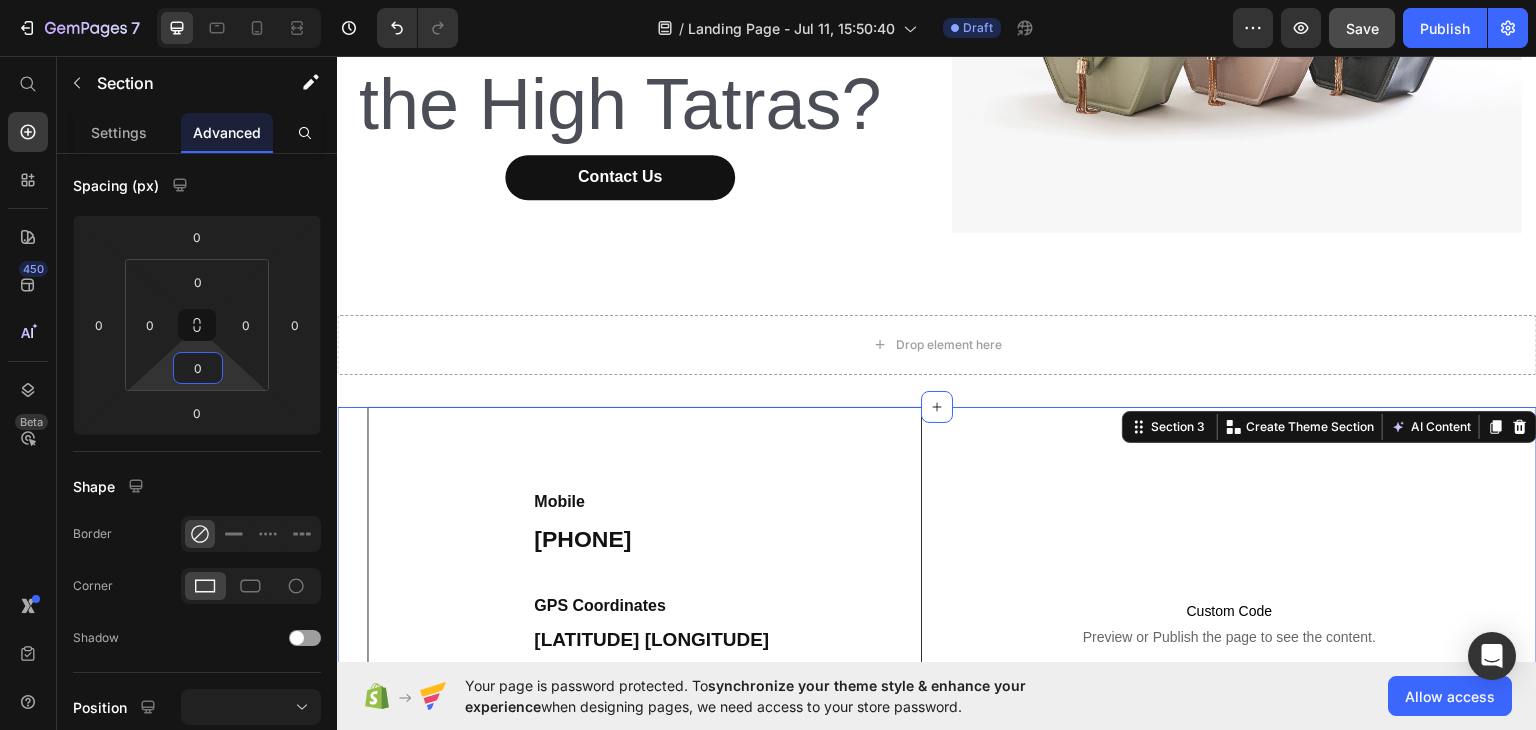 drag, startPoint x: 211, startPoint y: 385, endPoint x: 201, endPoint y: 432, distance: 48.052055 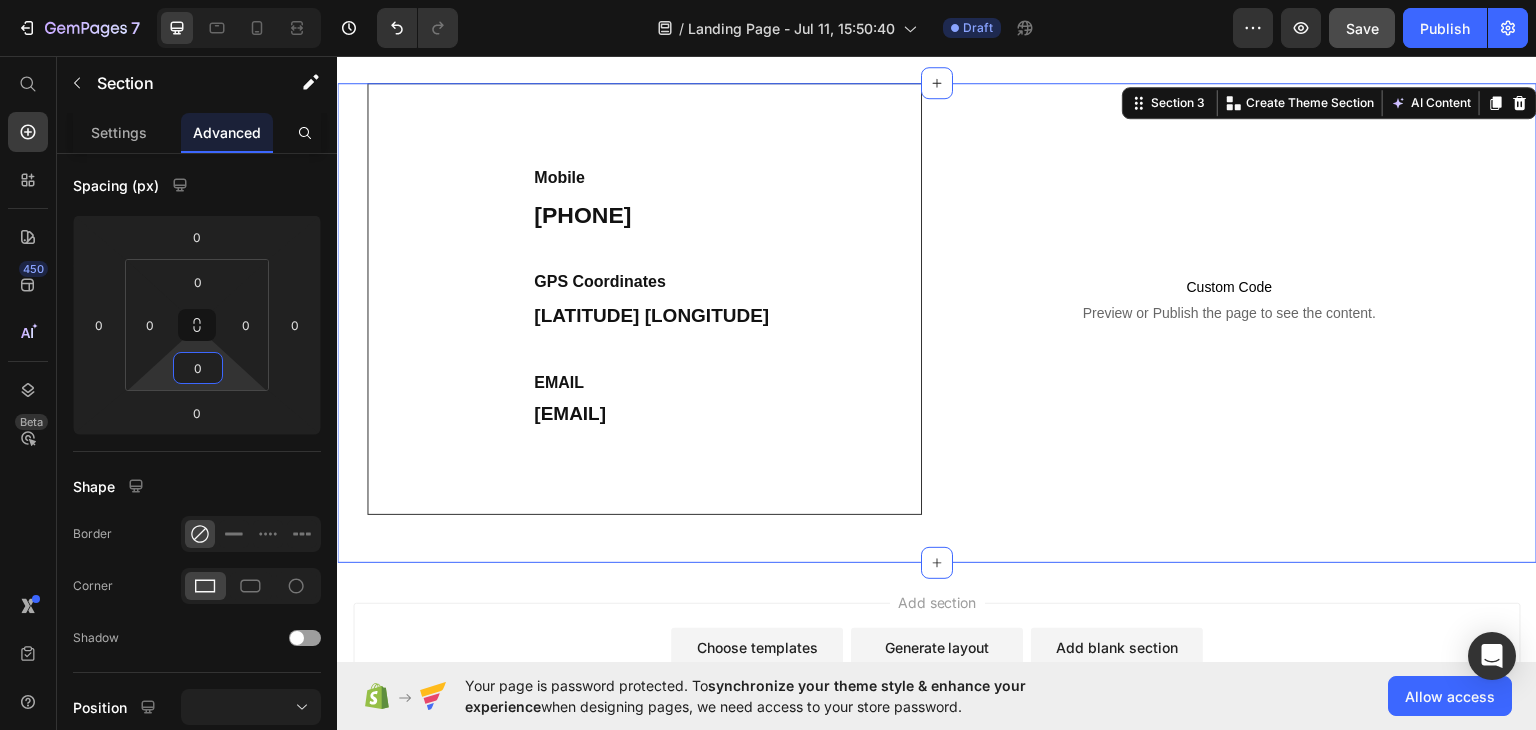 scroll, scrollTop: 542, scrollLeft: 0, axis: vertical 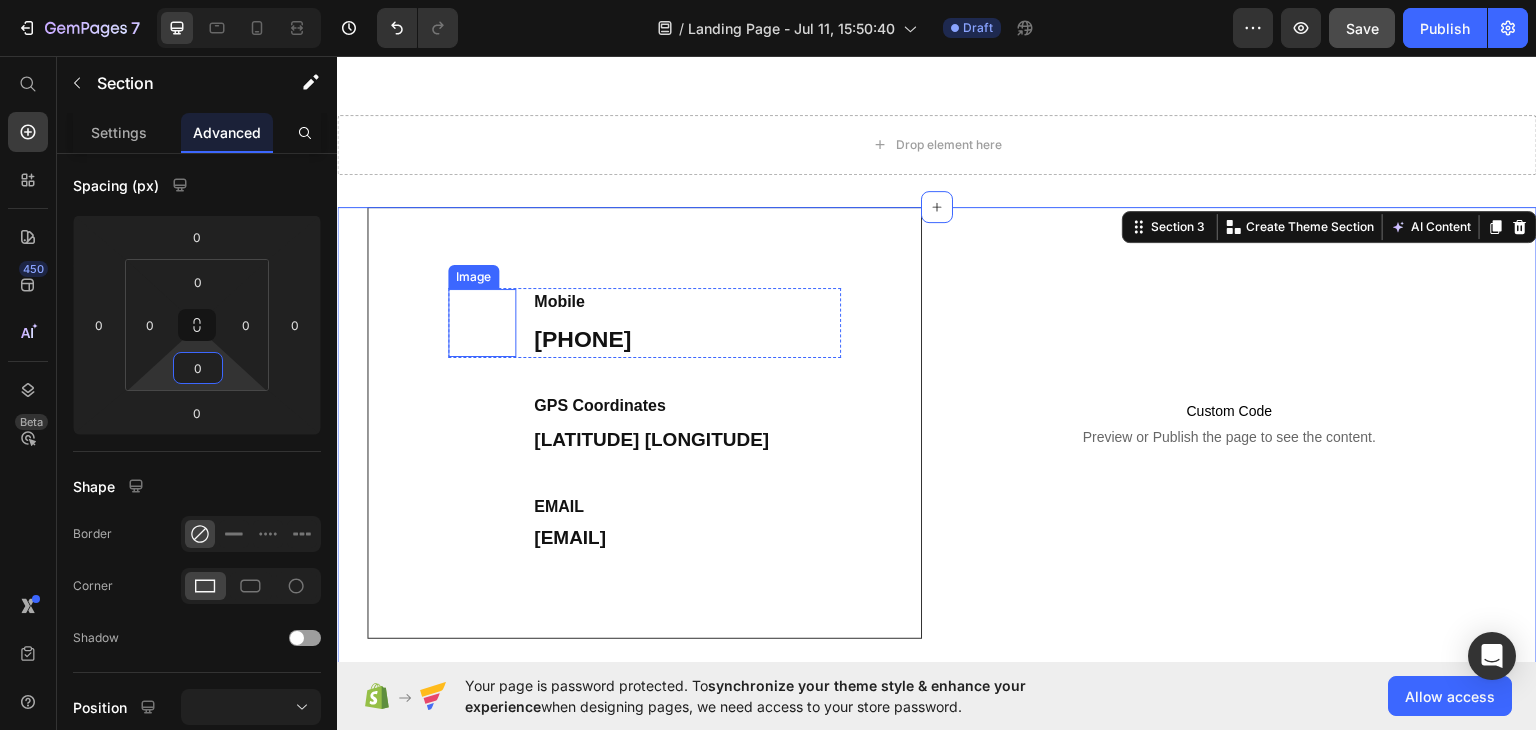 click at bounding box center [482, 322] 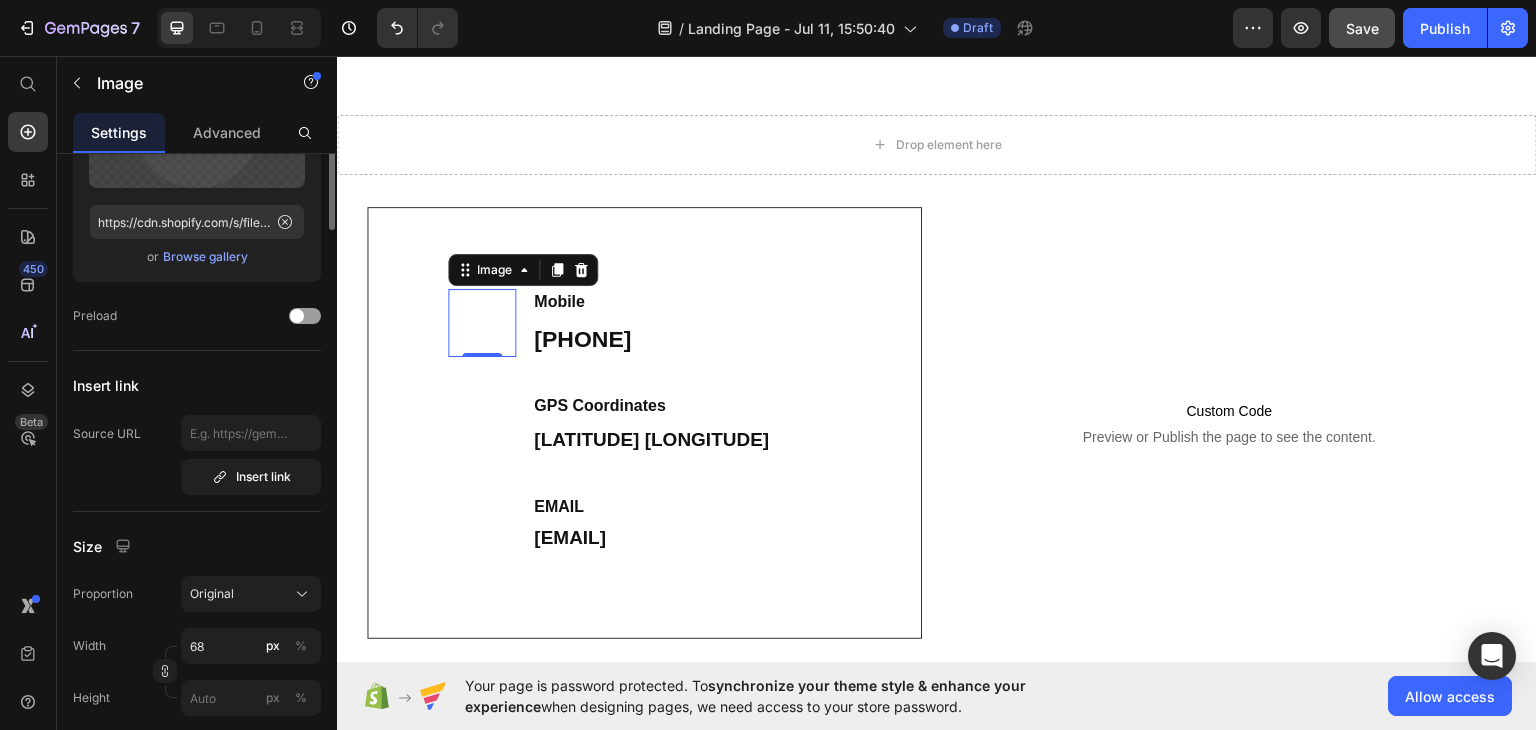 scroll, scrollTop: 0, scrollLeft: 0, axis: both 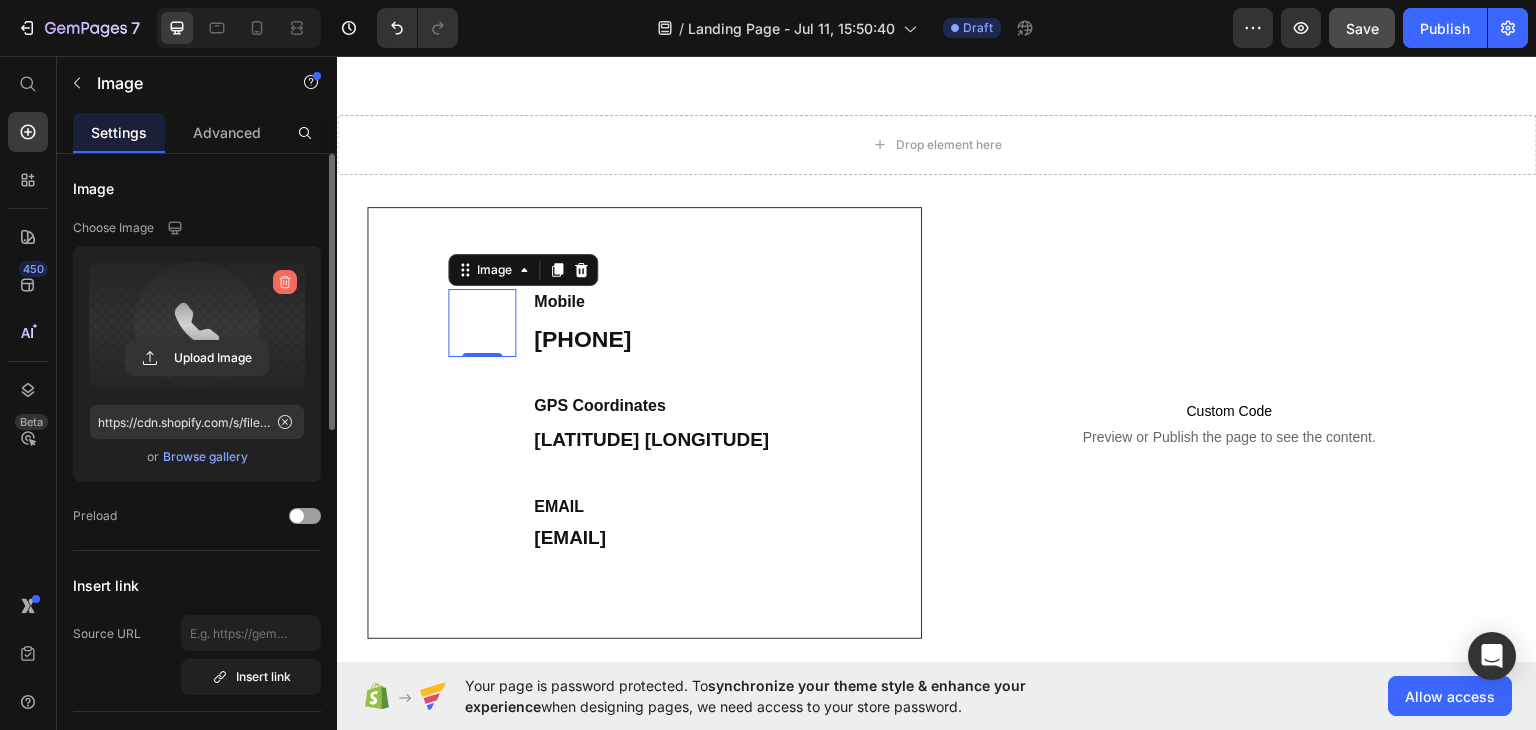 click 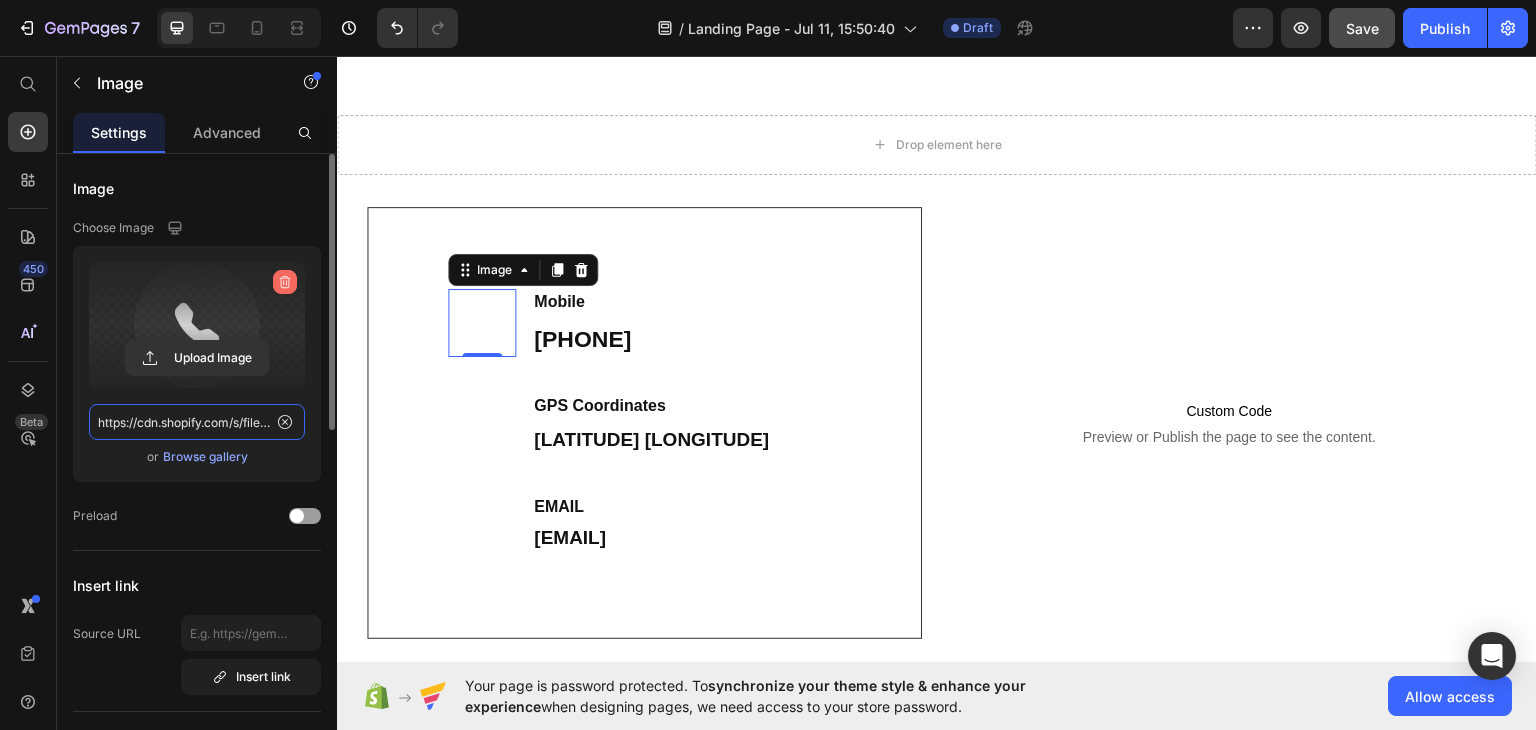 type 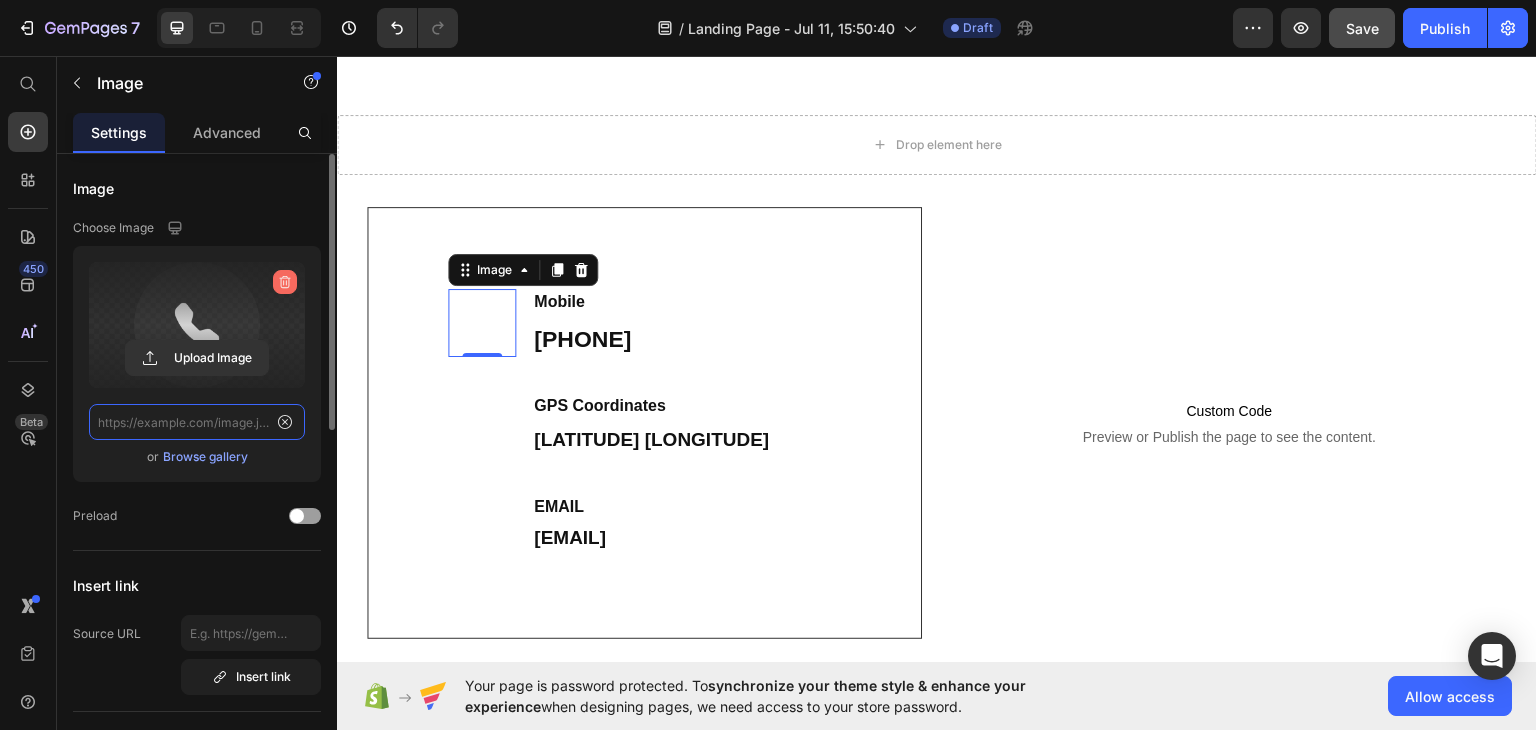 scroll, scrollTop: 0, scrollLeft: 0, axis: both 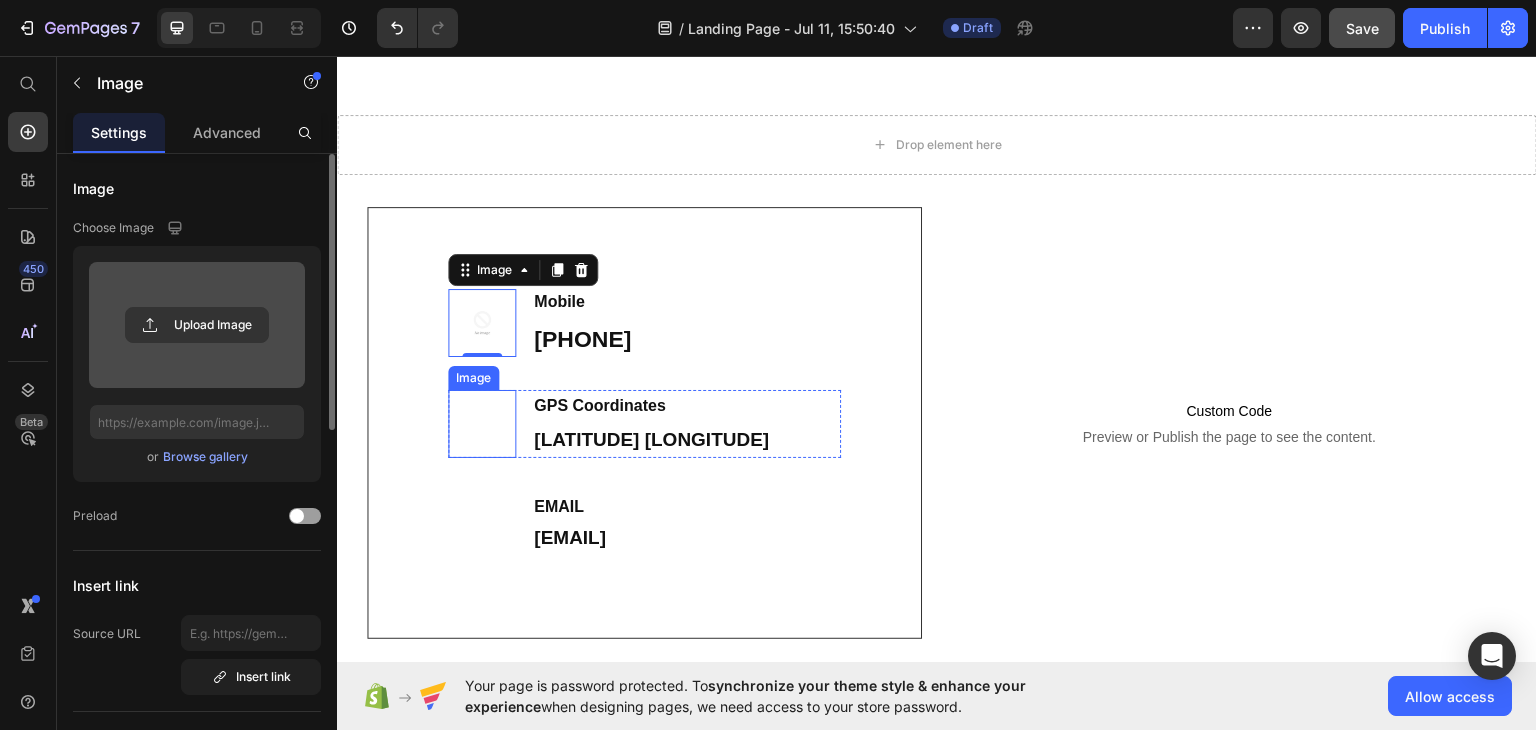 click at bounding box center [482, 423] 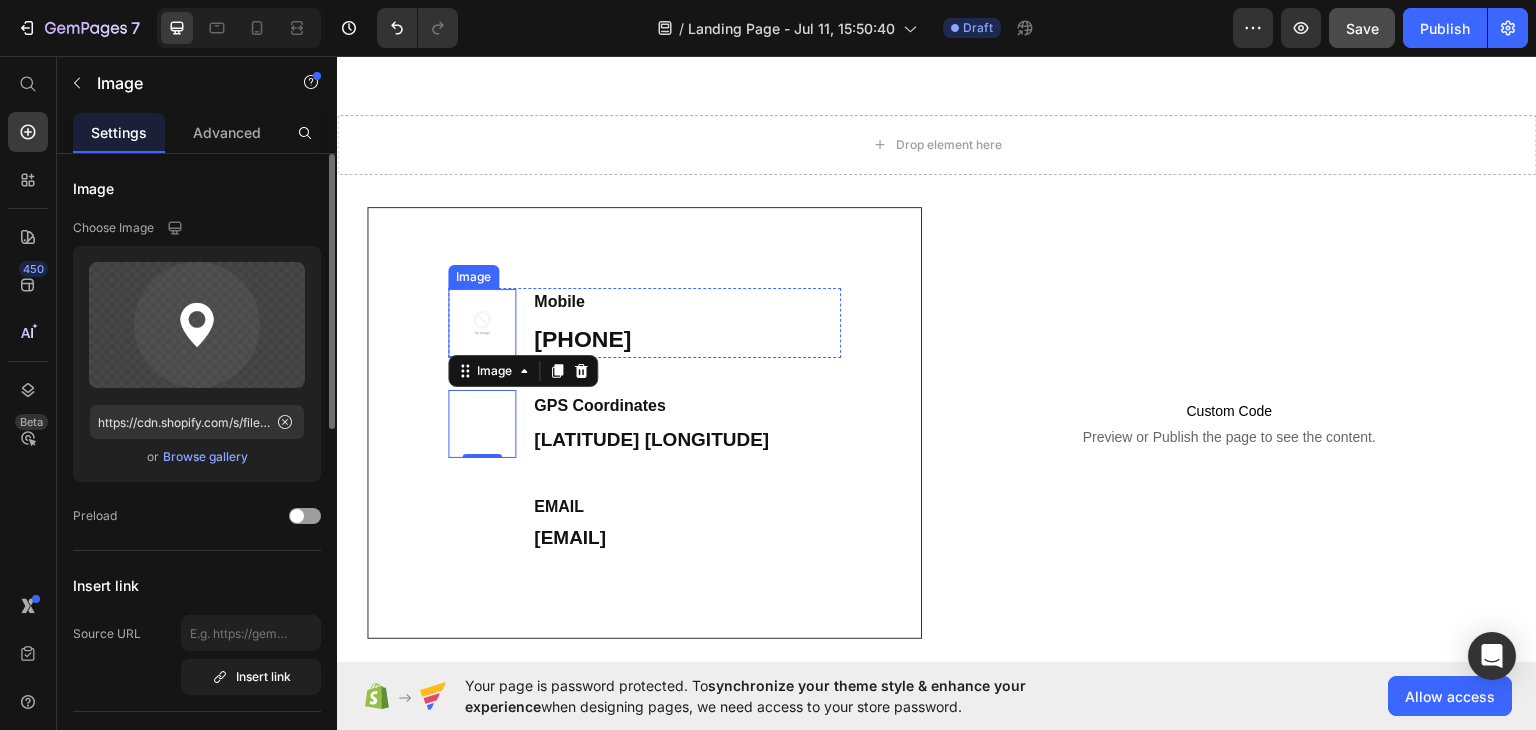 drag, startPoint x: 491, startPoint y: 319, endPoint x: 556, endPoint y: 339, distance: 68.007355 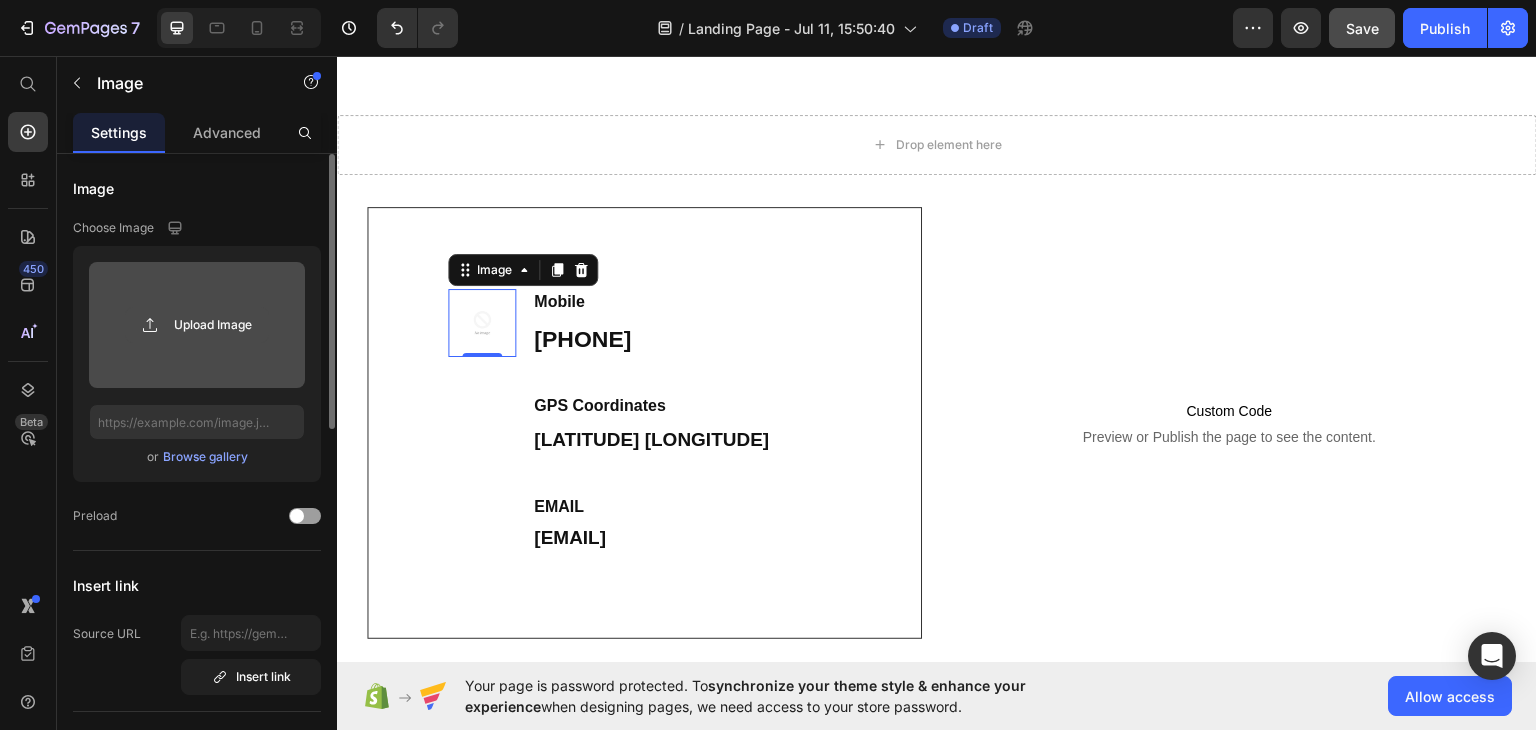 click 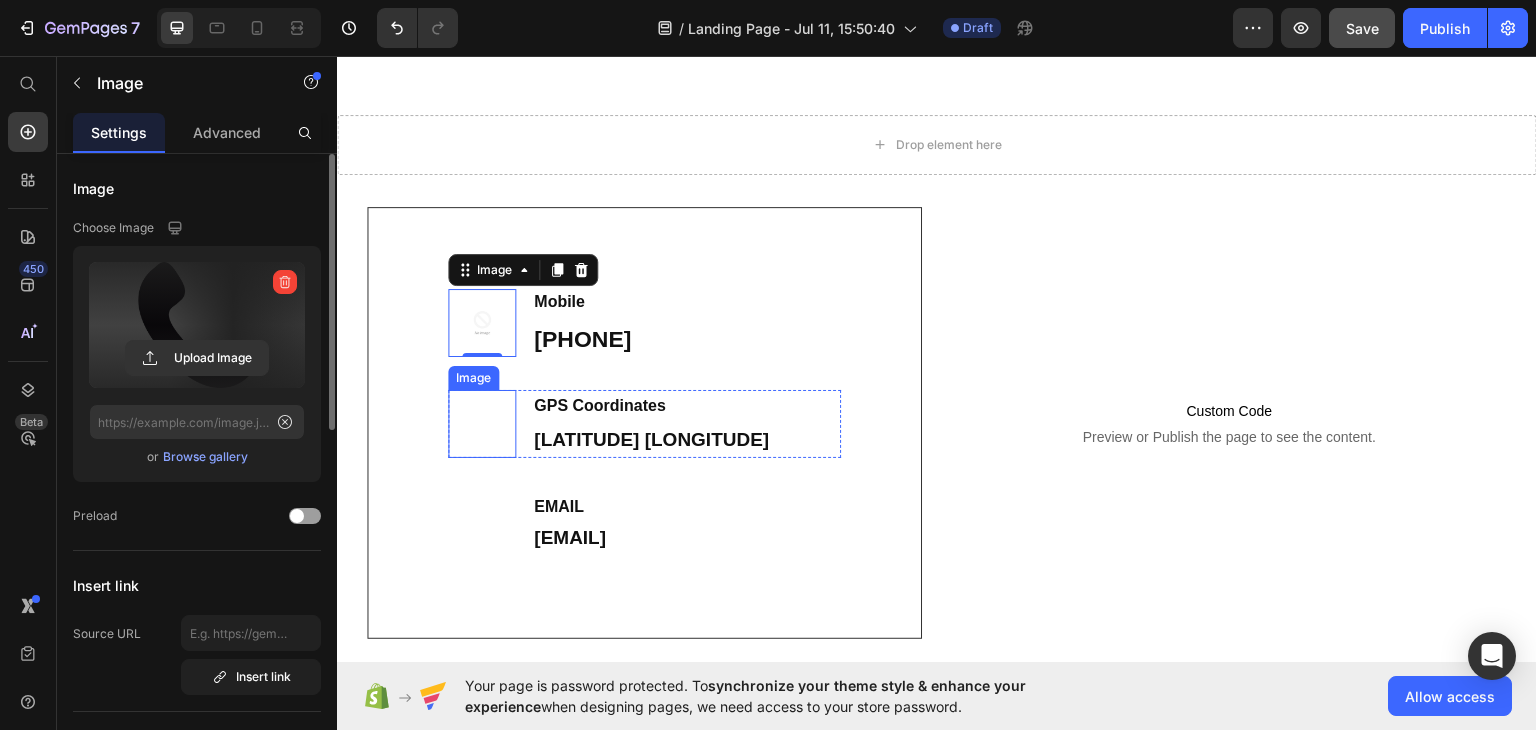 type on "https://cdn.shopify.com/s/files/1/0956/6345/6532/files/gempages_574975173413831524-25245217-68d8-4213-93fb-70f61e5b594c.png" 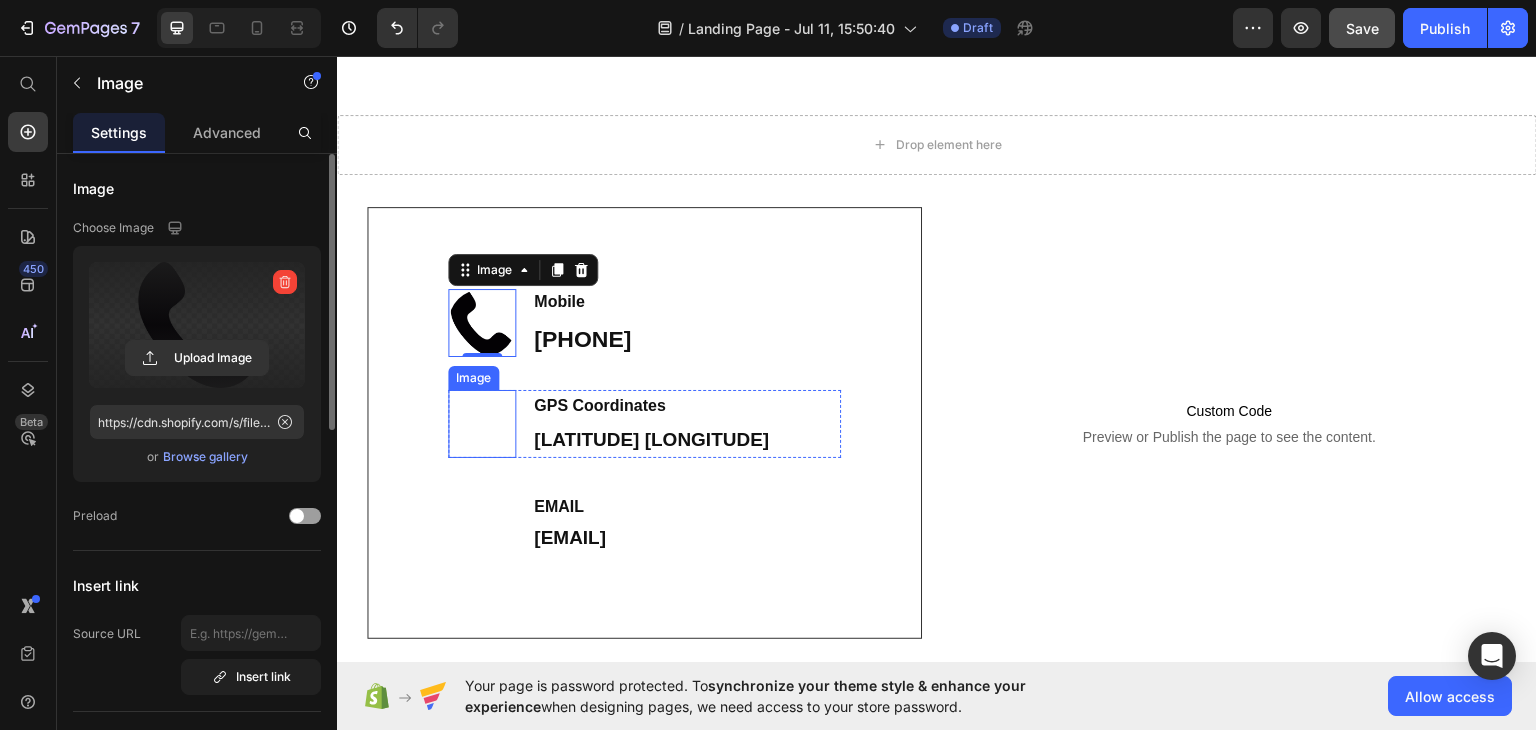 click at bounding box center [482, 423] 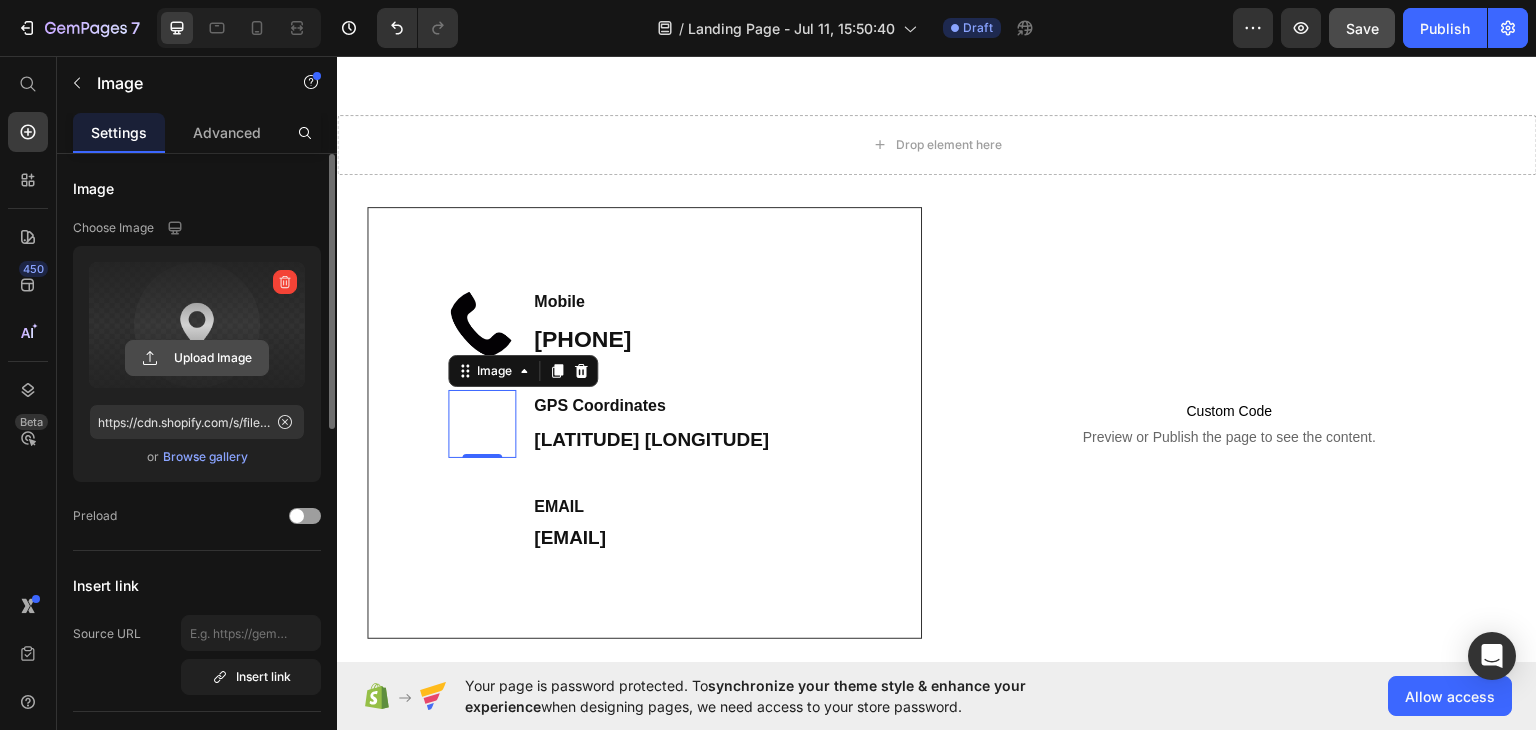 click 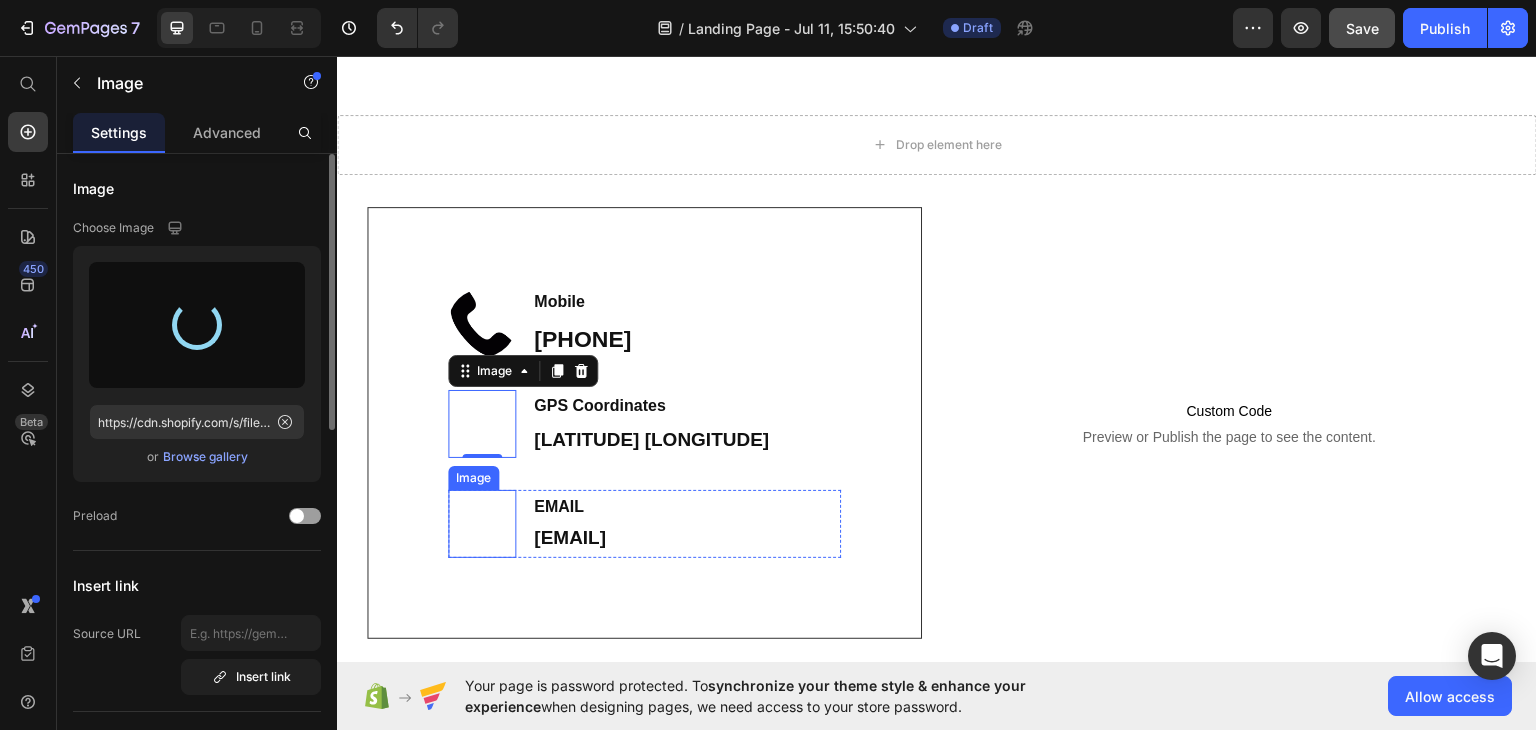 click at bounding box center [482, 523] 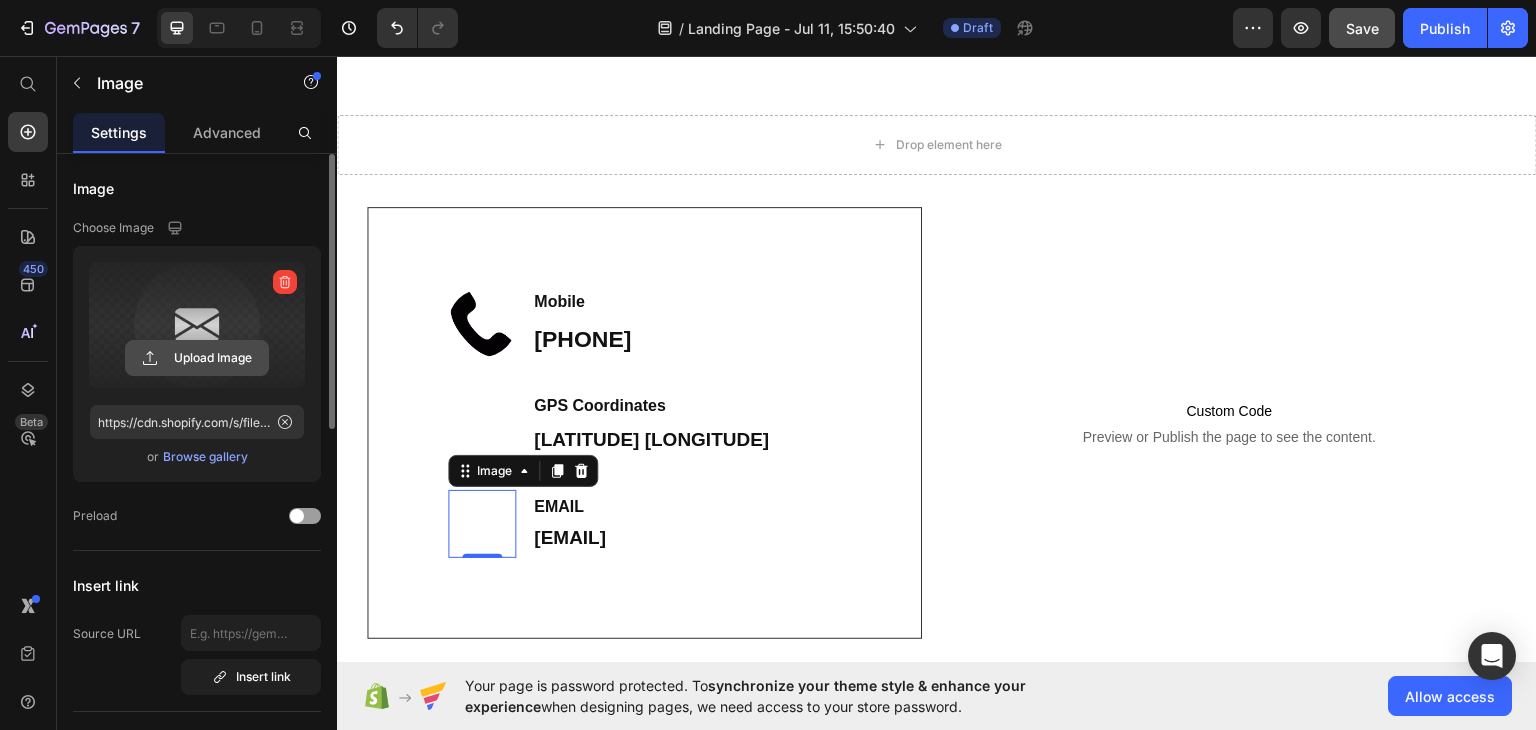 click 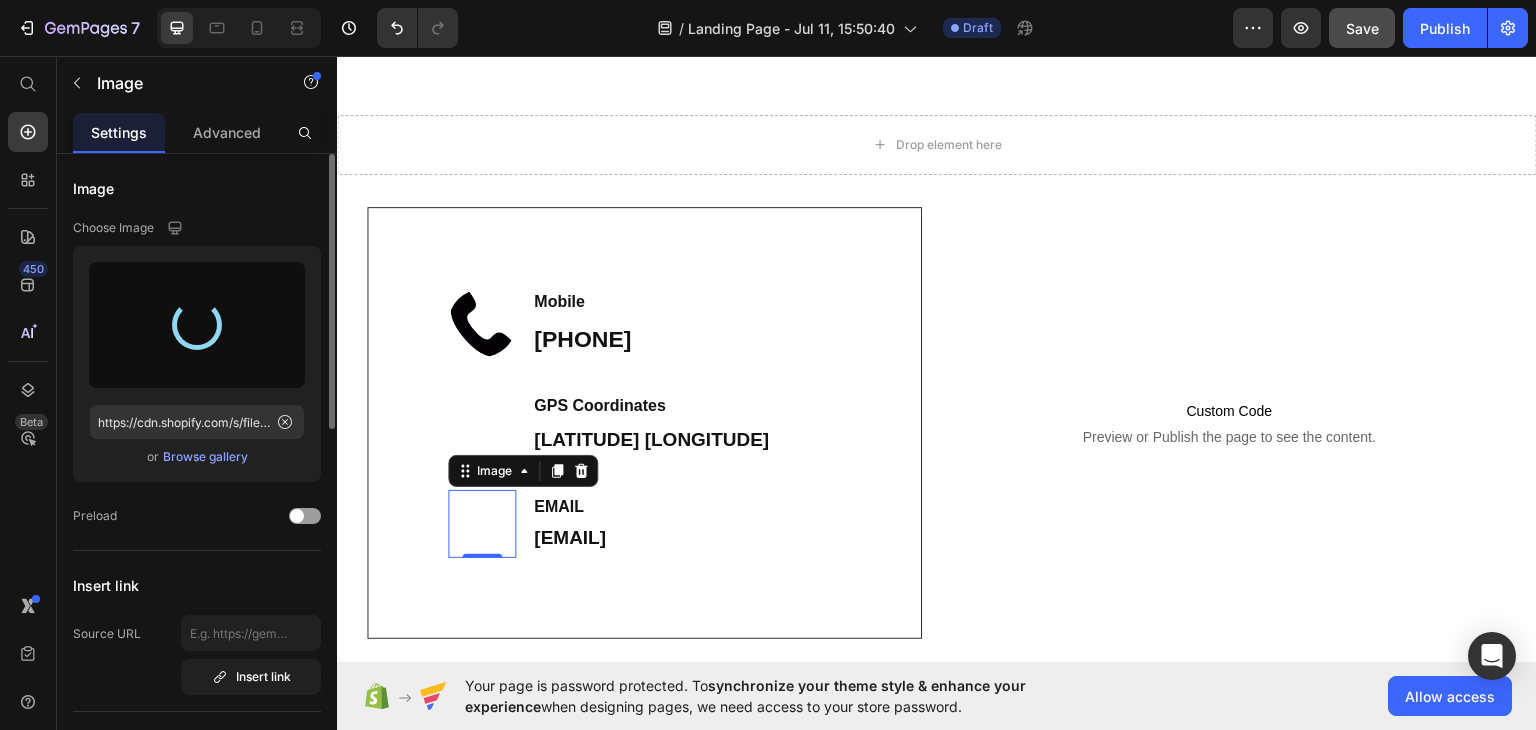 type on "https://cdn.shopify.com/s/files/1/0956/6345/6532/files/gempages_574975173413831524-8609e02b-ed0e-453f-8a4d-9e619f1e3775.png" 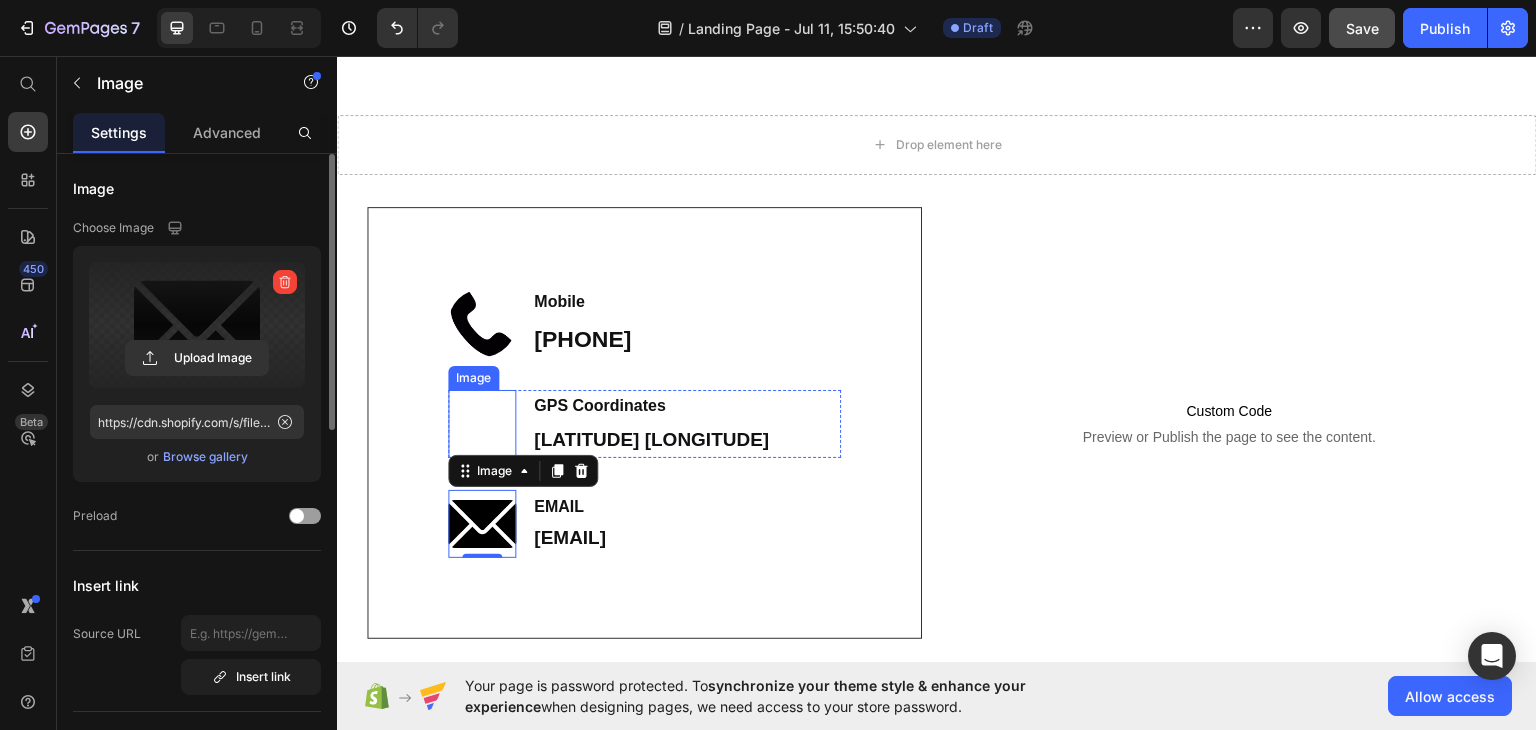 click at bounding box center [482, 423] 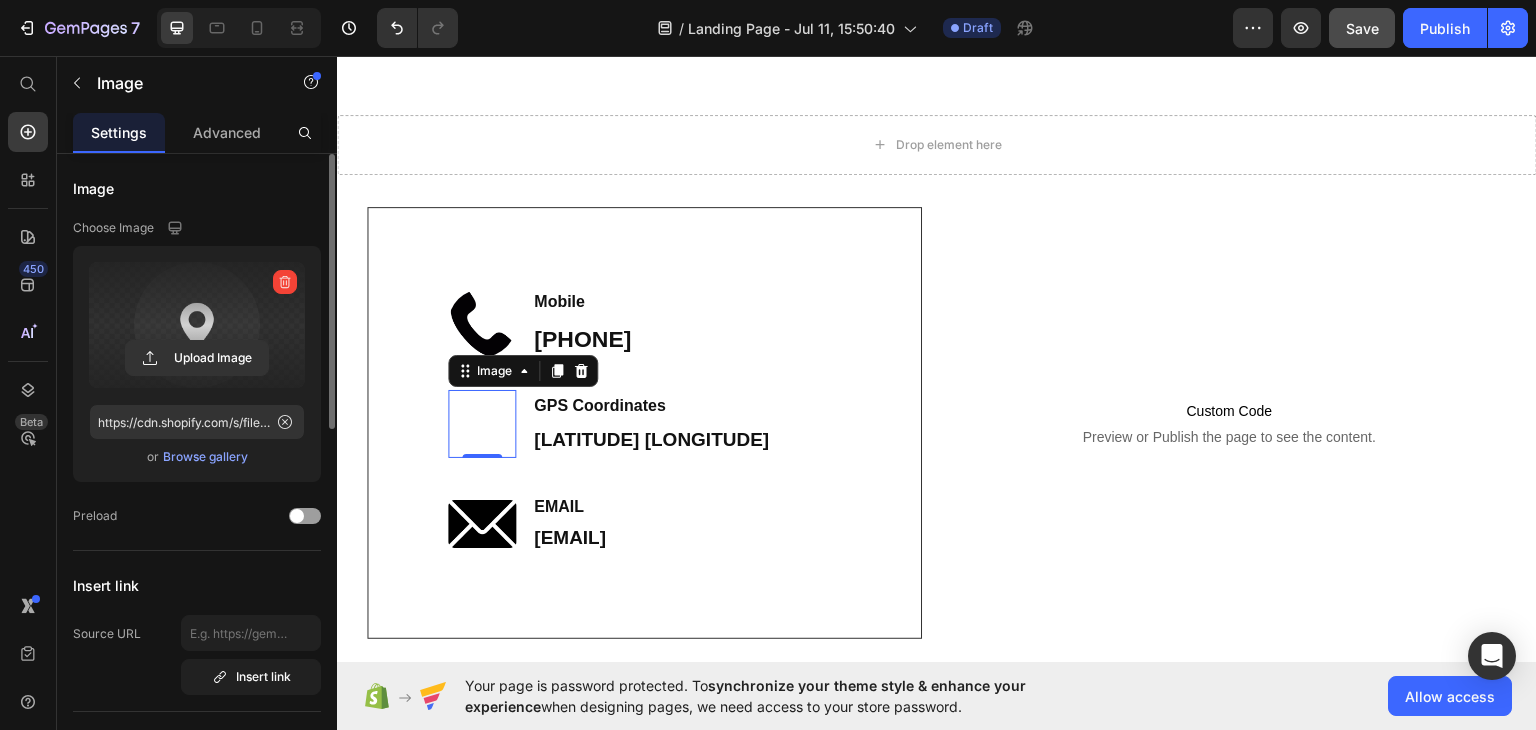 click 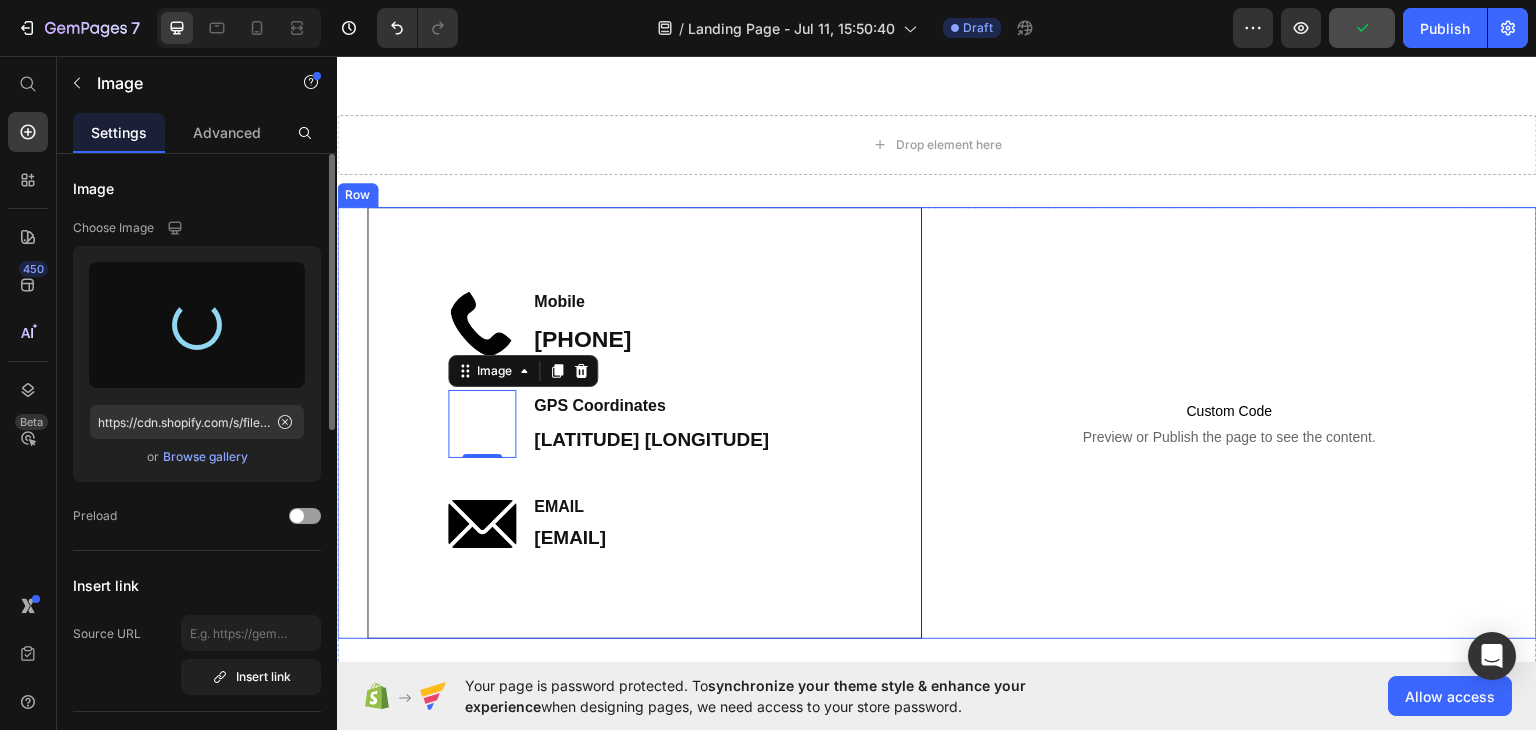 type on "https://cdn.shopify.com/s/files/1/0956/6345/6532/files/gempages_574975173413831524-e47905c5-7263-4665-b899-89d85494473e.png" 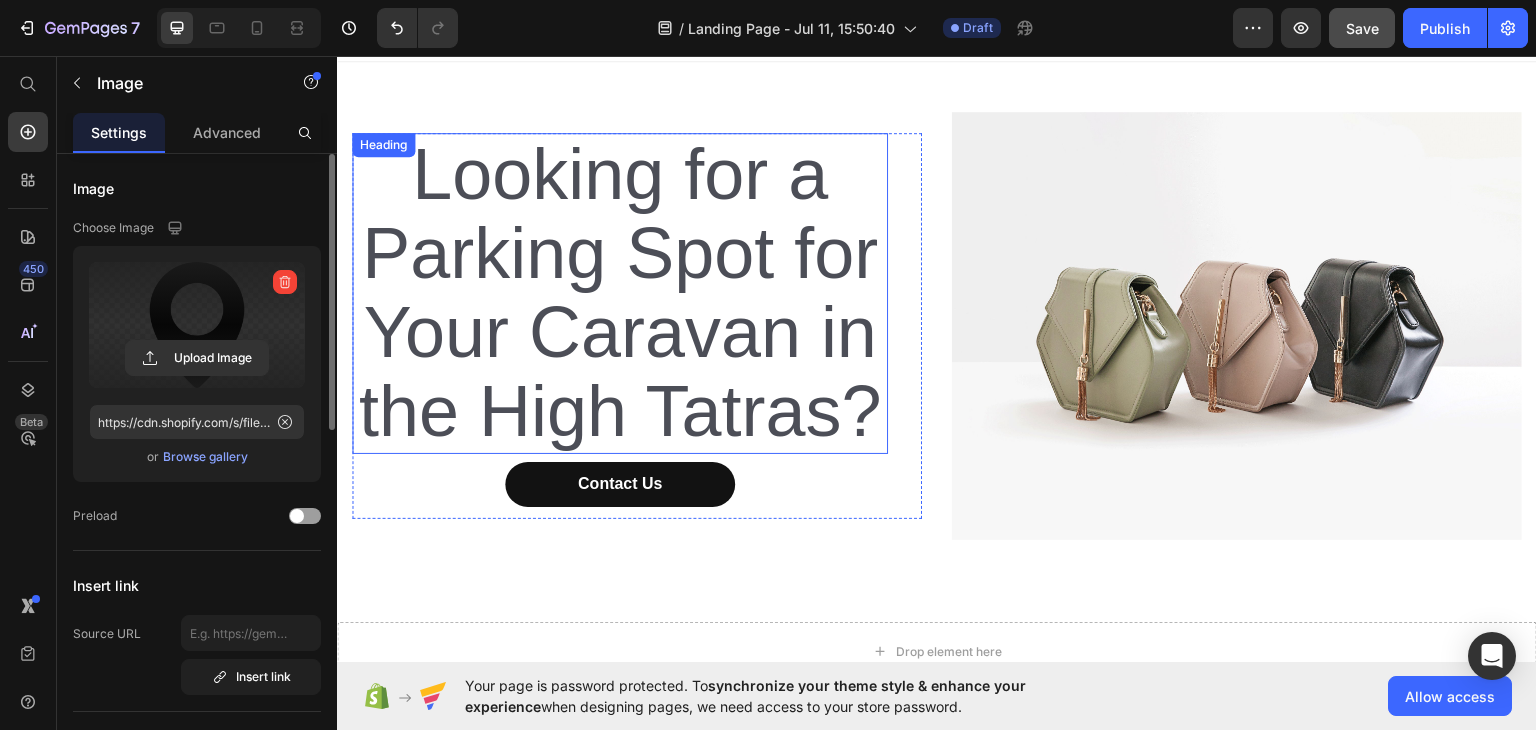scroll, scrollTop: 0, scrollLeft: 0, axis: both 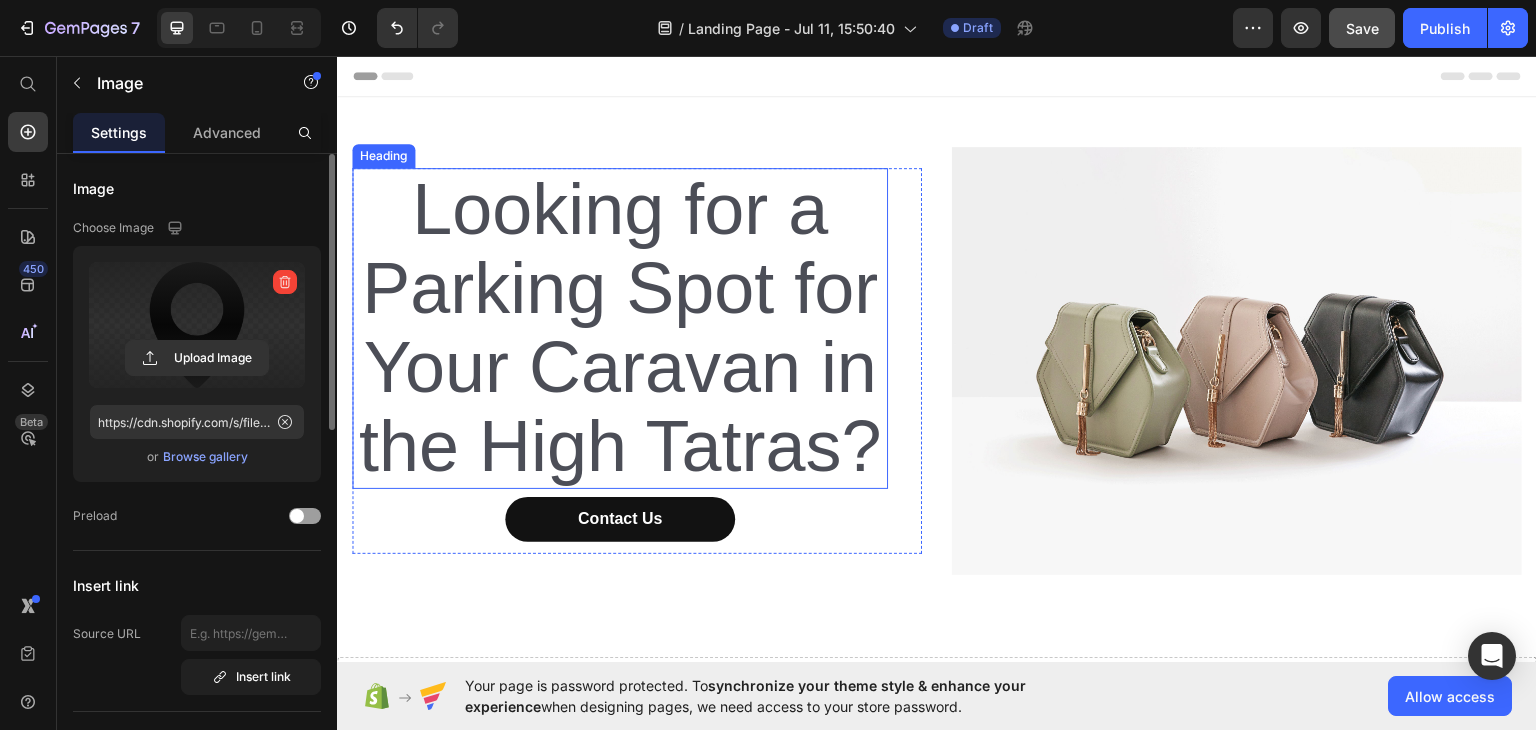click on "Looking for a Parking Spot for Your Caravan in the High Tatras?" at bounding box center [620, 327] 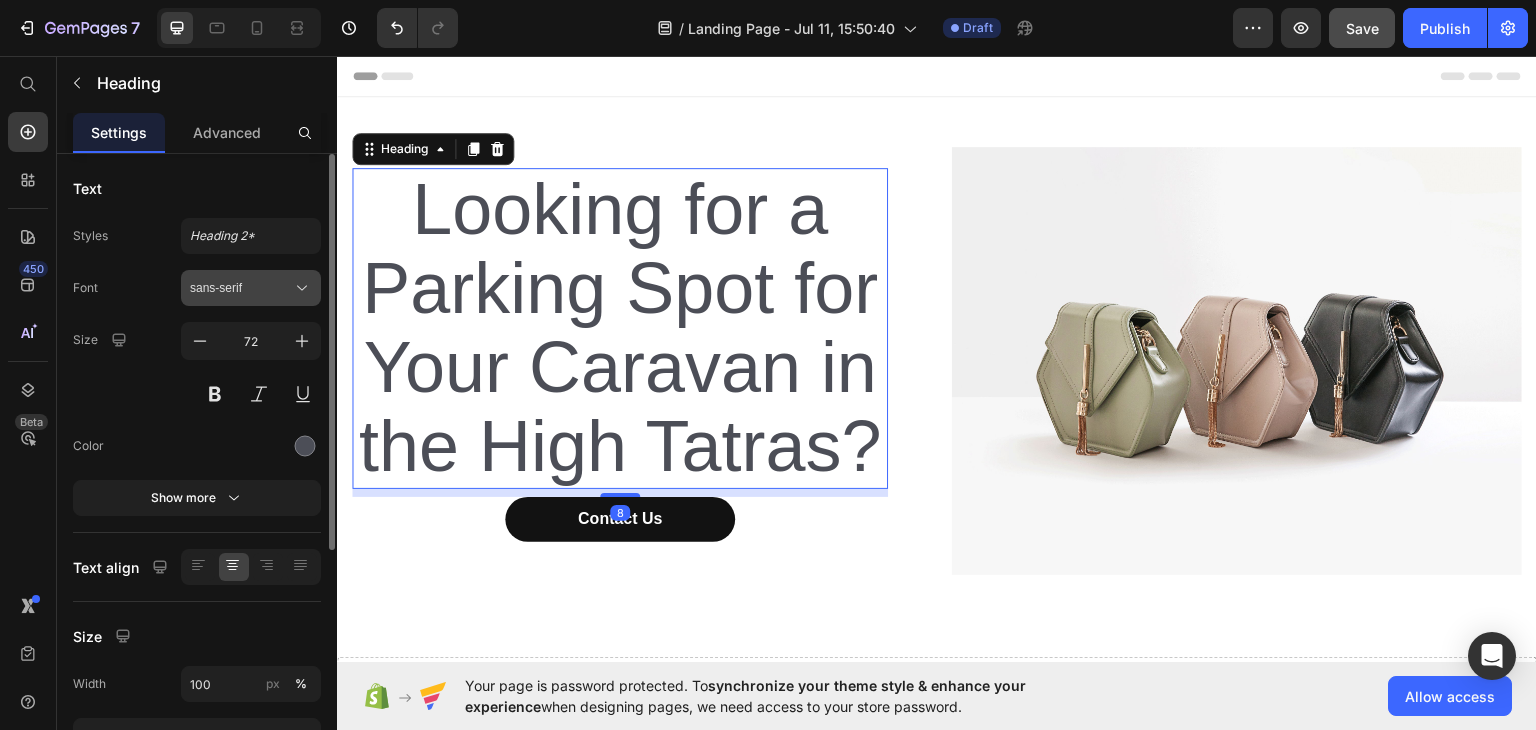 click on "sans-serif" at bounding box center [241, 288] 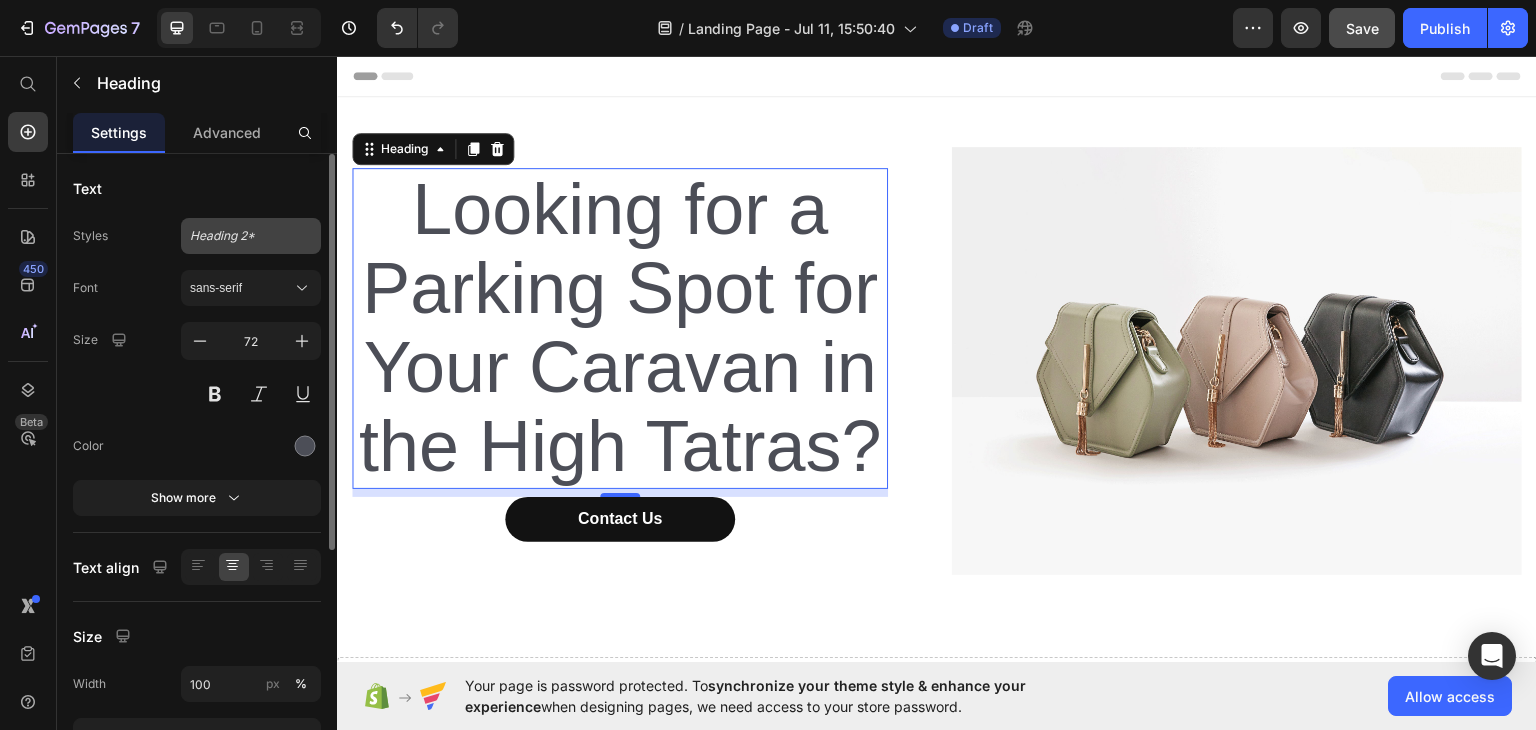 click on "Heading 2*" at bounding box center (239, 236) 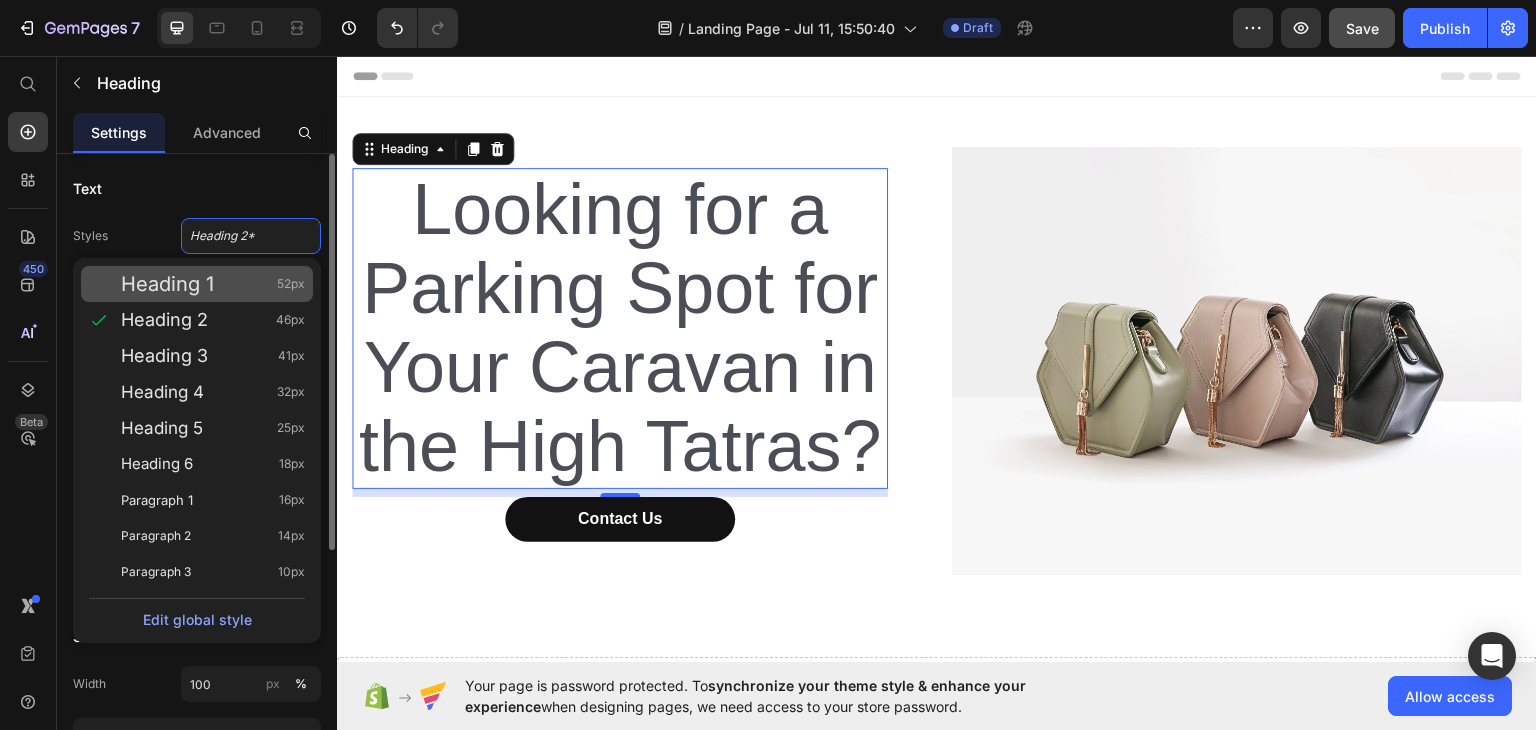 click on "Heading 1 52px" 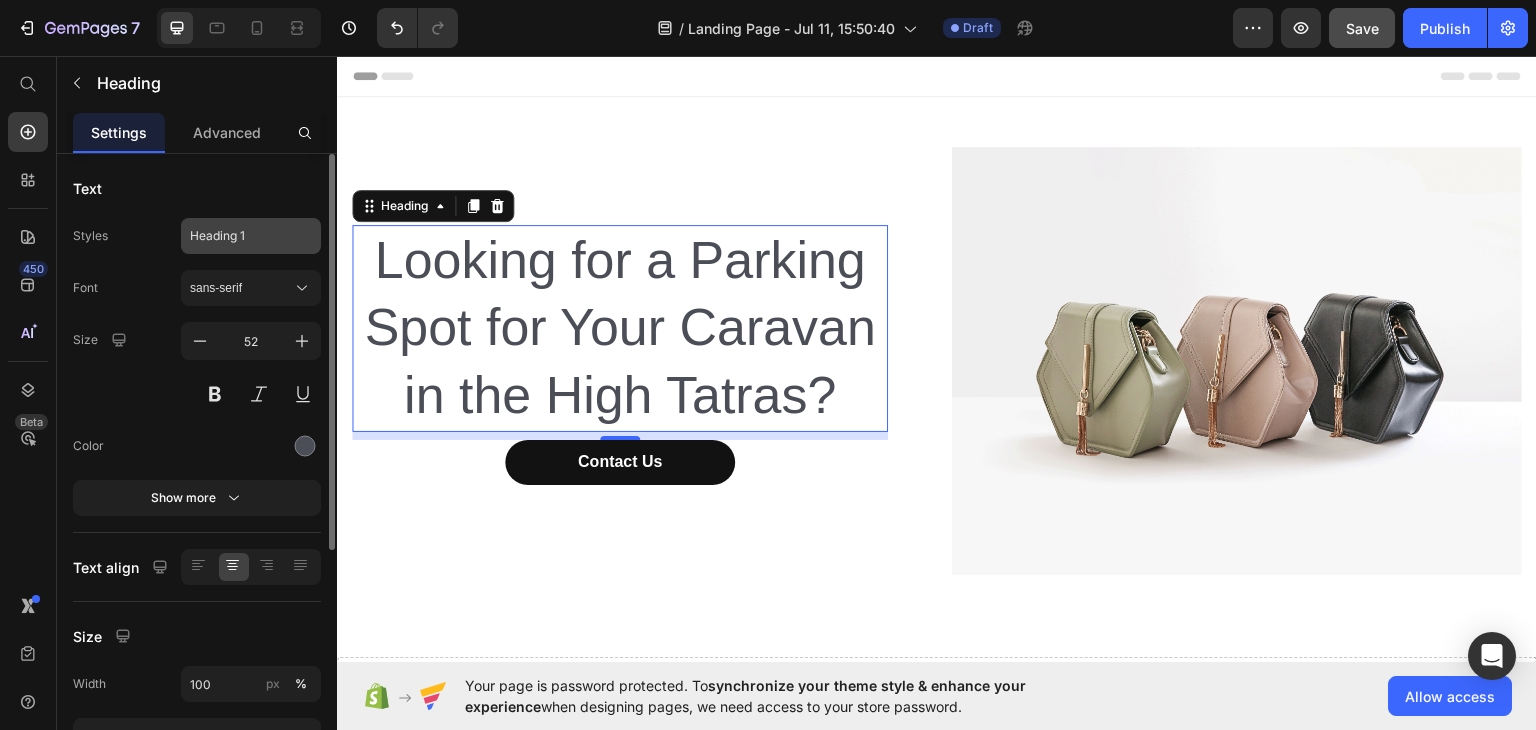 click on "Heading 1" at bounding box center (239, 236) 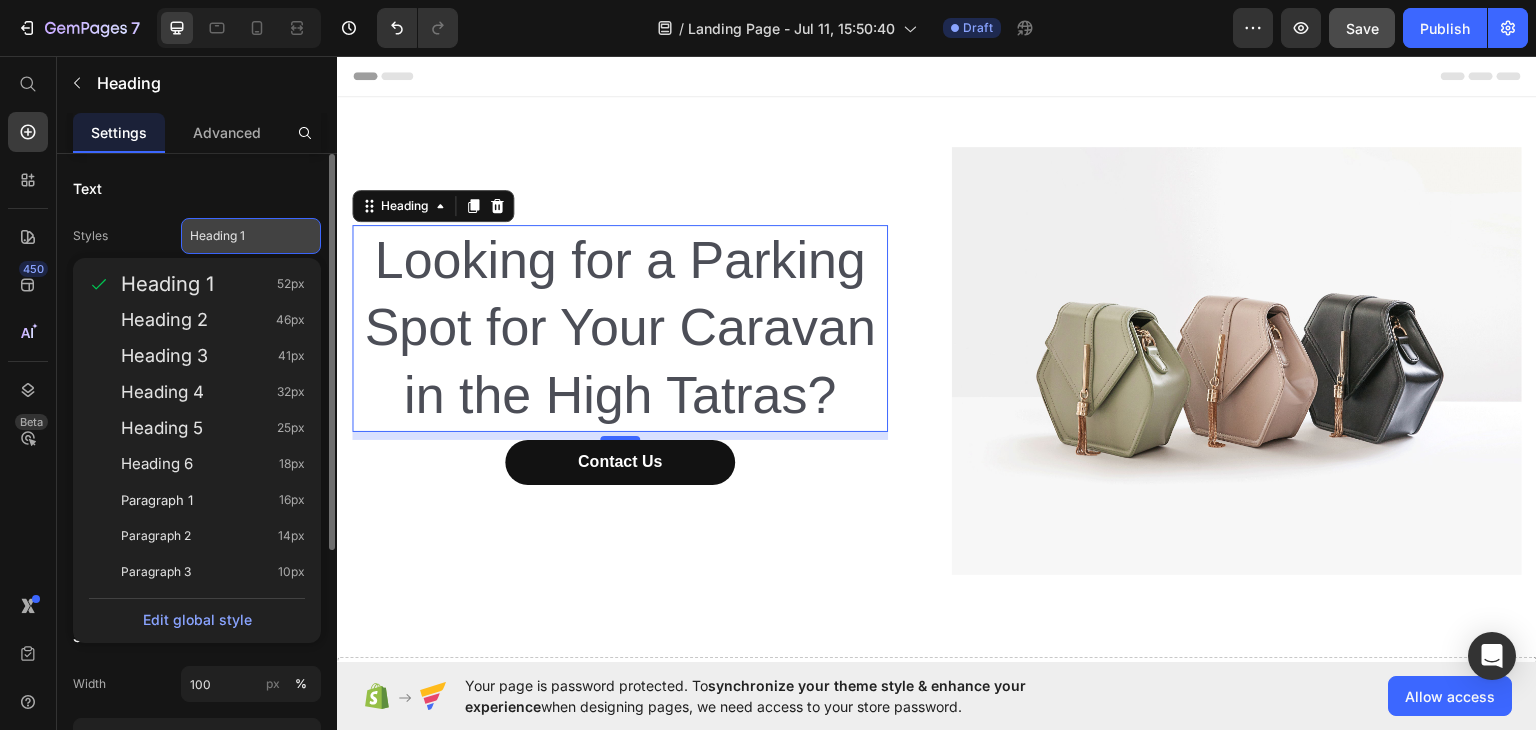 click on "Heading 1" at bounding box center [239, 236] 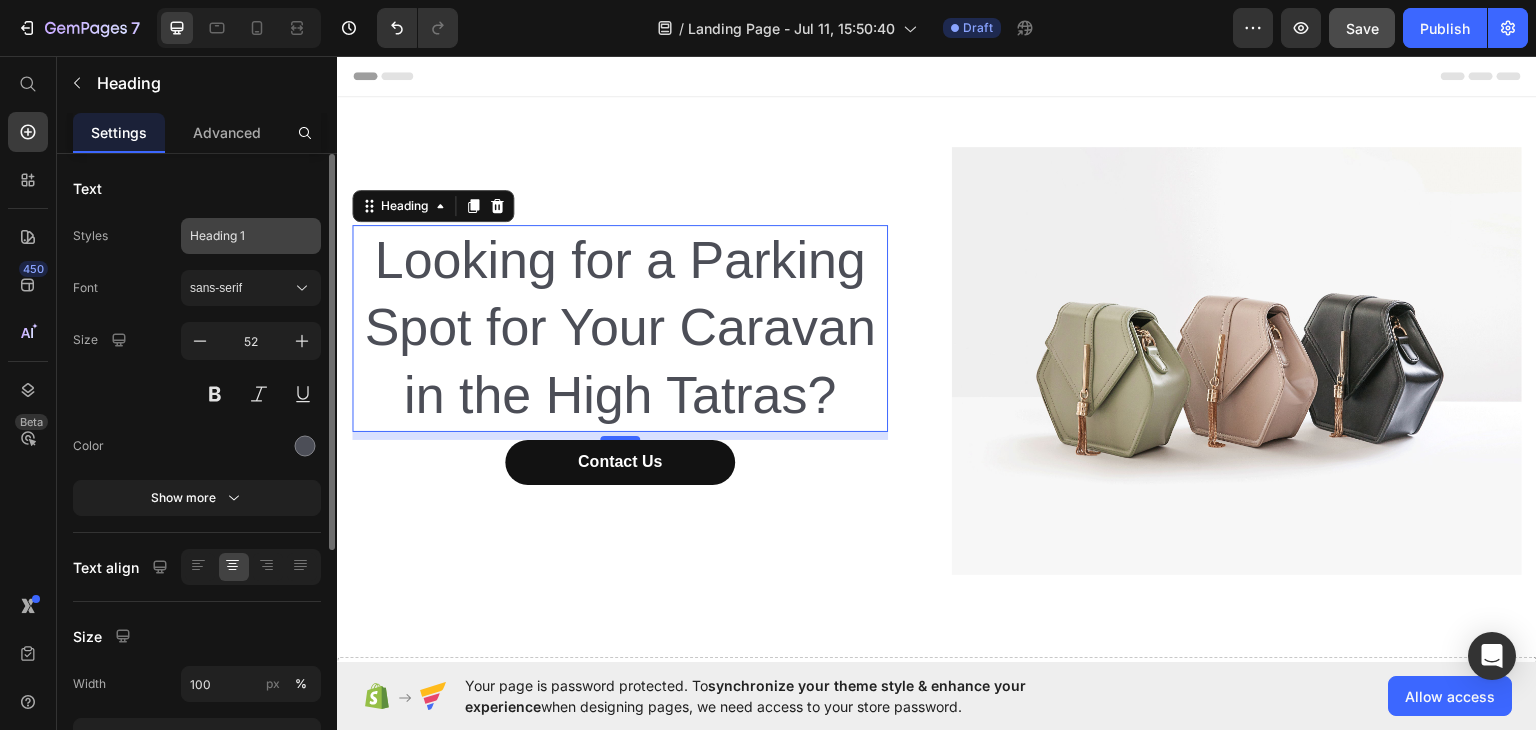 click on "Heading 1" at bounding box center (239, 236) 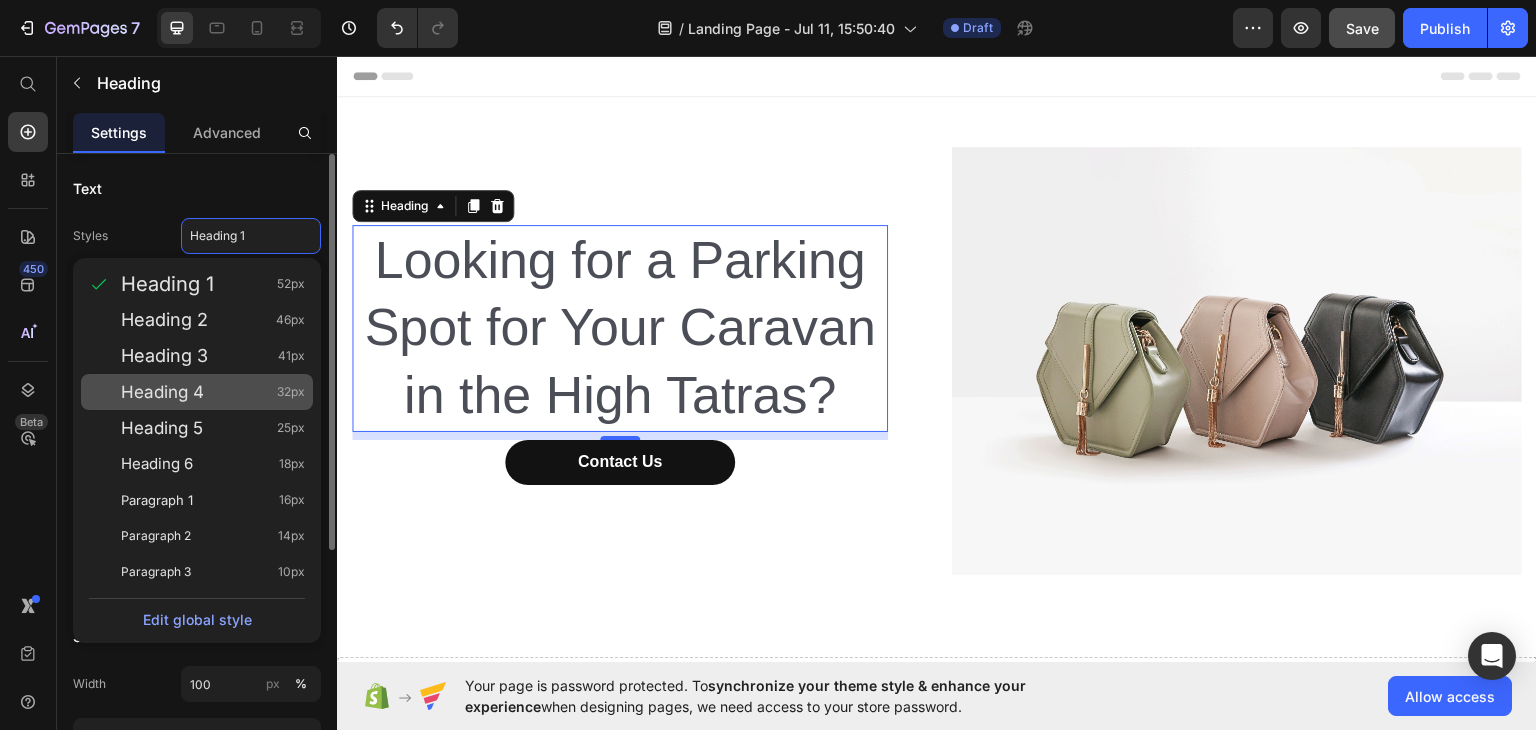 click on "Heading 4 32px" 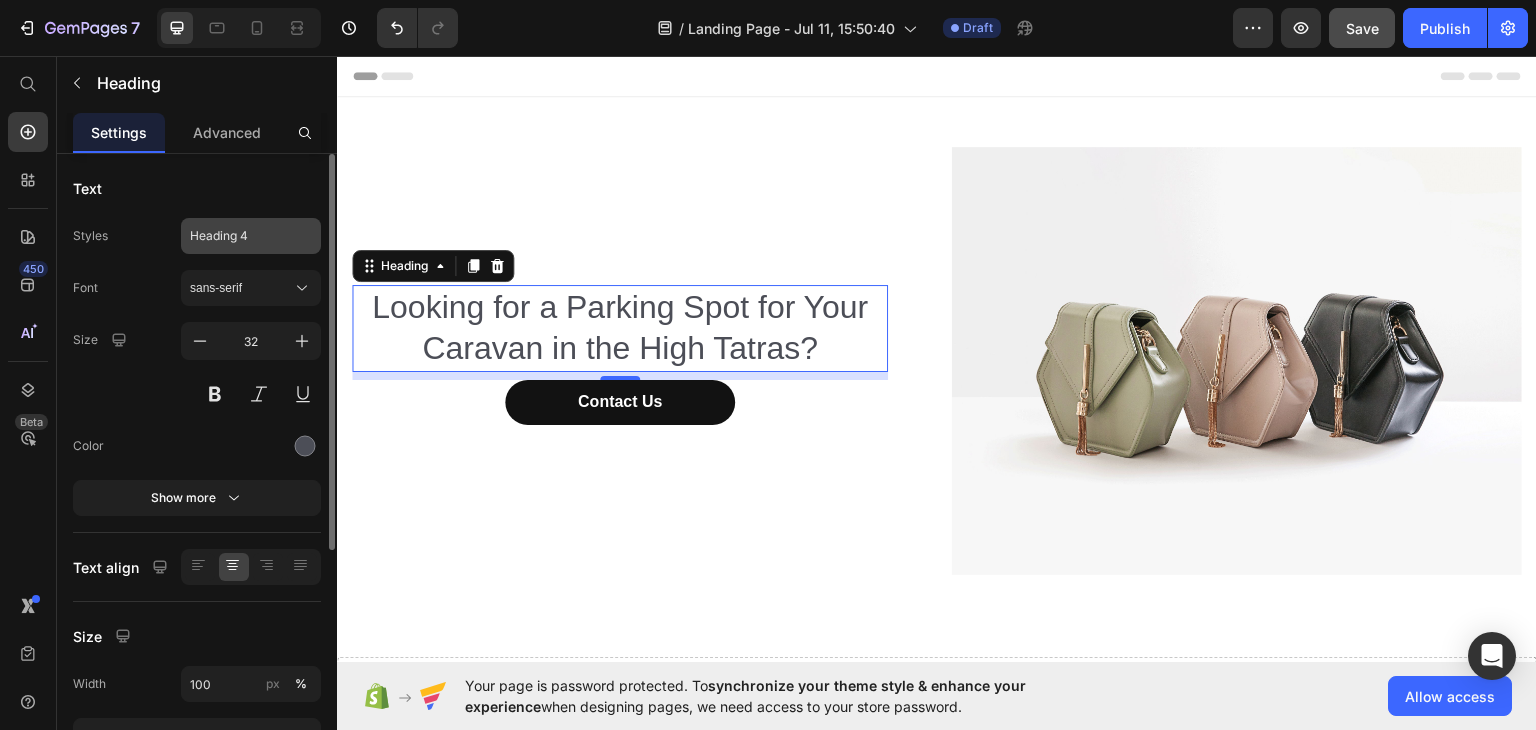 click on "Heading 4" at bounding box center (239, 236) 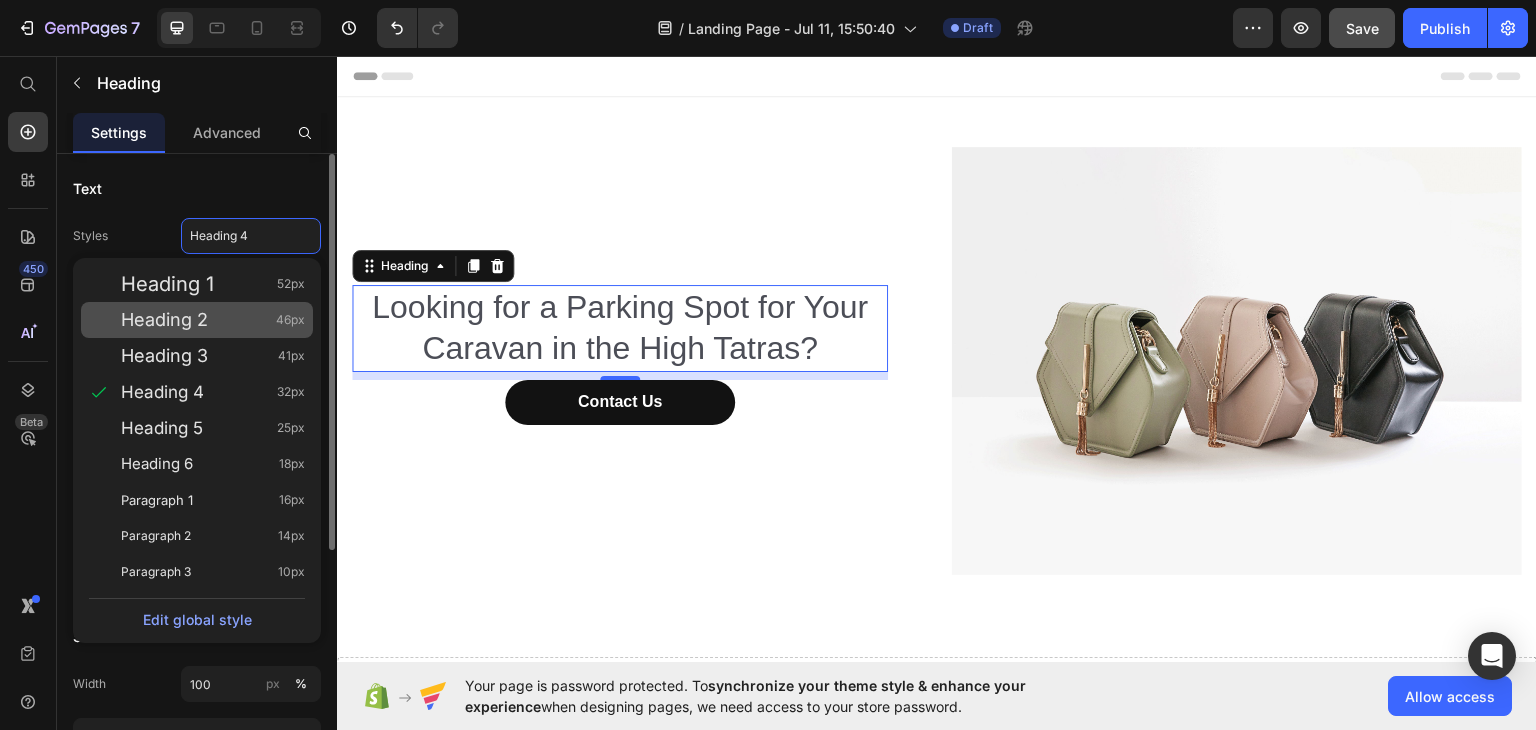 click on "Heading 2 46px" 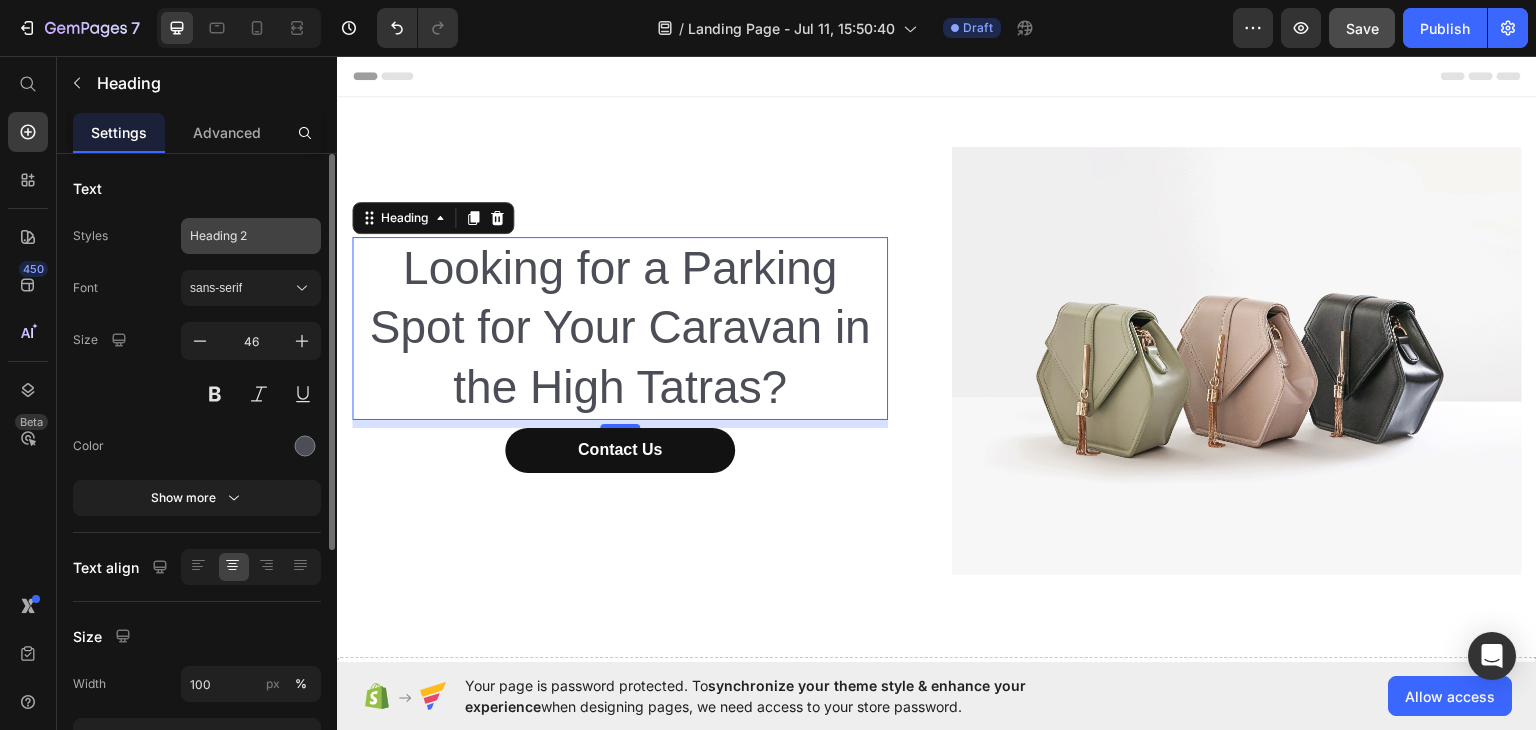 click on "Heading 2" at bounding box center (239, 236) 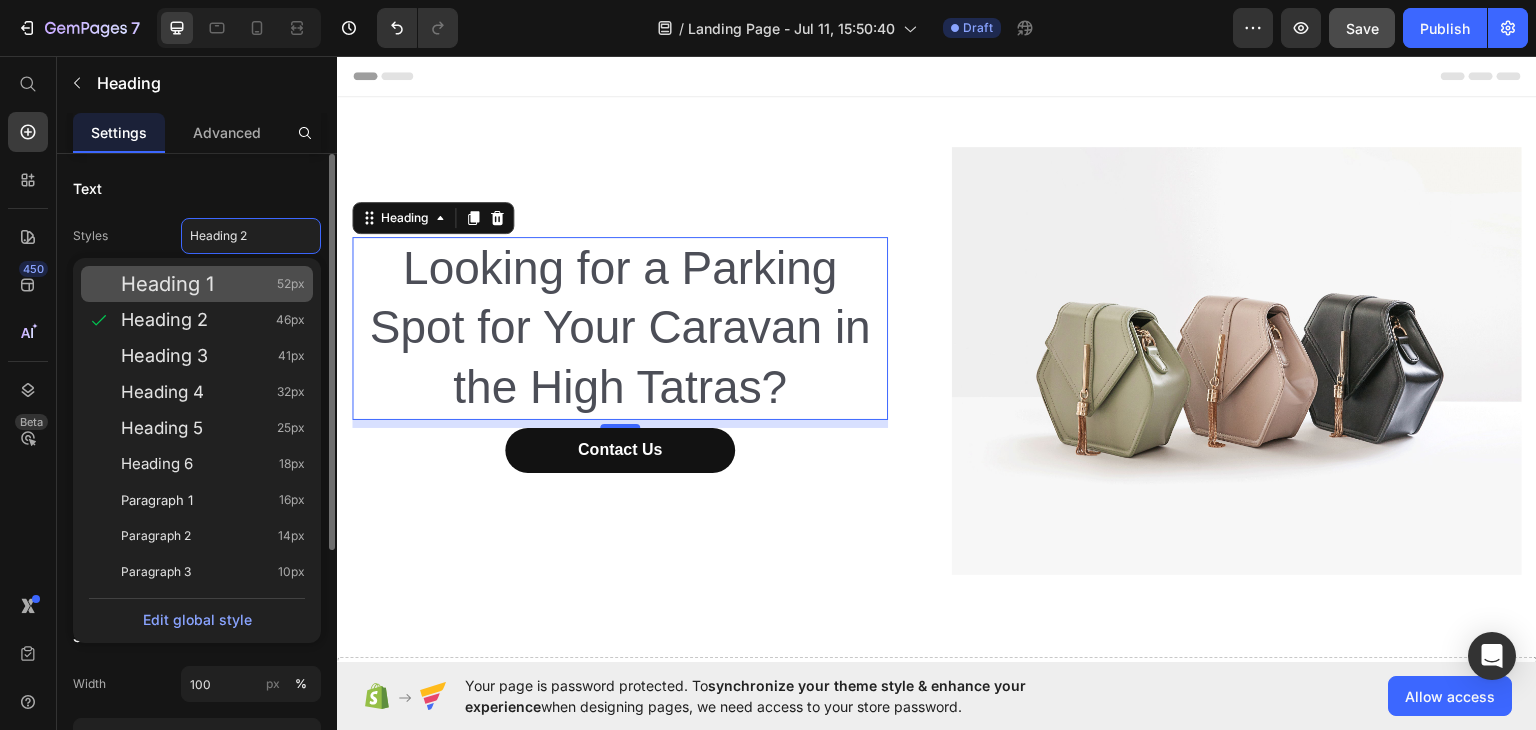 click on "Heading 1 52px" at bounding box center [213, 284] 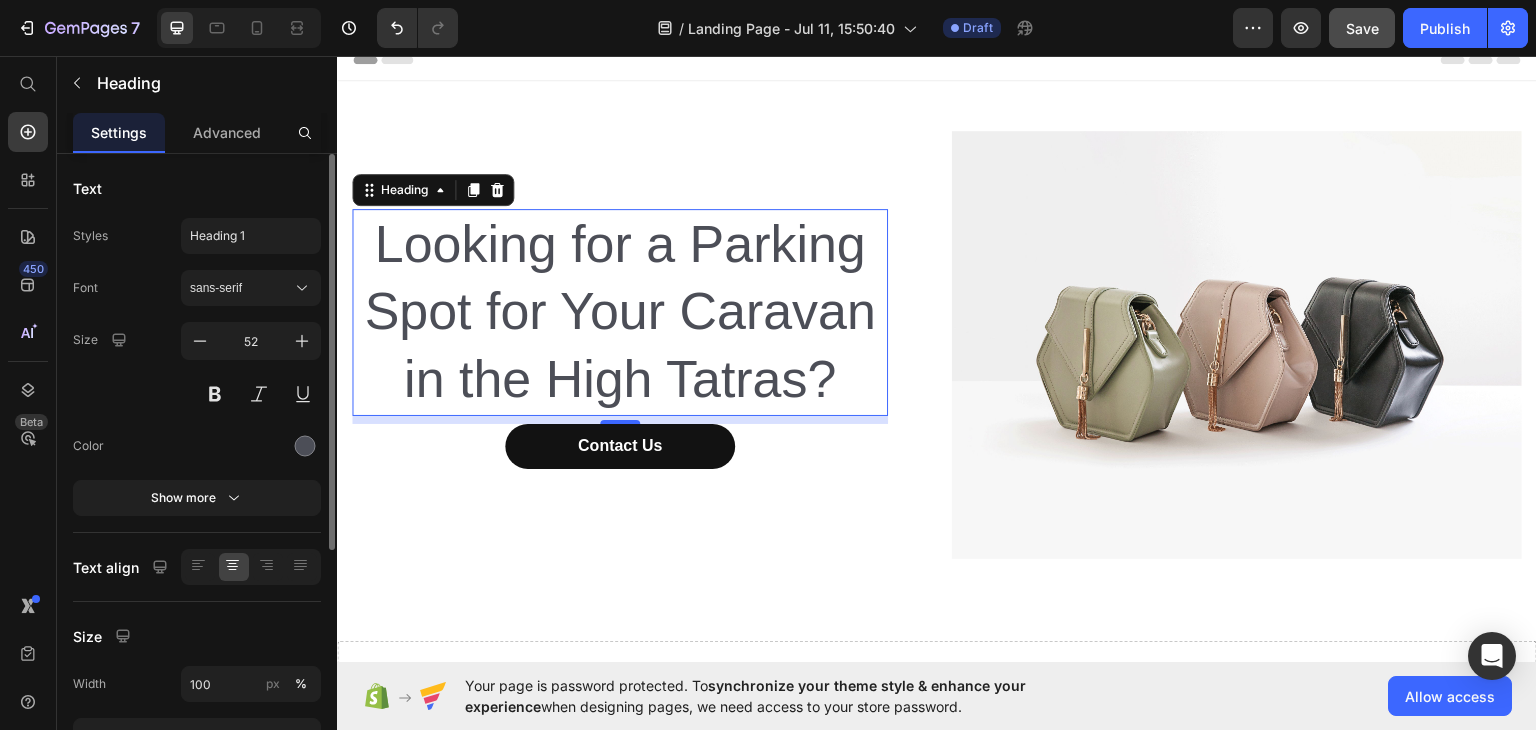 scroll, scrollTop: 300, scrollLeft: 0, axis: vertical 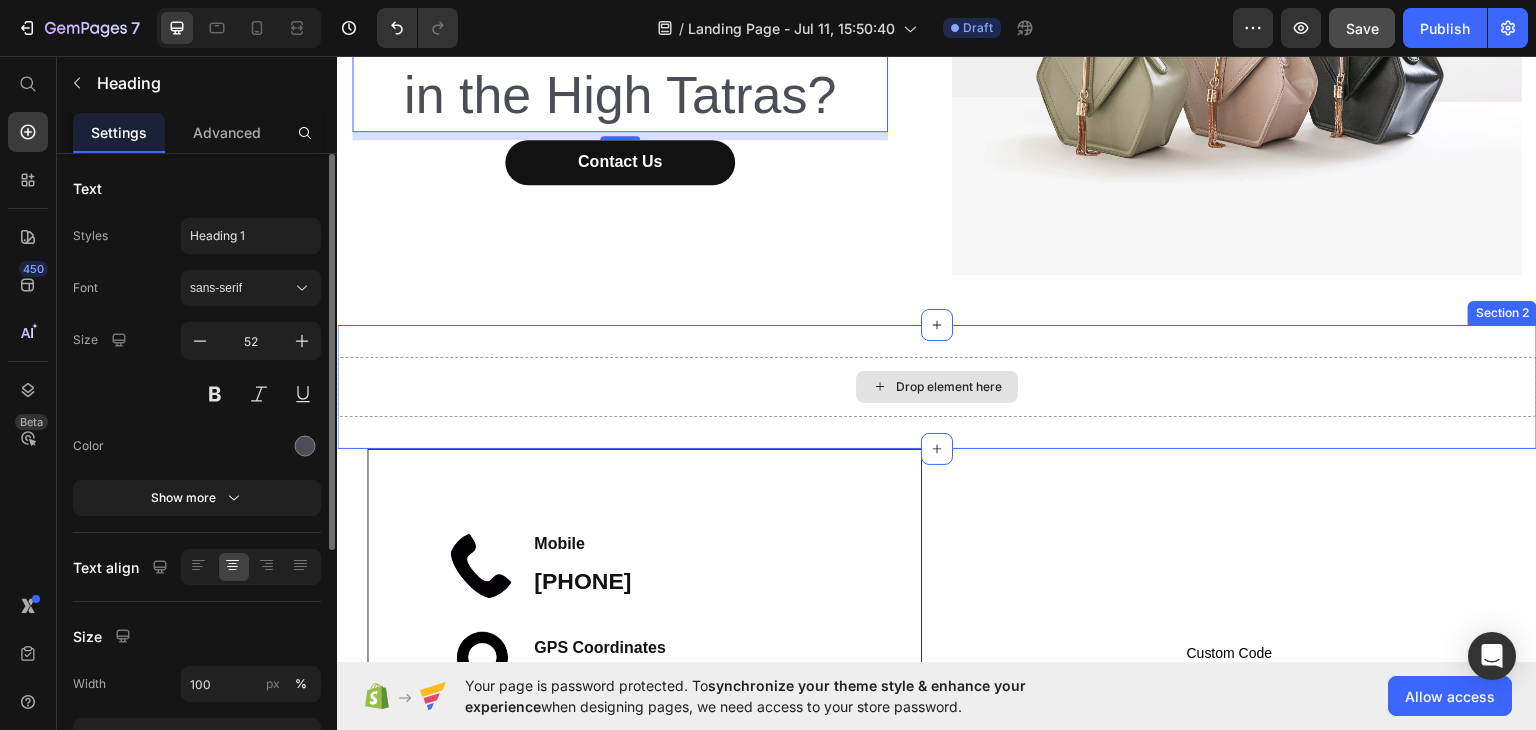 click on "Drop element here" at bounding box center [949, 386] 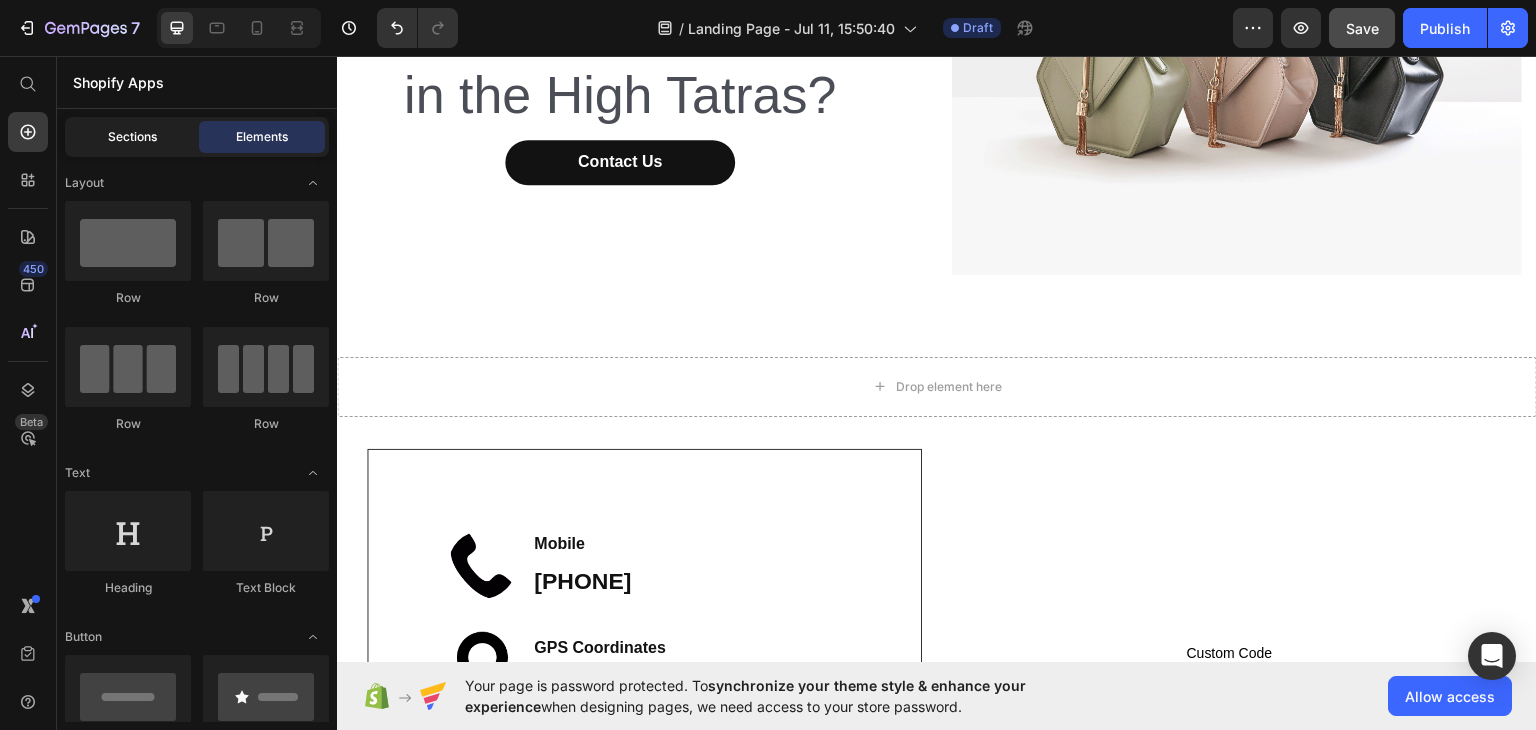 click on "Sections" 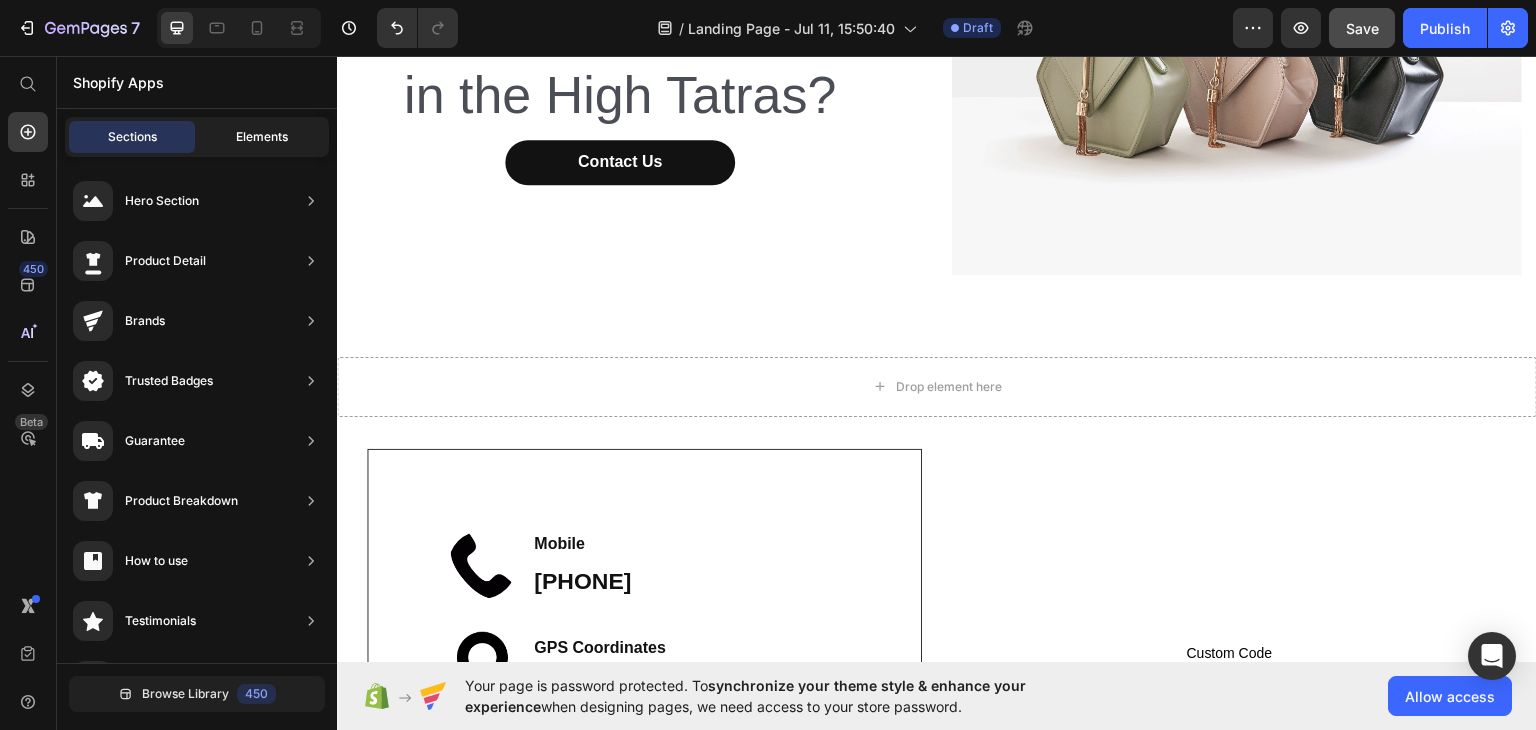 click on "Elements" 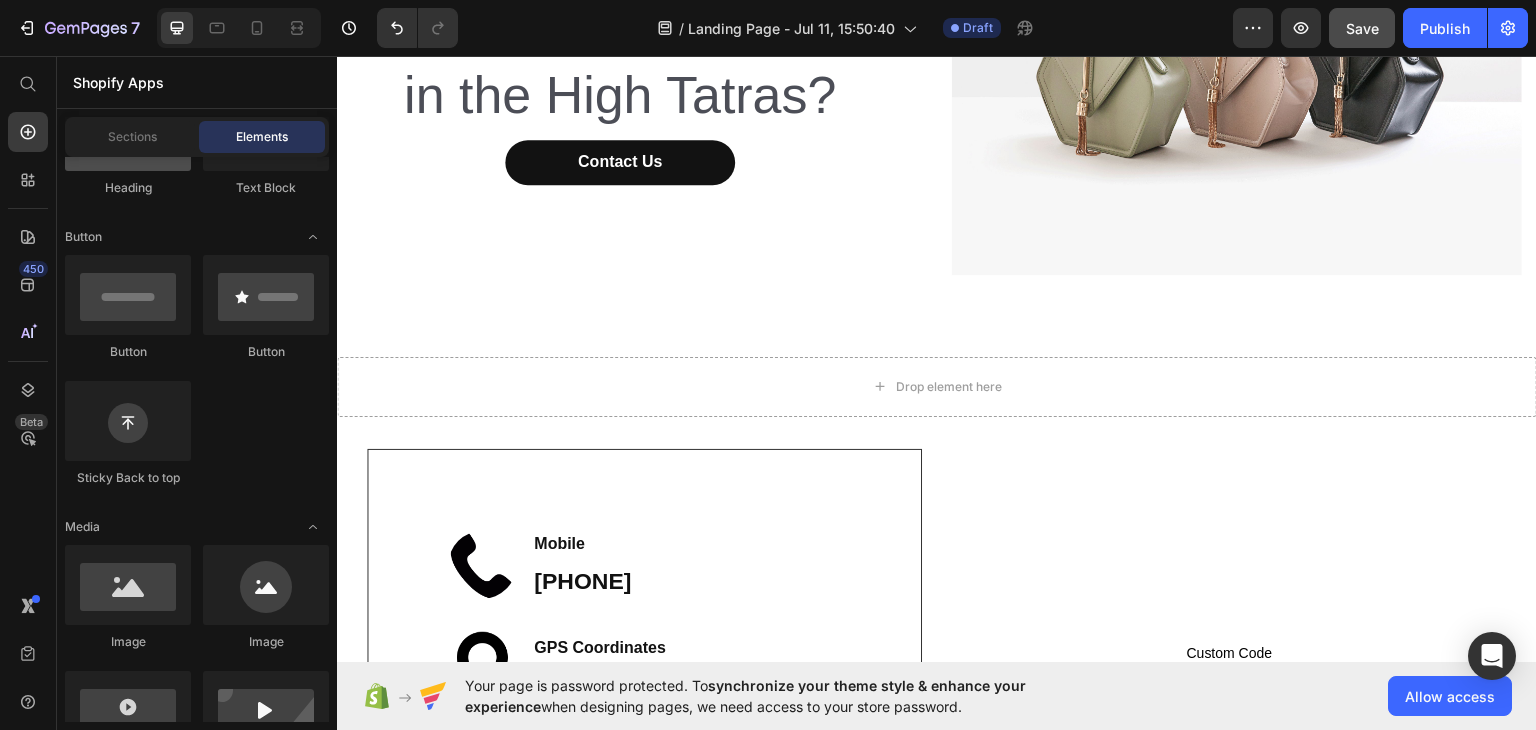 scroll, scrollTop: 300, scrollLeft: 0, axis: vertical 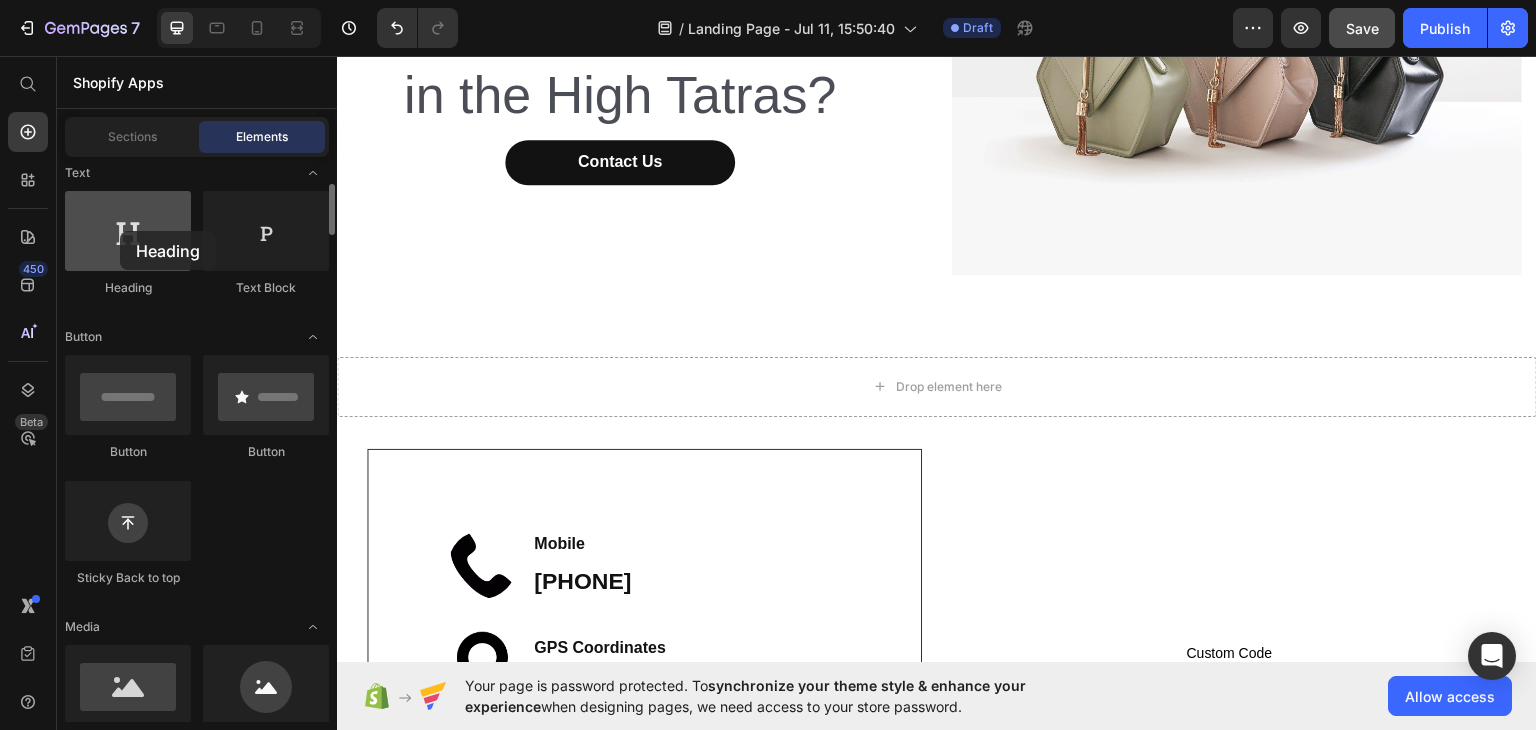drag, startPoint x: 157, startPoint y: 237, endPoint x: 120, endPoint y: 231, distance: 37.48333 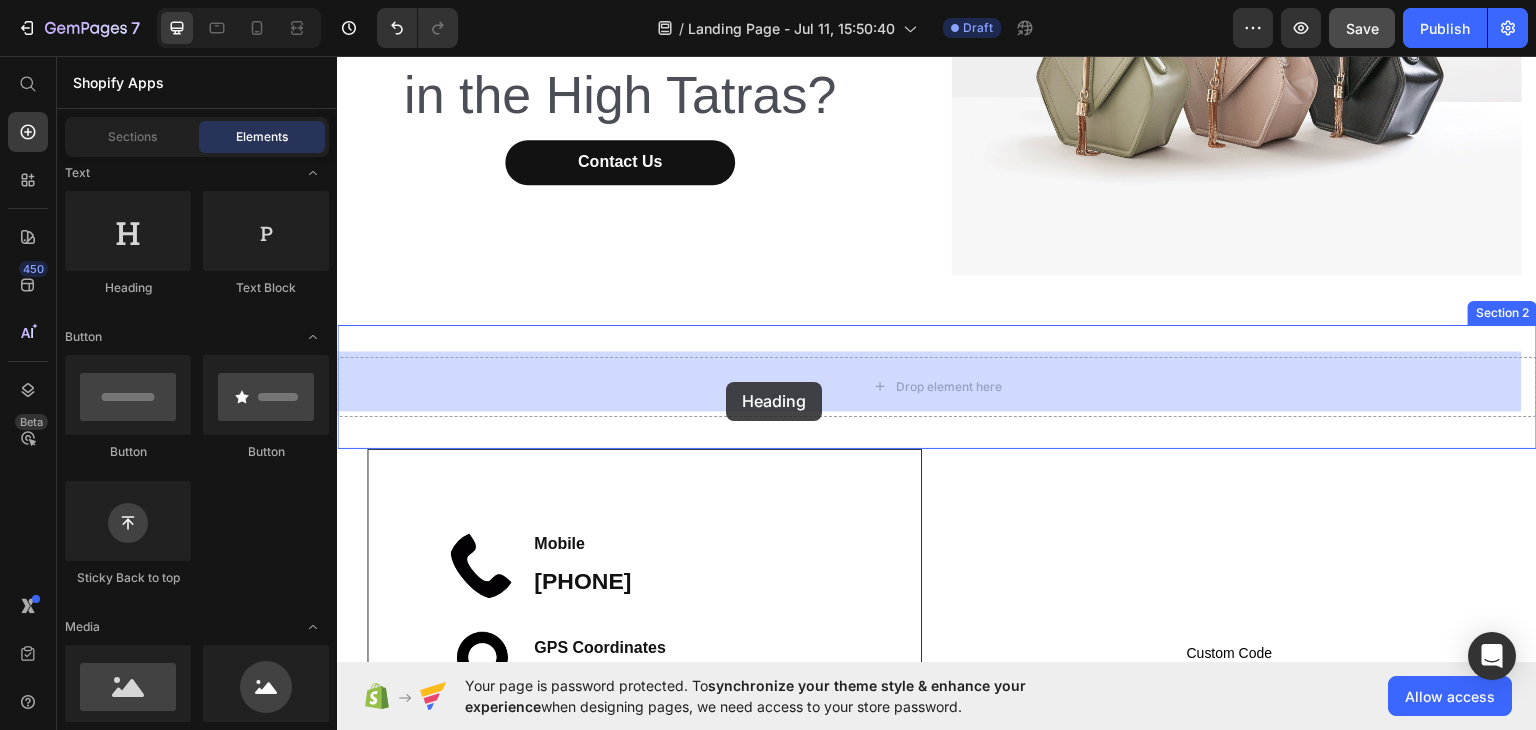 drag, startPoint x: 468, startPoint y: 285, endPoint x: 726, endPoint y: 381, distance: 275.28168 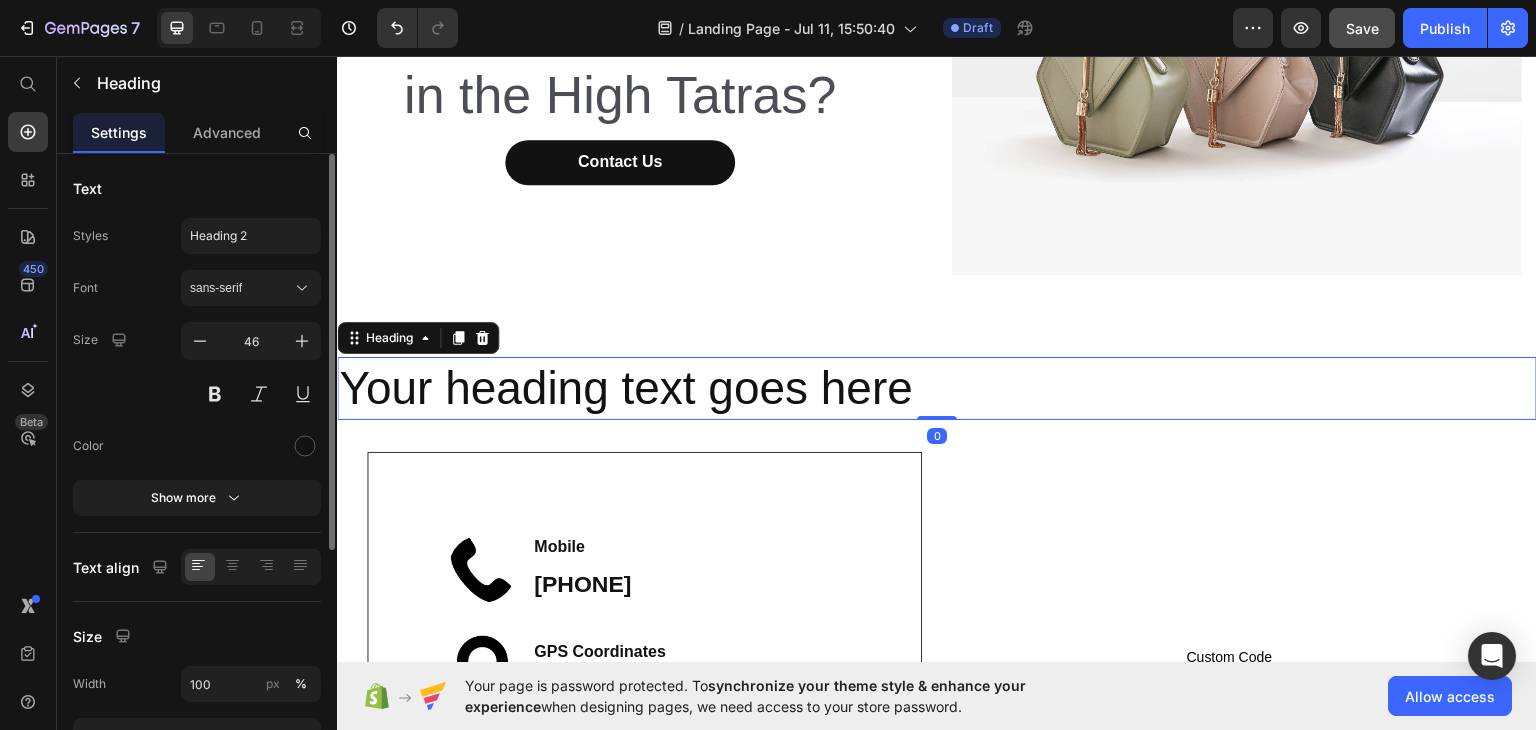 click on "Your heading text goes here" at bounding box center (937, 388) 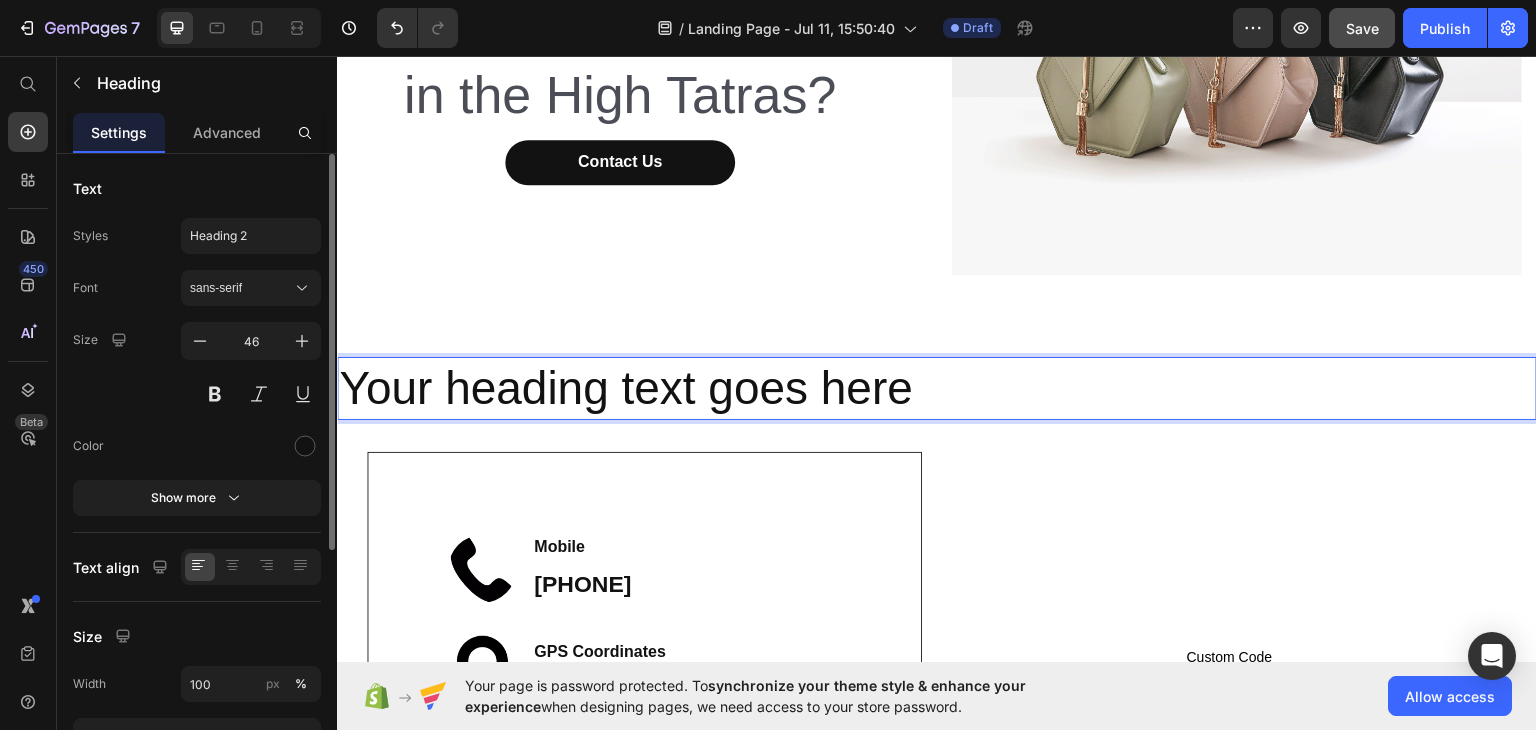 click on "Your heading text goes here" at bounding box center (937, 388) 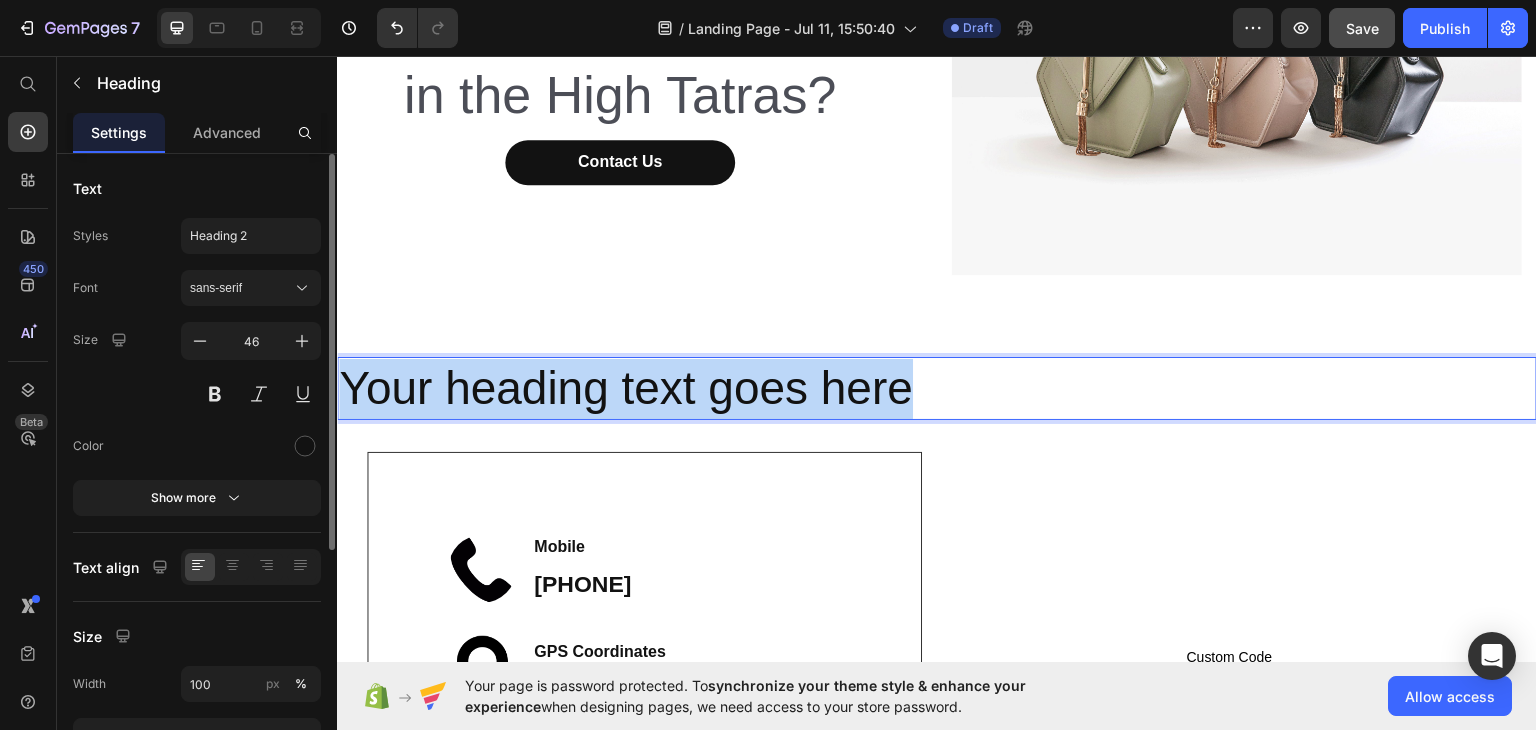 click on "Your heading text goes here" at bounding box center (937, 388) 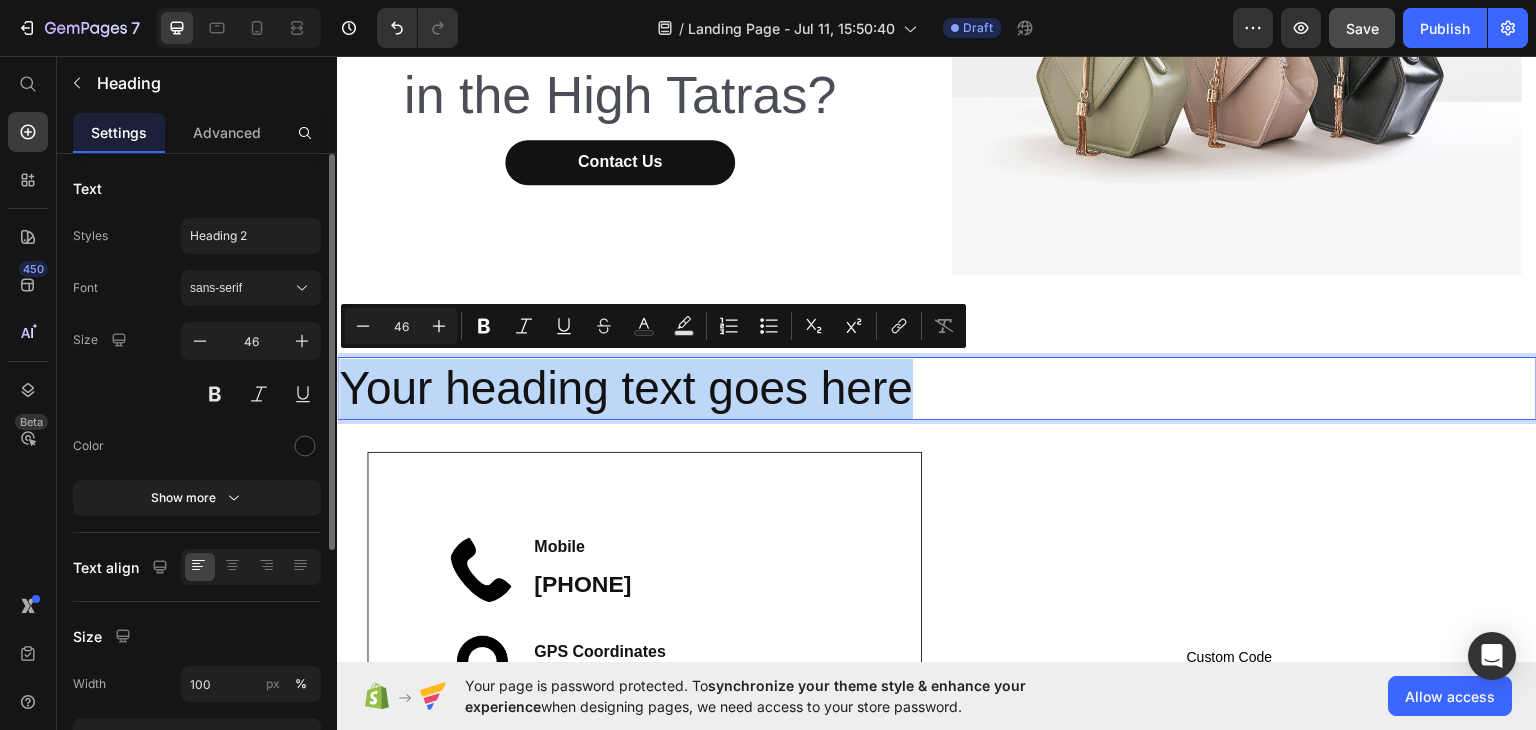 type 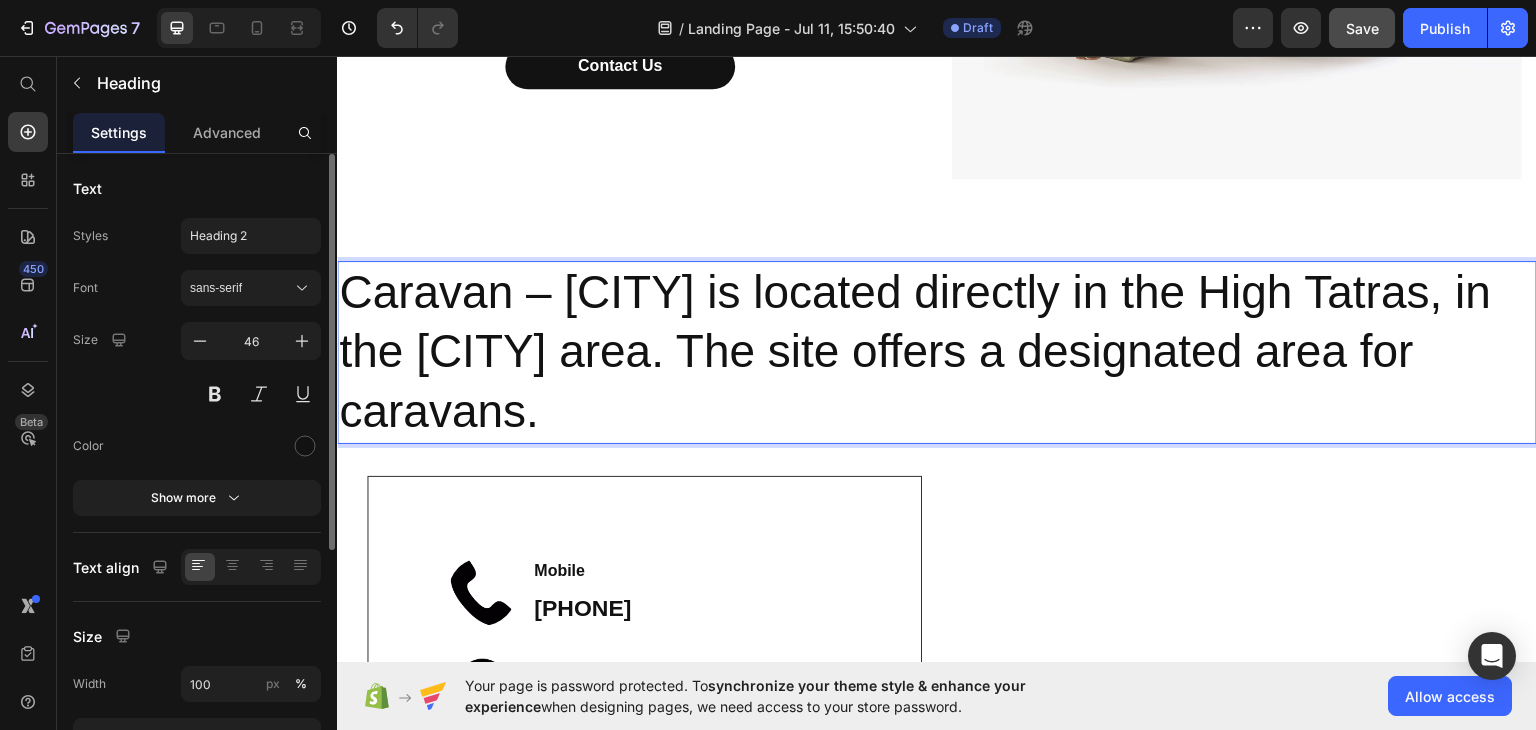 scroll, scrollTop: 400, scrollLeft: 0, axis: vertical 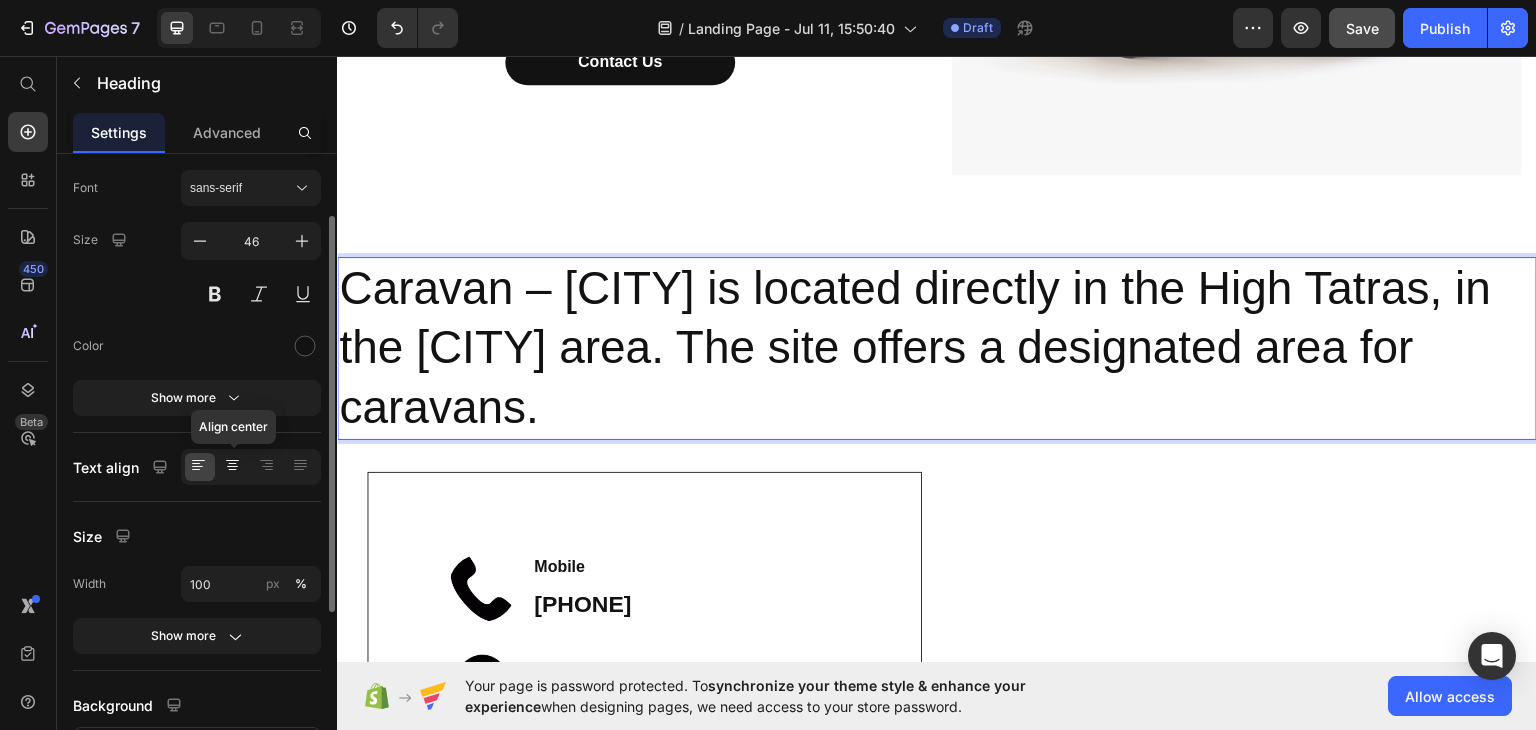 click 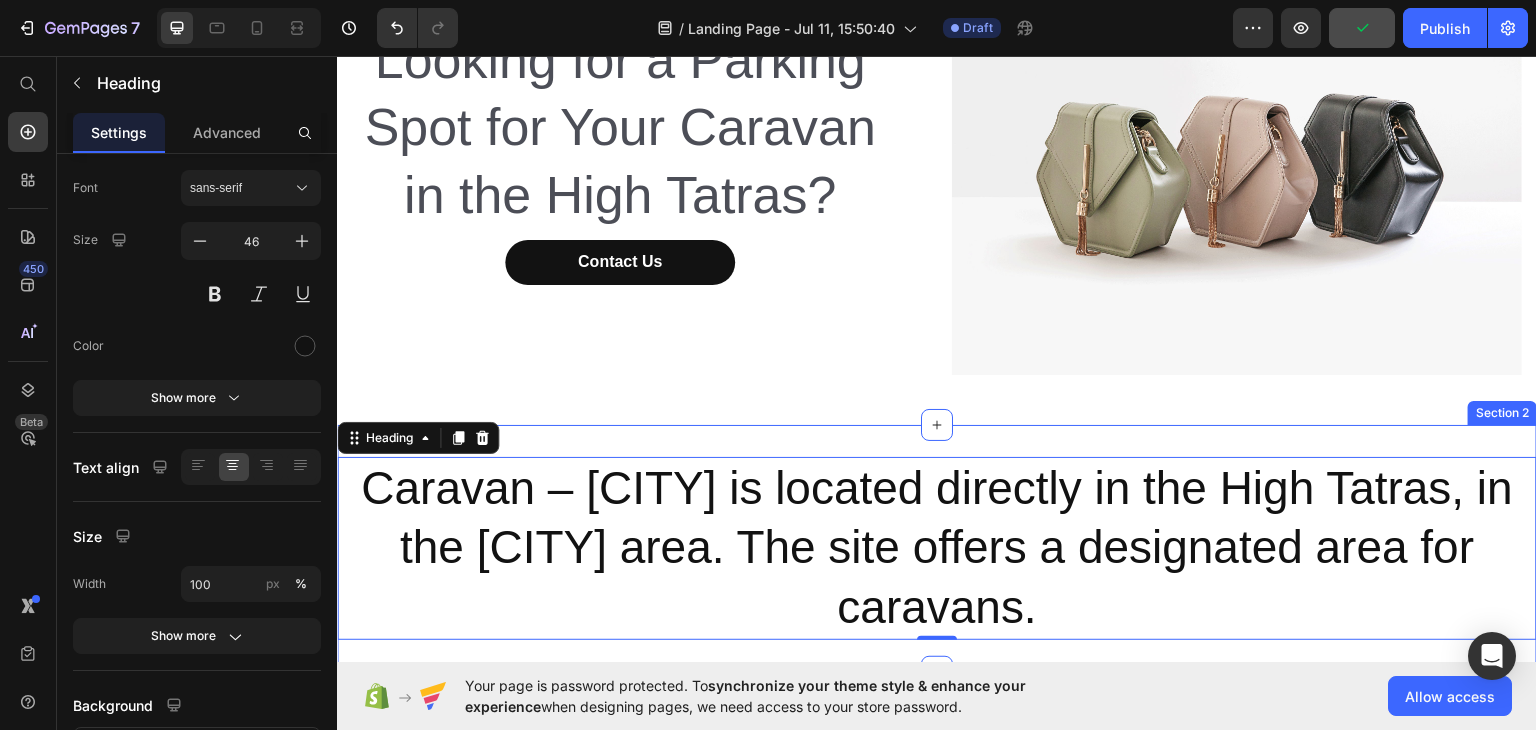 scroll, scrollTop: 300, scrollLeft: 0, axis: vertical 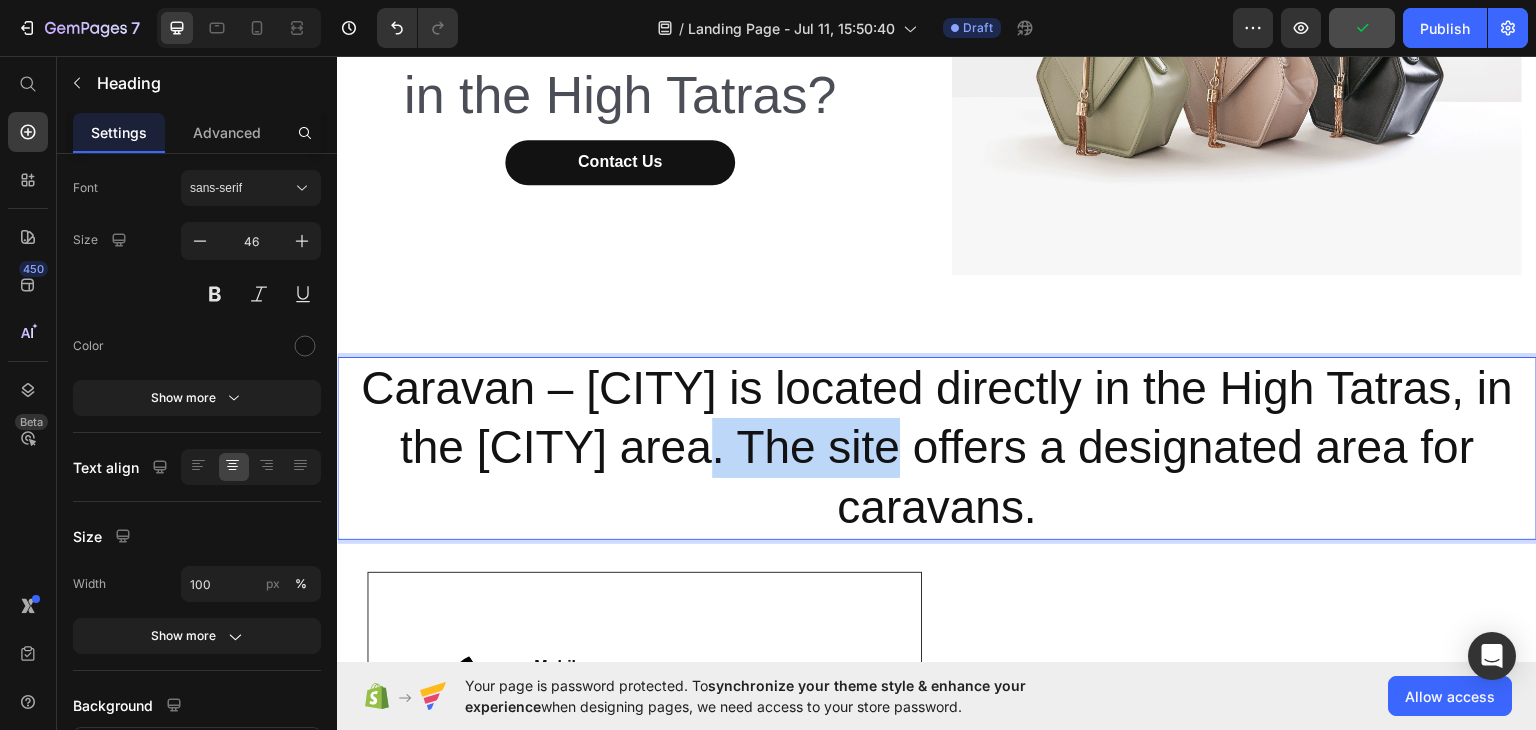 click on "Caravan – [CITY] is located directly in the High Tatras, in the [CITY] area. The site offers a designated area for caravans." at bounding box center [937, 447] 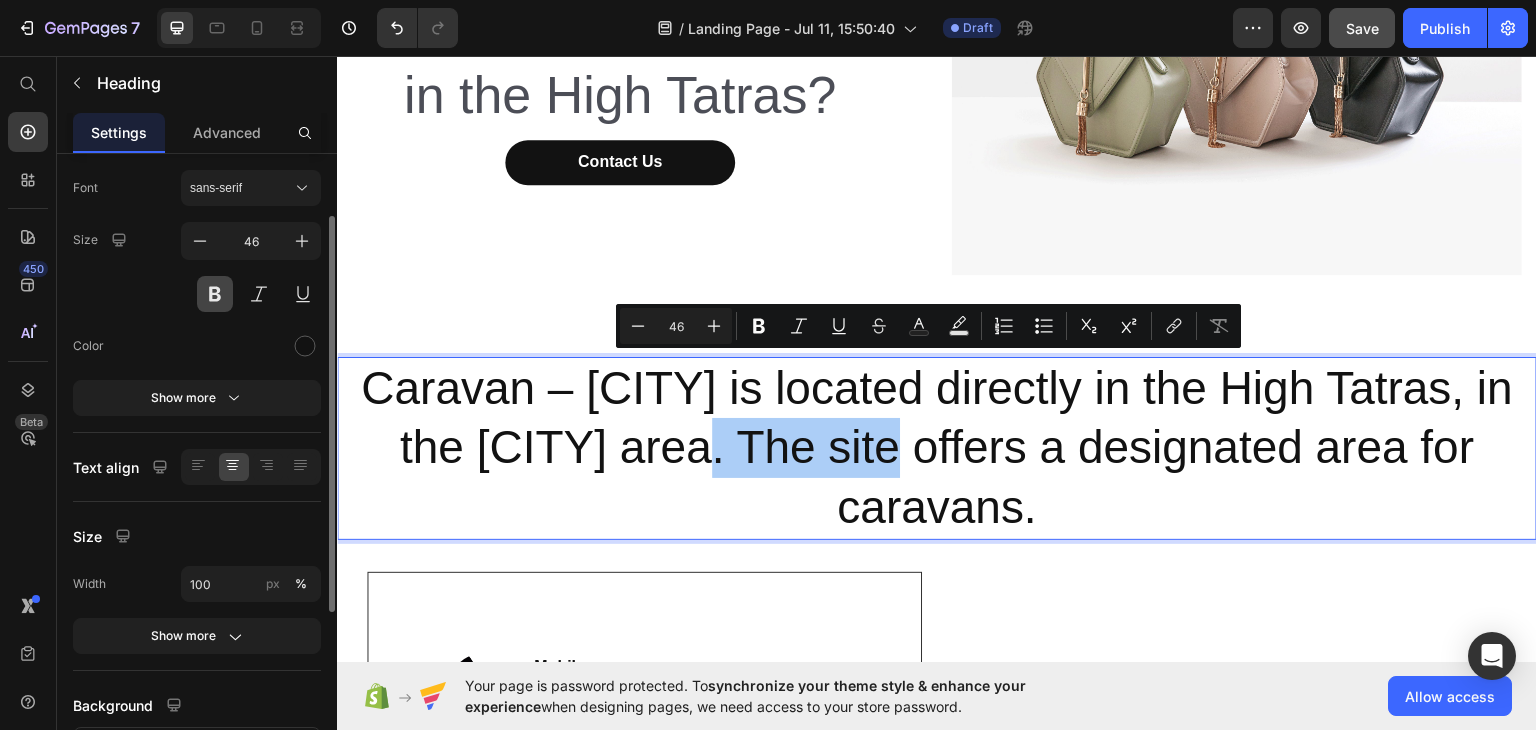 click at bounding box center (215, 294) 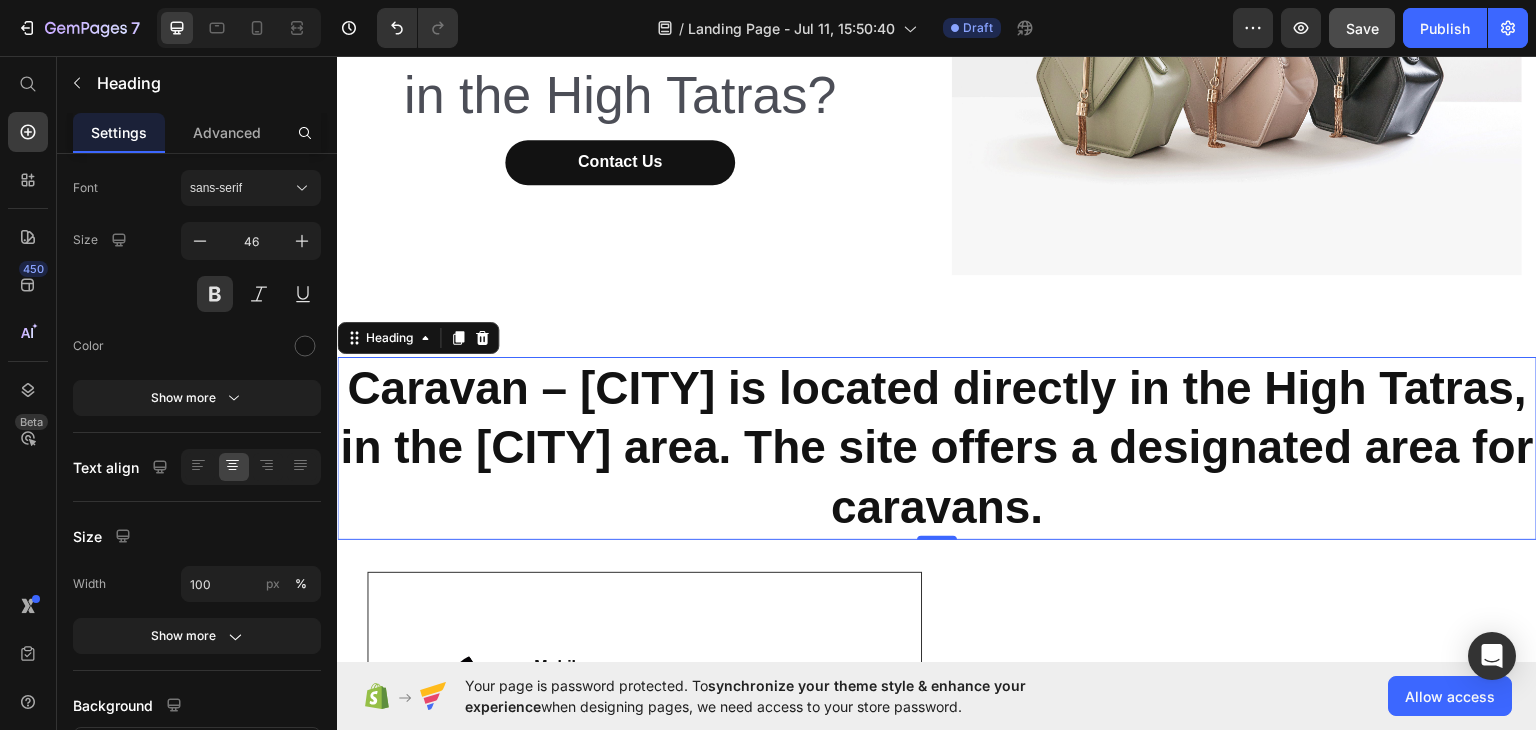 click on "Caravan – [CITY] is located directly in the High Tatras, in the [CITY] area. The site offers a designated area for caravans." at bounding box center [937, 447] 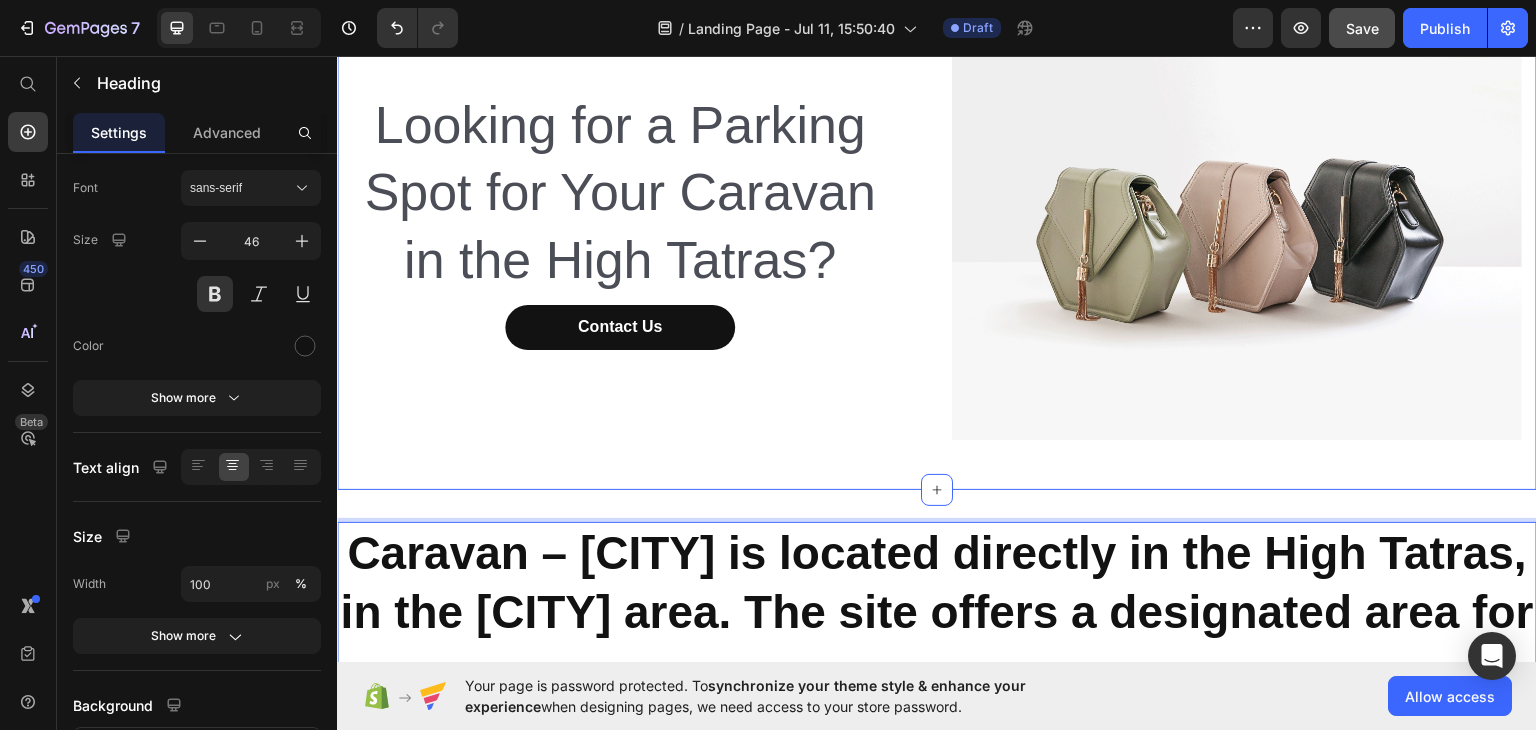 scroll, scrollTop: 0, scrollLeft: 0, axis: both 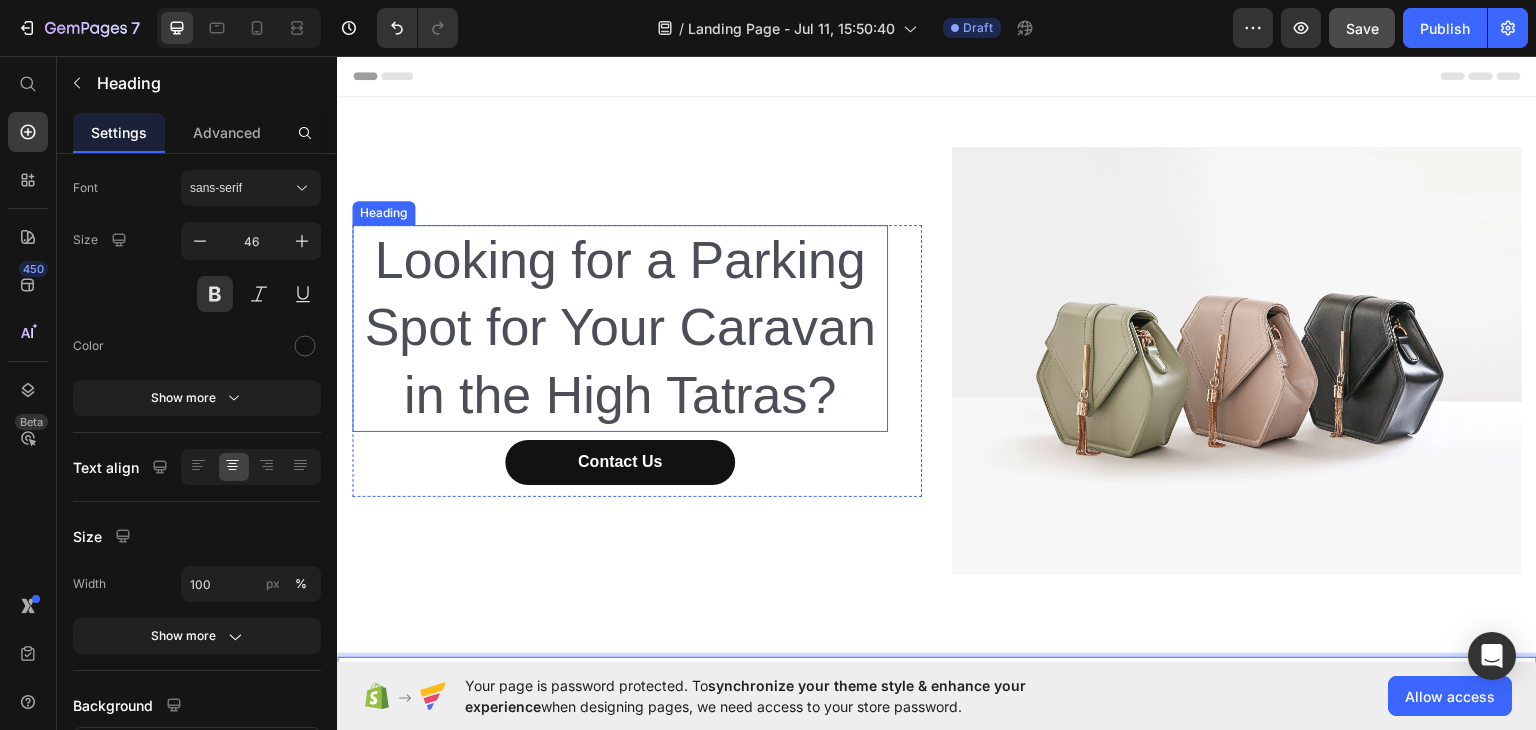 click on "Looking for a Parking Spot for Your Caravan in the High Tatras?" at bounding box center [620, 327] 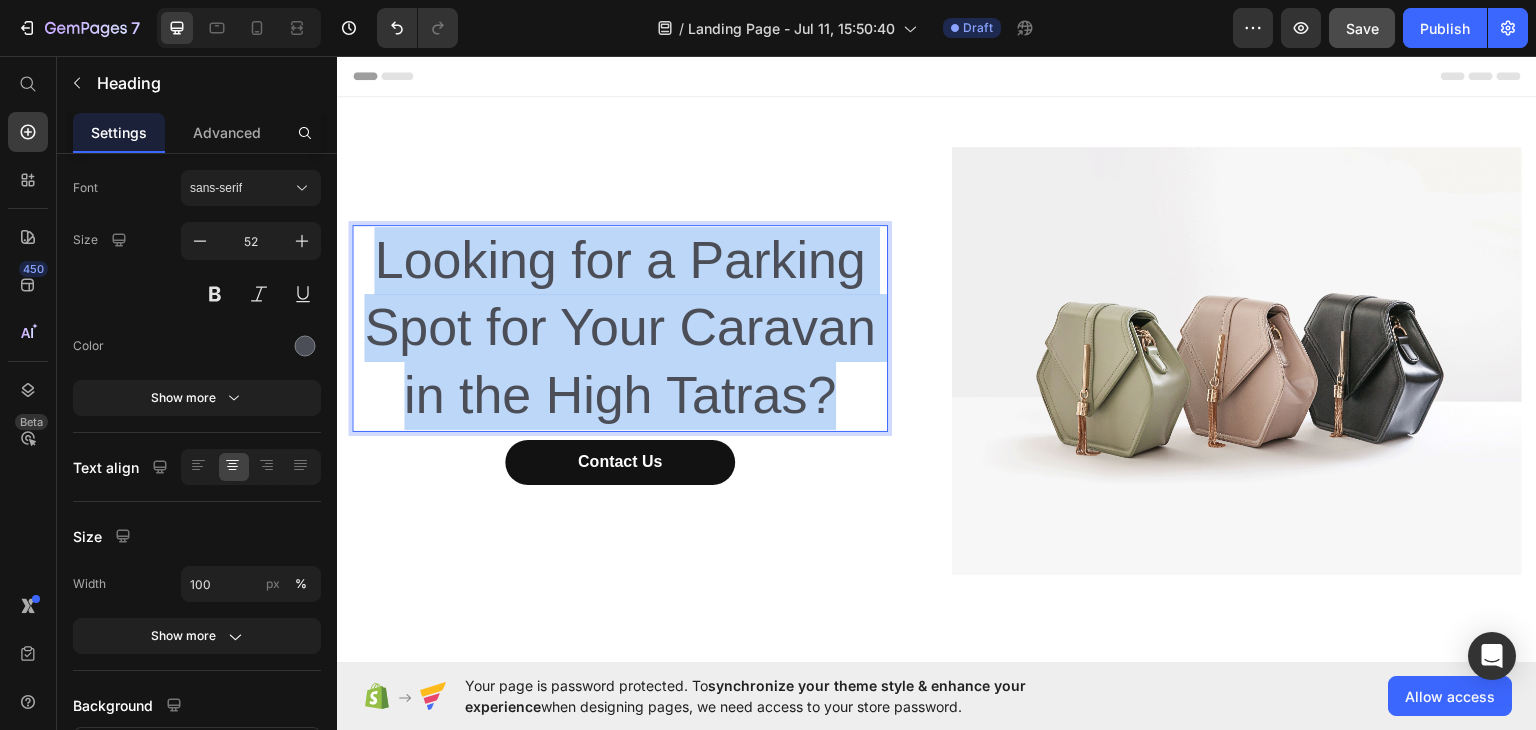 click on "Looking for a Parking Spot for Your Caravan in the High Tatras?" at bounding box center (620, 327) 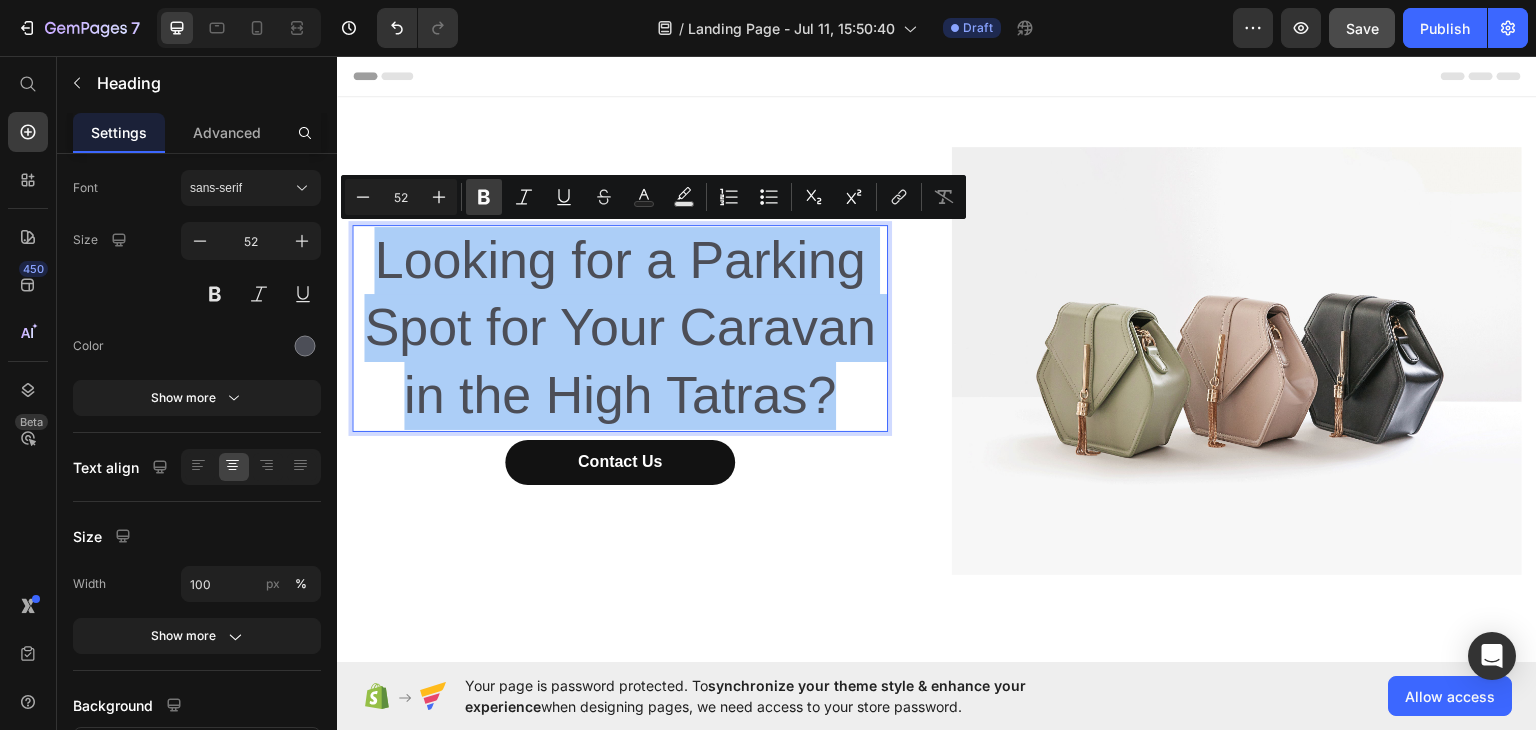 click 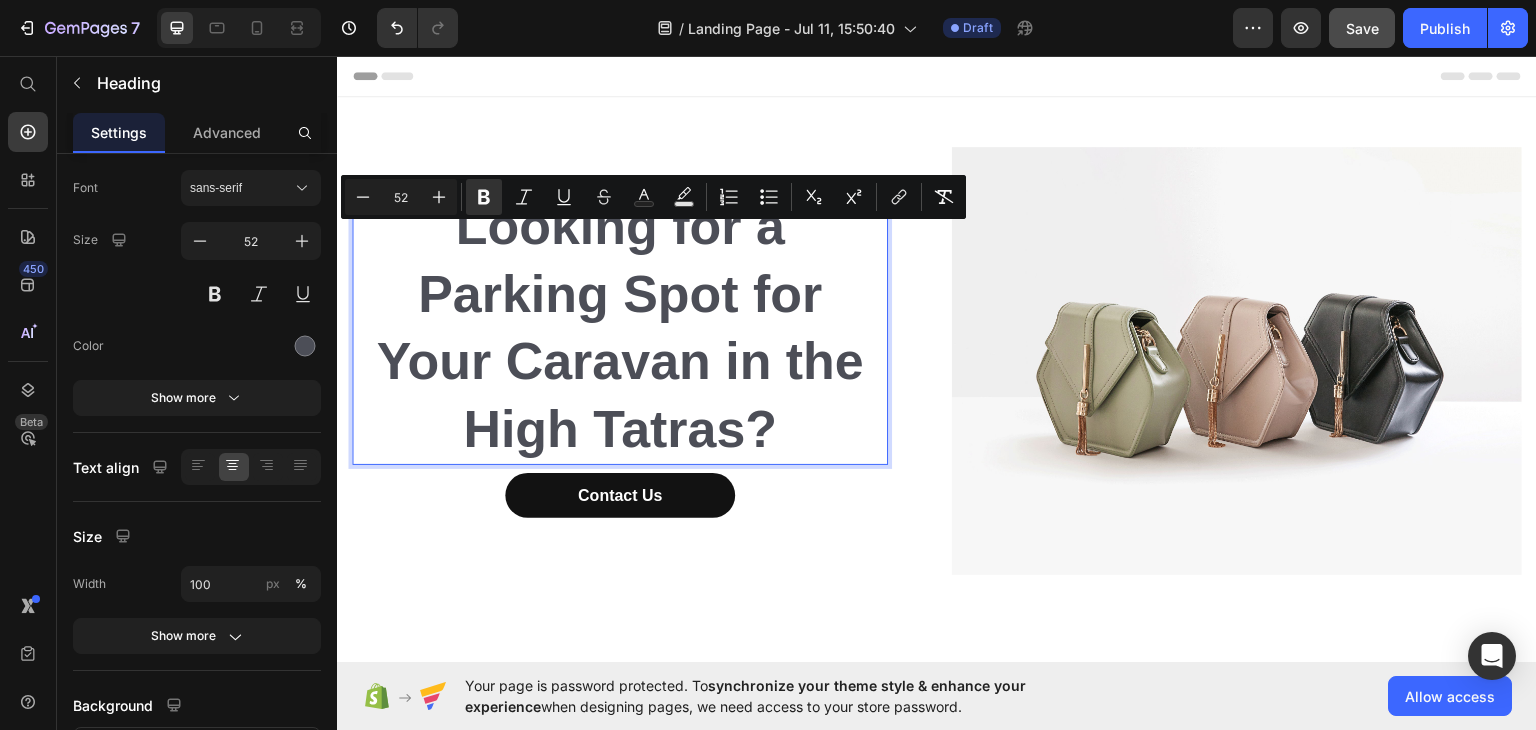 click on "Looking for a Parking Spot for Your Caravan in the High Tatras?" at bounding box center [619, 326] 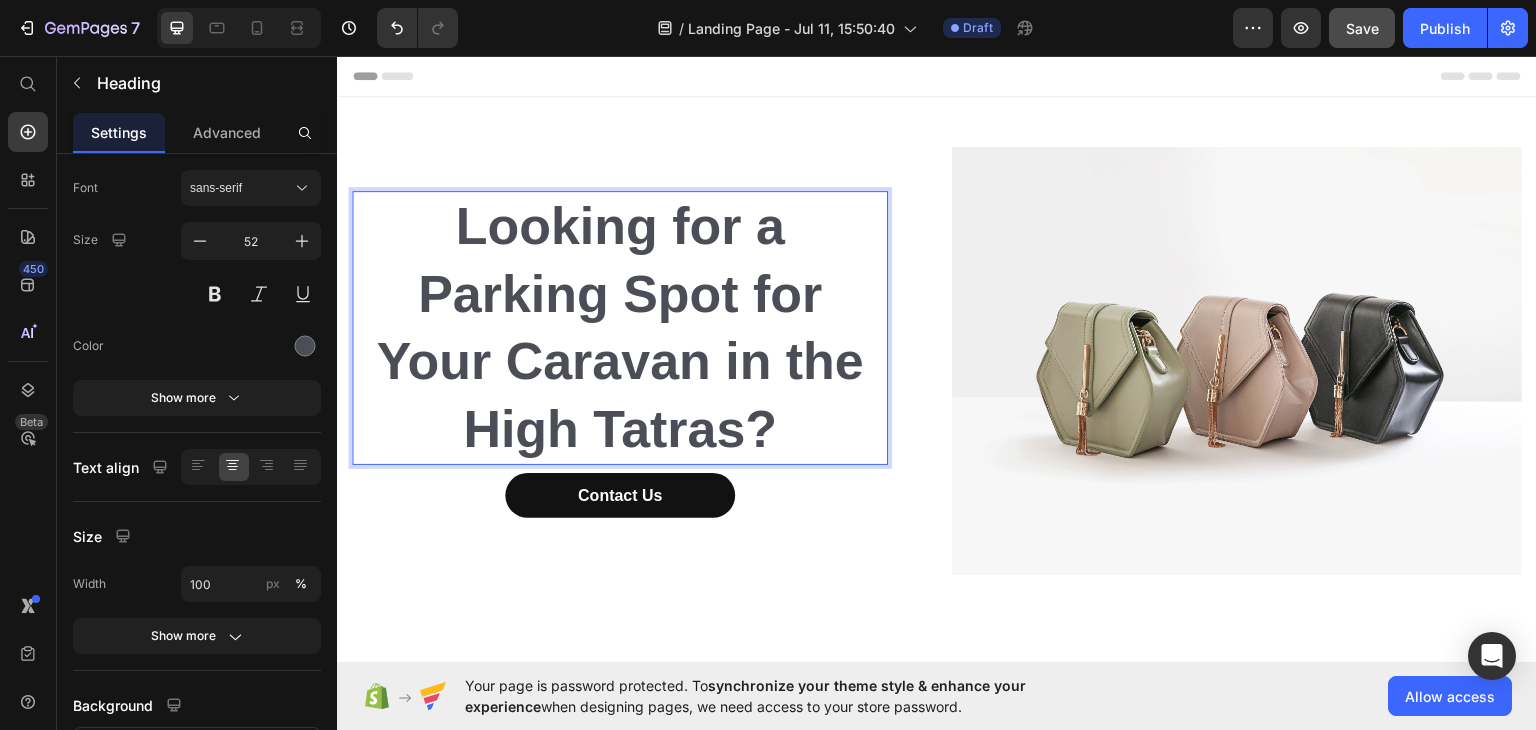 click on "Looking for a Parking Spot for Your Caravan in the High Tatras?" at bounding box center (620, 327) 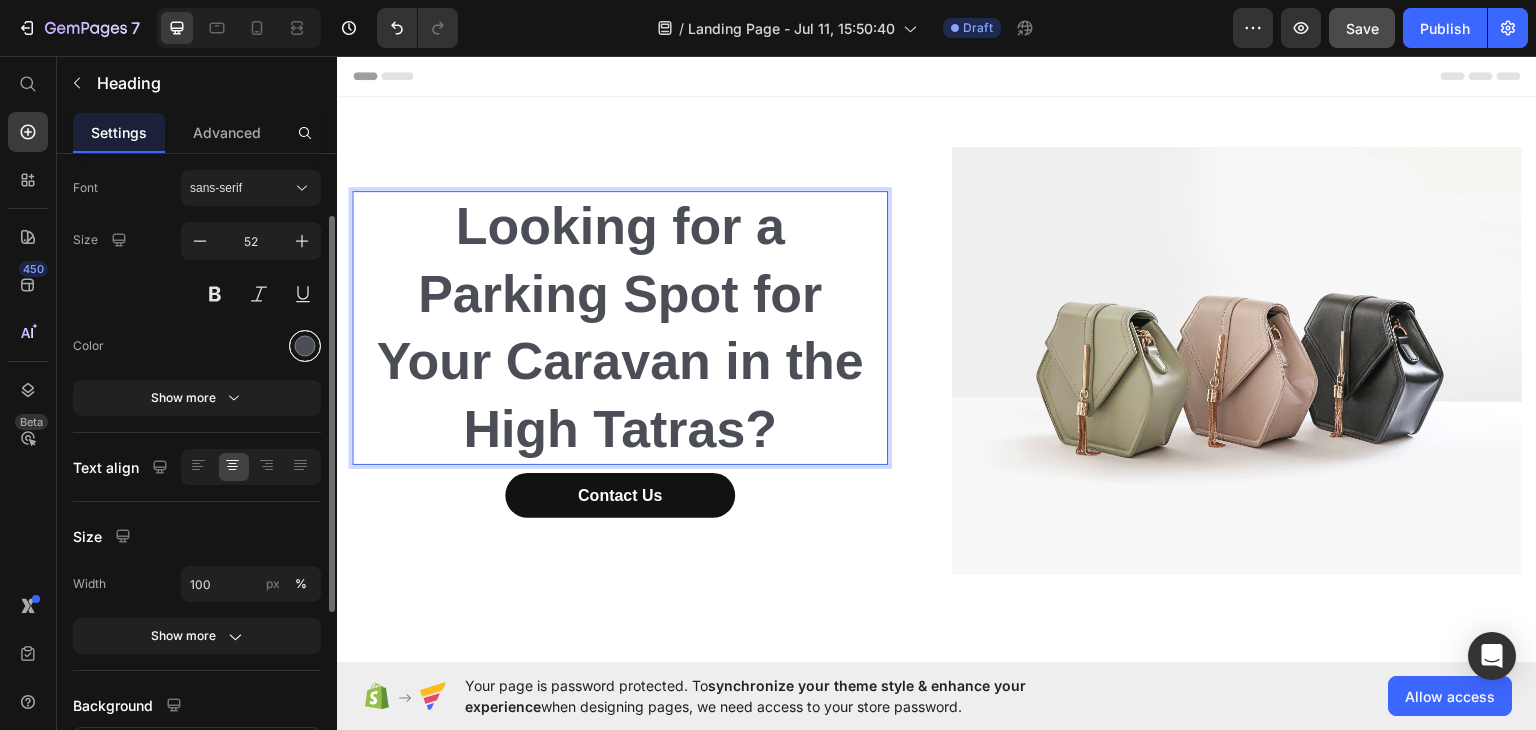 click at bounding box center [305, 346] 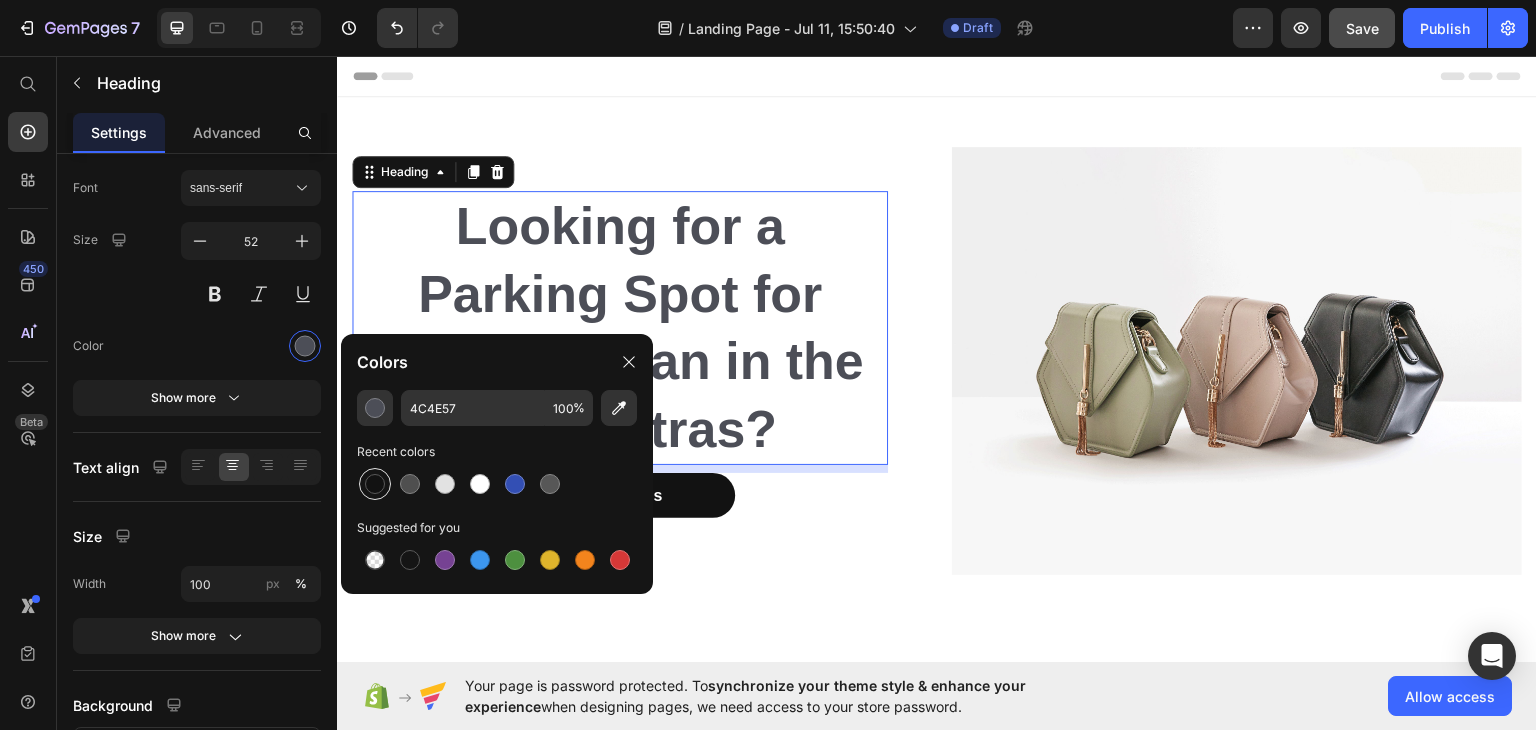 click at bounding box center [375, 484] 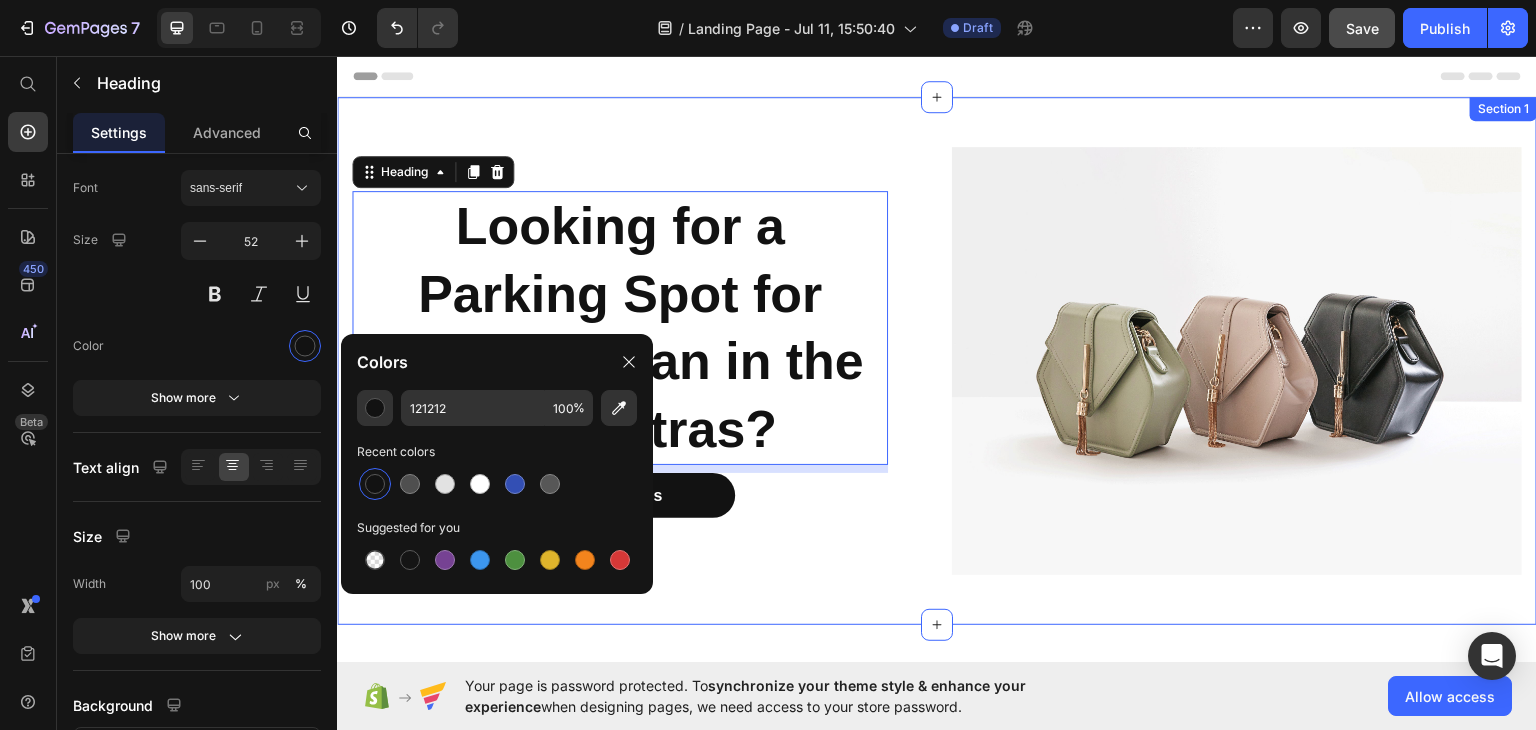 click on "Looking for a Parking Spot for Your Caravan in the High Tatras? Heading   8 Contact Us Button Row Image Row Section 1" at bounding box center [937, 360] 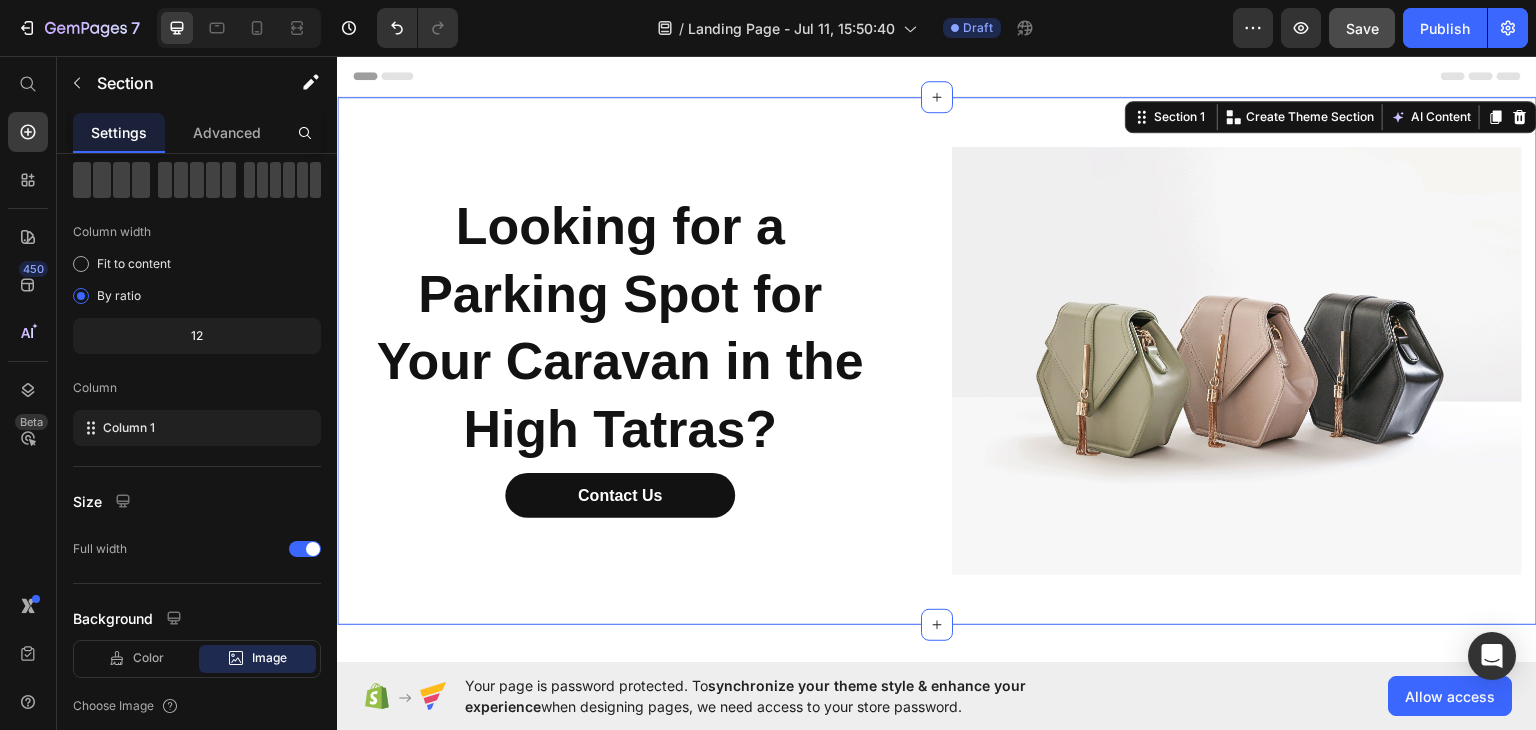 scroll, scrollTop: 0, scrollLeft: 0, axis: both 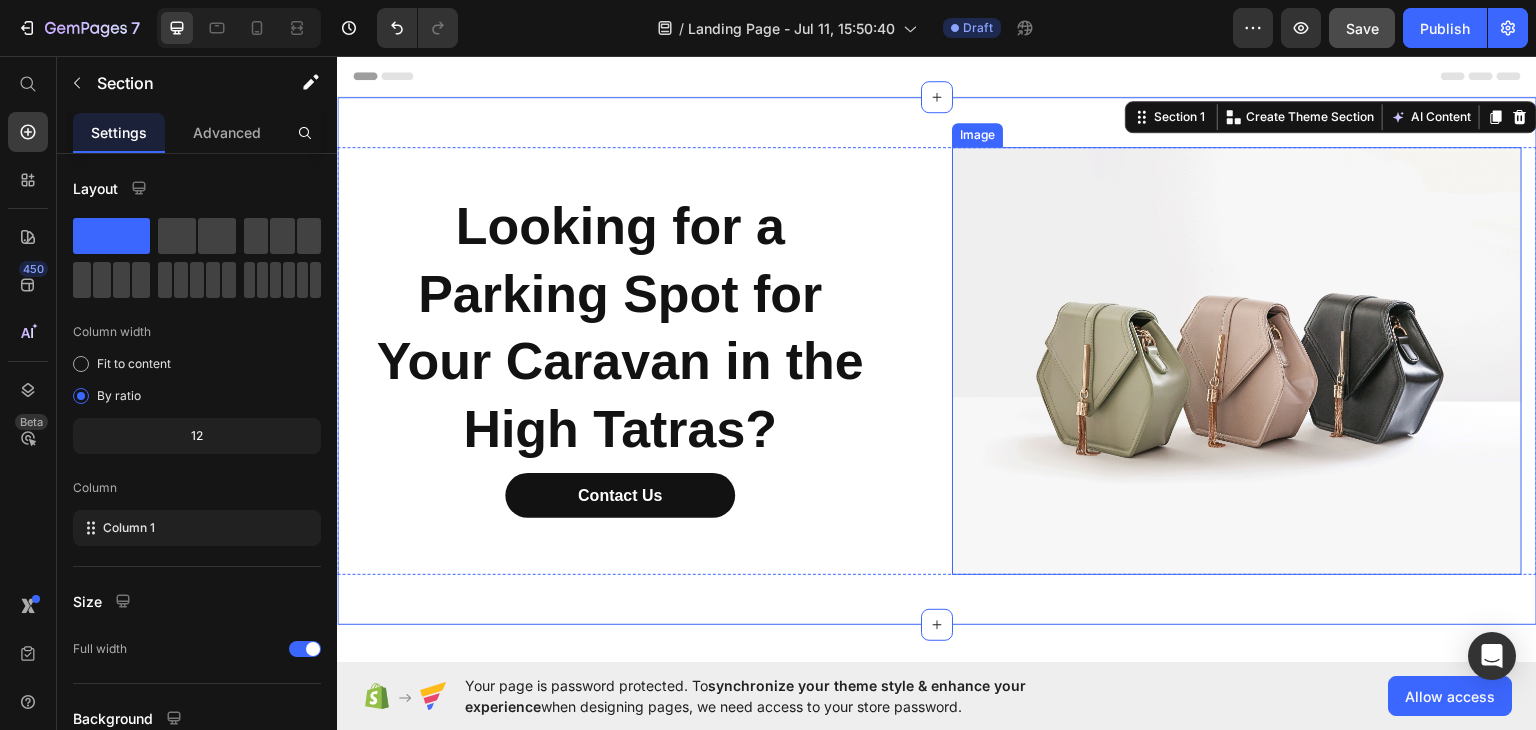 click at bounding box center [1237, 360] 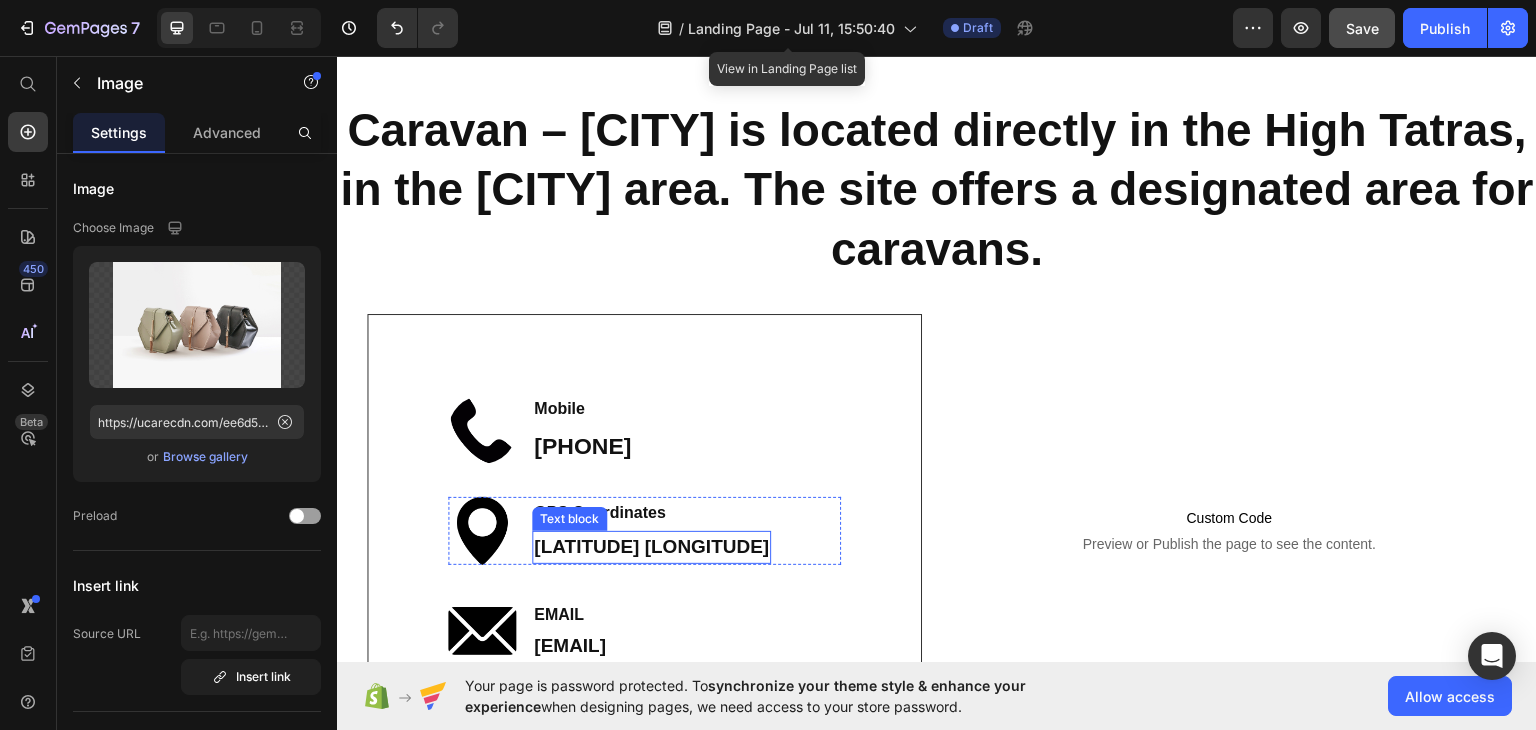 scroll, scrollTop: 400, scrollLeft: 0, axis: vertical 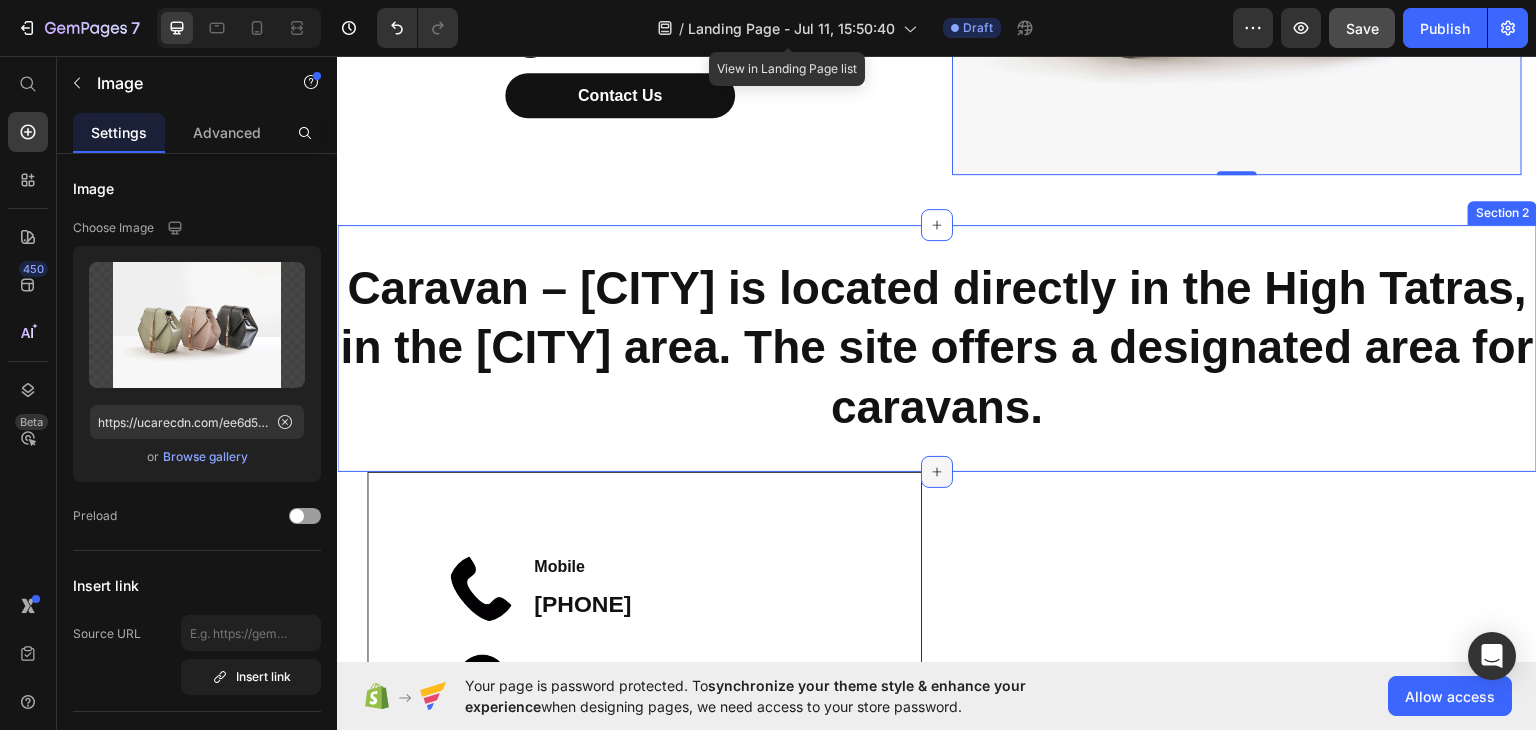 click 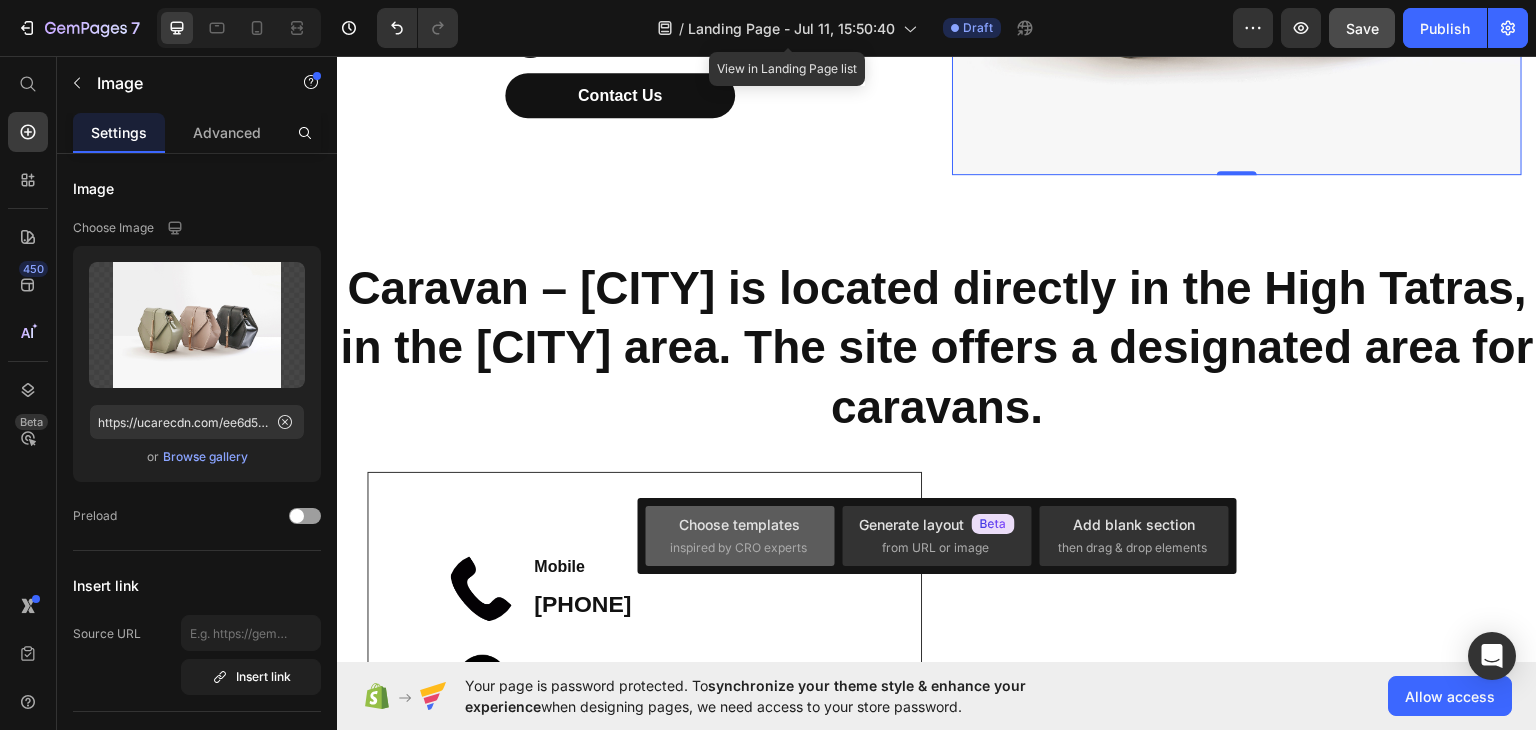 click on "Choose templates" at bounding box center (739, 524) 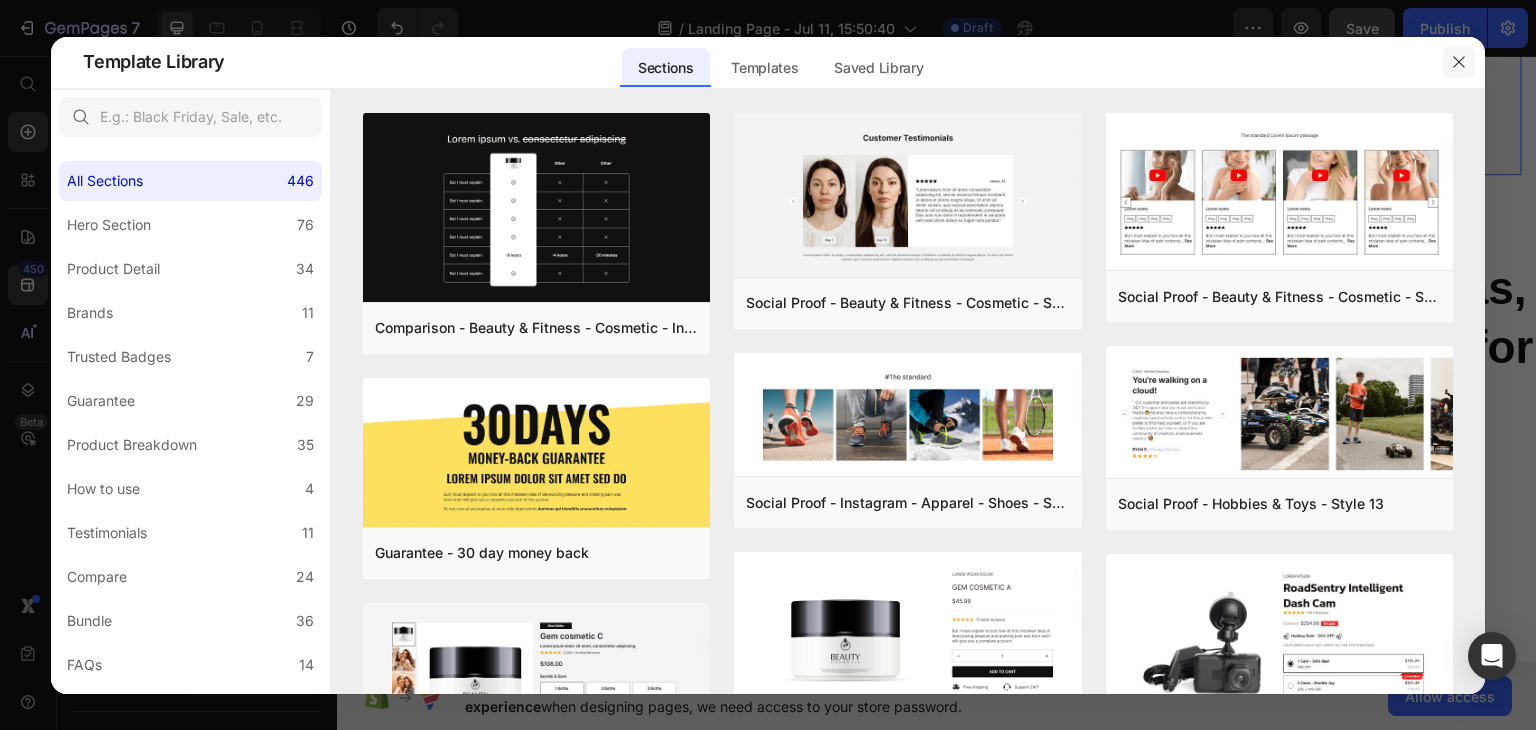 click 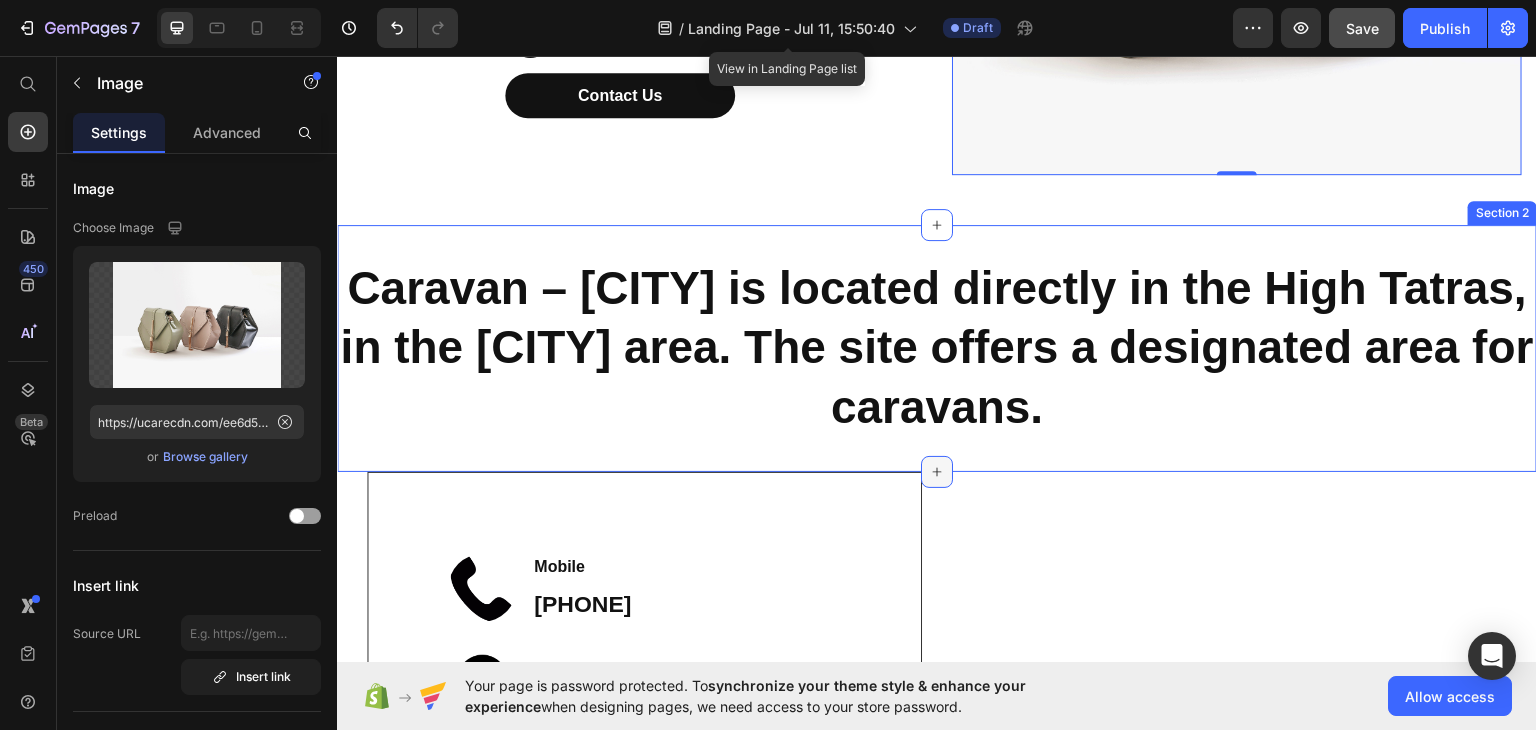 click 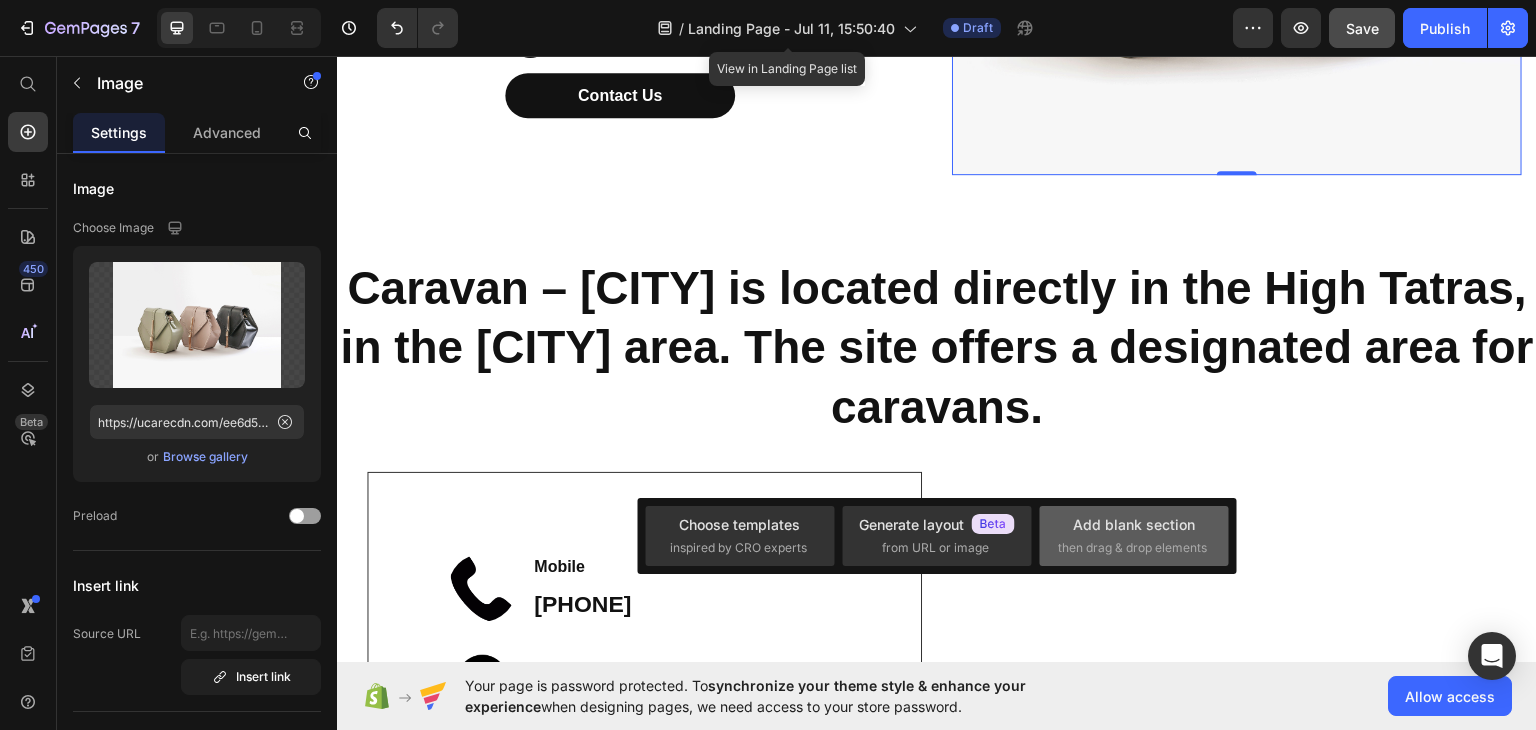 click on "then drag & drop elements" at bounding box center [1132, 548] 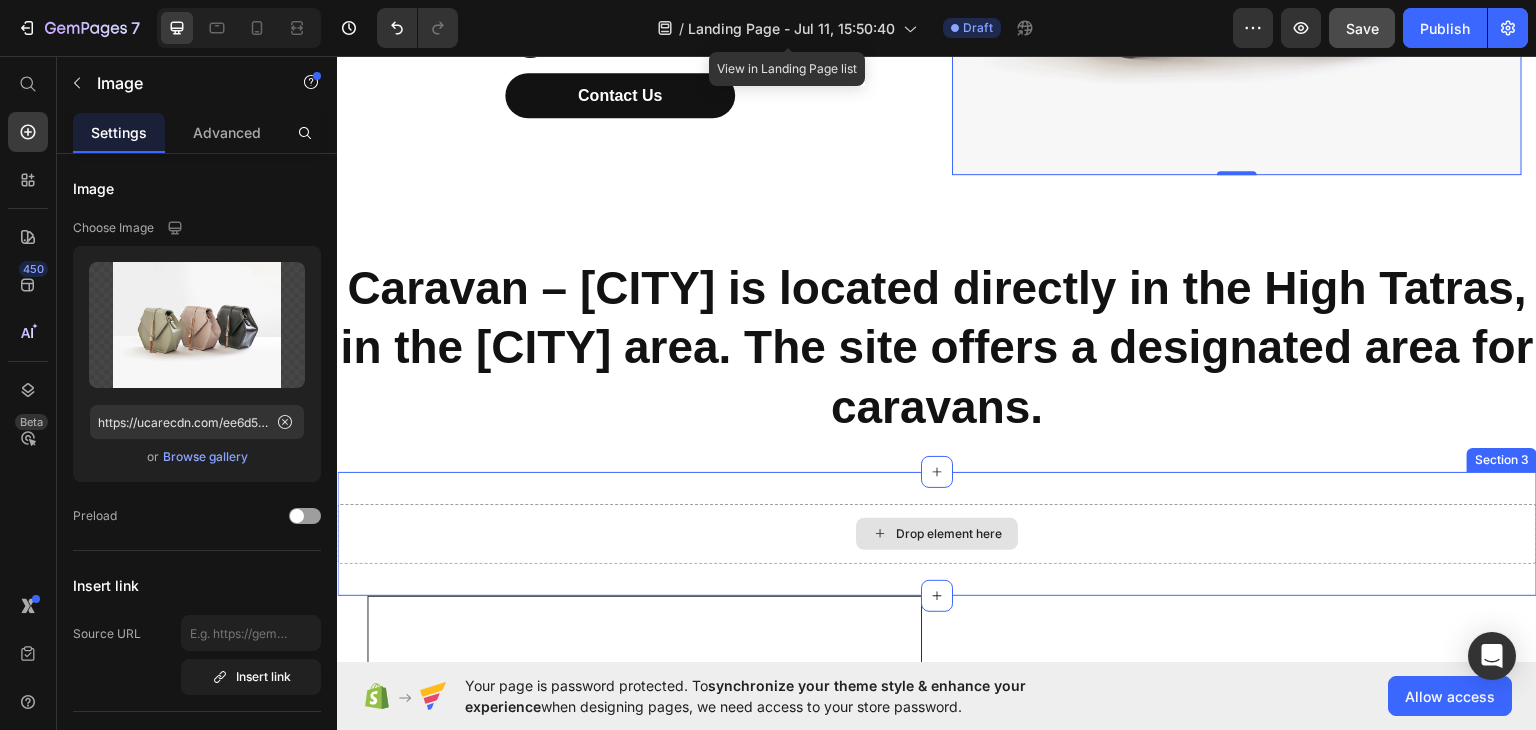 click on "Drop element here" at bounding box center (949, 533) 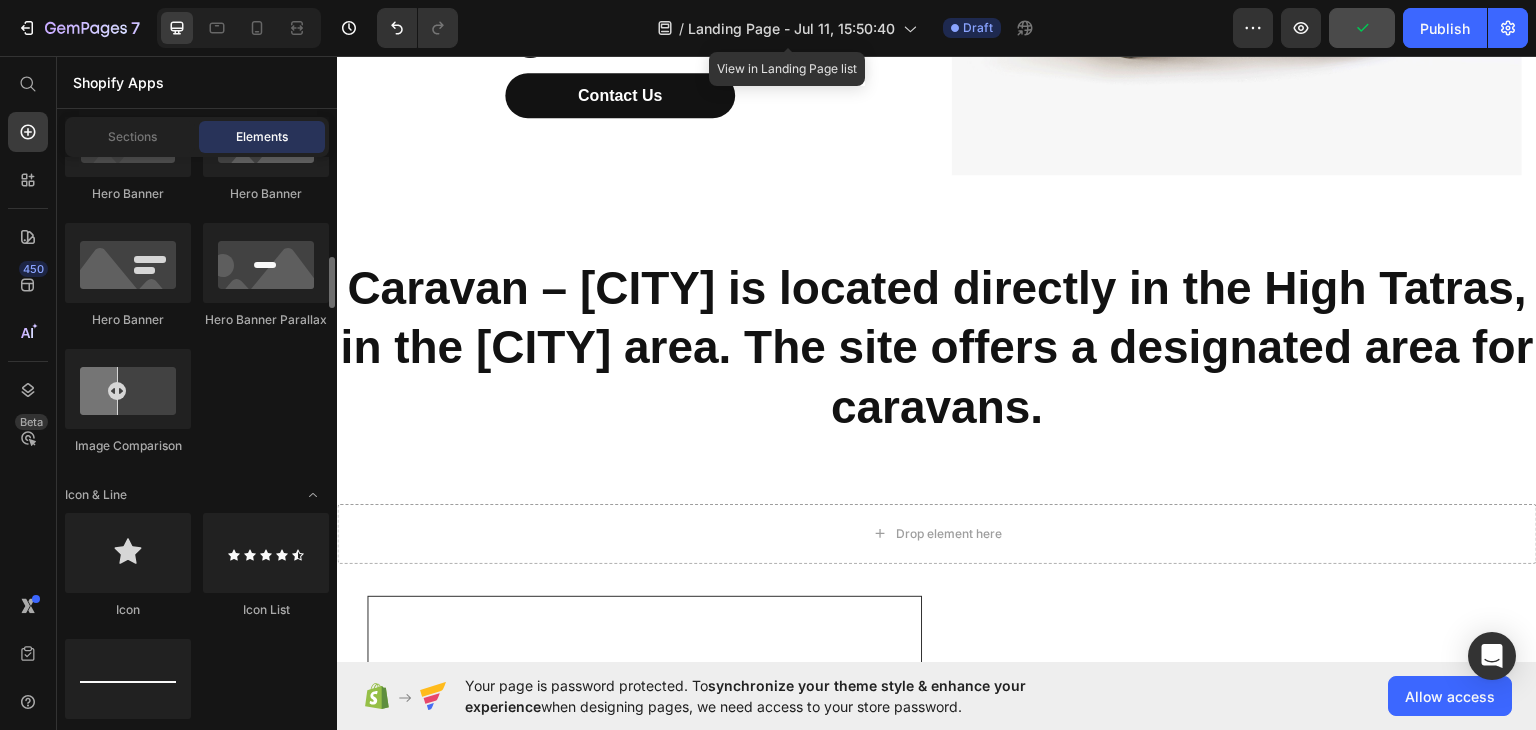 scroll, scrollTop: 700, scrollLeft: 0, axis: vertical 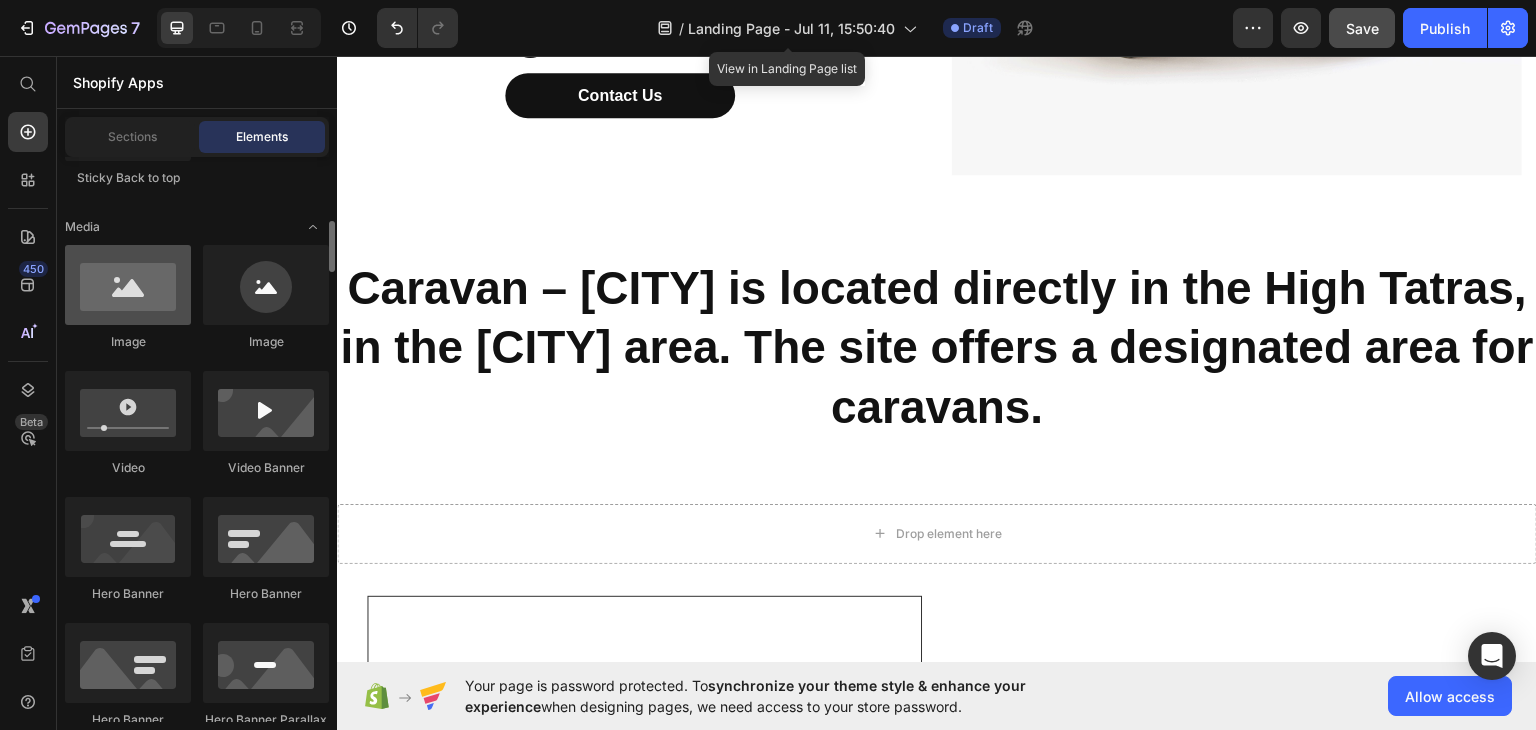 click at bounding box center (128, 285) 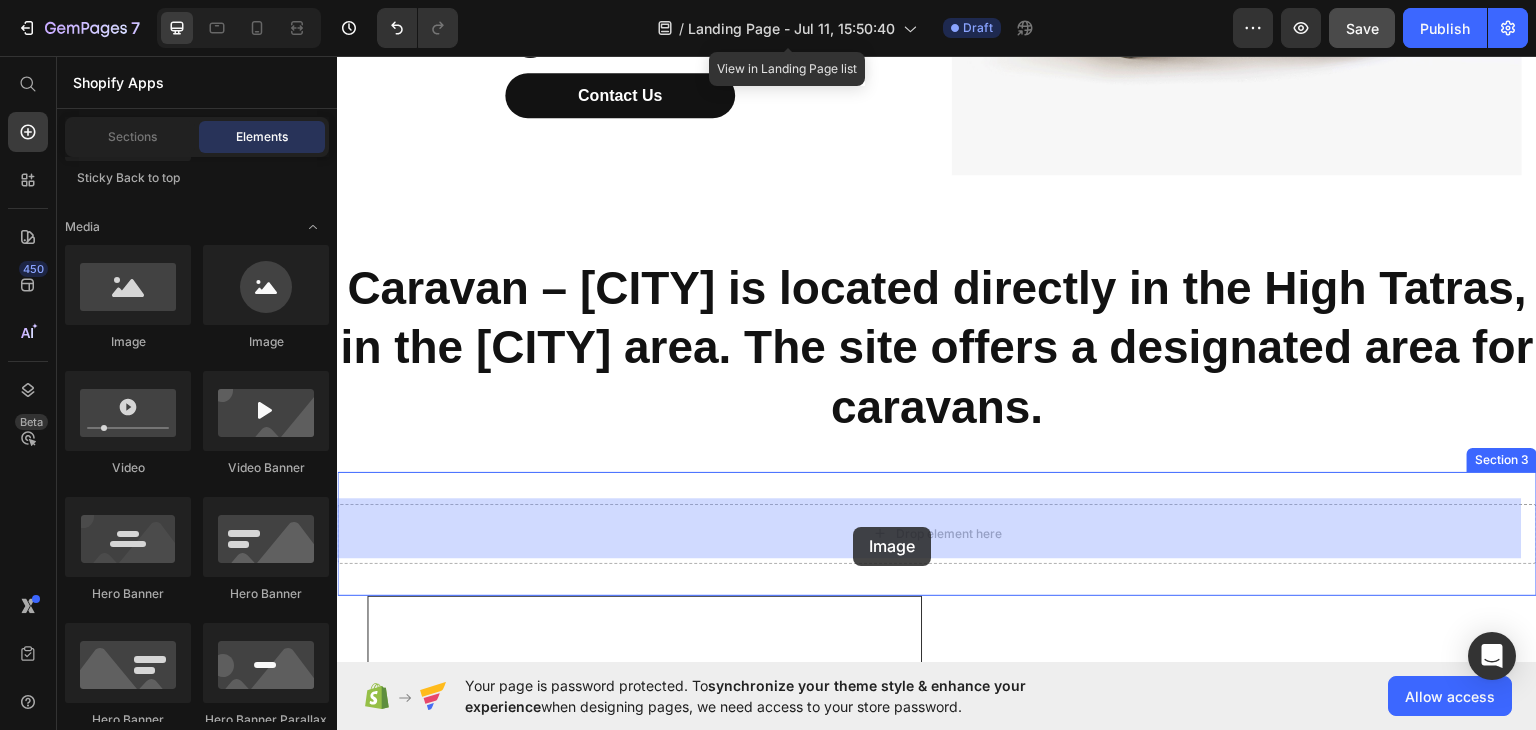 drag, startPoint x: 487, startPoint y: 372, endPoint x: 848, endPoint y: 522, distance: 390.92328 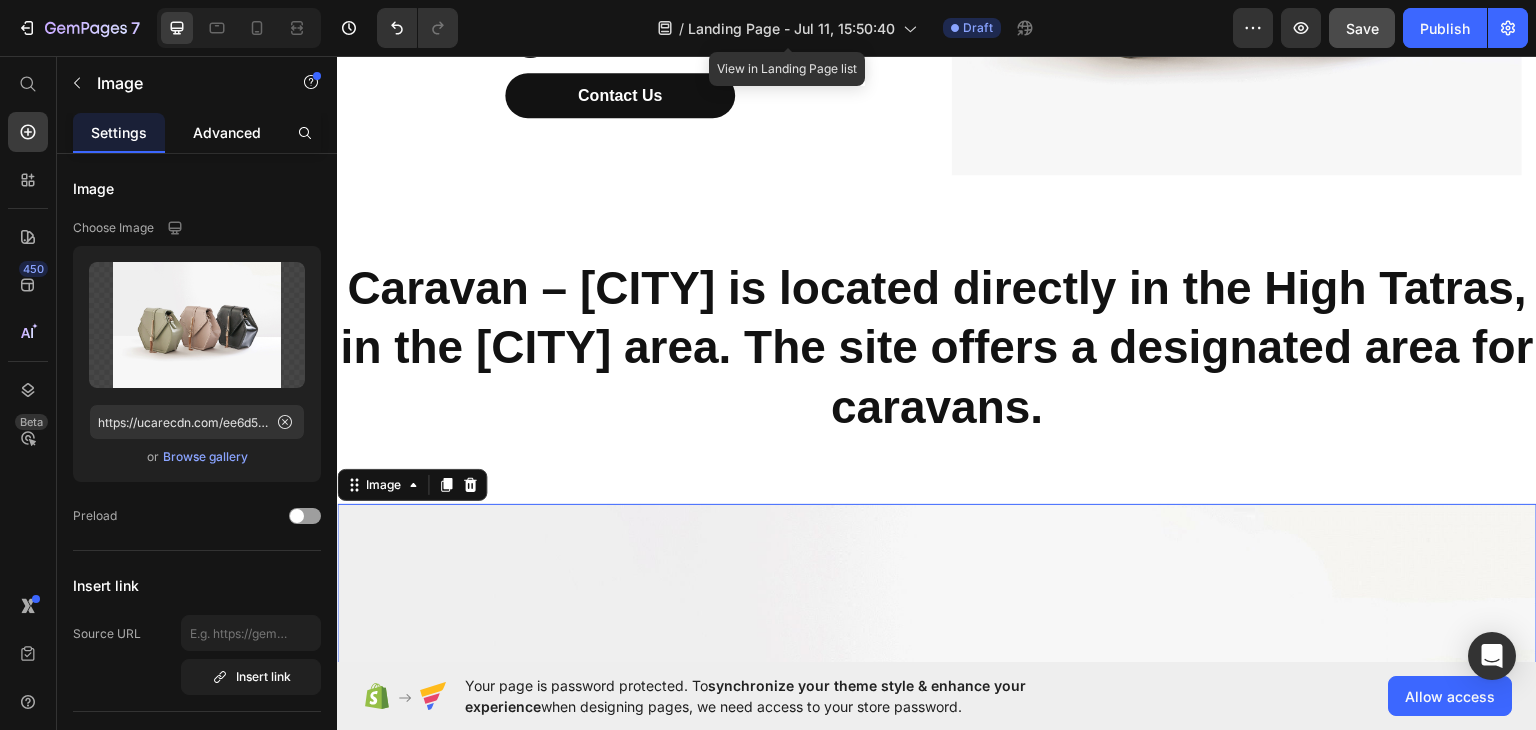 click on "Advanced" at bounding box center [227, 132] 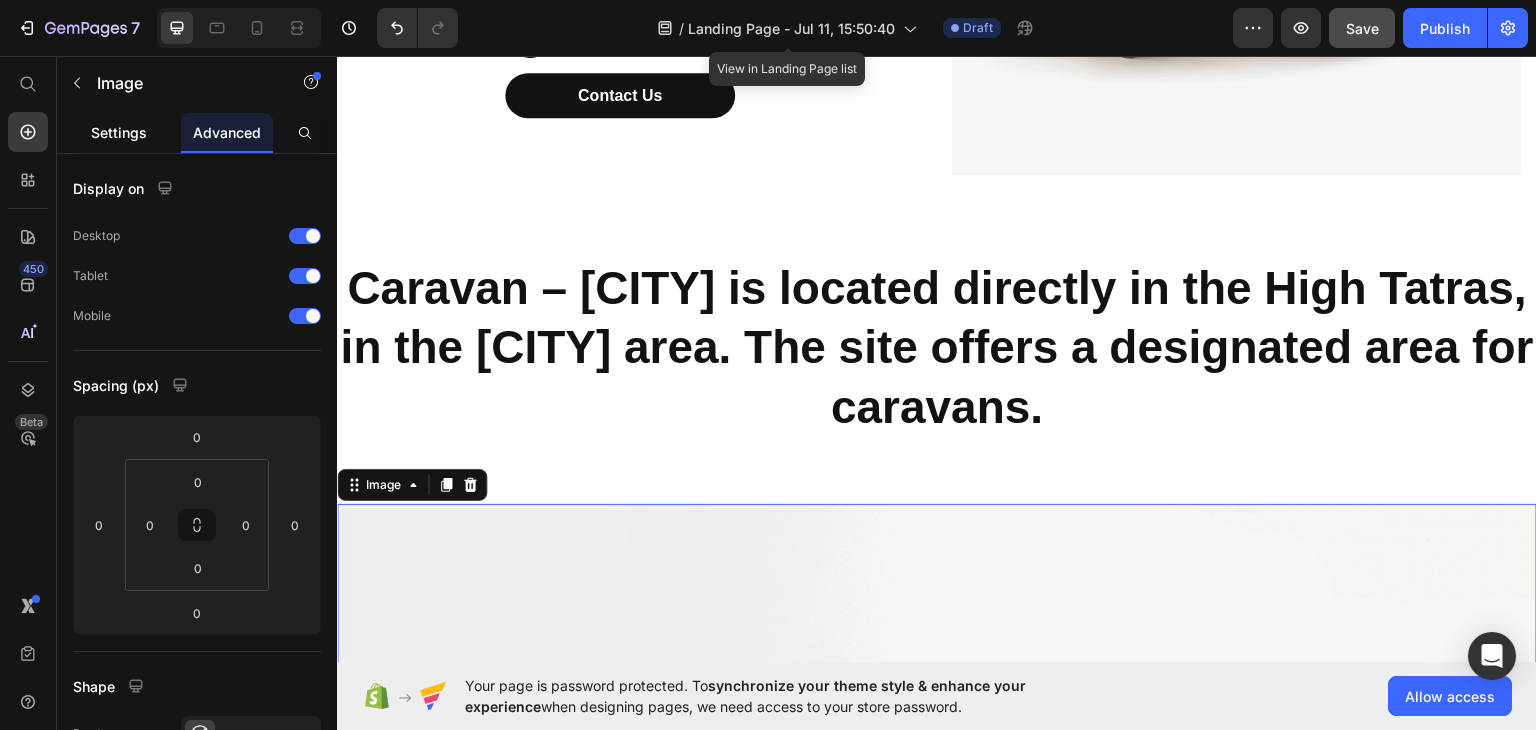 click on "Settings" 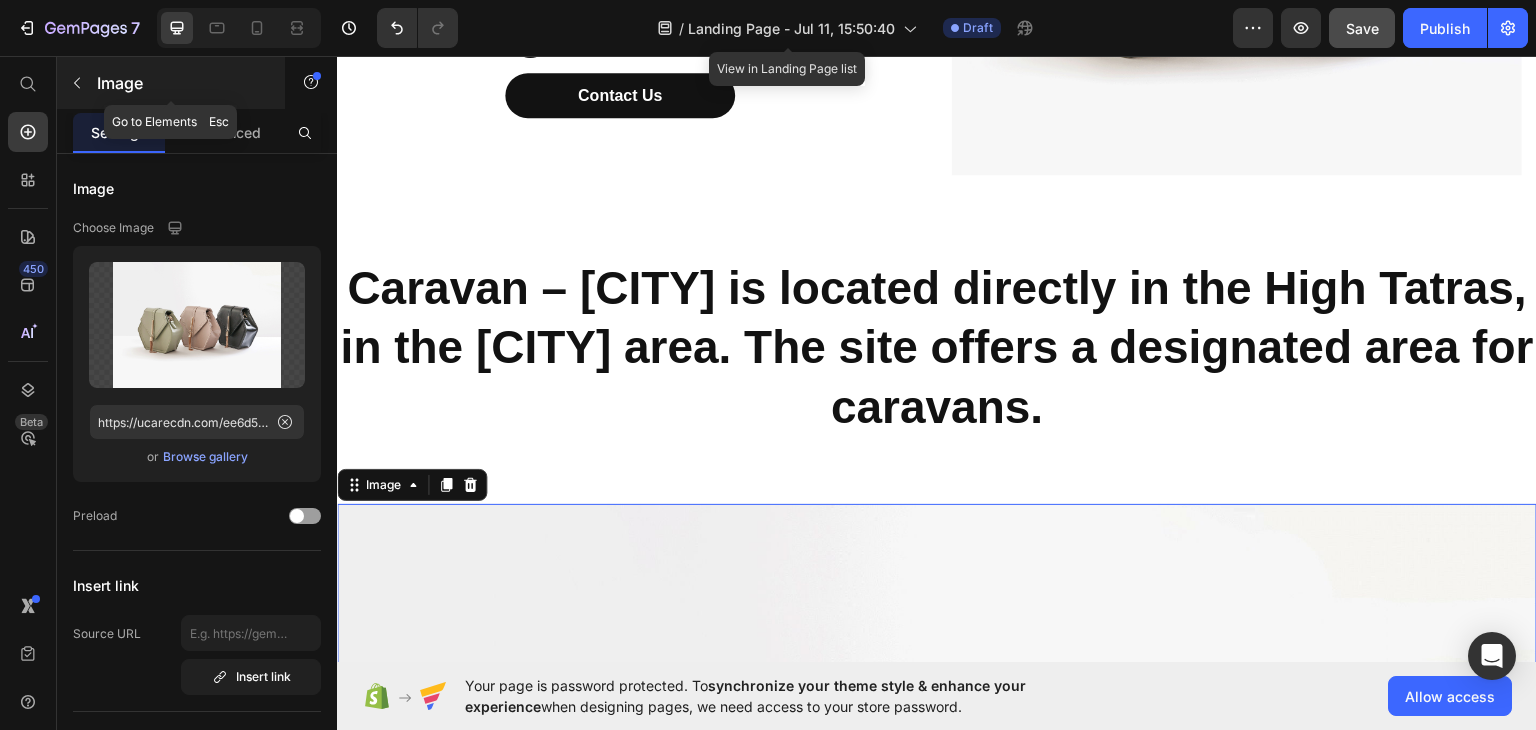 click on "Image" at bounding box center [182, 83] 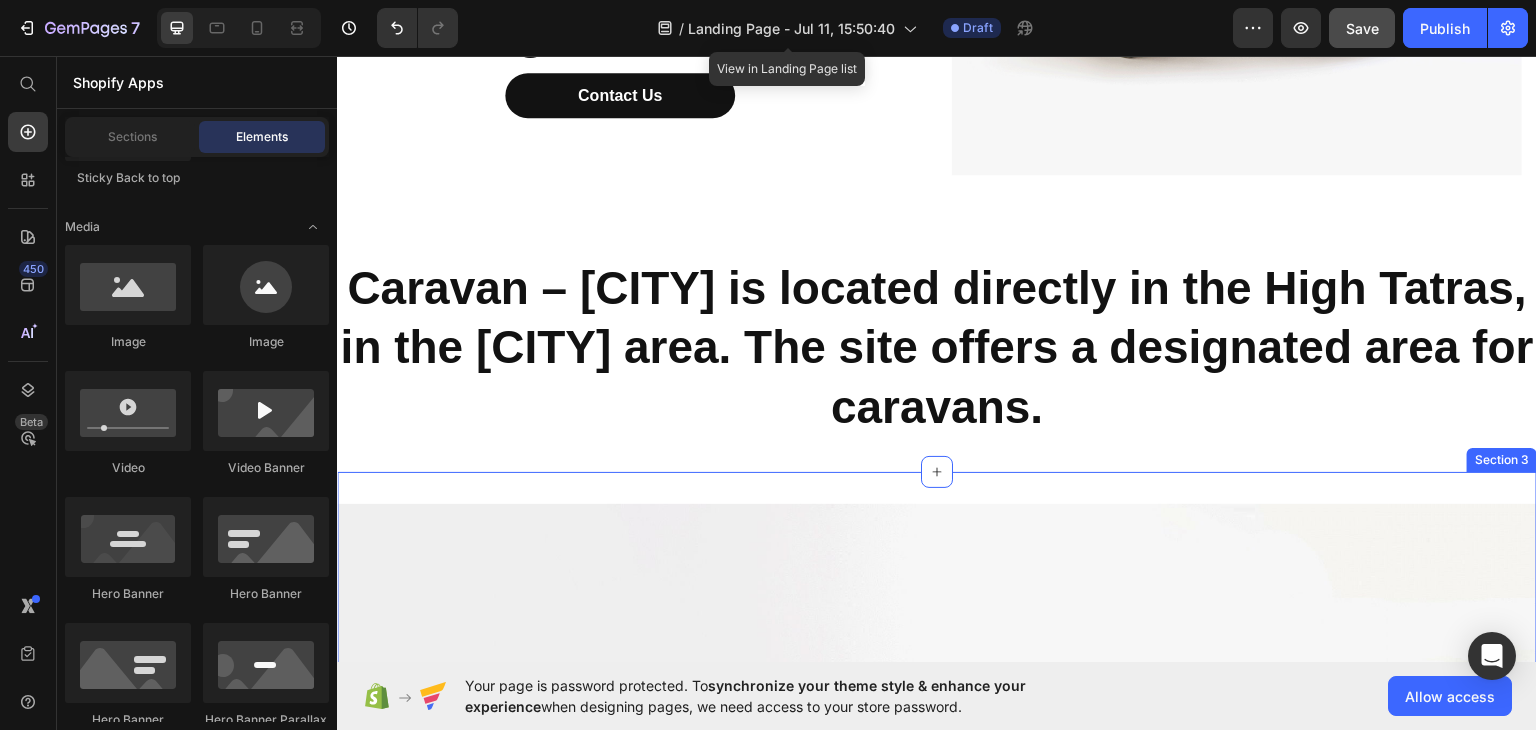 click on "Image Section 3" at bounding box center [937, 953] 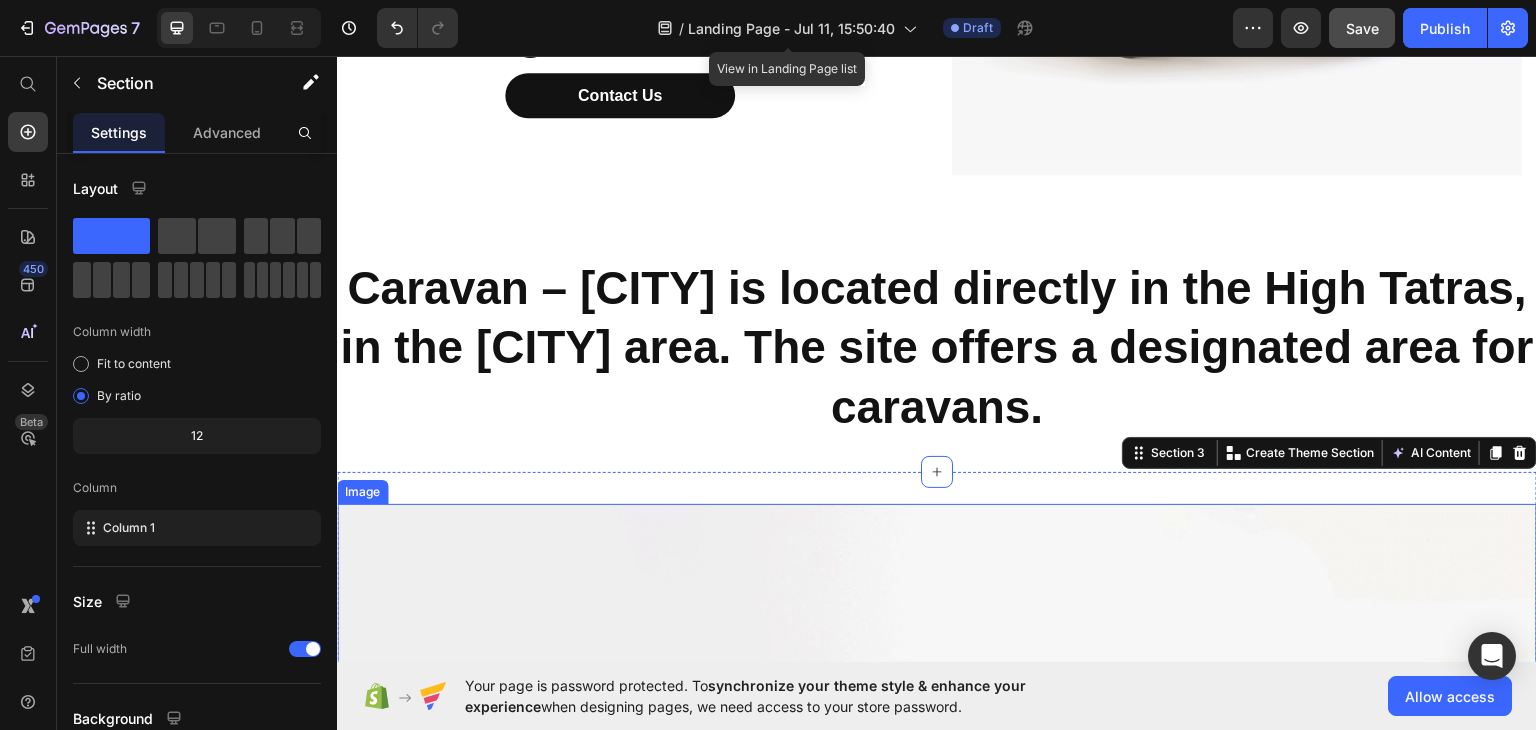 click at bounding box center [937, 953] 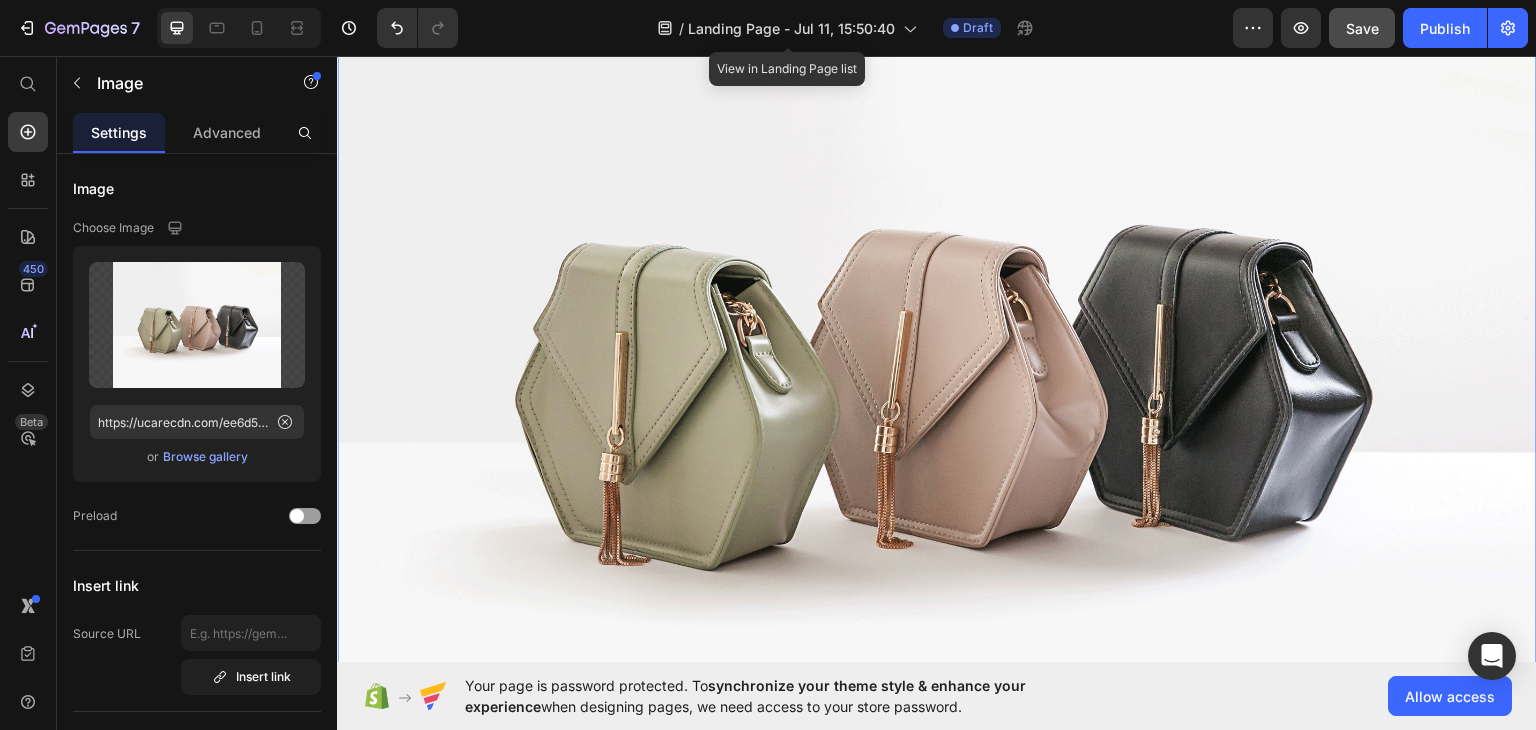 scroll, scrollTop: 1000, scrollLeft: 0, axis: vertical 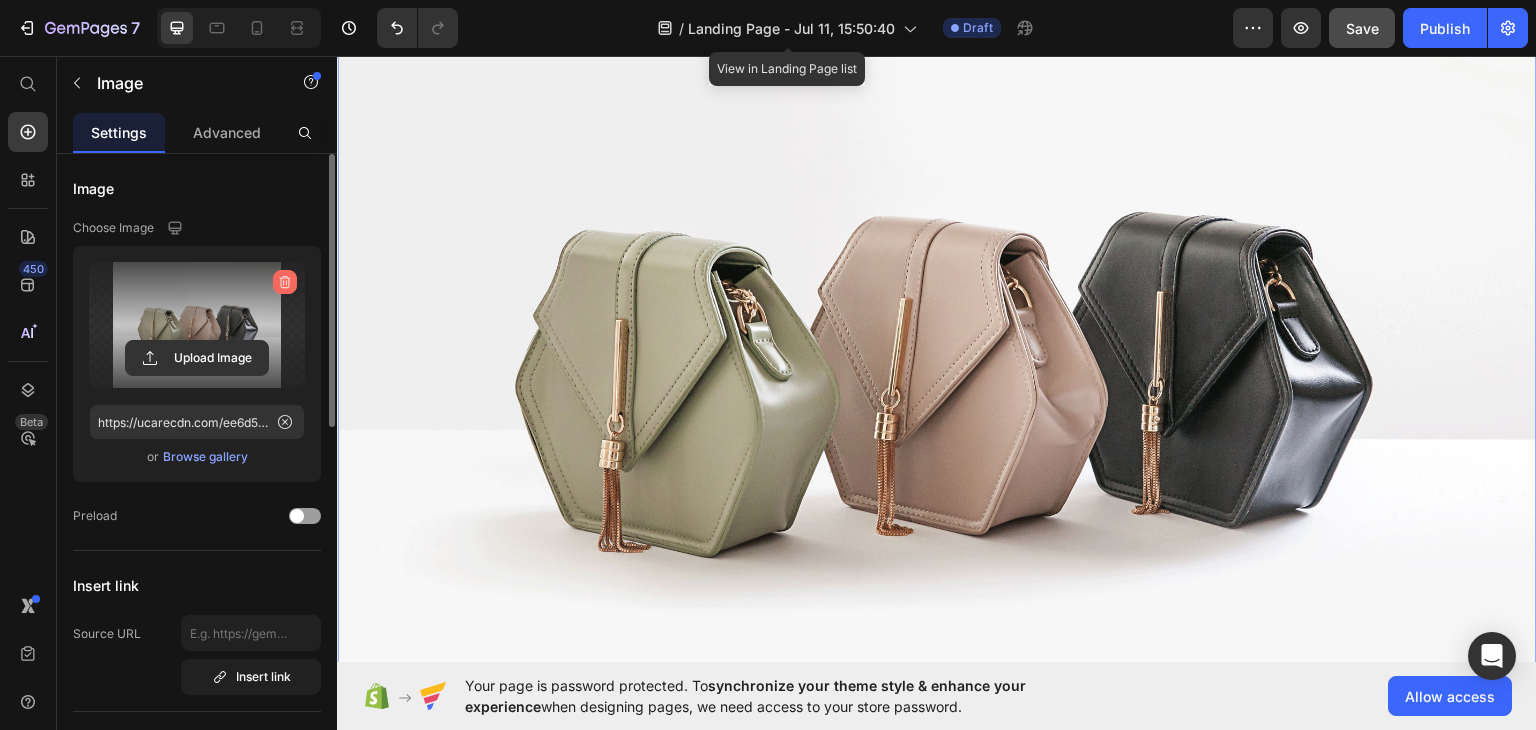 click 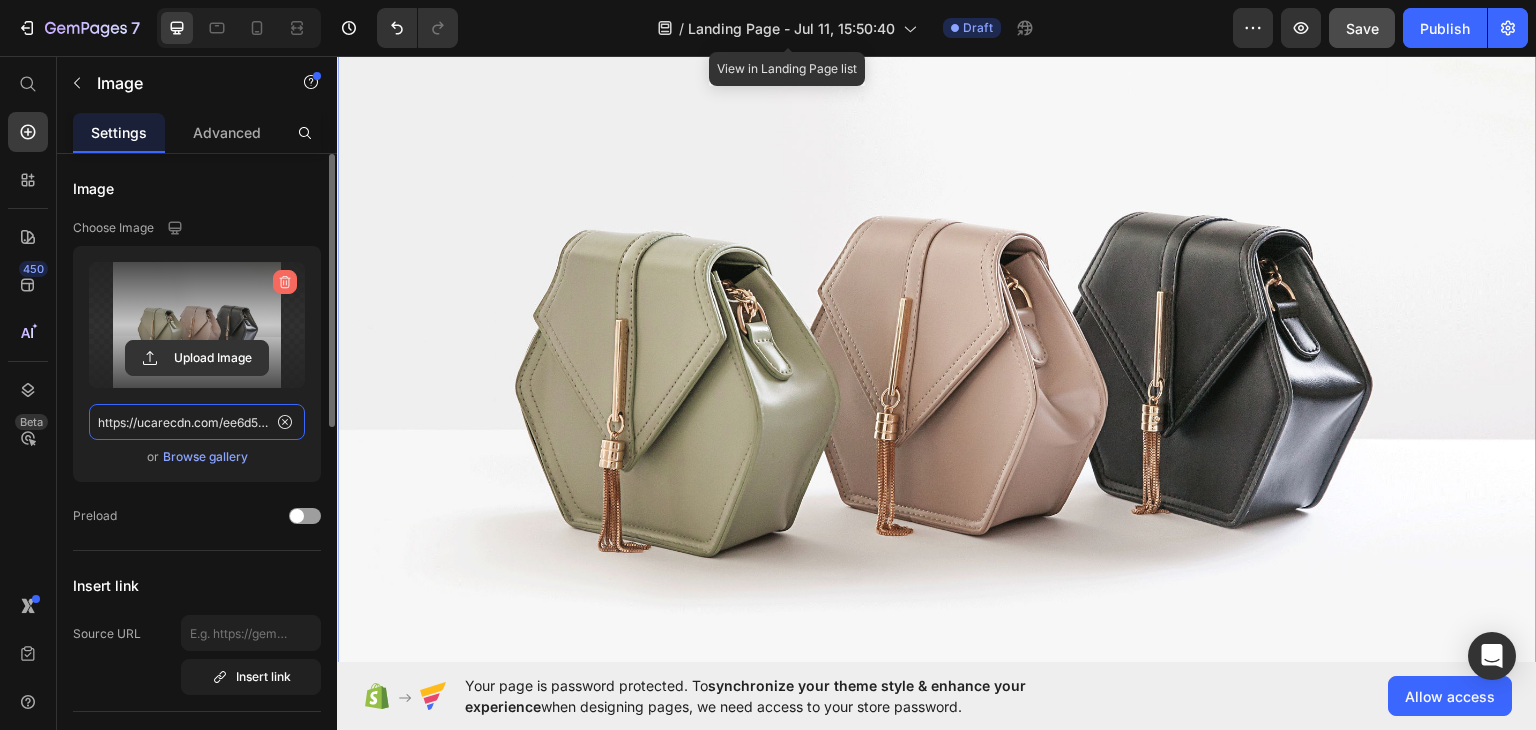 type 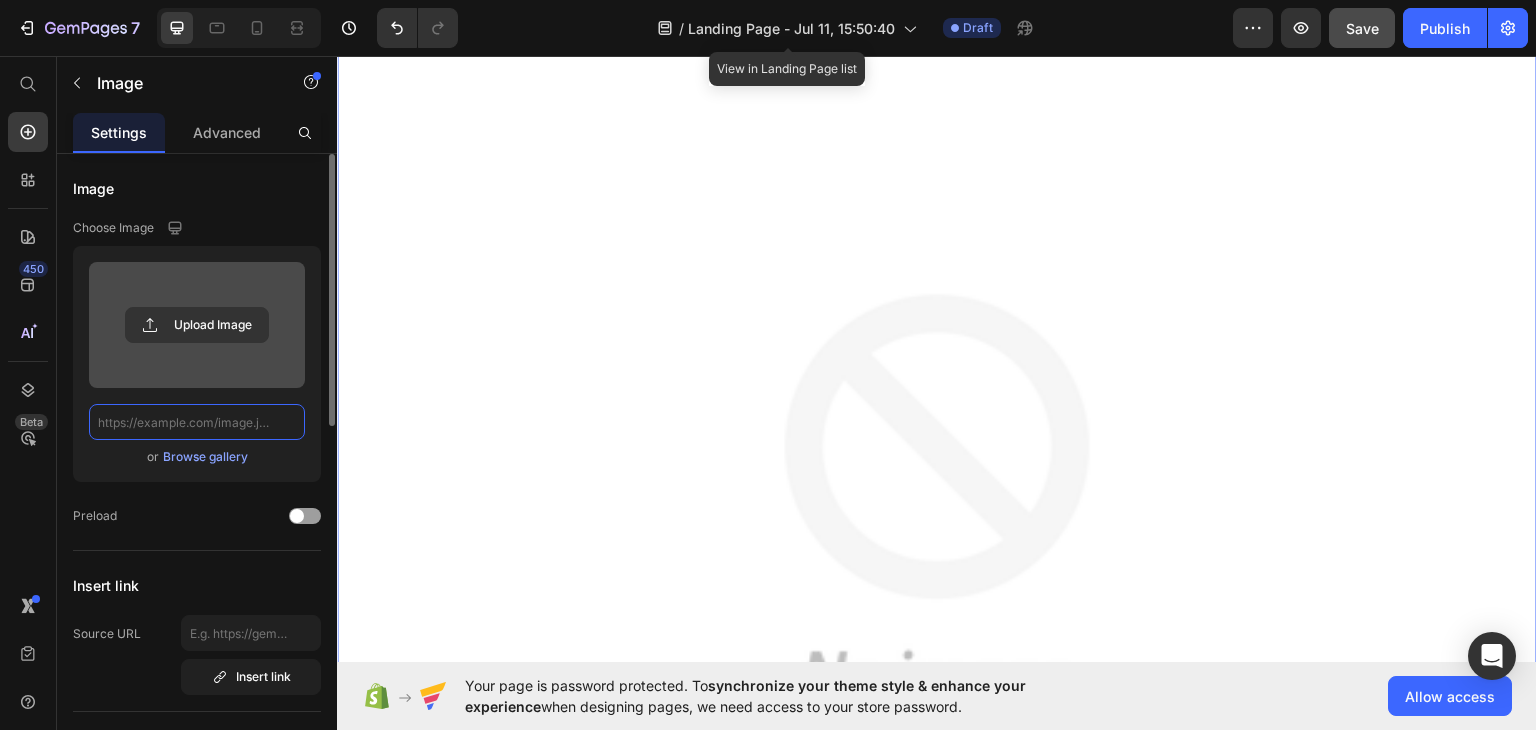 scroll, scrollTop: 0, scrollLeft: 0, axis: both 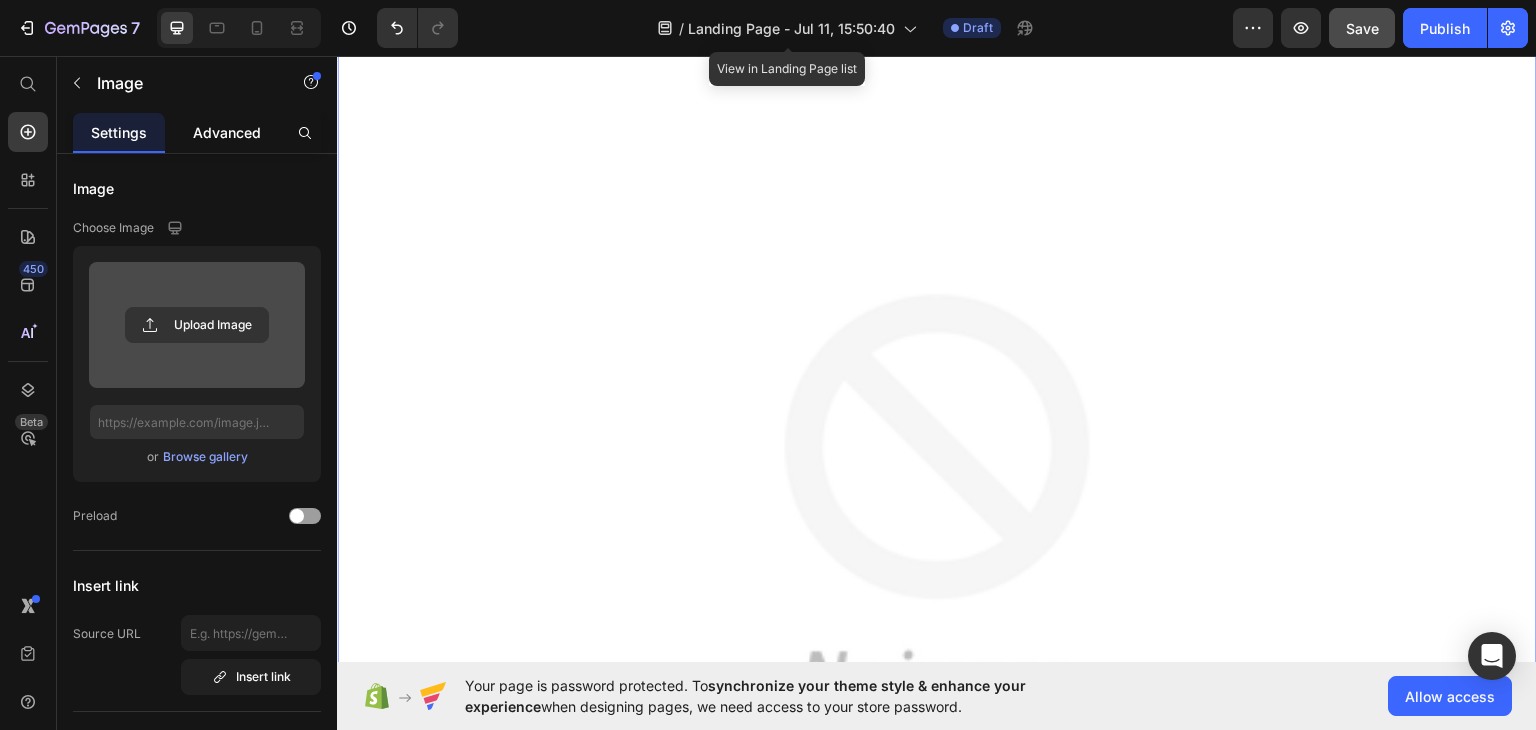 click on "Advanced" at bounding box center (227, 132) 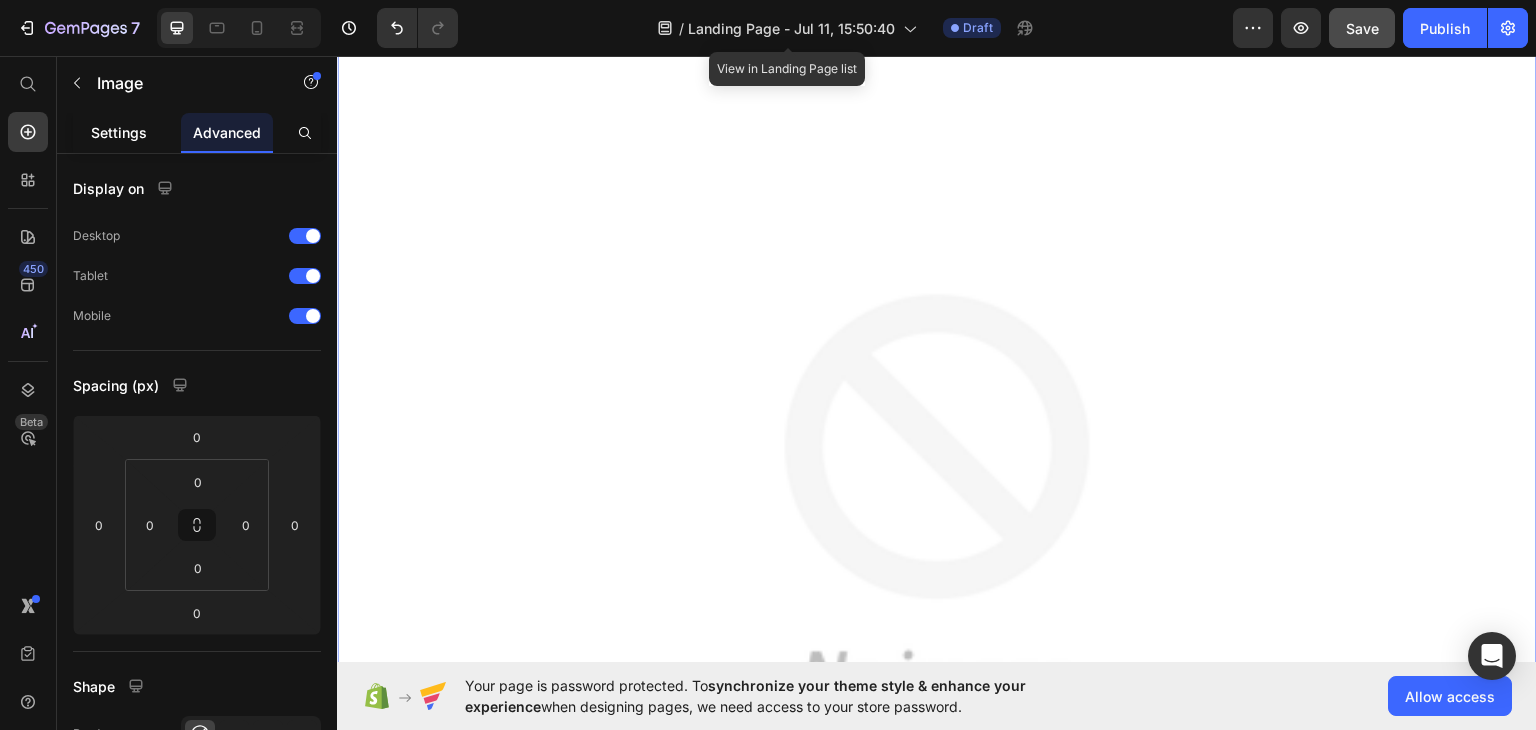 click on "Settings" at bounding box center [119, 132] 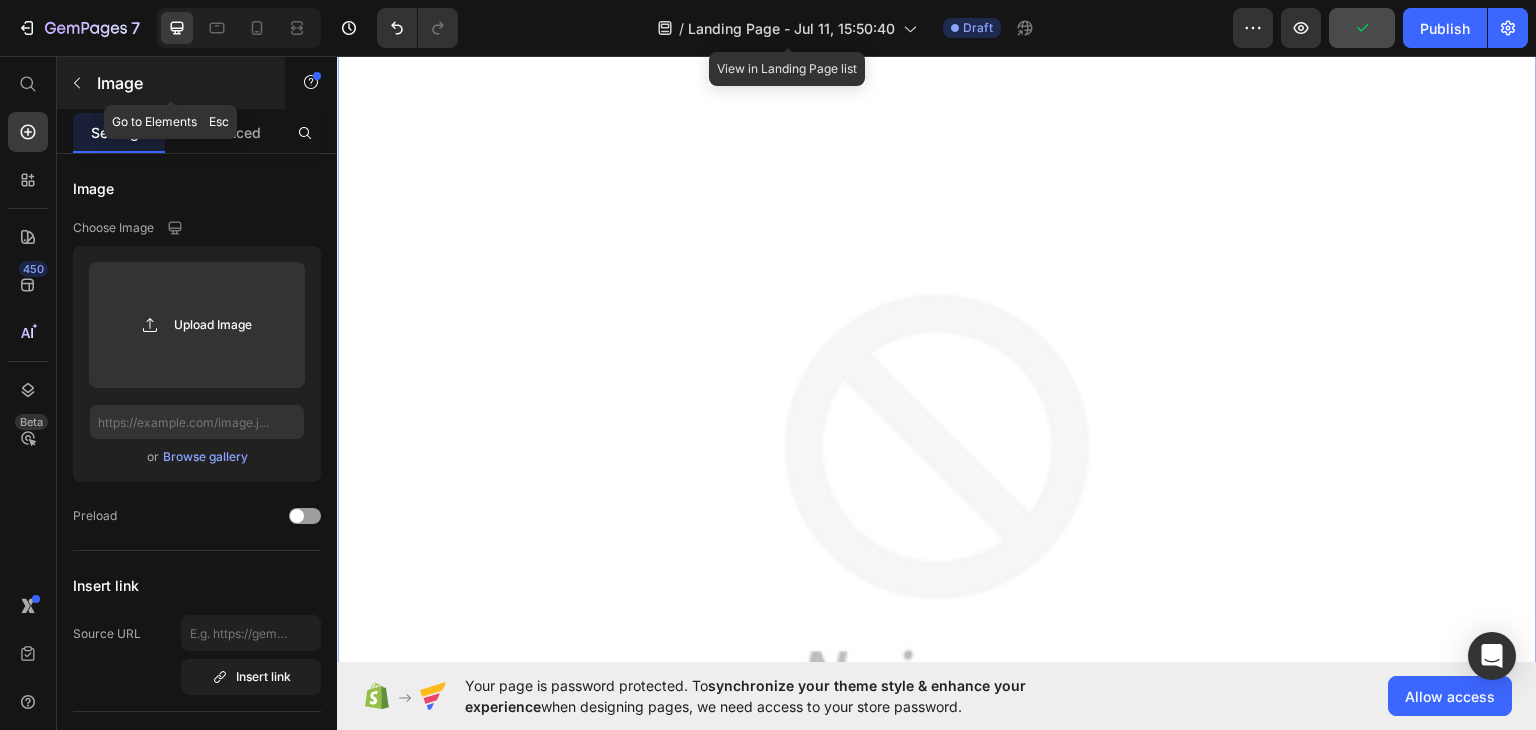 click 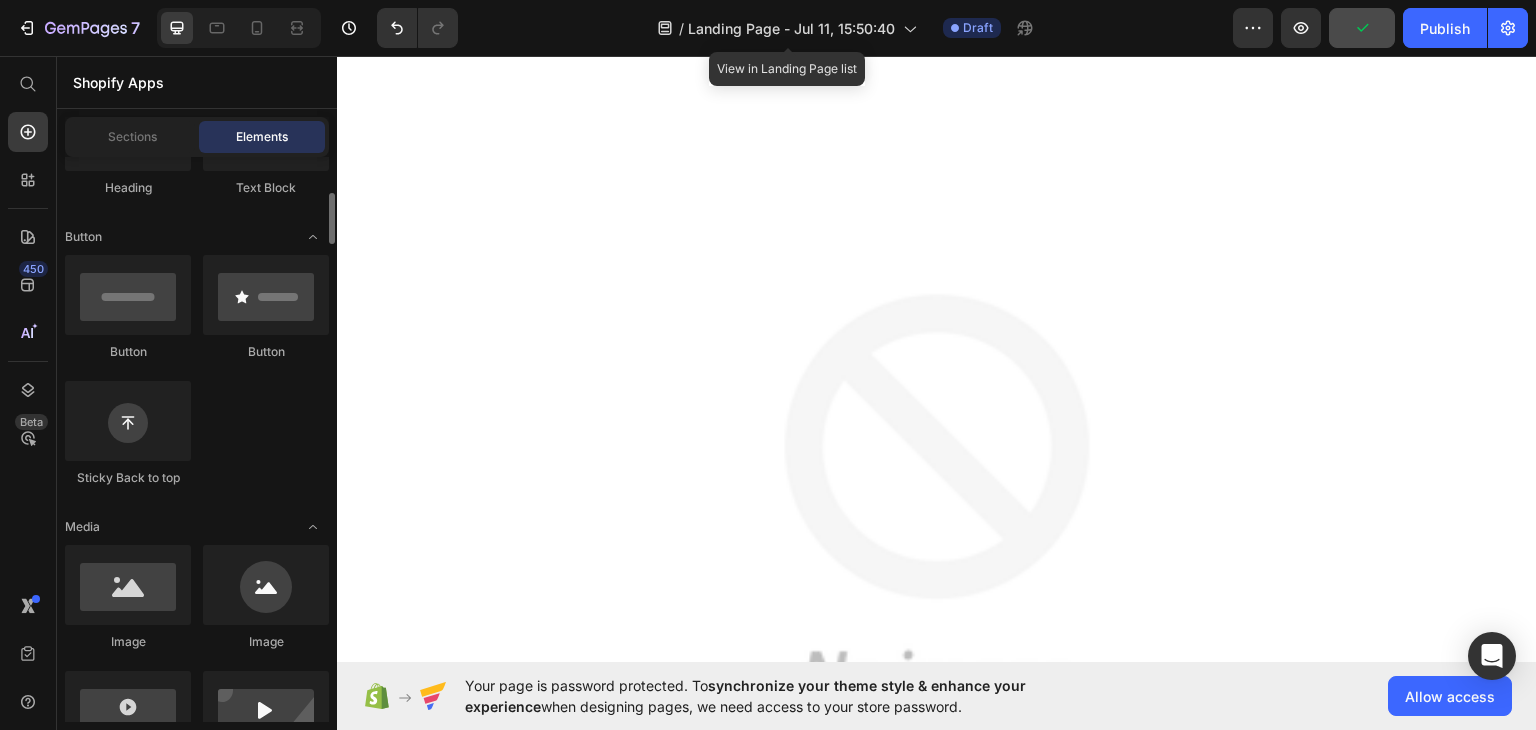 scroll, scrollTop: 100, scrollLeft: 0, axis: vertical 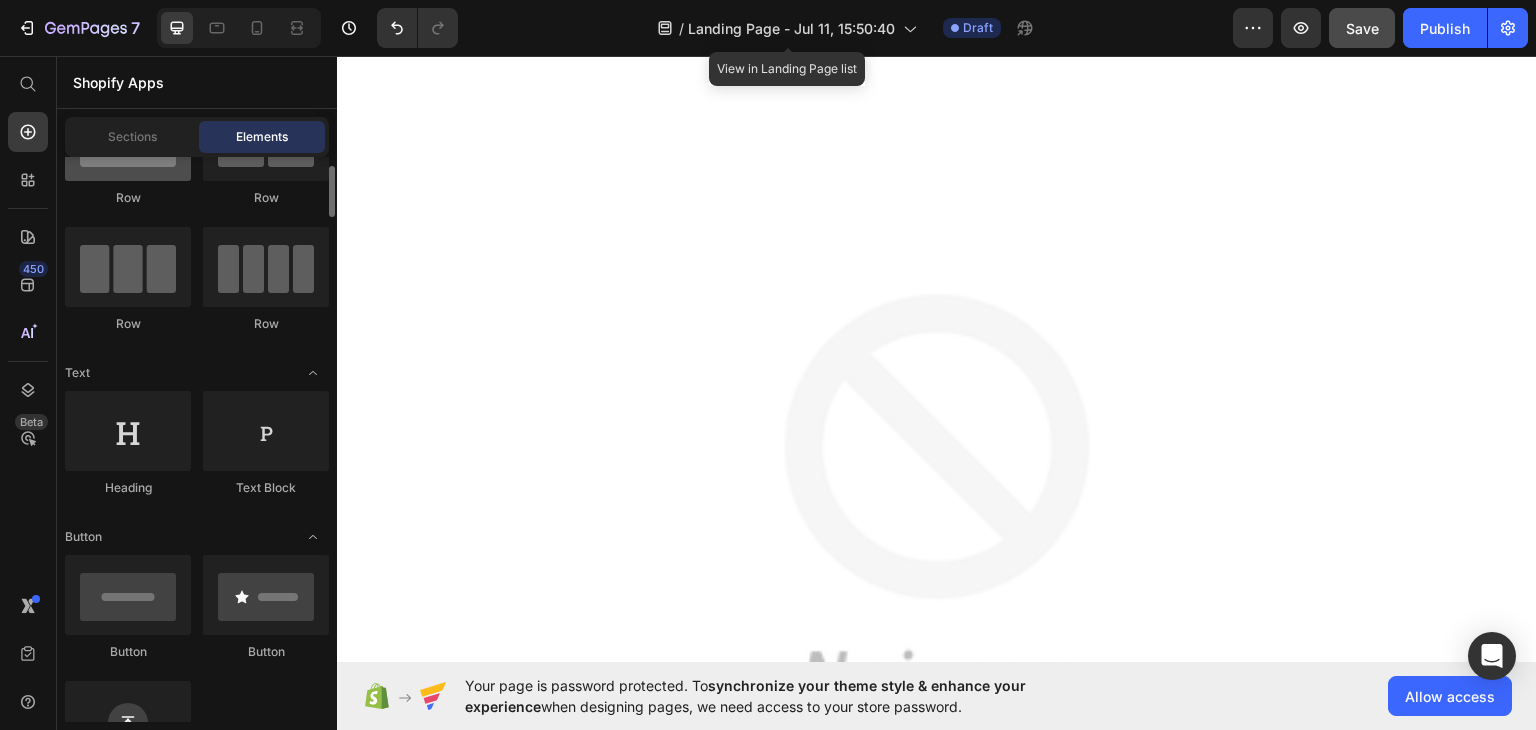 click at bounding box center (128, 141) 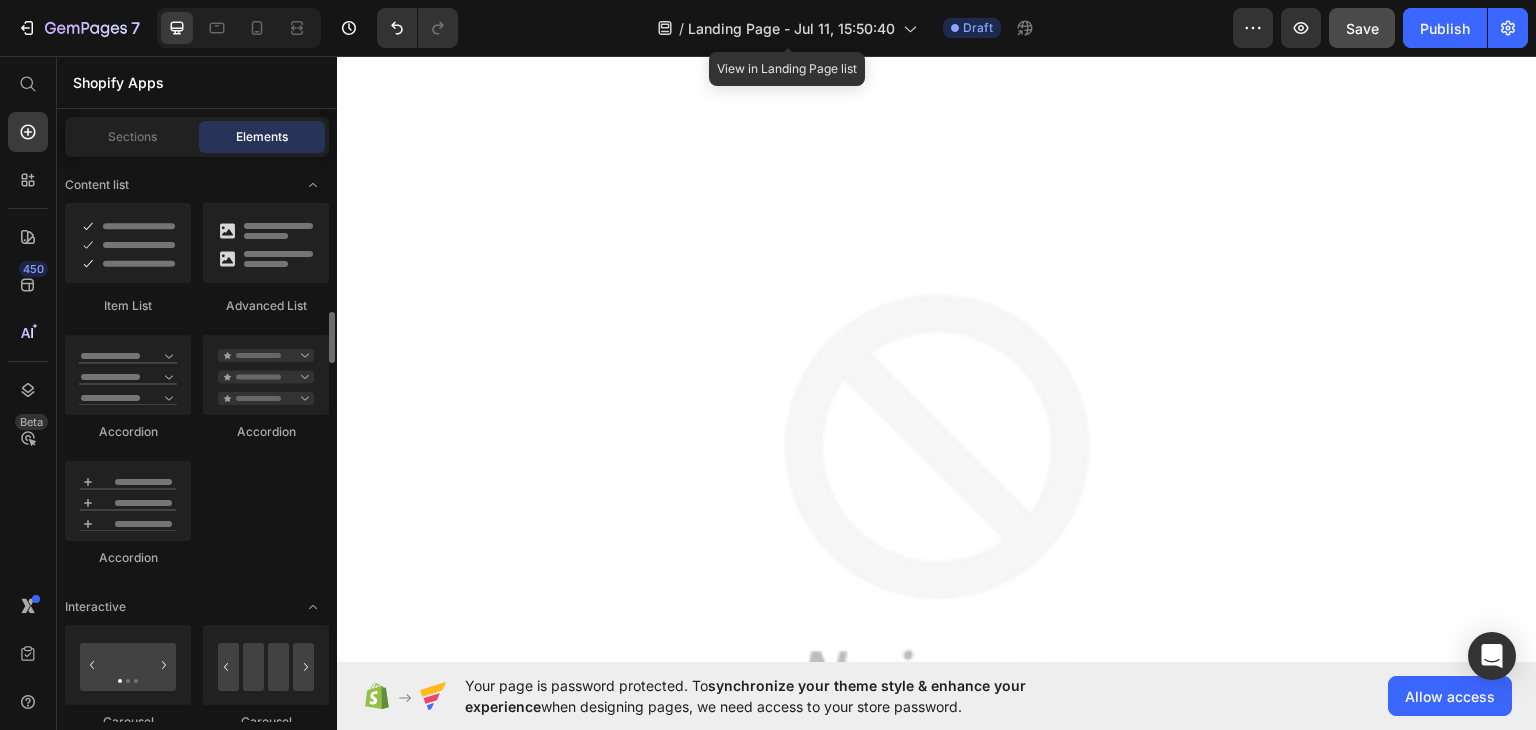scroll, scrollTop: 2100, scrollLeft: 0, axis: vertical 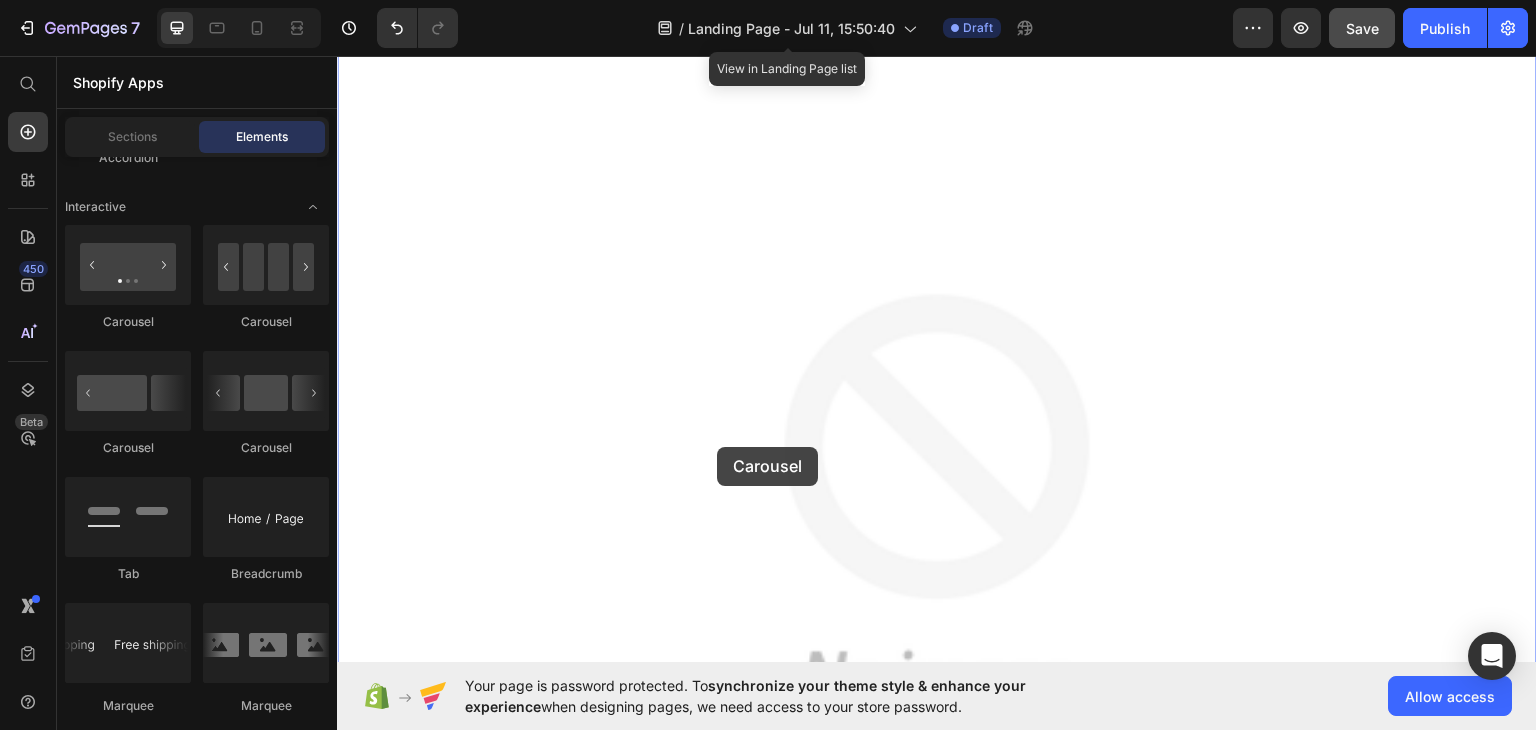 drag, startPoint x: 478, startPoint y: 346, endPoint x: 708, endPoint y: 442, distance: 249.23082 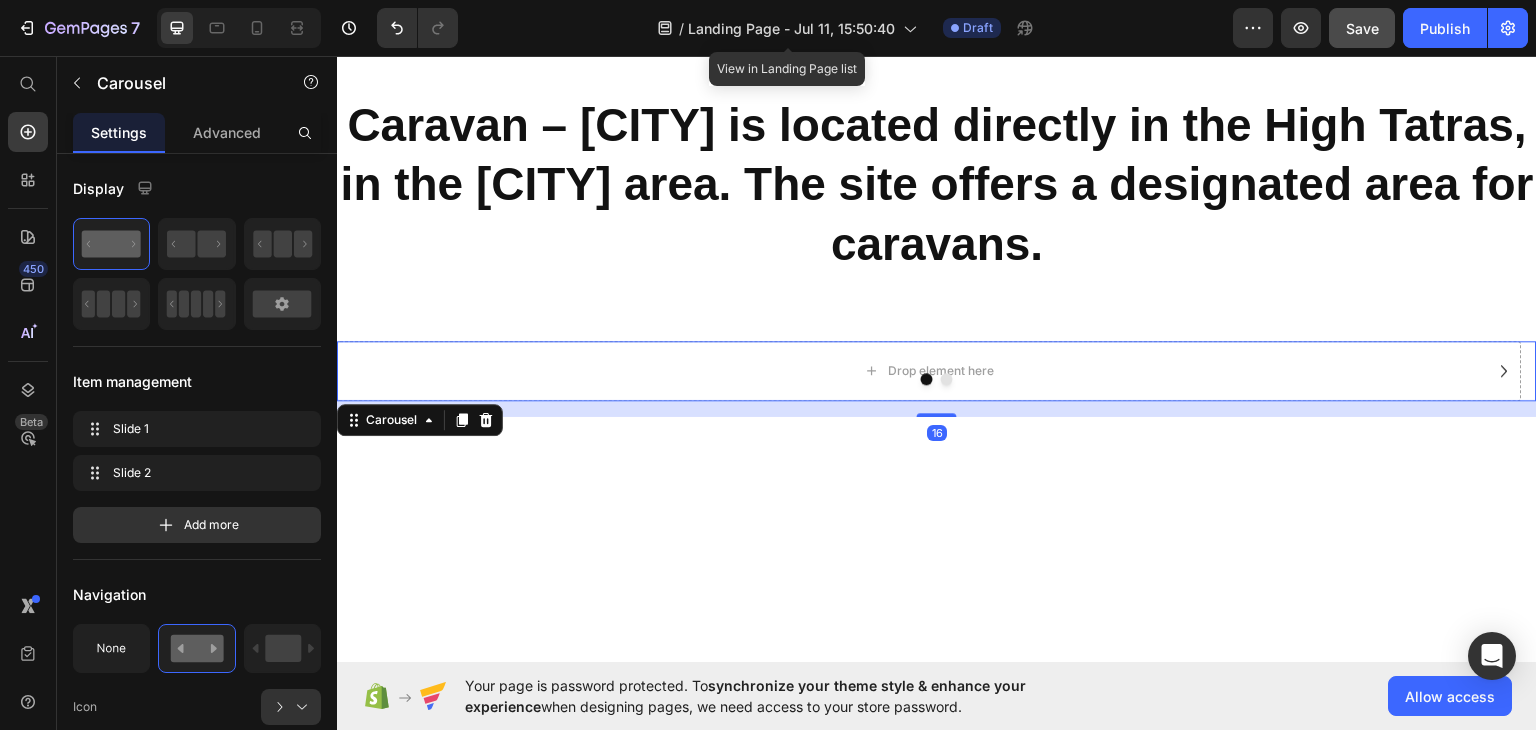 scroll, scrollTop: 476, scrollLeft: 0, axis: vertical 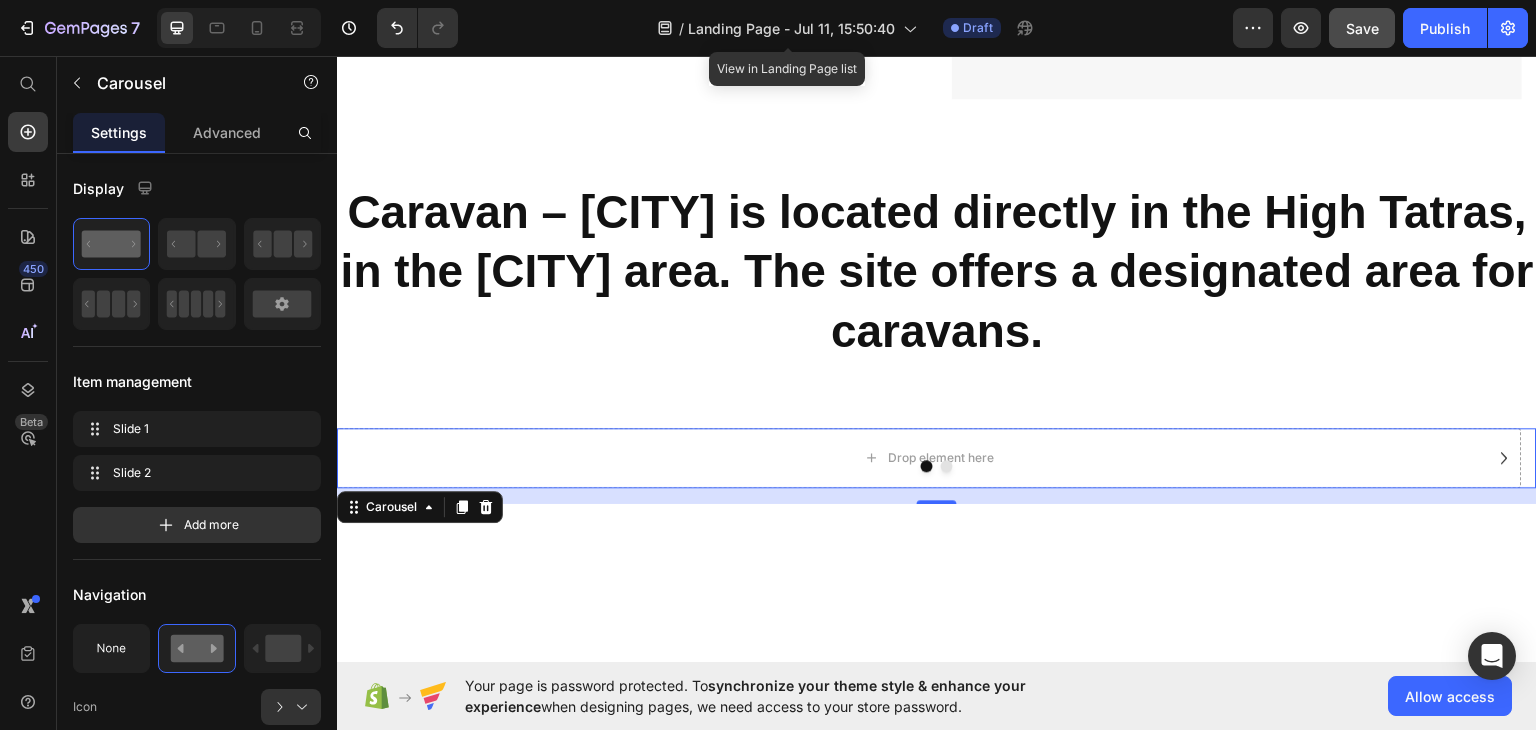 drag, startPoint x: 459, startPoint y: 308, endPoint x: 687, endPoint y: 429, distance: 258.1182 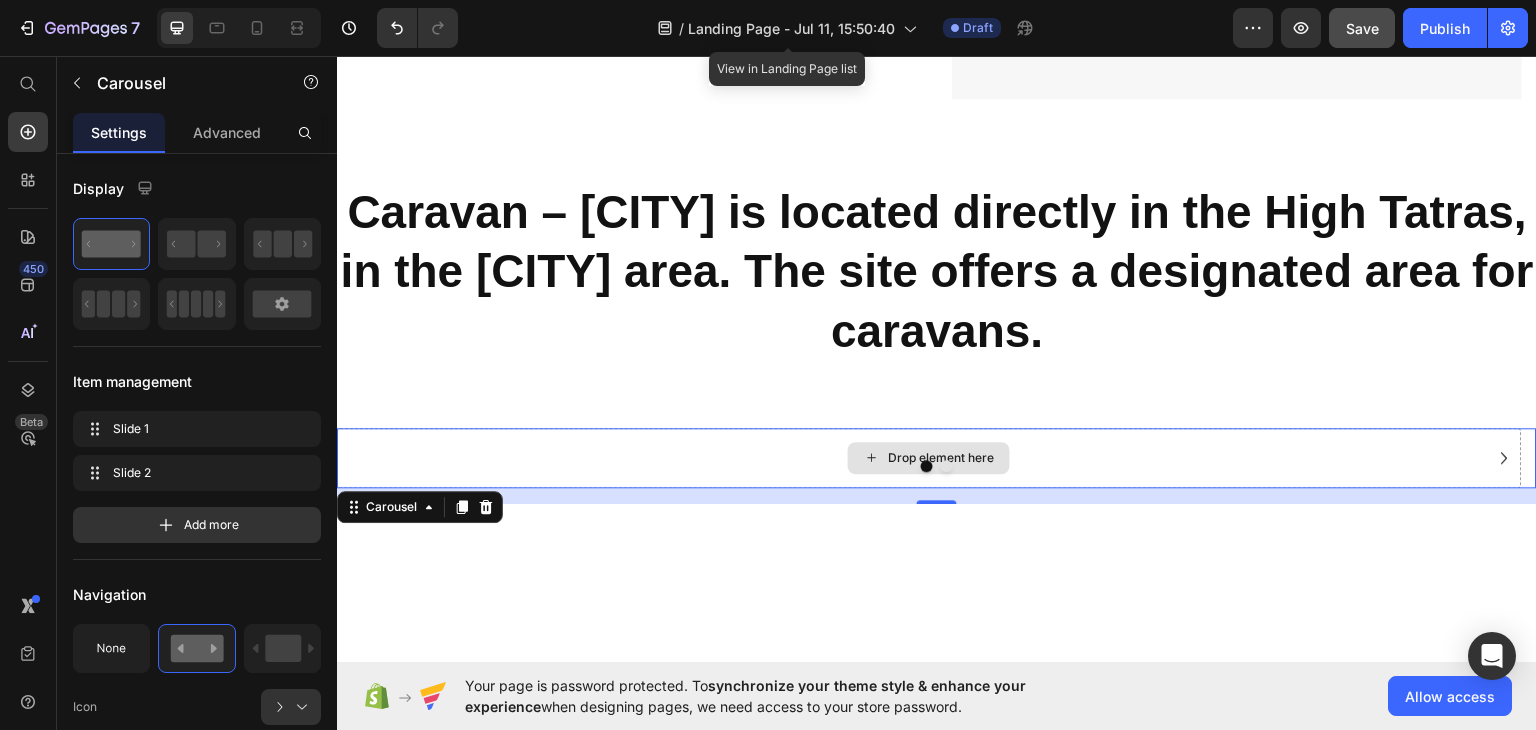 drag, startPoint x: 437, startPoint y: 289, endPoint x: 780, endPoint y: 453, distance: 380.19073 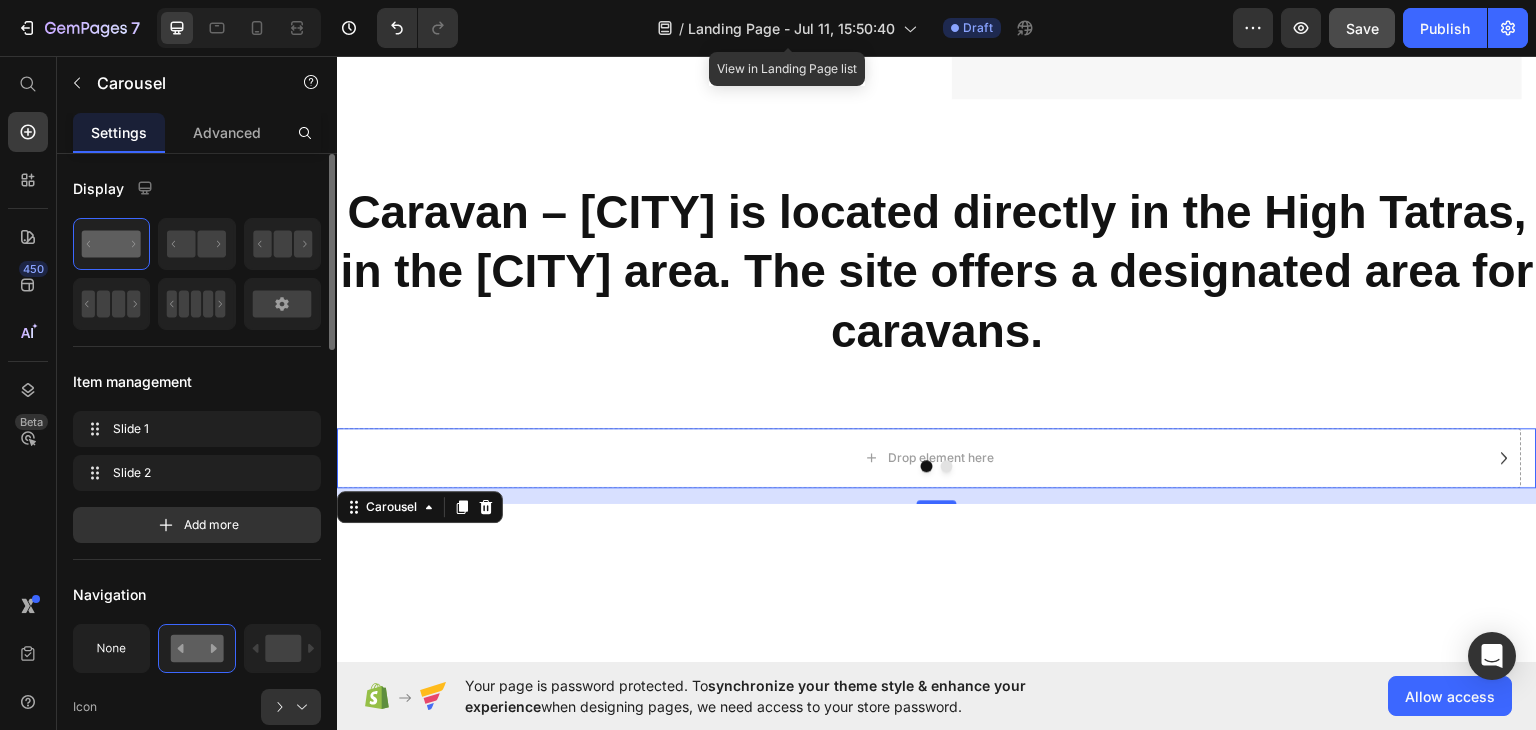 click 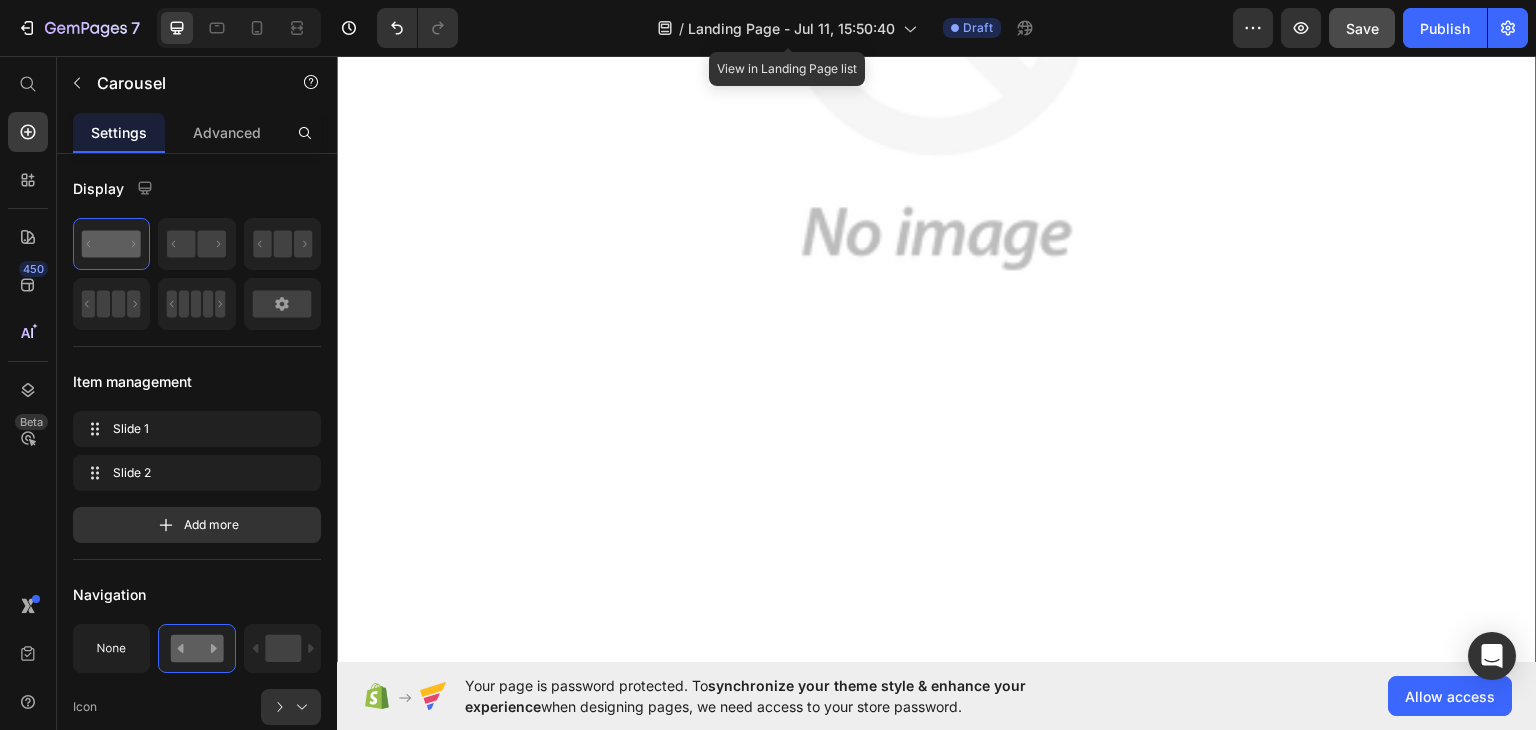 scroll, scrollTop: 1476, scrollLeft: 0, axis: vertical 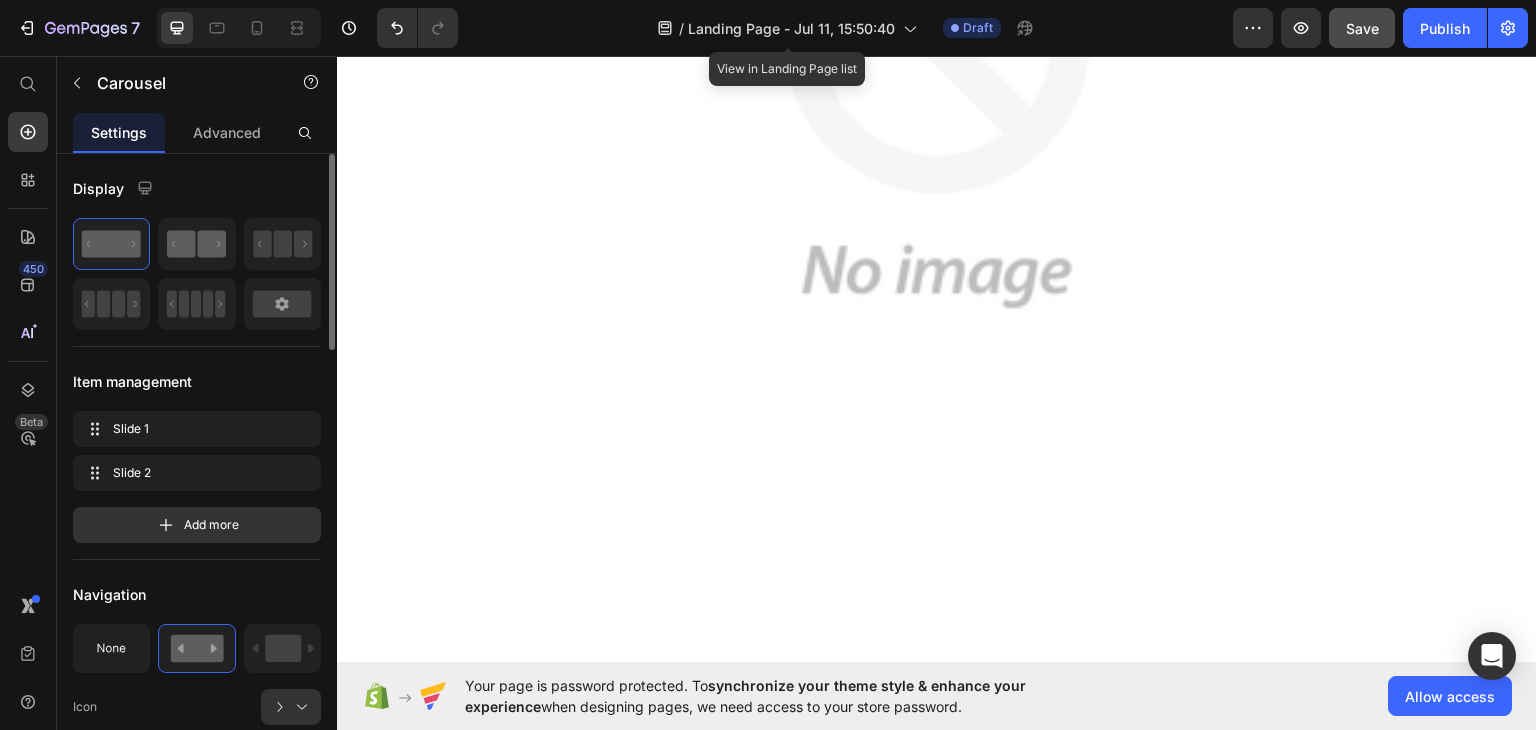click 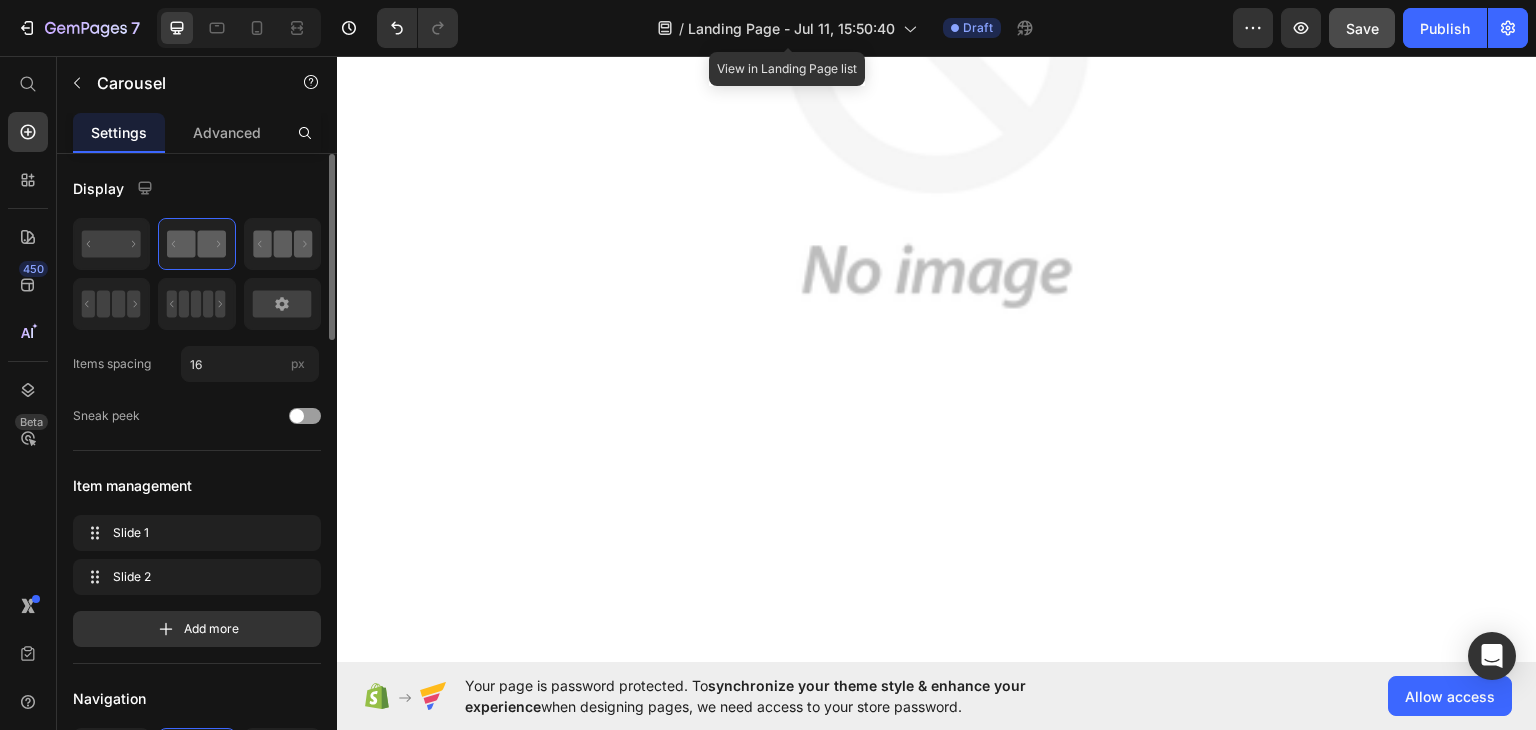click 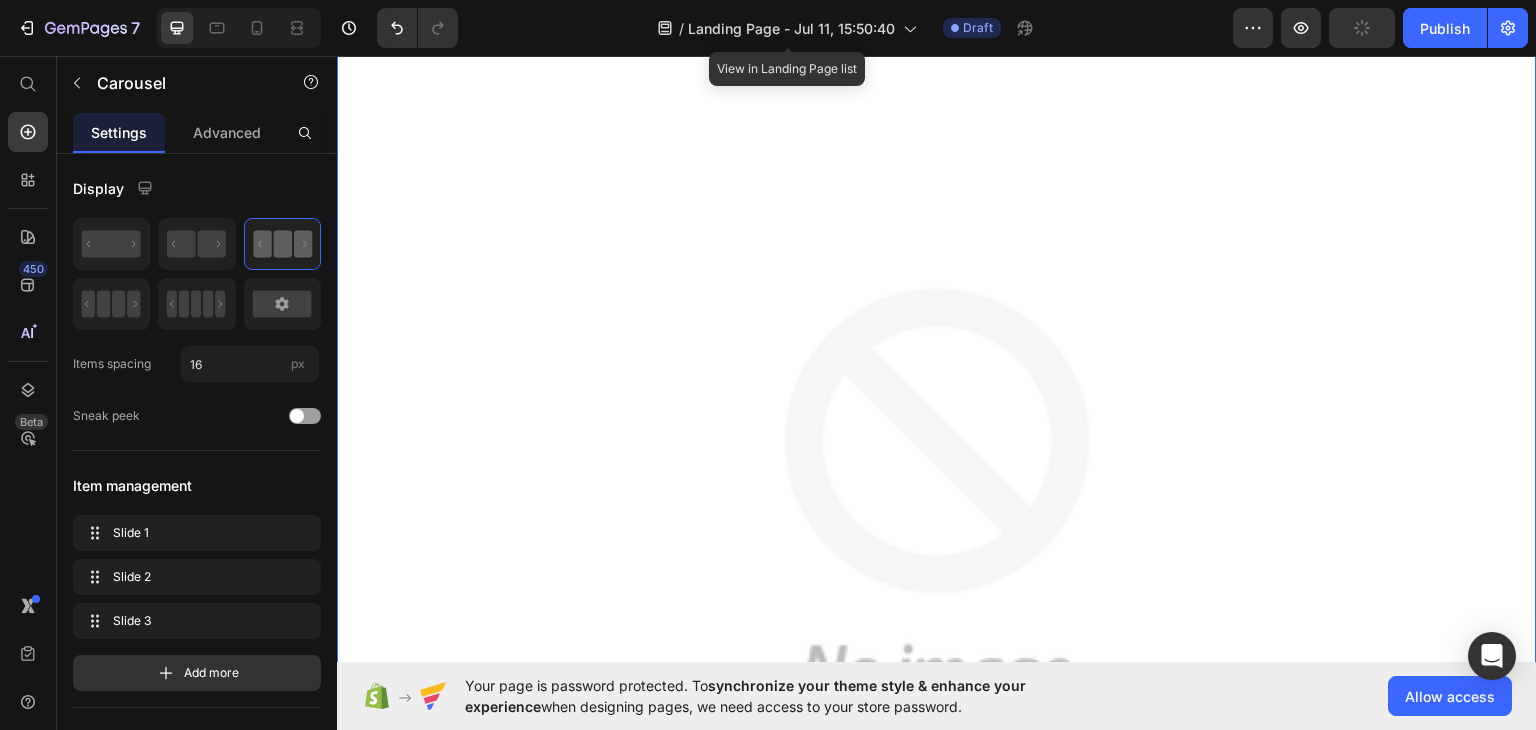 click at bounding box center (937, 497) 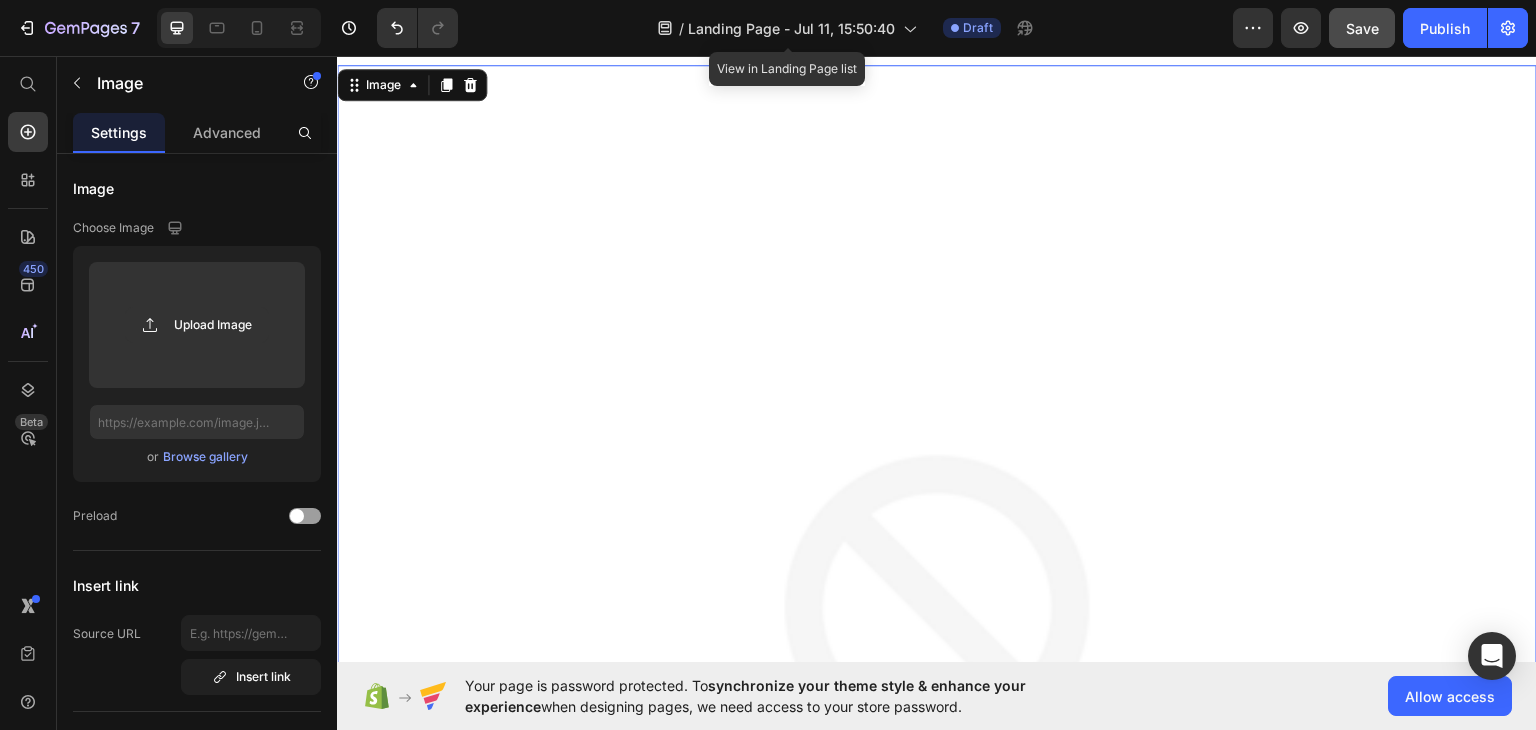 scroll, scrollTop: 676, scrollLeft: 0, axis: vertical 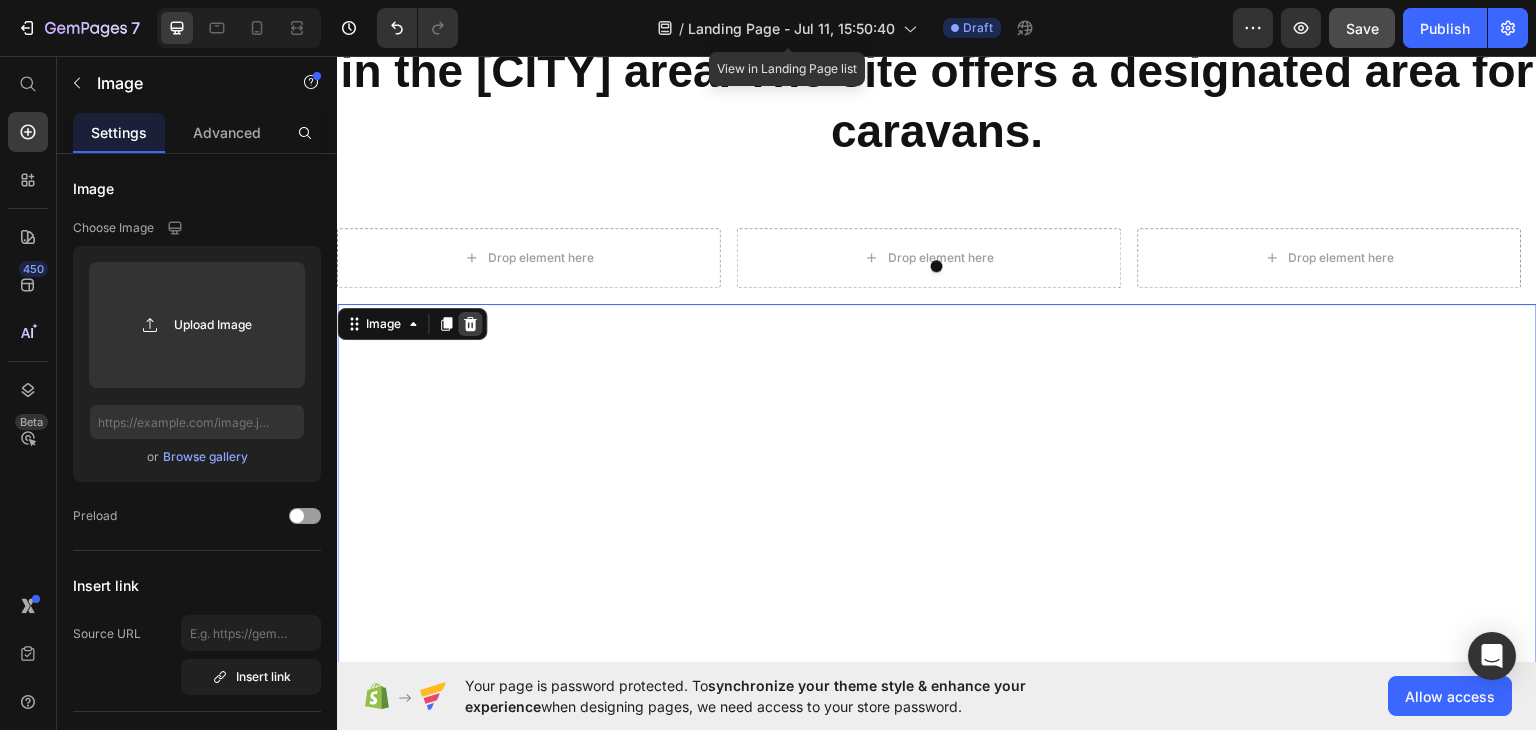 click 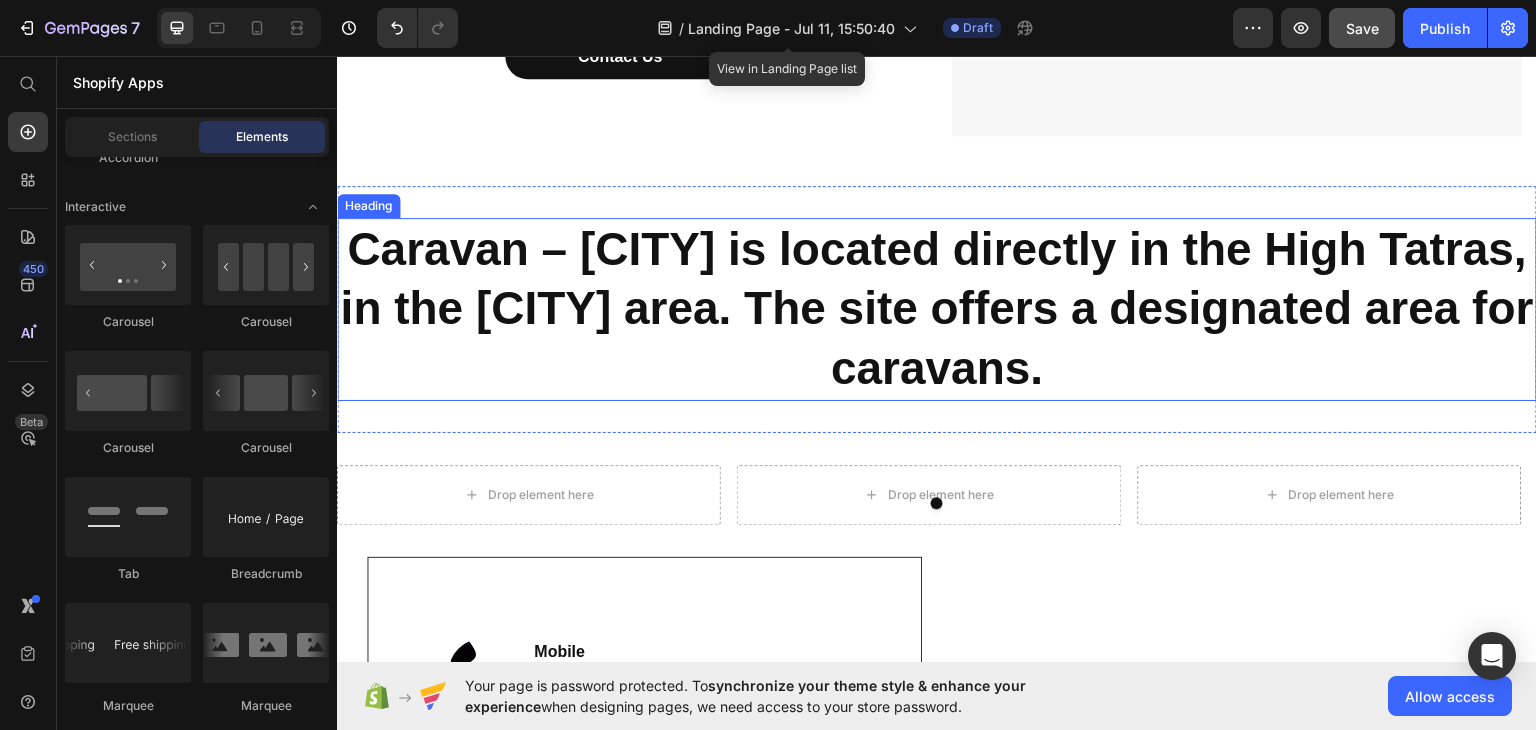 scroll, scrollTop: 376, scrollLeft: 0, axis: vertical 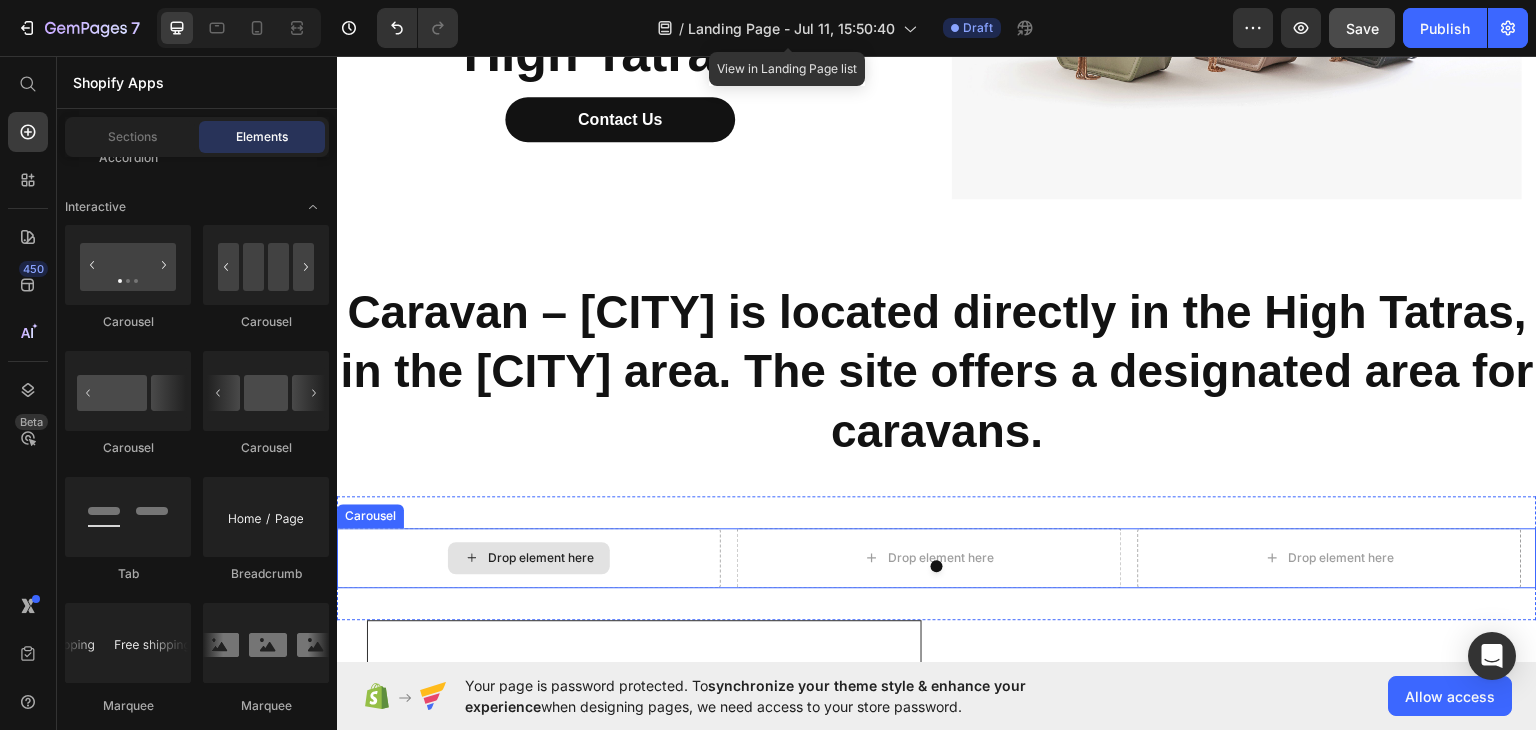 click on "Drop element here" at bounding box center [541, 557] 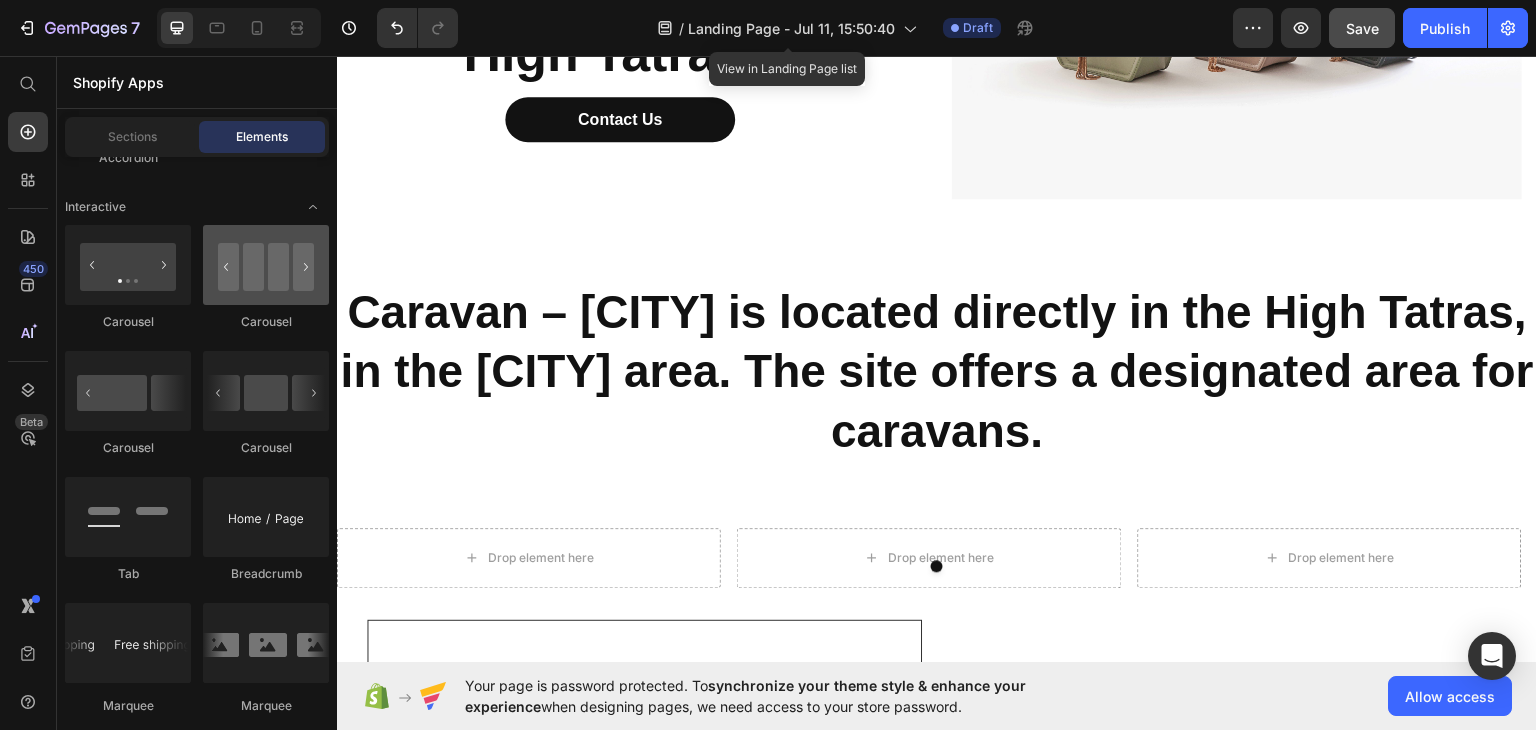 scroll, scrollTop: 2000, scrollLeft: 0, axis: vertical 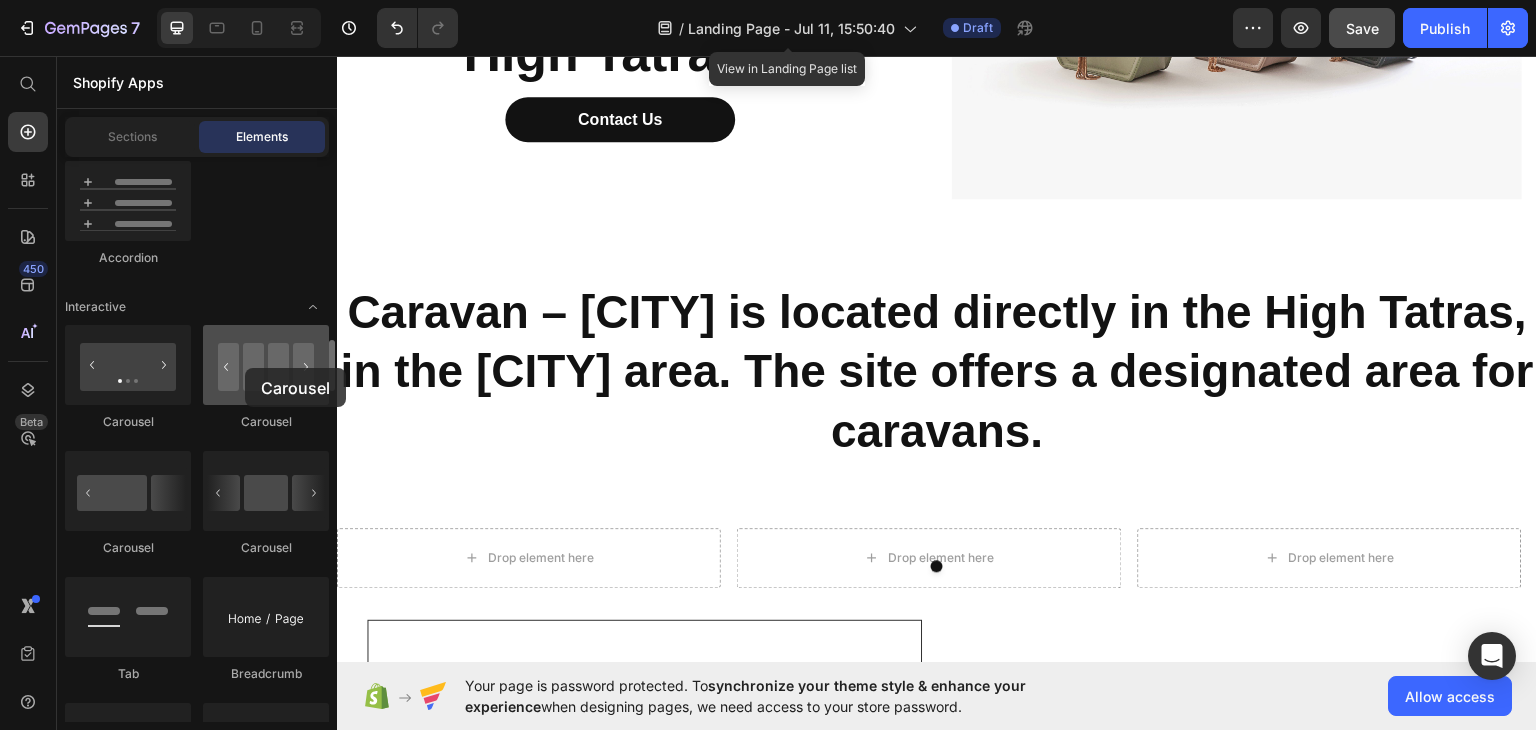 drag, startPoint x: 316, startPoint y: 392, endPoint x: 247, endPoint y: 364, distance: 74.46476 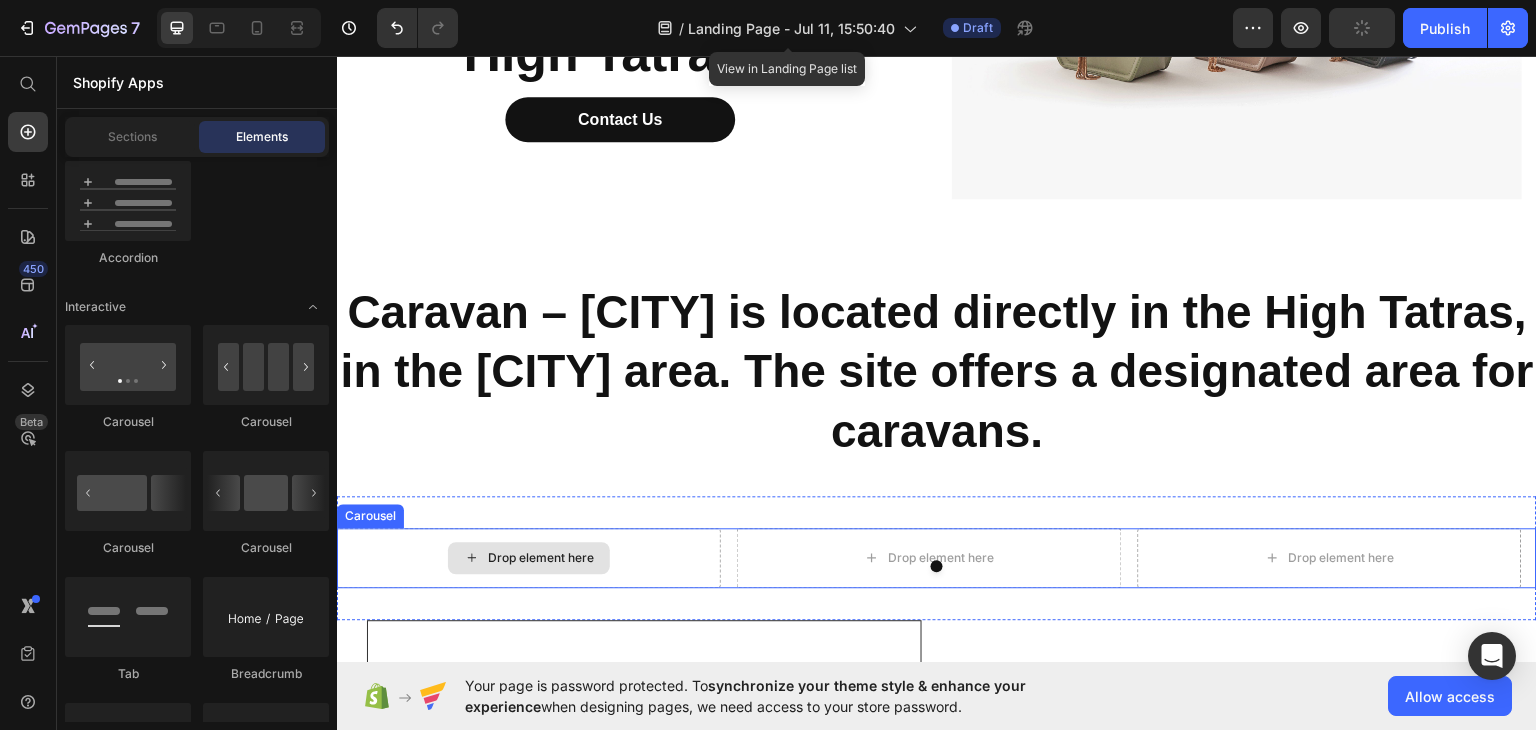 click at bounding box center (937, 565) 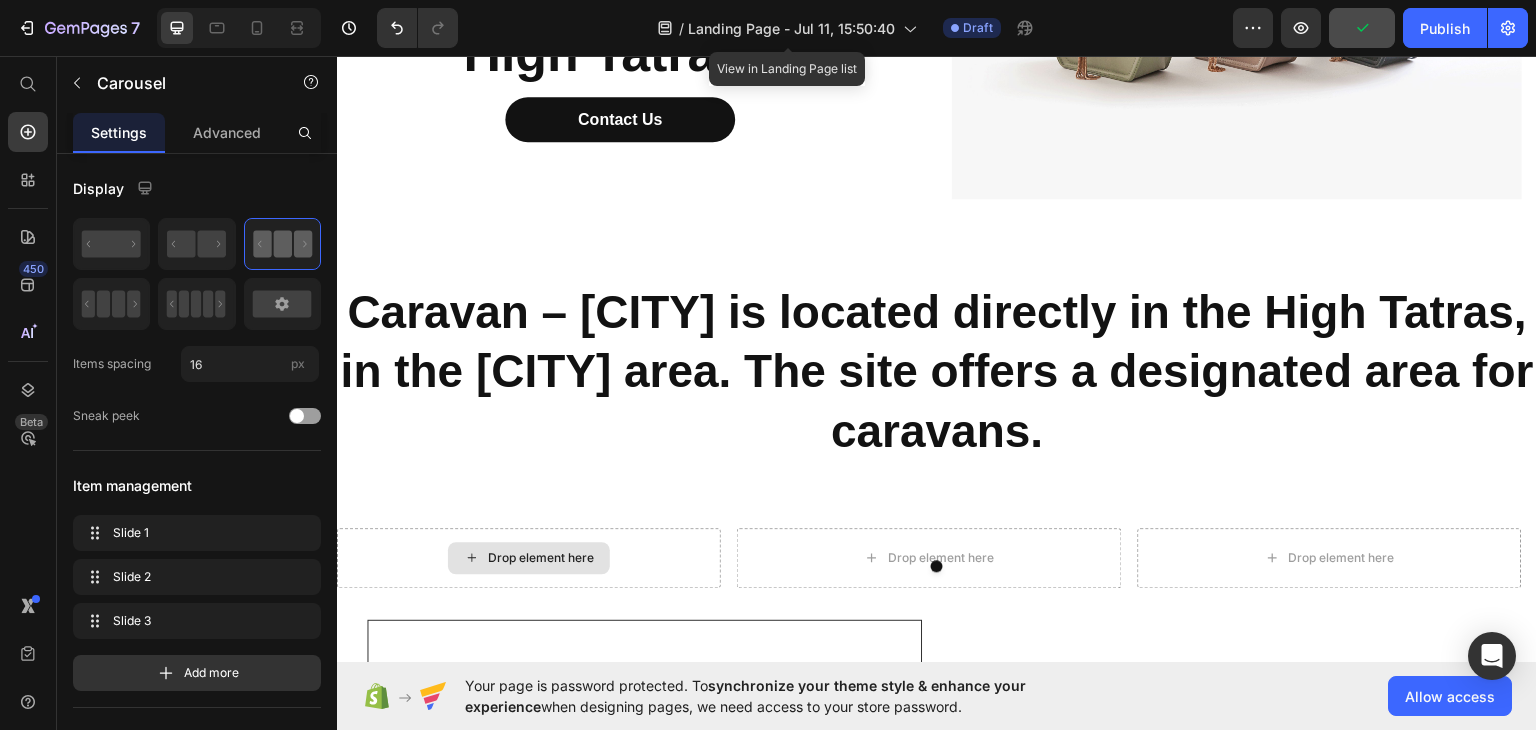 click on "Drop element here" at bounding box center [541, 557] 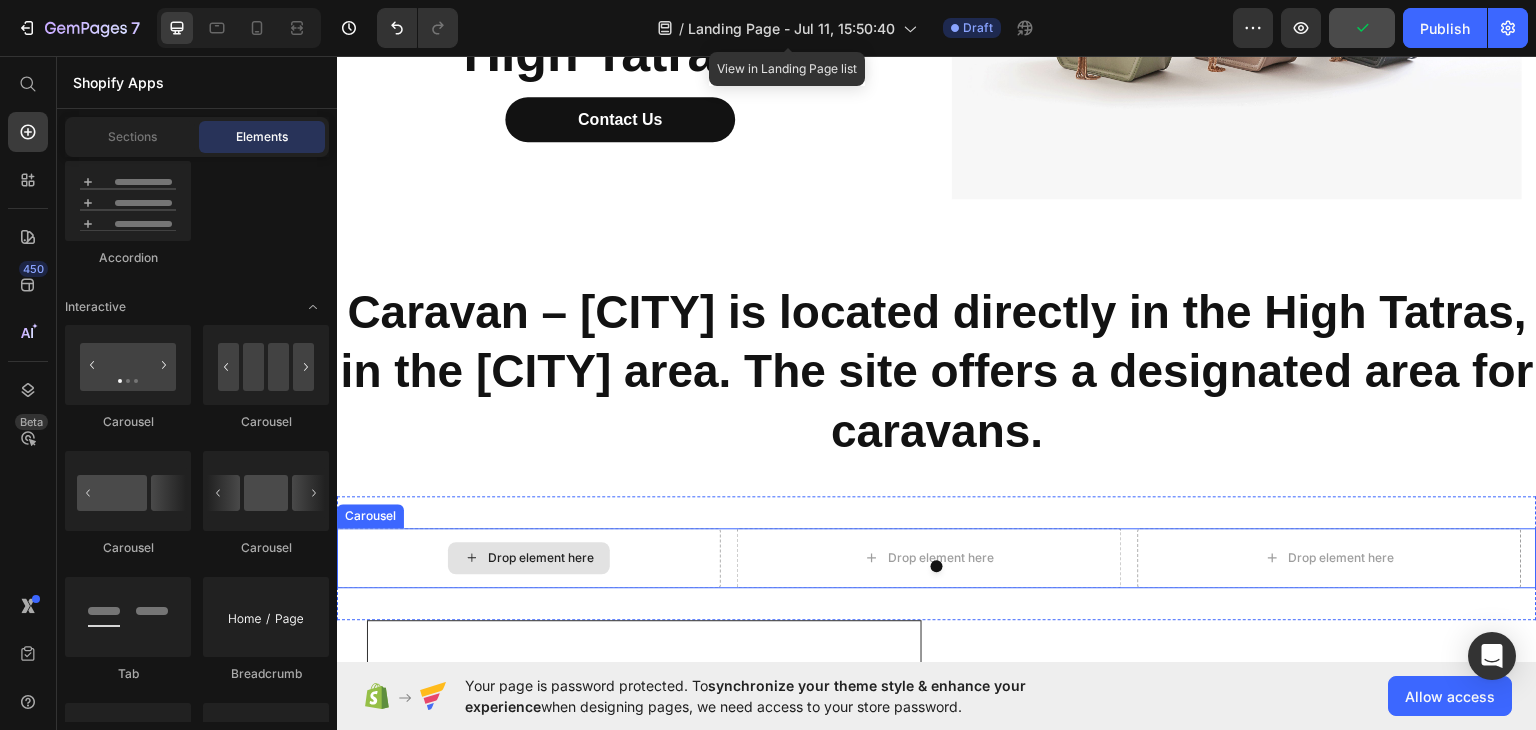 click on "Drop element here" at bounding box center [541, 557] 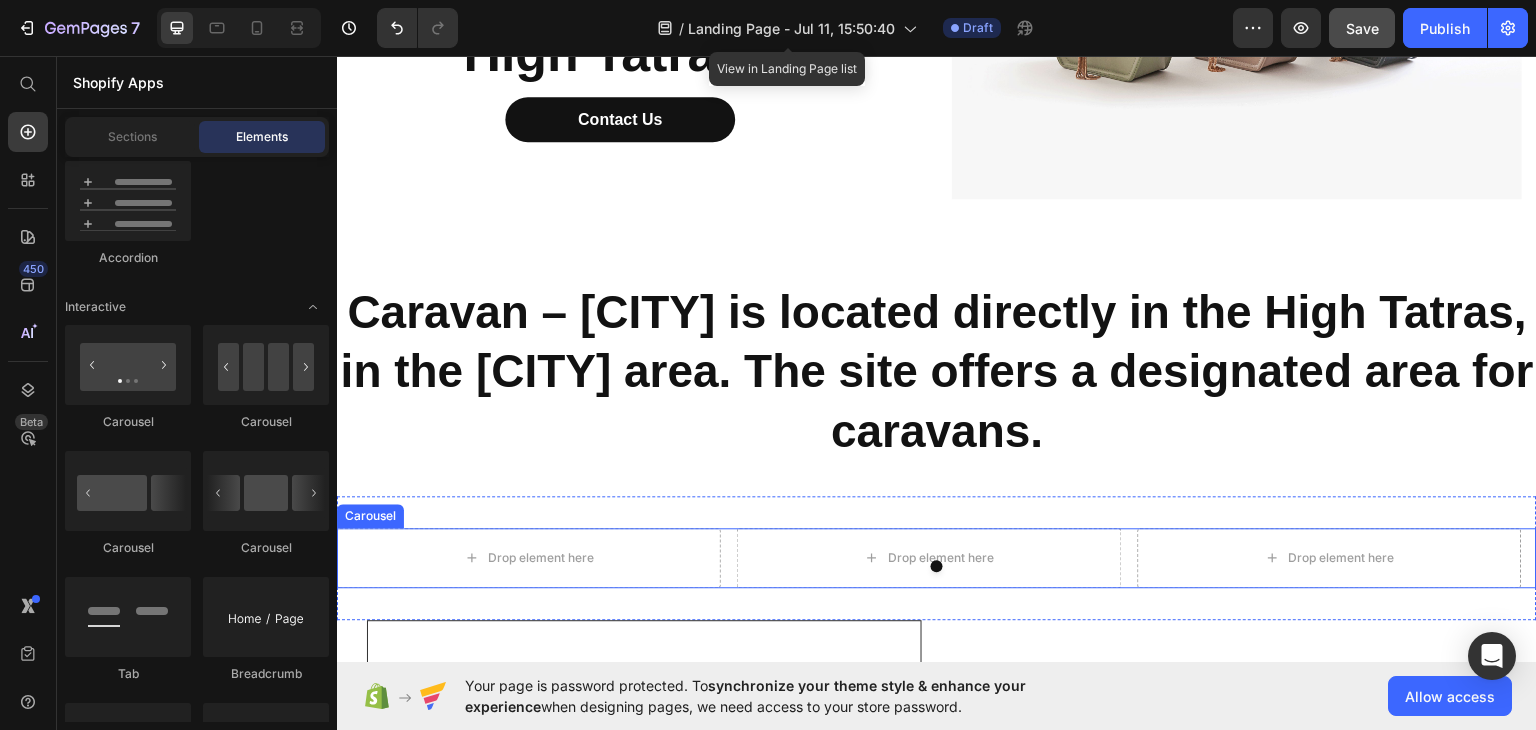 click at bounding box center [937, 565] 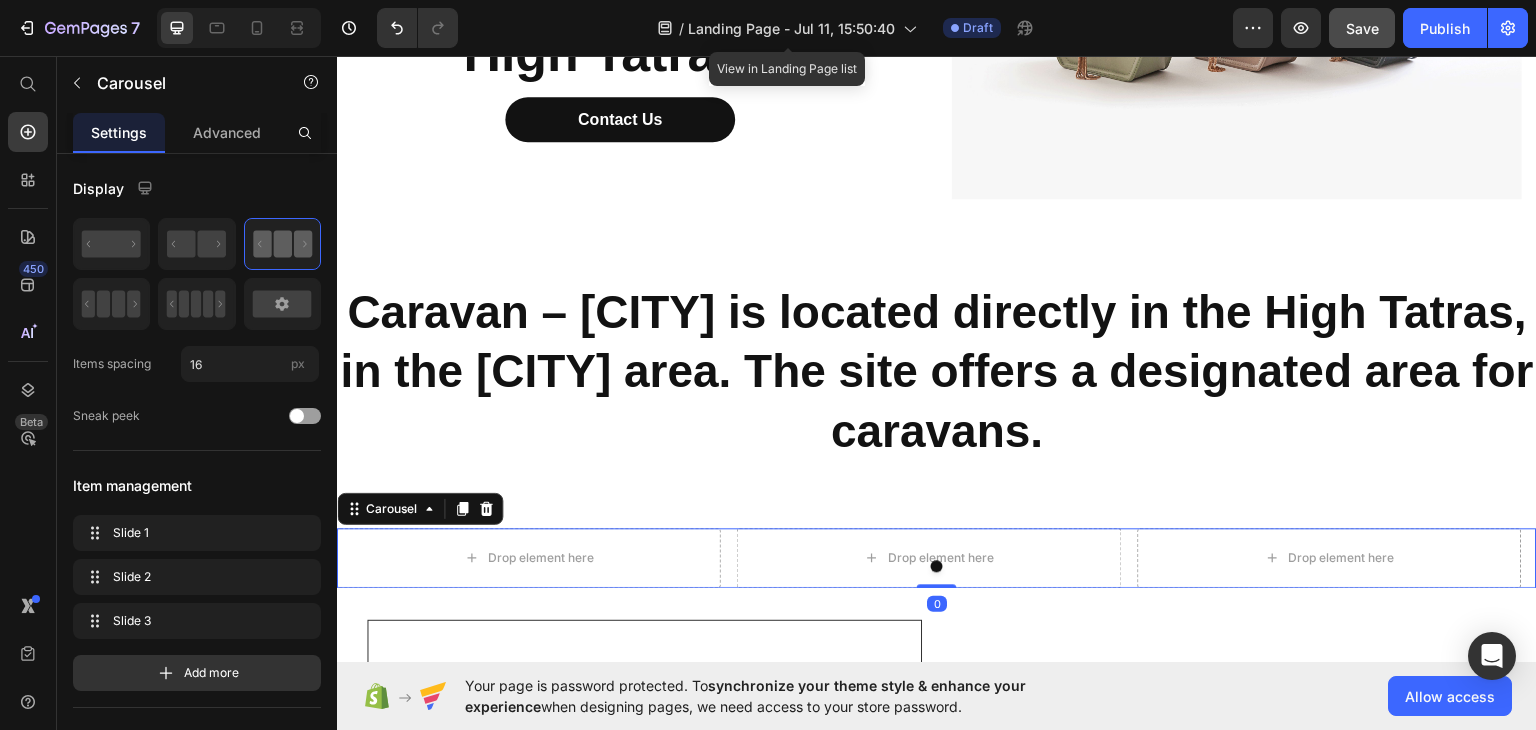 click at bounding box center [937, 565] 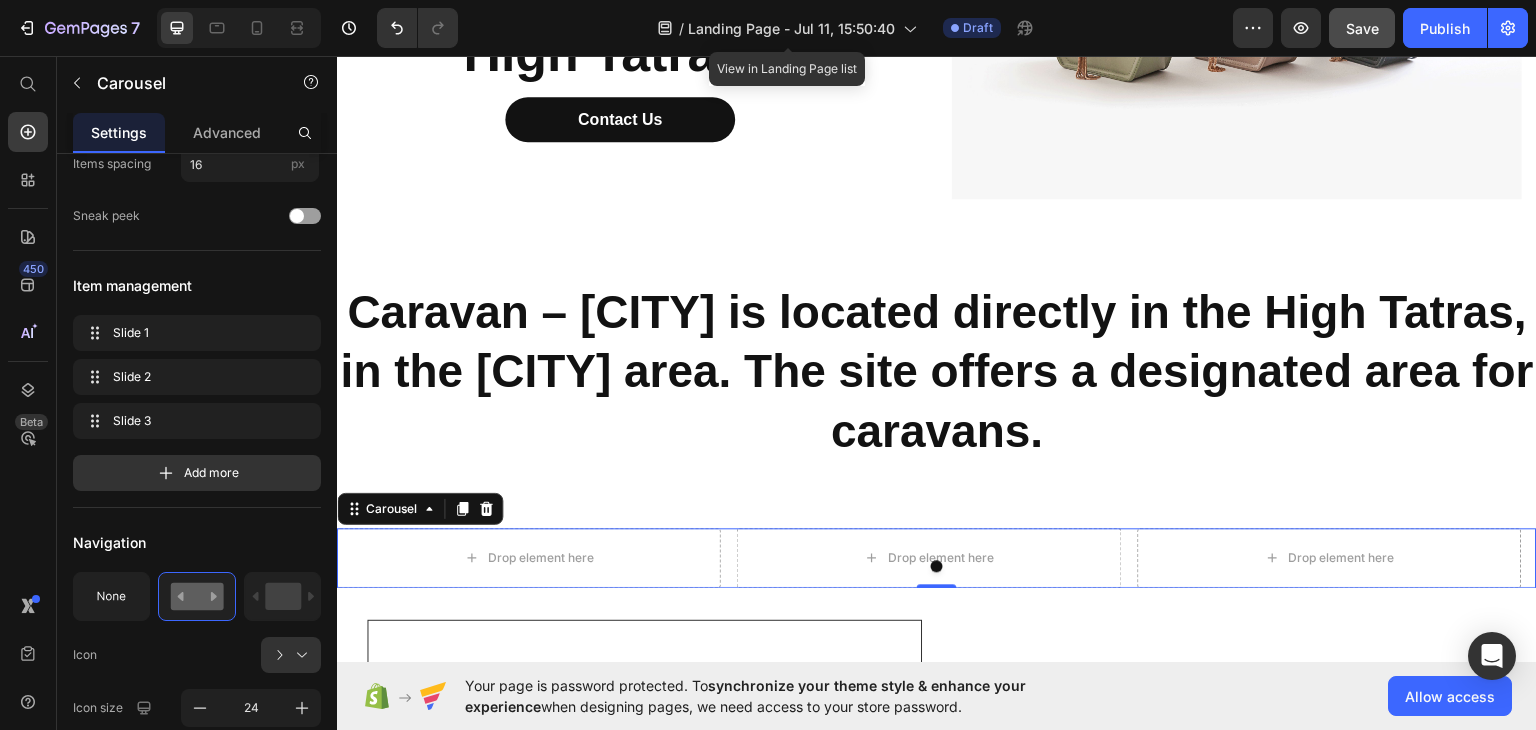 scroll, scrollTop: 0, scrollLeft: 0, axis: both 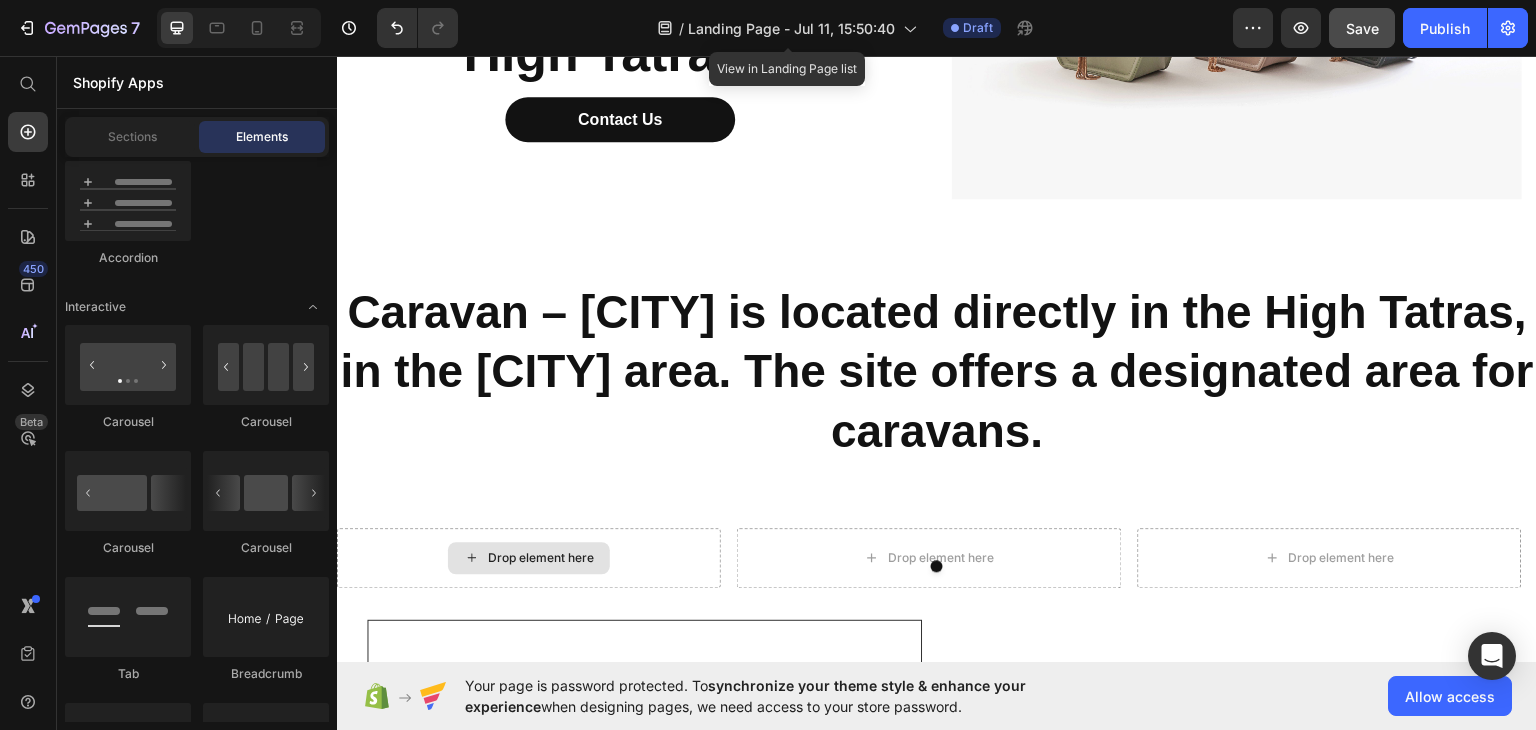 click on "Drop element here" at bounding box center [529, 557] 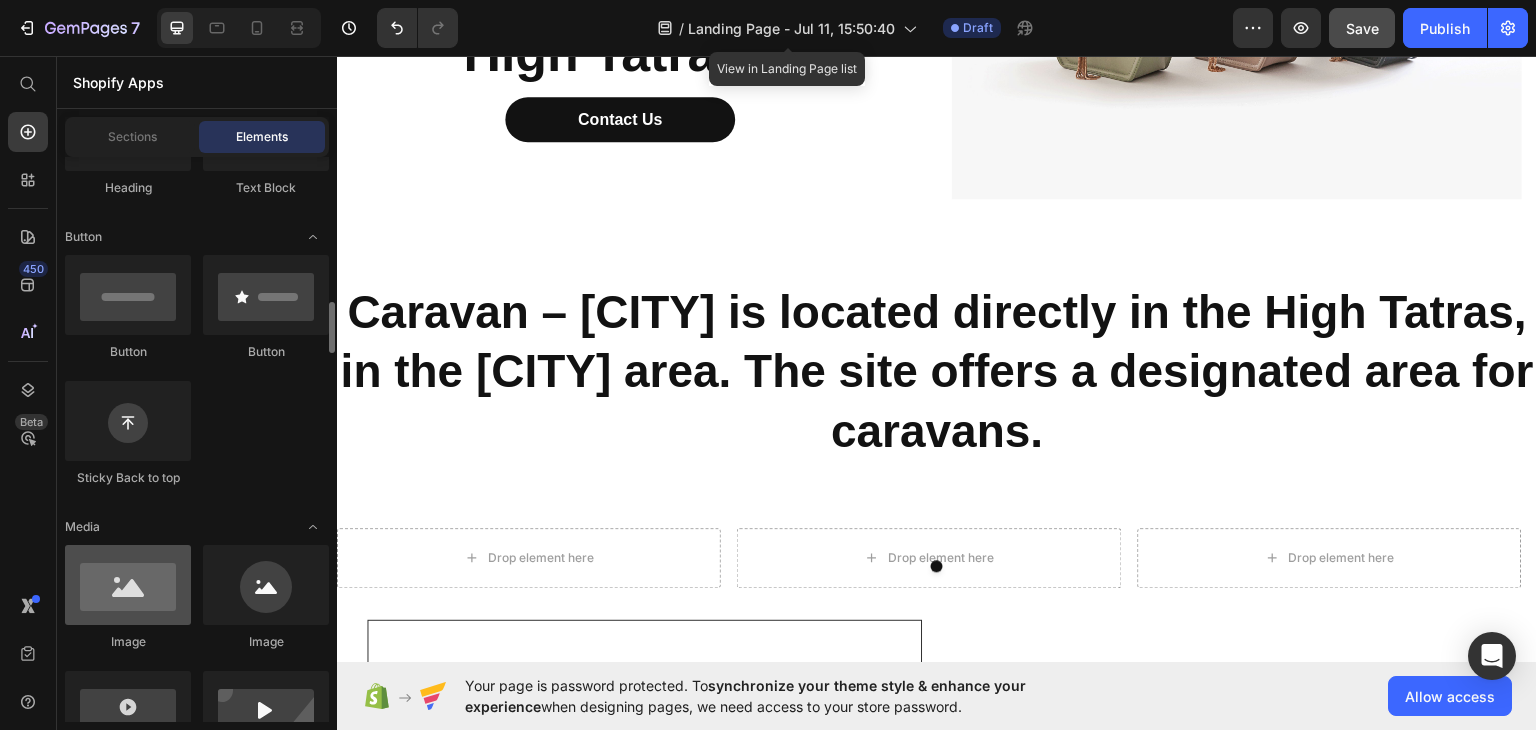 scroll, scrollTop: 600, scrollLeft: 0, axis: vertical 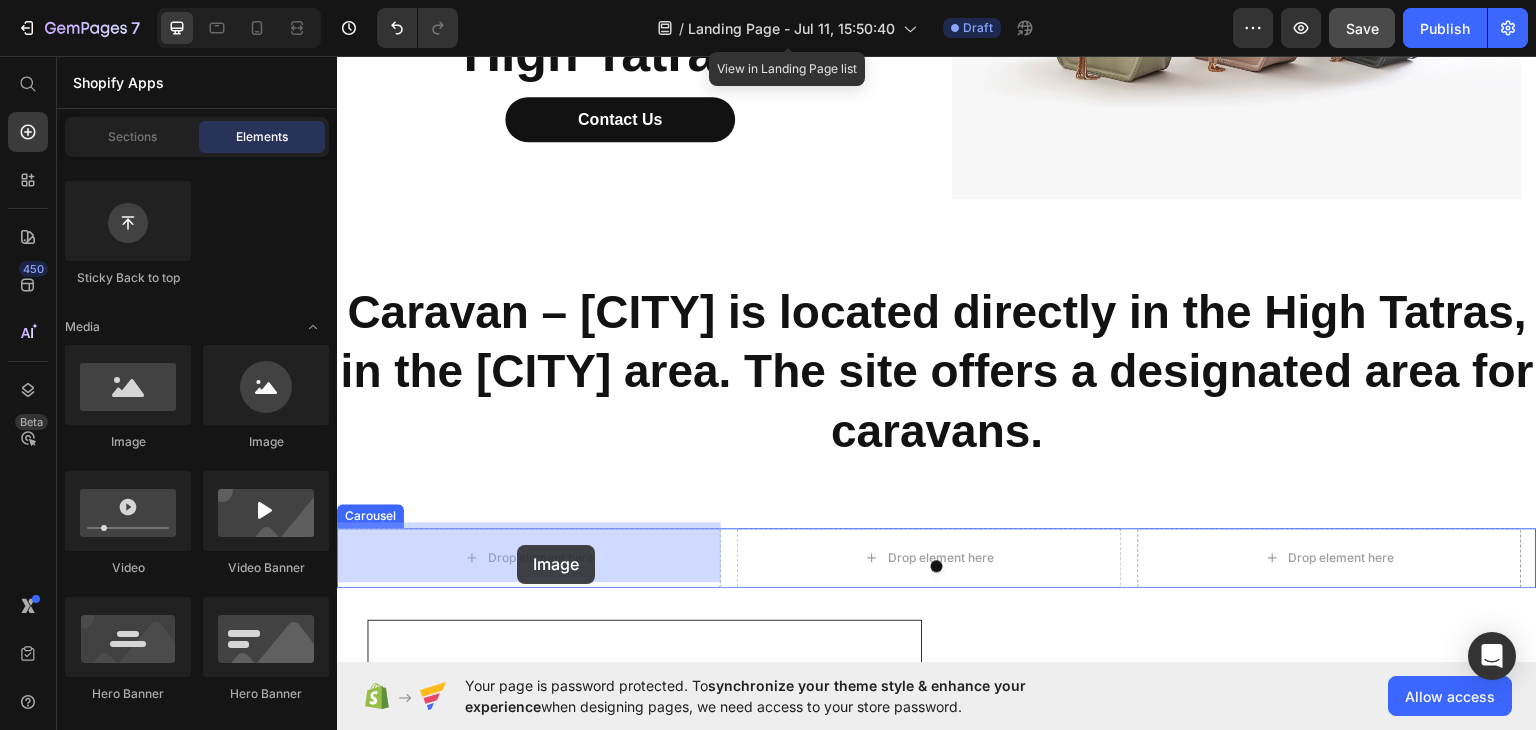 drag, startPoint x: 586, startPoint y: 462, endPoint x: 517, endPoint y: 544, distance: 107.16809 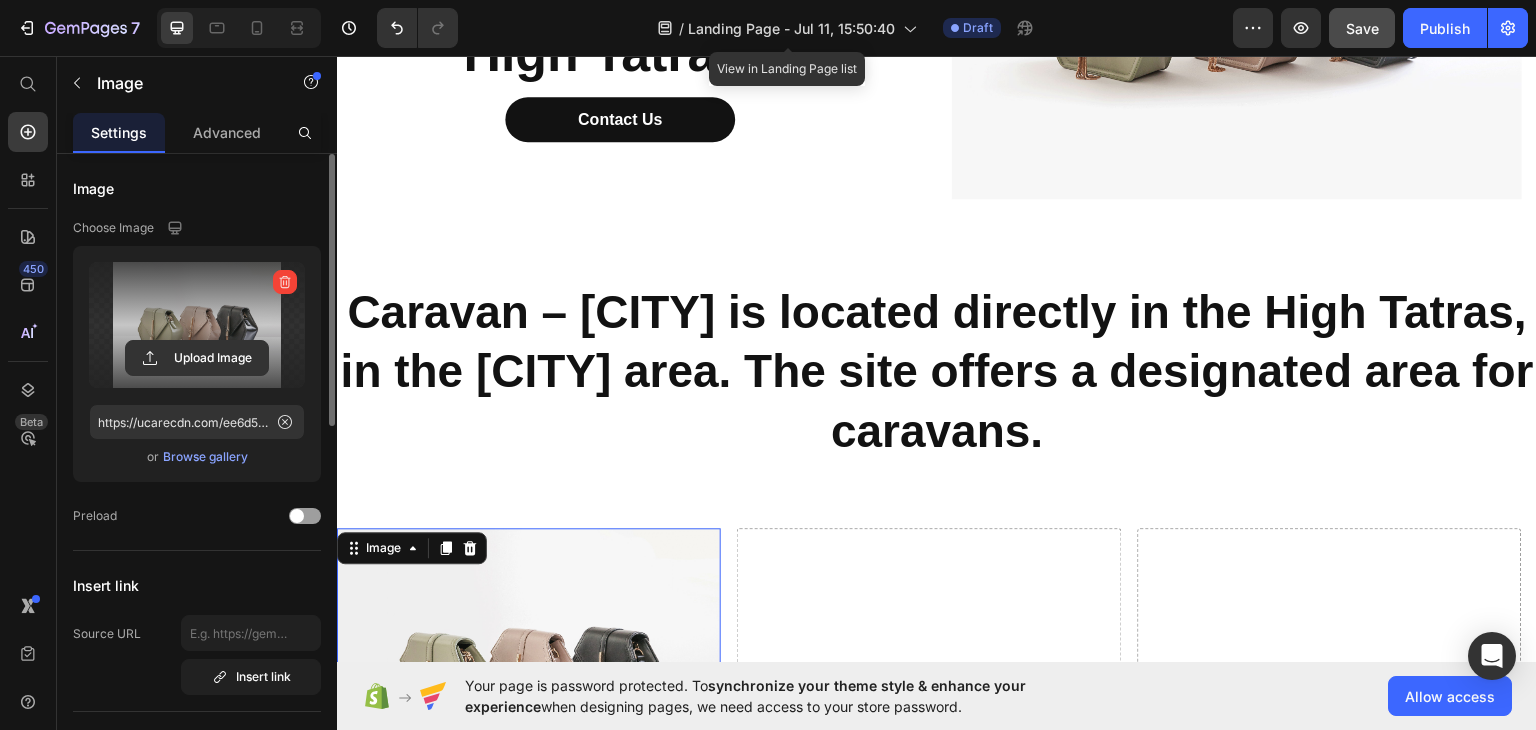 scroll, scrollTop: 300, scrollLeft: 0, axis: vertical 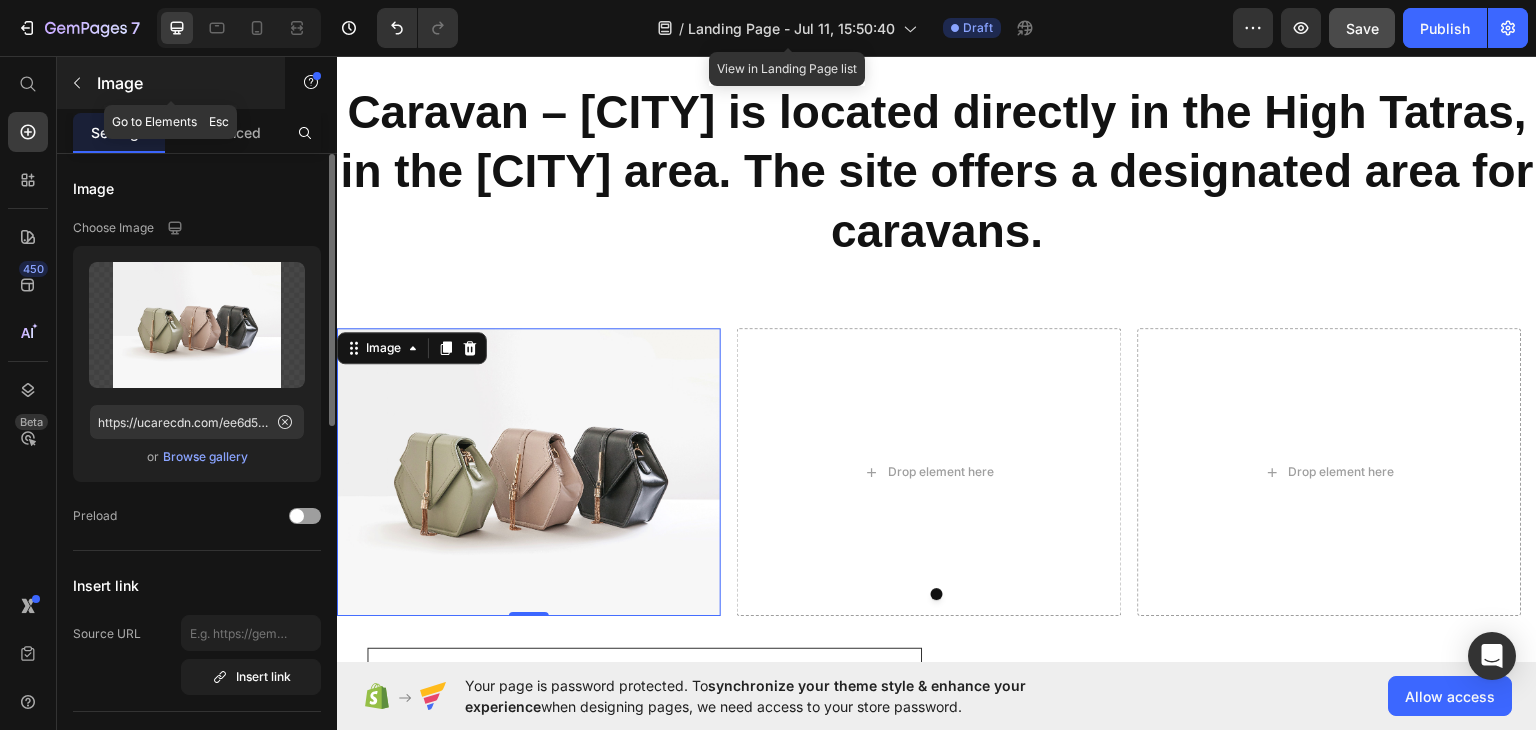 click at bounding box center (77, 83) 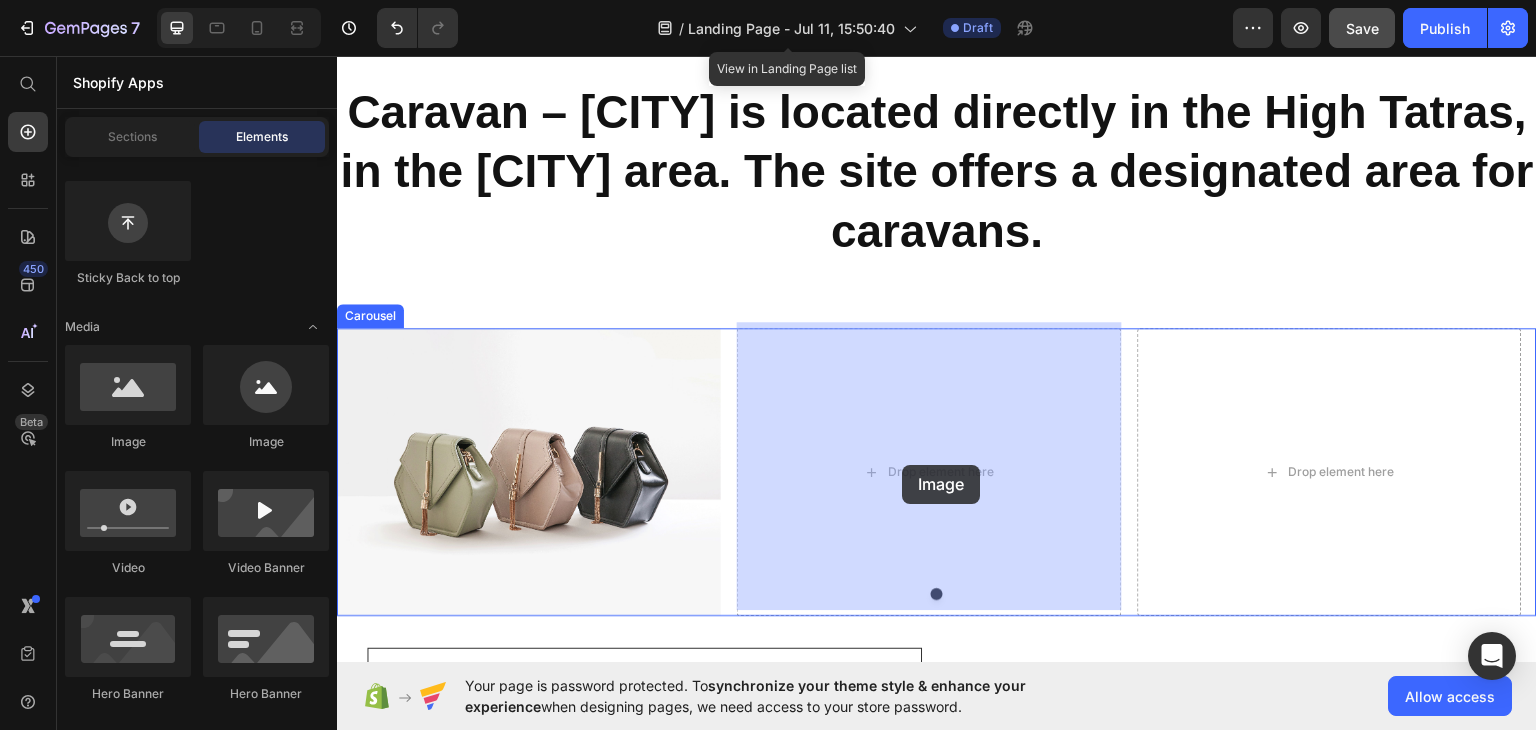 drag, startPoint x: 489, startPoint y: 444, endPoint x: 902, endPoint y: 464, distance: 413.48398 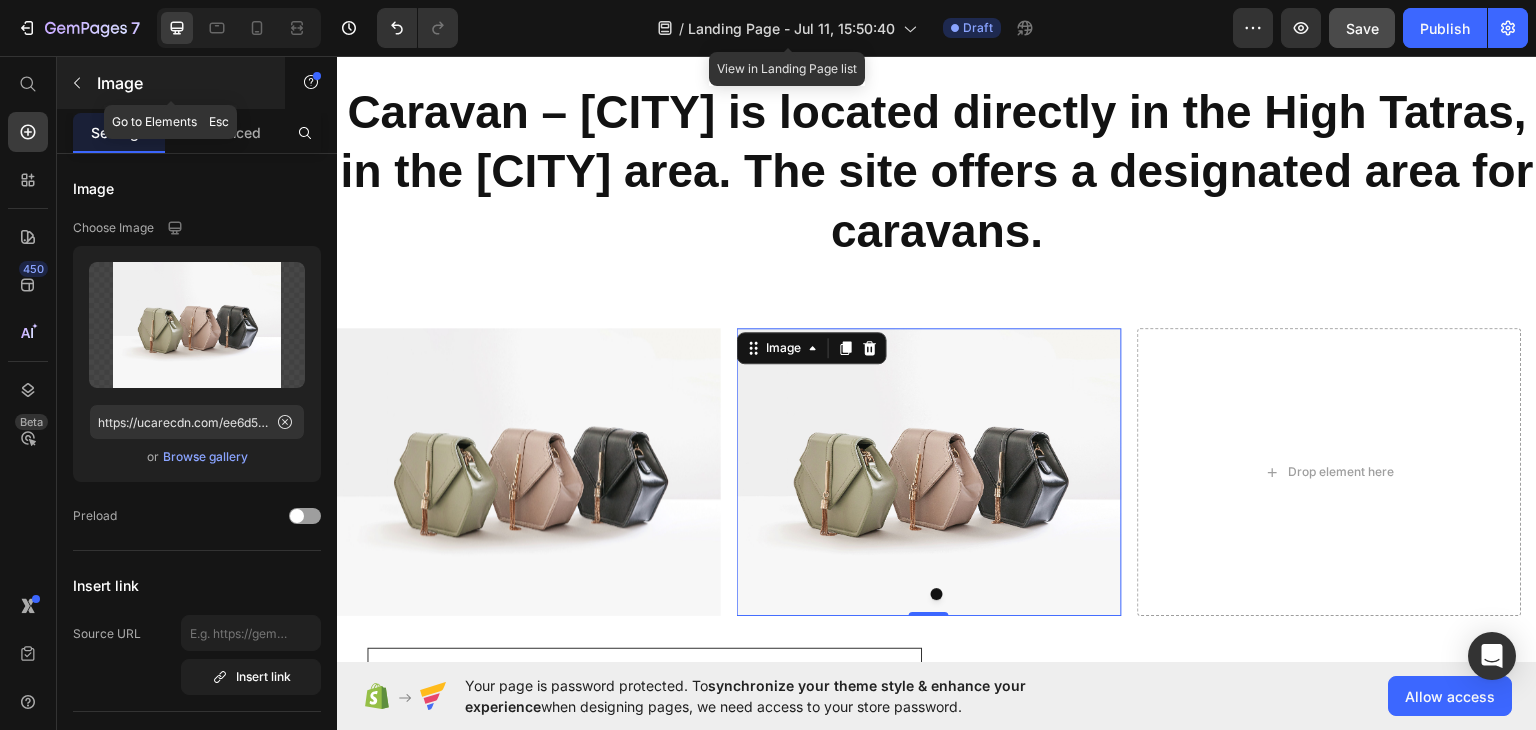 click 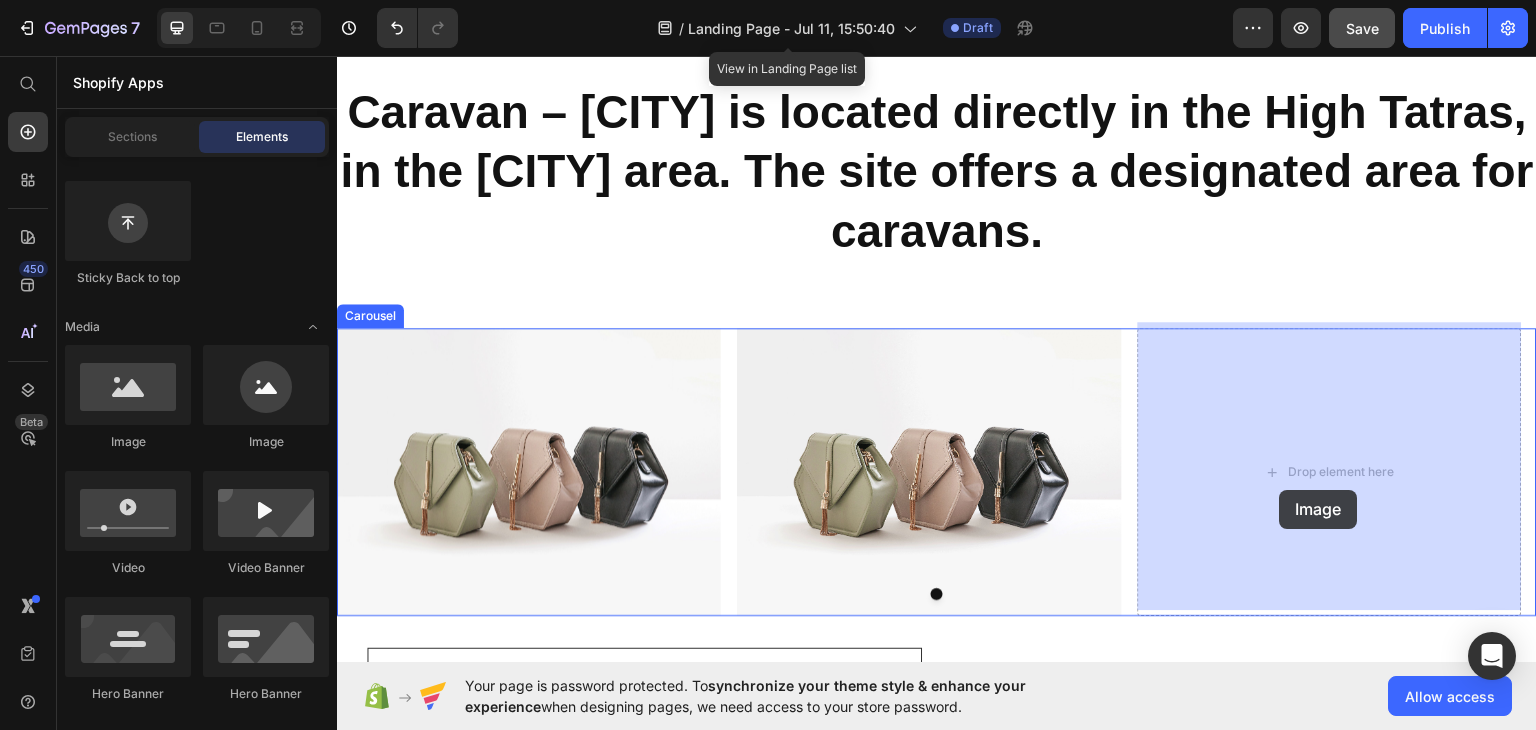 drag, startPoint x: 457, startPoint y: 452, endPoint x: 1300, endPoint y: 471, distance: 843.2141 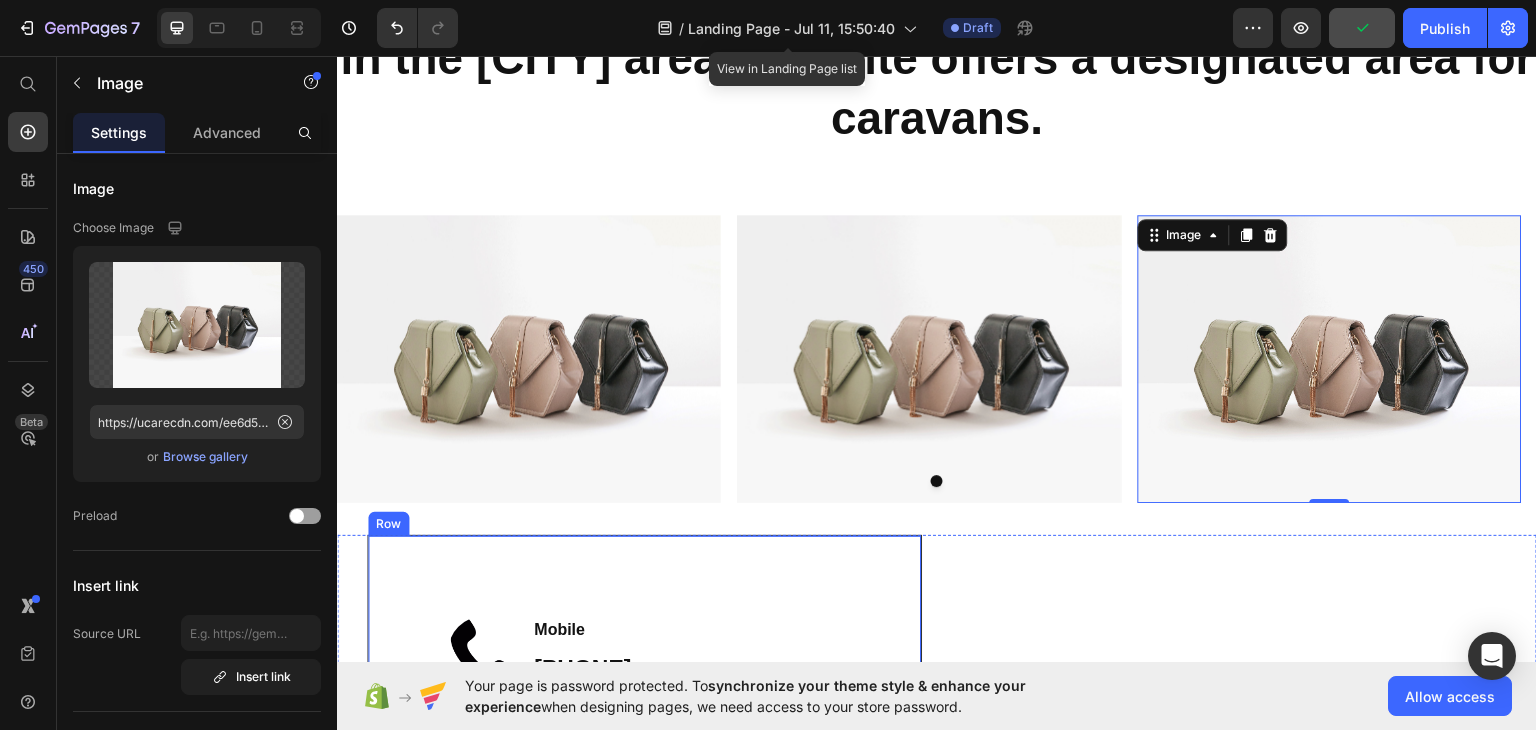 scroll, scrollTop: 776, scrollLeft: 0, axis: vertical 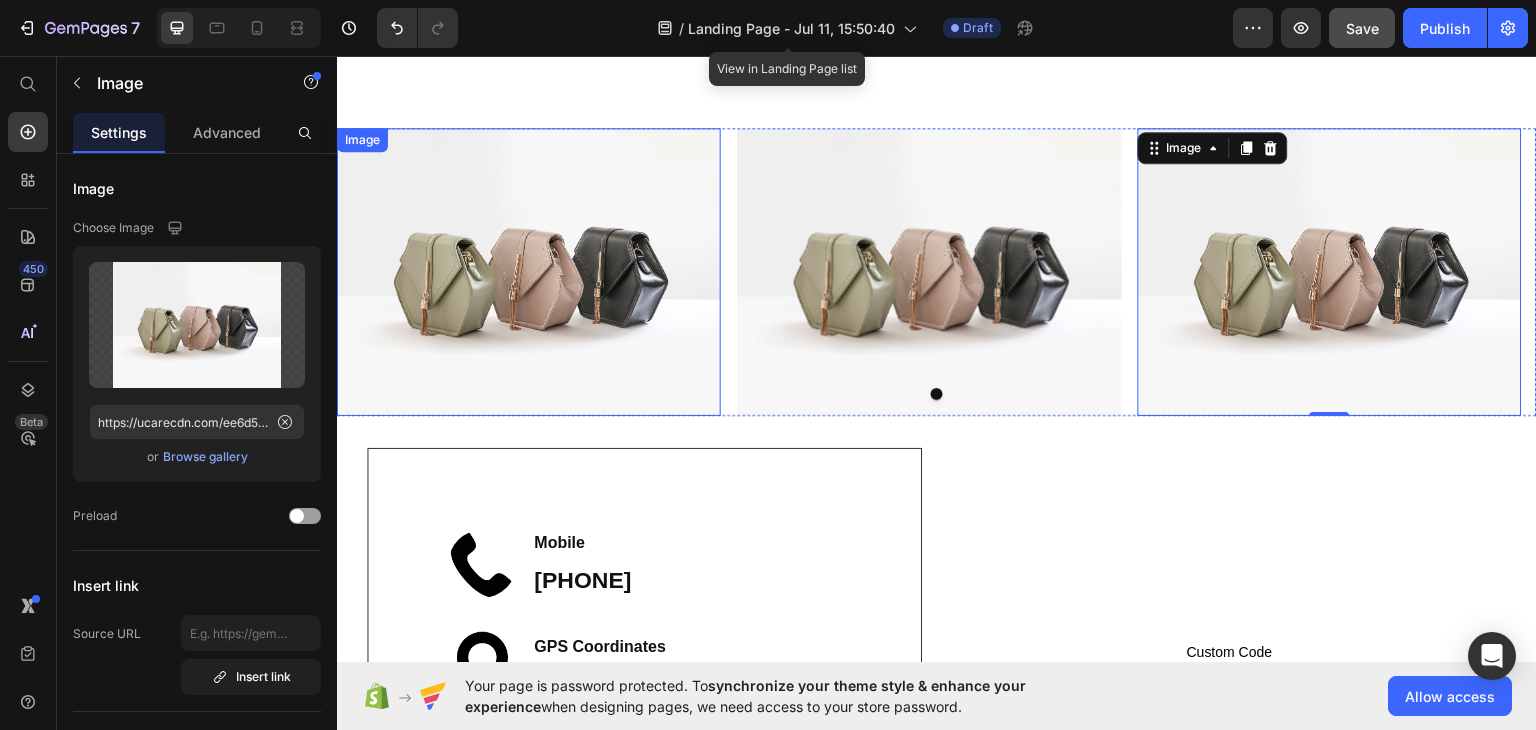 click at bounding box center [529, 271] 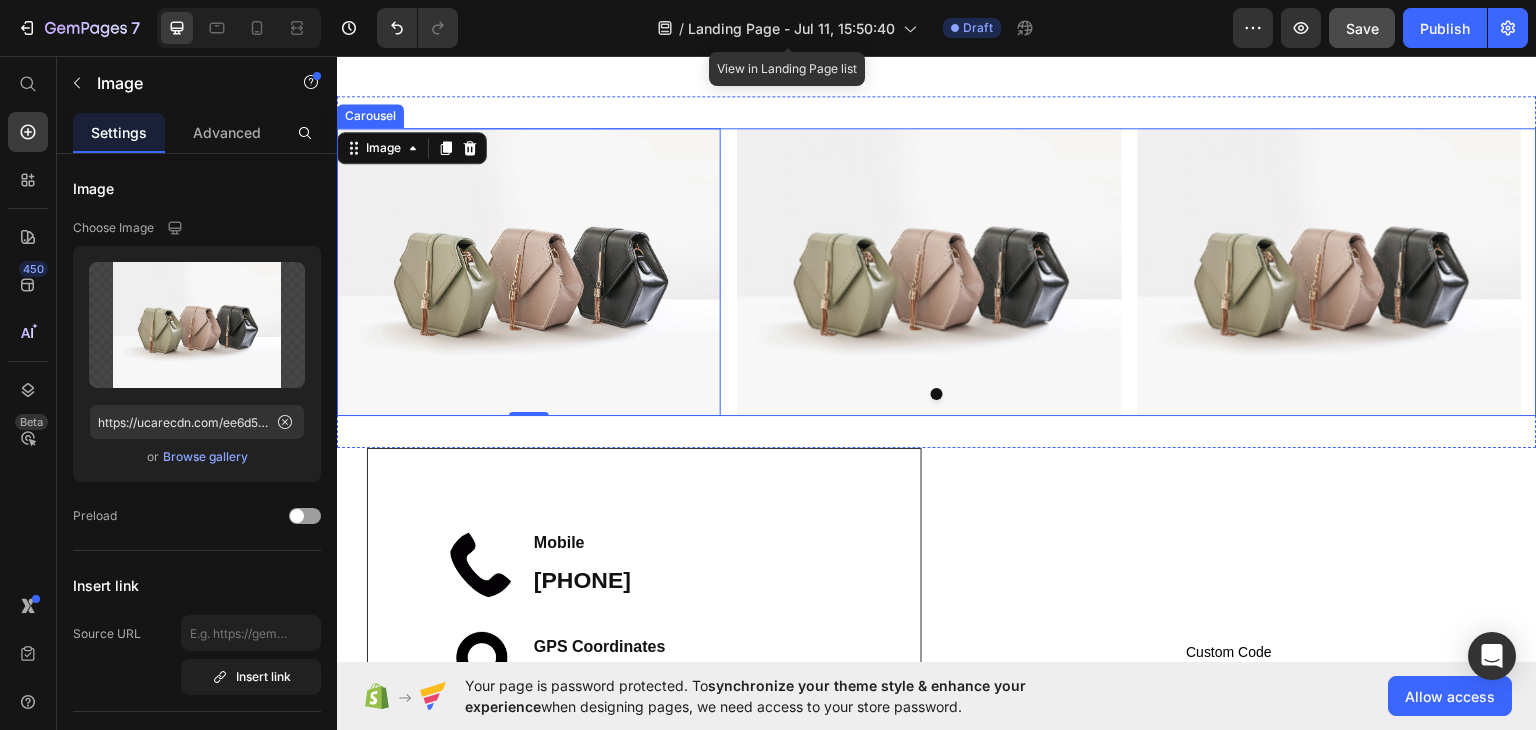 click on "Image   0 Image Image" at bounding box center [937, 271] 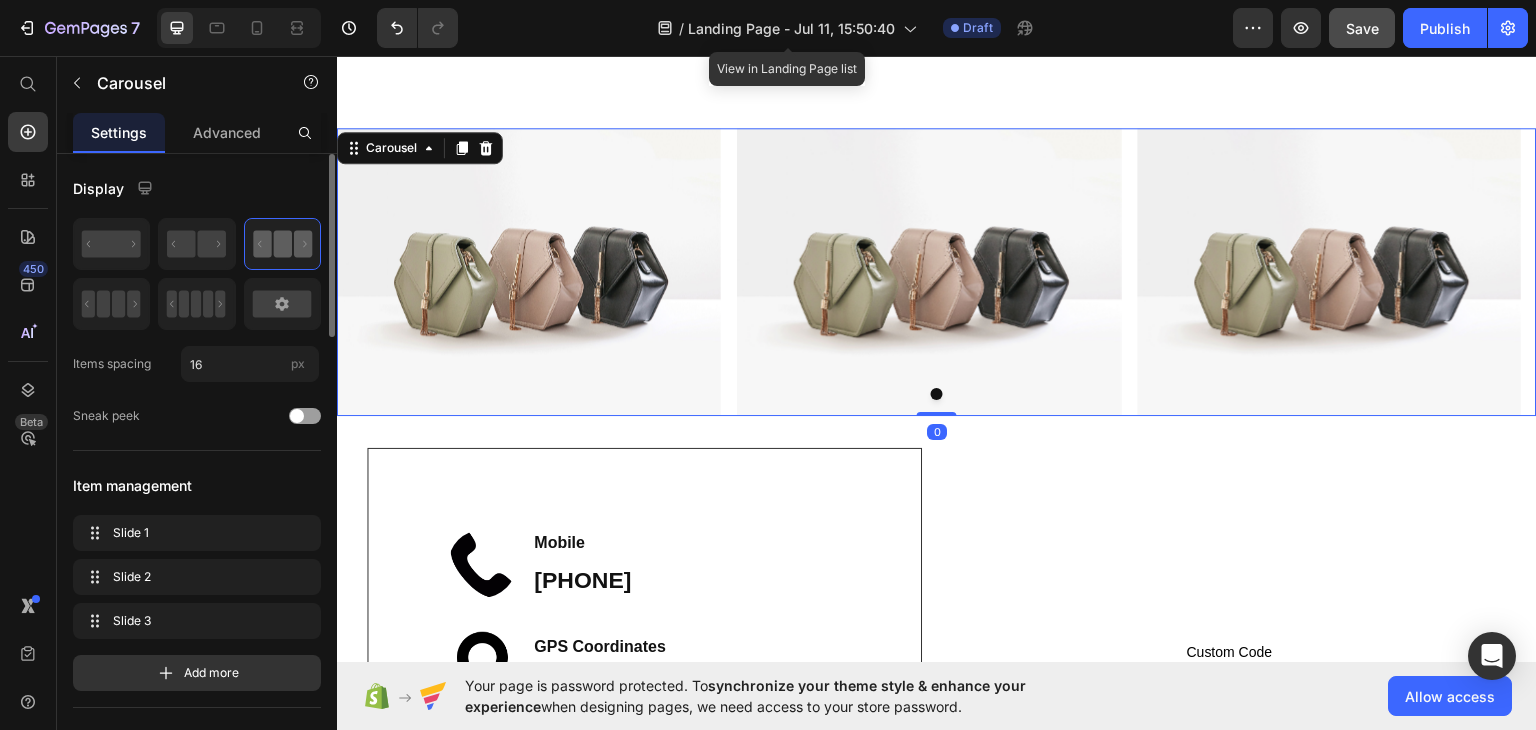 click 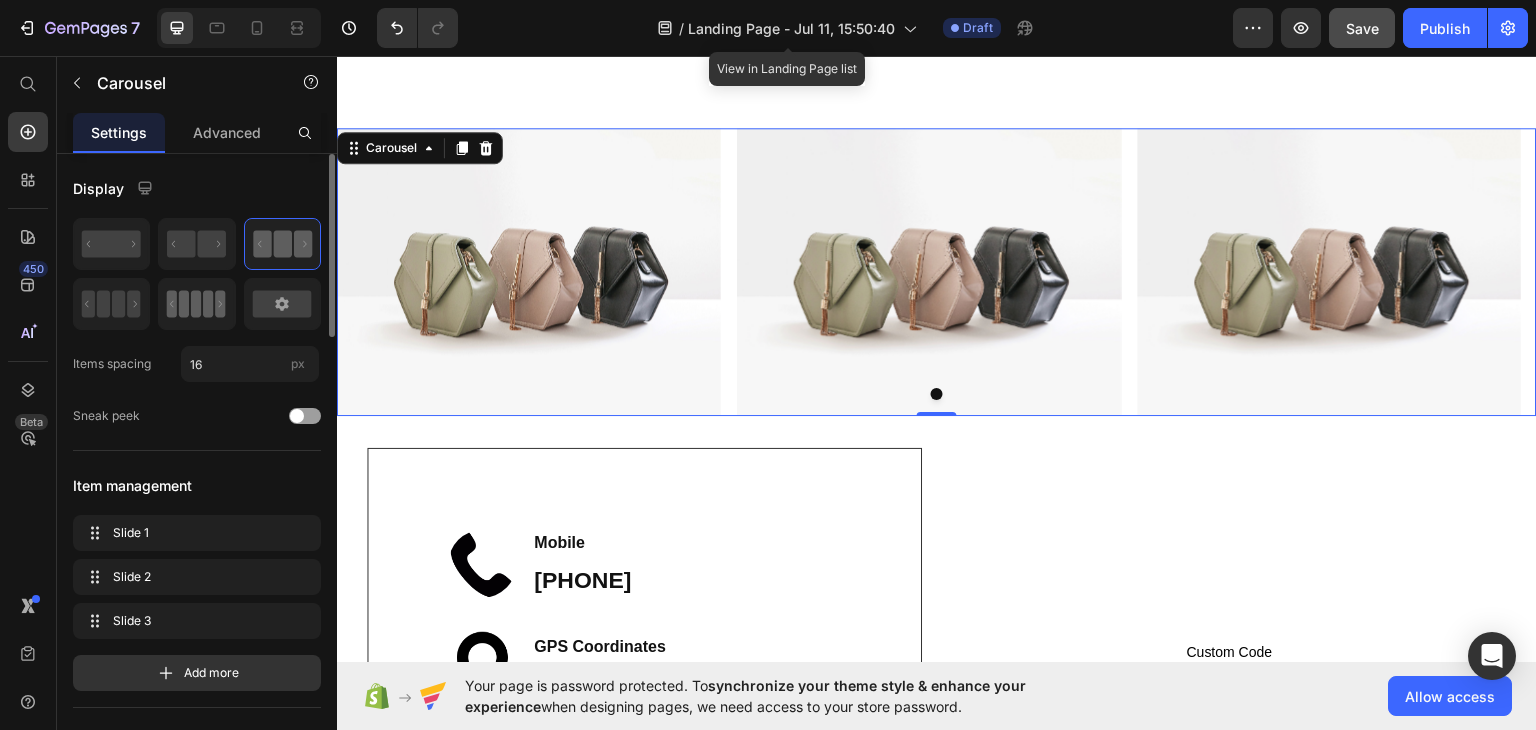 drag, startPoint x: 116, startPoint y: 299, endPoint x: 164, endPoint y: 303, distance: 48.166378 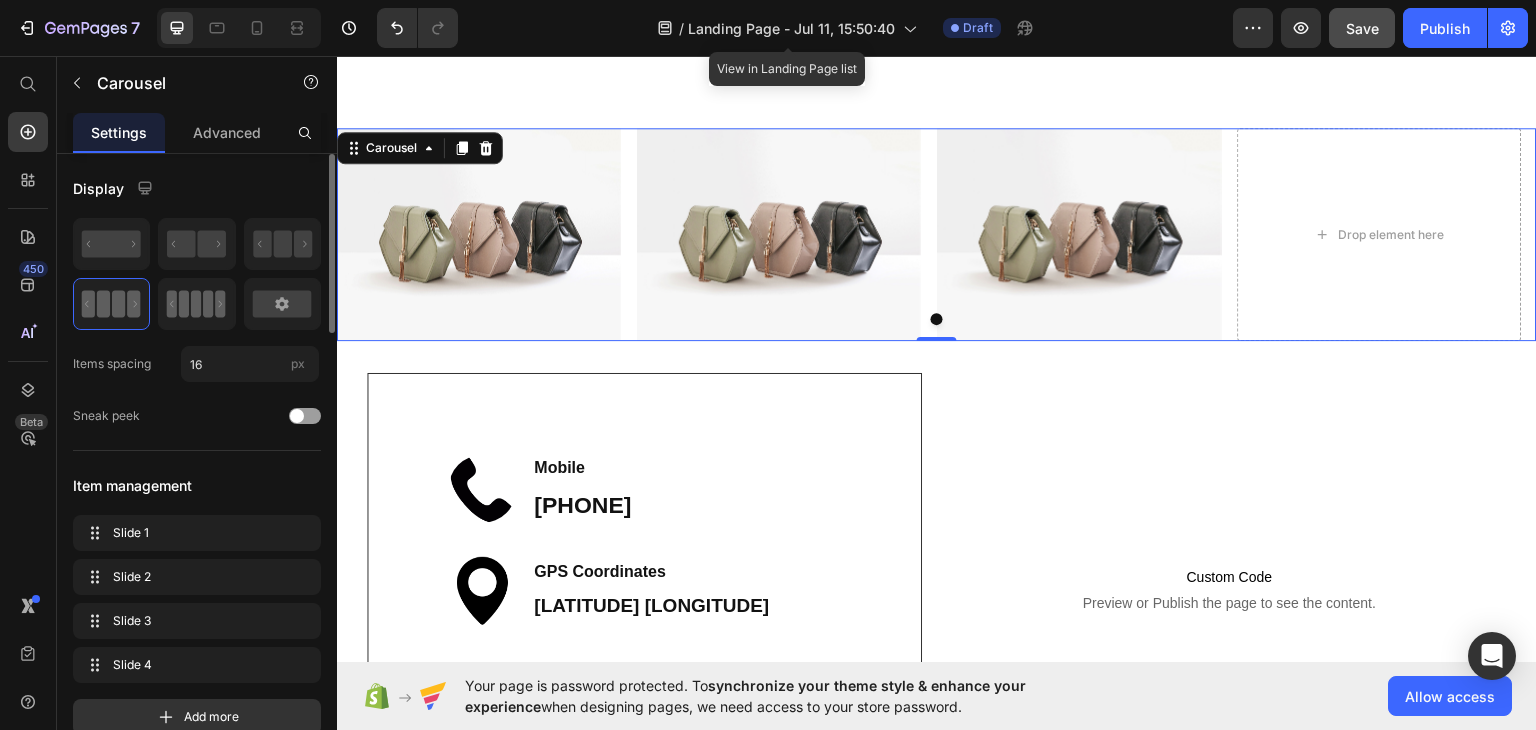 click 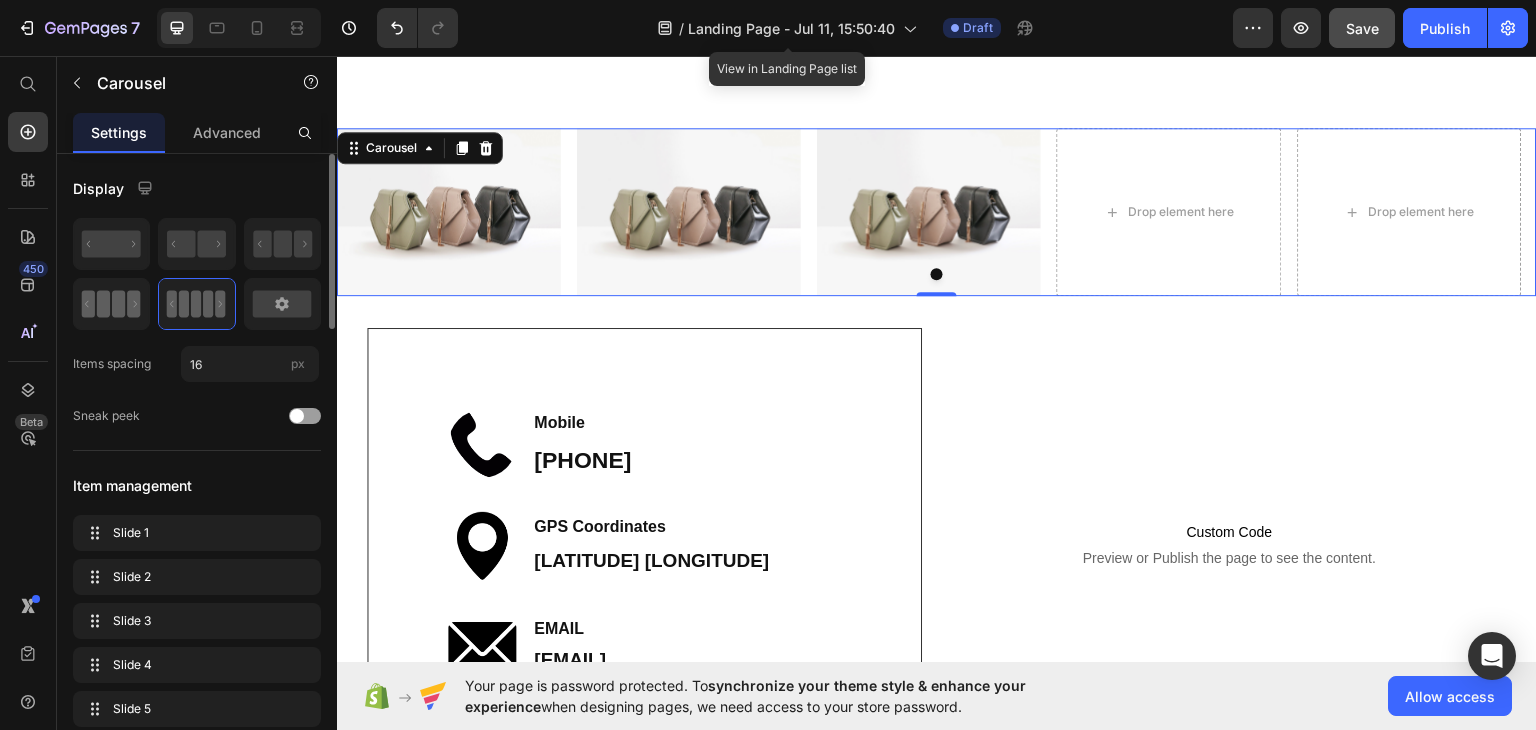 click 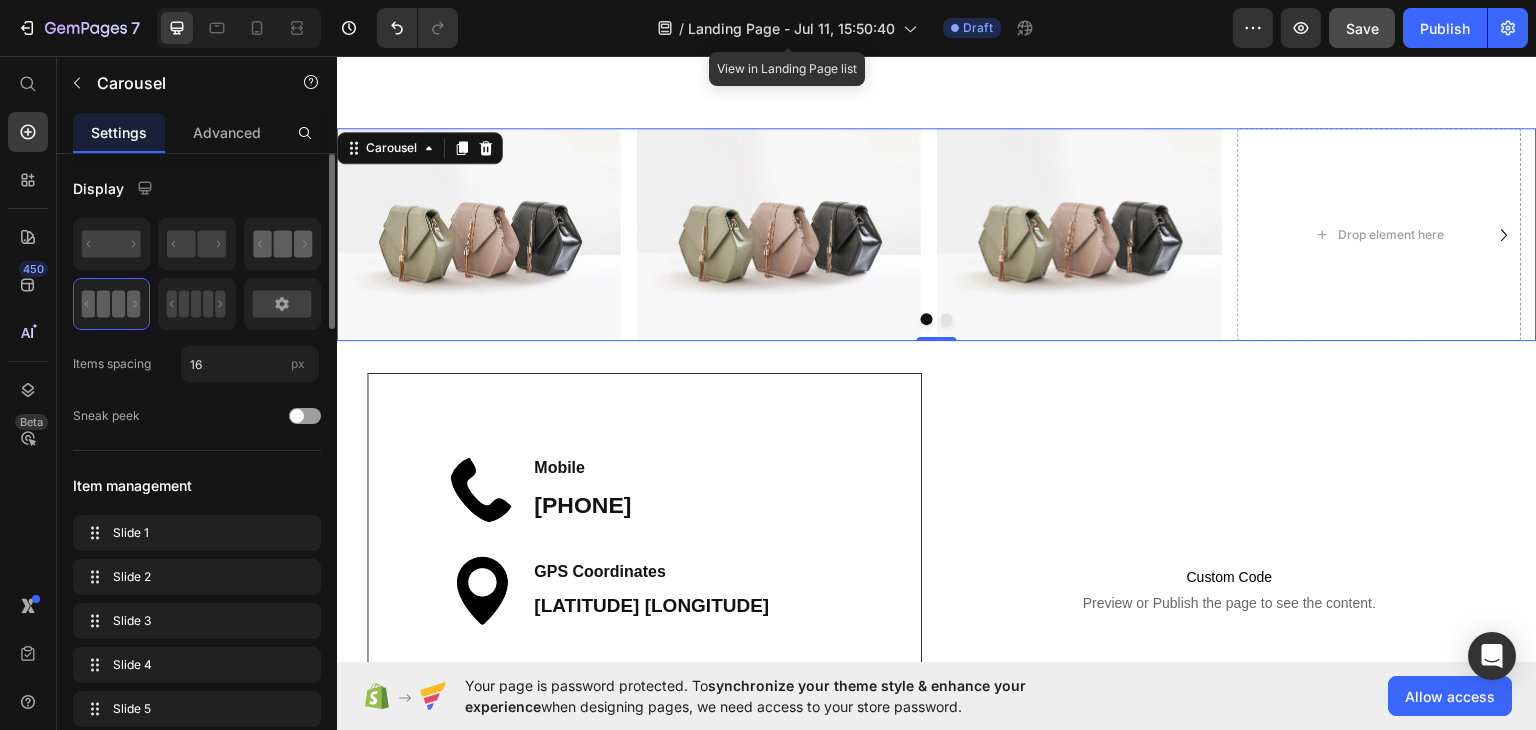 click 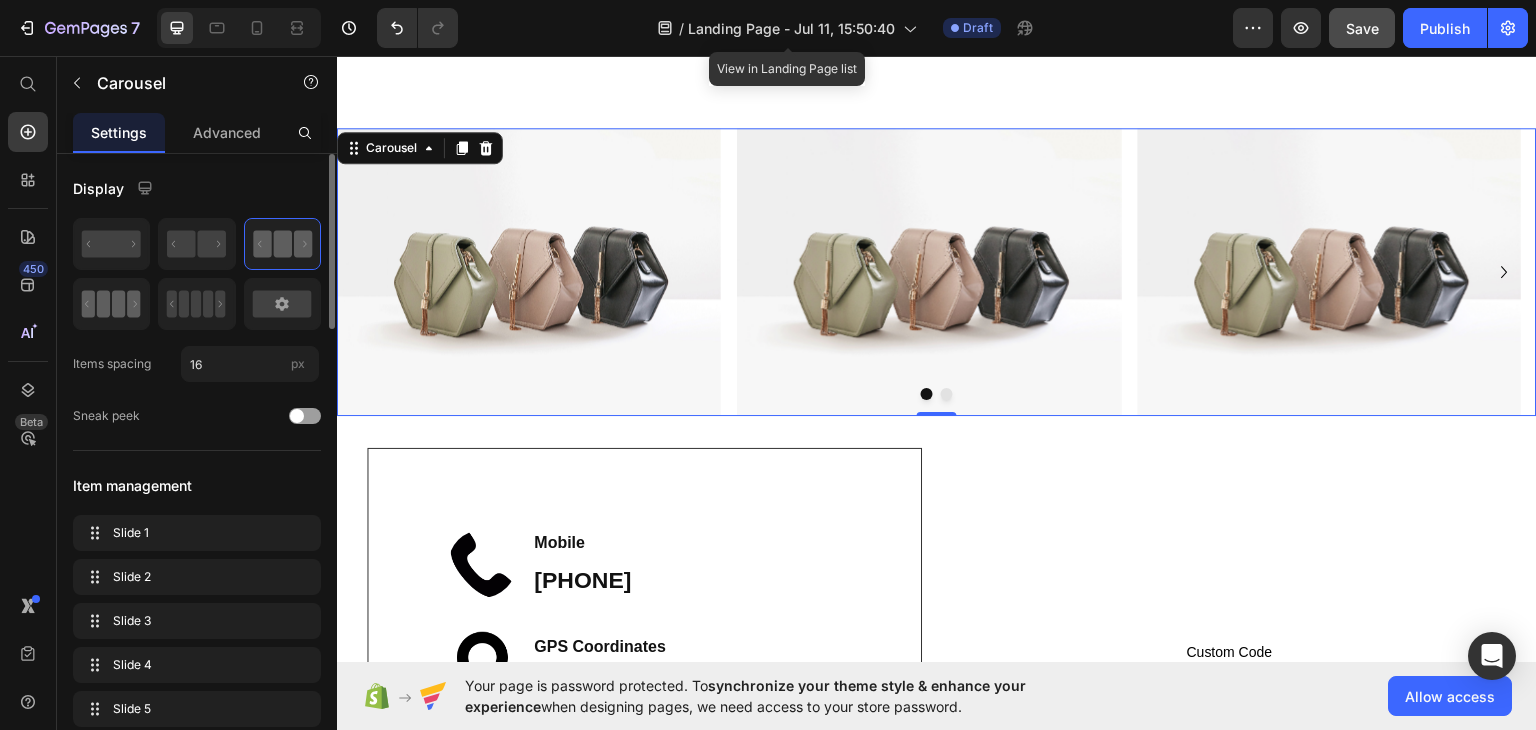 click 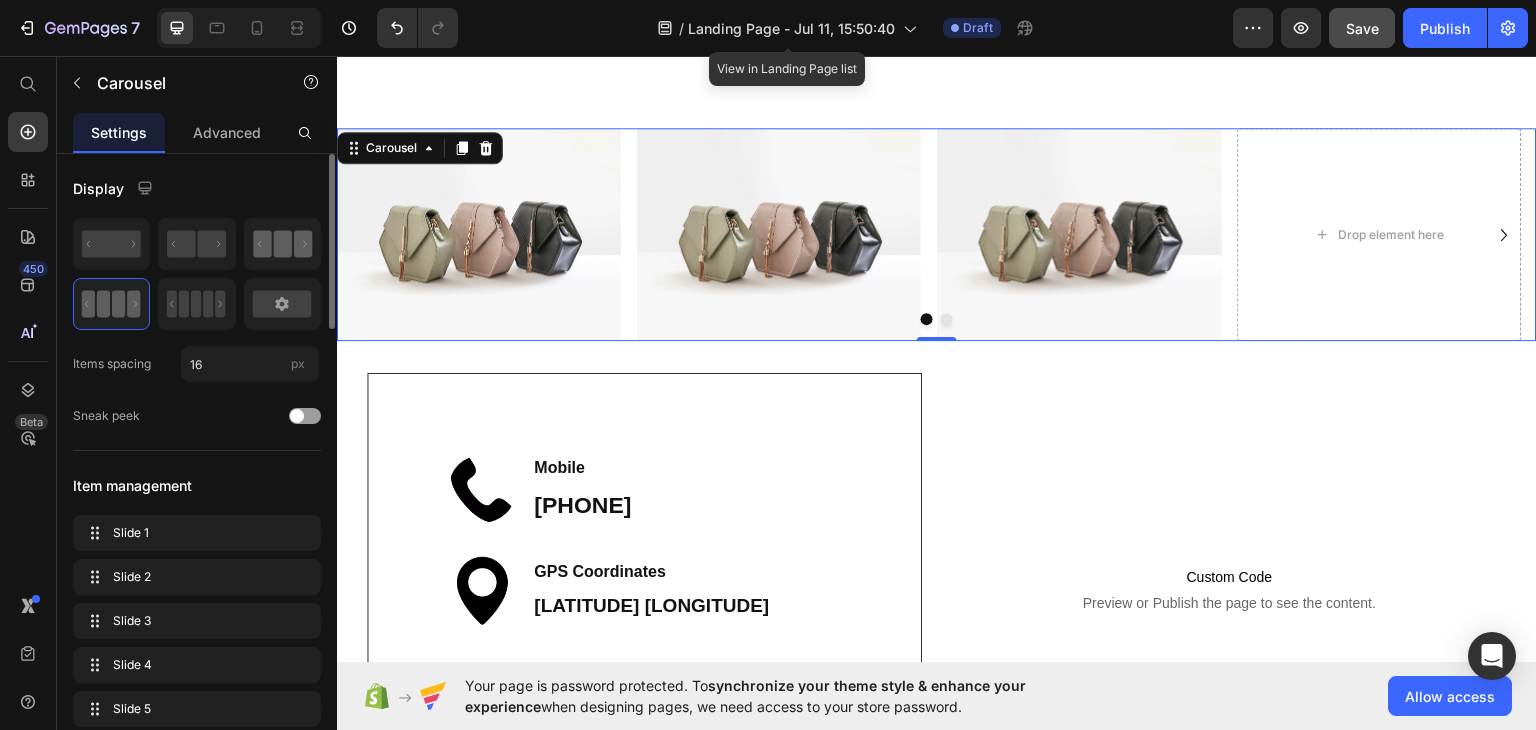 click 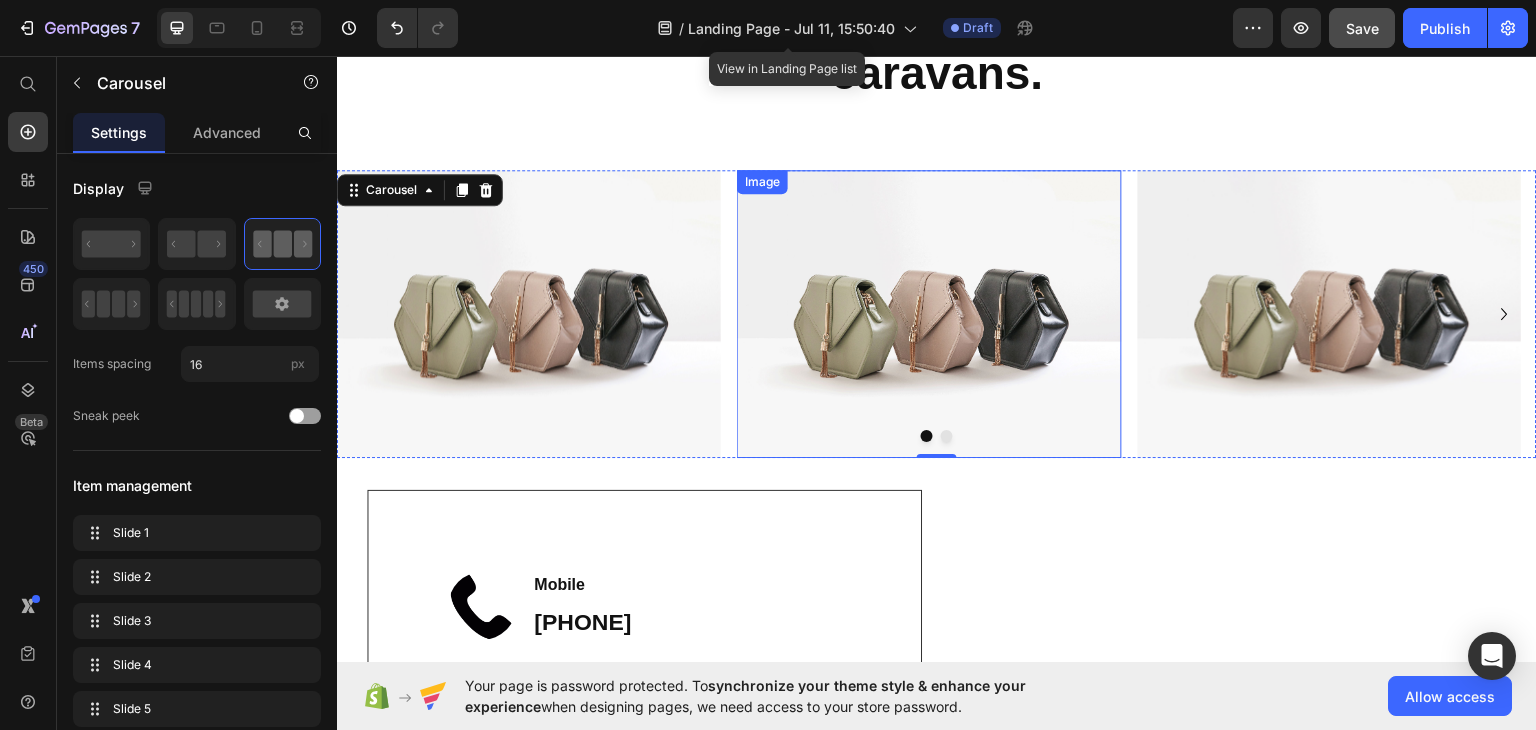 scroll, scrollTop: 676, scrollLeft: 0, axis: vertical 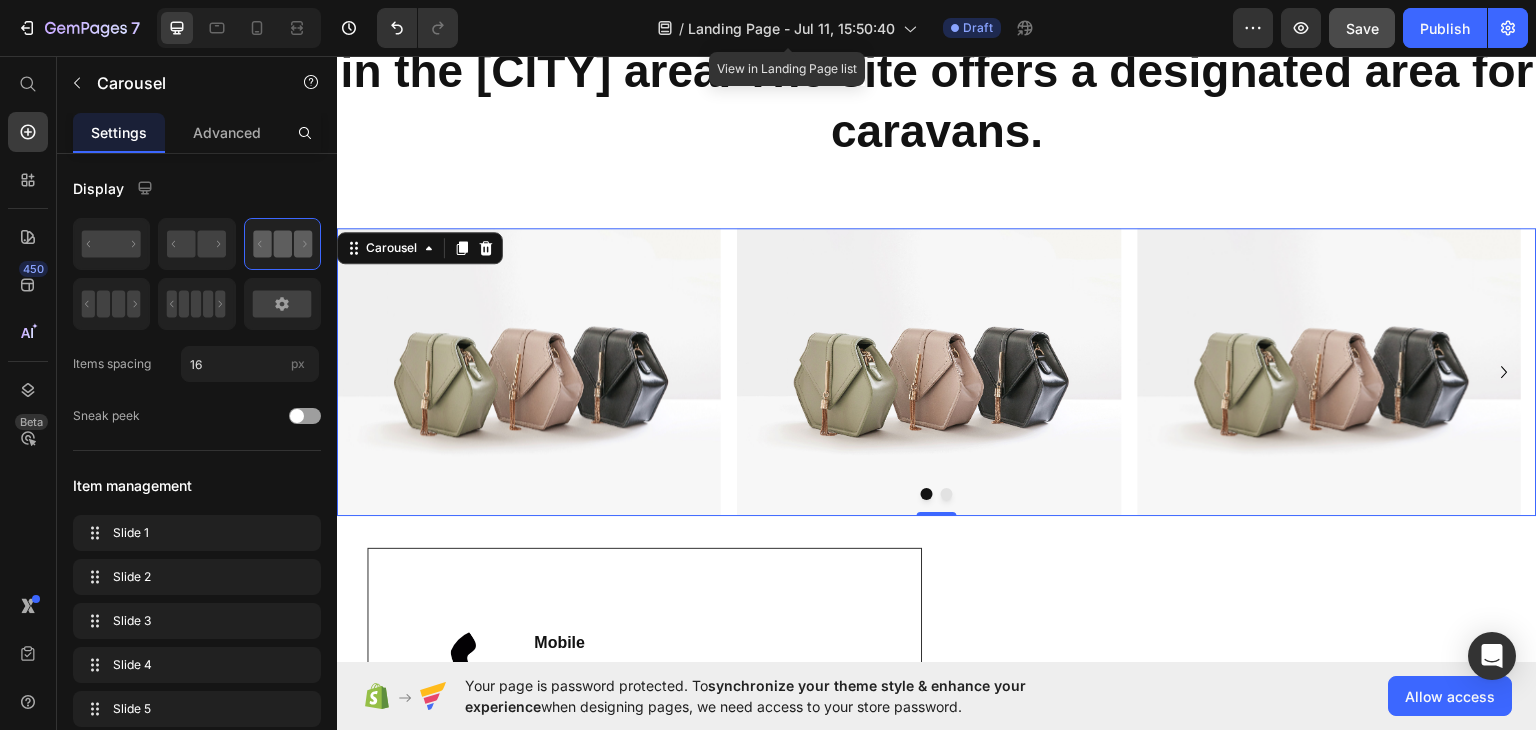 click 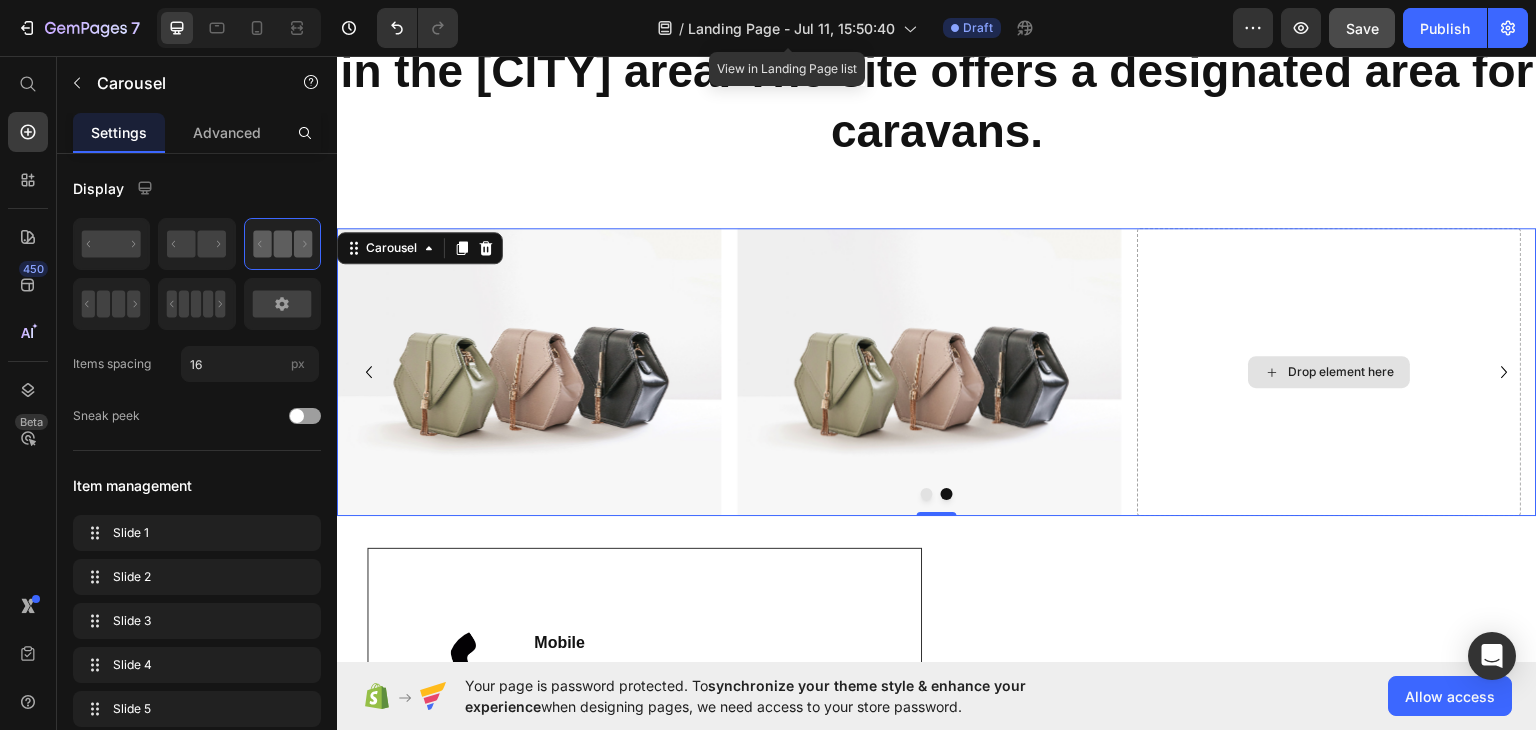 click on "Drop element here" at bounding box center (1342, 371) 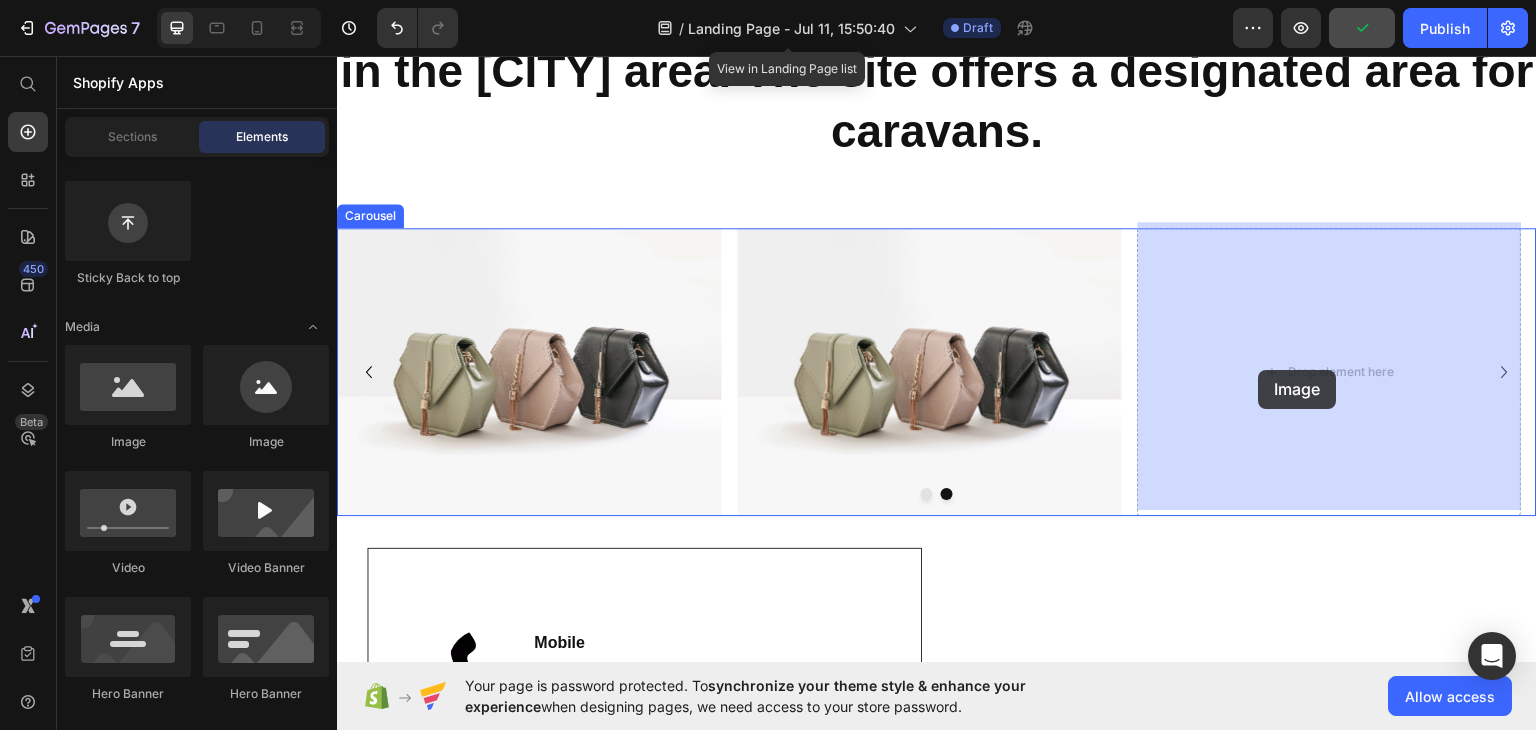 drag, startPoint x: 529, startPoint y: 442, endPoint x: 1262, endPoint y: 368, distance: 736.7259 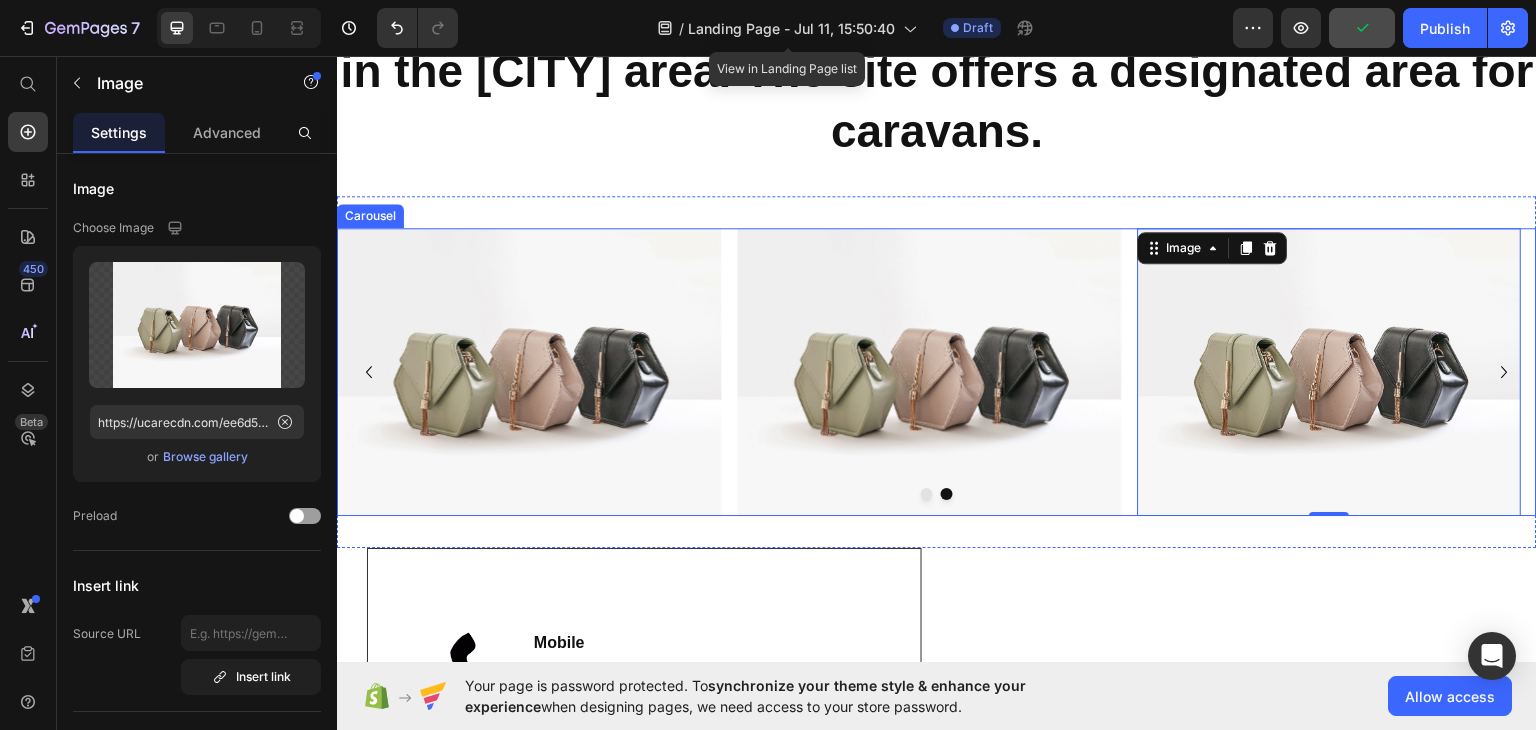 click 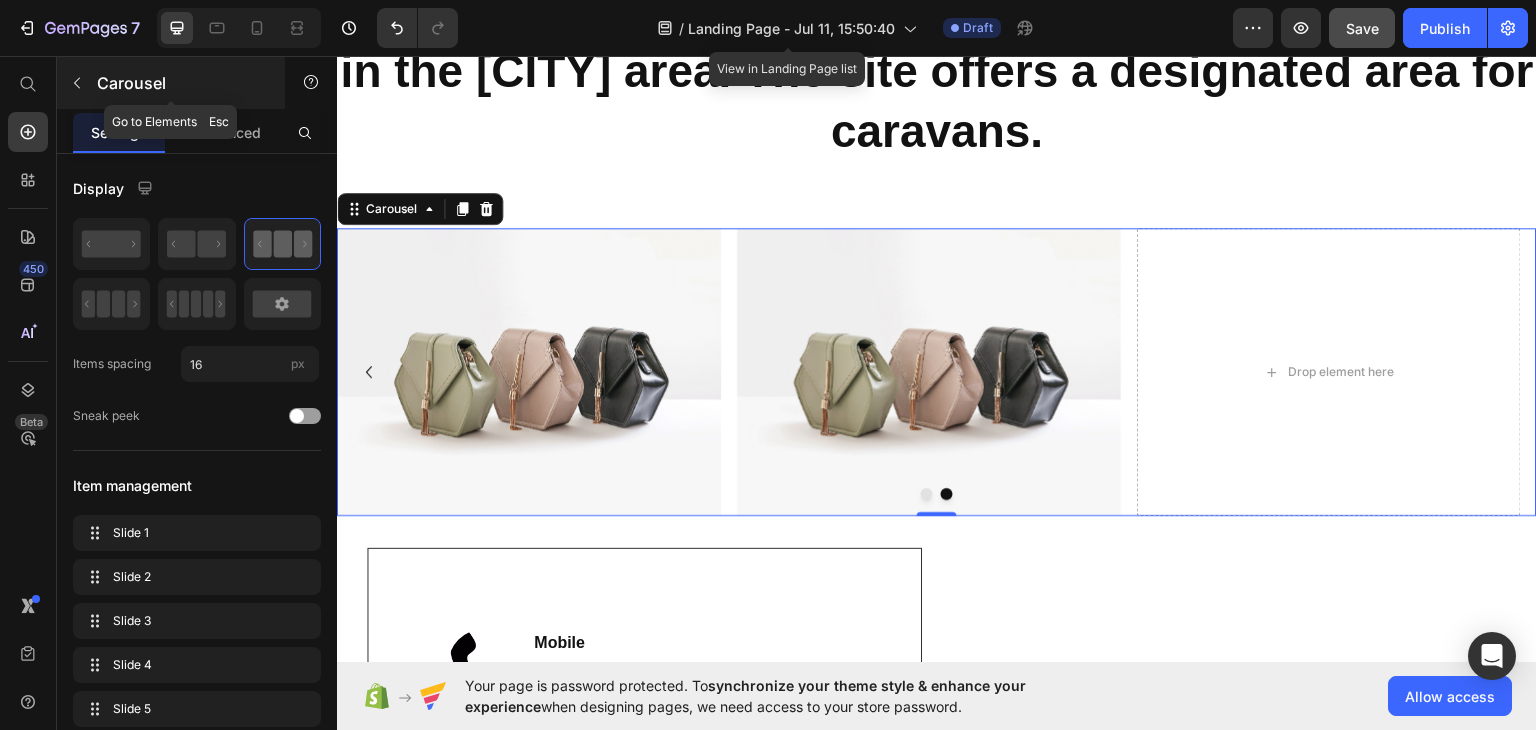 click 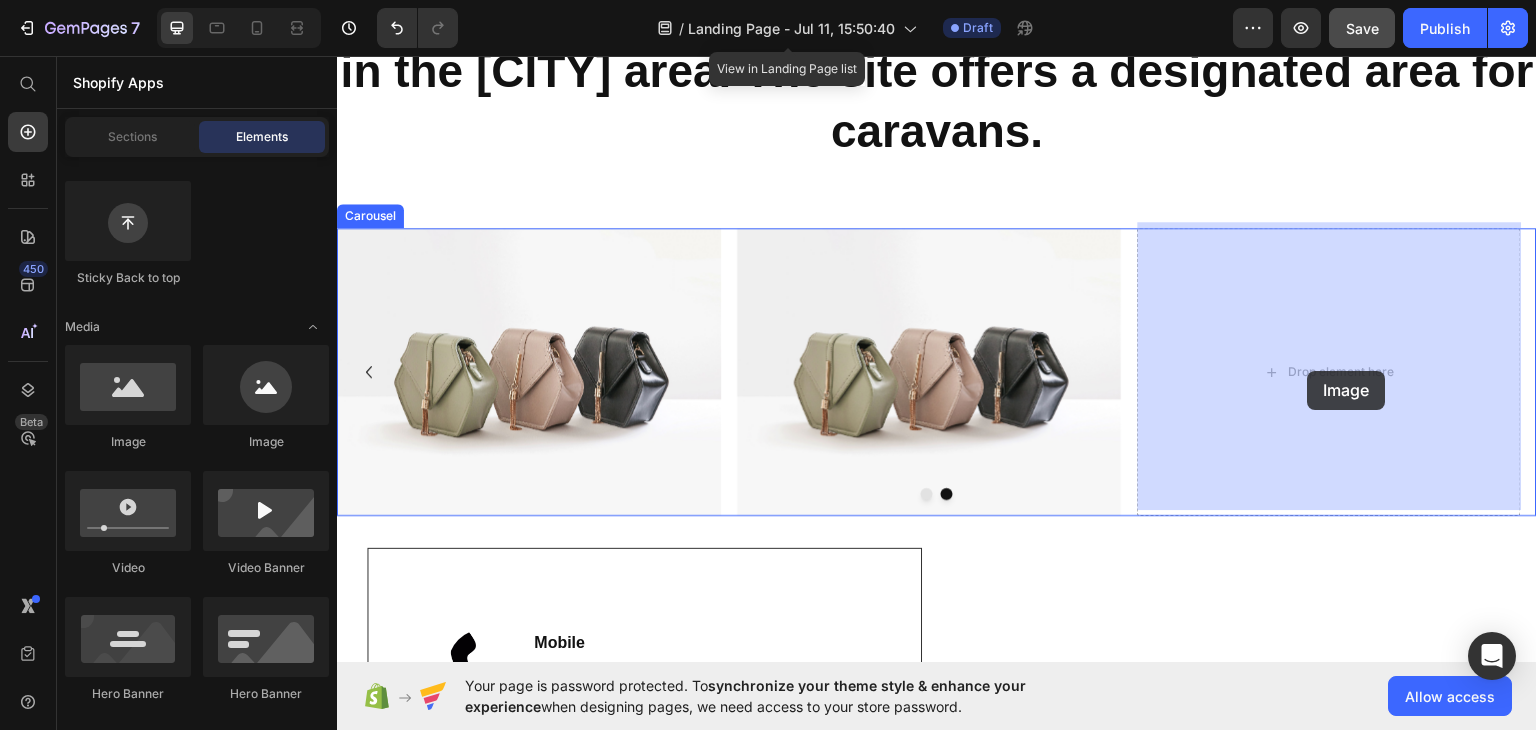 drag, startPoint x: 473, startPoint y: 468, endPoint x: 1309, endPoint y: 364, distance: 842.4441 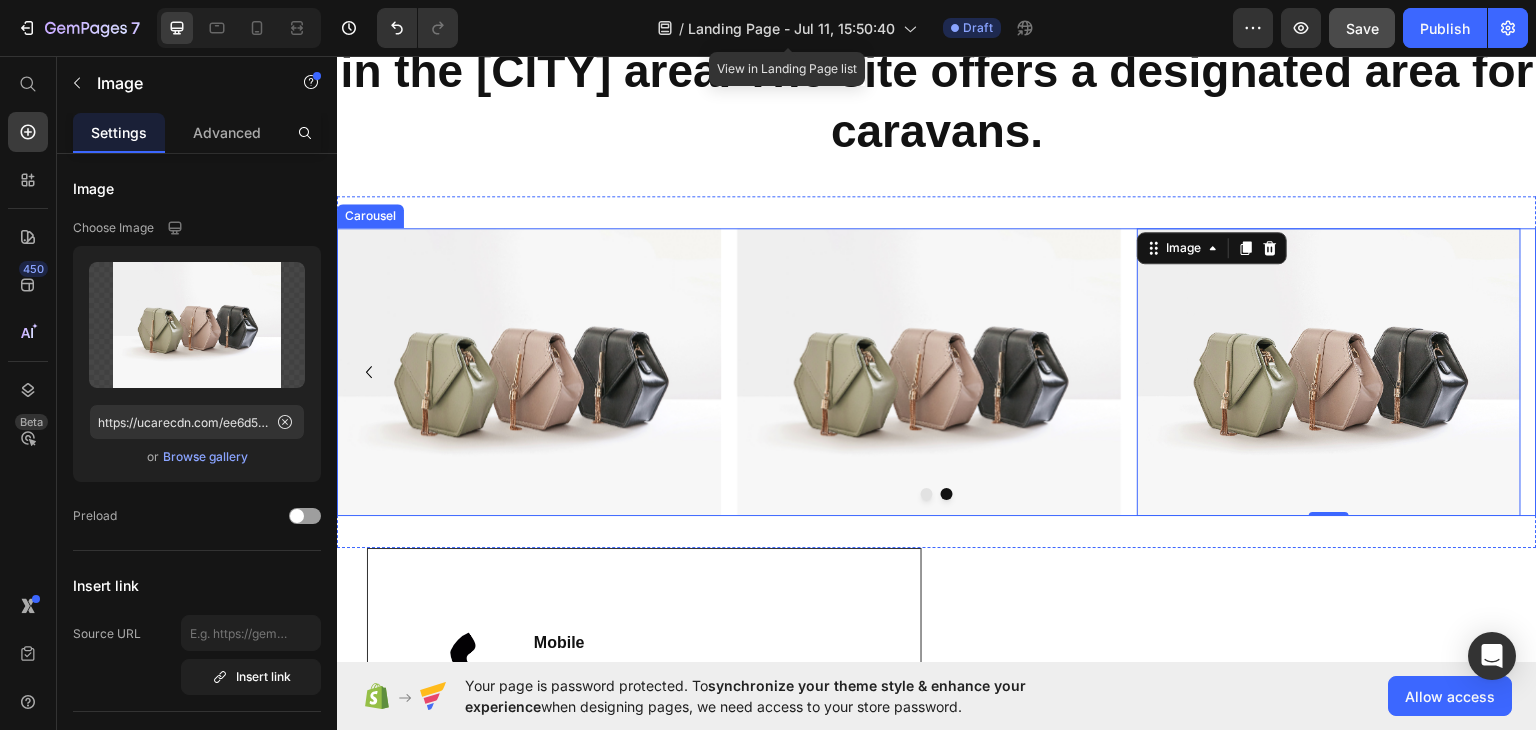 click at bounding box center [927, 493] 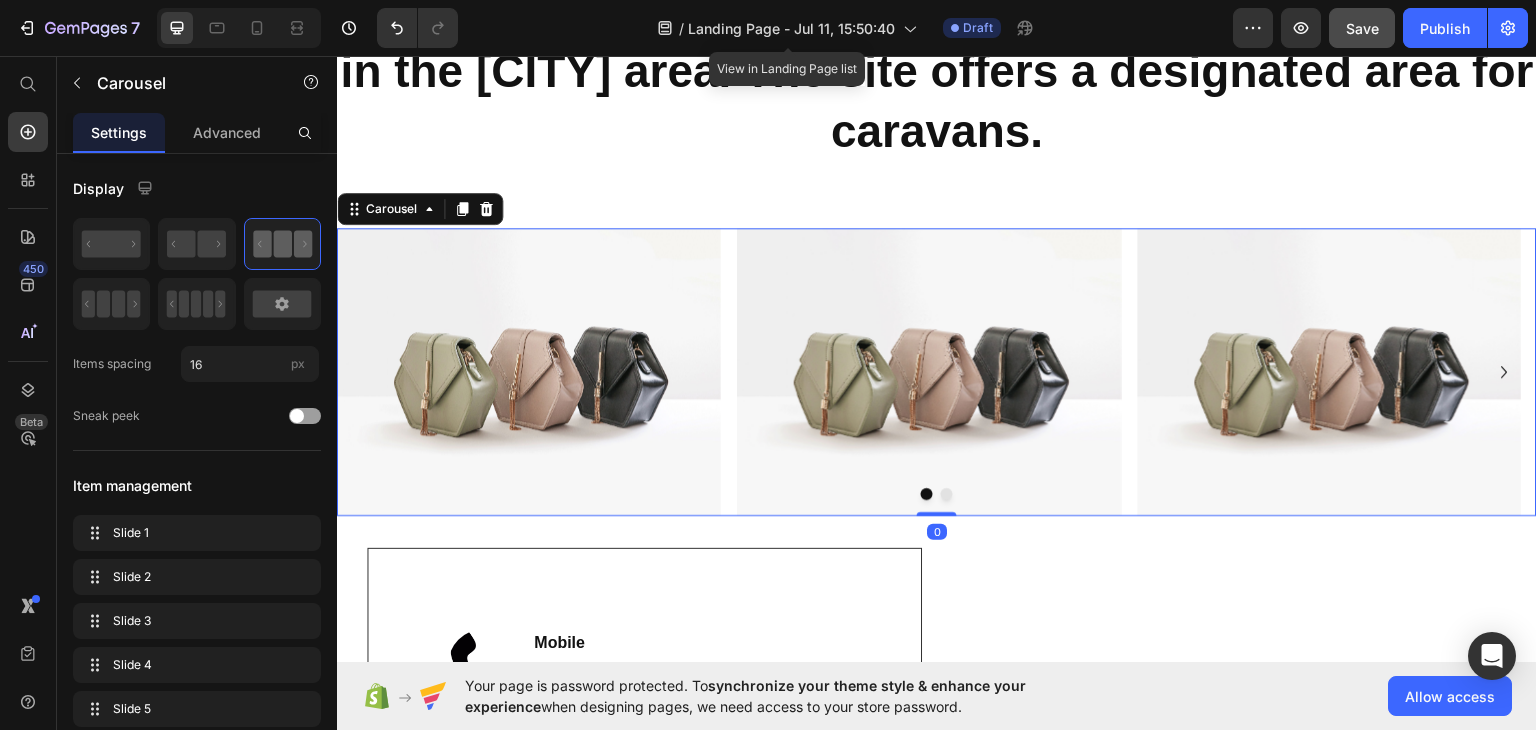 click at bounding box center [947, 493] 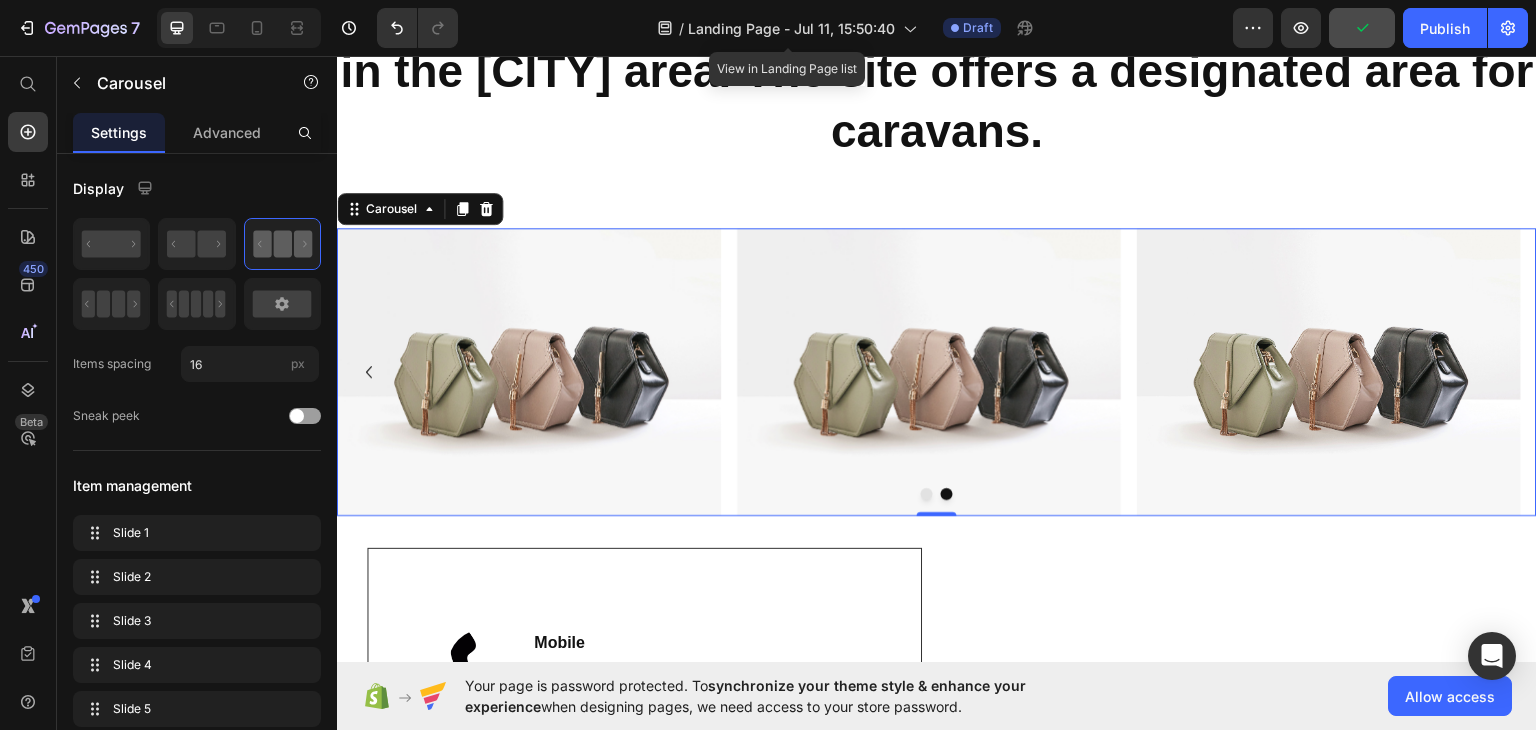 click at bounding box center [927, 493] 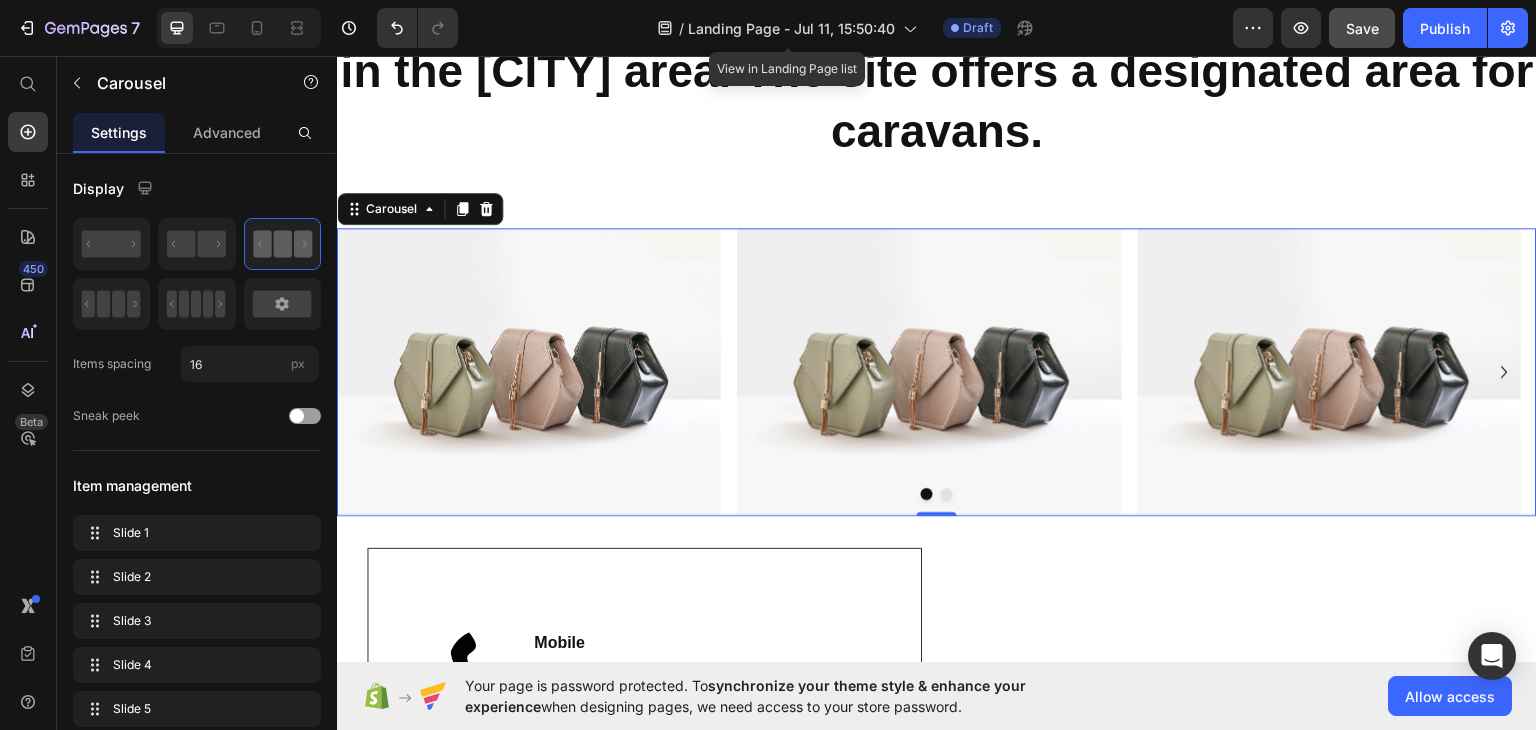 click 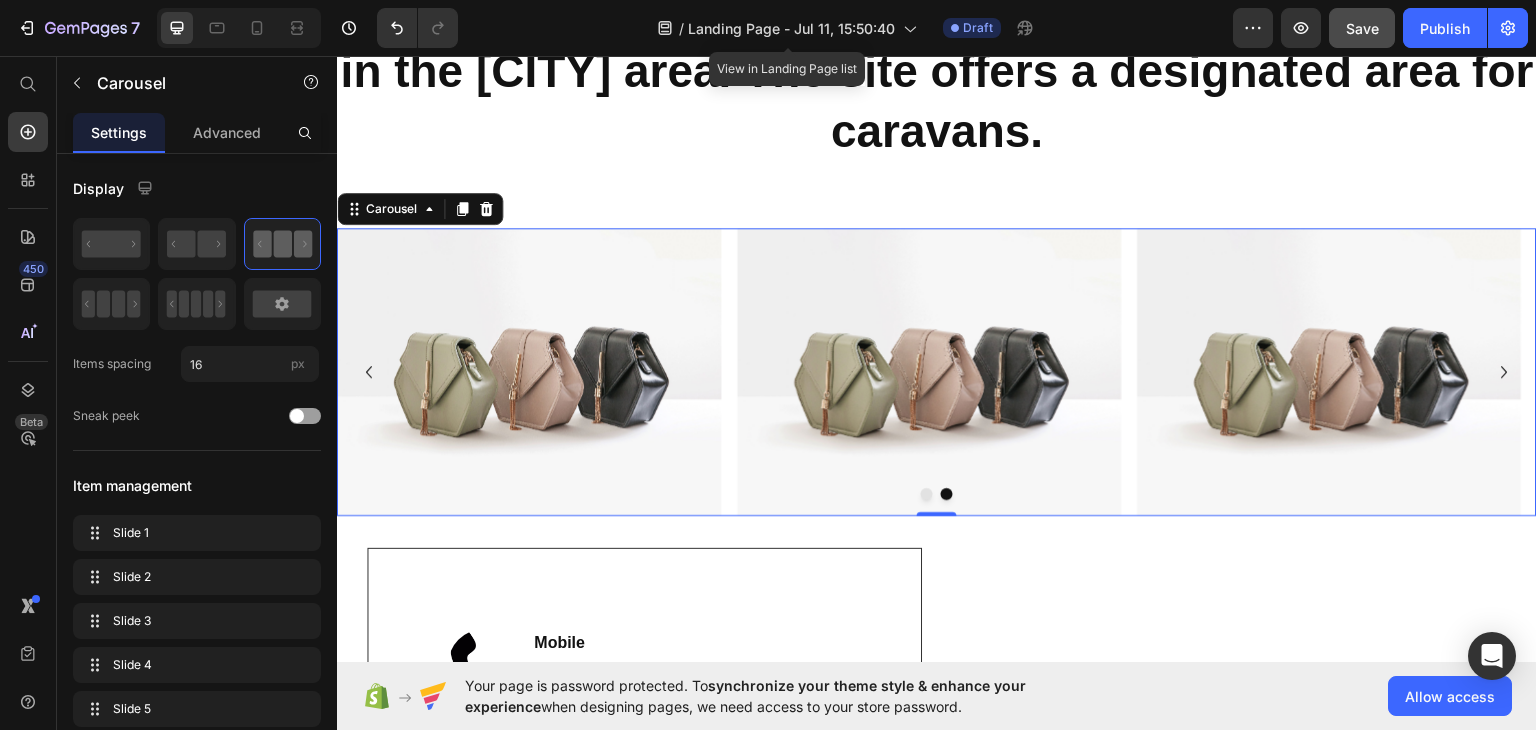 click 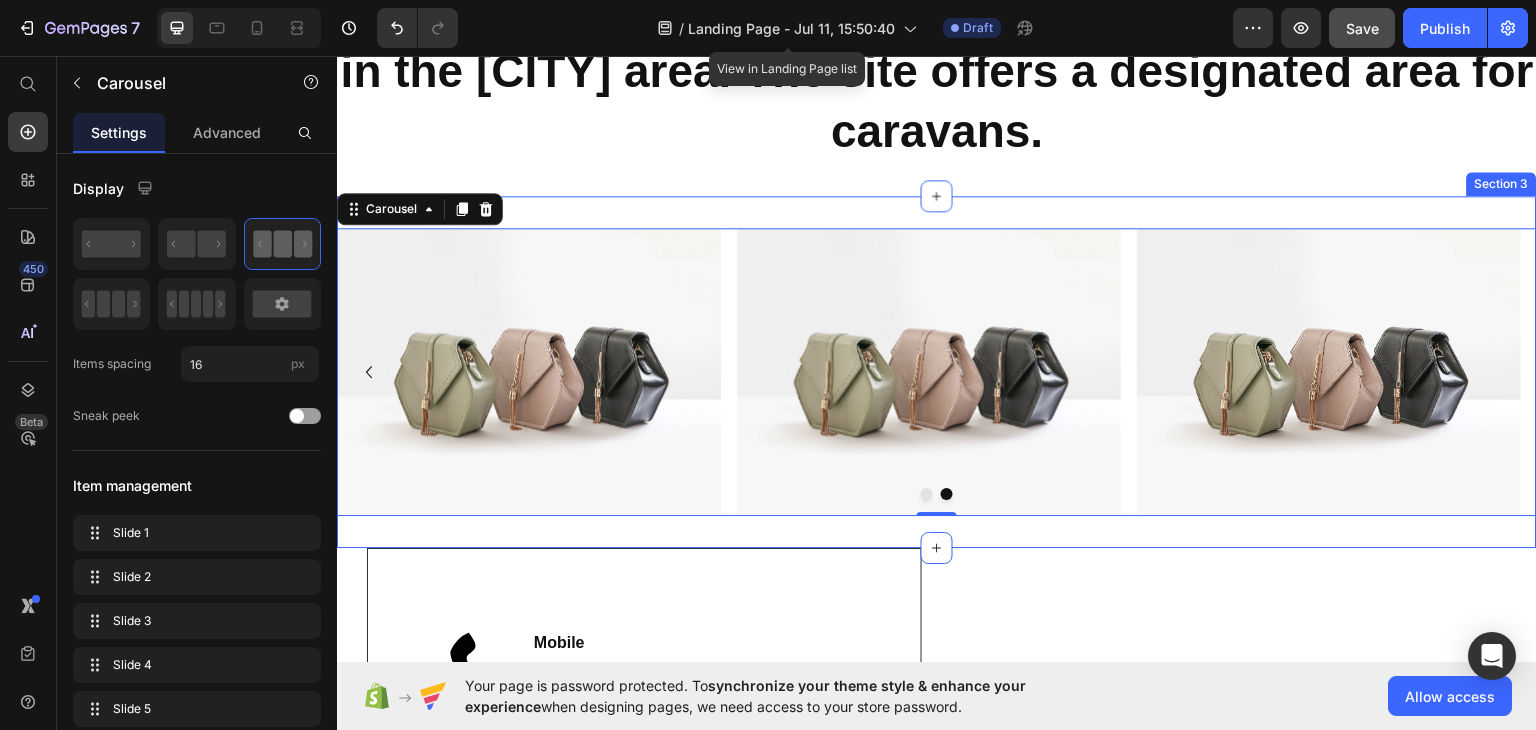 click on "Custom Code
Preview or Publish the page to see the content. Custom Code" at bounding box center (1229, 763) 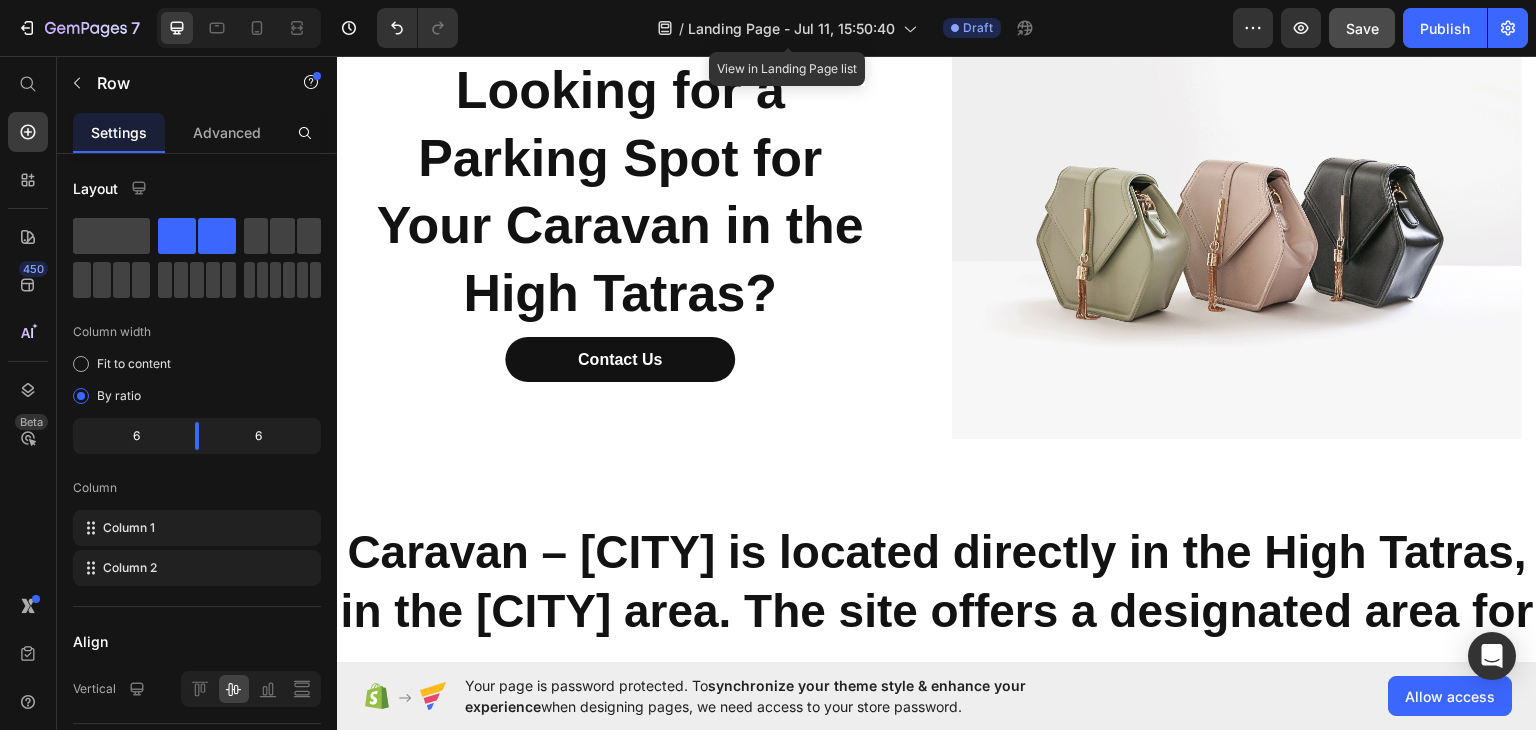 scroll, scrollTop: 0, scrollLeft: 0, axis: both 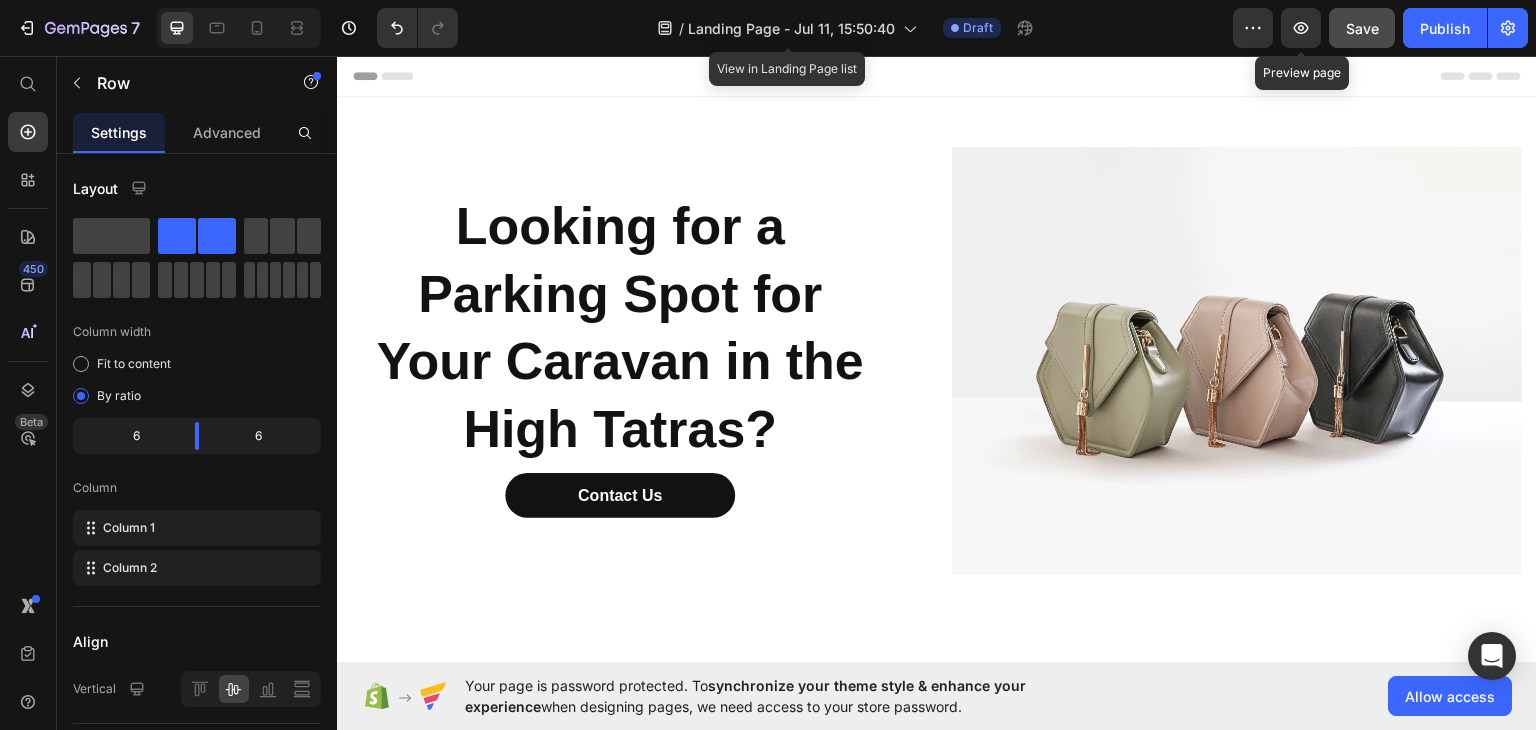 click on "Save" at bounding box center (1362, 28) 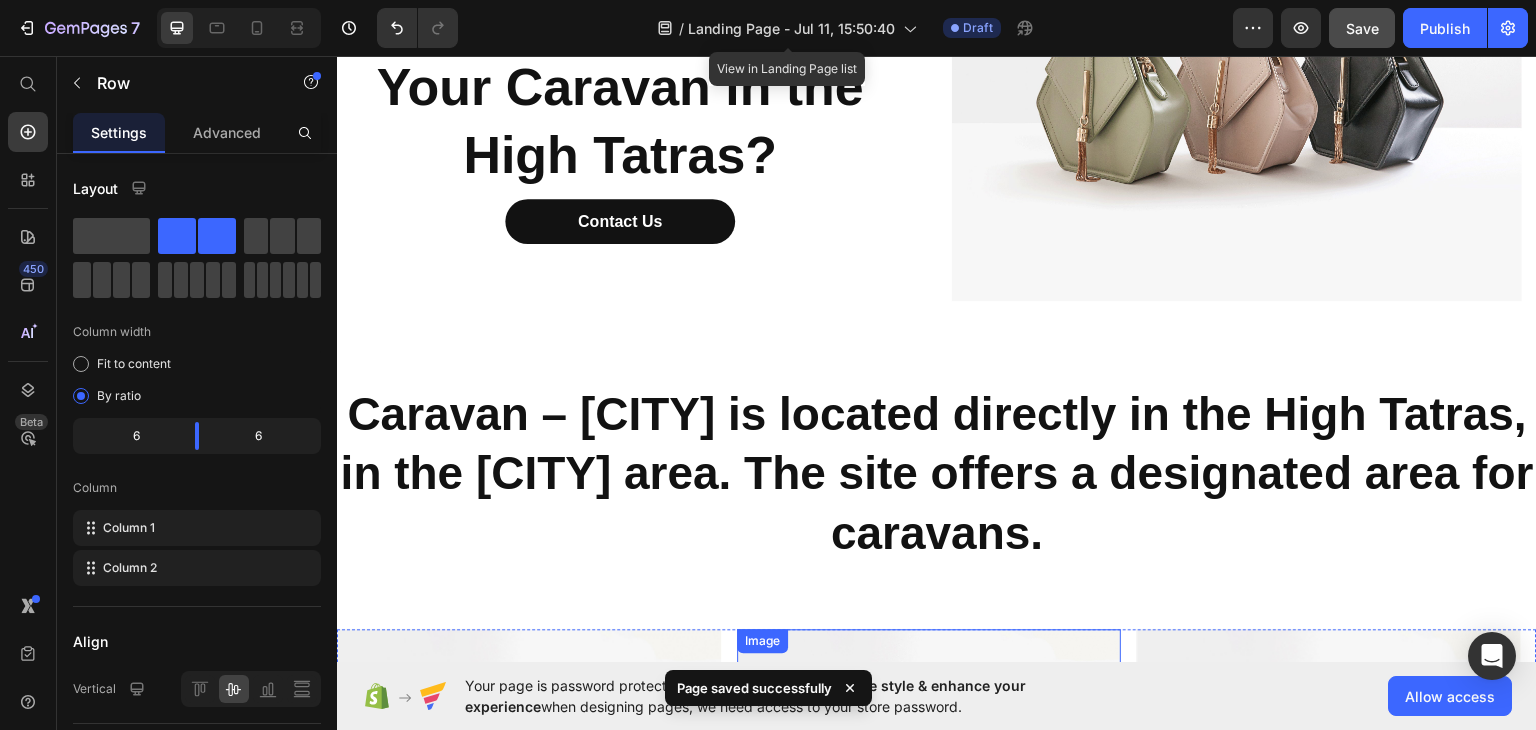 scroll, scrollTop: 123, scrollLeft: 0, axis: vertical 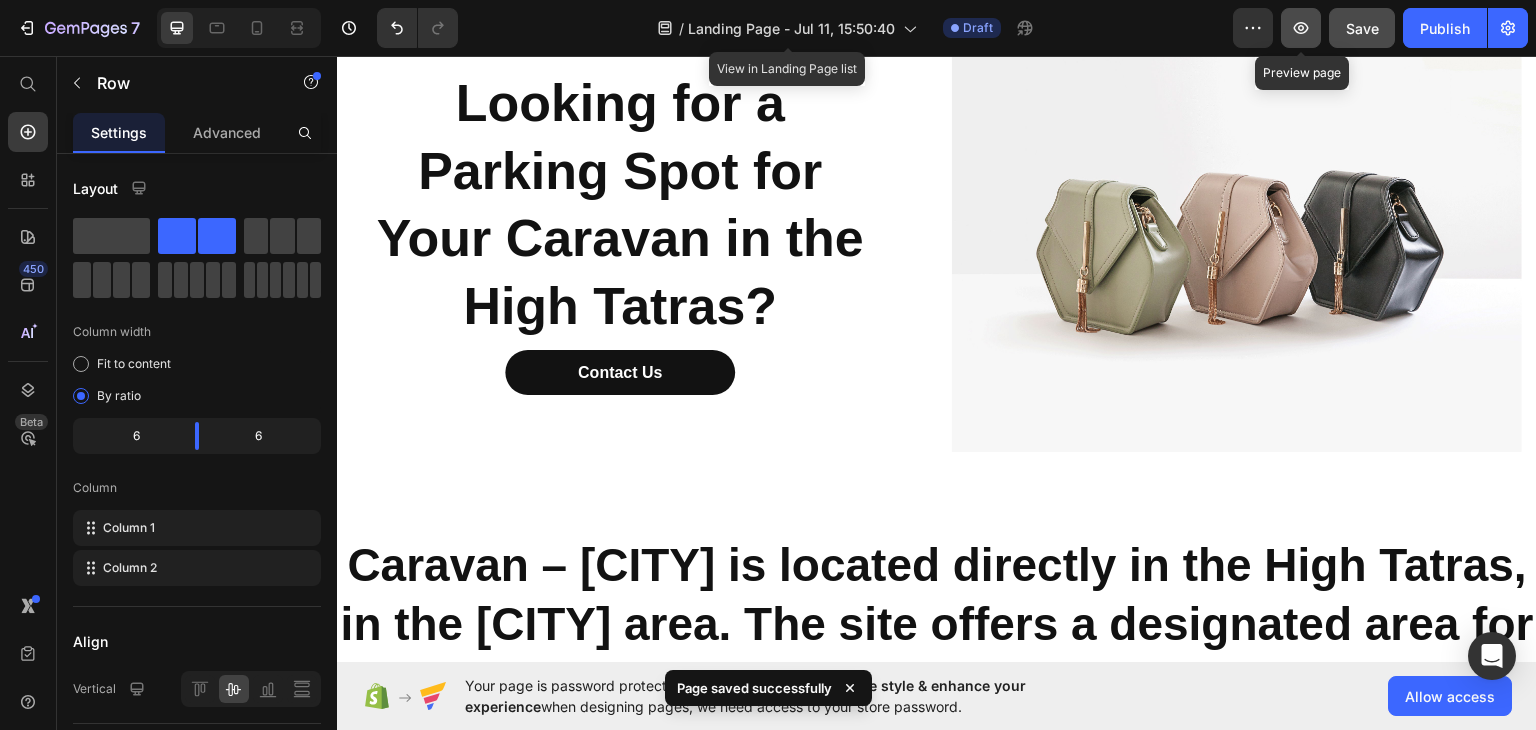 click 